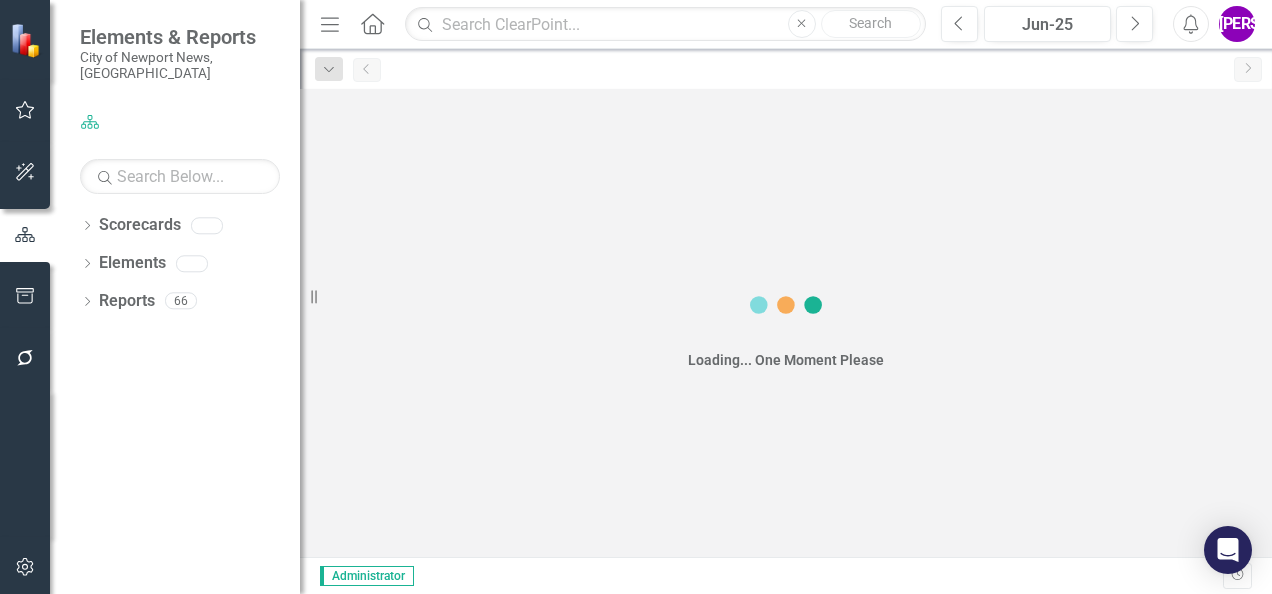 scroll, scrollTop: 0, scrollLeft: 0, axis: both 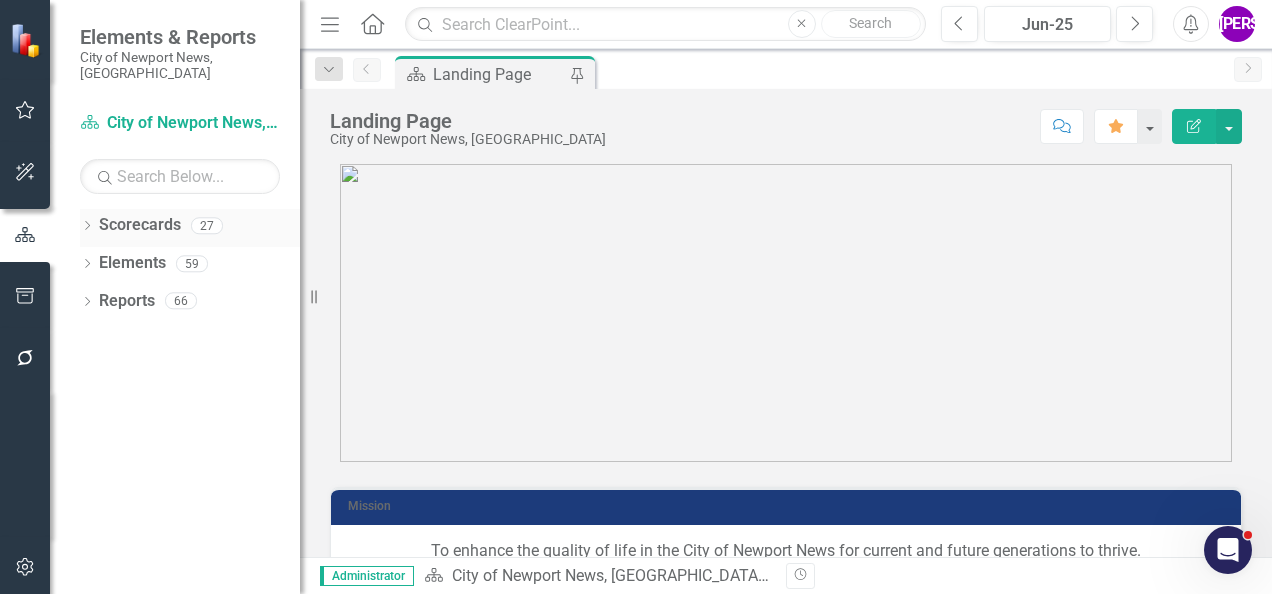 click on "Dropdown Scorecards 27" at bounding box center (190, 228) 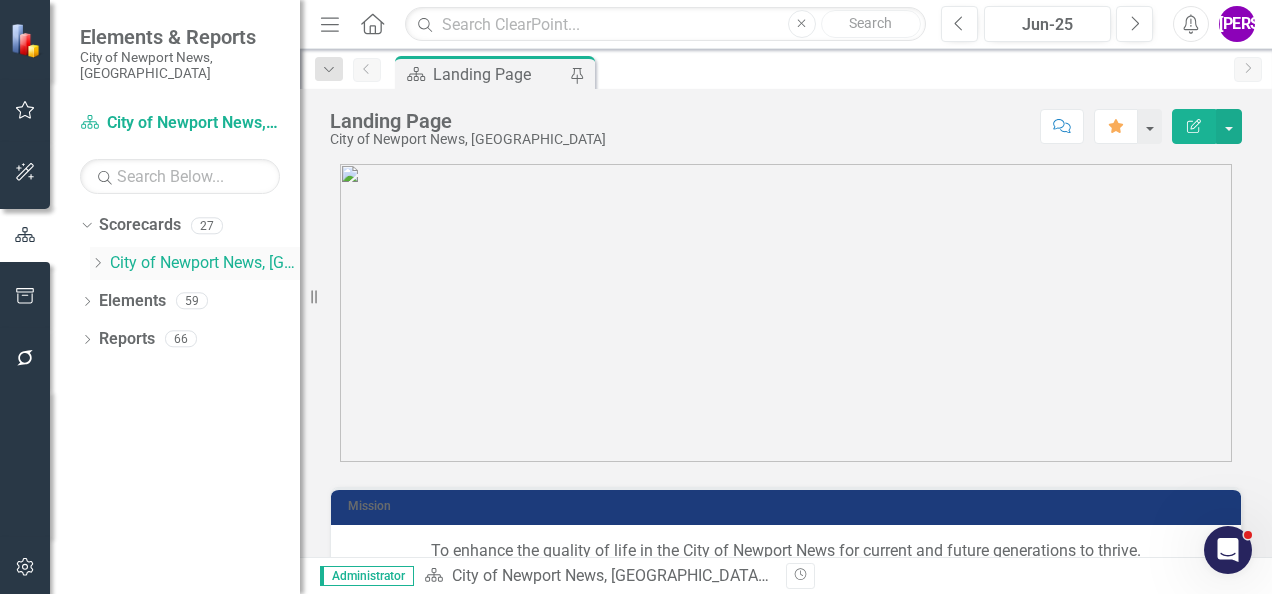 click on "Dropdown" 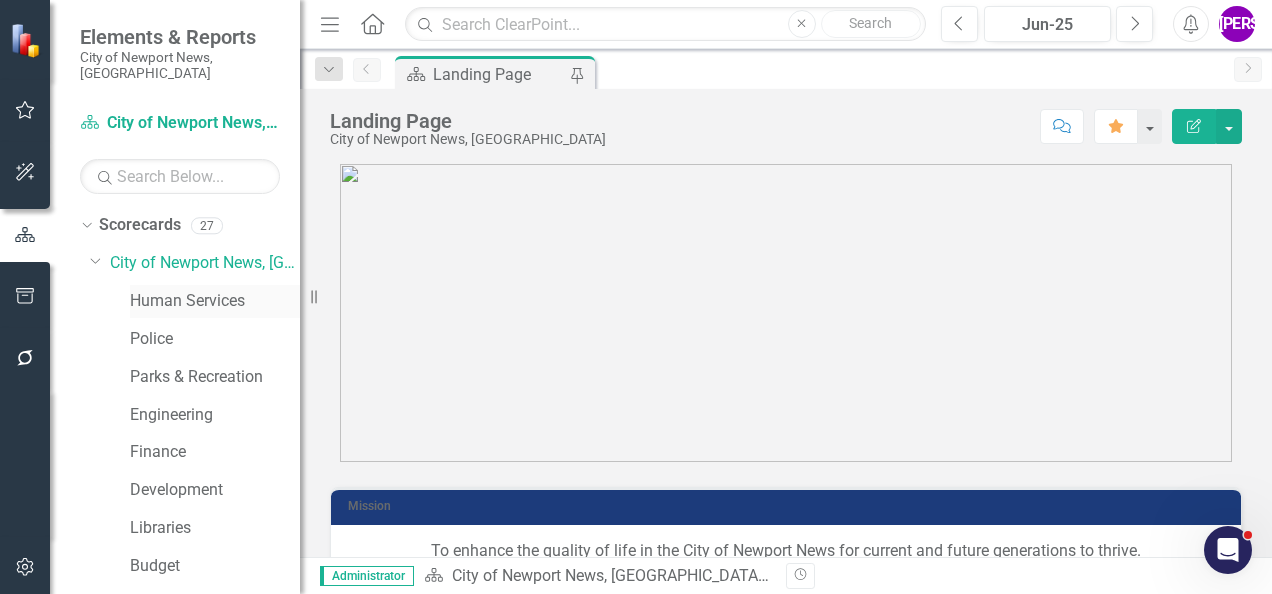 click on "Human Services" at bounding box center (215, 301) 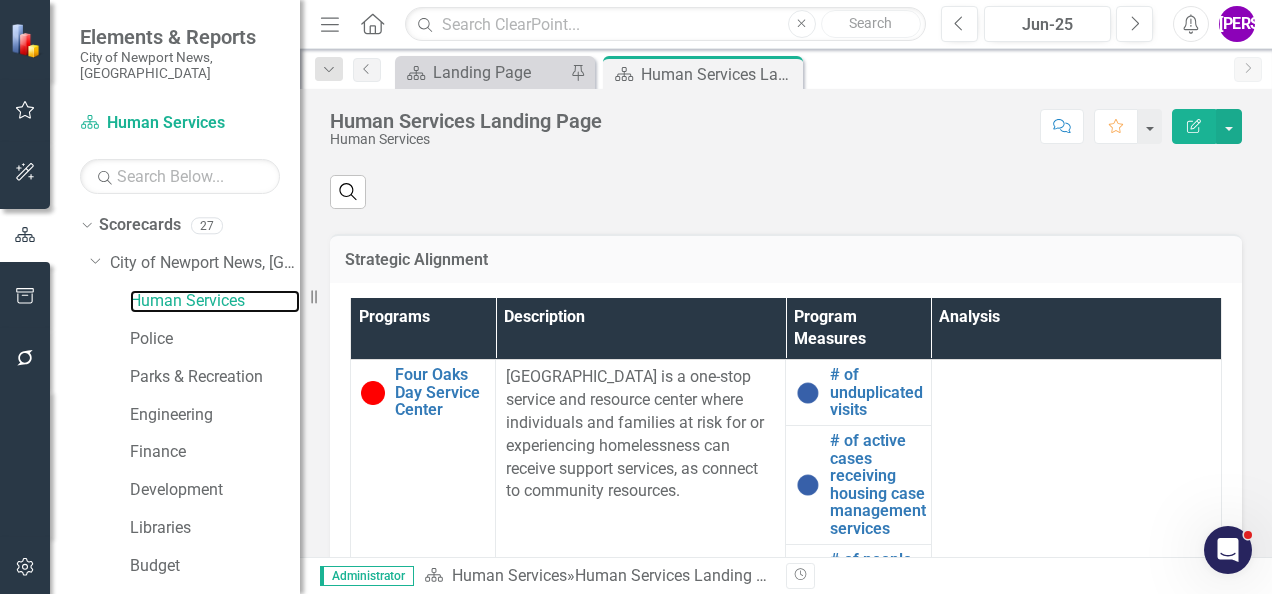 scroll, scrollTop: 1100, scrollLeft: 0, axis: vertical 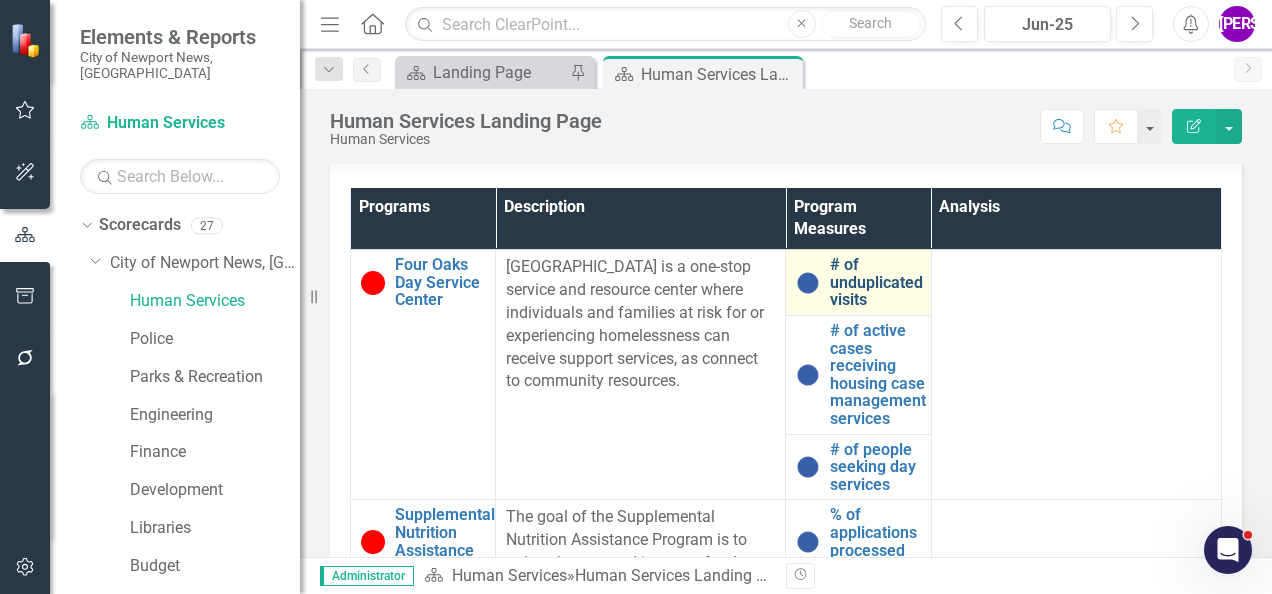click on "# of unduplicated visits" at bounding box center [876, 282] 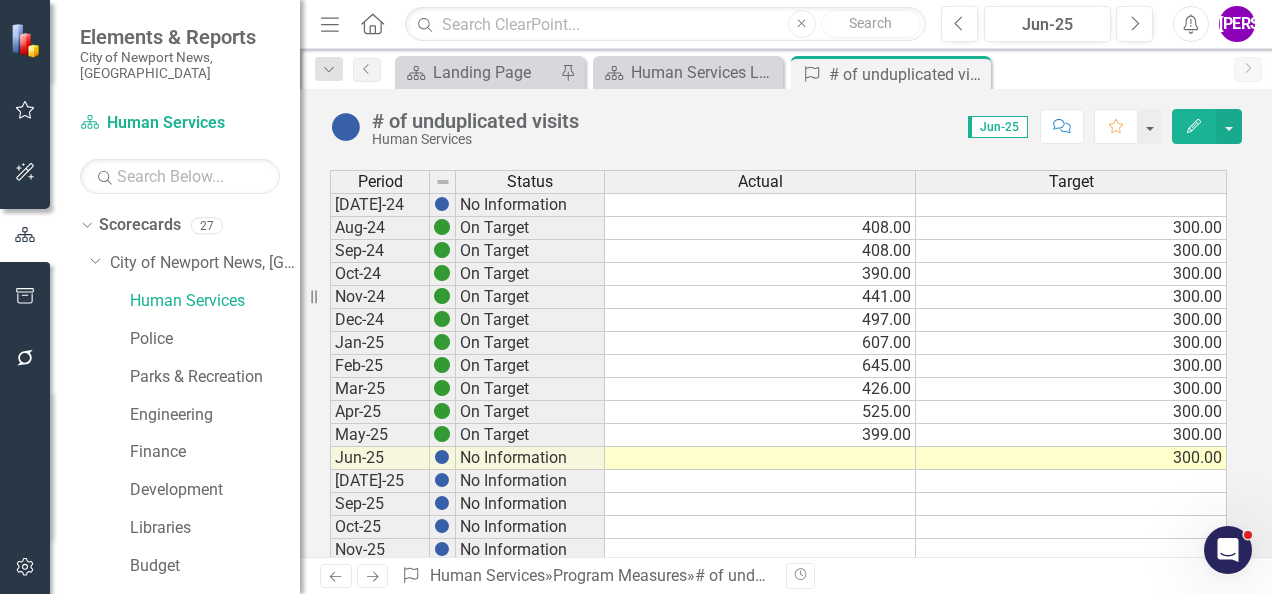 scroll, scrollTop: 100, scrollLeft: 0, axis: vertical 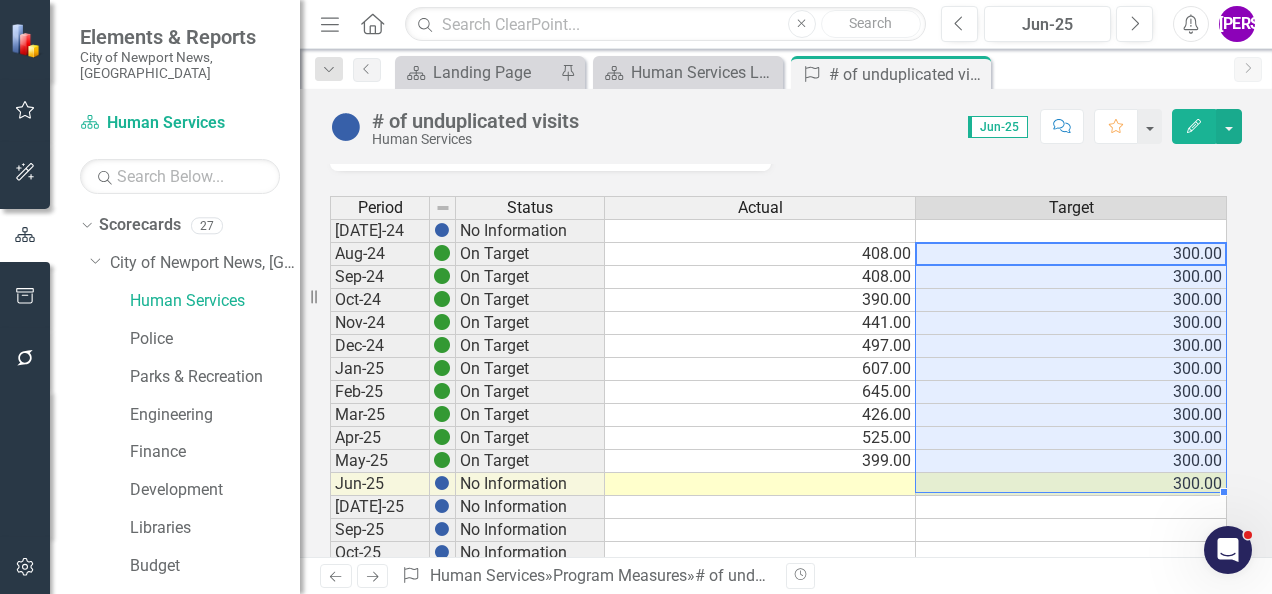 drag, startPoint x: 1180, startPoint y: 248, endPoint x: 1180, endPoint y: 475, distance: 227 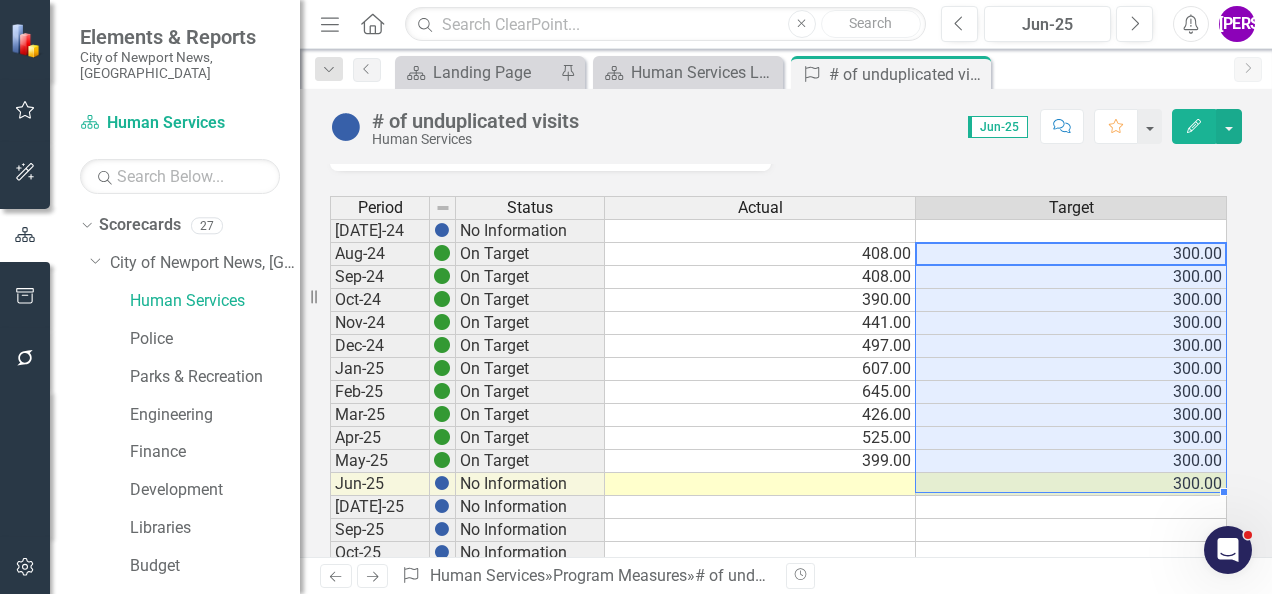 click on "Jul-24 No Information Aug-24 On Target 408.00 300.00 Sep-24 On Target 408.00 300.00 Oct-24 On Target 390.00 300.00 Nov-24 On Target 441.00 300.00 Dec-24 On Target 497.00 300.00 Jan-25 On Target 607.00 300.00 Feb-25 On Target 645.00 300.00 Mar-25 On Target 426.00 300.00 Apr-25 On Target 525.00 300.00 May-25 On Target 399.00 300.00 Jun-25 No Information 300.00 Jul-25 No Information Sep-25 No Information Oct-25 No Information Nov-25 No Information Dec-25 No Information Jan-26 No Information Feb-26 No Information Mar-26 No Information April-26 No Information May-26 No Information Jun-26 No Information Jul-26 No Information Aug-26 No Information Sep-26 No Information Oct-26 No Information Nov-26 No Information Dec-26 No Information Jan-27 No Information Feb-27 No Information Mar-27 No Information Apr-27 No Information May-27 No Information Jun-27 No Information Jul-27 No Information Aug-27 No Information Sep-27 No Information Oct-27 No Information Nov-27 No Information Dec-27 No Information" at bounding box center [778, 691] 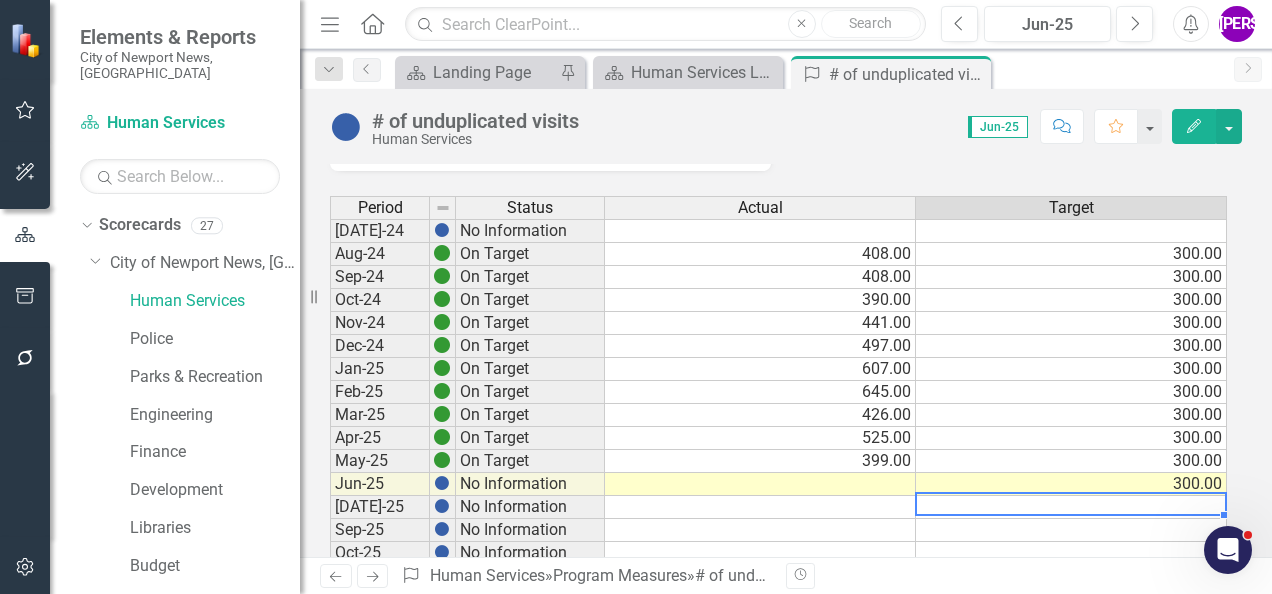 click at bounding box center [1071, 507] 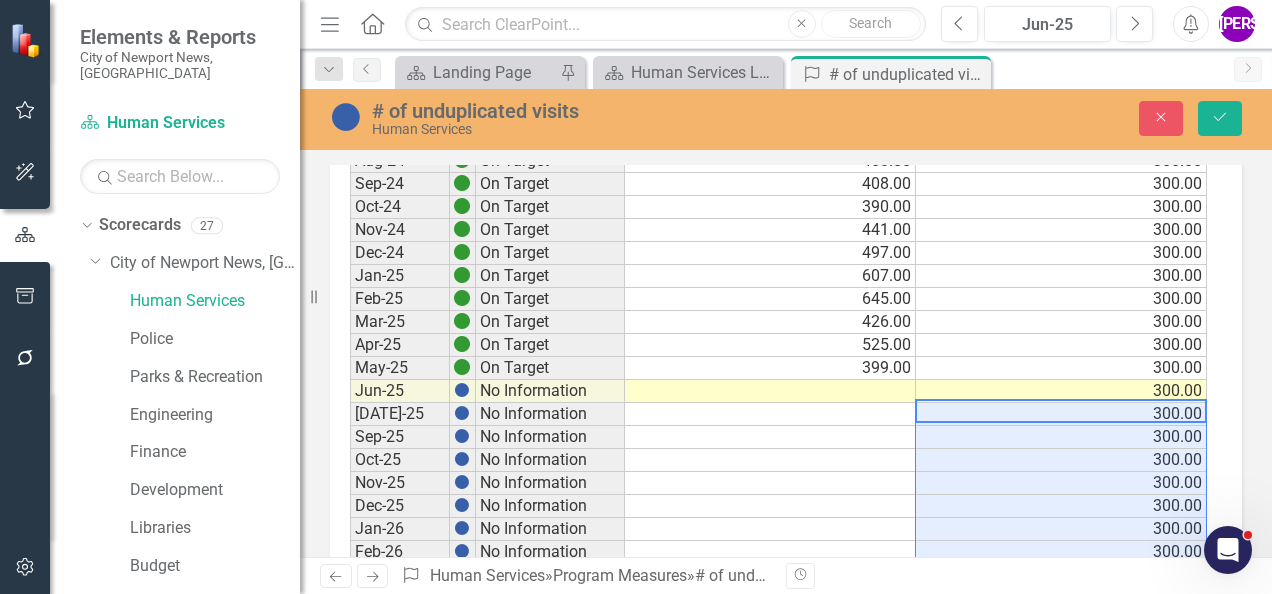 scroll, scrollTop: 400, scrollLeft: 0, axis: vertical 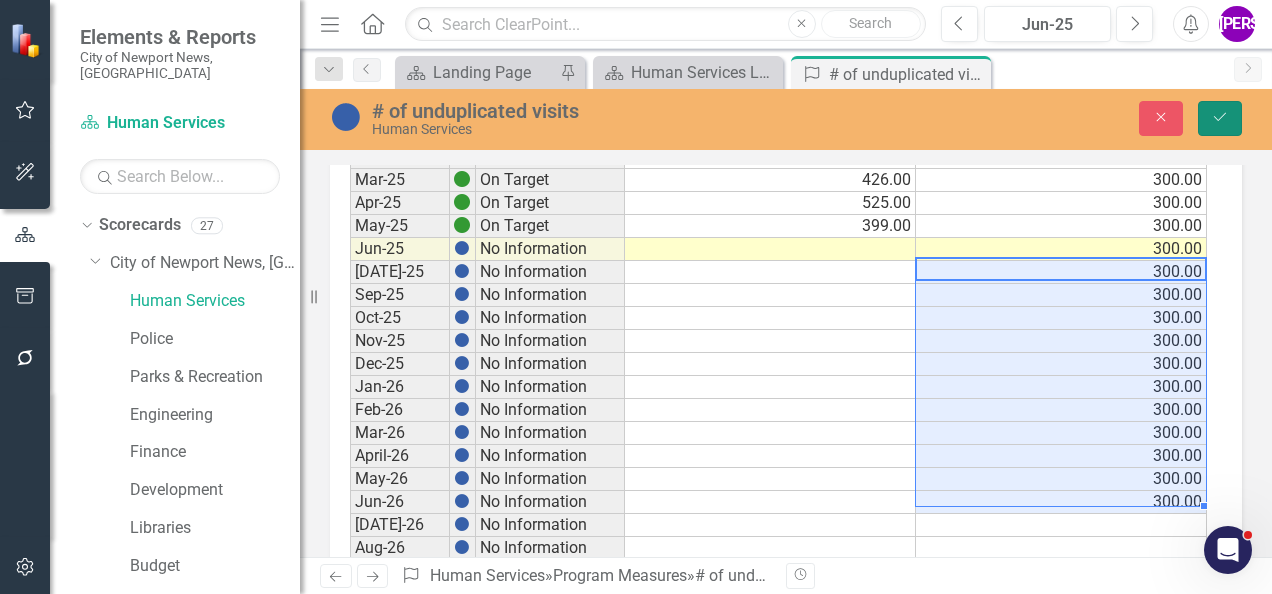 click on "Save" at bounding box center [1220, 118] 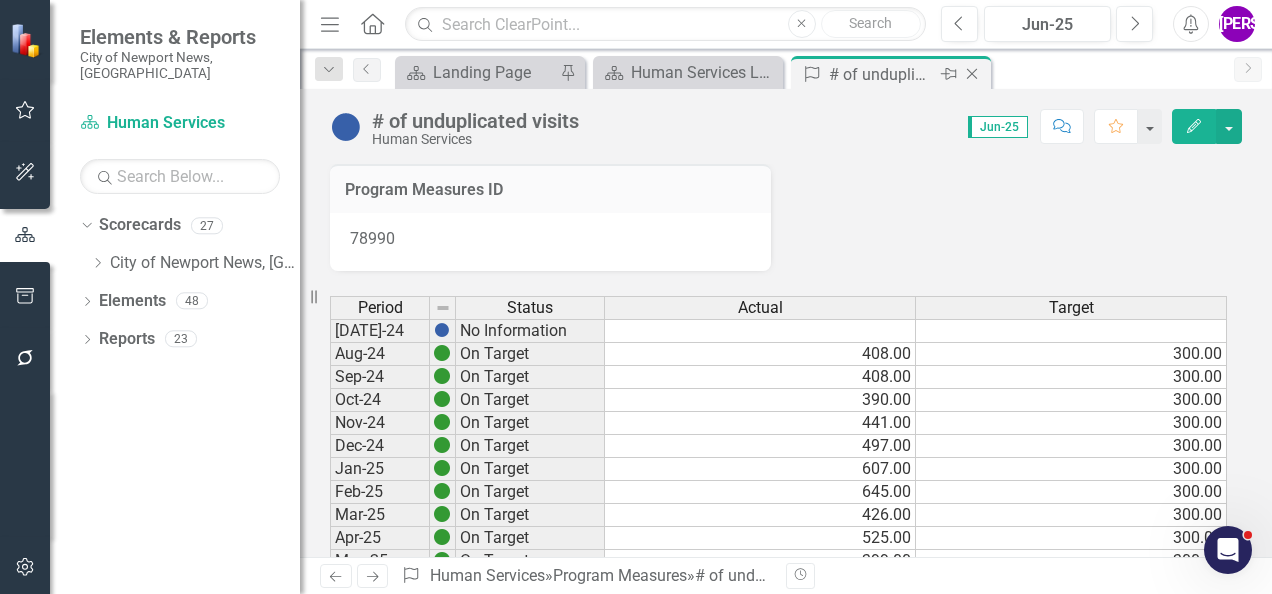 click on "Close" 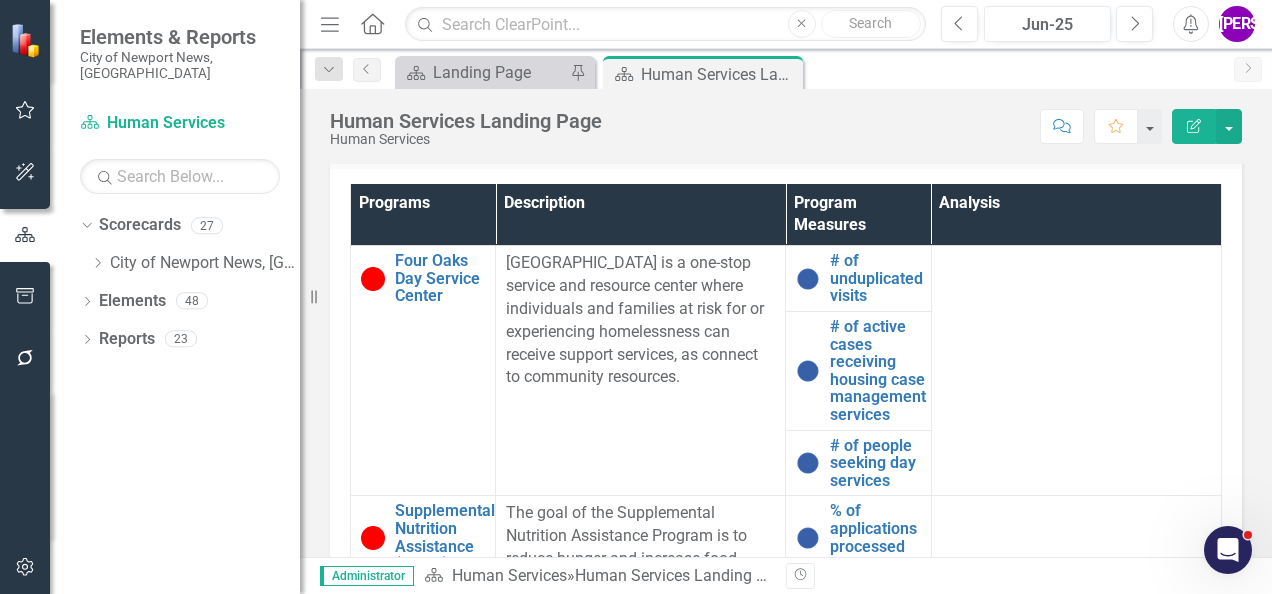 scroll, scrollTop: 1200, scrollLeft: 0, axis: vertical 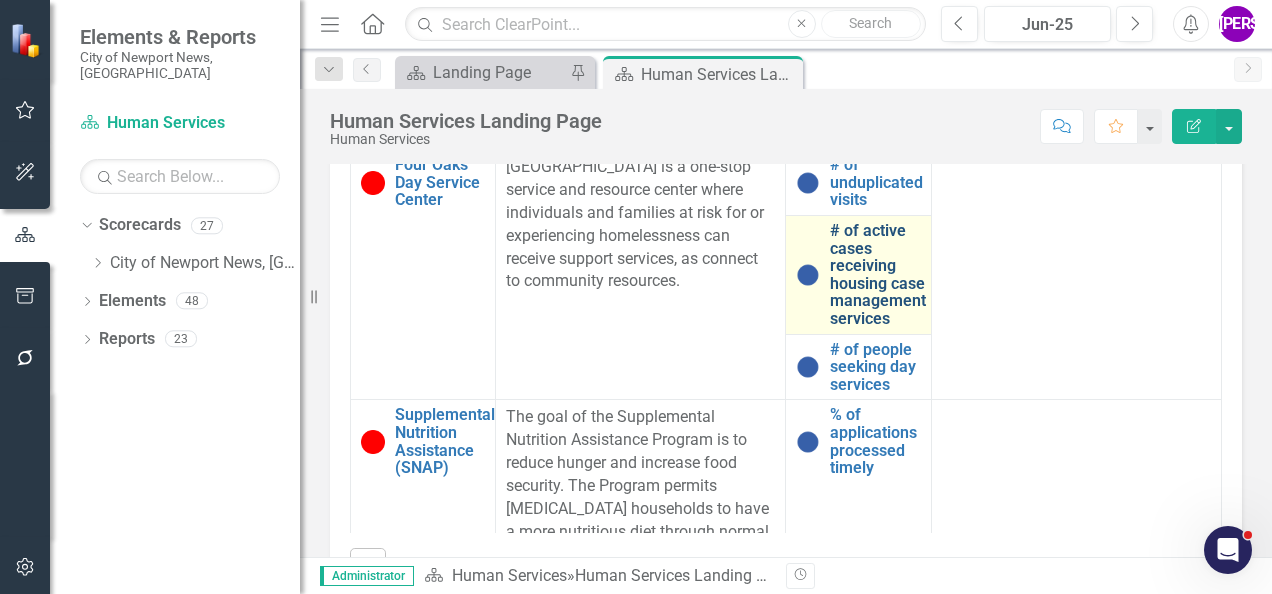 click on "# of active cases receiving housing case management services" at bounding box center (878, 275) 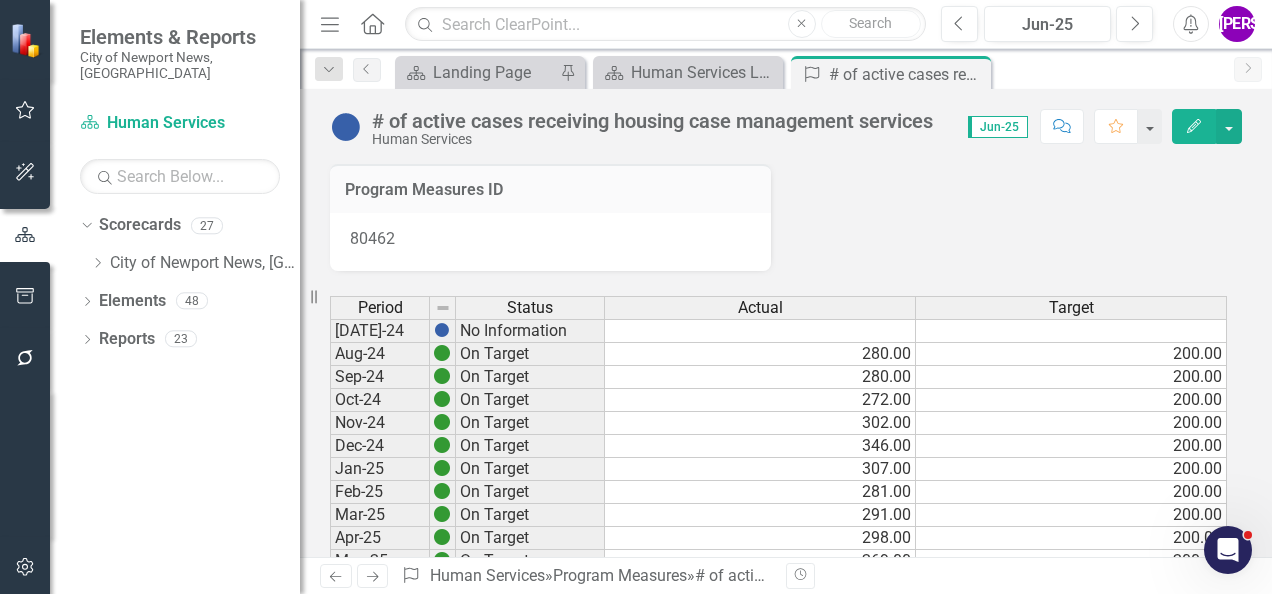 scroll, scrollTop: 100, scrollLeft: 0, axis: vertical 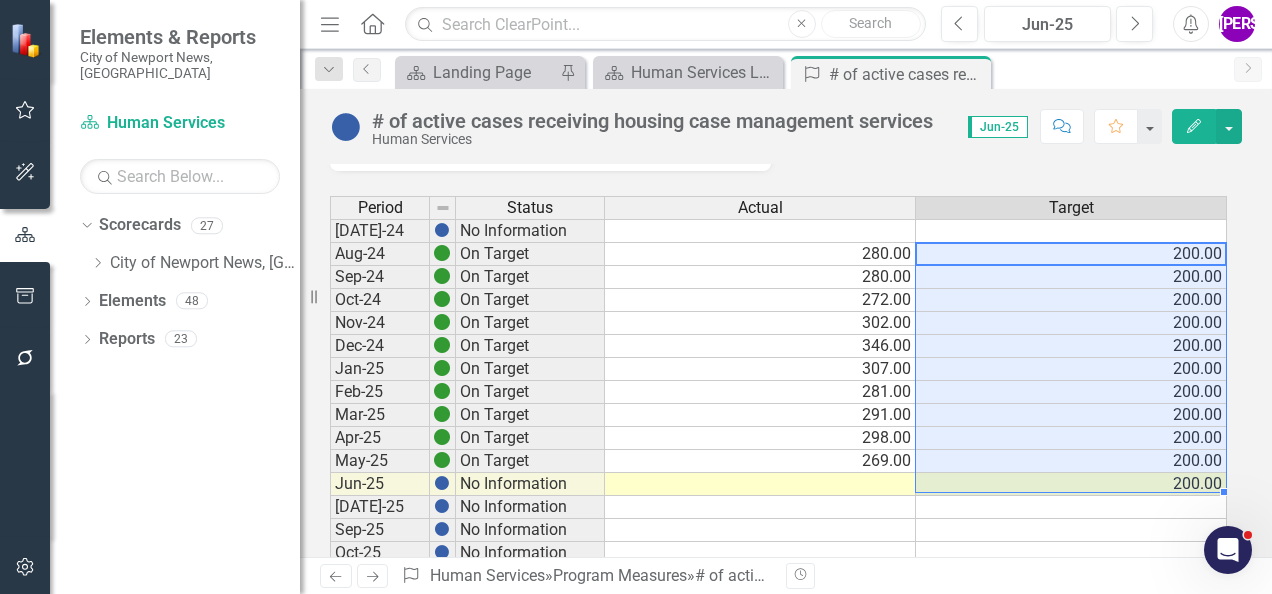 drag, startPoint x: 1189, startPoint y: 248, endPoint x: 1169, endPoint y: 471, distance: 223.89507 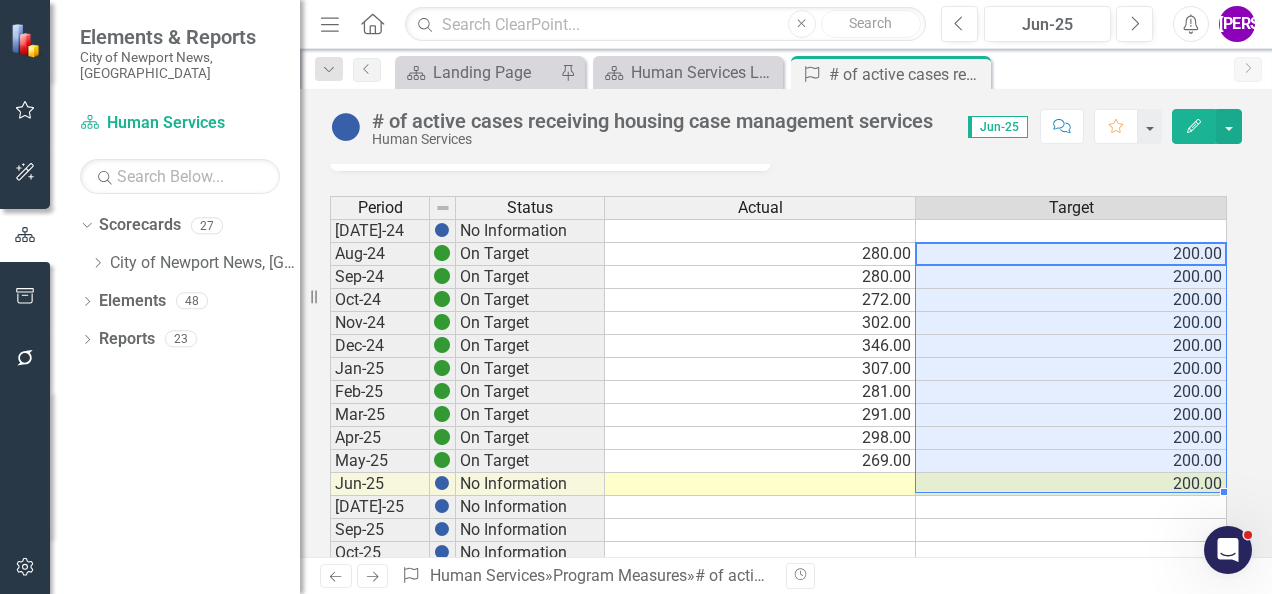 click on "Jul-24 No Information Aug-24 On Target 280.00 200.00 Sep-24 On Target 280.00 200.00 Oct-24 On Target 272.00 200.00 Nov-24 On Target 302.00 200.00 Dec-24 On Target 346.00 200.00 Jan-25 On Target 307.00 200.00 Feb-25 On Target 281.00 200.00 Mar-25 On Target 291.00 200.00 Apr-25 On Target 298.00 200.00 May-25 On Target 269.00 200.00 Jun-25 No Information 200.00 Jul-25 No Information Sep-25 No Information Oct-25 No Information Nov-25 No Information Dec-25 No Information Jan-26 No Information Feb-26 No Information Mar-26 No Information April-26 No Information May-26 No Information Jun-26 No Information Jul-26 No Information Aug-26 No Information Sep-26 No Information Oct-26 No Information Nov-26 No Information Dec-26 No Information Jan-27 No Information Feb-27 No Information Mar-27 No Information Apr-27 No Information May-27 No Information Jun-27 No Information Jul-27 No Information Aug-27 No Information Sep-27 No Information Oct-27 No Information Nov-27 No Information Dec-27 No Information" at bounding box center [778, 691] 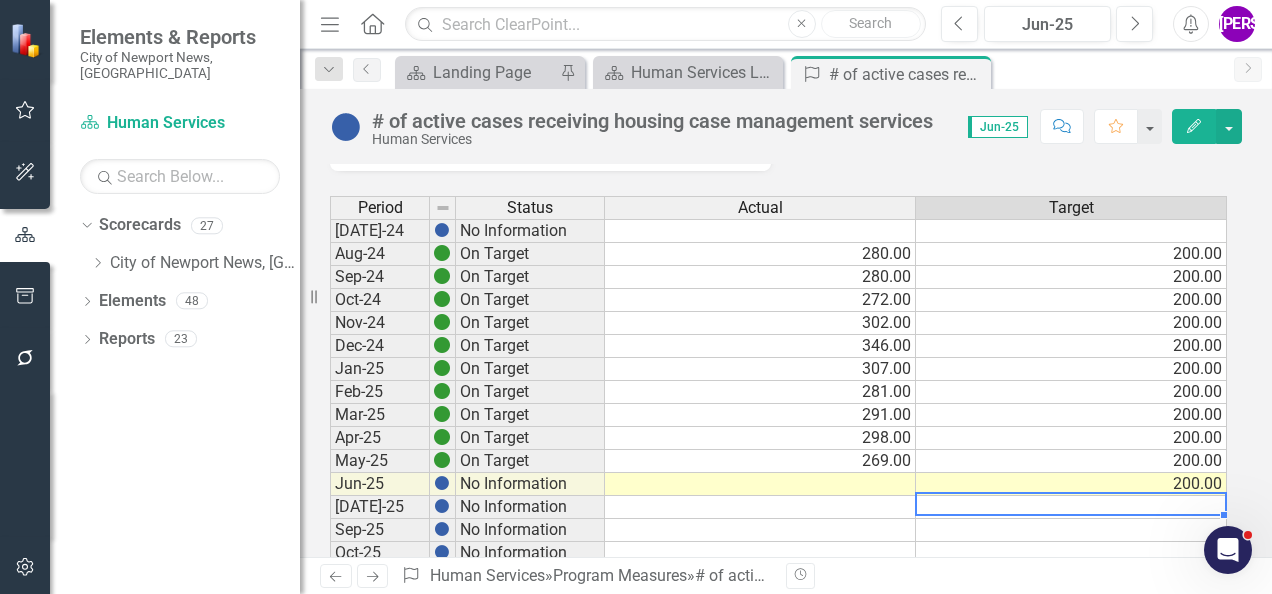 click at bounding box center [1071, 507] 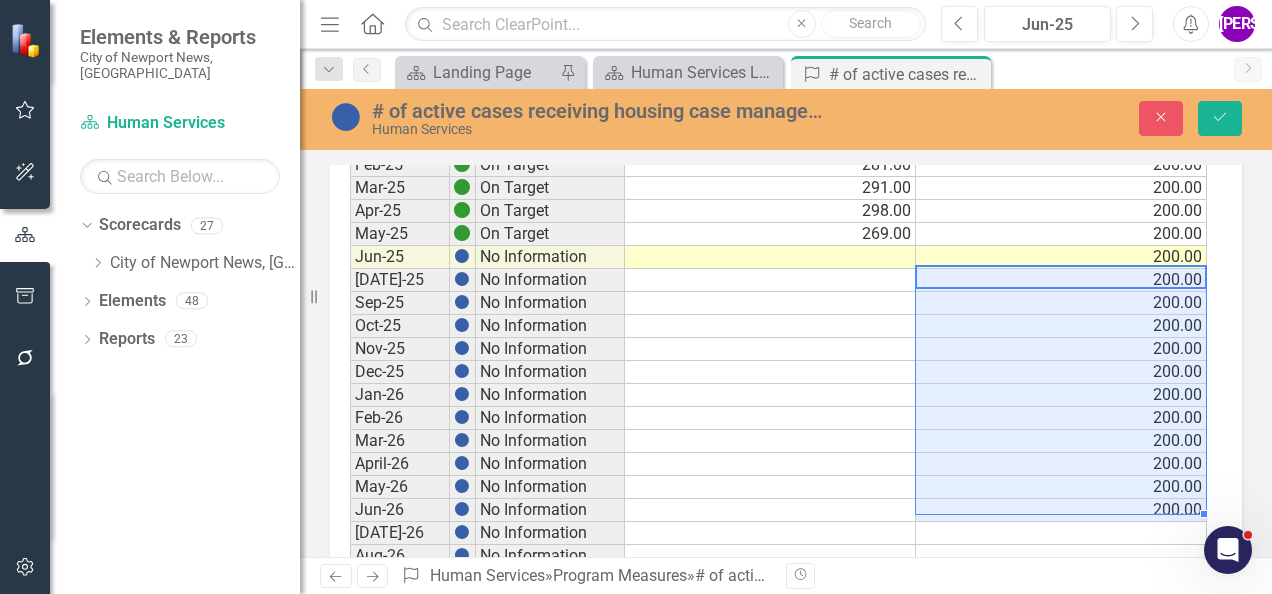 scroll, scrollTop: 400, scrollLeft: 0, axis: vertical 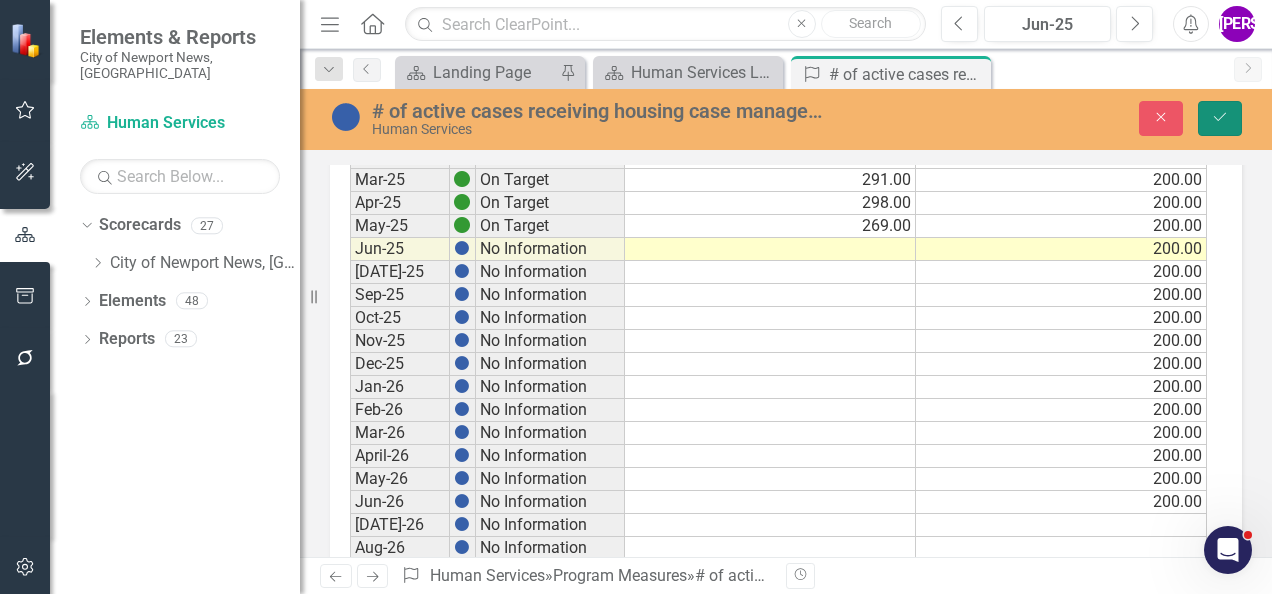 click on "Save" at bounding box center (1220, 118) 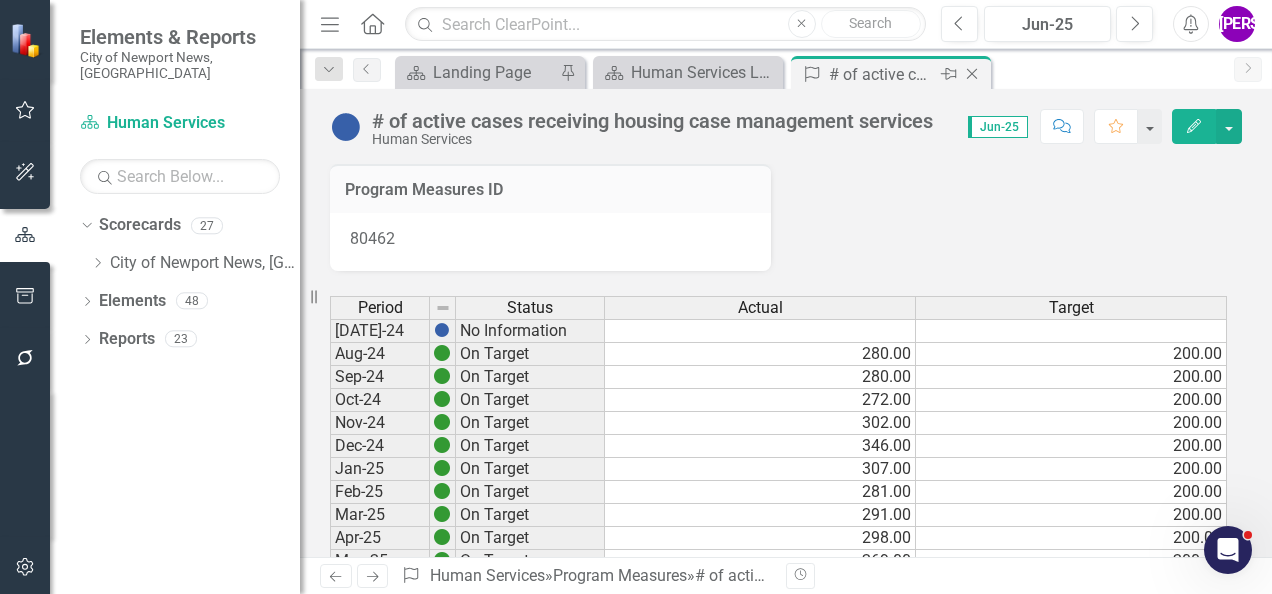 click on "Close" 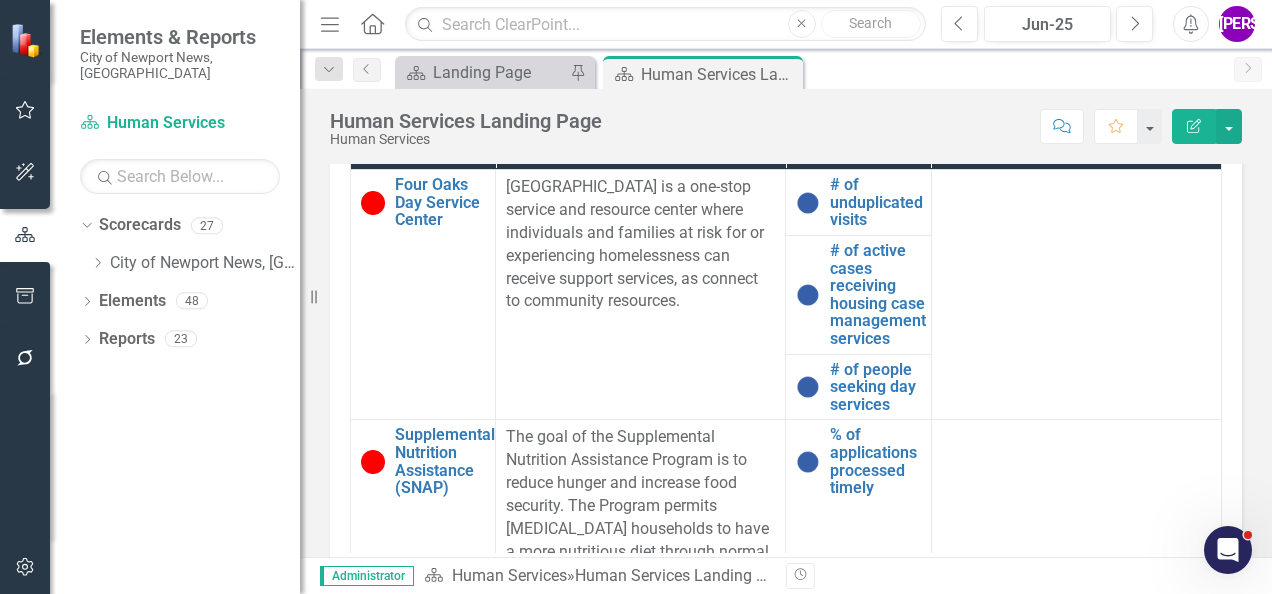scroll, scrollTop: 1200, scrollLeft: 0, axis: vertical 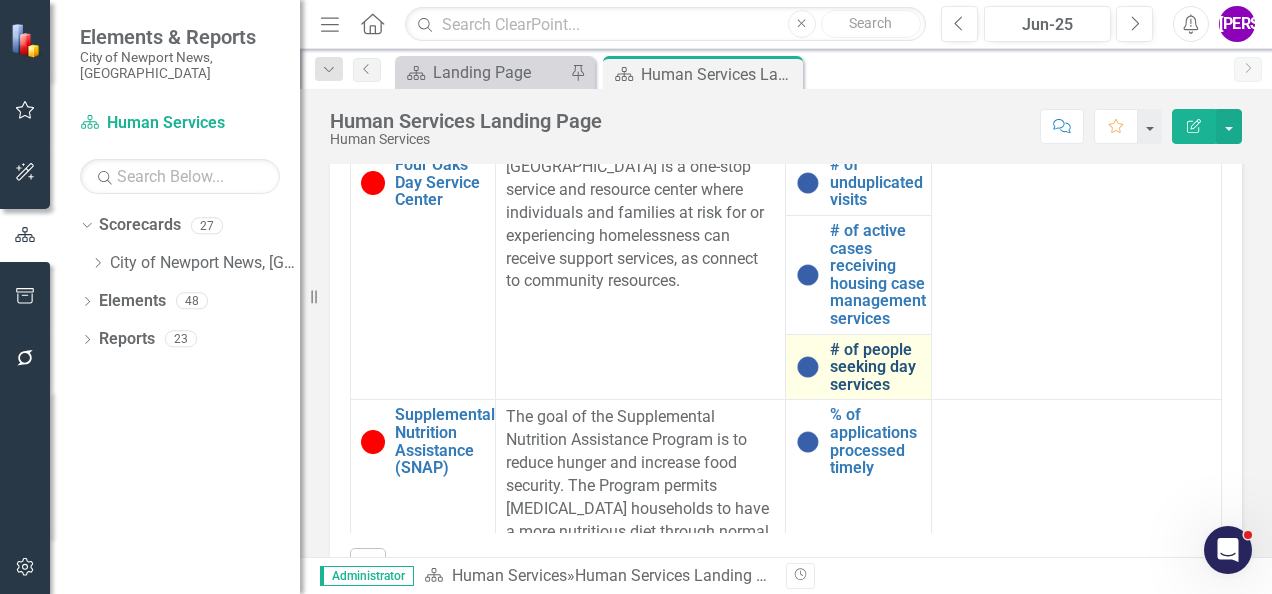 click on "# of people seeking day services" at bounding box center [875, 367] 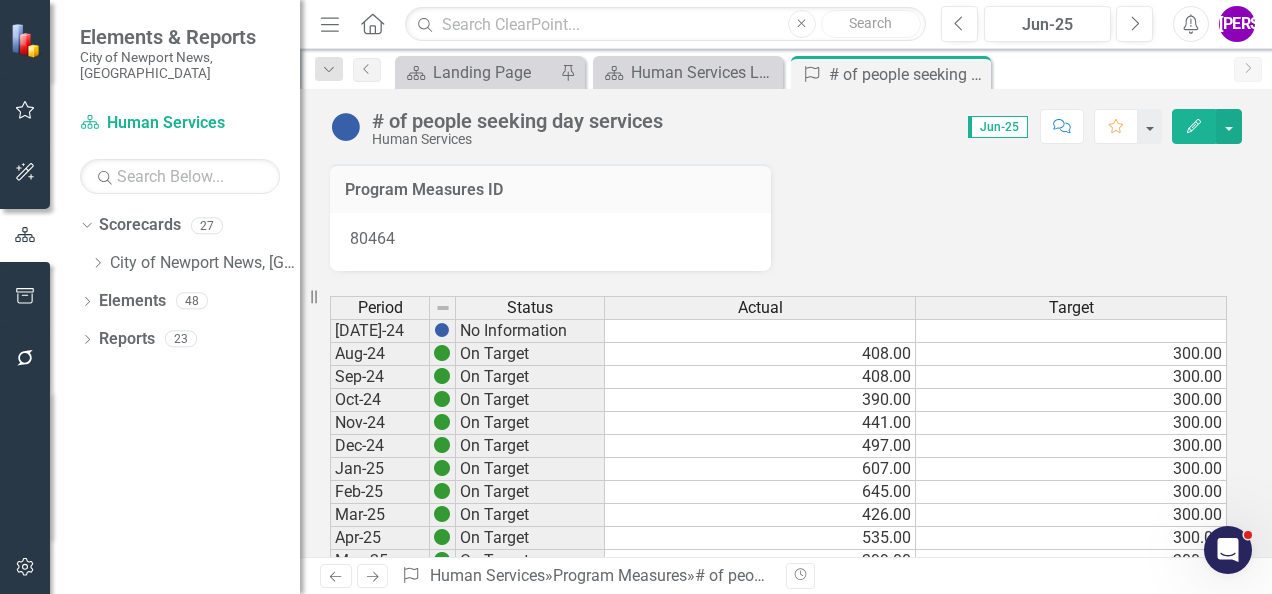 scroll, scrollTop: 100, scrollLeft: 0, axis: vertical 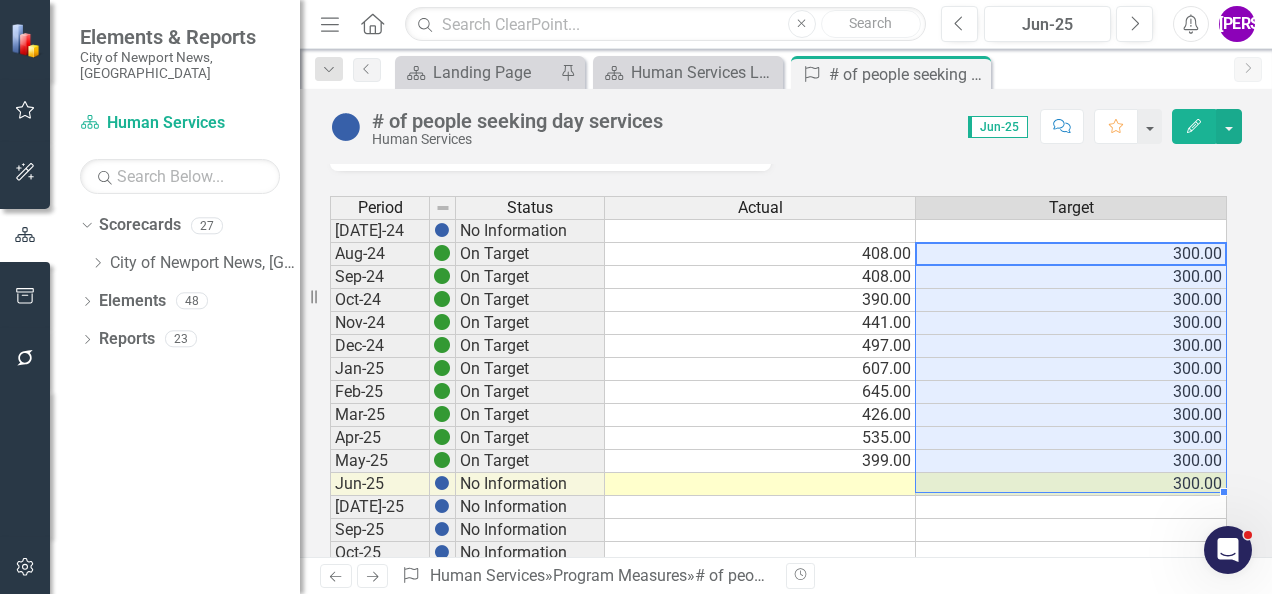 drag, startPoint x: 1160, startPoint y: 250, endPoint x: 1152, endPoint y: 472, distance: 222.1441 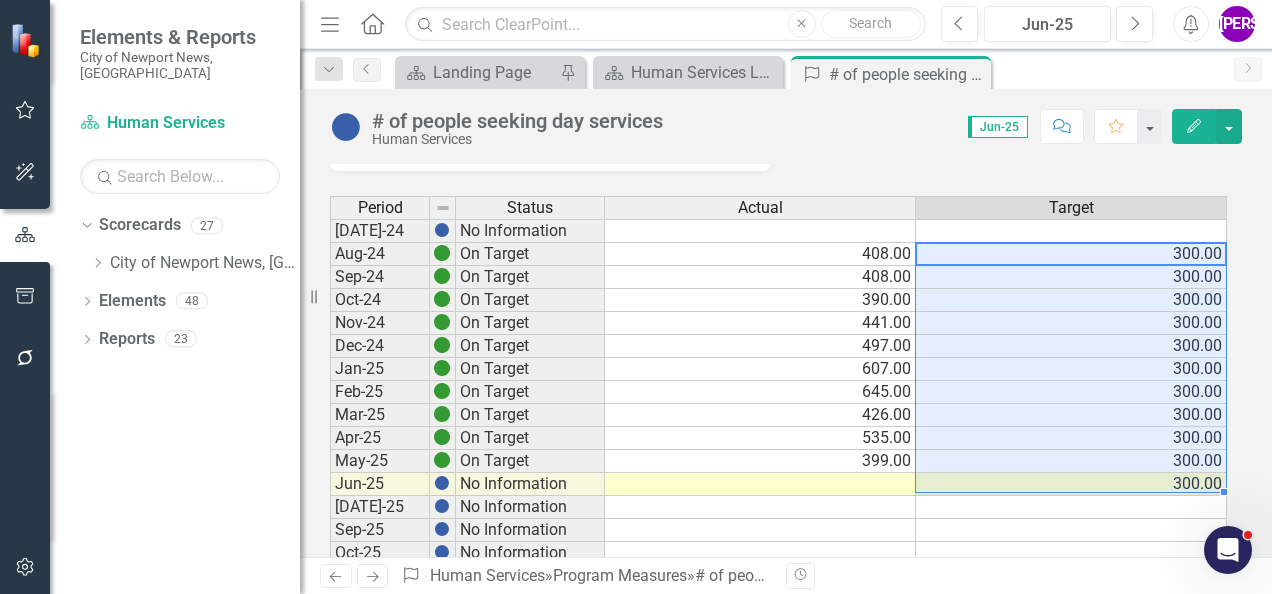 click on "Jul-24 No Information Aug-24 On Target 408.00 300.00 Sep-24 On Target 408.00 300.00 Oct-24 On Target 390.00 300.00 Nov-24 On Target 441.00 300.00 Dec-24 On Target 497.00 300.00 Jan-25 On Target 607.00 300.00 Feb-25 On Target 645.00 300.00 Mar-25 On Target 426.00 300.00 Apr-25 On Target 535.00 300.00 May-25 On Target 399.00 300.00 Jun-25 No Information 300.00 Jul-25 No Information Sep-25 No Information Oct-25 No Information Nov-25 No Information Dec-25 No Information Jan-26 No Information Feb-26 No Information Mar-26 No Information April-26 No Information May-26 No Information Jun-26 No Information Jul-26 No Information Aug-26 No Information Sep-26 No Information Oct-26 No Information Nov-26 No Information Dec-26 No Information Jan-27 No Information Feb-27 No Information Mar-27 No Information Apr-27 No Information May-27 No Information Jun-27 No Information Jul-27 No Information Aug-27 No Information Sep-27 No Information Oct-27 No Information Nov-27 No Information Dec-27 No Information" at bounding box center [778, 691] 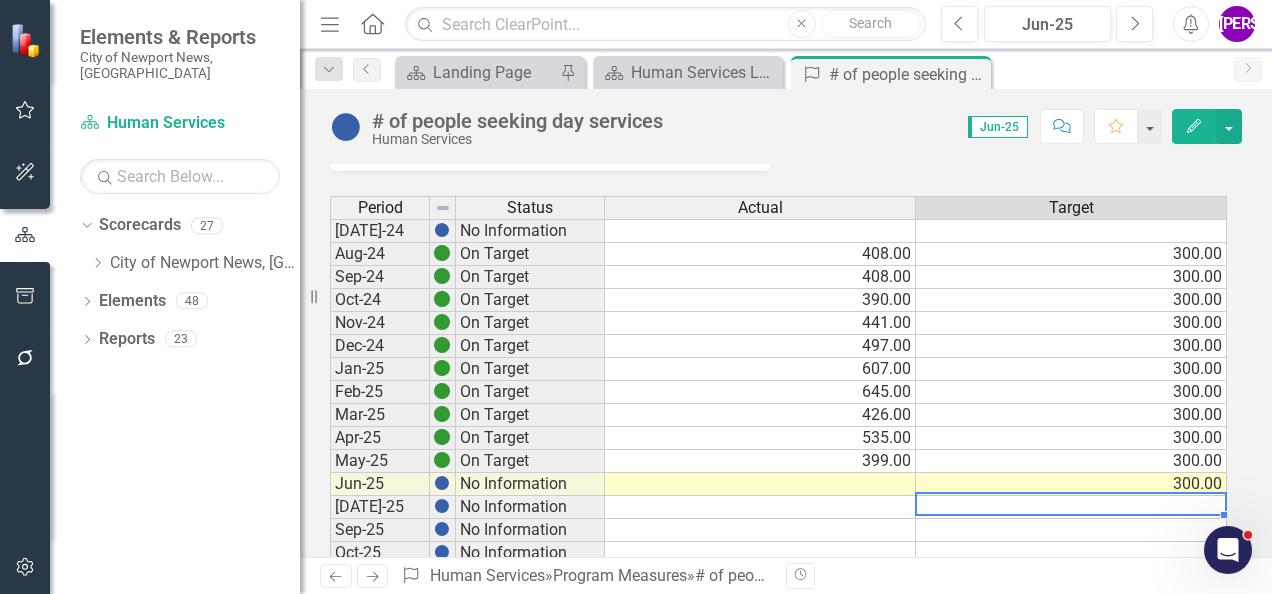 click at bounding box center (1071, 507) 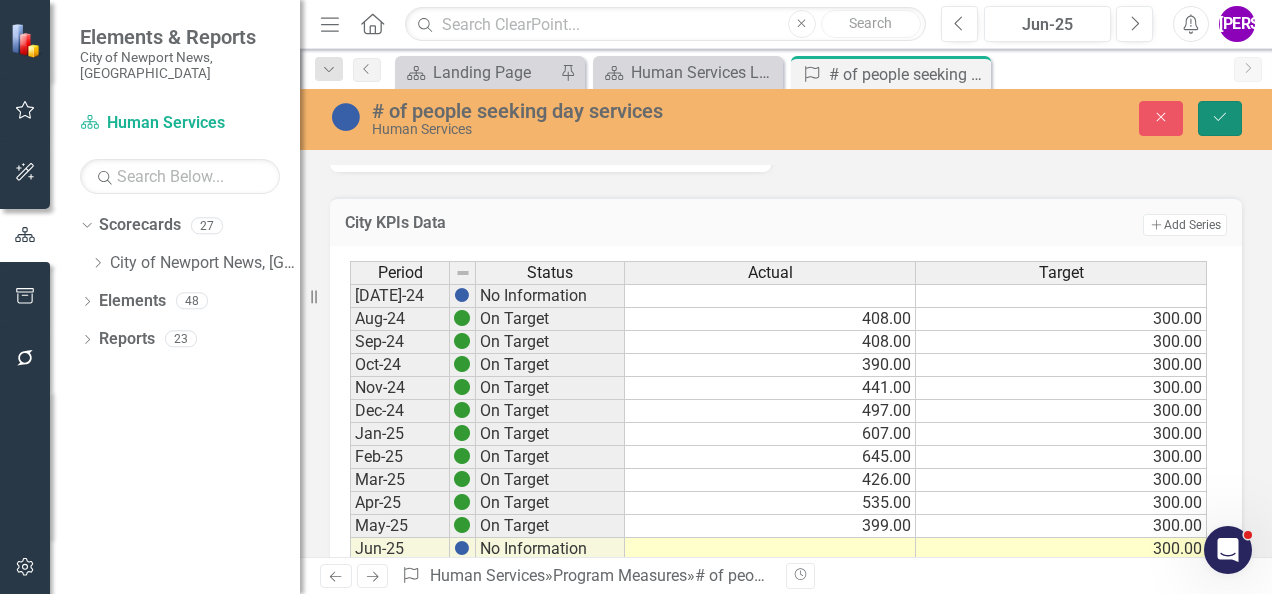 click on "Save" 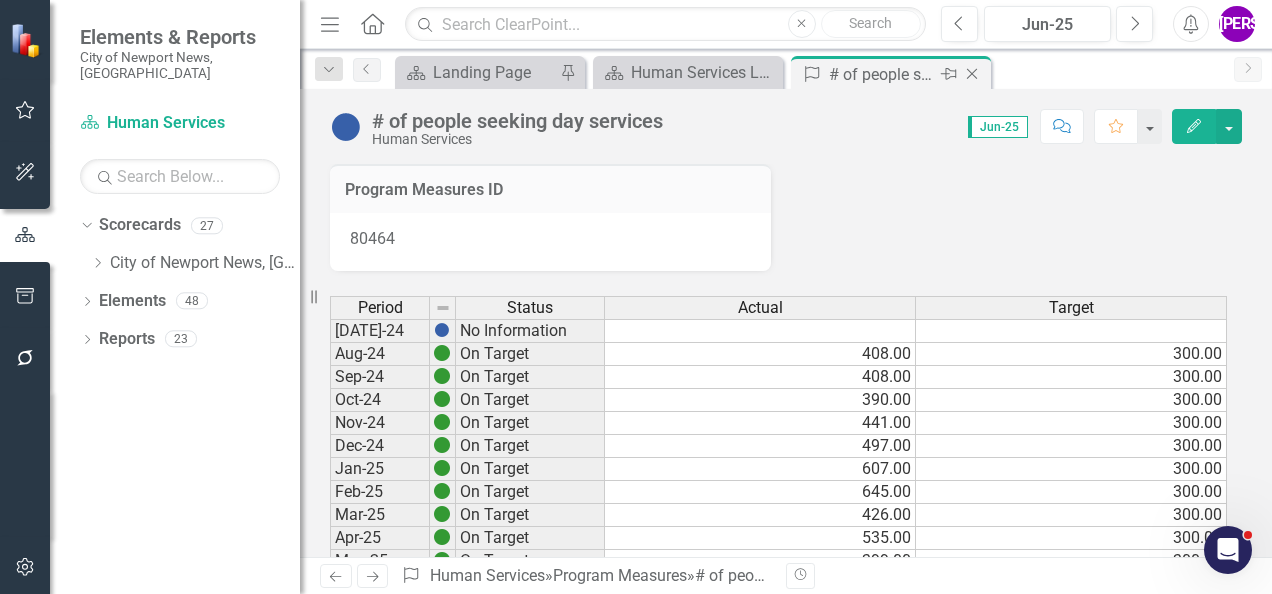 click on "Close" 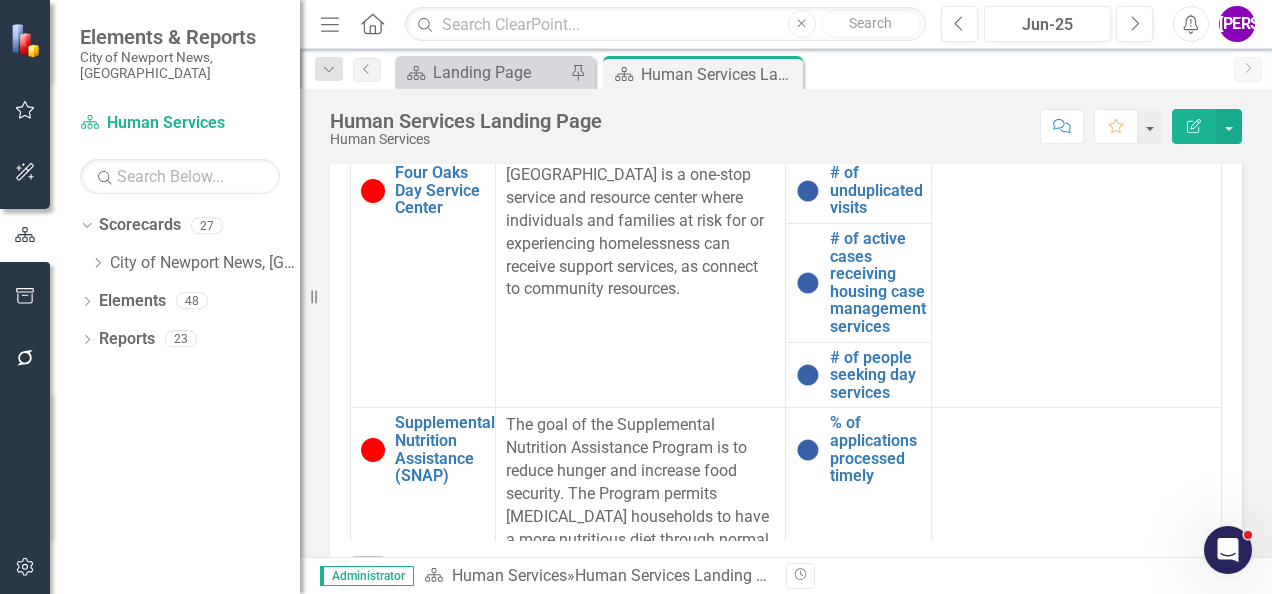 scroll, scrollTop: 1200, scrollLeft: 0, axis: vertical 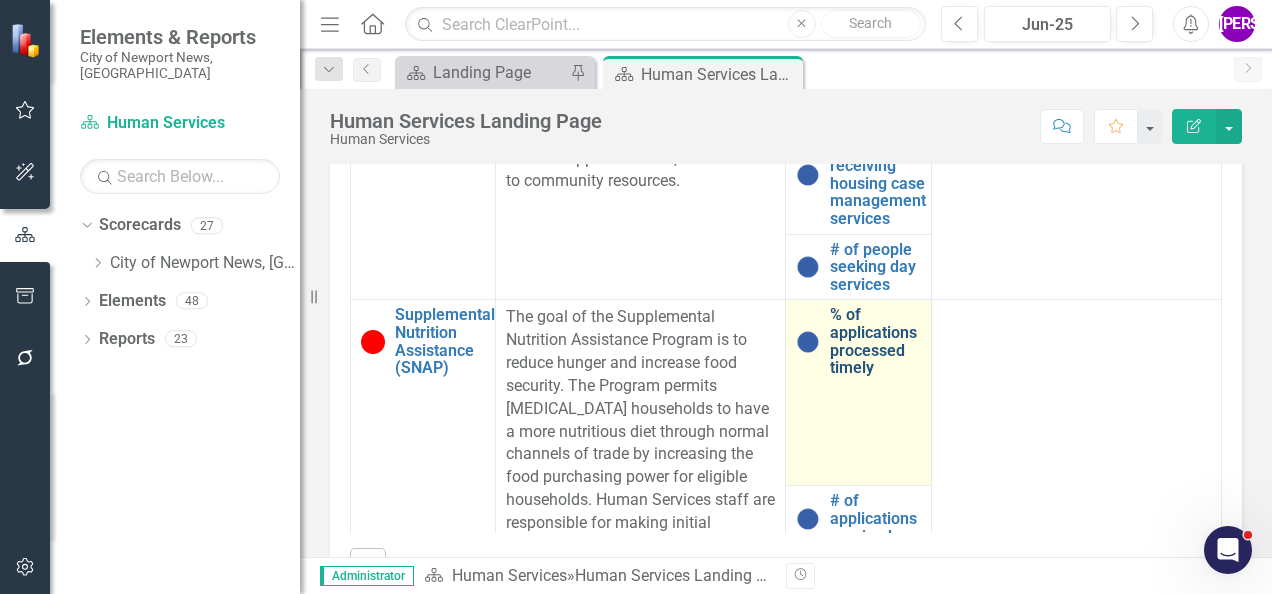 click on "% of applications processed timely" at bounding box center [875, 341] 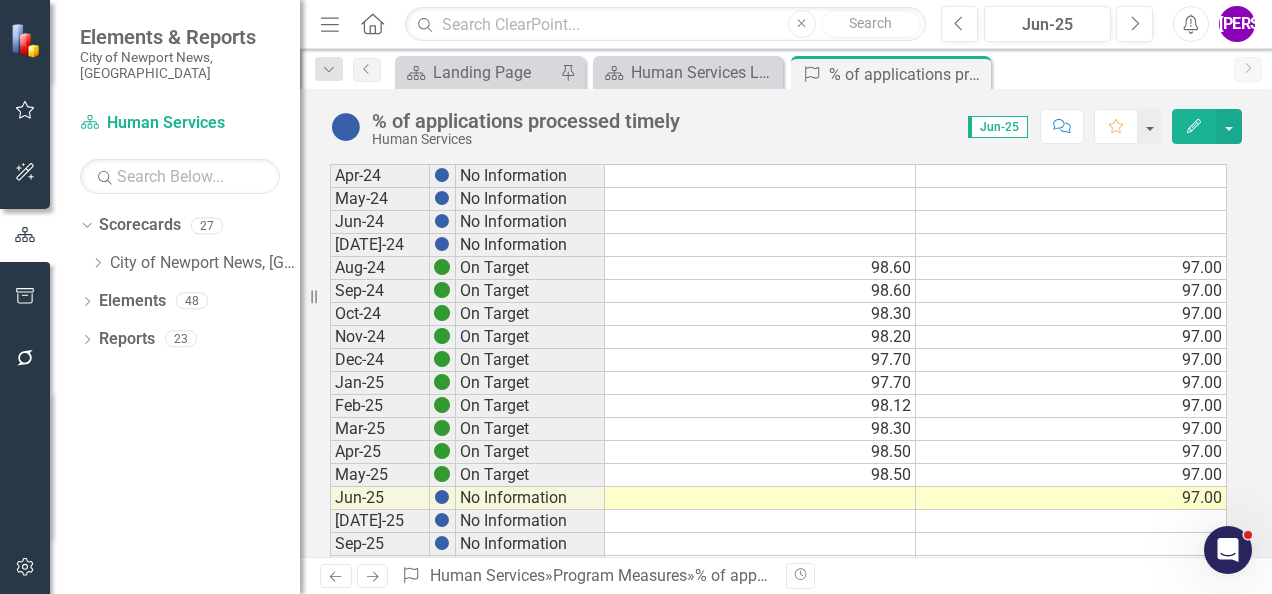 scroll, scrollTop: 400, scrollLeft: 0, axis: vertical 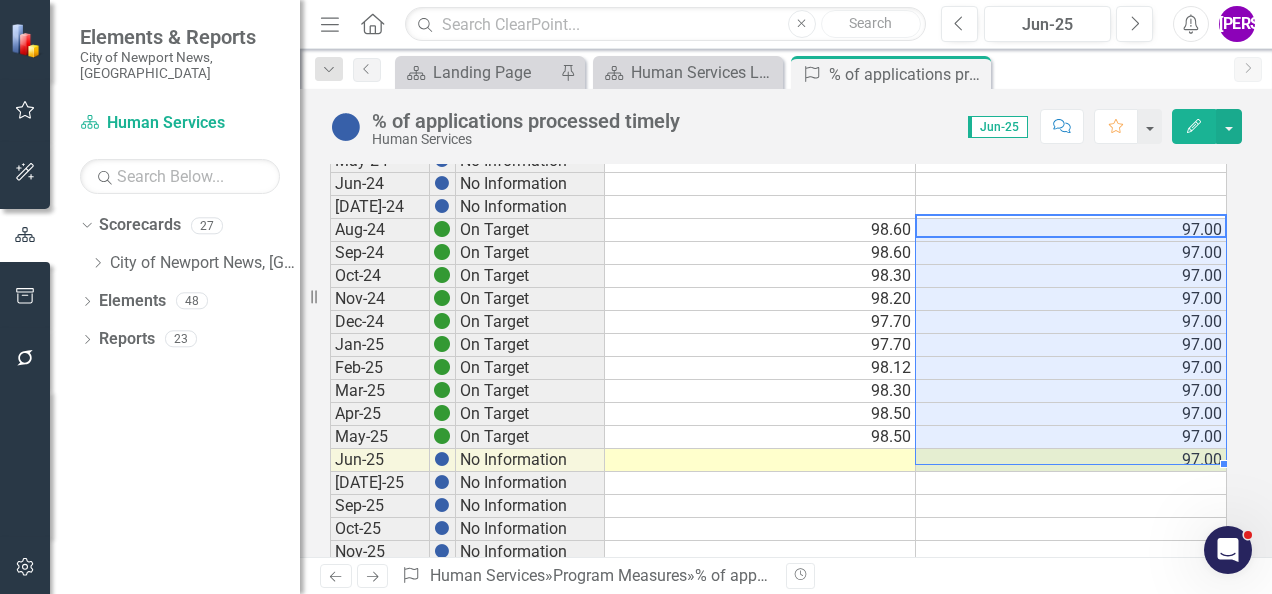 drag, startPoint x: 1058, startPoint y: 222, endPoint x: 1045, endPoint y: 449, distance: 227.37195 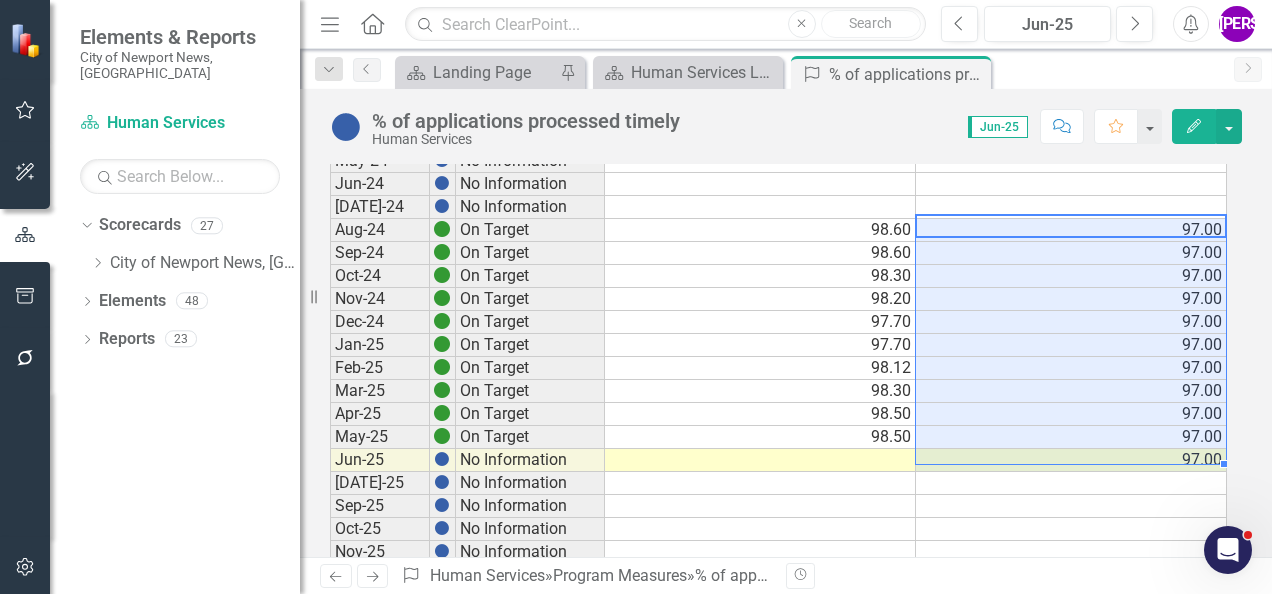 click on "Jul-23 No Information Aug-23 No Information Sep-23 No Information Oct-23 No Information Nov-23 No Information Dec-23 No Information Jan-24 No Information Feb-24 No Information Mar-24 No Information Apr-24 No Information May-24 No Information Jun-24 No Information Jul-24 No Information Aug-24 On Target 98.60 97.00 Sep-24 On Target 98.60 97.00 Oct-24 On Target 98.30 97.00 Nov-24 On Target 98.20 97.00 Dec-24 On Target 97.70 97.00 Jan-25 On Target 97.70 97.00 Feb-25 On Target 98.12 97.00 Mar-25 On Target 98.30 97.00 Apr-25 On Target 98.50 97.00 May-25 On Target 98.50 97.00 Jun-25 No Information 97.00 Jul-25 No Information Sep-25 No Information Oct-25 No Information Nov-25 No Information Dec-25 No Information Jan-26 No Information Feb-26 No Information Mar-26 No Information April-26 No Information May-26 No Information Jun-26 No Information Jul-26 No Information Aug-26 No Information Sep-26 No Information Oct-26 No Information Nov-26 No Information Dec-26 No Information Jan-27 No Information Feb-27 No Information" at bounding box center (778, 529) 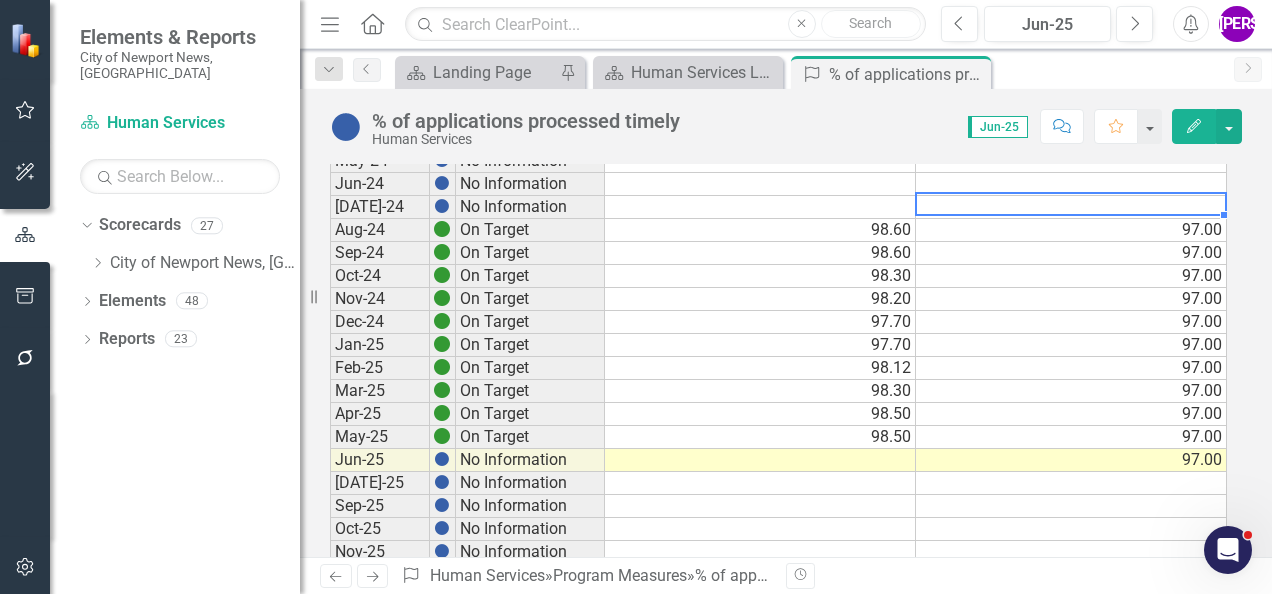 click at bounding box center (1071, 207) 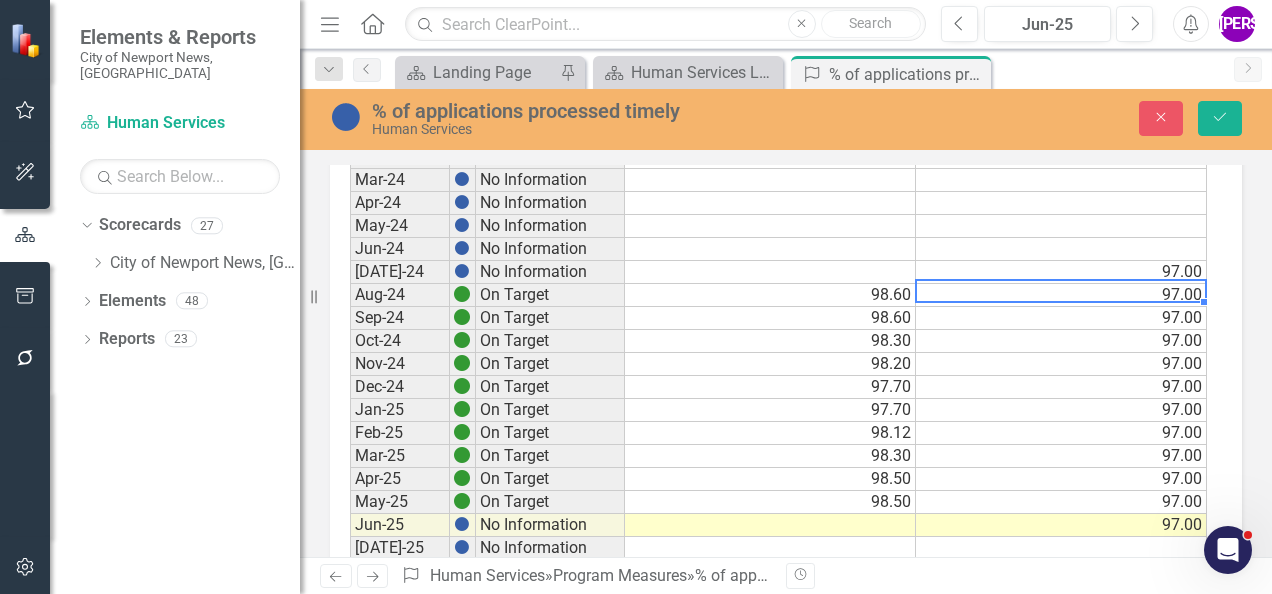 type on "97" 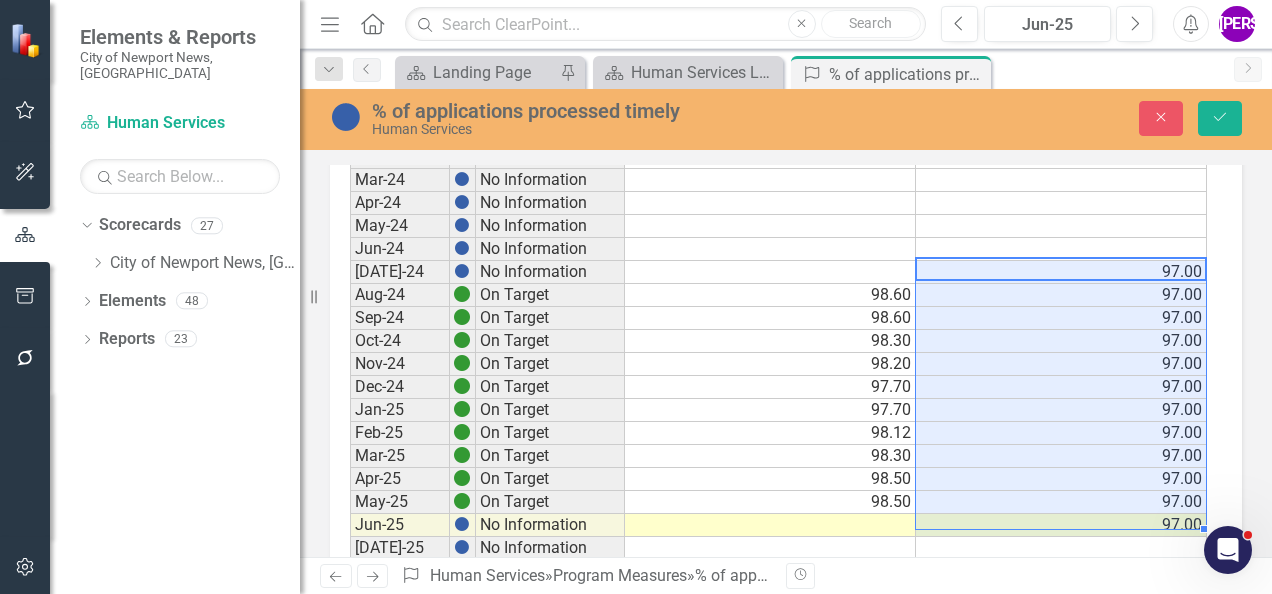 drag, startPoint x: 1176, startPoint y: 273, endPoint x: 1141, endPoint y: 508, distance: 237.59209 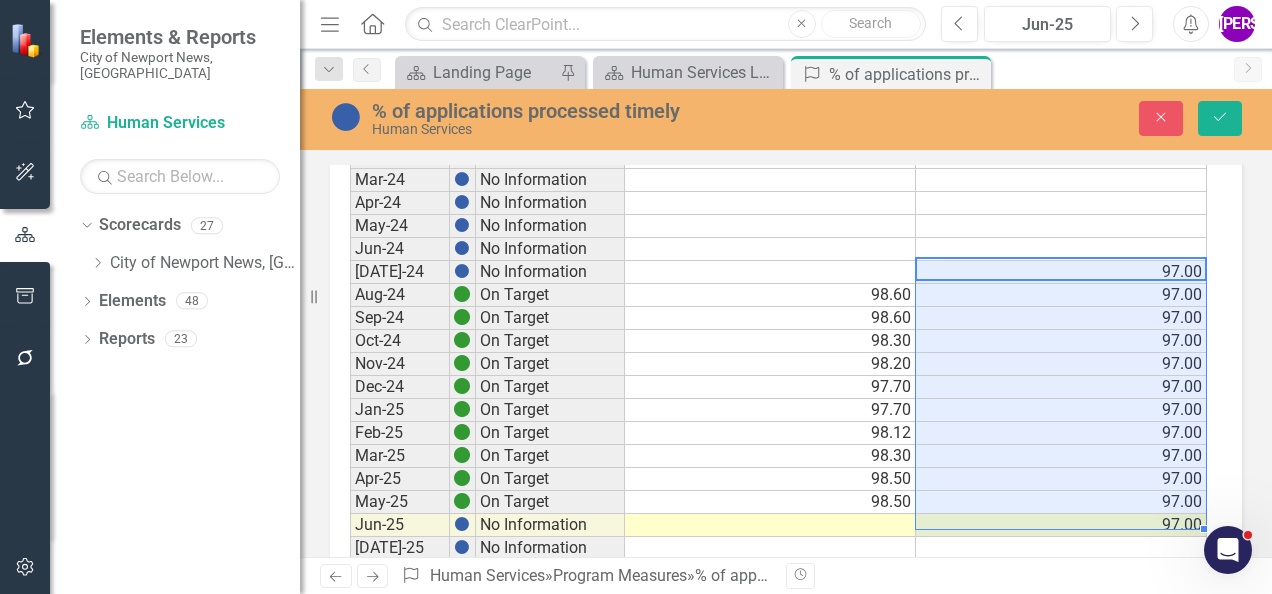 click on "Jul-23 No Information Aug-23 No Information Sep-23 No Information Oct-23 No Information Nov-23 No Information Dec-23 No Information Jan-24 No Information Feb-24 No Information Mar-24 No Information Apr-24 No Information May-24 No Information Jun-24 No Information Jul-24 No Information 97.00 Aug-24 On Target 98.60 97.00 Sep-24 On Target 98.60 97.00 Oct-24 On Target 98.30 97.00 Nov-24 On Target 98.20 97.00 Dec-24 On Target 97.70 97.00 Jan-25 On Target 97.70 97.00 Feb-25 On Target 98.12 97.00 Mar-25 On Target 98.30 97.00 Apr-25 On Target 98.50 97.00 May-25 On Target 98.50 97.00 Jun-25 No Information 97.00 Jul-25 No Information Sep-25 No Information Oct-25 No Information Nov-25 No Information Dec-25 No Information Jan-26 No Information Feb-26 No Information Mar-26 No Information April-26 No Information May-26 No Information Jun-26 No Information Jul-26 No Information Aug-26 No Information Sep-26 No Information Oct-26 No Information Nov-26 No Information Dec-26 No Information Jan-27 No Information Feb-27 Mar-27" at bounding box center [778, 594] 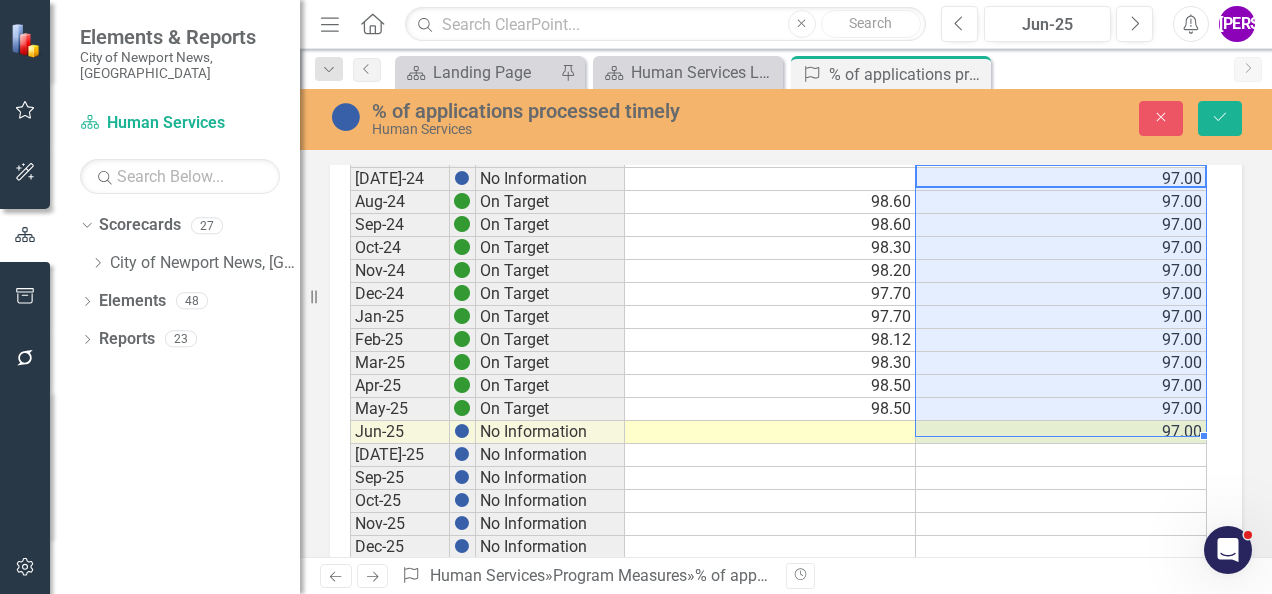 scroll, scrollTop: 600, scrollLeft: 0, axis: vertical 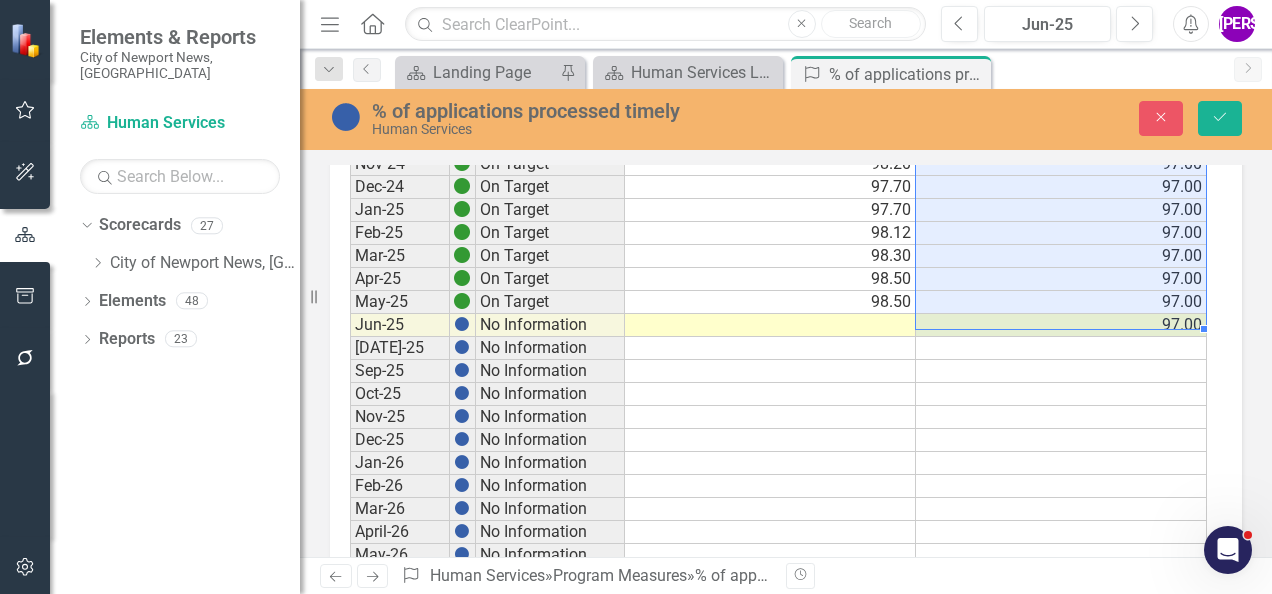 click at bounding box center [1061, 348] 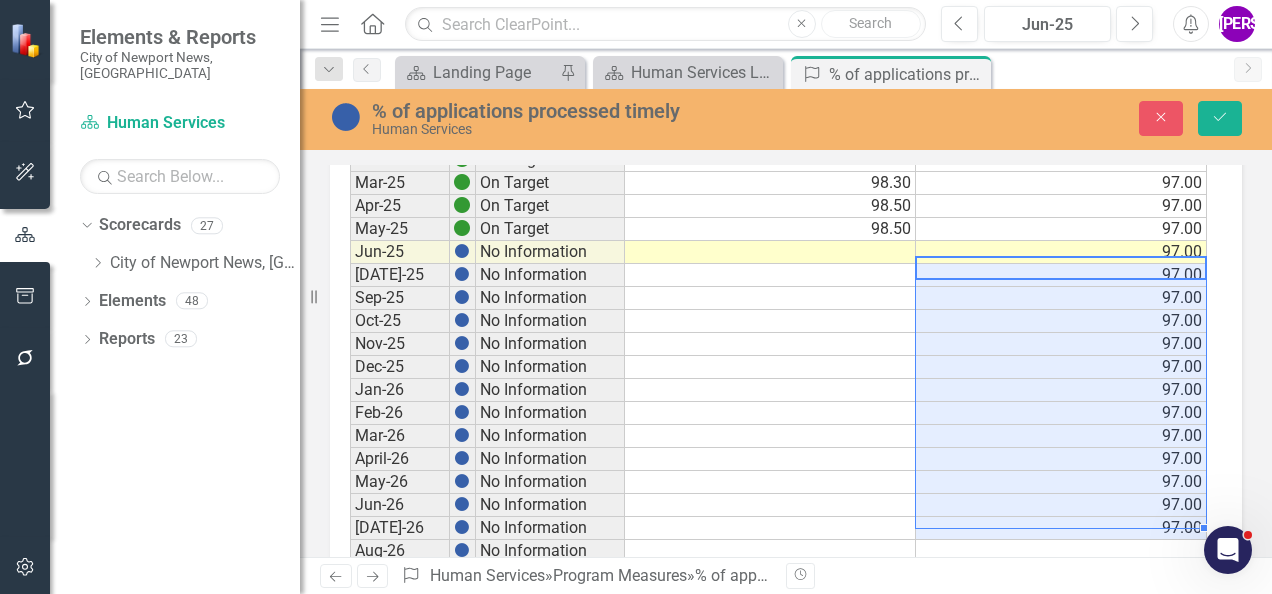 scroll, scrollTop: 800, scrollLeft: 0, axis: vertical 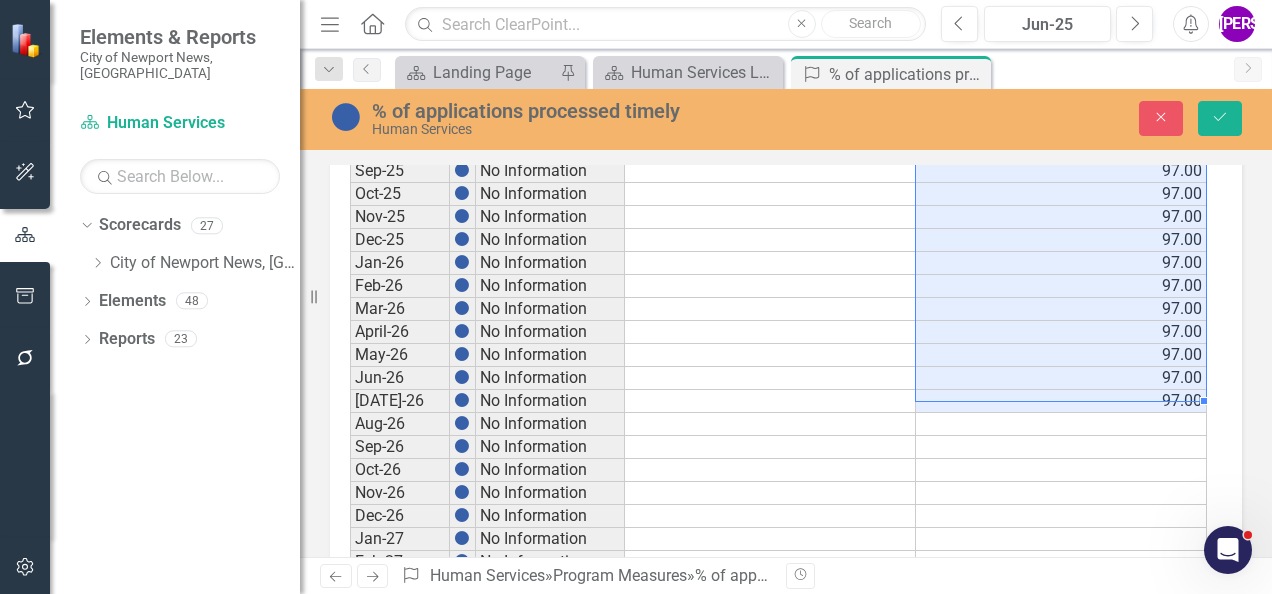 click on "97.00" at bounding box center [1061, 401] 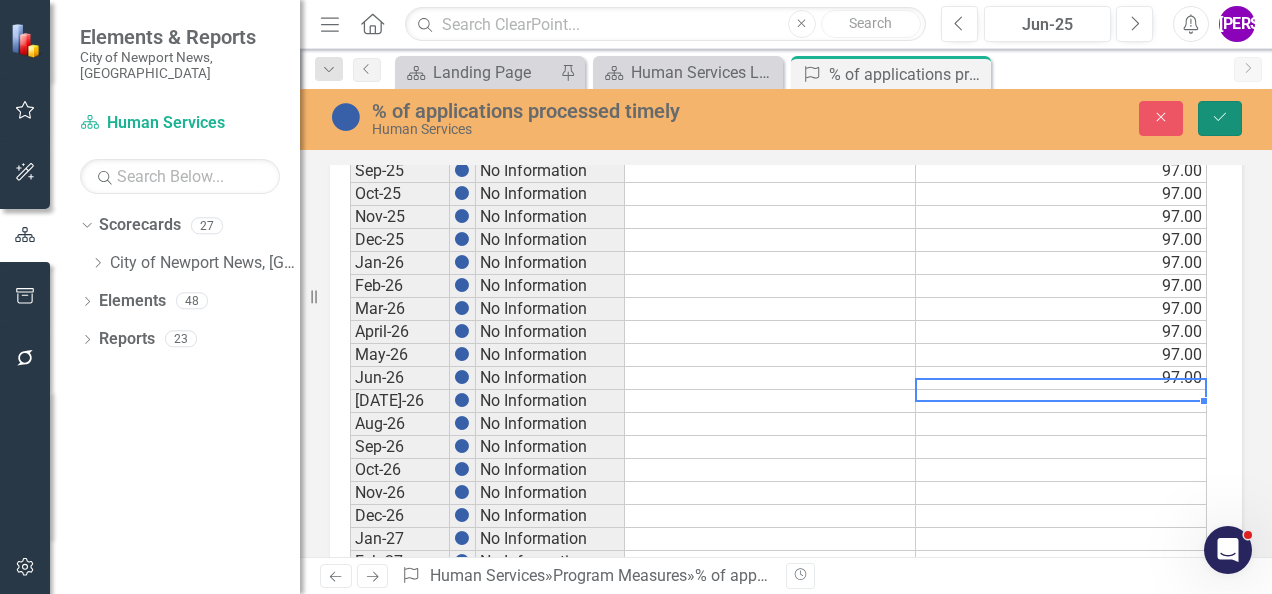 click on "Save" 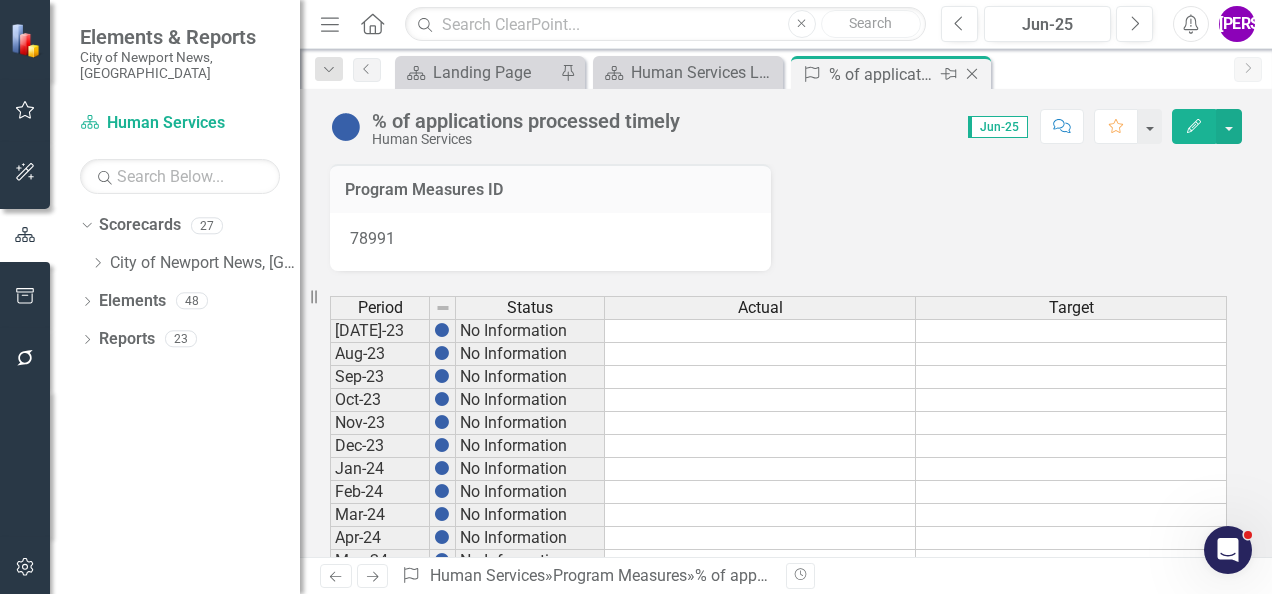 click on "Close" 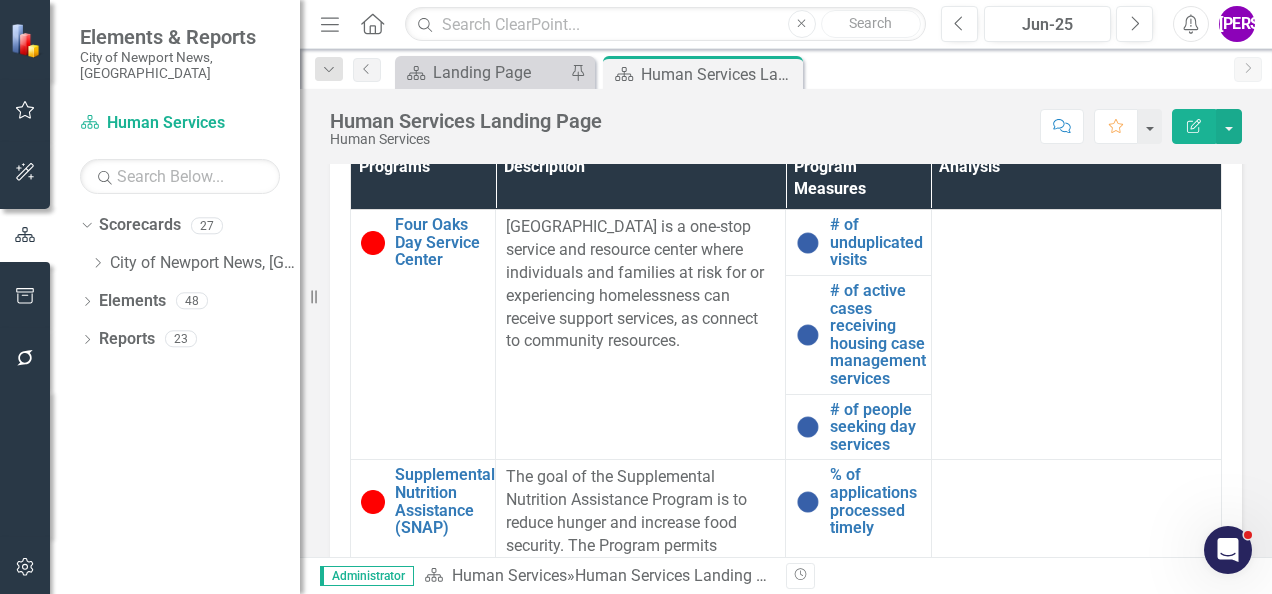 scroll, scrollTop: 1264, scrollLeft: 0, axis: vertical 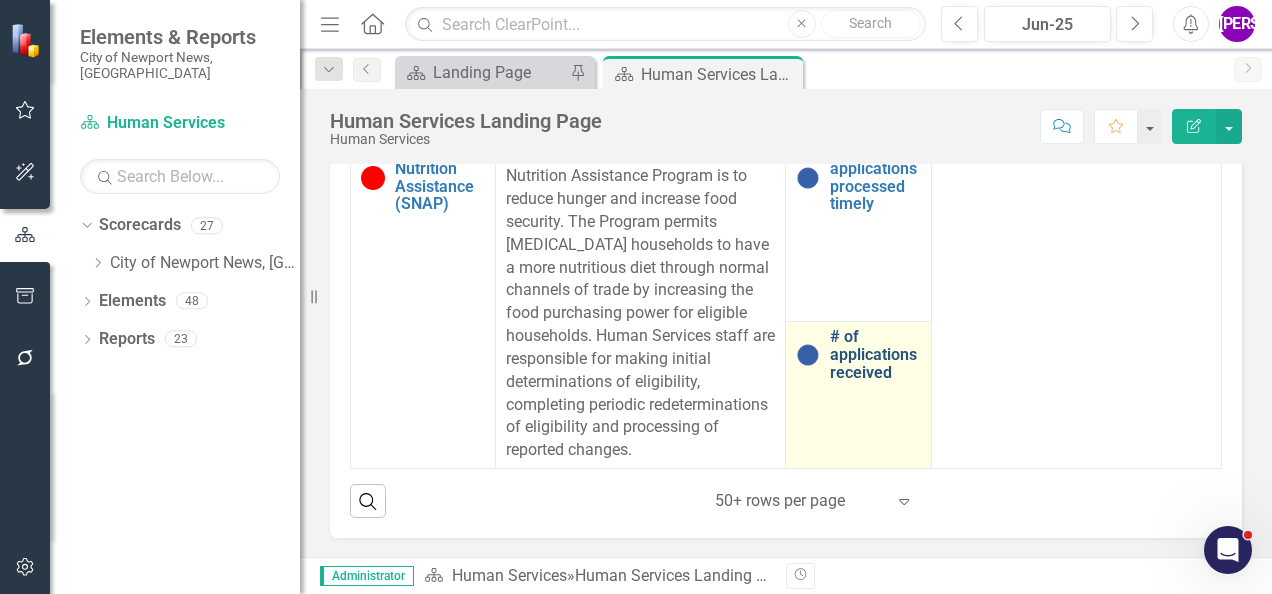 click on "# of applications received" at bounding box center [875, 354] 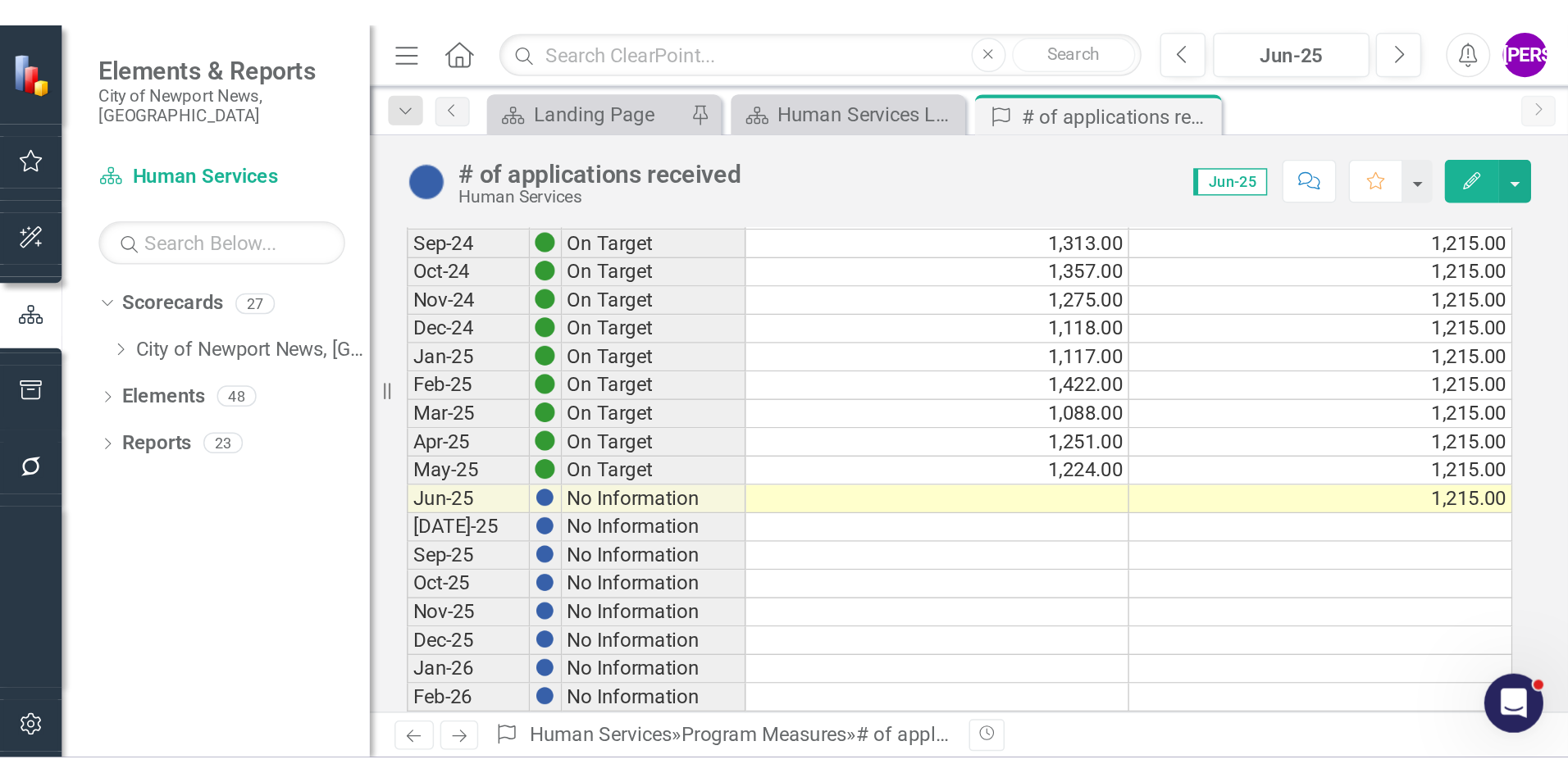 scroll, scrollTop: 82, scrollLeft: 0, axis: vertical 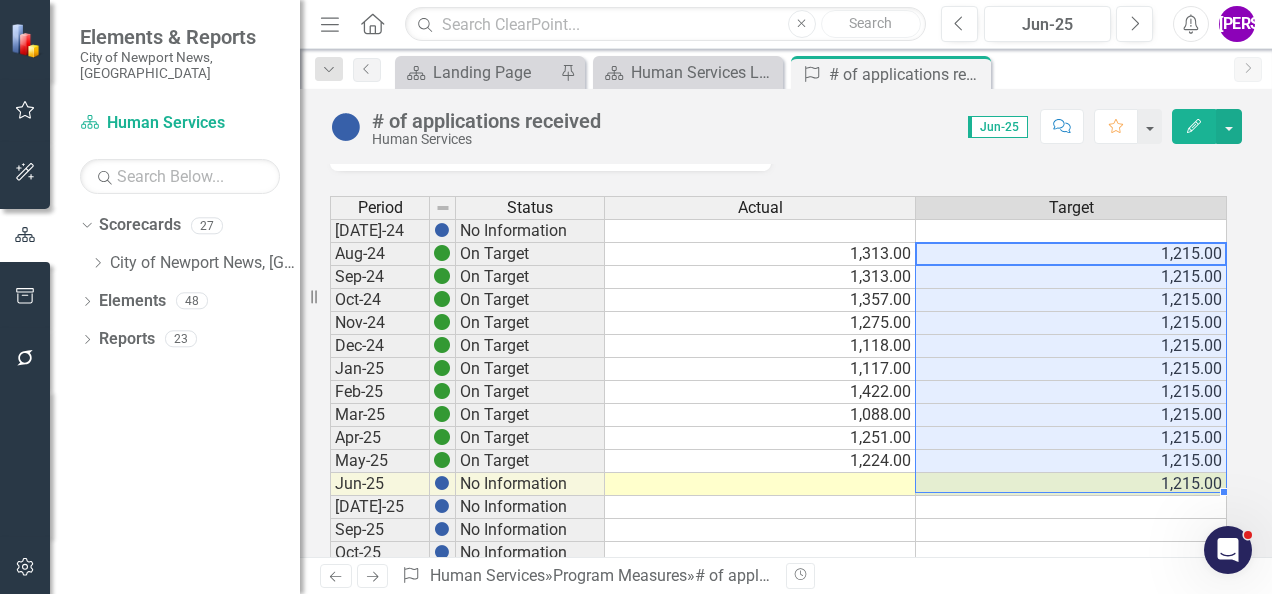 drag, startPoint x: 1068, startPoint y: 262, endPoint x: 1062, endPoint y: 469, distance: 207.08694 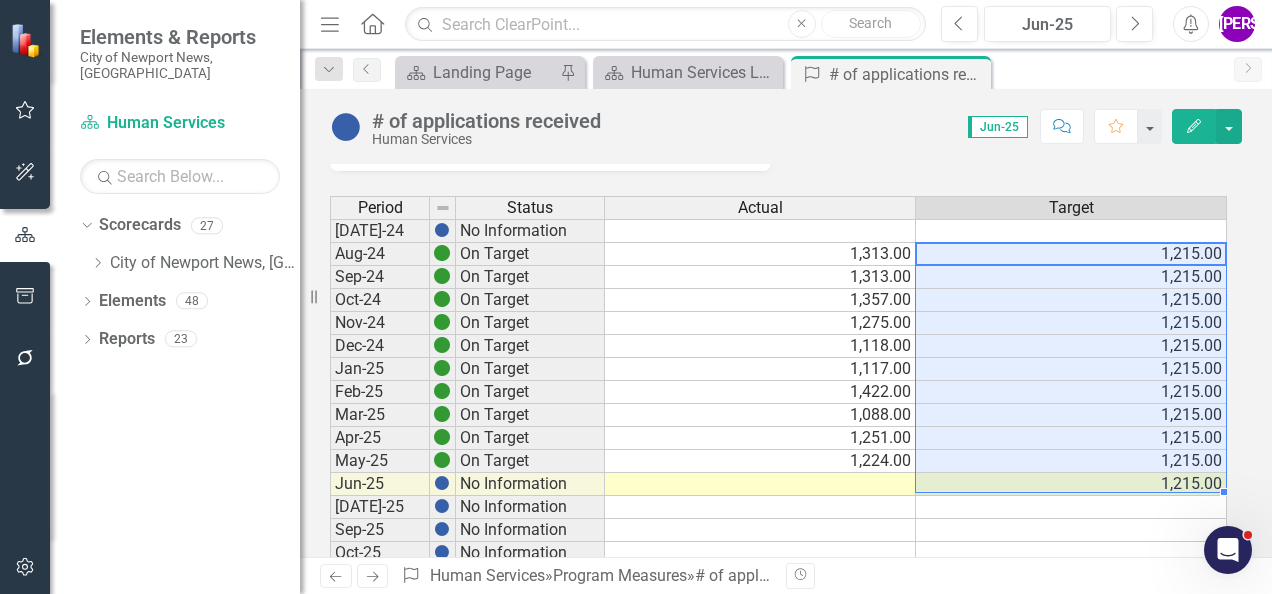 click on "Jul-24 No Information Aug-24 On Target 1,313.00 1,215.00 Sep-24 On Target 1,313.00 1,215.00 Oct-24 On Target 1,357.00 1,215.00 Nov-24 On Target 1,275.00 1,215.00 Dec-24 On Target 1,118.00 1,215.00 Jan-25 On Target 1,117.00 1,215.00 Feb-25 On Target 1,422.00 1,215.00 Mar-25 On Target 1,088.00 1,215.00 Apr-25 On Target 1,251.00 1,215.00 May-25 On Target 1,224.00 1,215.00 Jun-25 No Information 1,215.00 Jul-25 No Information Sep-25 No Information Oct-25 No Information Nov-25 No Information Dec-25 No Information Jan-26 No Information Feb-26 No Information Mar-26 No Information April-26 No Information May-26 No Information Jun-26 No Information Jul-26 No Information Aug-26 No Information Sep-26 No Information Oct-26 No Information Nov-26 No Information Dec-26 No Information Jan-27 No Information Feb-27 No Information Mar-27 No Information Apr-27 No Information May-27 No Information Jun-27 No Information Jul-27 No Information Aug-27 No Information Sep-27 No Information Oct-27 No Information Nov-27 No Information" at bounding box center (778, 691) 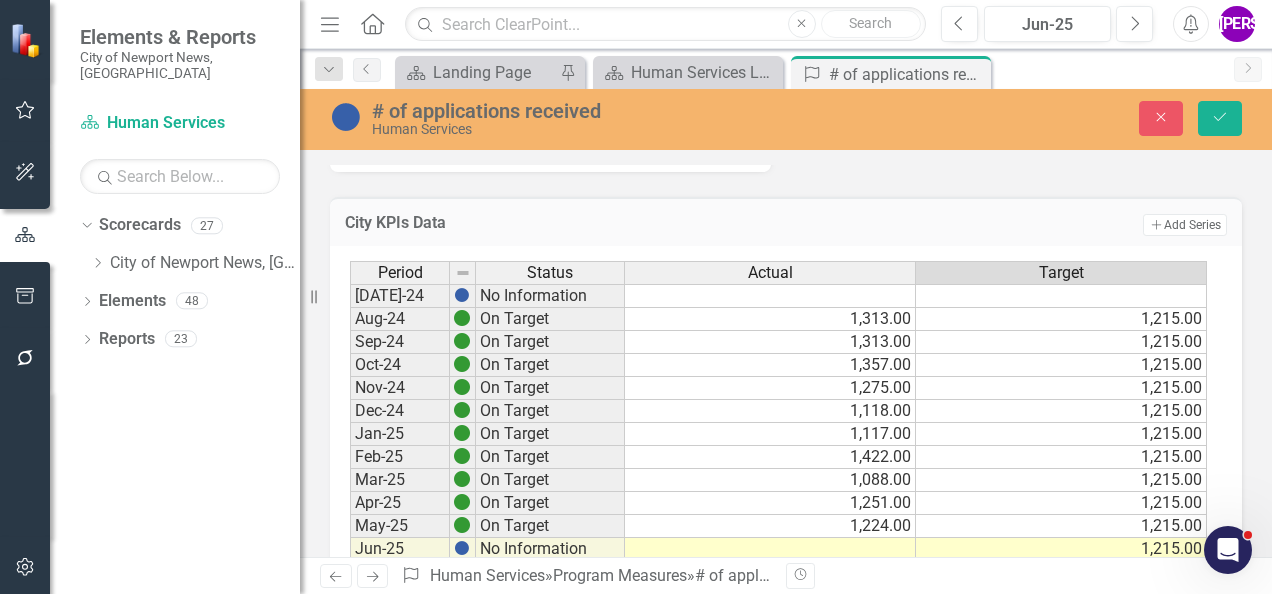 click on "1,215.00" at bounding box center [1061, 434] 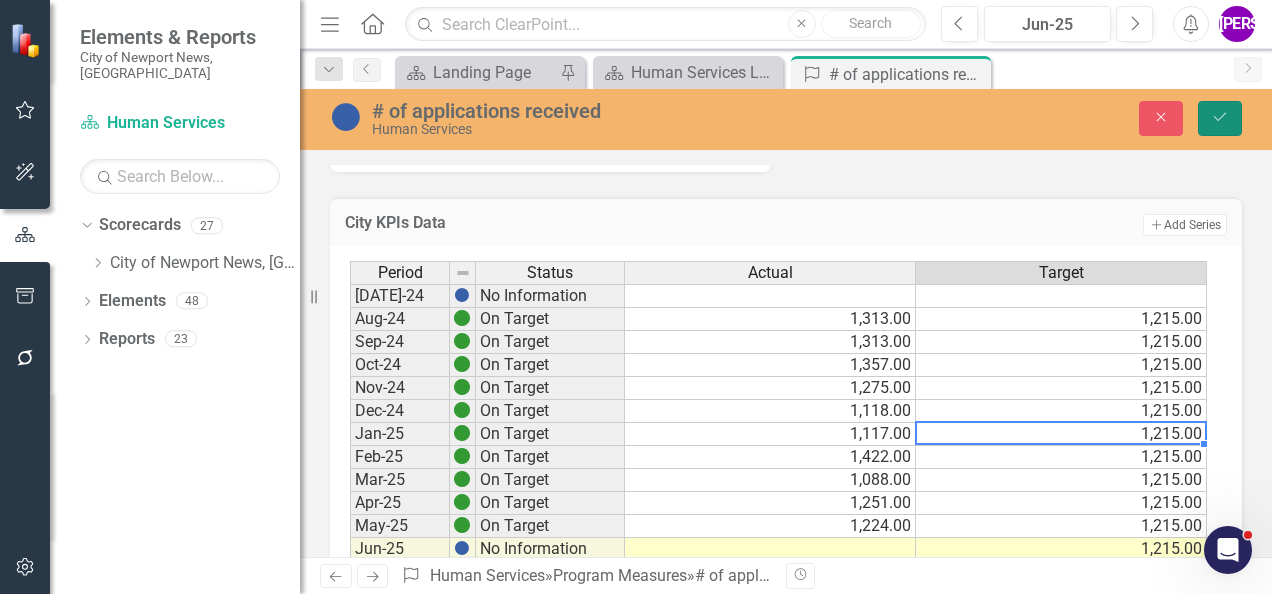 click on "Save" at bounding box center [1220, 118] 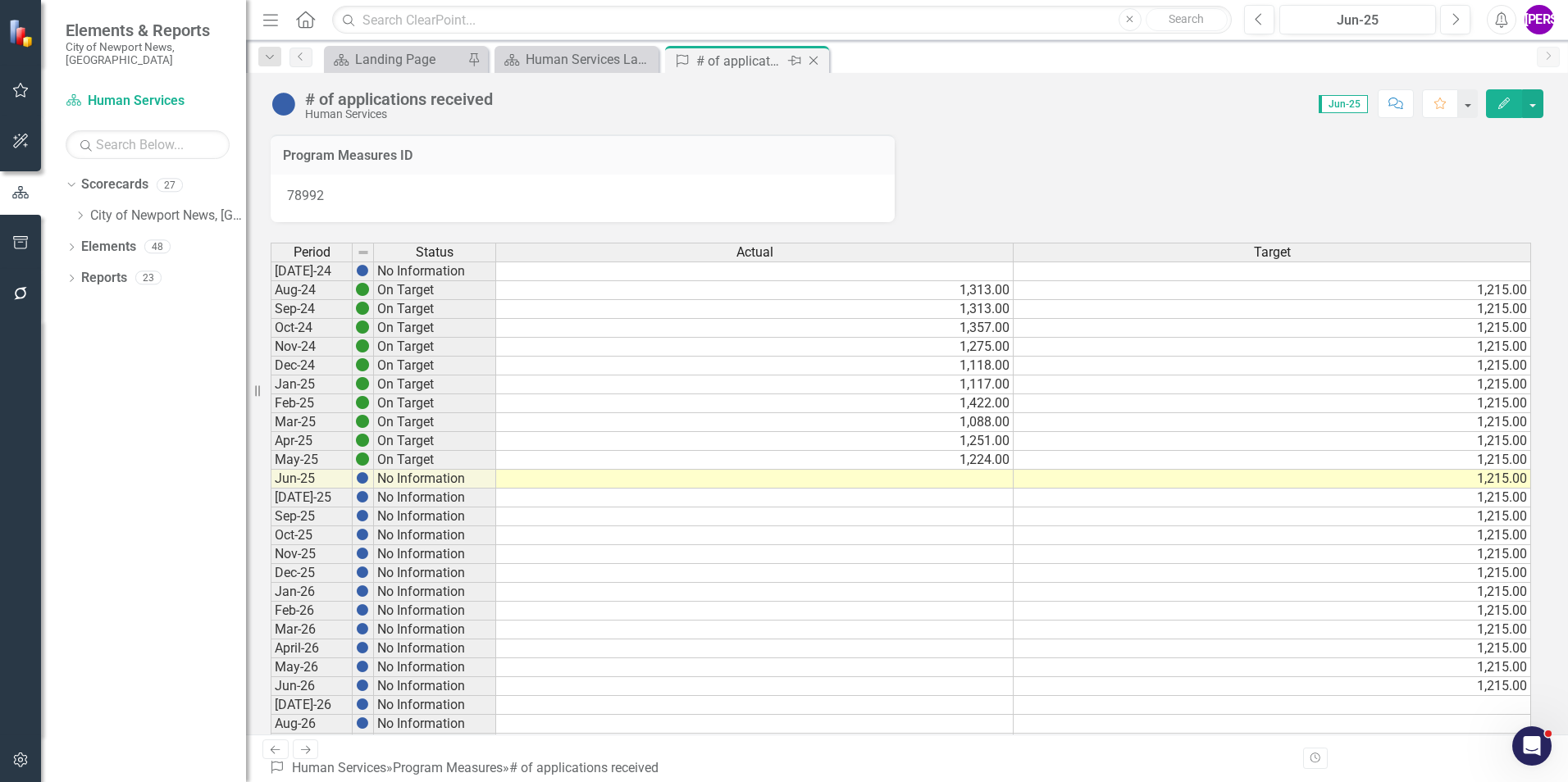 click on "Close" 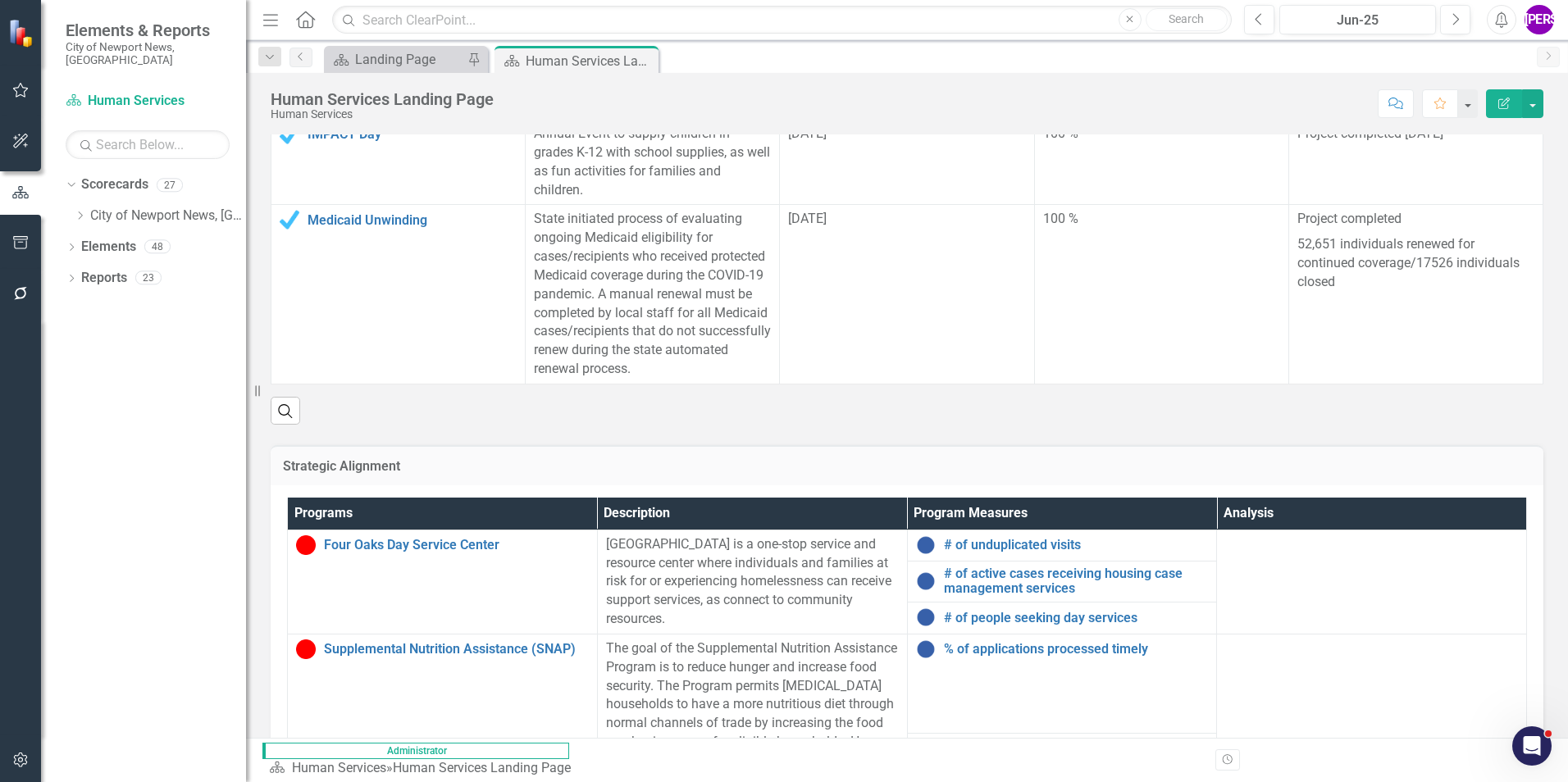 scroll, scrollTop: 492, scrollLeft: 0, axis: vertical 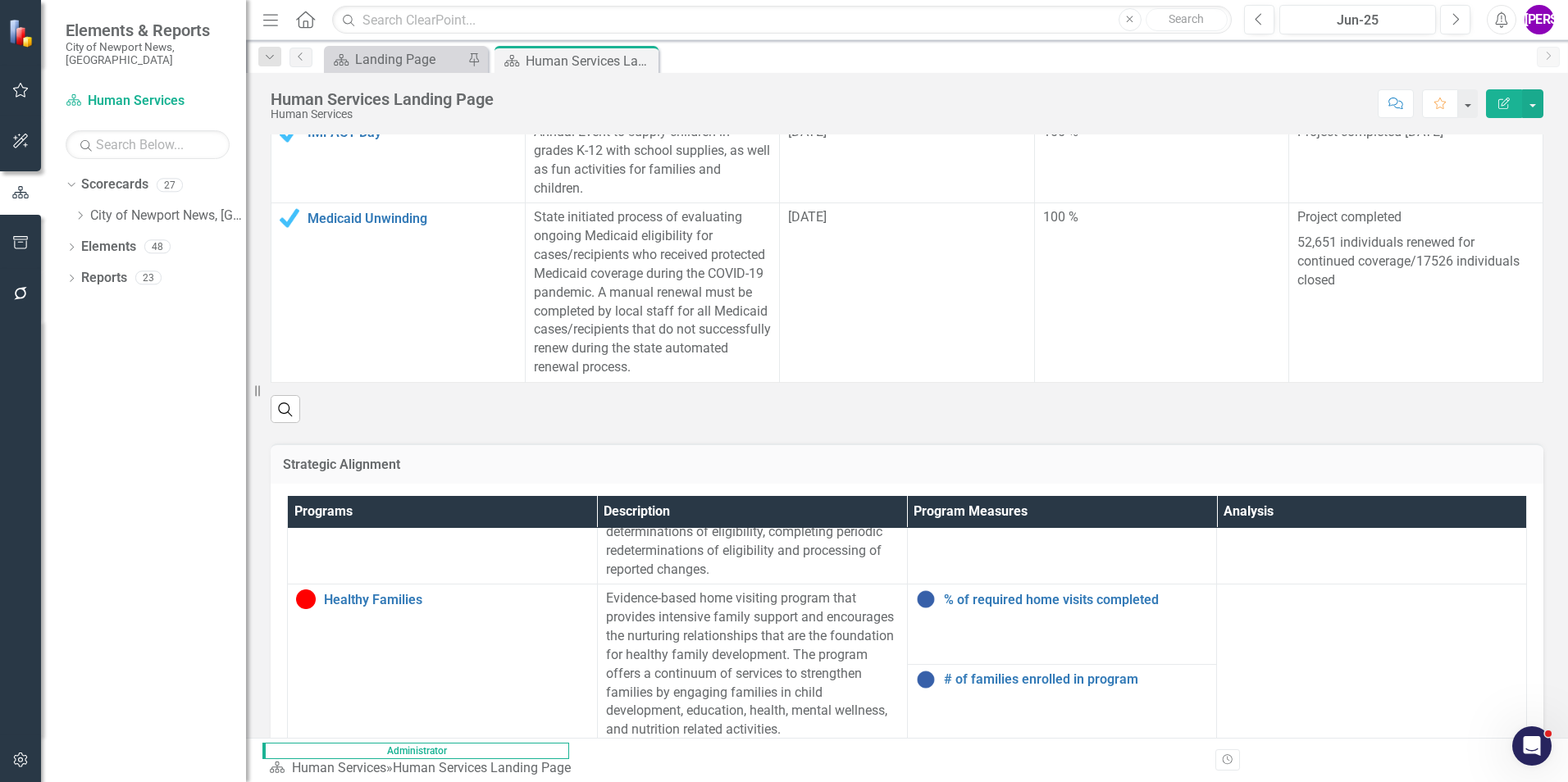 click on "# of children in [PERSON_NAME] care" at bounding box center [1076, 760] 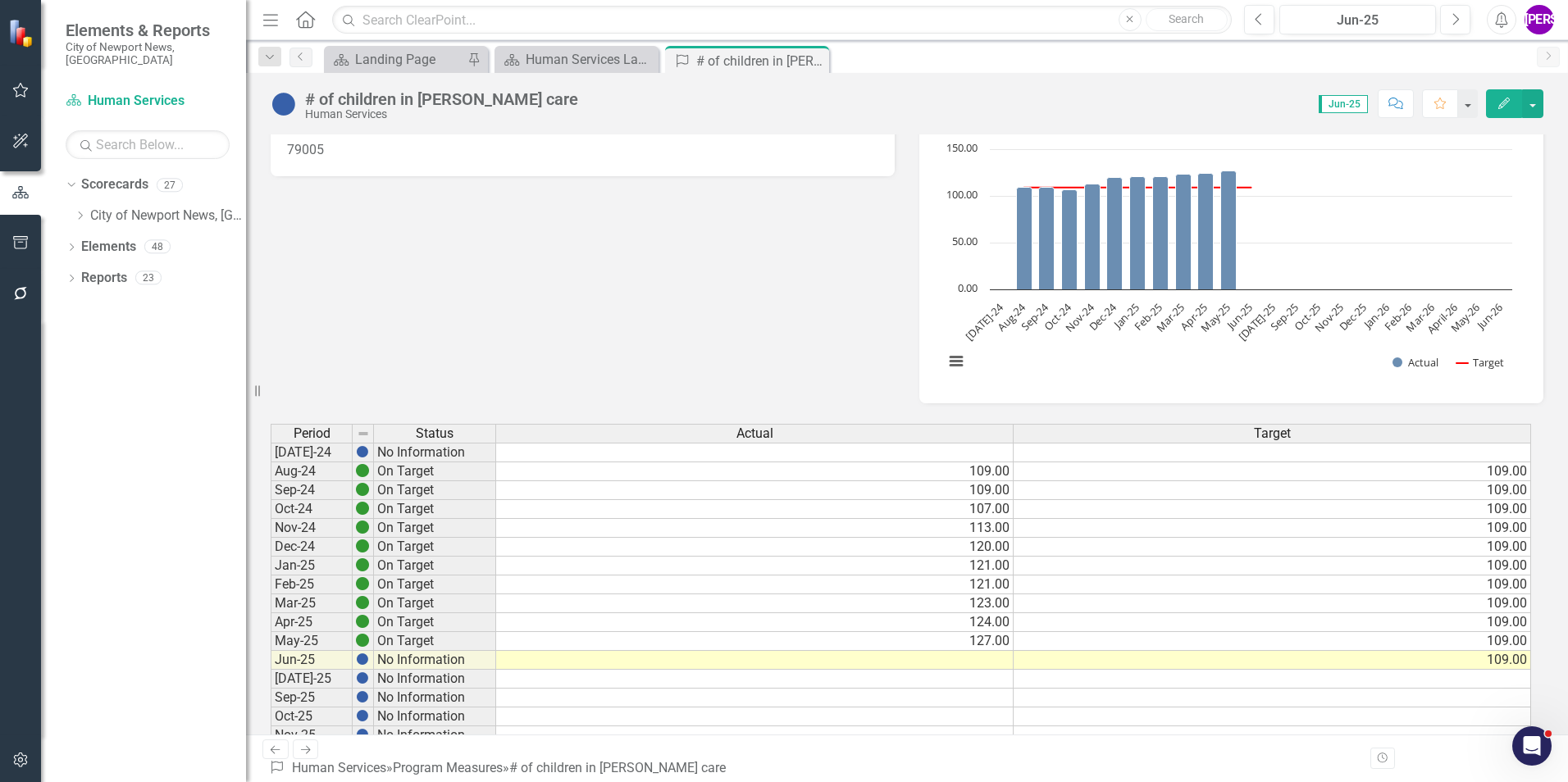 scroll, scrollTop: 164, scrollLeft: 0, axis: vertical 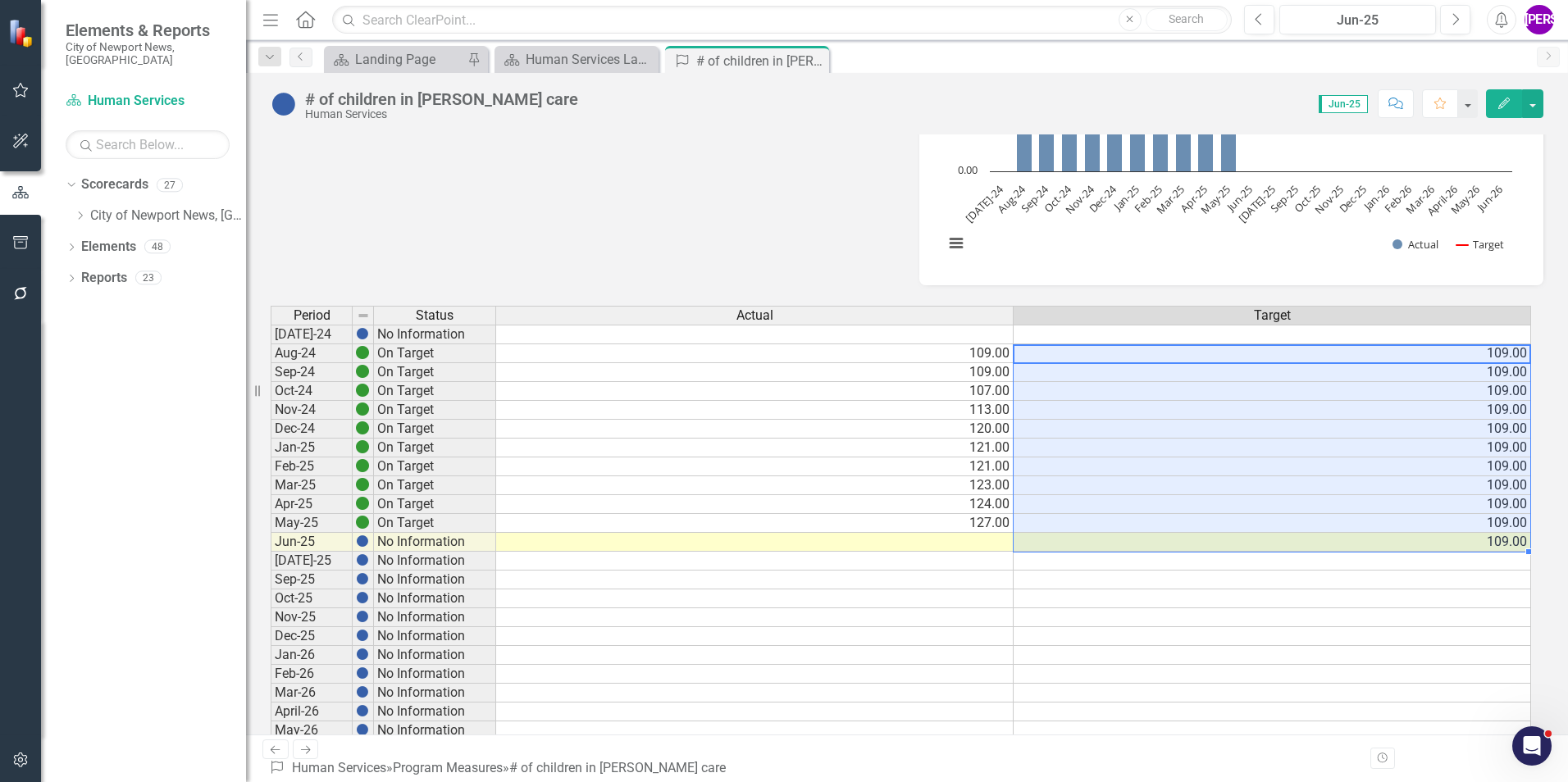 drag, startPoint x: 1441, startPoint y: 357, endPoint x: 1413, endPoint y: 536, distance: 181.17671 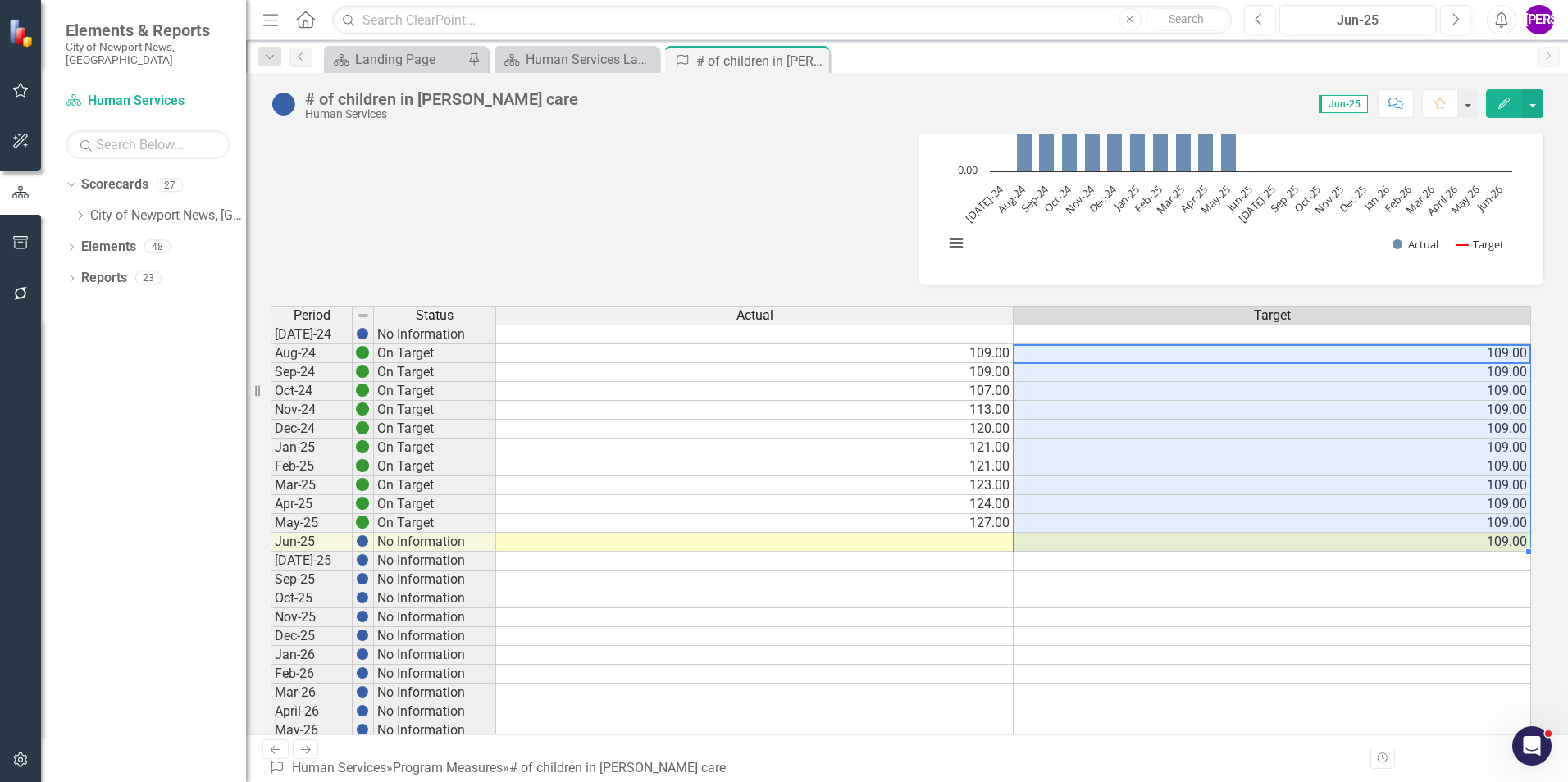 click on "Jul-24 No Information Aug-24 On Target 109.00 109.00 Sep-24 On Target 109.00 109.00 Oct-24 On Target 107.00 109.00 Nov-24 On Target 113.00 109.00 Dec-24 On Target 120.00 109.00 Jan-25 On Target 121.00 109.00 Feb-25 On Target 121.00 109.00 Mar-25 On Target 123.00 109.00 Apr-25 On Target 124.00 109.00 May-25 On Target 127.00 109.00 Jun-25 No Information 109.00 Jul-25 No Information Sep-25 No Information Oct-25 No Information Nov-25 No Information Dec-25 No Information Jan-26 No Information Feb-26 No Information Mar-26 No Information April-26 No Information May-26 No Information Jun-26 No Information" at bounding box center (900, 542) 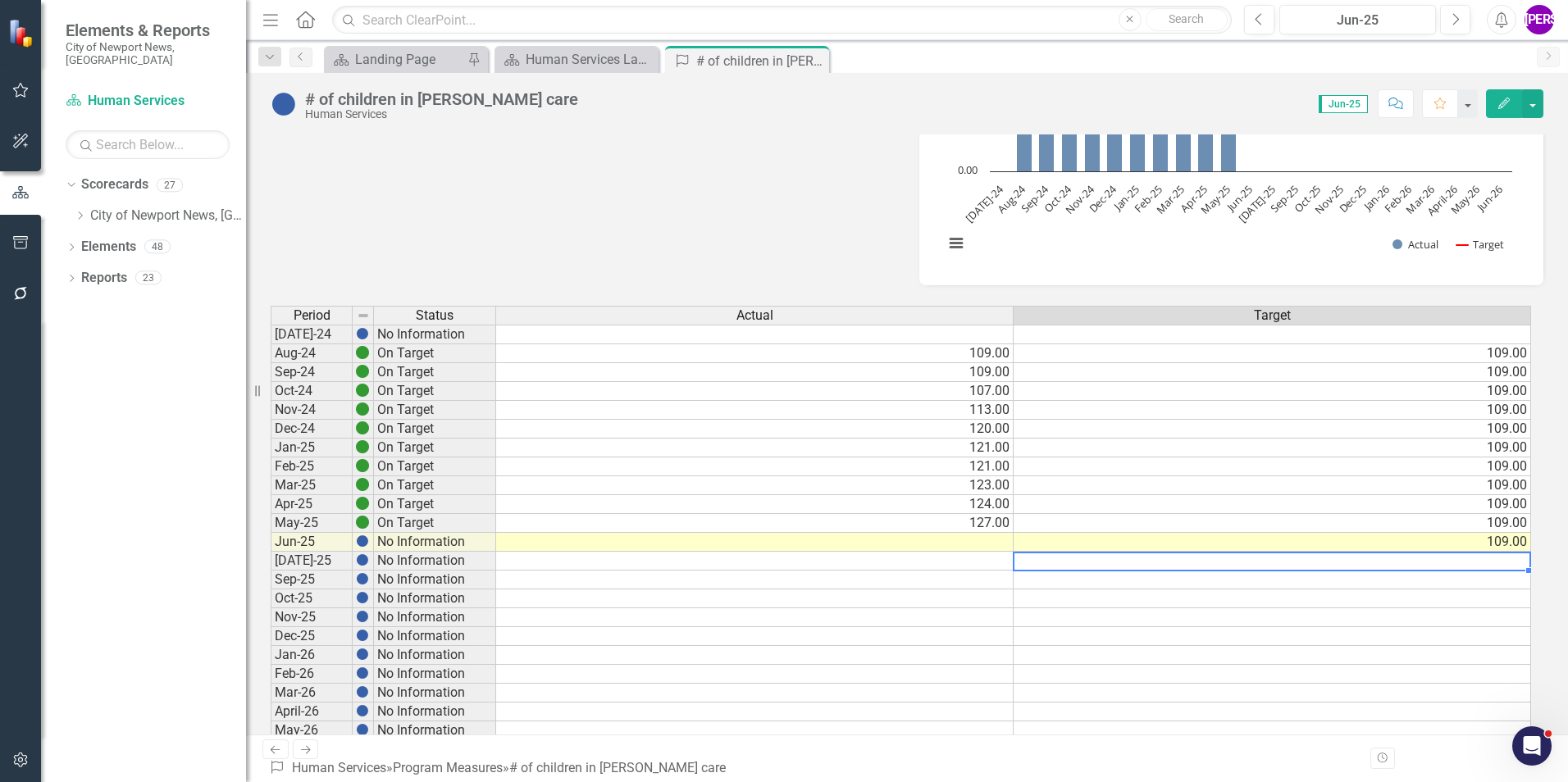 click at bounding box center (1272, 561) 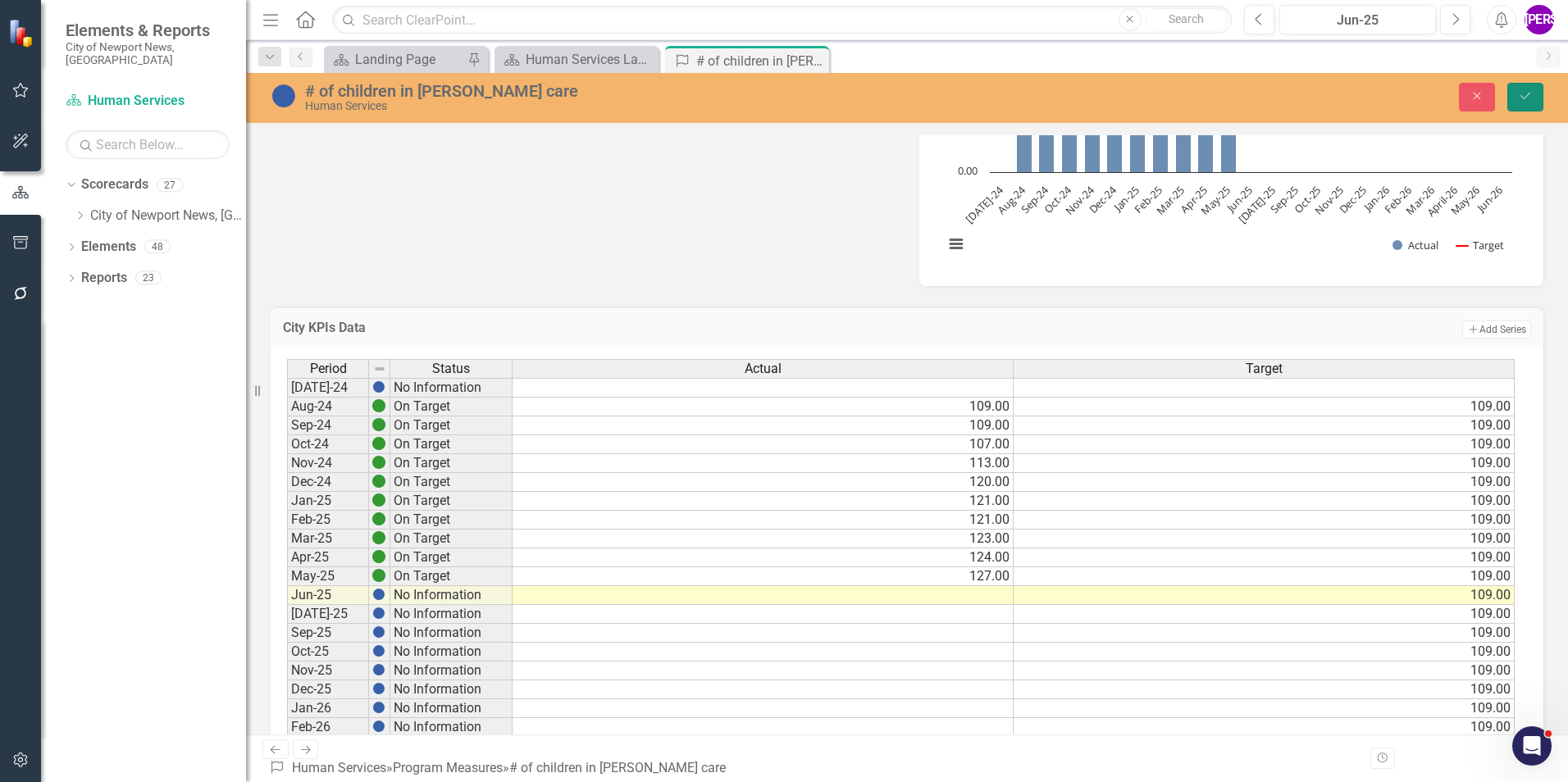 click on "Save" at bounding box center [1525, 97] 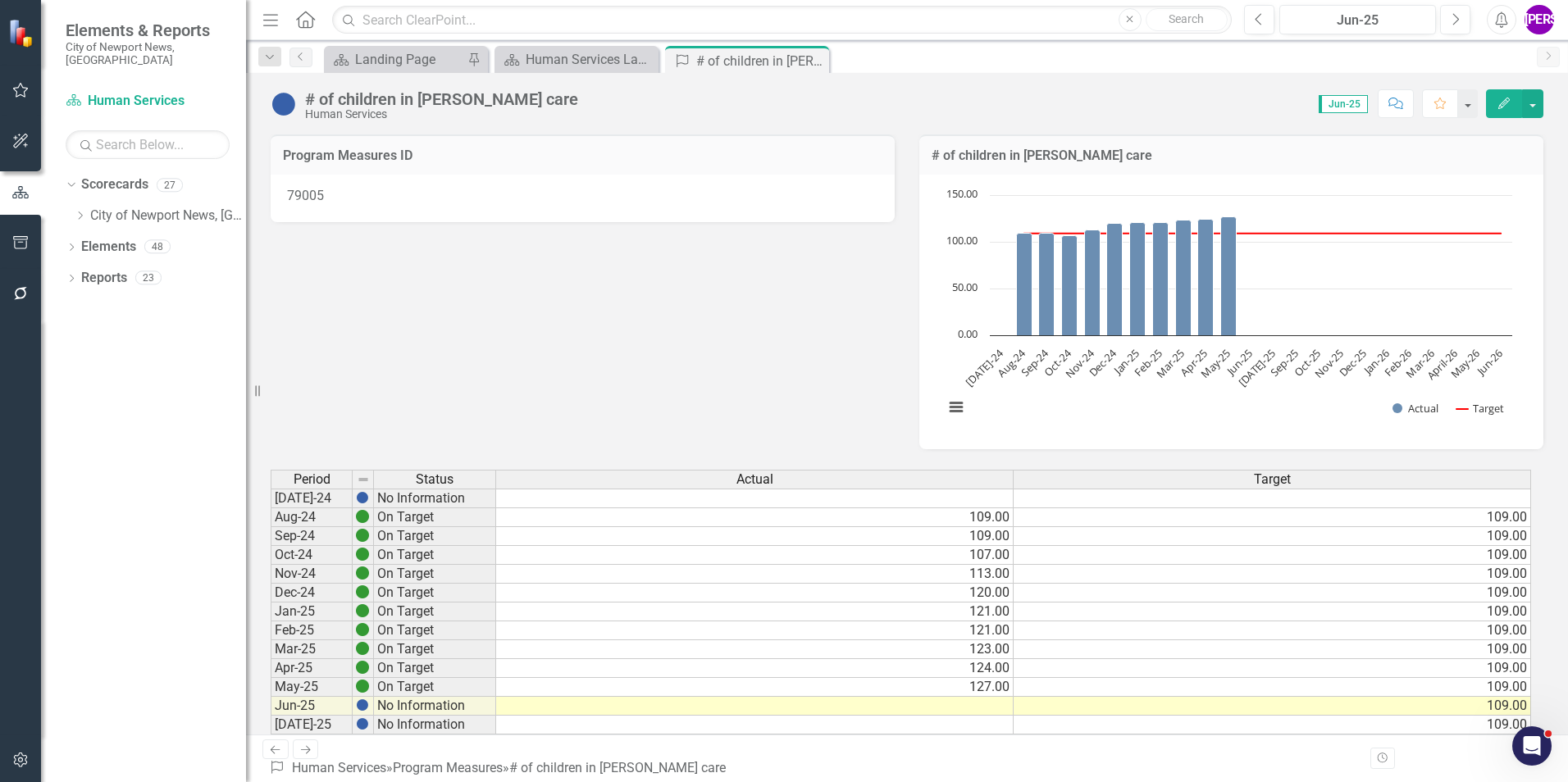 click on "Close" 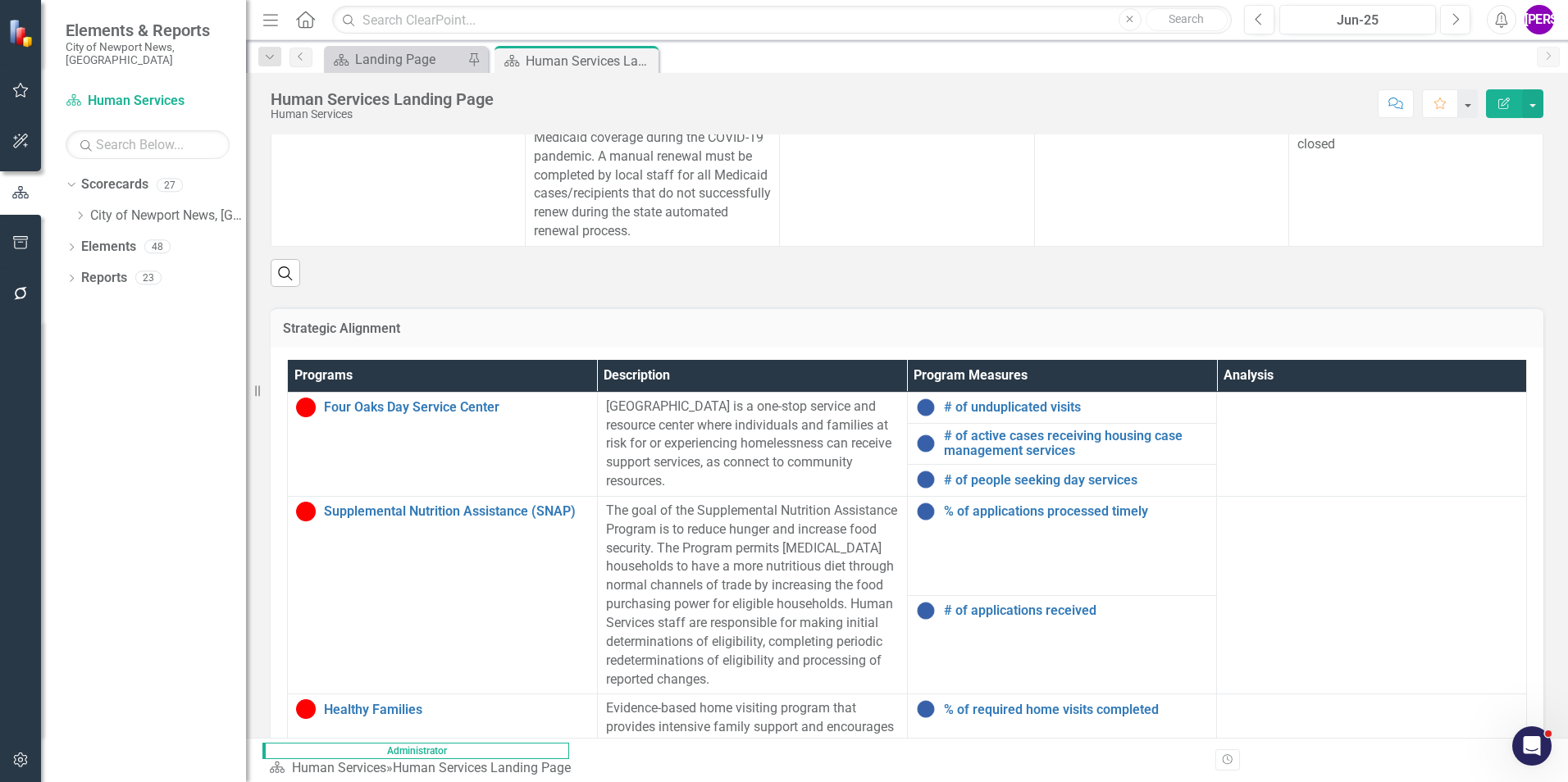 scroll, scrollTop: 656, scrollLeft: 0, axis: vertical 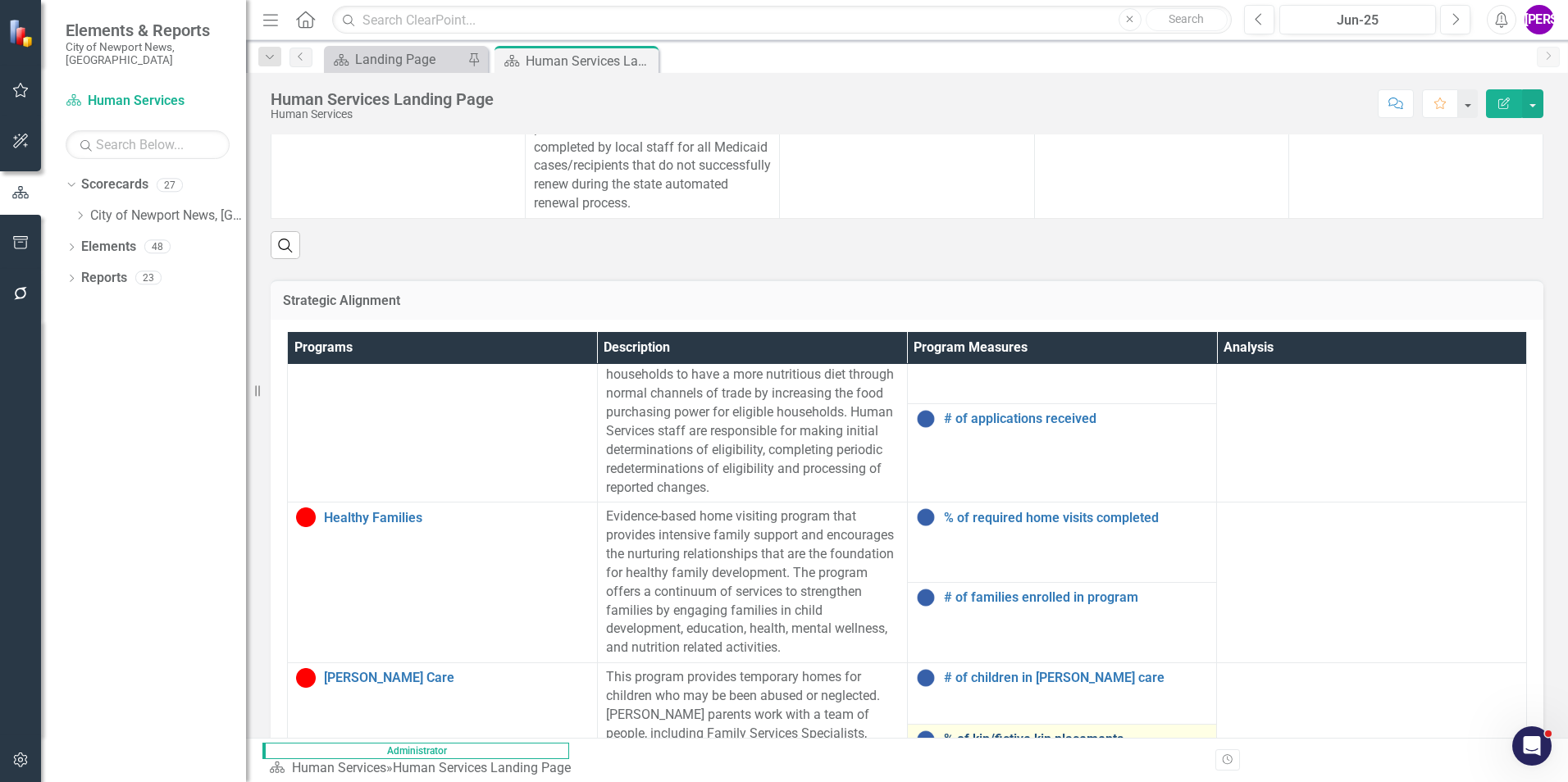 click on "% of kin/fictive kin placements" at bounding box center [1076, 739] 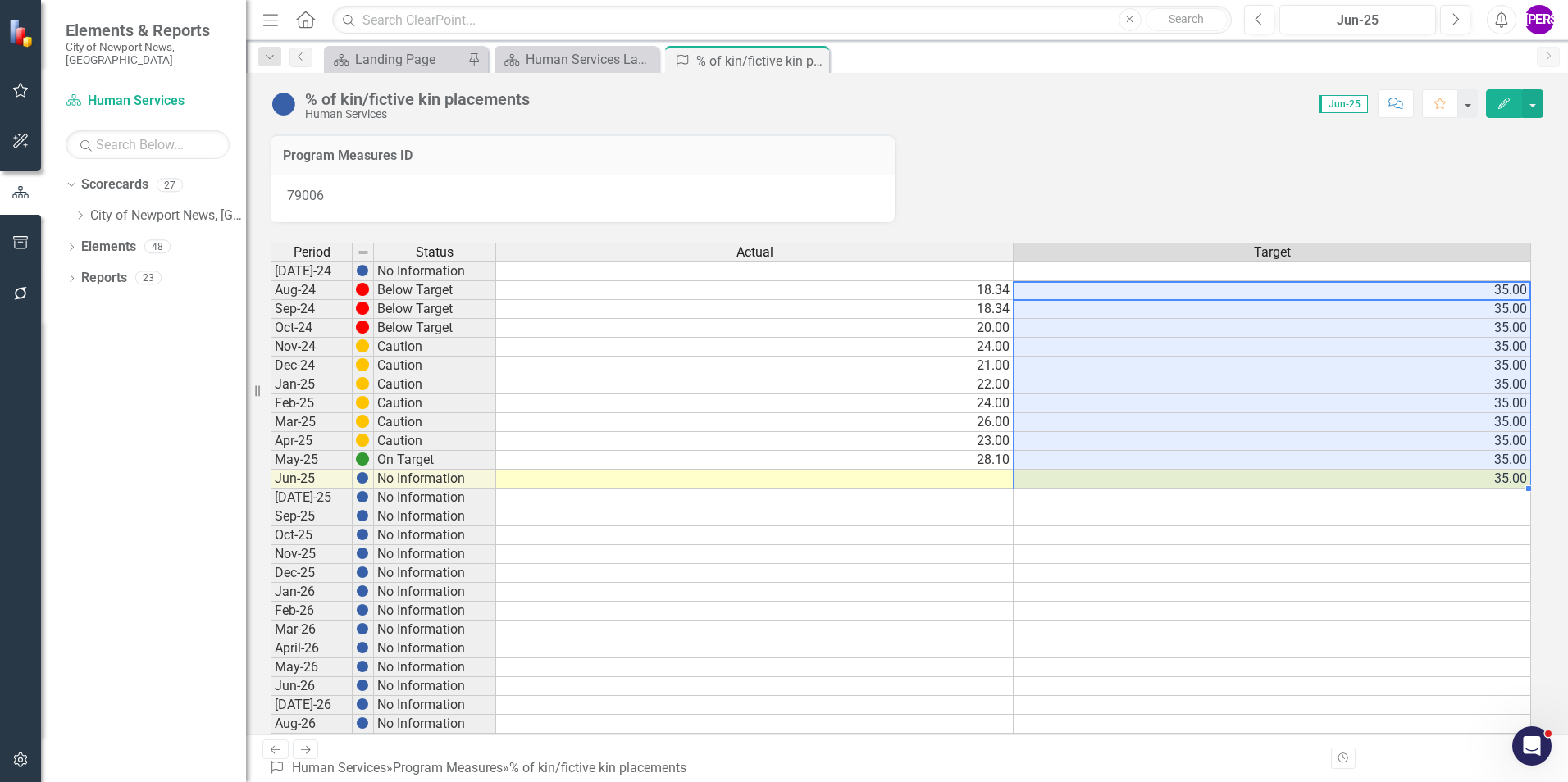 drag, startPoint x: 1333, startPoint y: 295, endPoint x: 1306, endPoint y: 473, distance: 180.03611 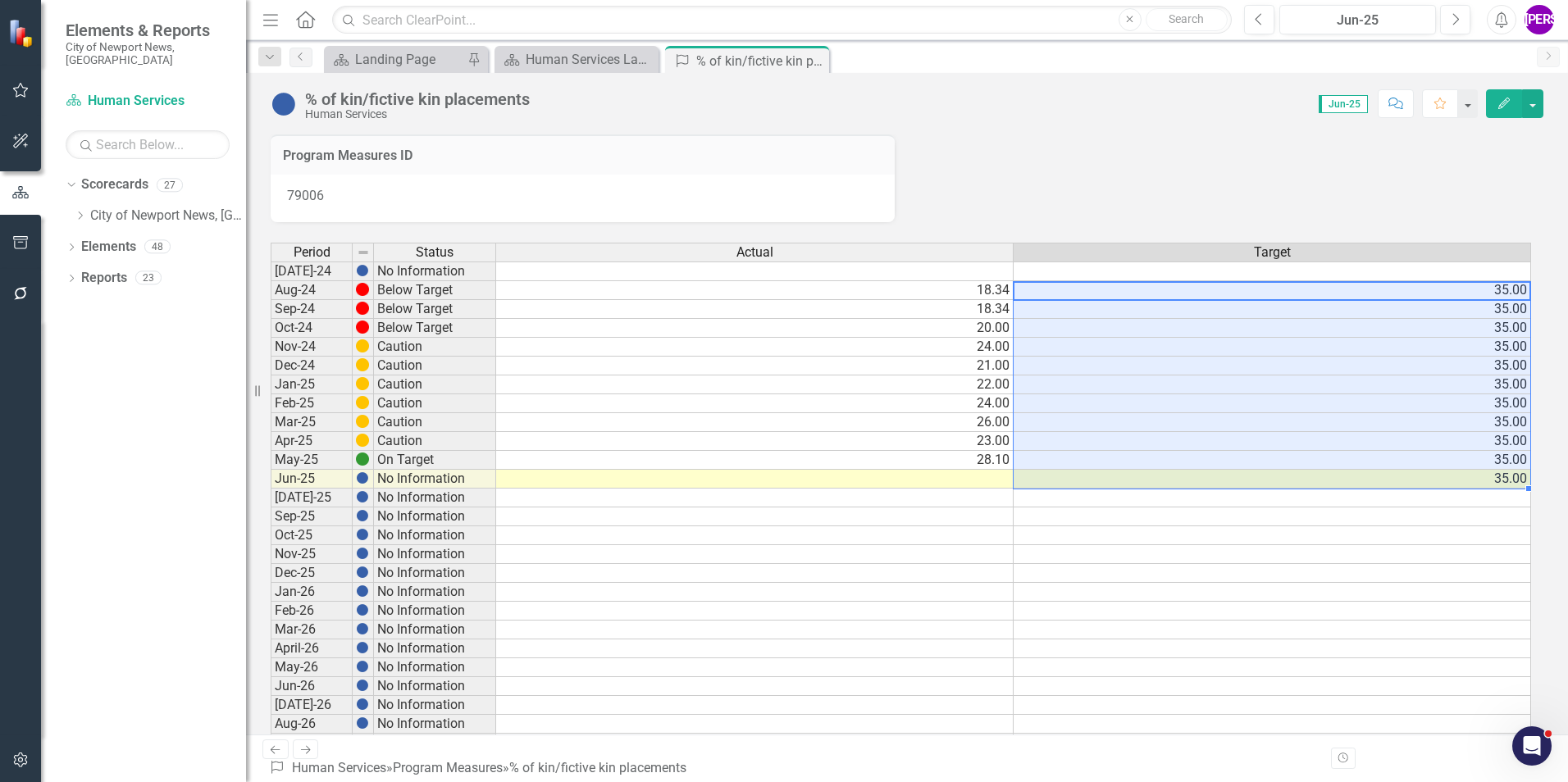 click on "Jul-24 No Information Aug-24 Below Target 18.34 35.00 Sep-24 Below Target 18.34 35.00 Oct-24 Below Target 20.00 35.00 Nov-24 Caution 24.00 35.00 Dec-24 Caution 21.00 35.00 Jan-25 Caution 22.00 35.00 Feb-25 Caution 24.00 35.00 Mar-25 Caution 26.00 35.00 Apr-25 Caution 23.00 35.00 May-25 On Target 28.10 35.00 Jun-25 No Information 35.00 Jul-25 No Information Sep-25 No Information Oct-25 No Information Nov-25 No Information Dec-25 No Information Jan-26 No Information Feb-26 No Information Mar-26 No Information April-26 No Information May-26 No Information Jun-26 No Information Jul-26 No Information Aug-26 No Information Sep-26 No Information Oct-26 No Information Nov-26 No Information Dec-26 No Information Jan-27 No Information Feb-27 No Information Mar-27 No Information Apr-27 No Information May-27 No Information Jun-27 No Information Jul-27 No Information Aug-27 No Information Sep-27 No Information Oct-27 No Information Nov-27 No Information Dec-27 No Information" at bounding box center [900, 648] 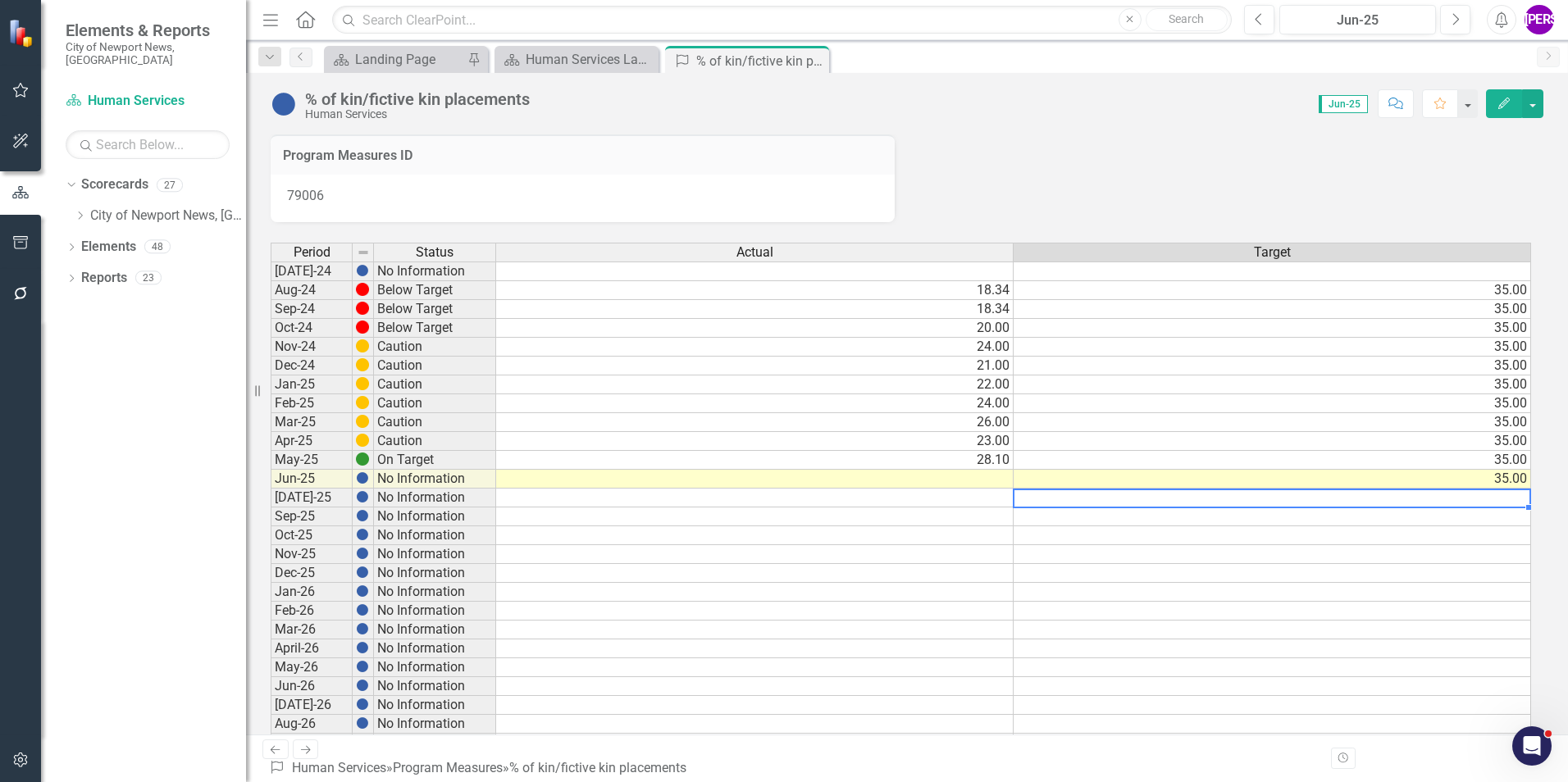 click at bounding box center (1272, 498) 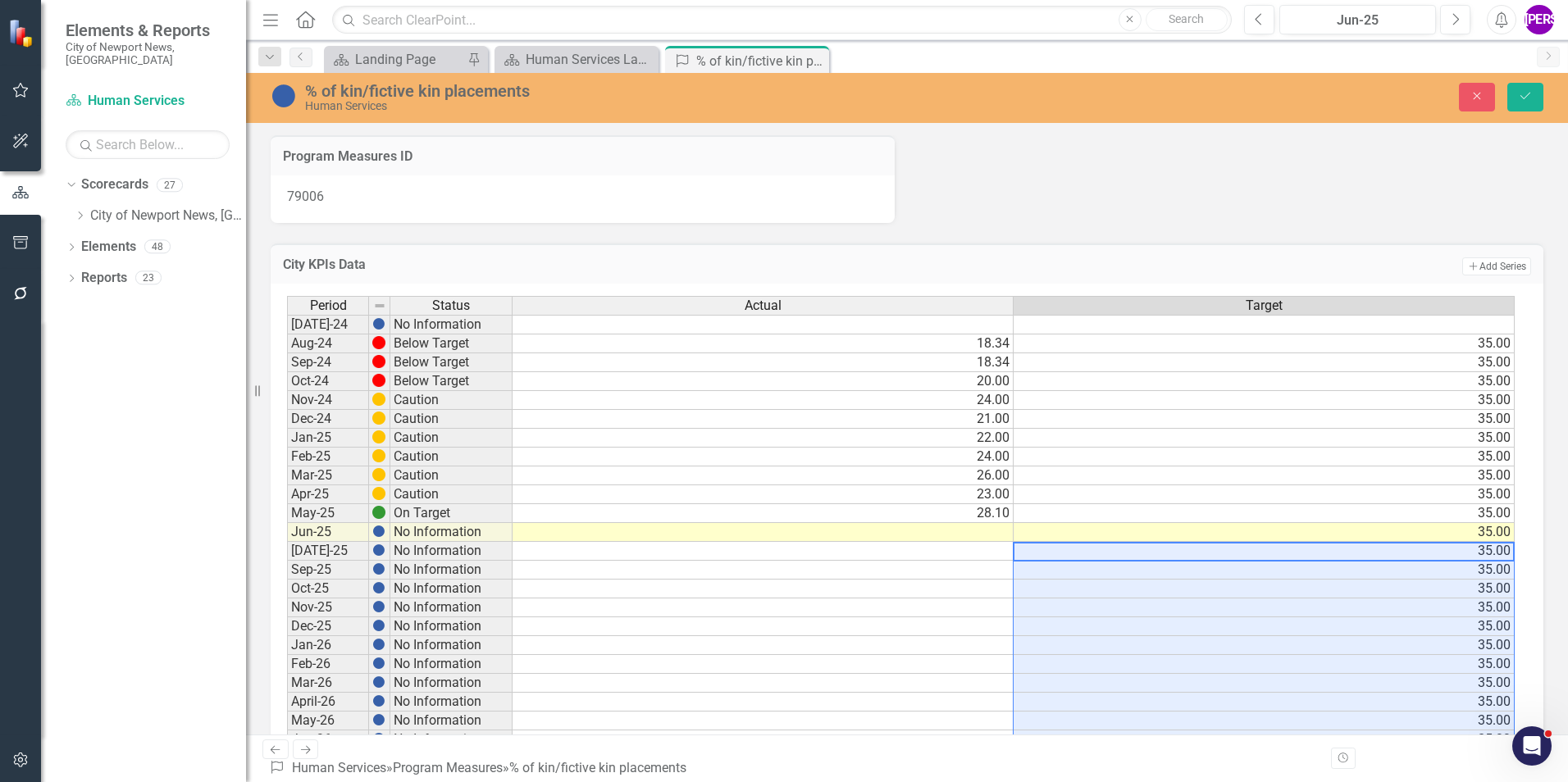 scroll, scrollTop: 82, scrollLeft: 0, axis: vertical 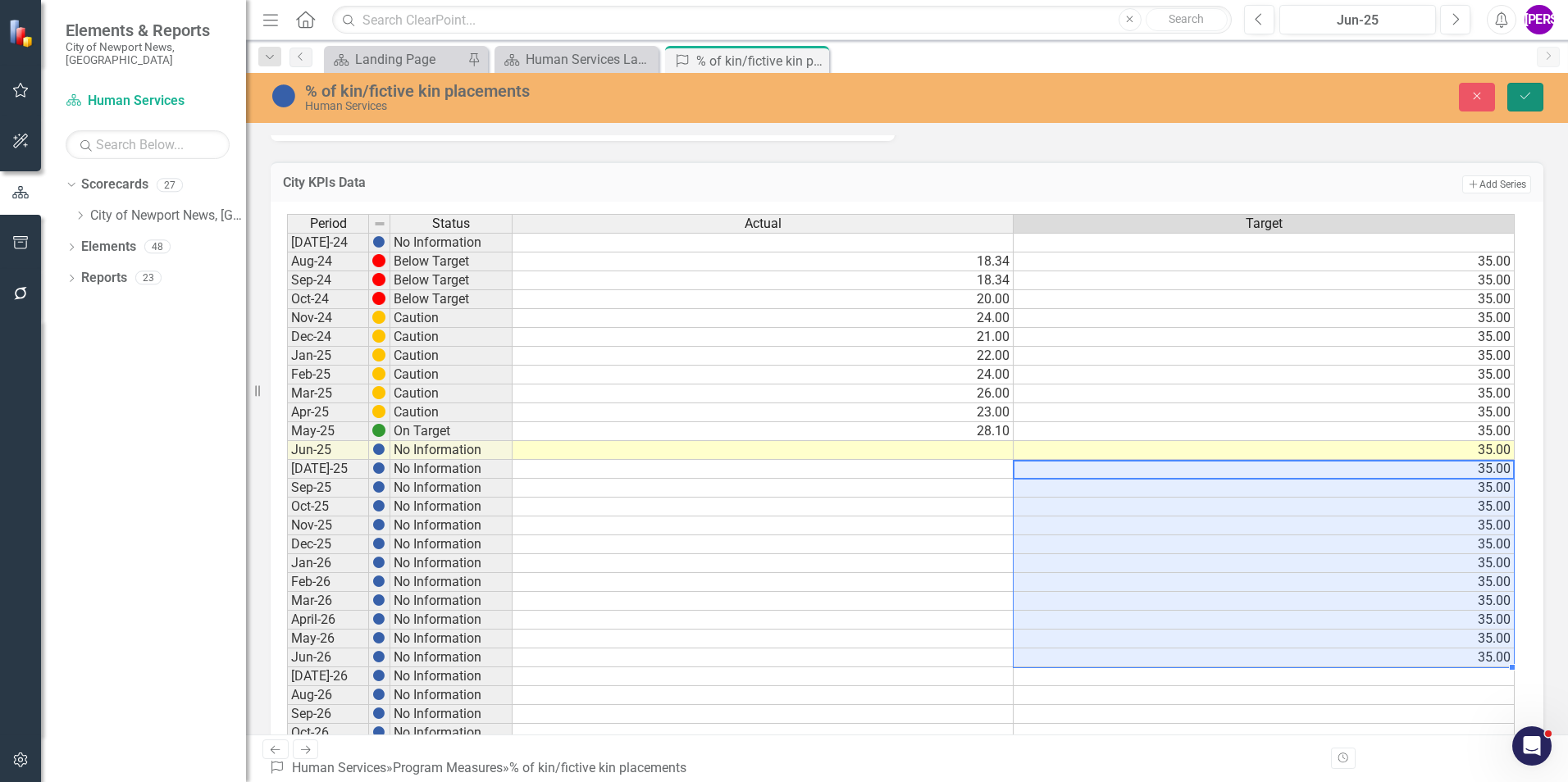 click on "Save" at bounding box center (1525, 97) 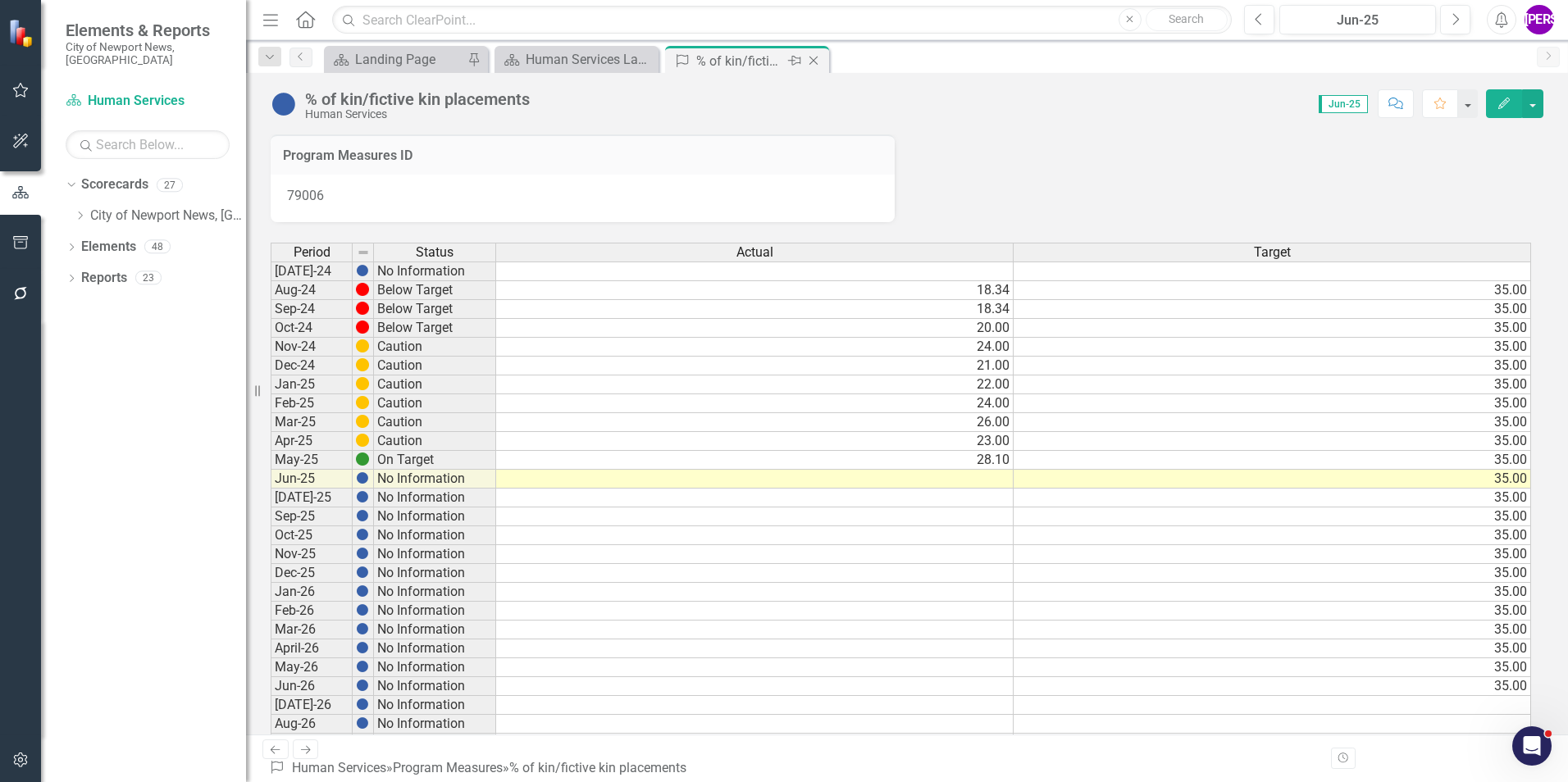 click on "Close" 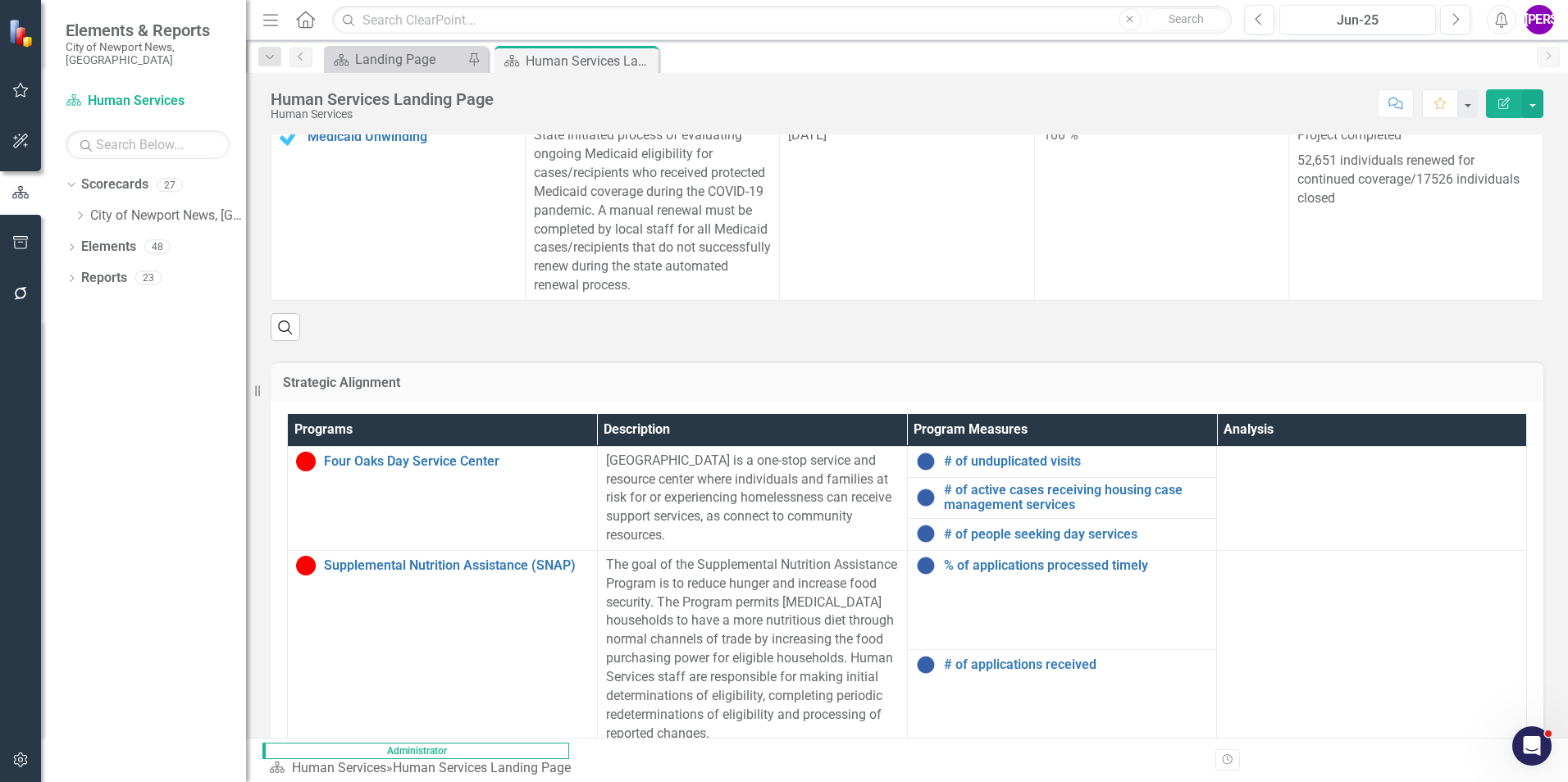 scroll, scrollTop: 656, scrollLeft: 0, axis: vertical 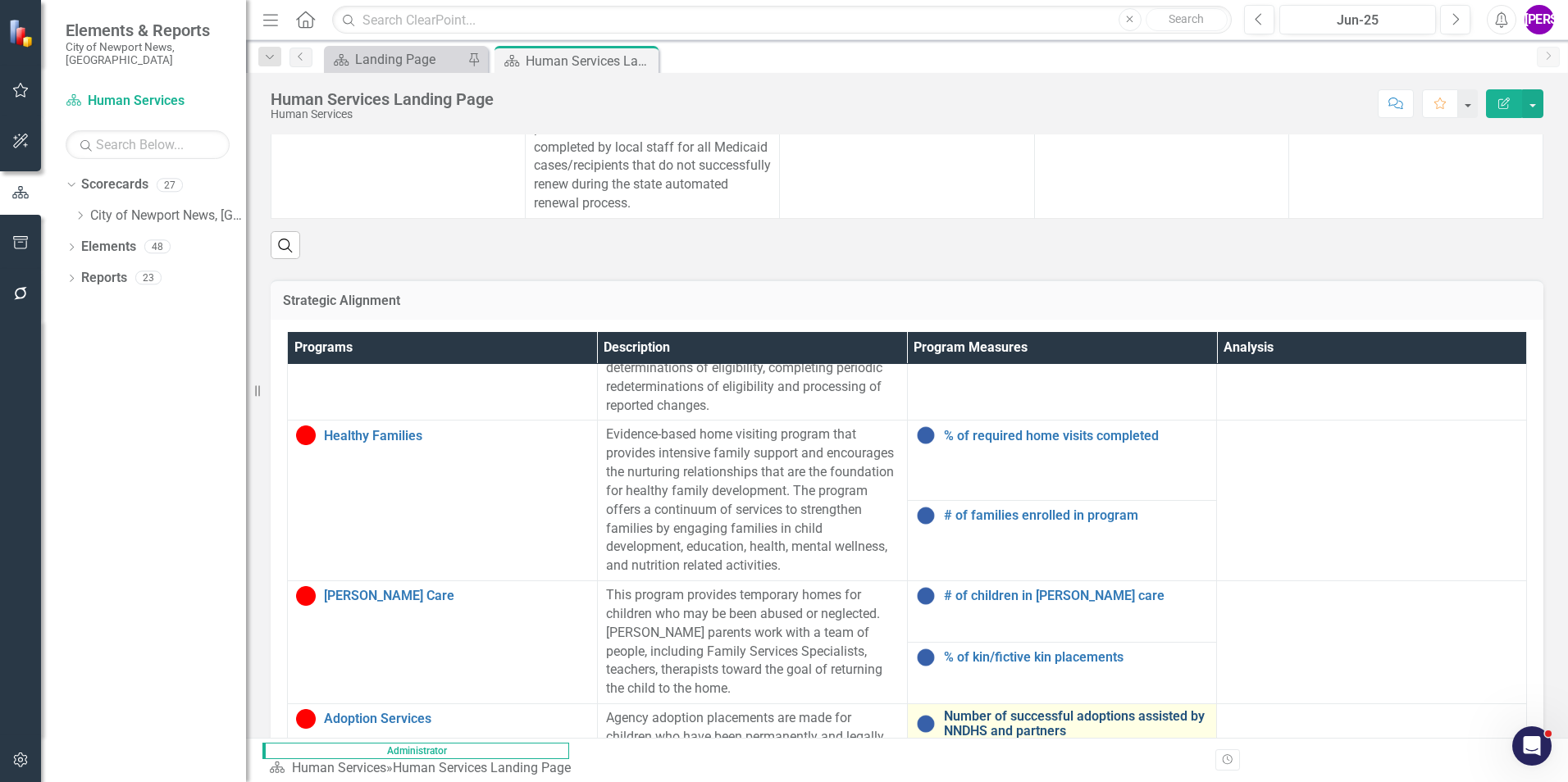 click on "Number of successful adoptions assisted by NNDHS and partners" at bounding box center [1076, 723] 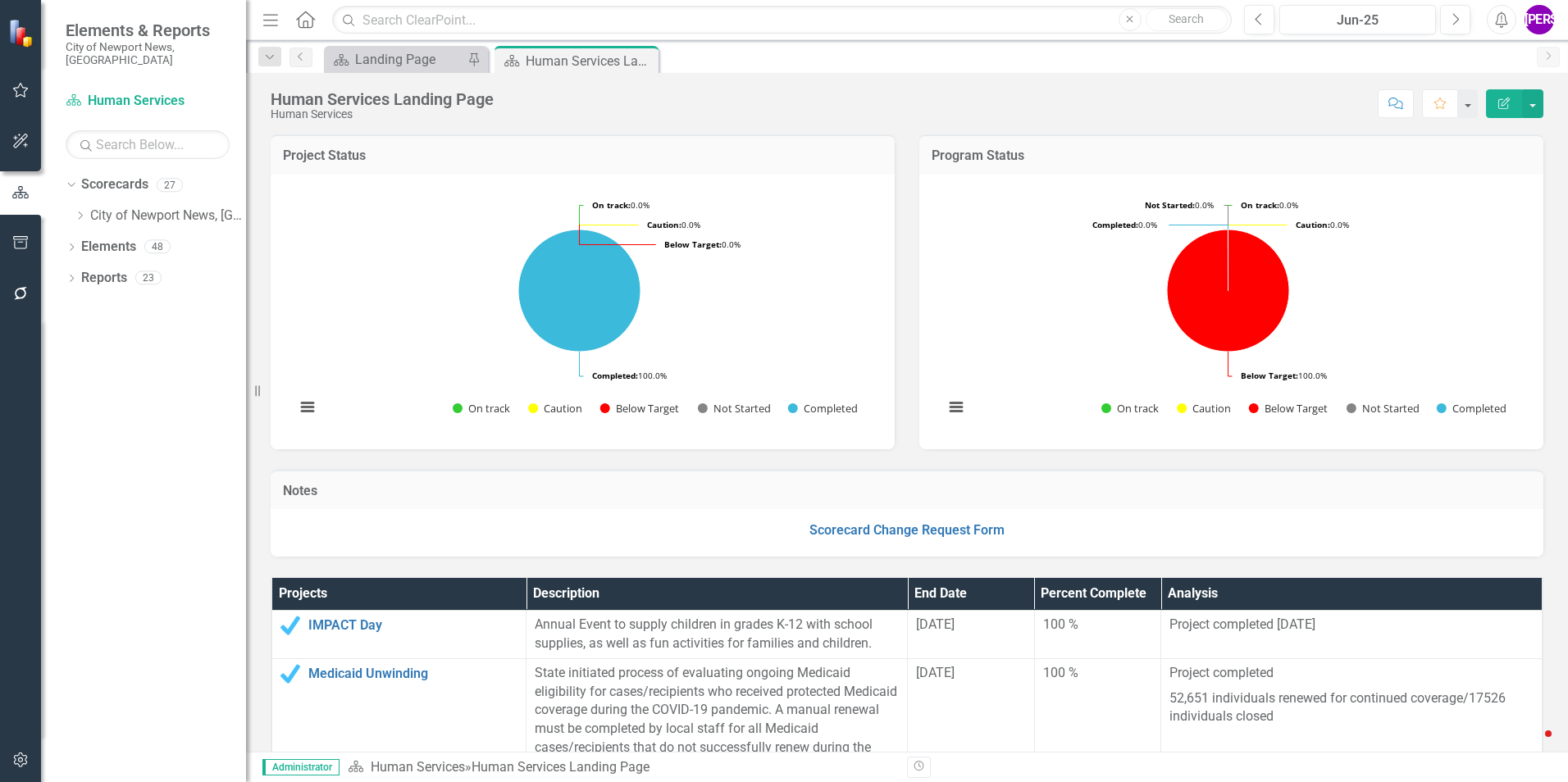 scroll, scrollTop: 0, scrollLeft: 0, axis: both 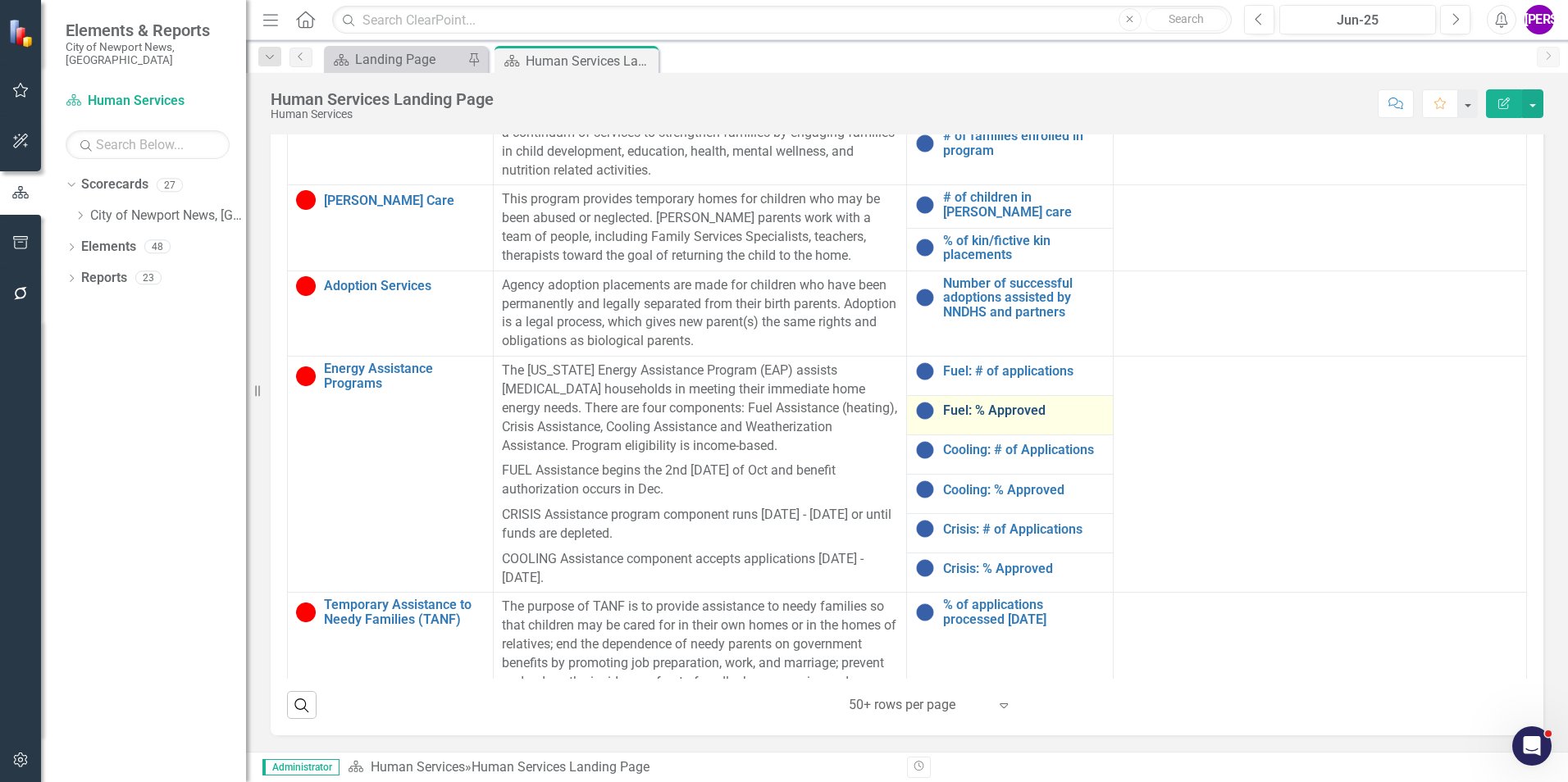 click on "Fuel: % Approved" at bounding box center (1023, 411) 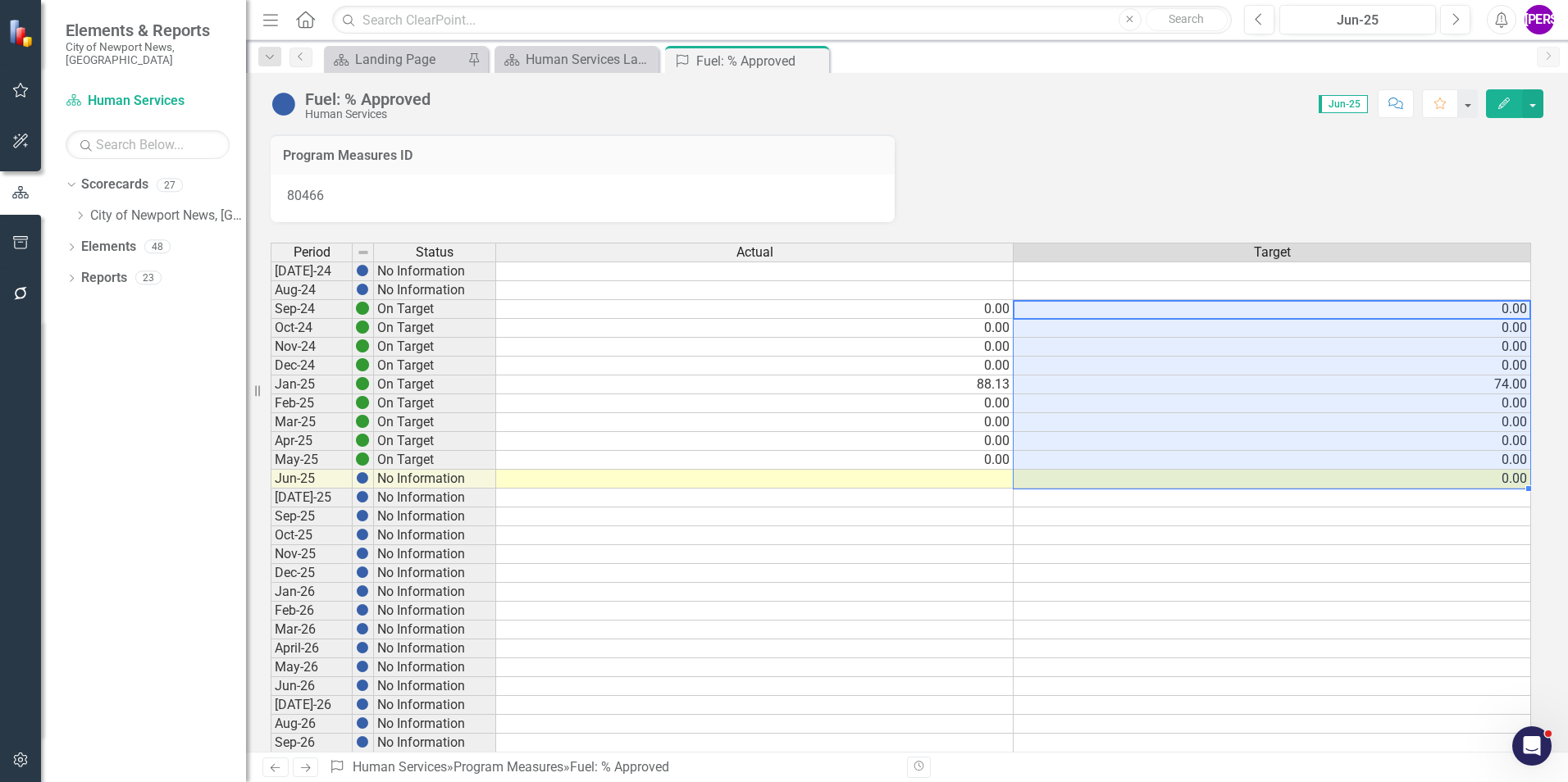 drag, startPoint x: 1313, startPoint y: 307, endPoint x: 1292, endPoint y: 471, distance: 165.33905 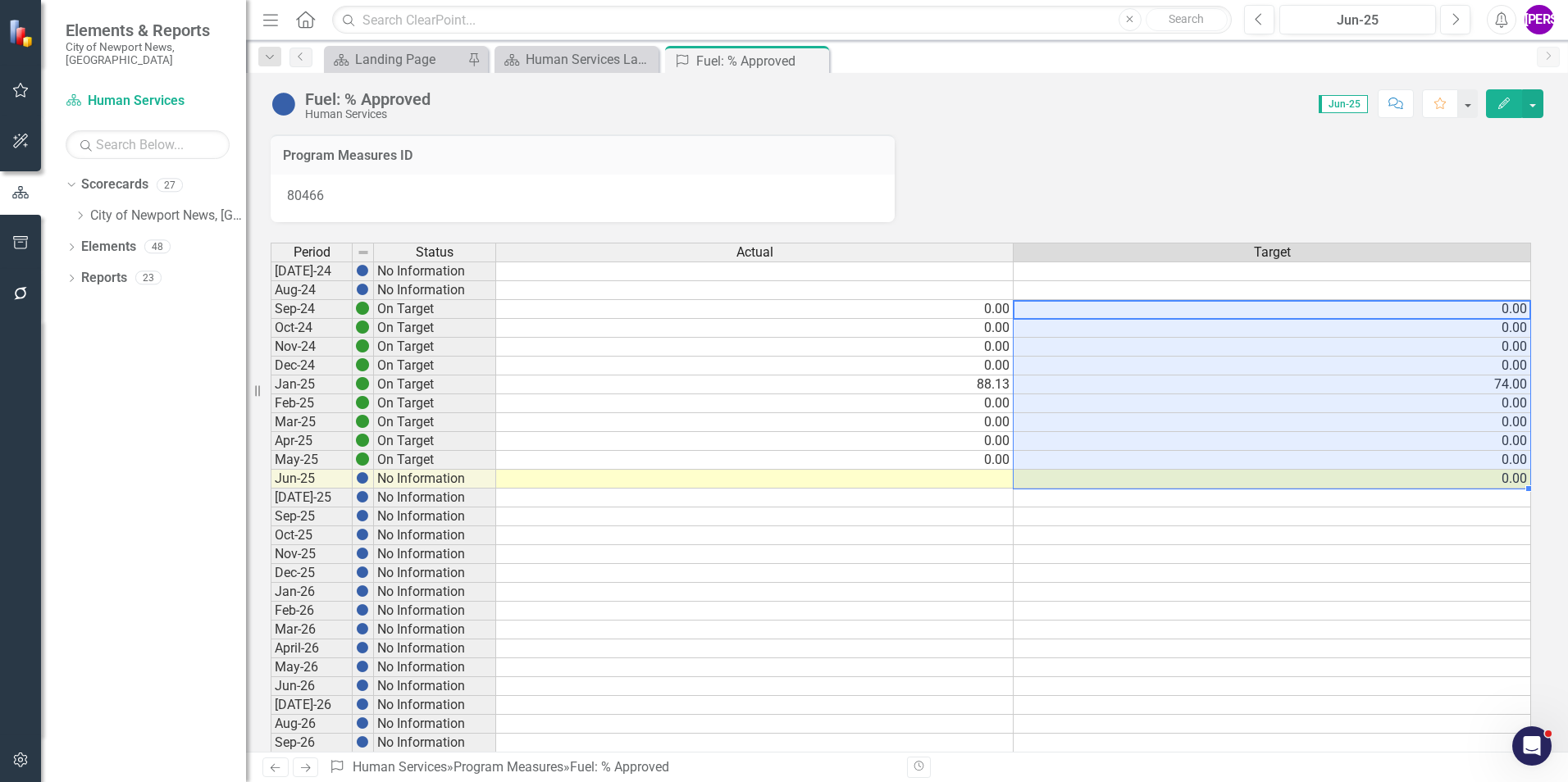 click on "[DATE]-24 No Information Aug-24 No Information Sep-24 On Target 0.00 0.00 Oct-24 On Target 0.00 0.00 Nov-24 On Target 0.00 0.00 Dec-24 On Target 0.00 0.00 Jan-25 On Target 88.13 74.00 Feb-25 On Target 0.00 0.00 Mar-25 On Target 0.00 0.00 Apr-25 On Target 0.00 0.00 May-25 On Target 0.00 0.00 Jun-25 No Information 0.00 [DATE]-25 No Information Sep-25 No Information Oct-25 No Information Nov-25 No Information Dec-25 No Information Jan-26 No Information Feb-26 No Information Mar-26 No Information April-26 No Information May-26 No Information Jun-26 No Information [DATE]-26 No Information Aug-26 No Information Sep-26 No Information Oct-26 No Information Nov-26 No Information Dec-26 No Information Jan-27 No Information Feb-27 No Information Mar-27 No Information Apr-27 No Information May-27 No Information Jun-27 No Information [DATE]-27 No Information Aug-27 No Information Sep-27 No Information Oct-27 No Information Nov-27 No Information Dec-27 No Information" at bounding box center (900, 648) 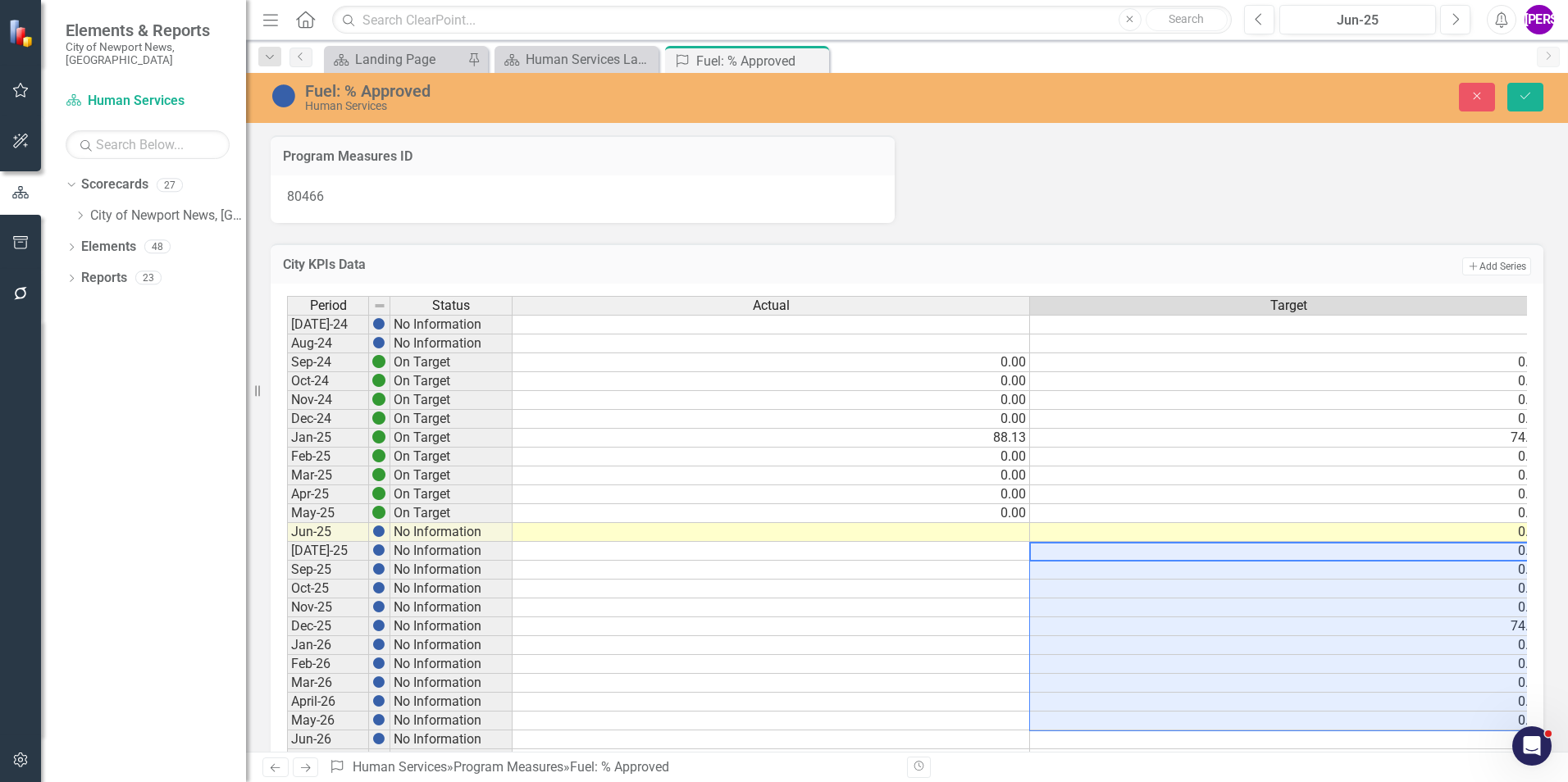type on "0" 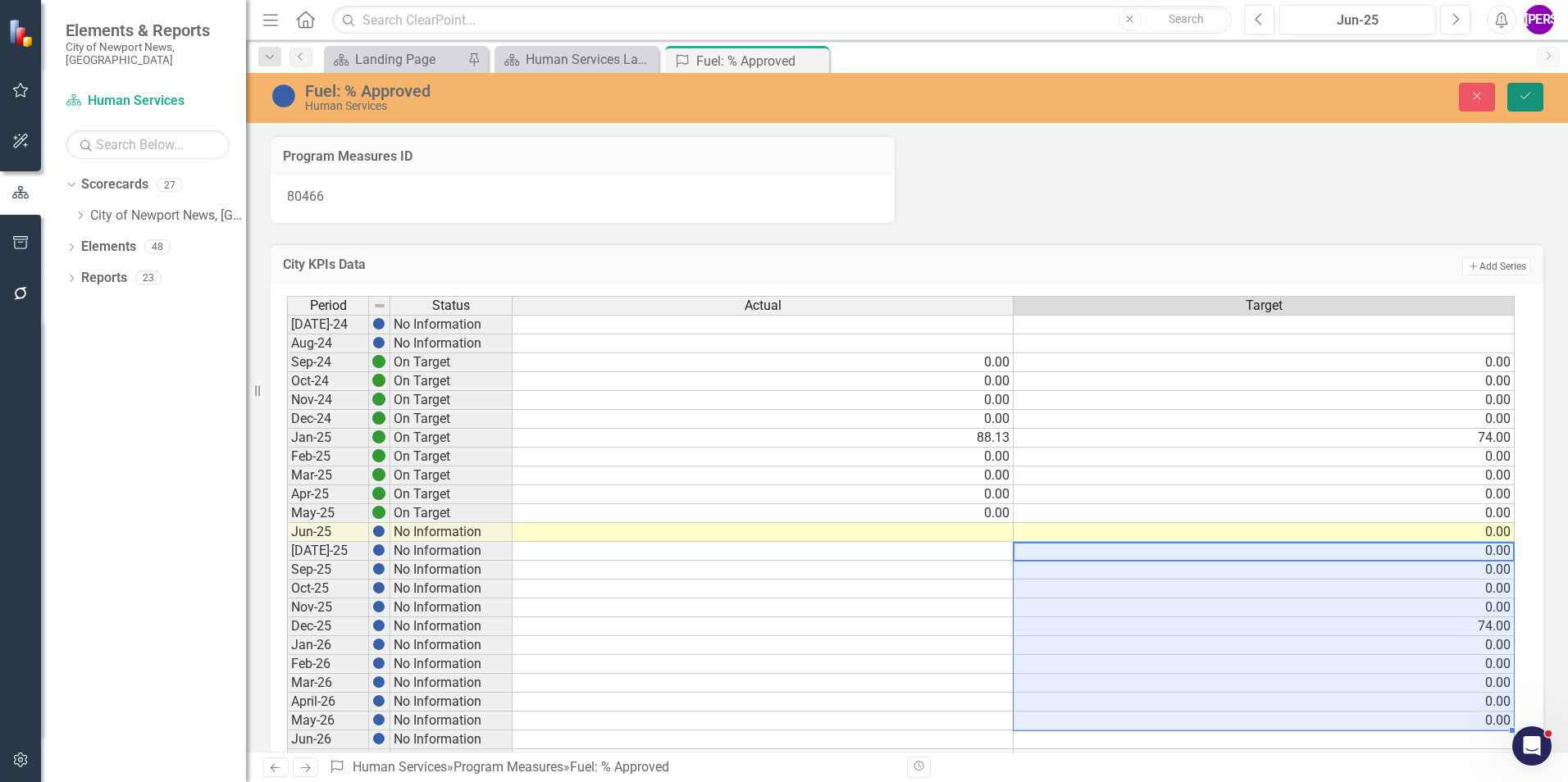click on "Save" 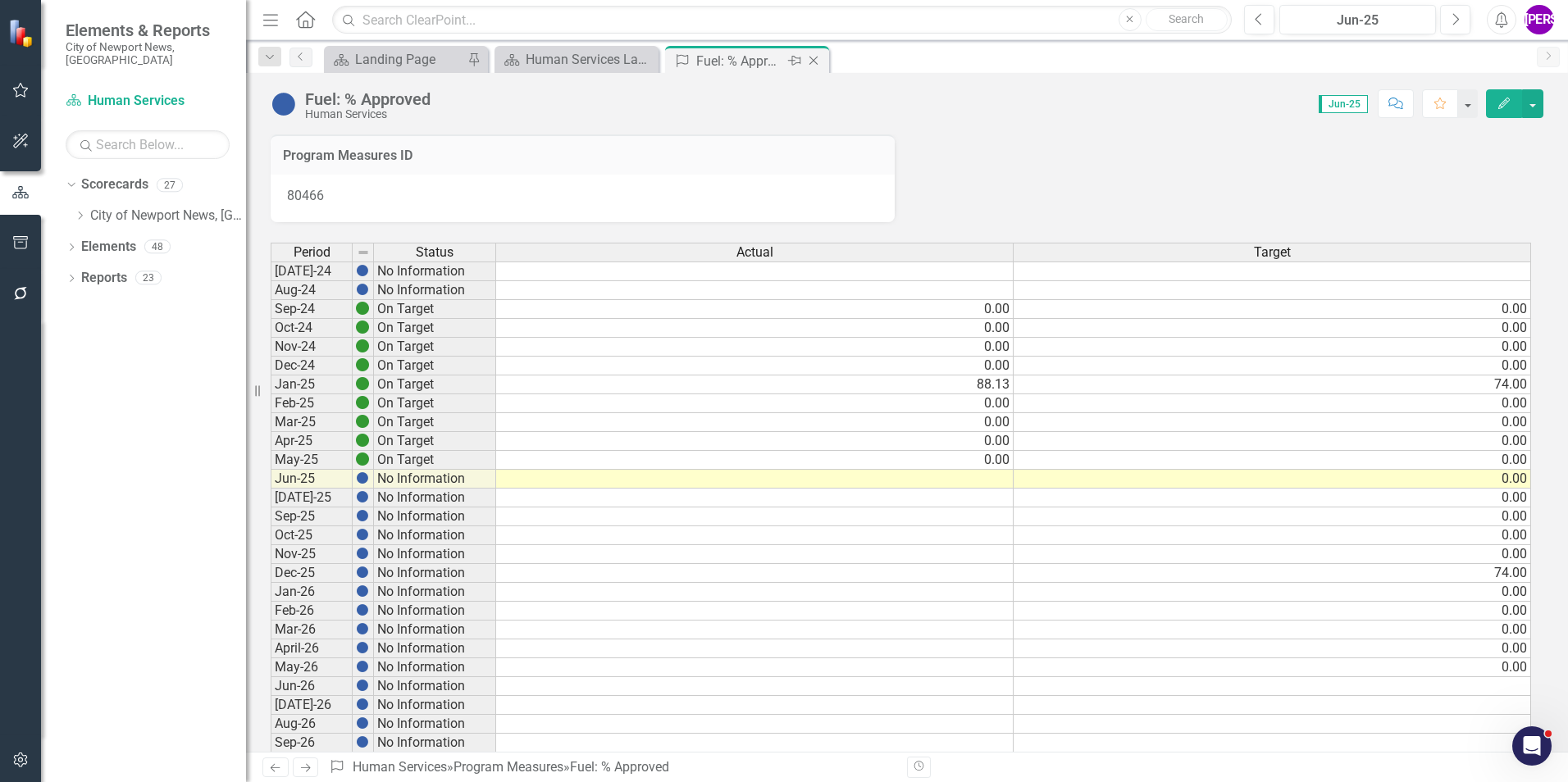 click on "Close" 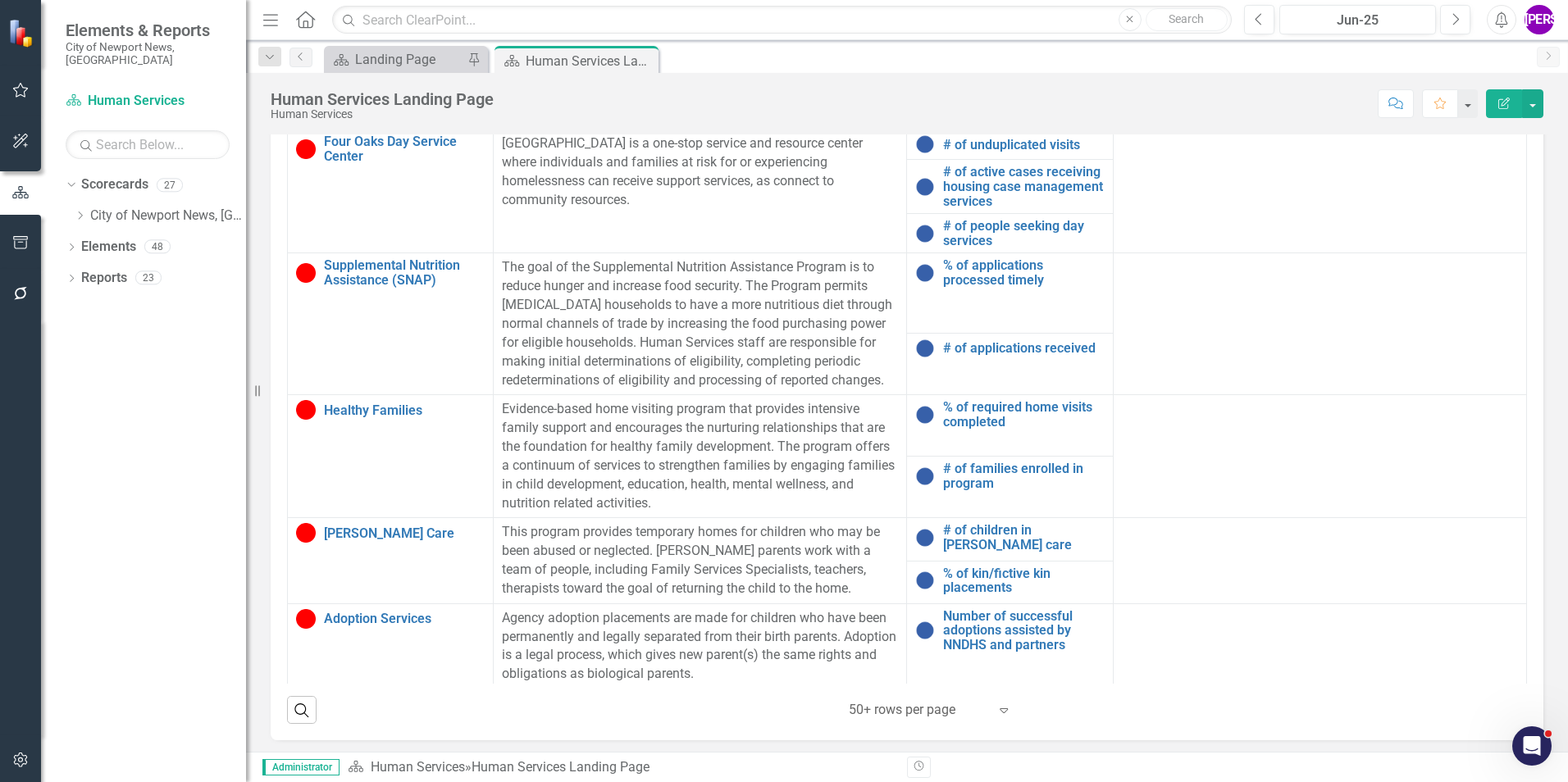 scroll, scrollTop: 803, scrollLeft: 0, axis: vertical 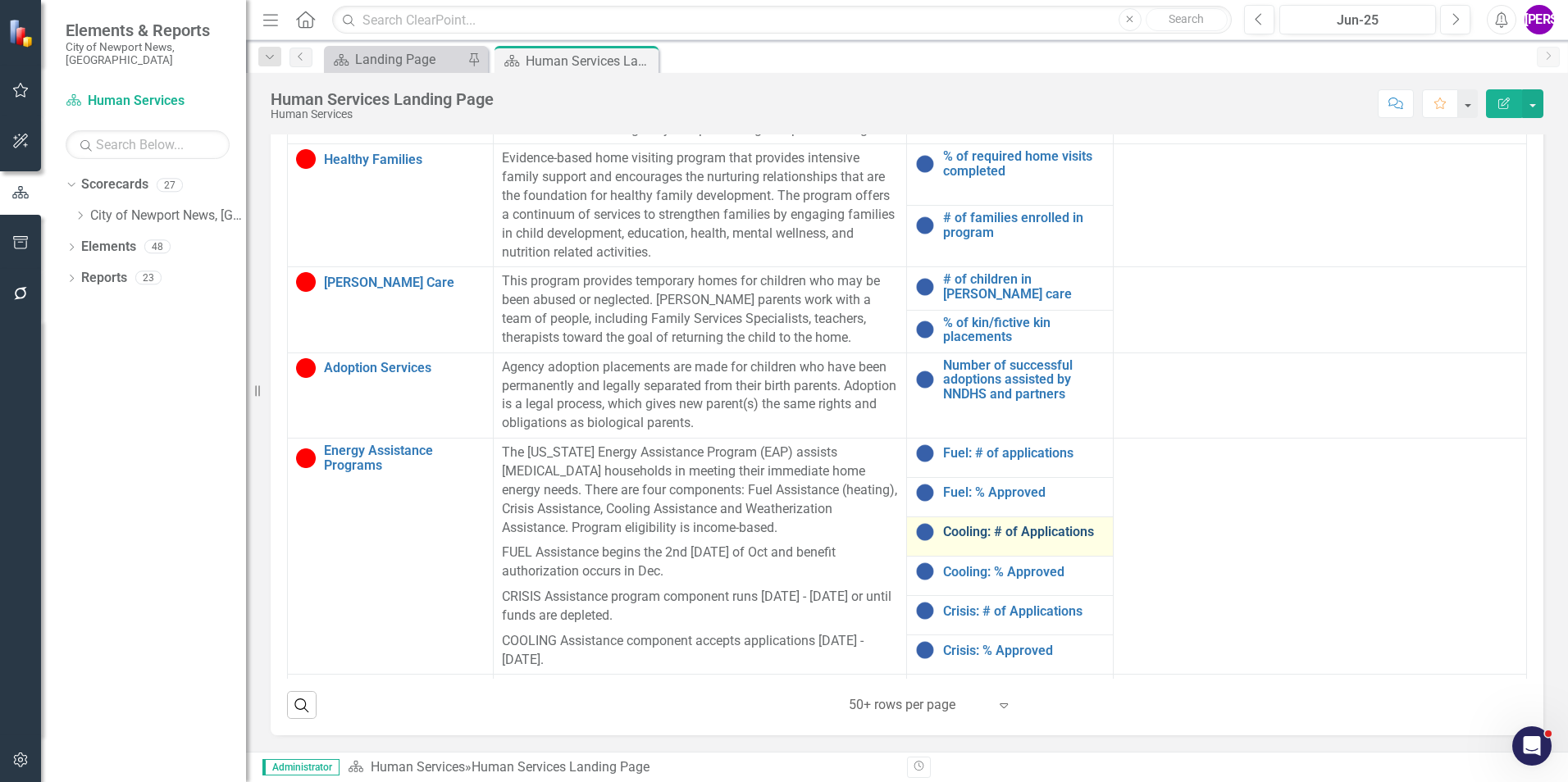 click on "Cooling: # of Applications" at bounding box center [1023, 532] 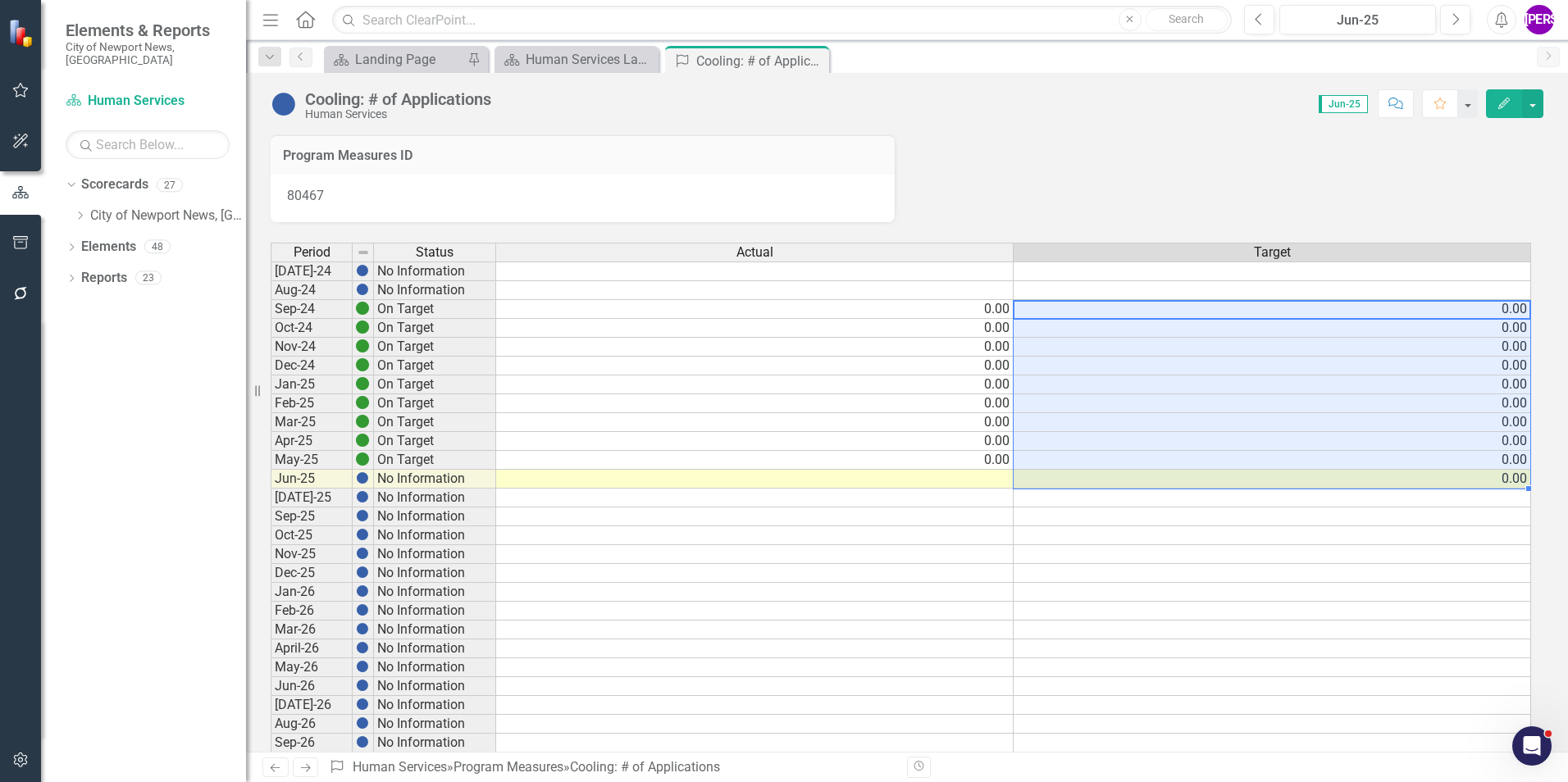 drag, startPoint x: 1278, startPoint y: 307, endPoint x: 1312, endPoint y: 484, distance: 180.23596 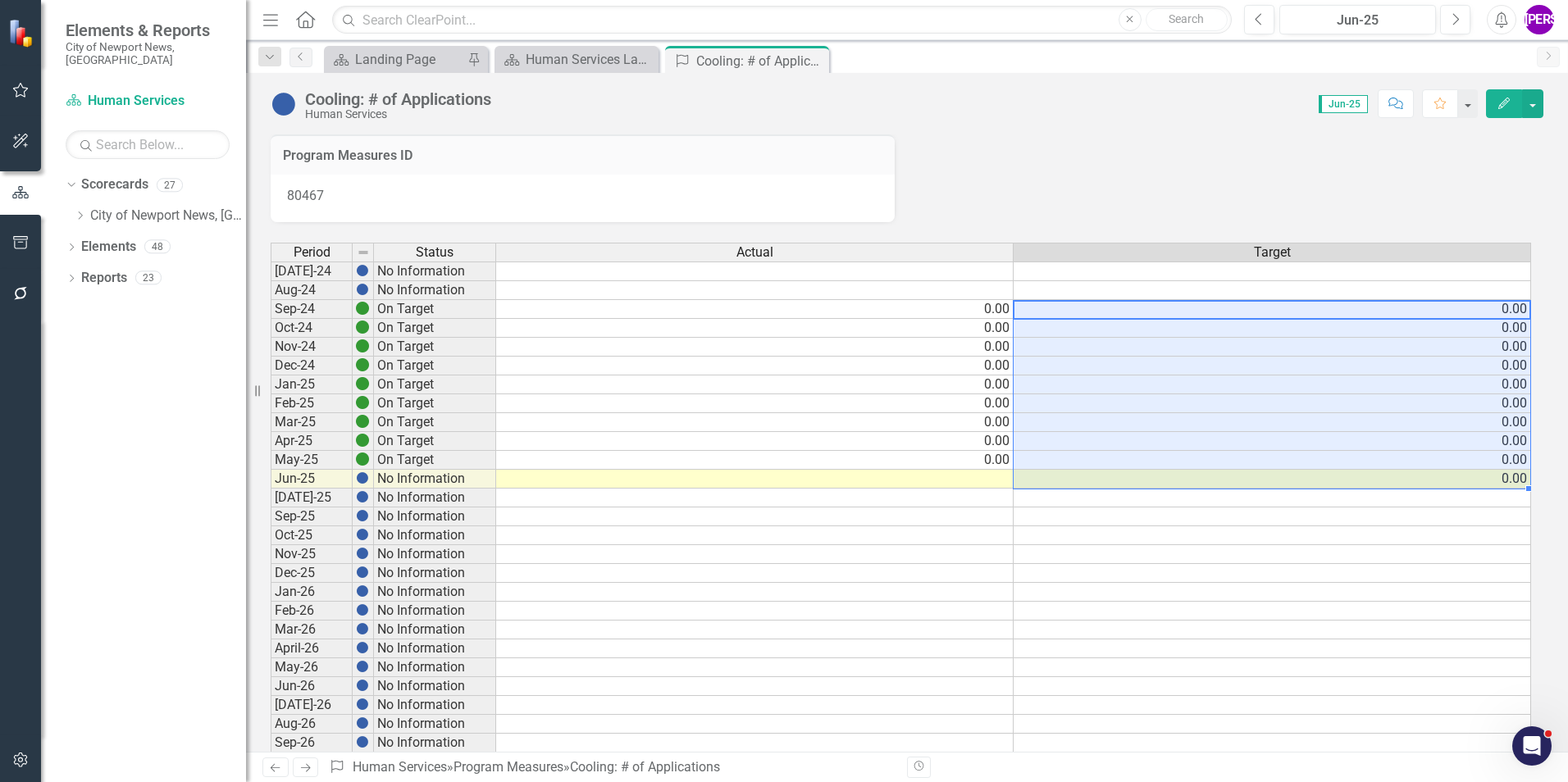 click on "[DATE]-24 No Information Aug-24 No Information Sep-24 On Target 0.00 0.00 Oct-24 On Target 0.00 0.00 Nov-24 On Target 0.00 0.00 Dec-24 On Target 0.00 0.00 Jan-25 On Target 0.00 0.00 Feb-25 On Target 0.00 0.00 Mar-25 On Target 0.00 0.00 Apr-25 On Target 0.00 0.00 May-25 On Target 0.00 0.00 Jun-25 No Information 0.00 [DATE]-25 No Information Sep-25 No Information Oct-25 No Information Nov-25 No Information Dec-25 No Information Jan-26 No Information Feb-26 No Information Mar-26 No Information April-26 No Information May-26 No Information Jun-26 No Information [DATE]-26 No Information Aug-26 No Information Sep-26 No Information Oct-26 No Information Nov-26 No Information Dec-26 No Information Jan-27 No Information Feb-27 No Information Mar-27 No Information Apr-27 No Information May-27 No Information Jun-27 No Information [DATE]-27 No Information Aug-27 No Information Sep-27 No Information Oct-27 No Information Nov-27 No Information Dec-27 No Information" at bounding box center (900, 648) 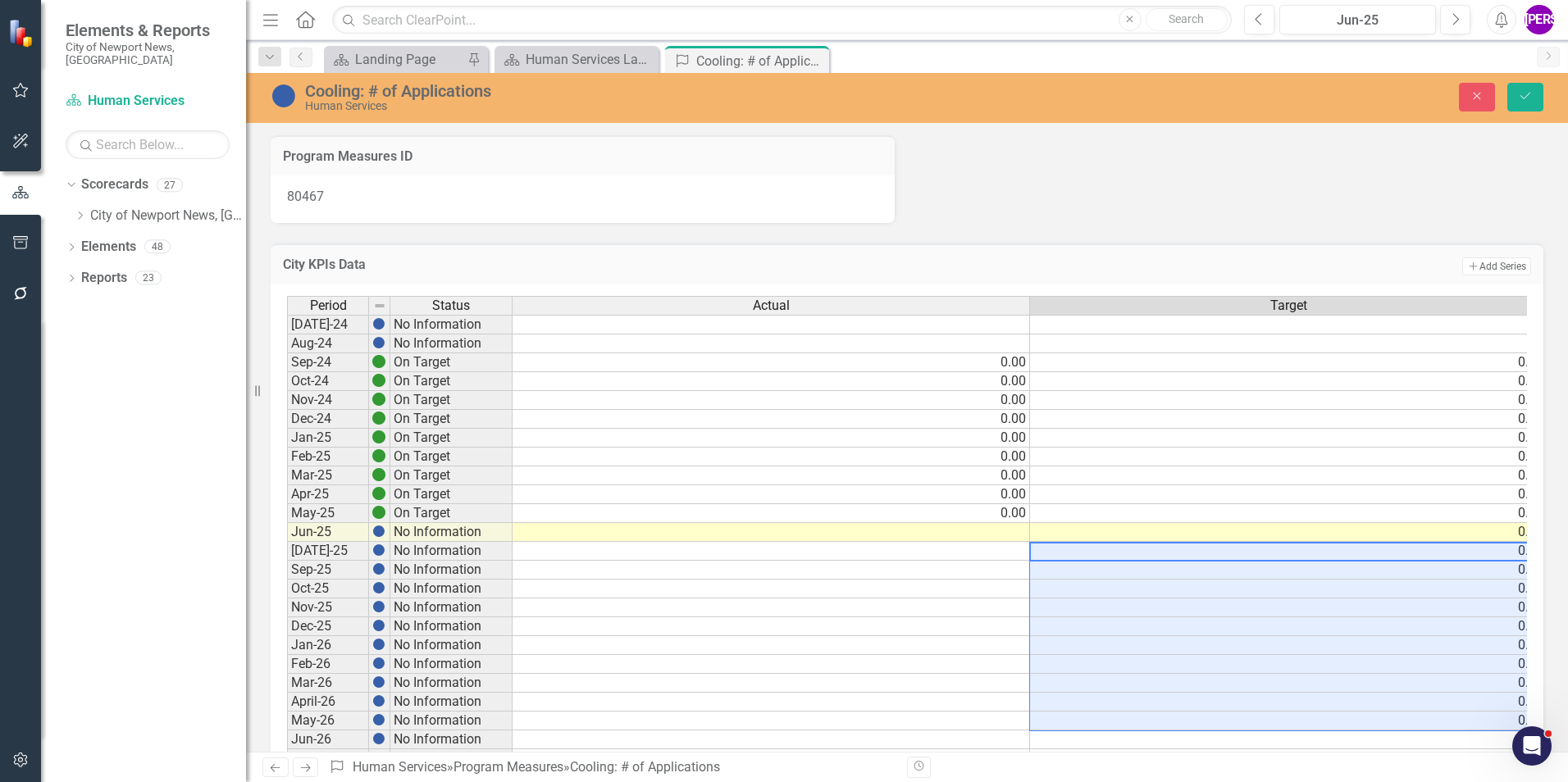 type on "0" 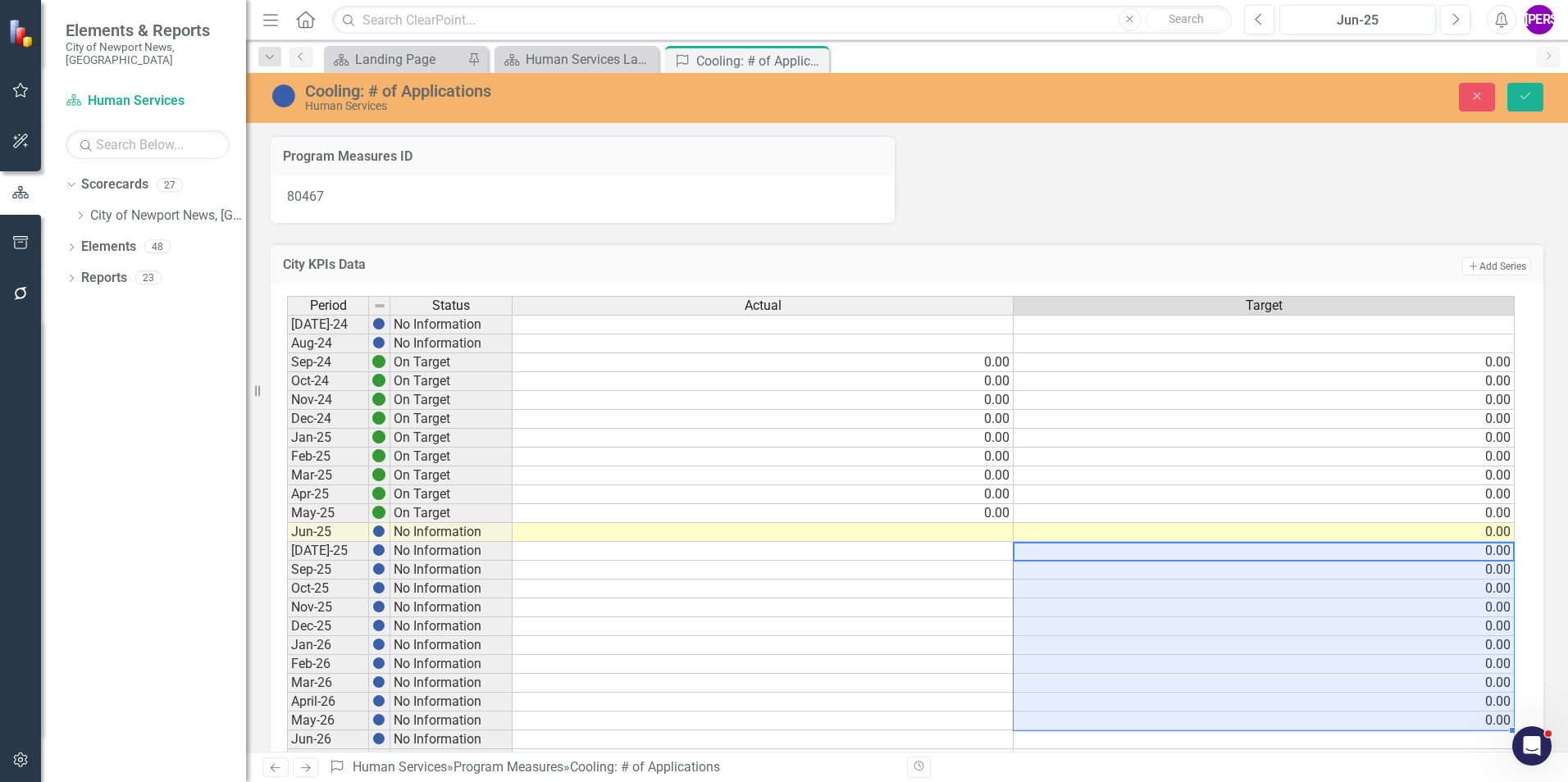click on "0.00" at bounding box center (1264, 475) 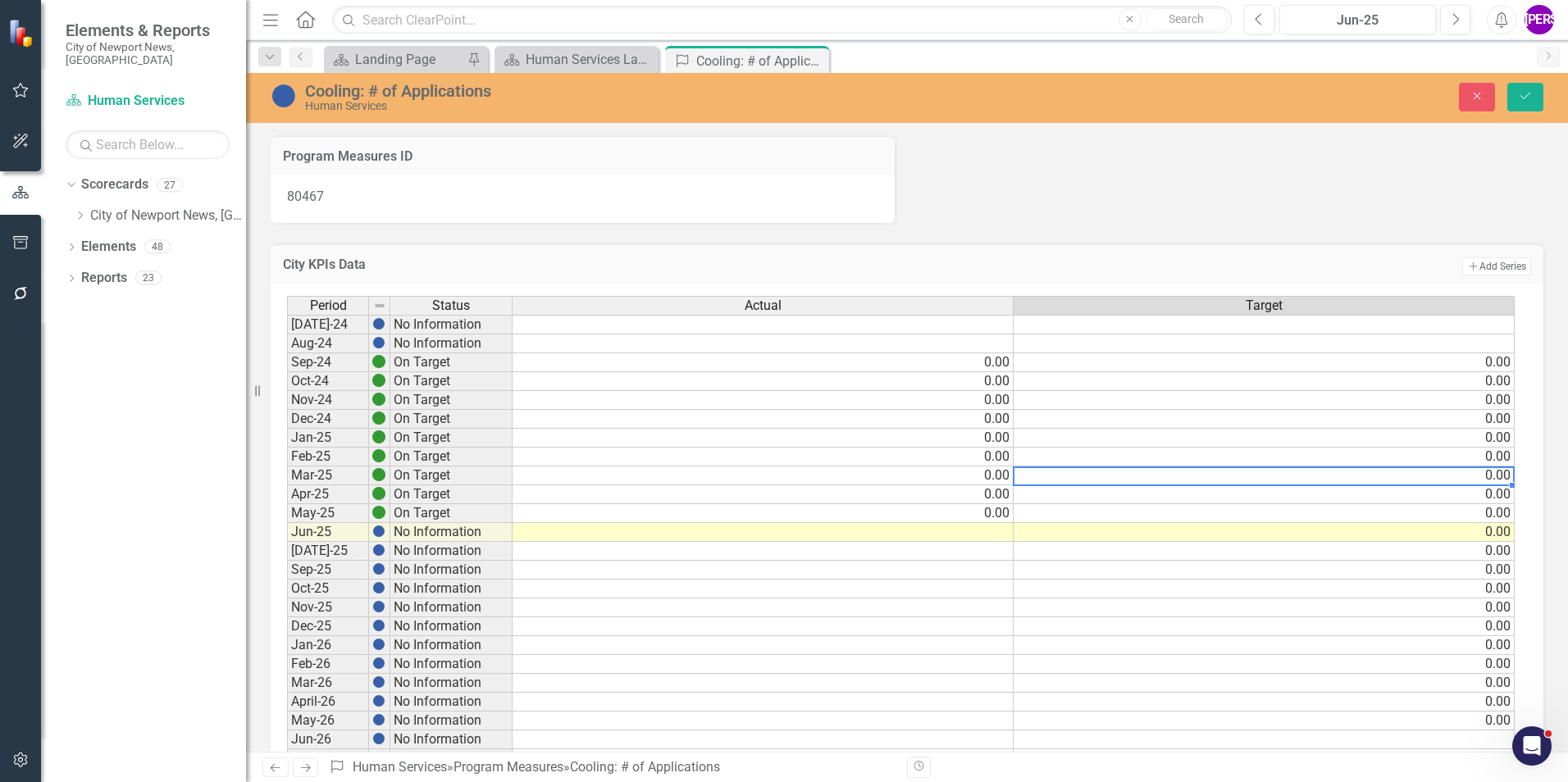 click on "Cooling: # of Applications Human Services Close Save" at bounding box center (907, 97) 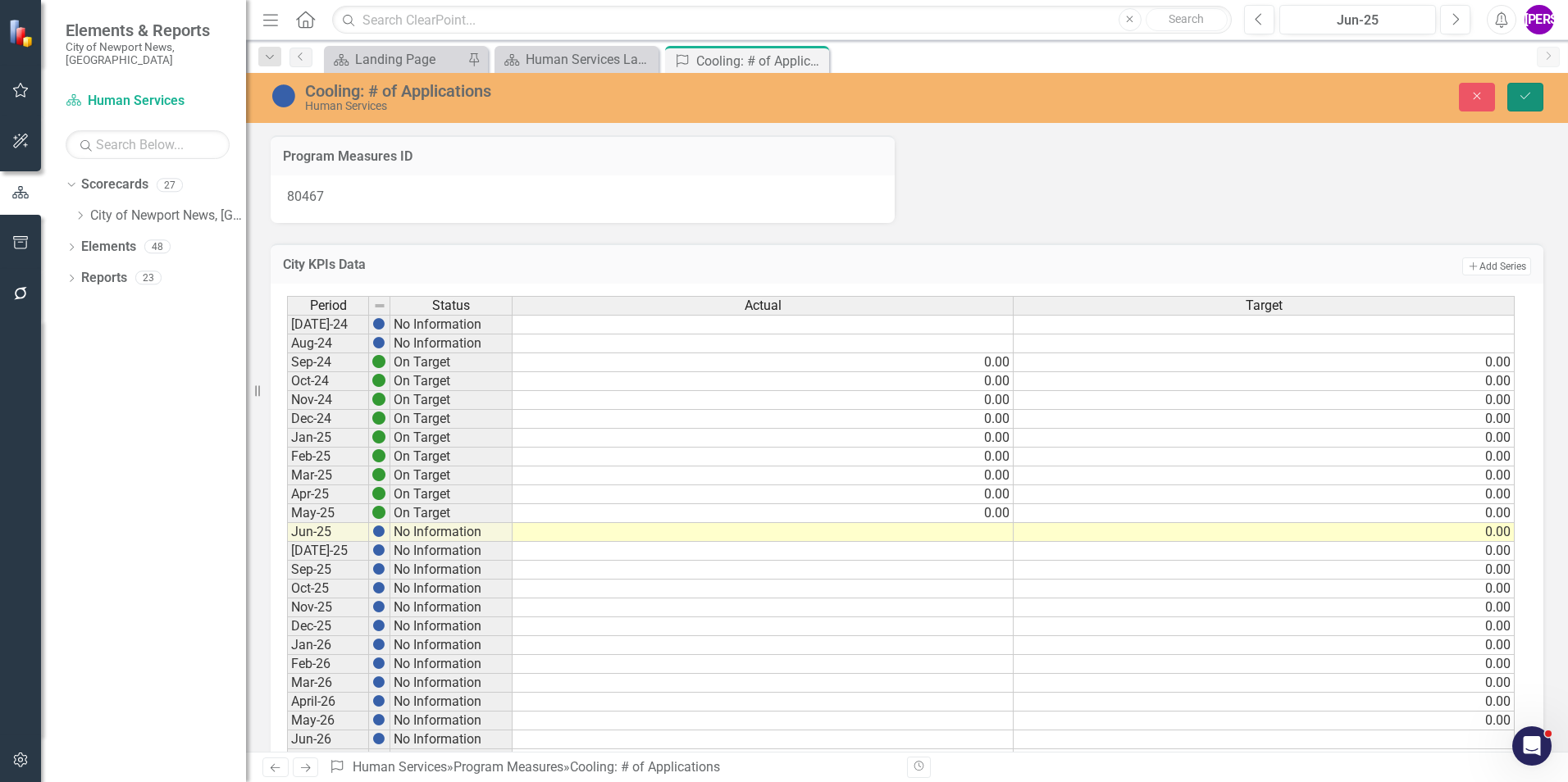 click on "Save" at bounding box center (1525, 97) 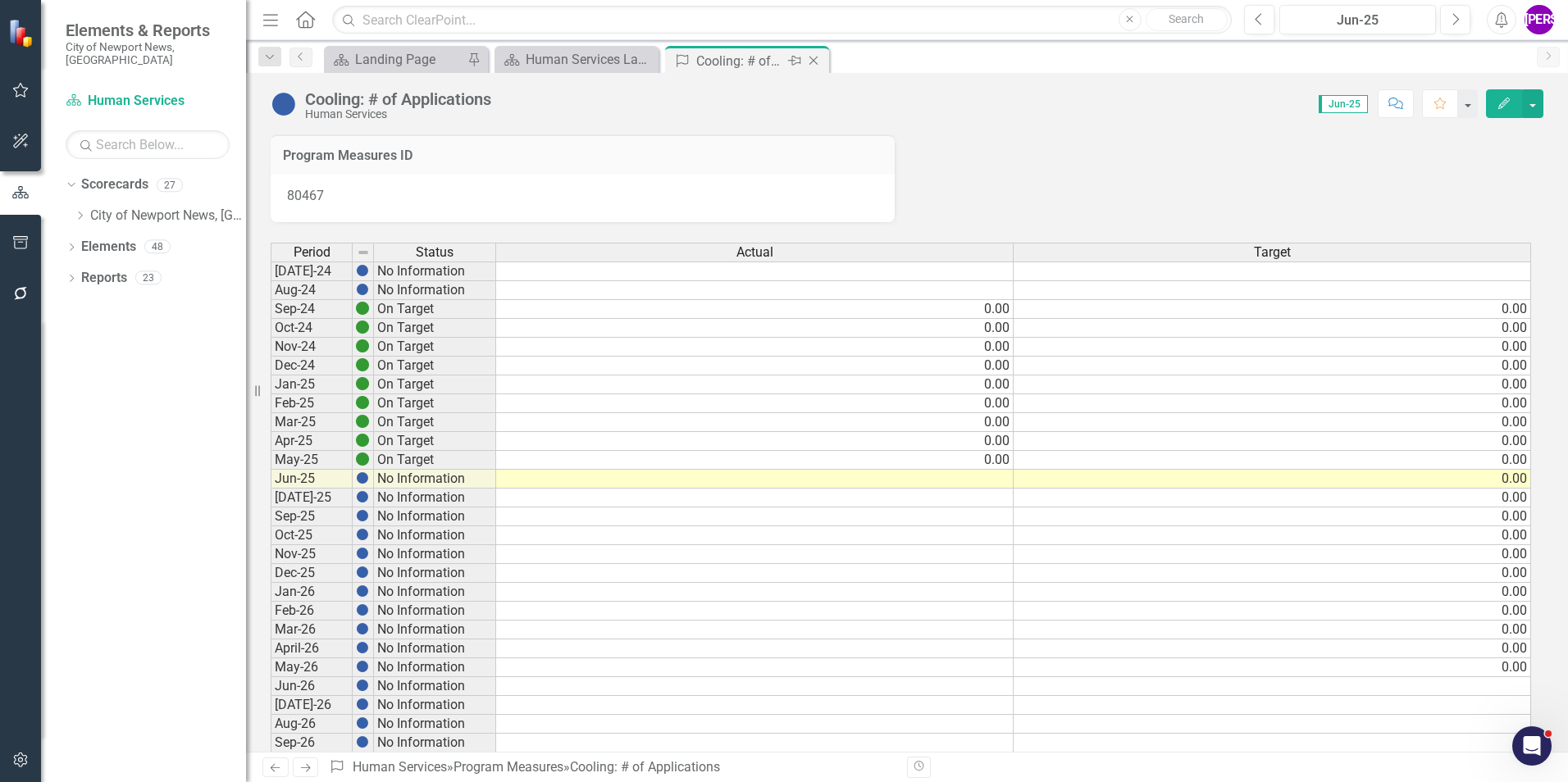 click on "Close" 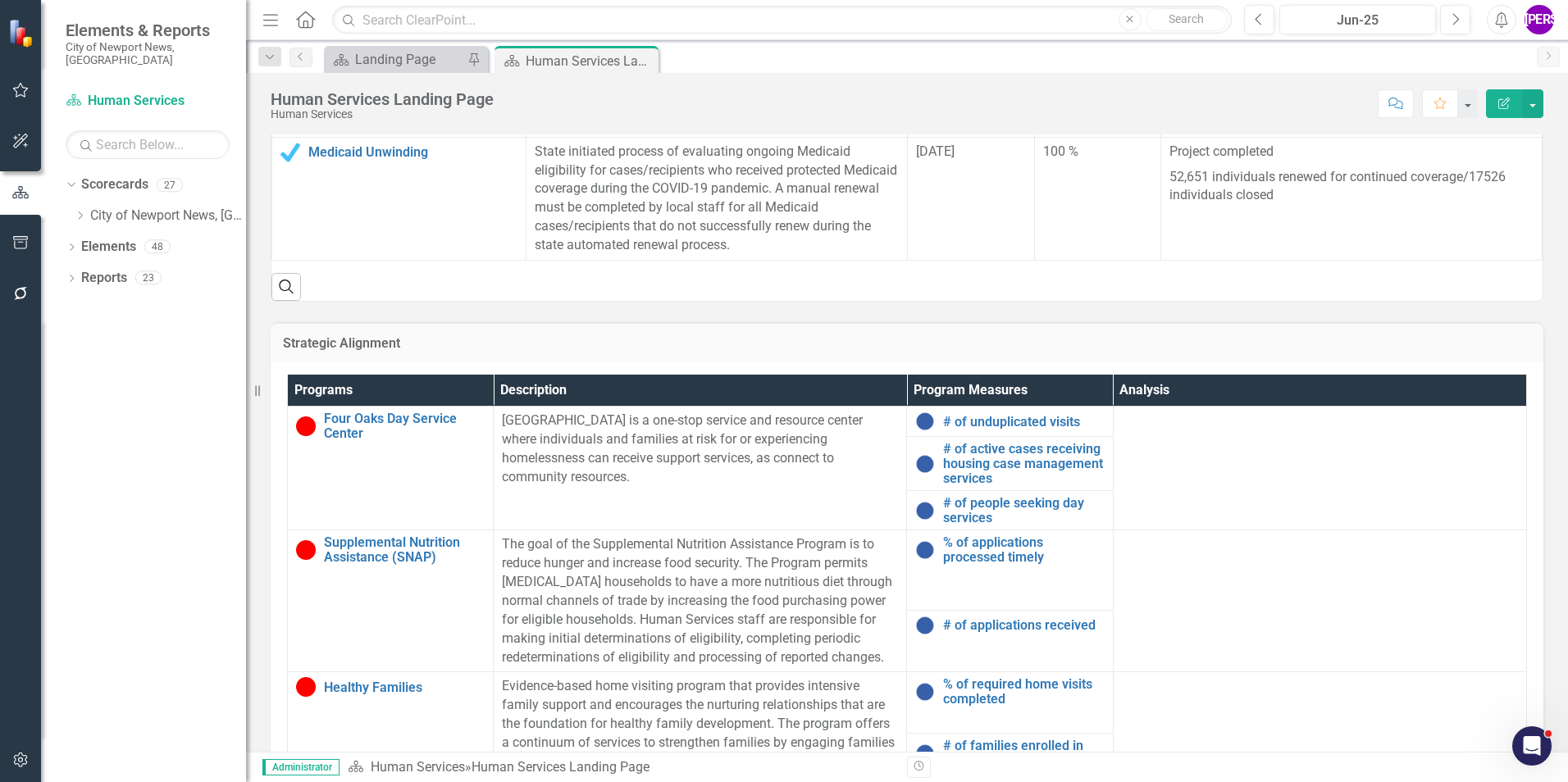 scroll, scrollTop: 656, scrollLeft: 0, axis: vertical 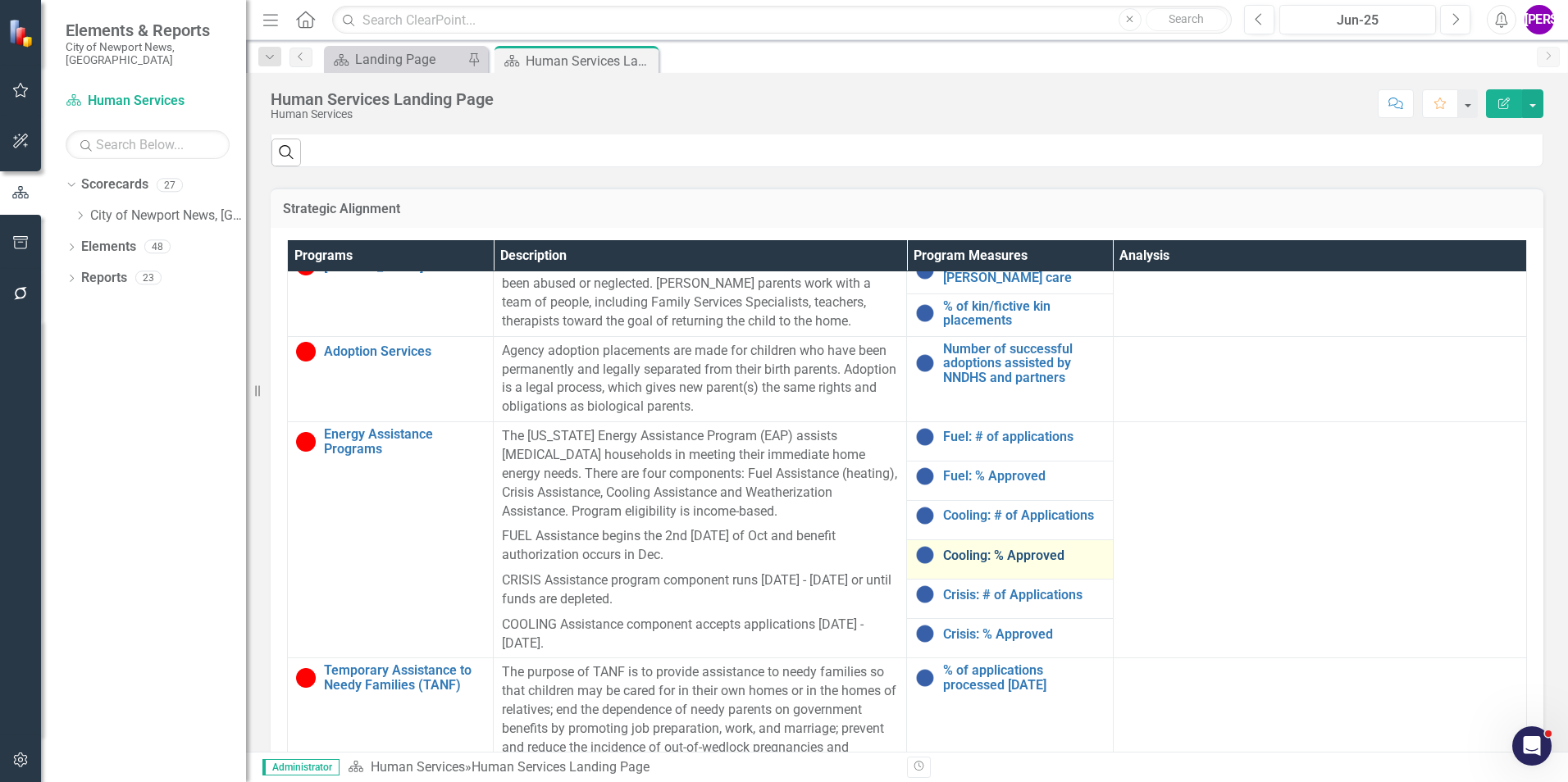 click on "Cooling: % Approved" at bounding box center [1023, 556] 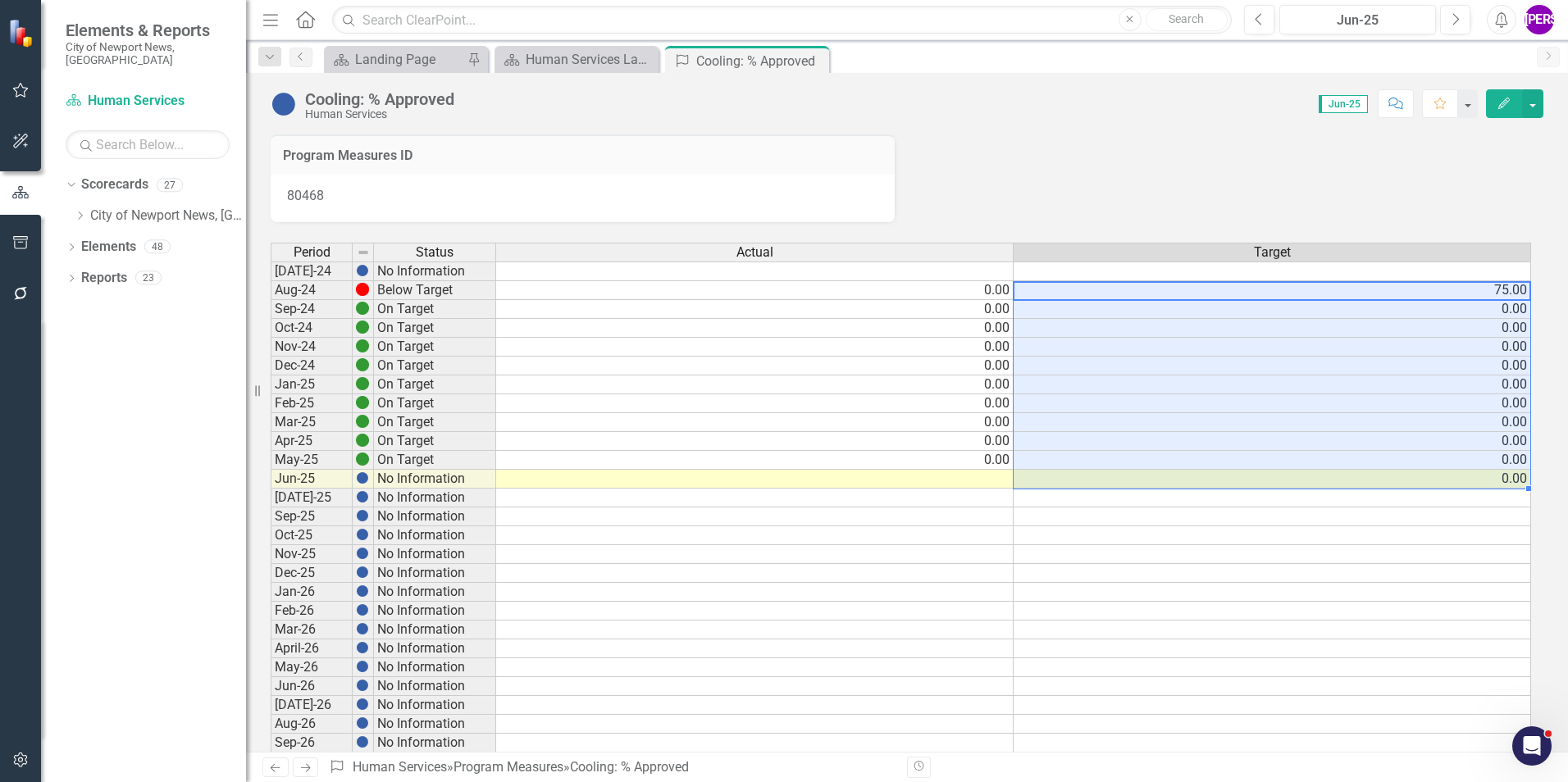 drag, startPoint x: 1206, startPoint y: 295, endPoint x: 1178, endPoint y: 485, distance: 192.05208 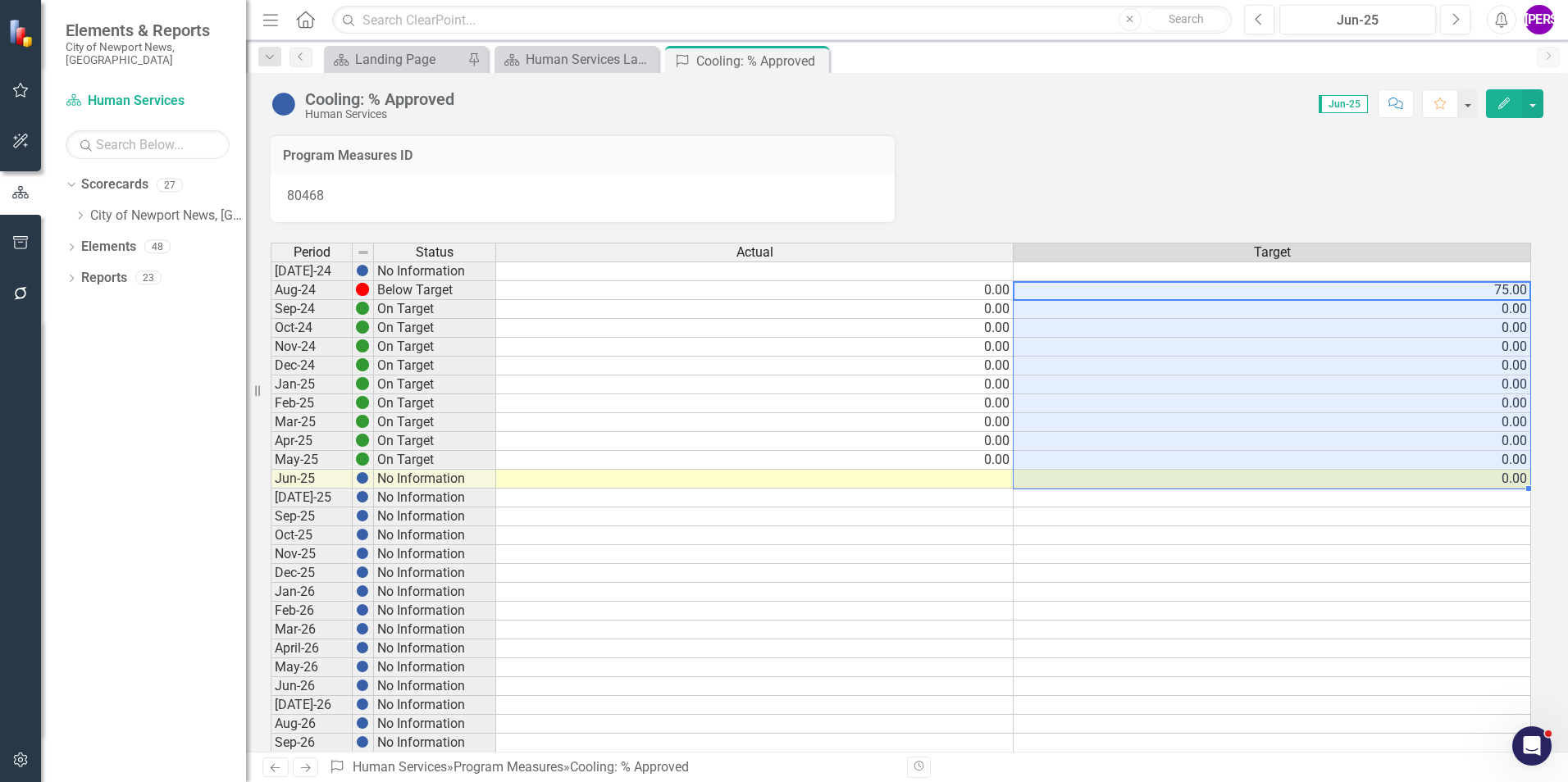 click on "[DATE]-24 No Information Aug-24 Below Target 0.00 75.00 Sep-24 On Target 0.00 0.00 Oct-24 On Target 0.00 0.00 Nov-24 On Target 0.00 0.00 Dec-24 On Target 0.00 0.00 Jan-25 On Target 0.00 0.00 Feb-25 On Target 0.00 0.00 Mar-25 On Target 0.00 0.00 Apr-25 On Target 0.00 0.00 May-25 On Target 0.00 0.00 Jun-25 No Information 0.00 [DATE]-25 No Information Sep-25 No Information Oct-25 No Information Nov-25 No Information Dec-25 No Information Jan-26 No Information Feb-26 No Information Mar-26 No Information April-26 No Information May-26 No Information Jun-26 No Information [DATE]-26 No Information Aug-26 No Information Sep-26 No Information Oct-26 No Information Nov-26 No Information Dec-26 No Information Jan-27 No Information Feb-27 No Information Mar-27 No Information Apr-27 No Information May-27 No Information Jun-27 No Information [DATE]-27 No Information Aug-27 No Information Sep-27 No Information Oct-27 No Information Nov-27 No Information Dec-27 No Information" at bounding box center (900, 648) 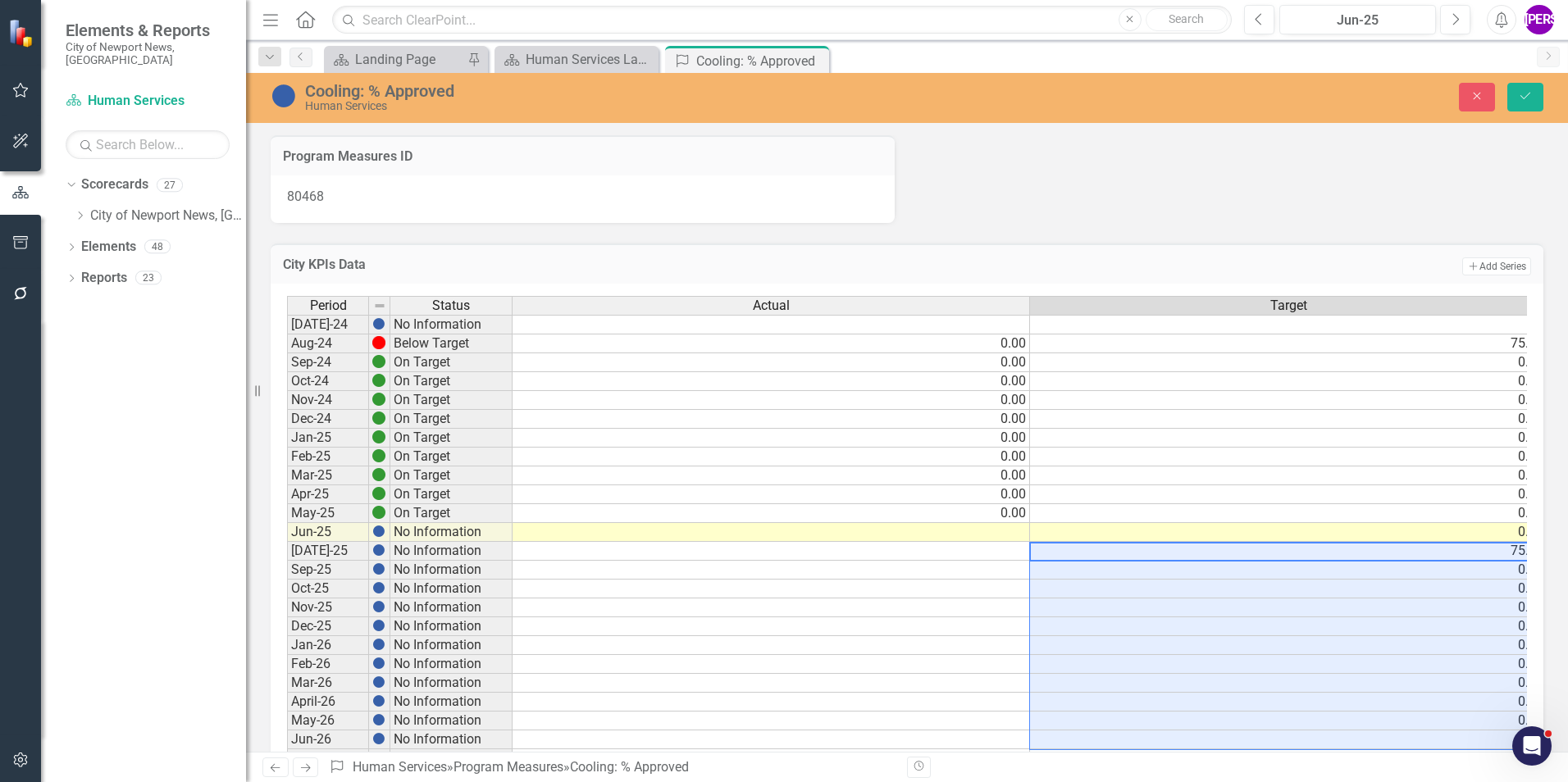 type on "75" 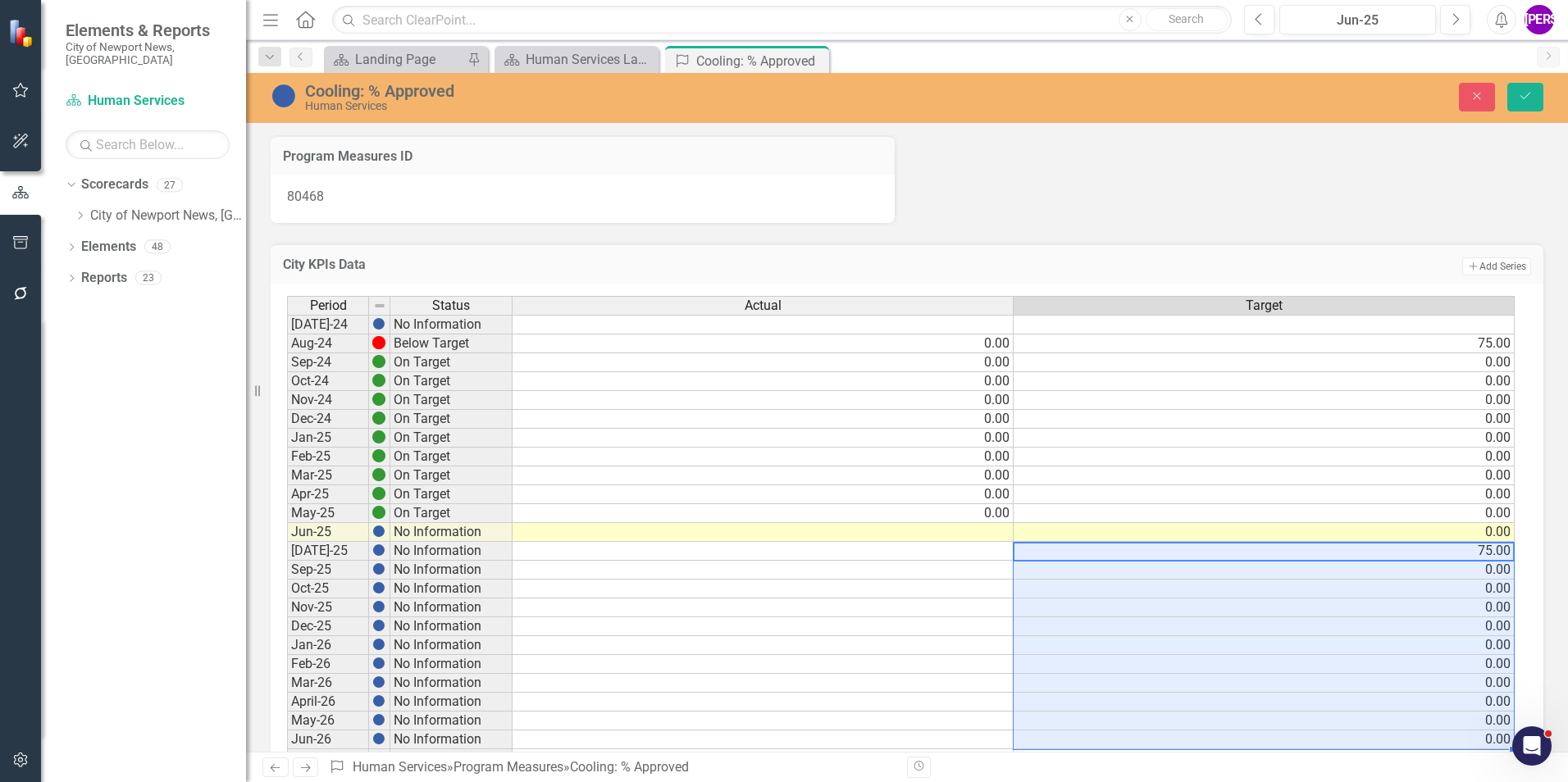 click at bounding box center (1263, 561) 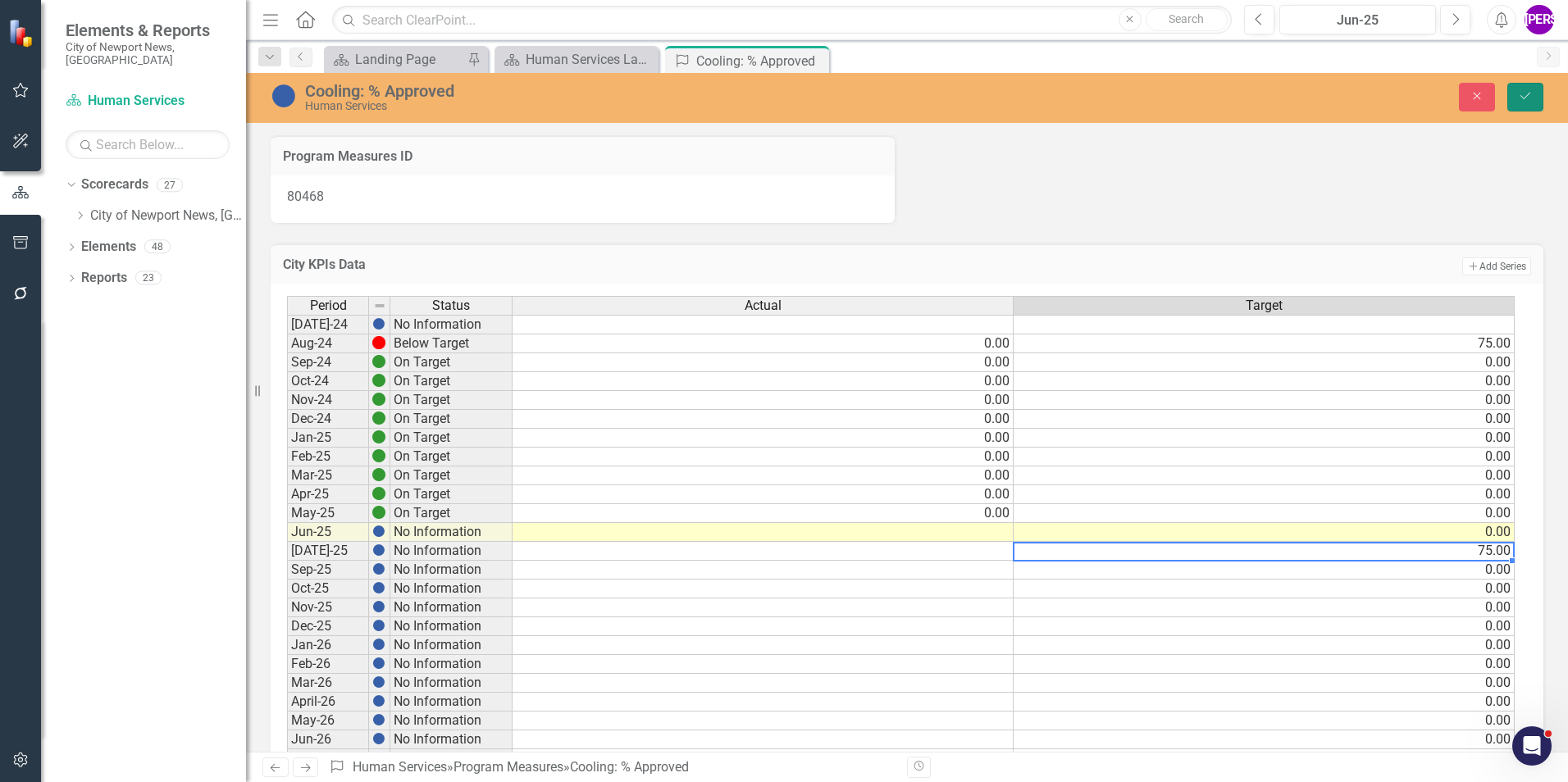 click on "Save" at bounding box center [1525, 97] 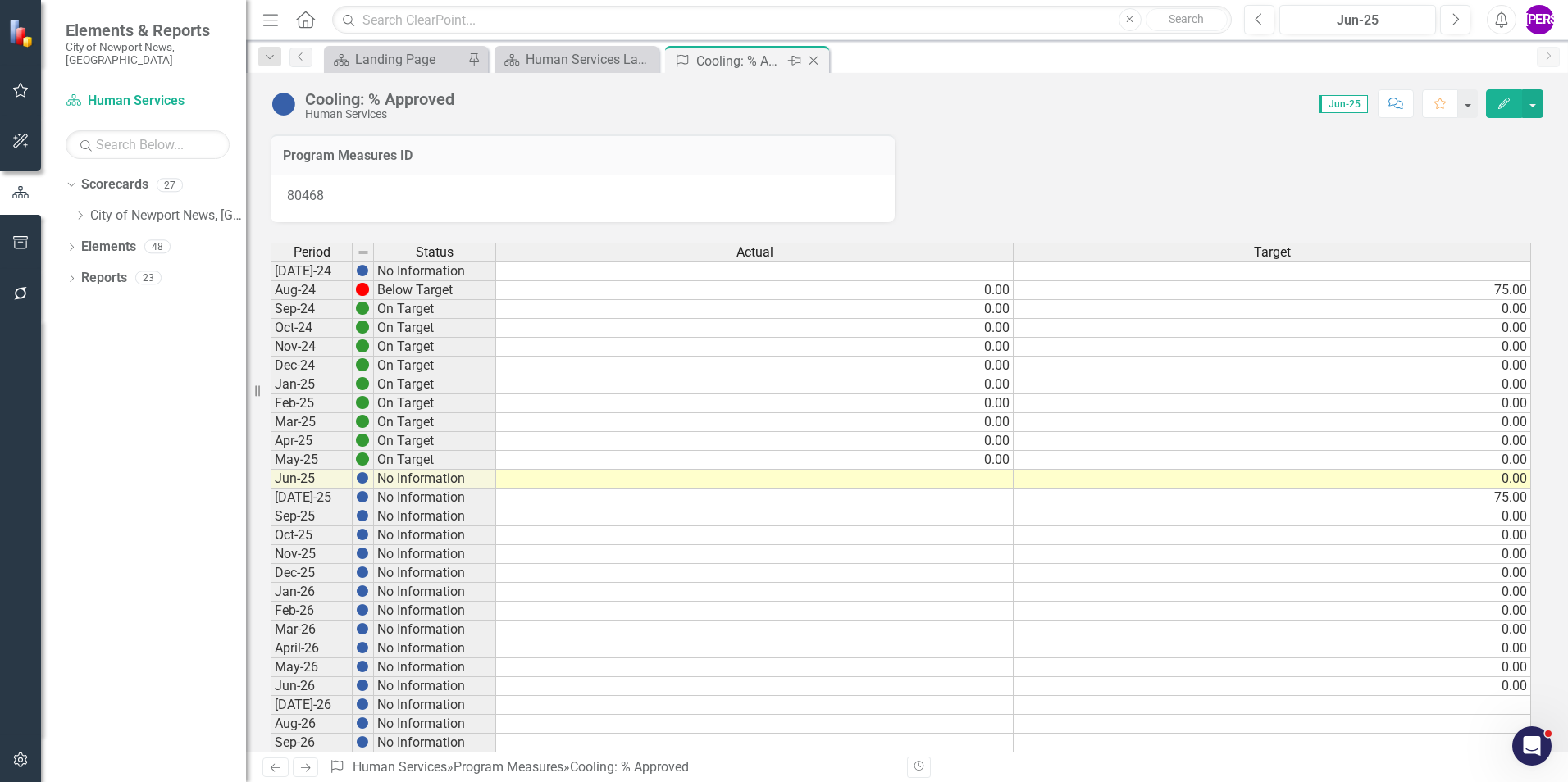 click 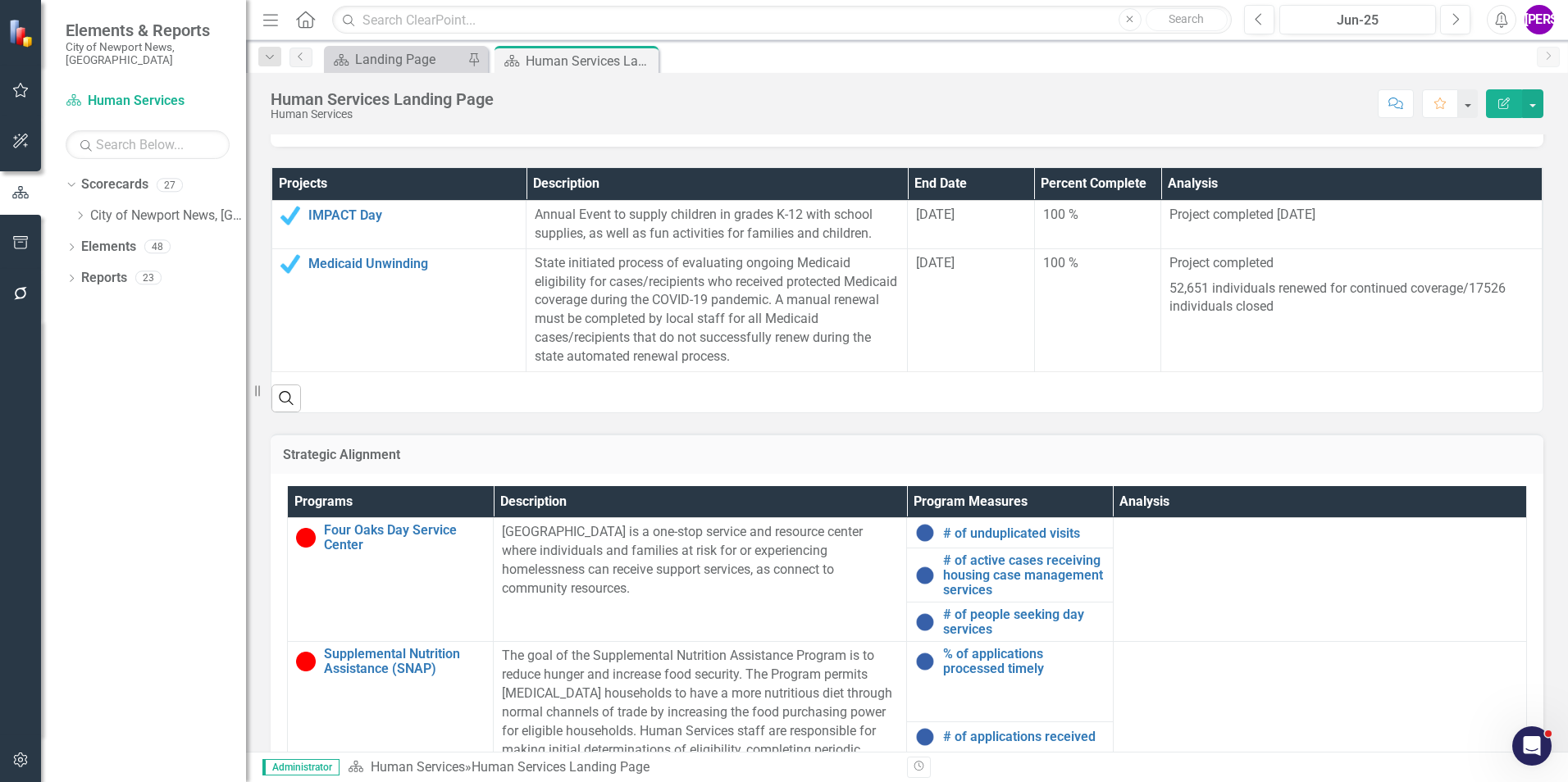 scroll, scrollTop: 803, scrollLeft: 0, axis: vertical 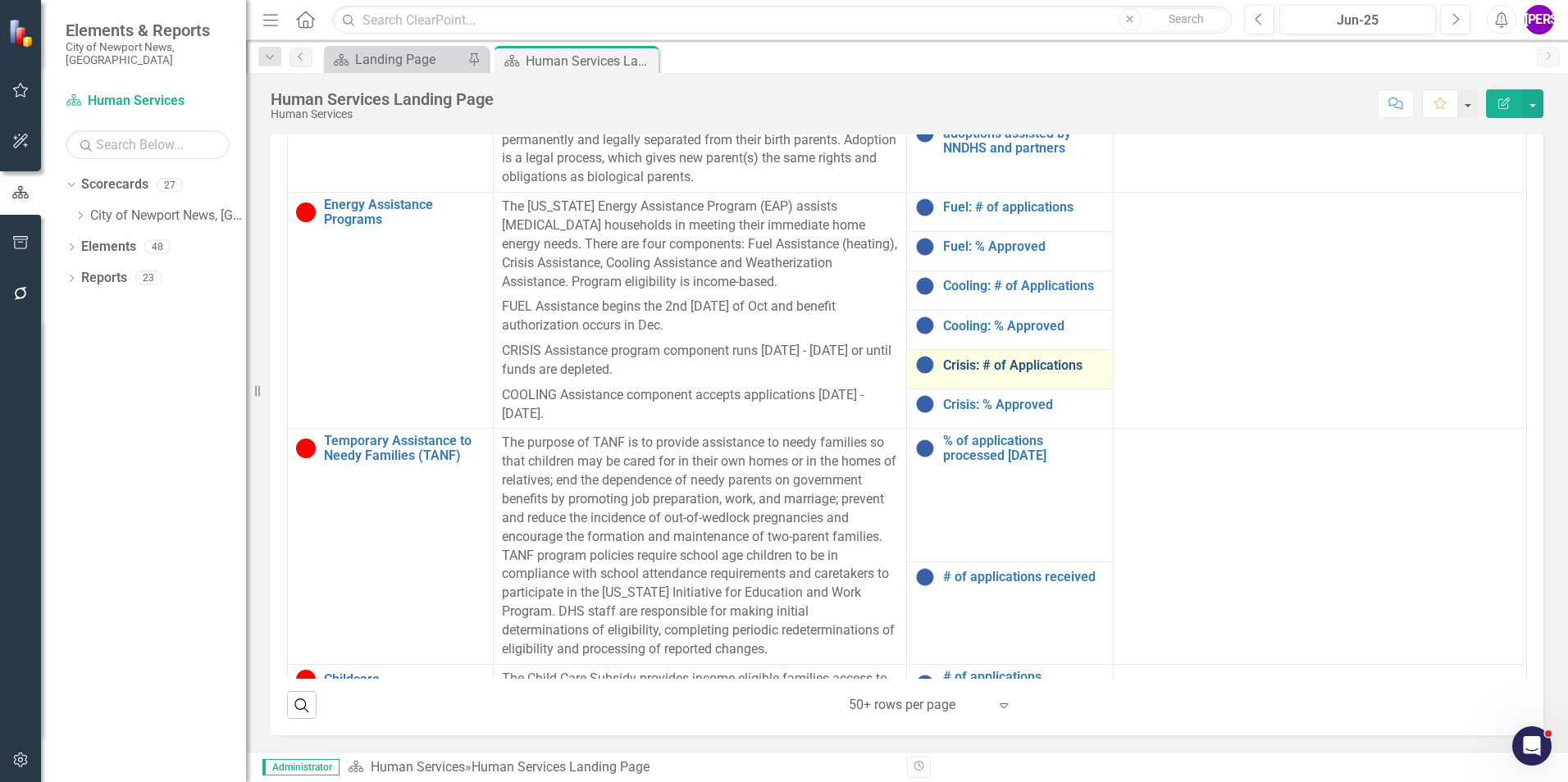 click on "Crisis: # of Applications" at bounding box center [1023, 366] 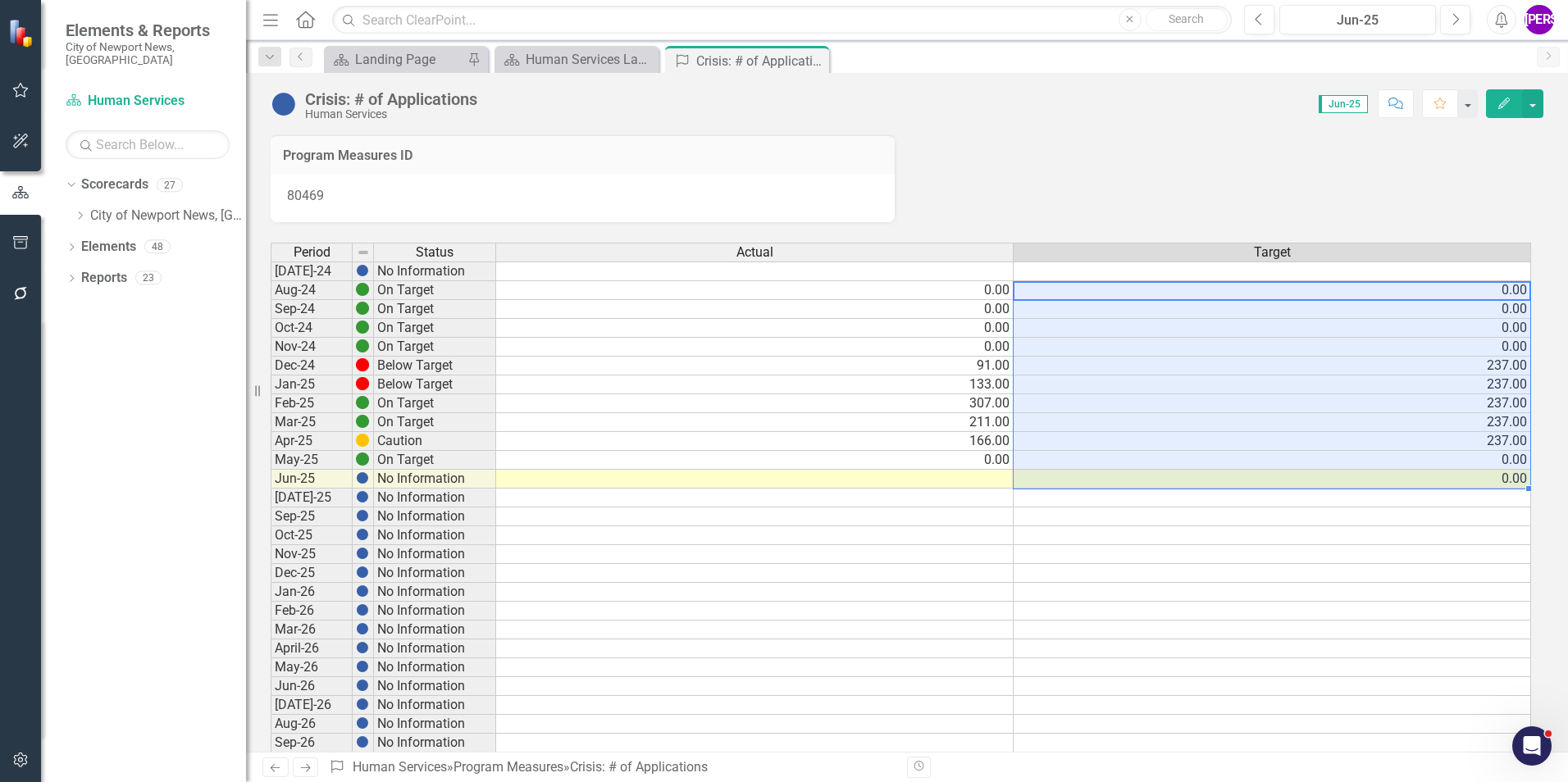 drag, startPoint x: 1332, startPoint y: 289, endPoint x: 1294, endPoint y: 488, distance: 202.59566 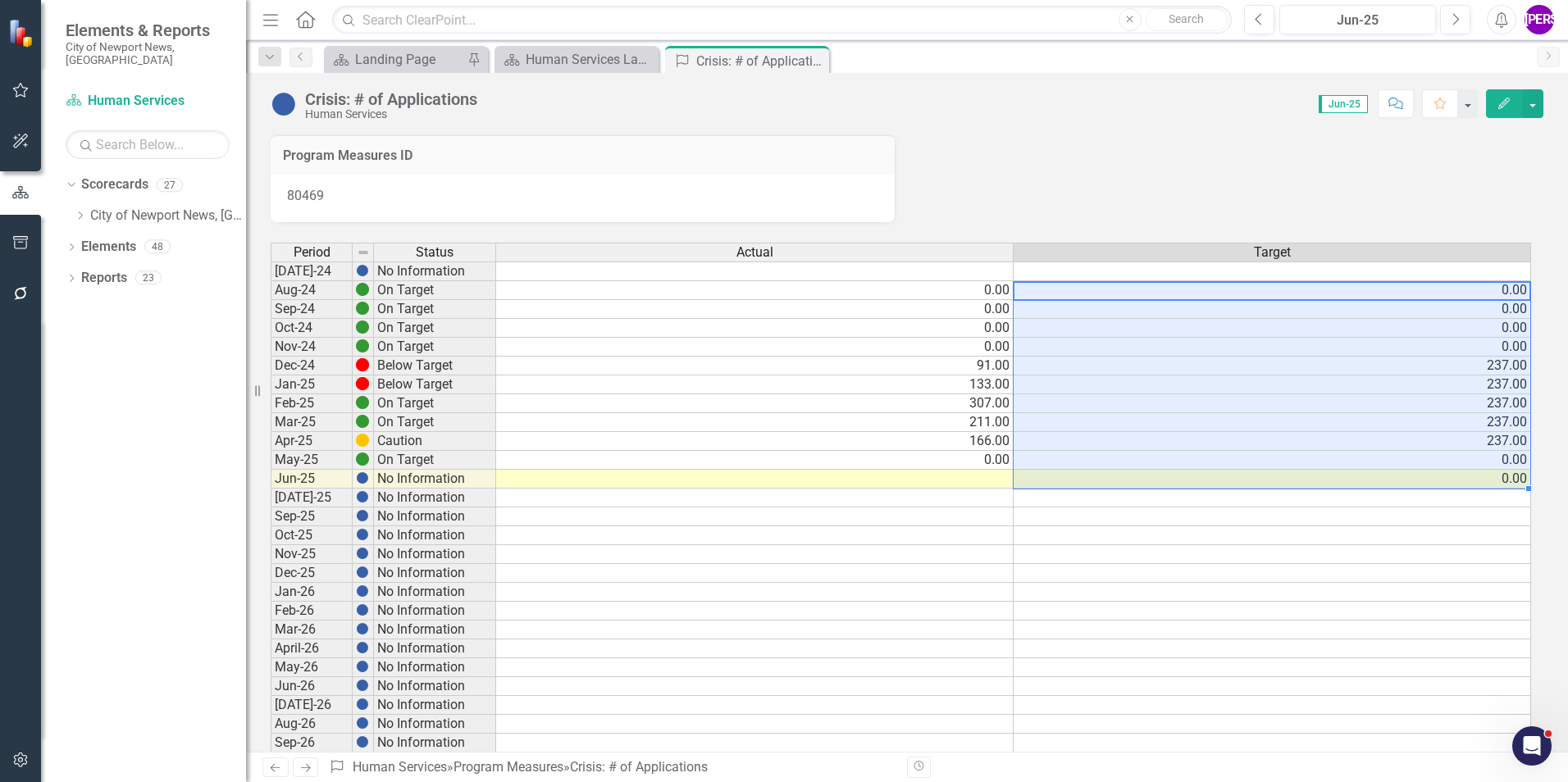 click on "Period Status Actual Target [DATE]-24 No Information Aug-24 On Target 0.00 0.00 Sep-24 On Target 0.00 0.00 Oct-24 On Target 0.00 0.00 Nov-24 On Target 0.00 0.00 Dec-24 Below Target 91.00 237.00 Jan-25 Below Target 133.00 237.00 Feb-25 On Target 307.00 237.00 Mar-25 On Target 211.00 237.00 Apr-25 Caution 166.00 237.00 May-25 On Target 0.00 0.00 Jun-25 No Information 0.00 [DATE]-25 No Information Sep-25 No Information Oct-25 No Information Nov-25 No Information Dec-25 No Information Jan-26 No Information Feb-26 No Information Mar-26 No Information April-26 No Information May-26 No Information Jun-26 No Information [DATE]-26 No Information Aug-26 No Information Sep-26 No Information Oct-26 No Information Nov-26 No Information Dec-26 No Information Jan-27 No Information Feb-27 No Information Mar-27 No Information Apr-27 No Information May-27 No Information Jun-27 No Information [DATE]-27 No Information Aug-27 No Information Sep-27 No Information Oct-27 No Information Nov-27 No Information Dec-27 No Information" at bounding box center (271, 639) 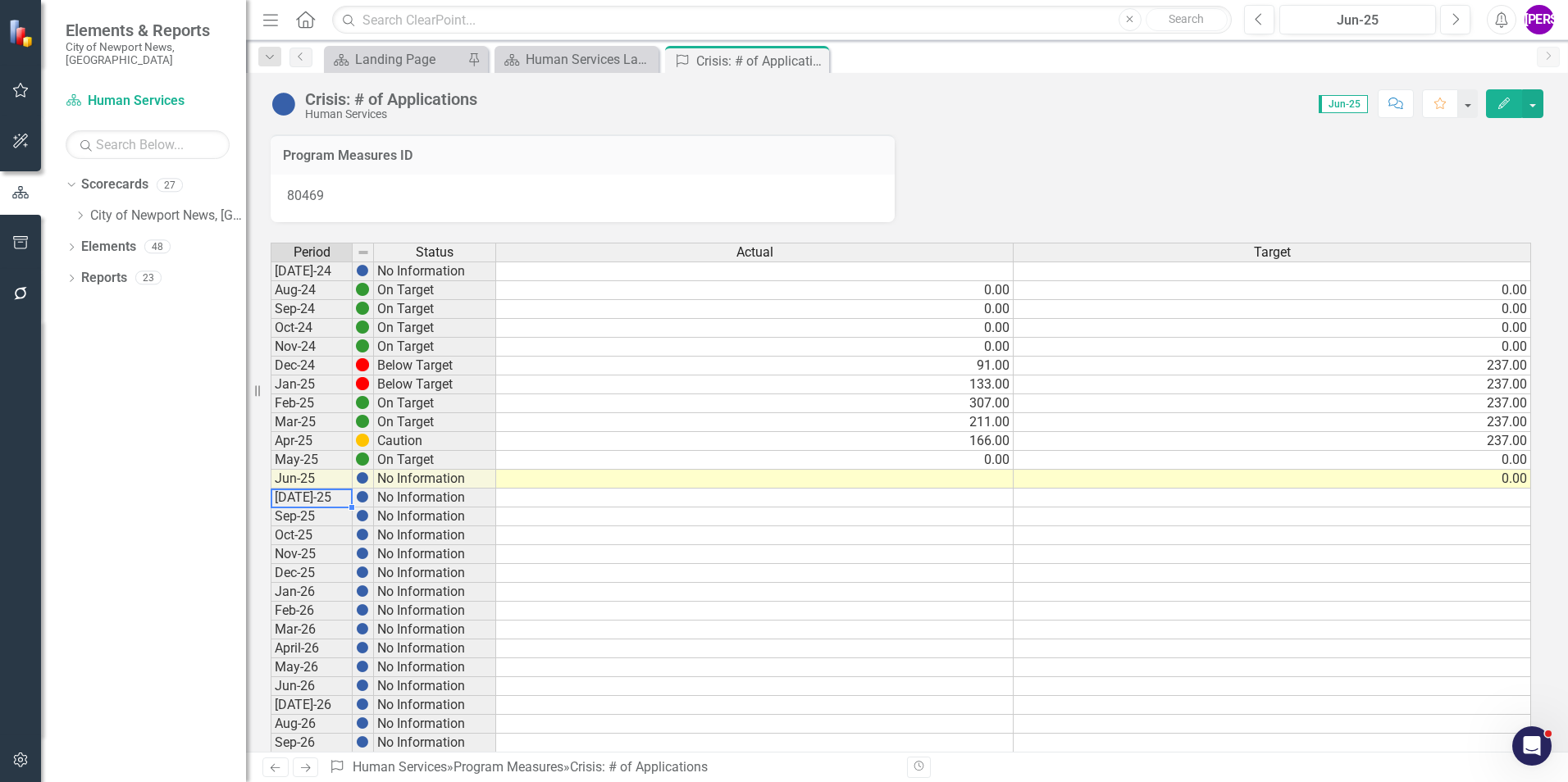 click on "[DATE]-25" at bounding box center [312, 498] 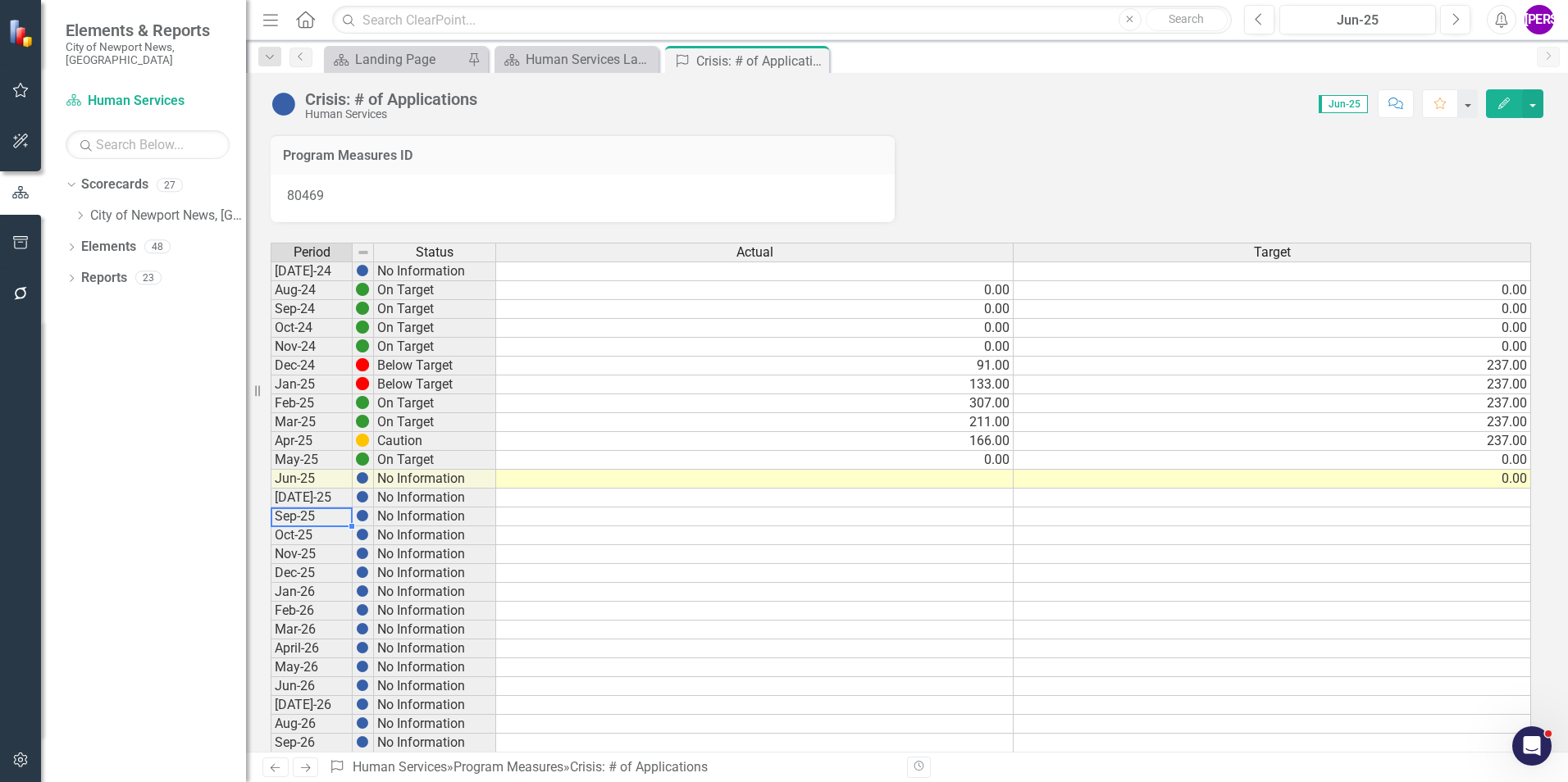 click on "Sep-25" at bounding box center (312, 516) 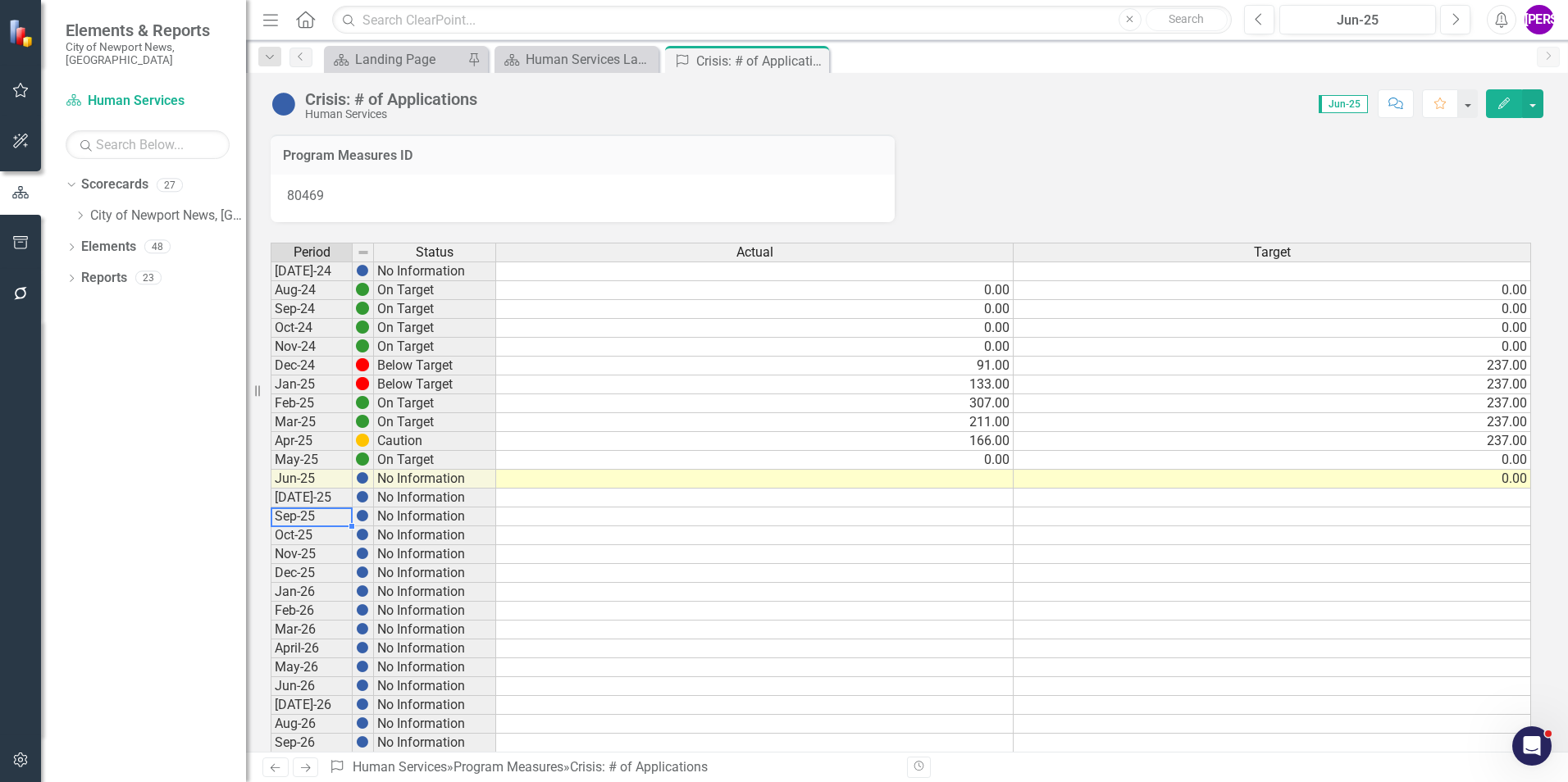 click on "Crisis: # of Applications Human Services Score: 0.00 Jun-25 Completed  Comment Favorite Edit Program Measures ID 80469 Period Status Actual Target [DATE]-24 No Information Aug-24 On Target 0.00 0.00 Sep-24 On Target 0.00 0.00 Oct-24 On Target 0.00 0.00 Nov-24 On Target 0.00 0.00 Dec-24 Below Target 91.00 237.00 Jan-25 Below Target 133.00 237.00 Feb-25 On Target 307.00 237.00 Mar-25 On Target 211.00 237.00 Apr-25 Caution 166.00 237.00 May-25 On Target 0.00 0.00 Jun-25 No Information 0.00 [DATE]-25 No Information Sep-25 No Information Oct-25 No Information Nov-25 No Information Dec-25 No Information Jan-26 No Information Feb-26 No Information Mar-26 No Information April-26 No Information May-26 No Information Jun-26 No Information [DATE]-26 No Information Aug-26 No Information Sep-26 No Information Oct-26 No Information Nov-26 No Information Dec-26 No Information Jan-27 No Information Feb-27 No Information Mar-27 No Information Apr-27 No Information May-27 No Information Jun-27 No Information [DATE]-27 No Information" at bounding box center (907, 412) 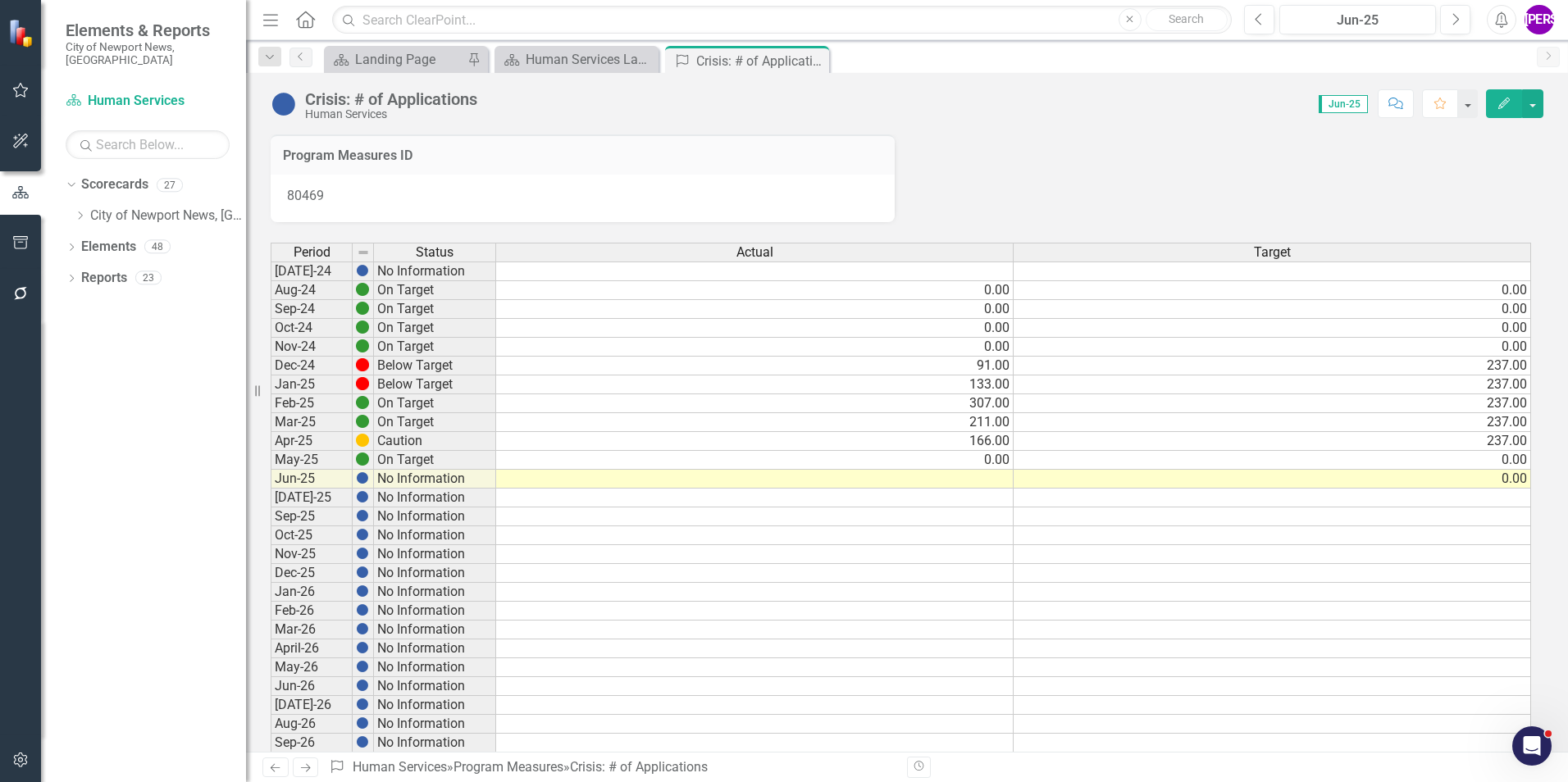 click 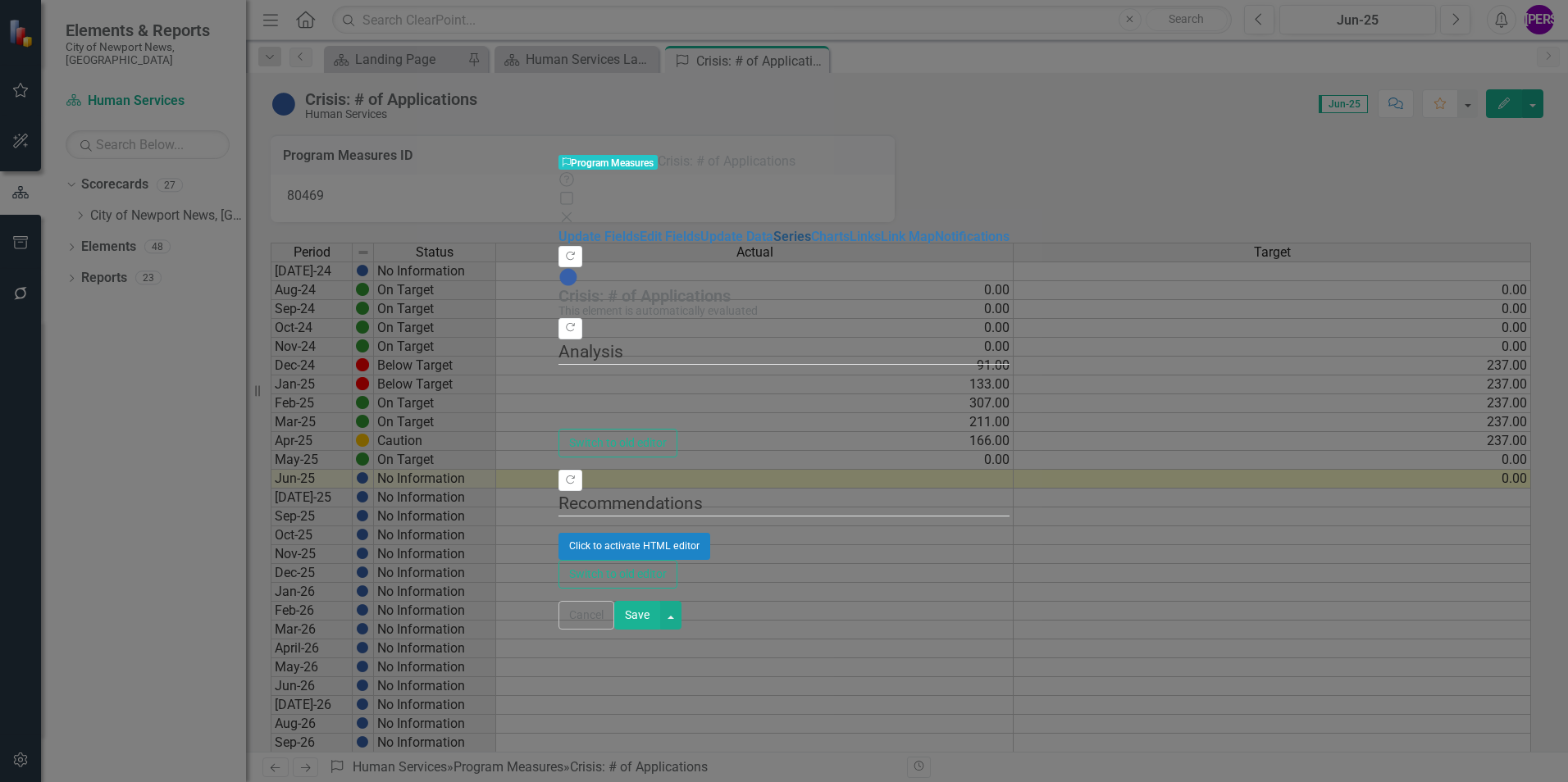 click on "Series" at bounding box center (792, 236) 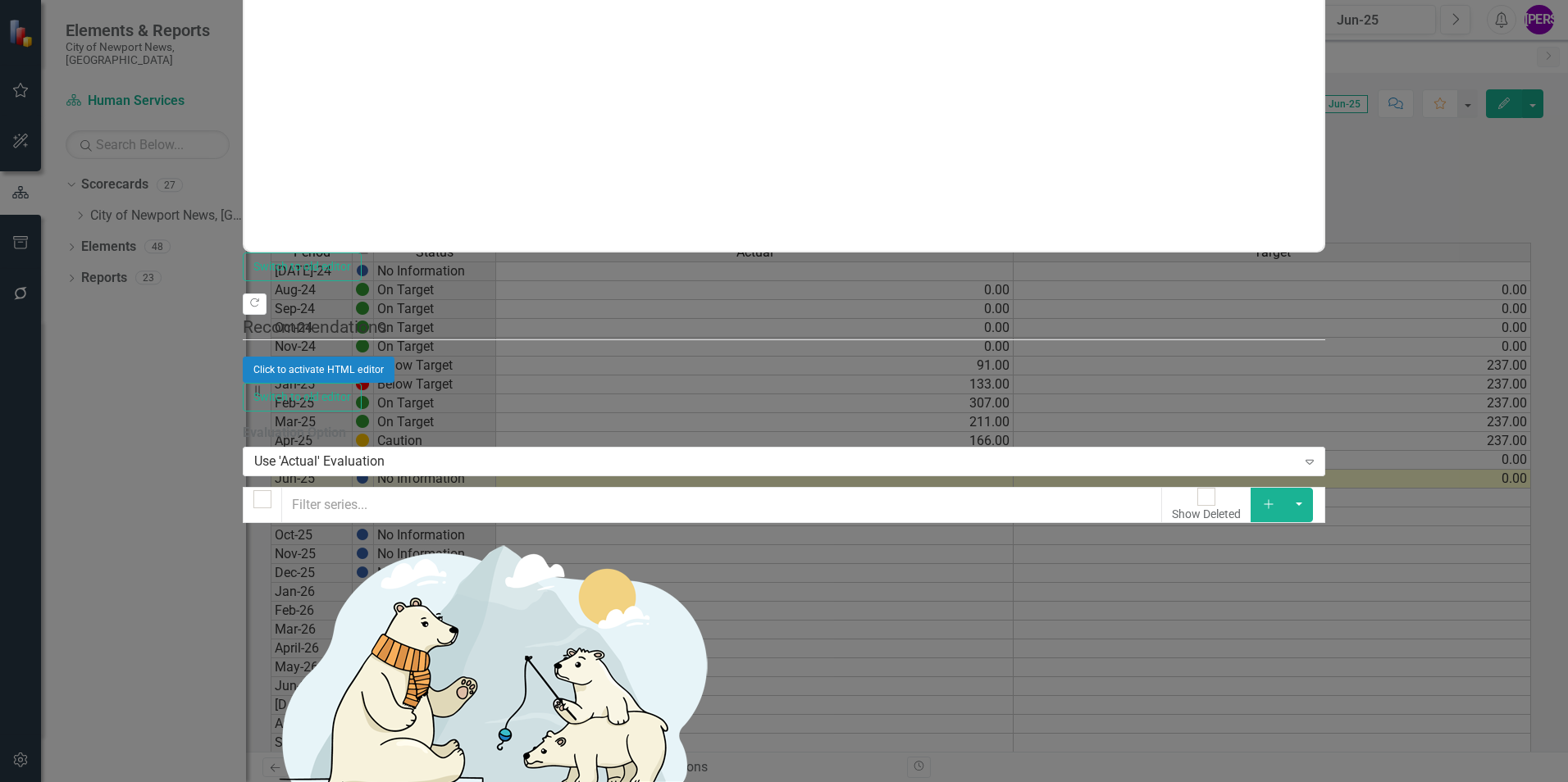 scroll, scrollTop: 0, scrollLeft: 0, axis: both 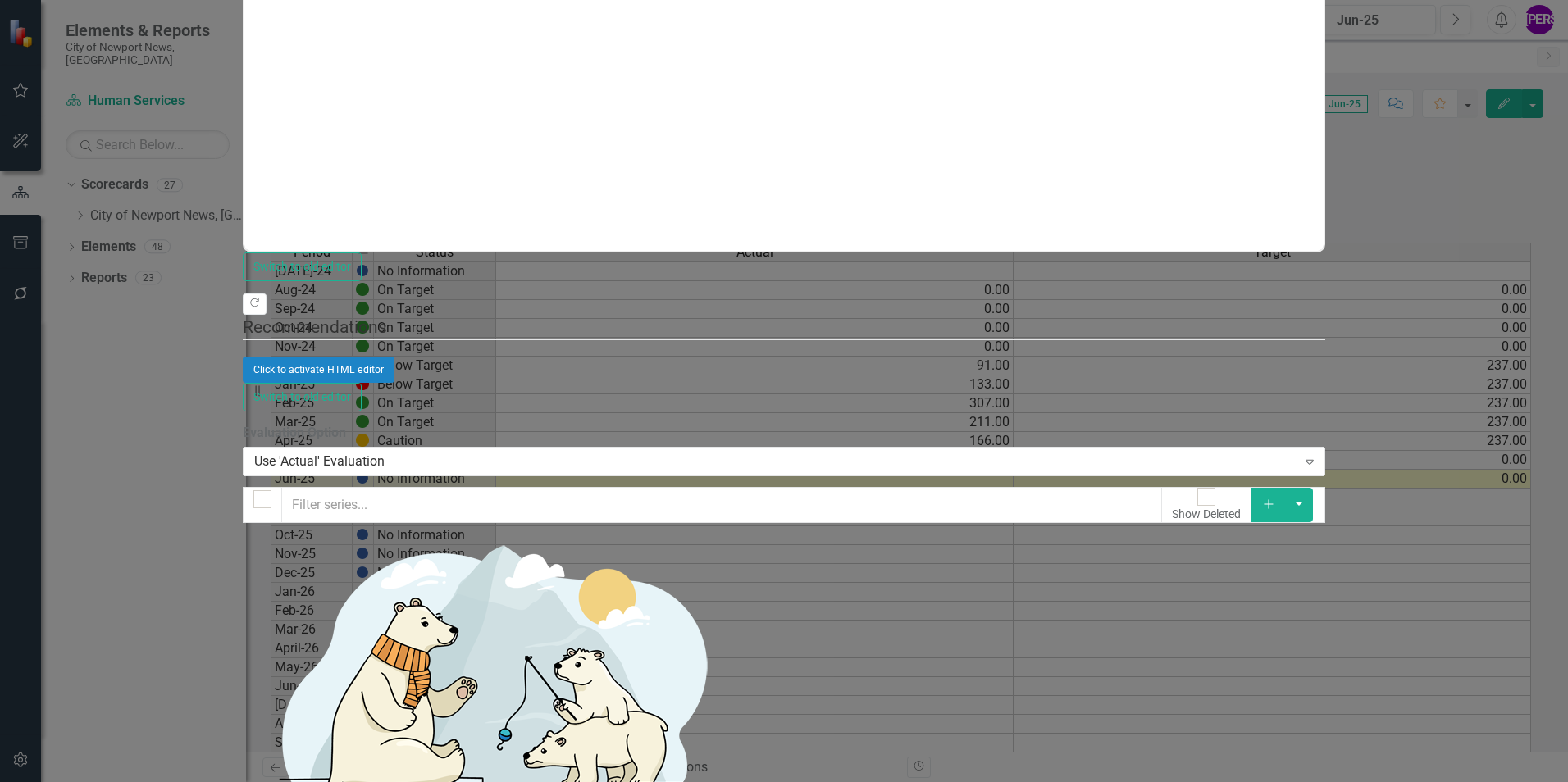 click on "Edit Fields" at bounding box center [354, -221] 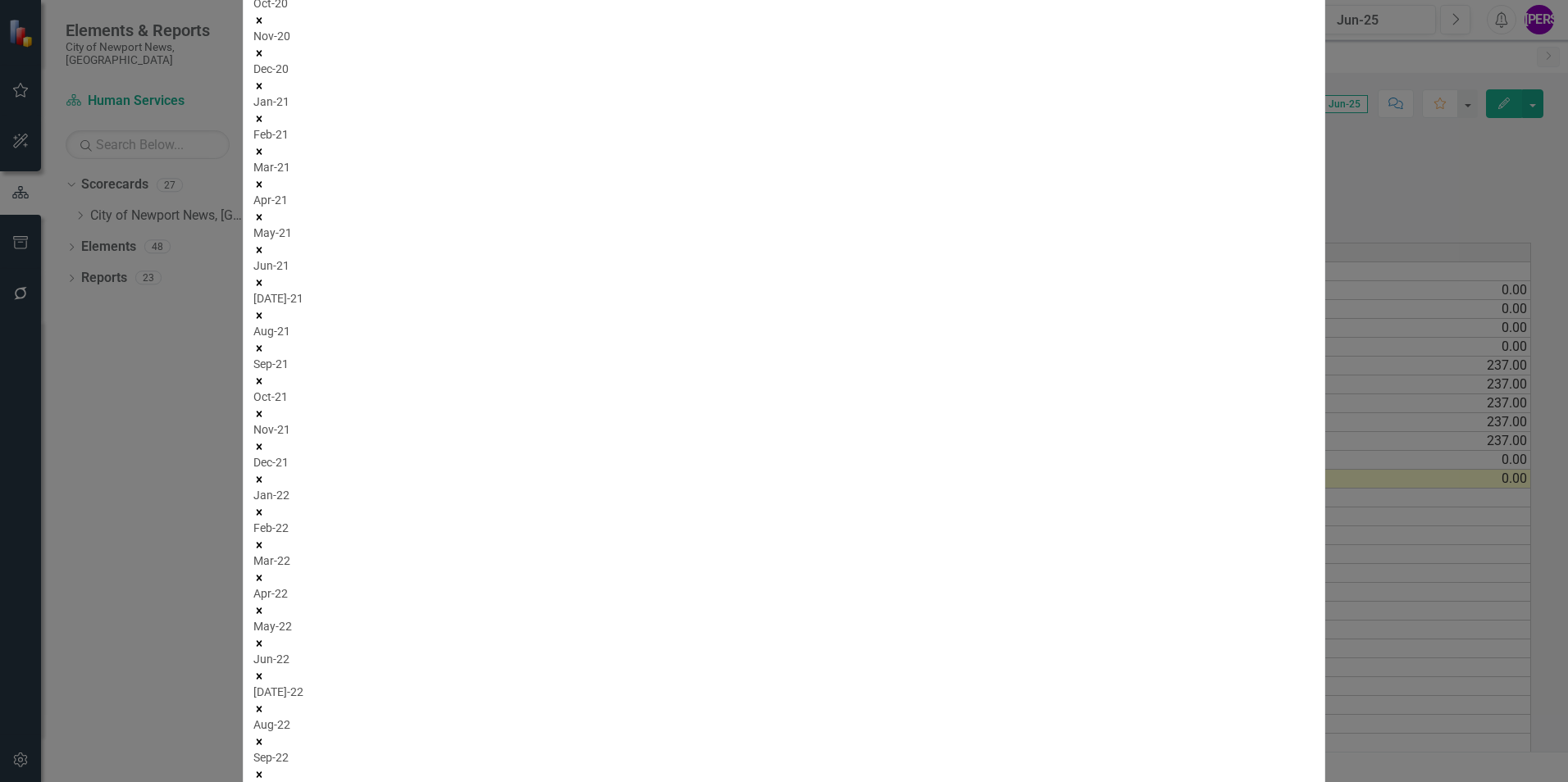 click on "Select All" at bounding box center [344, 1541] 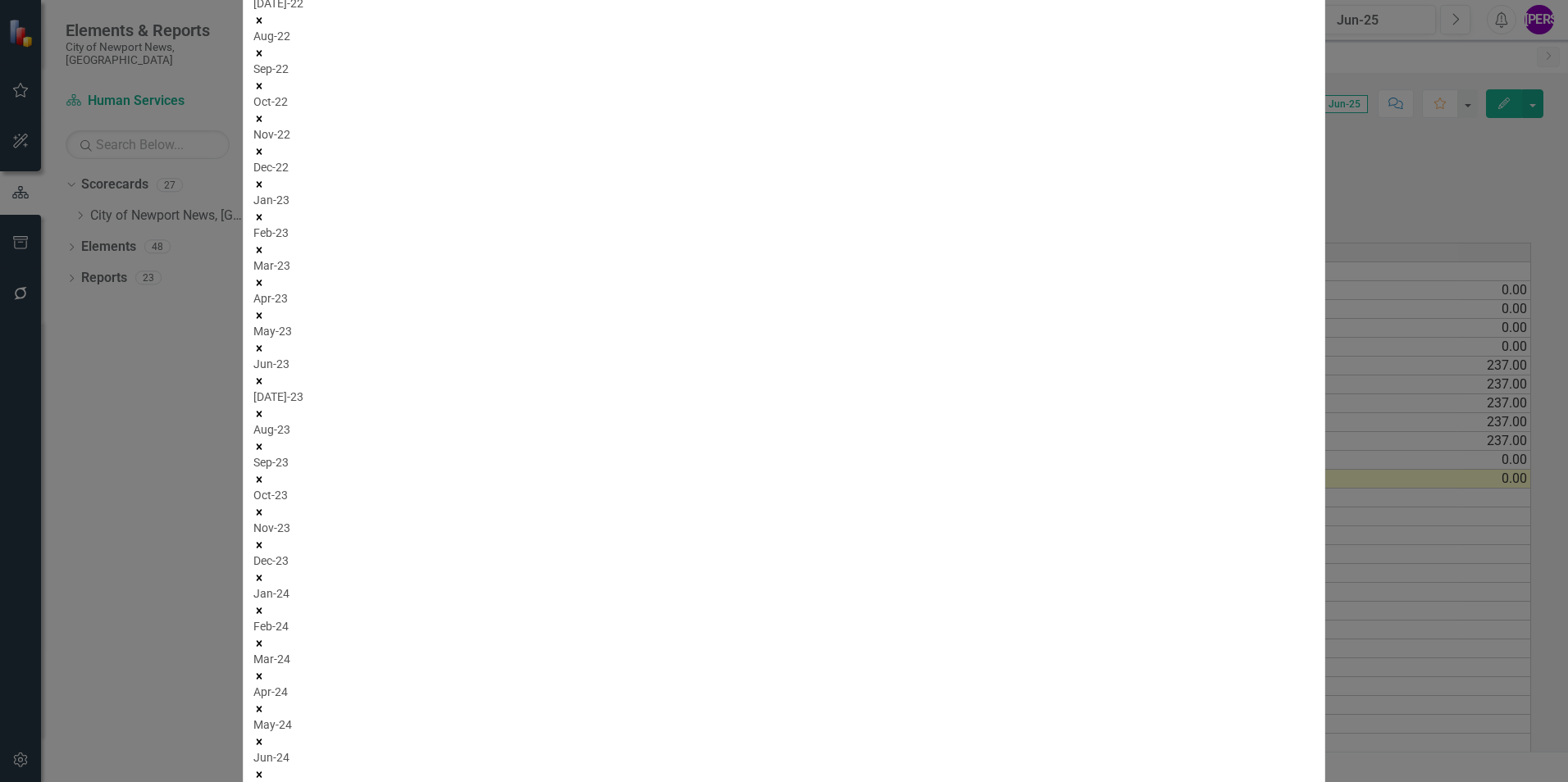 scroll, scrollTop: 164, scrollLeft: 0, axis: vertical 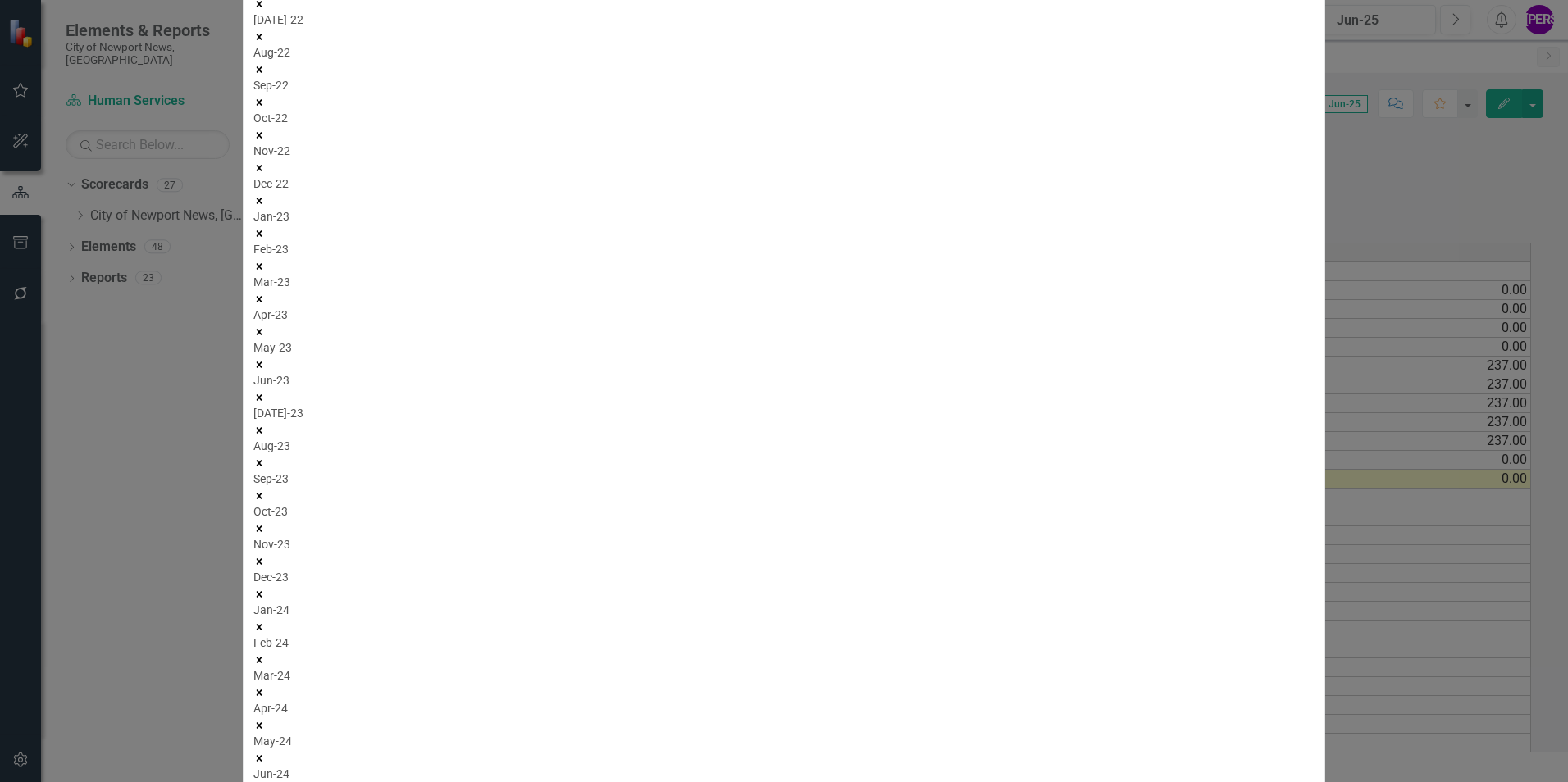 click 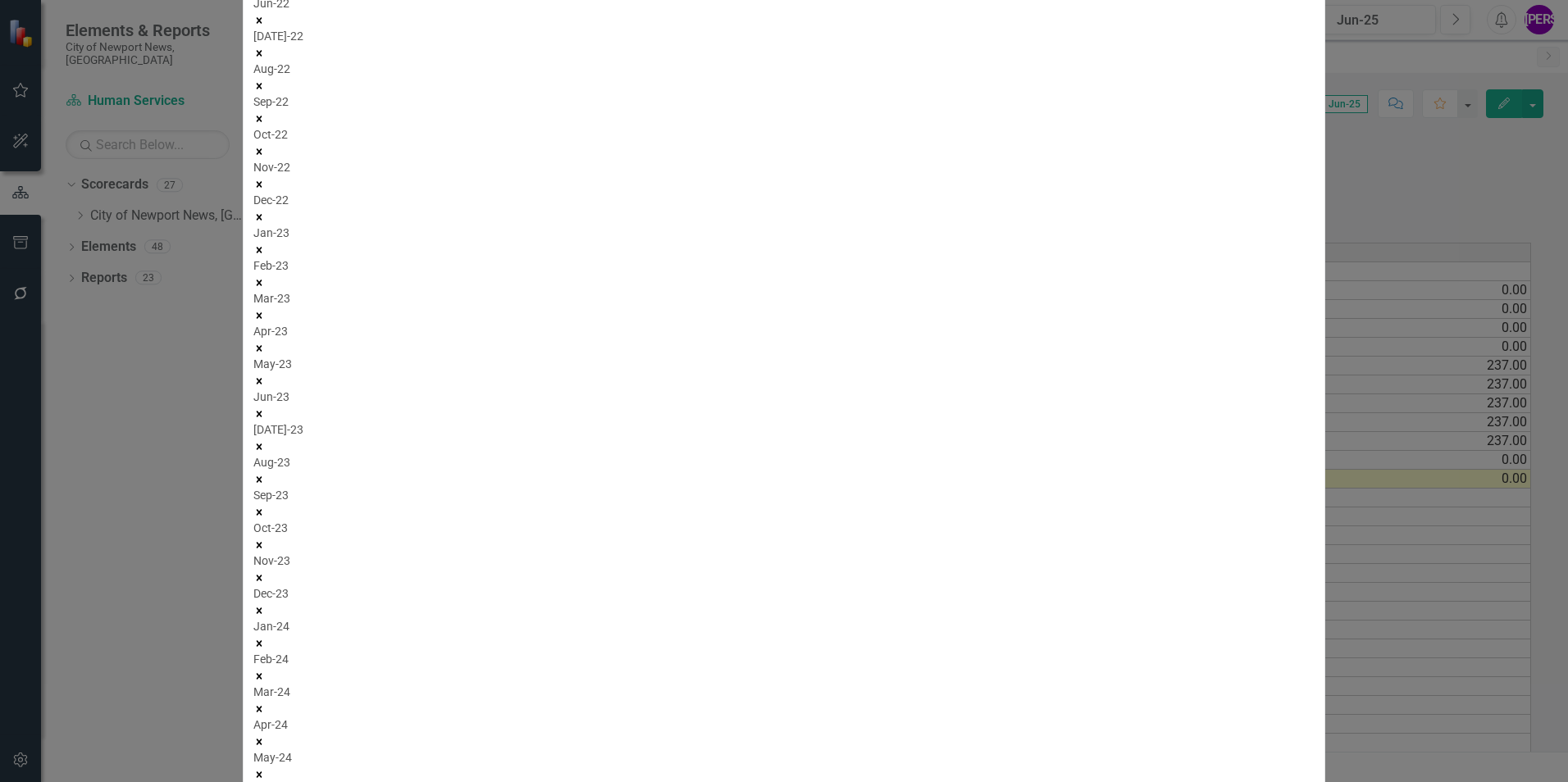 click 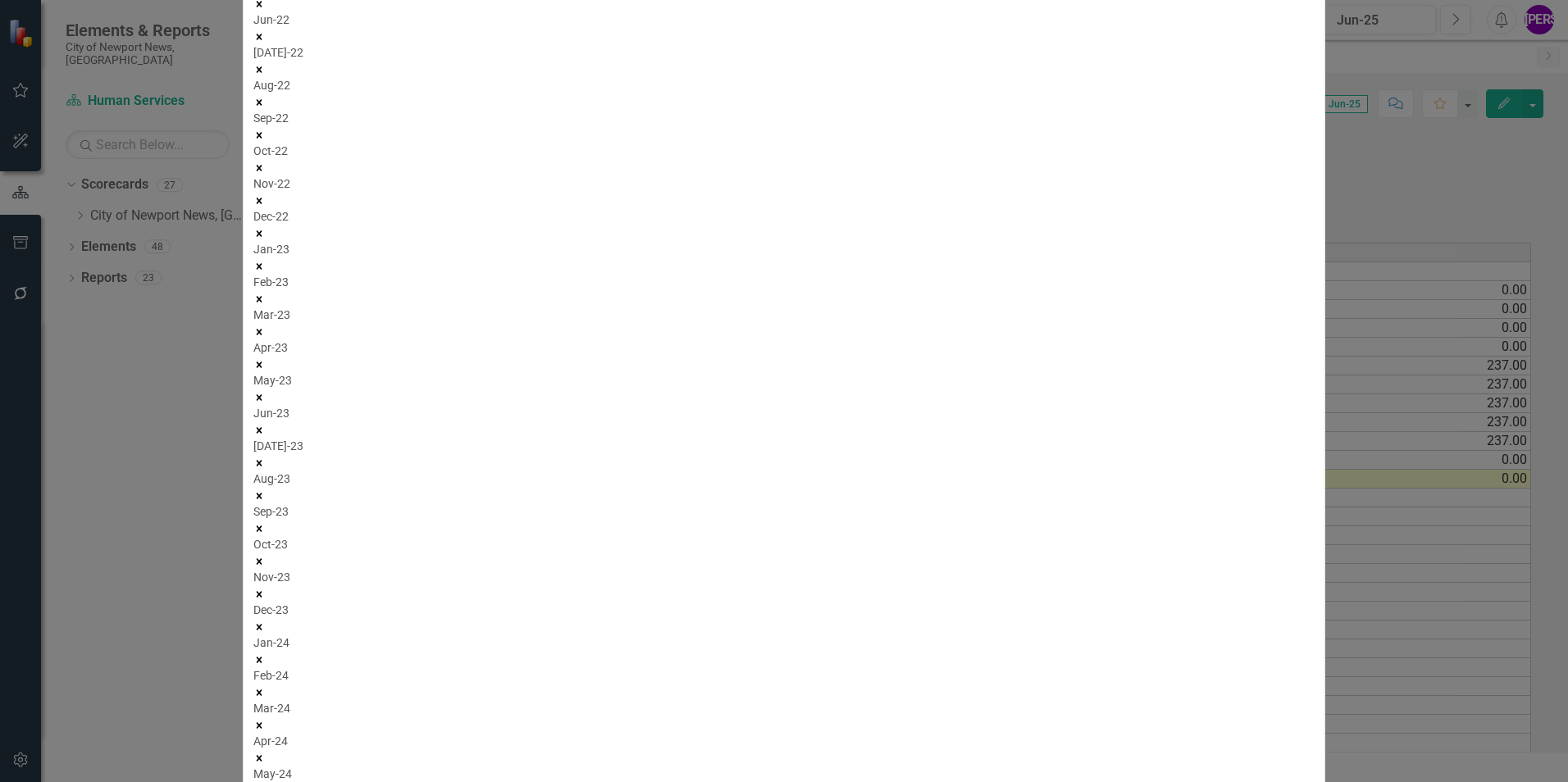 click 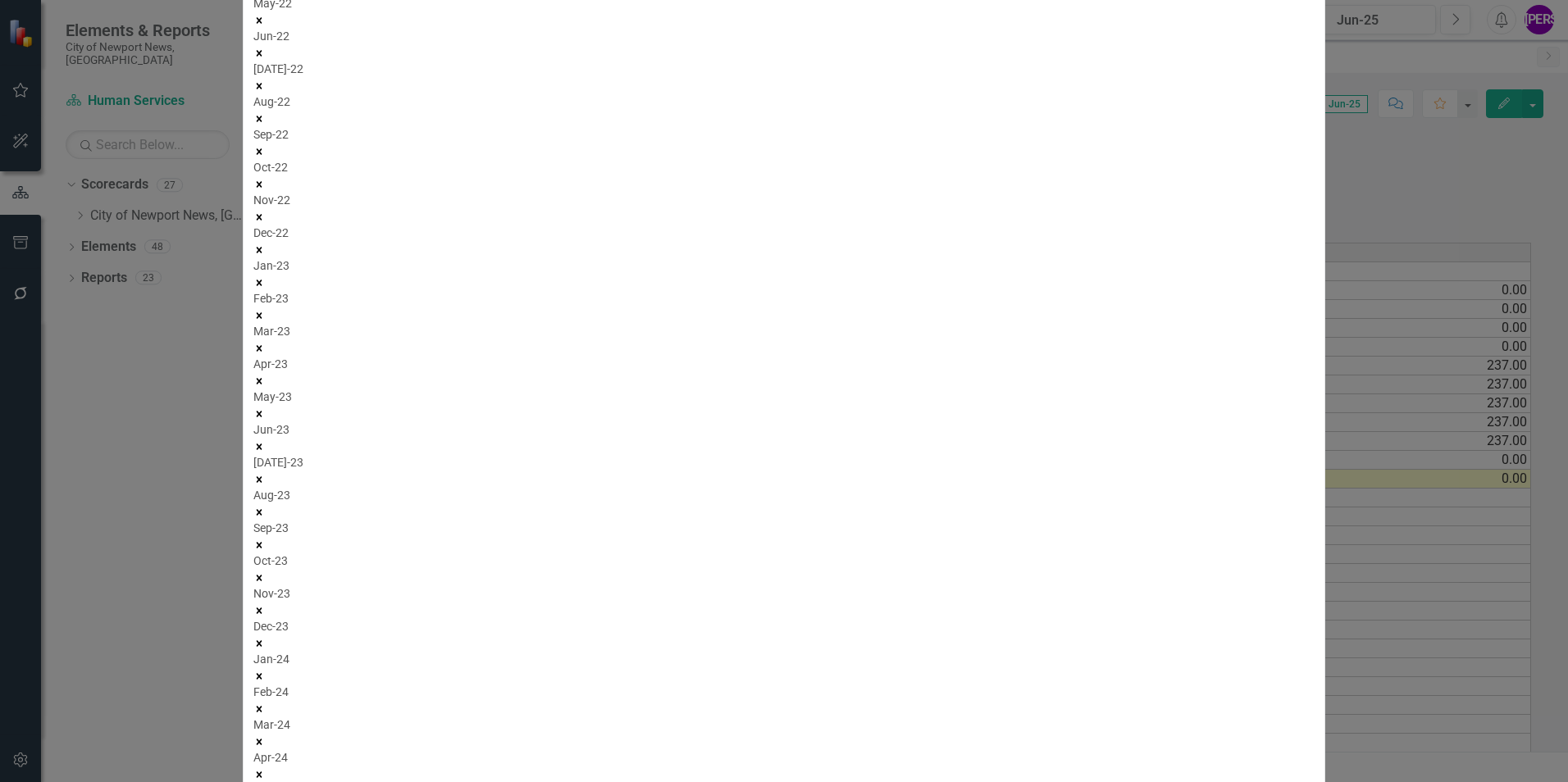 click 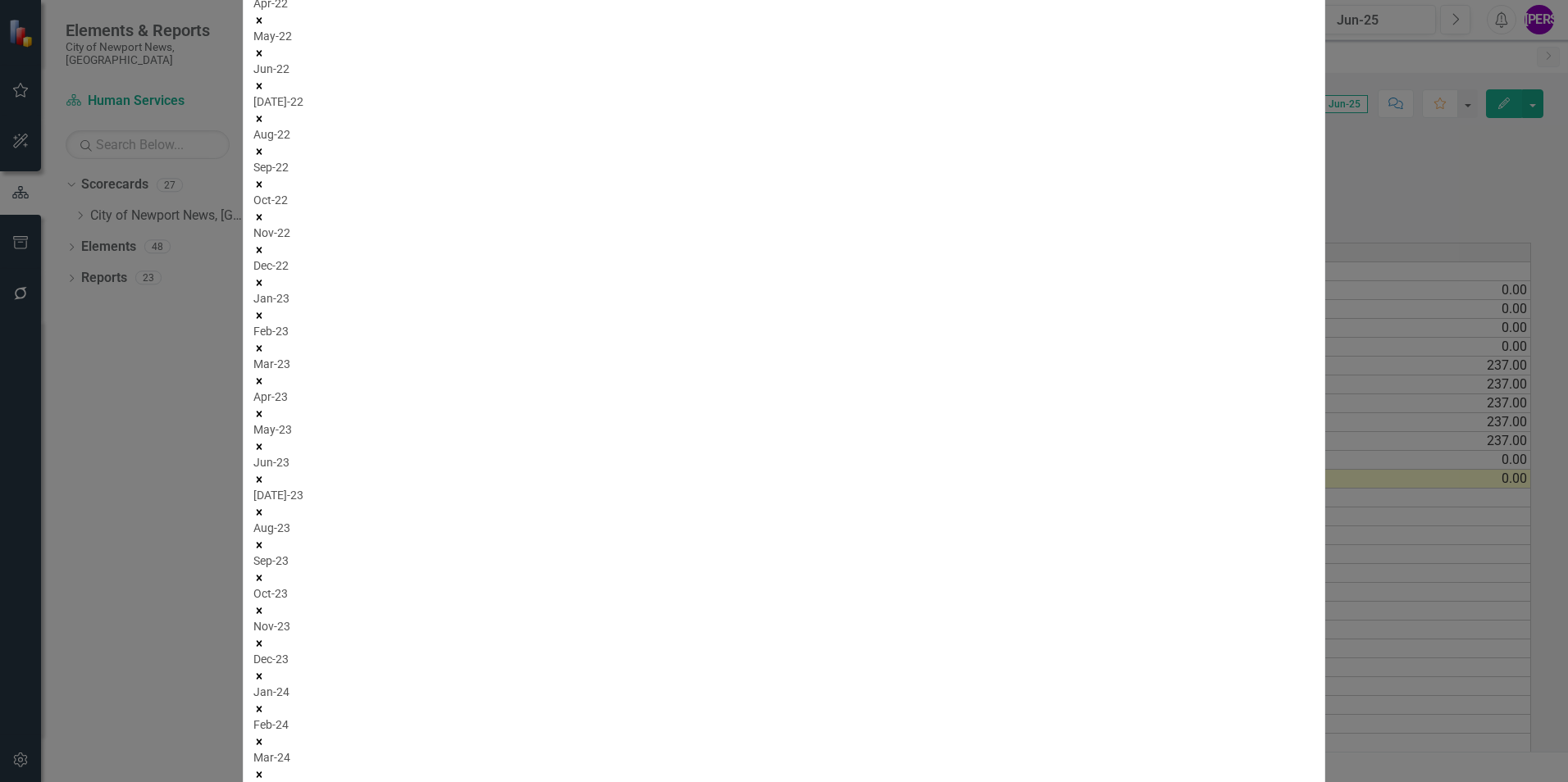 click 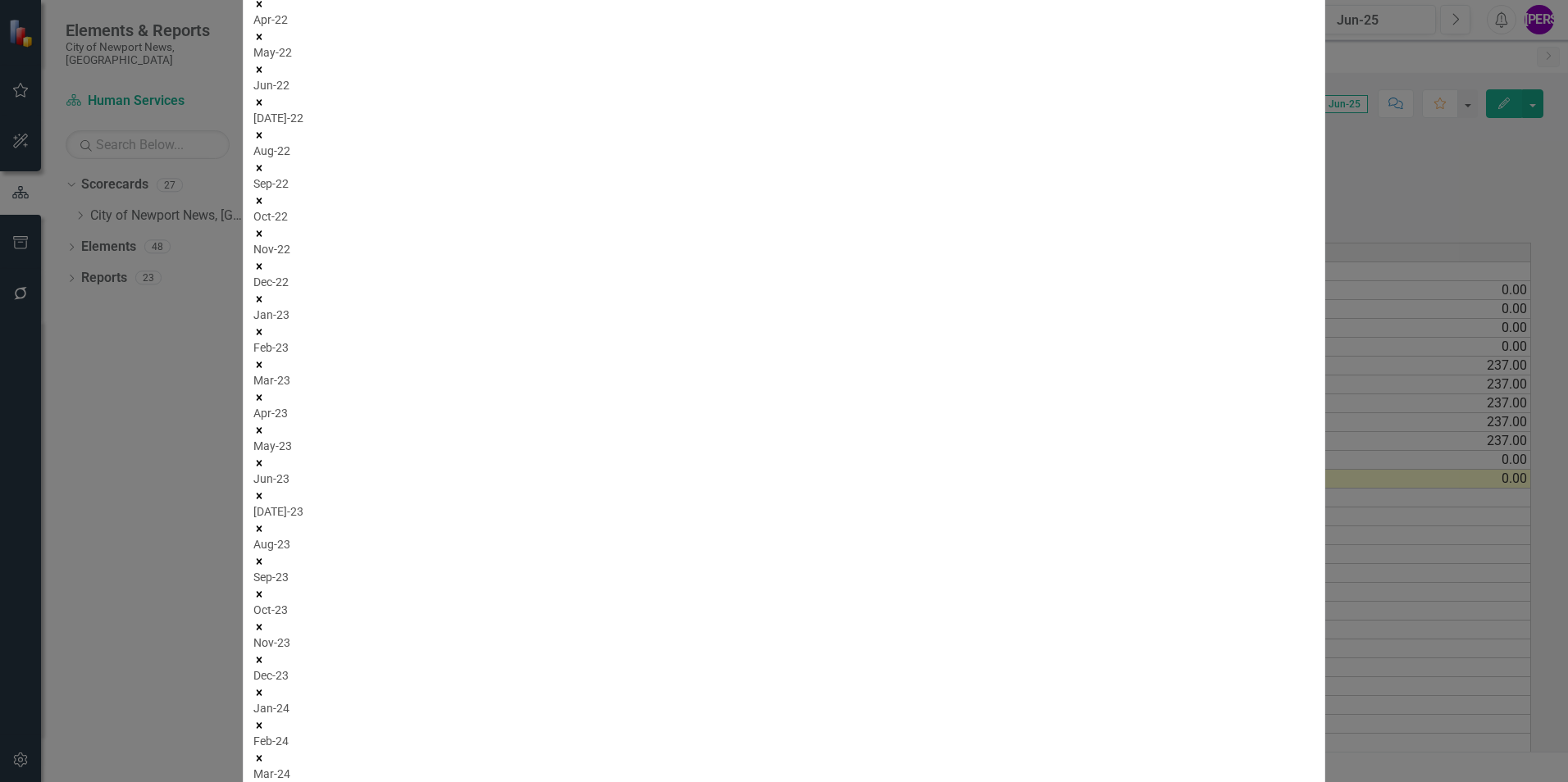 click 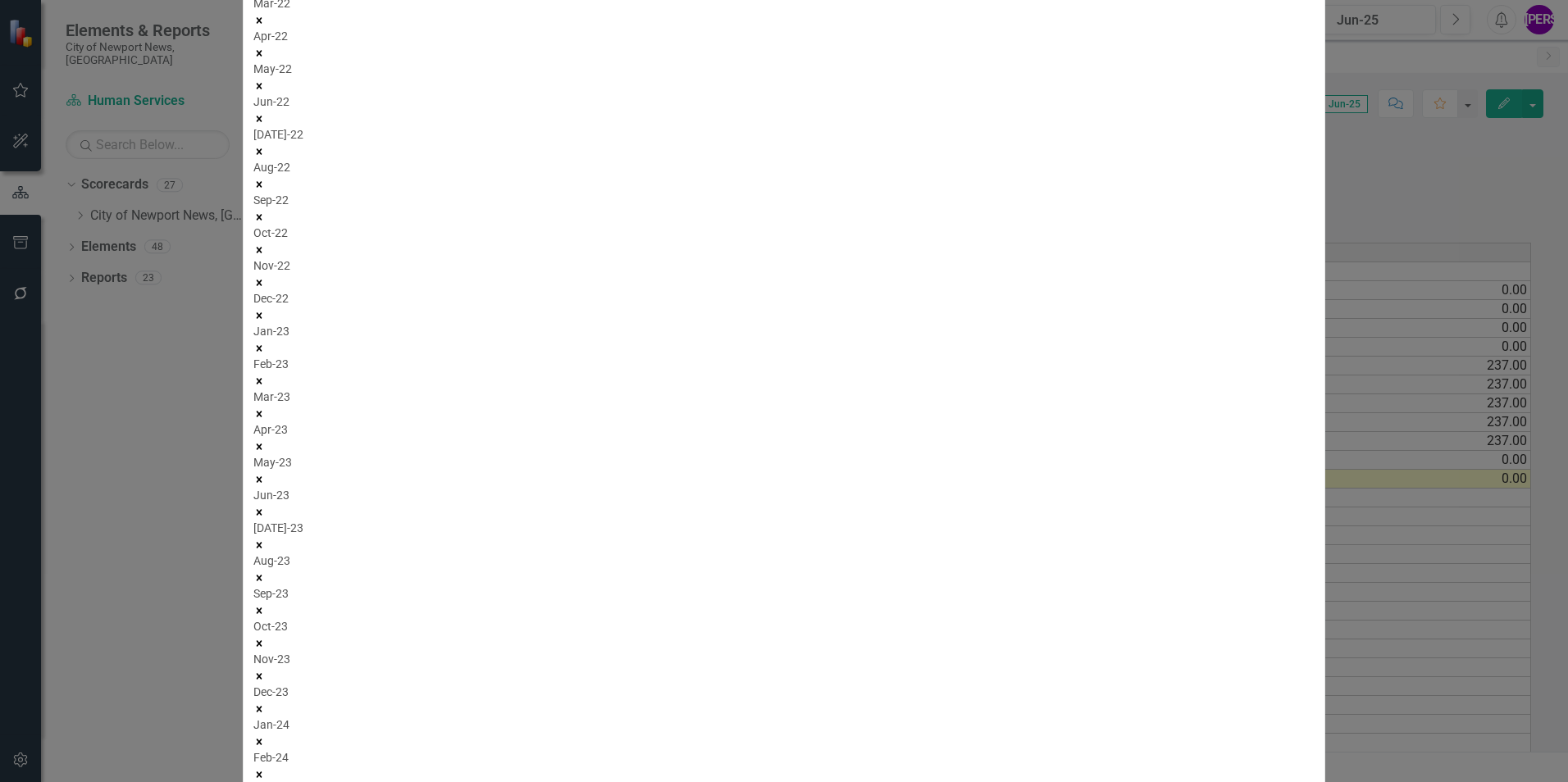 click 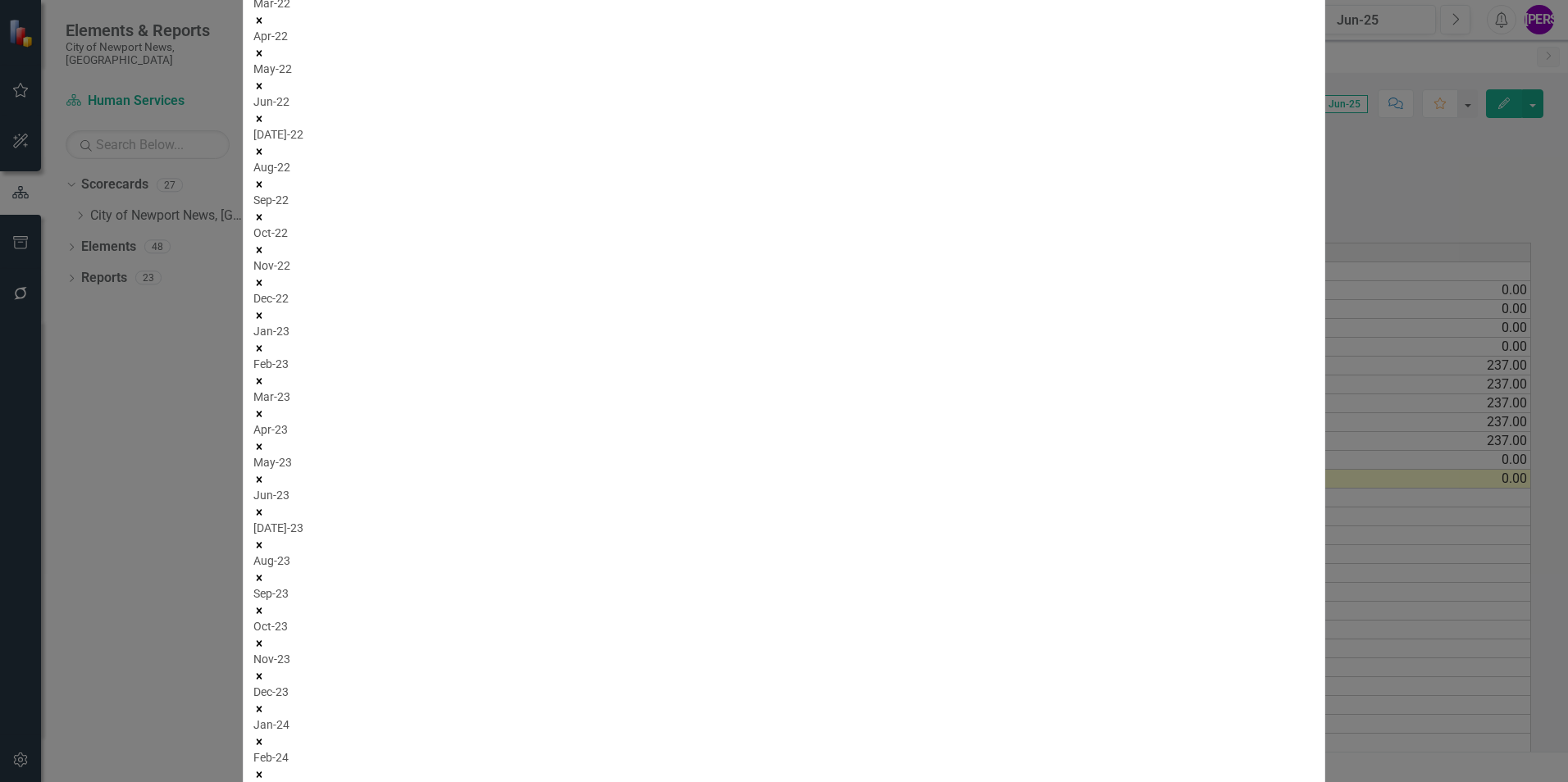 click 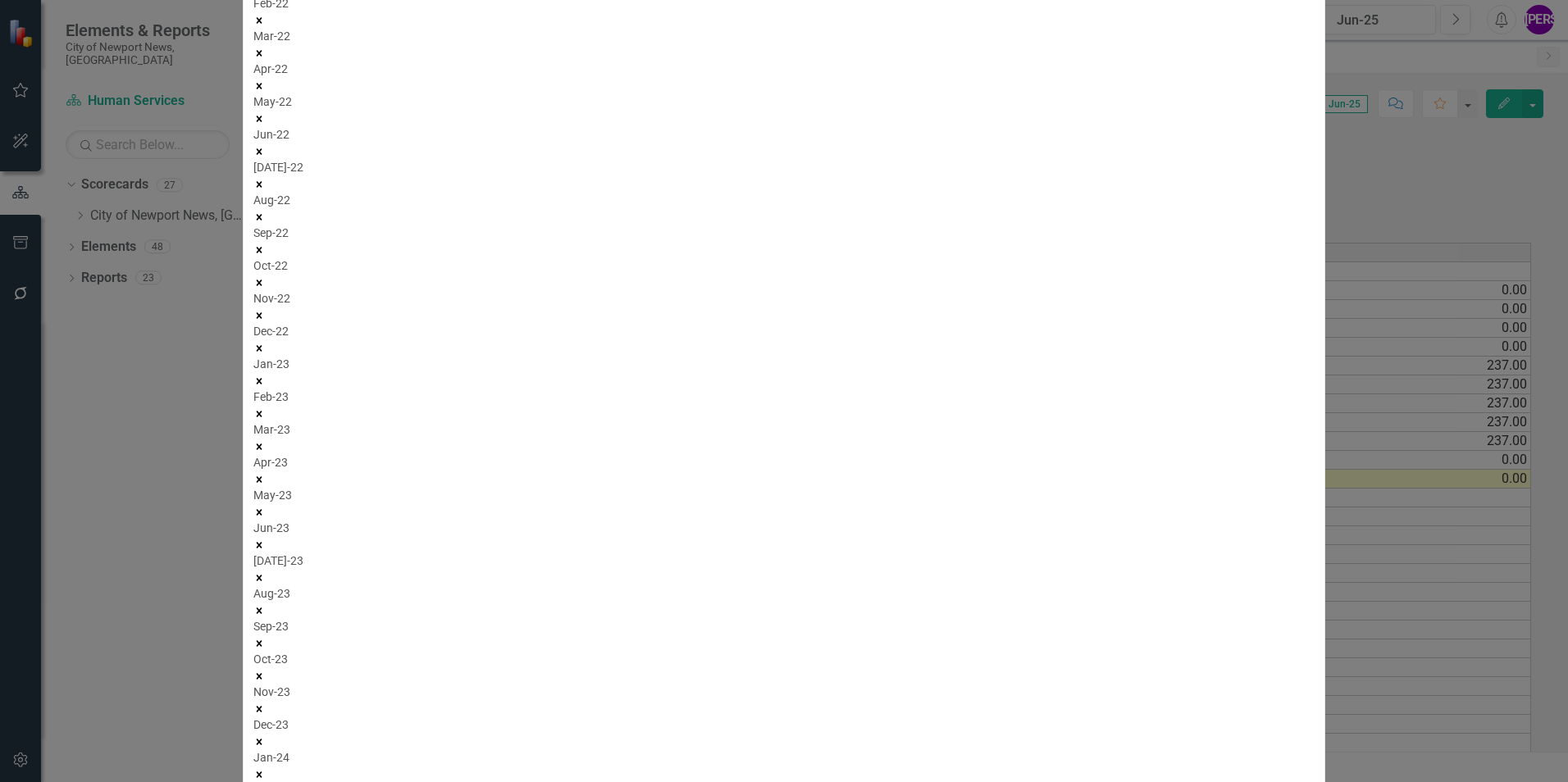 click 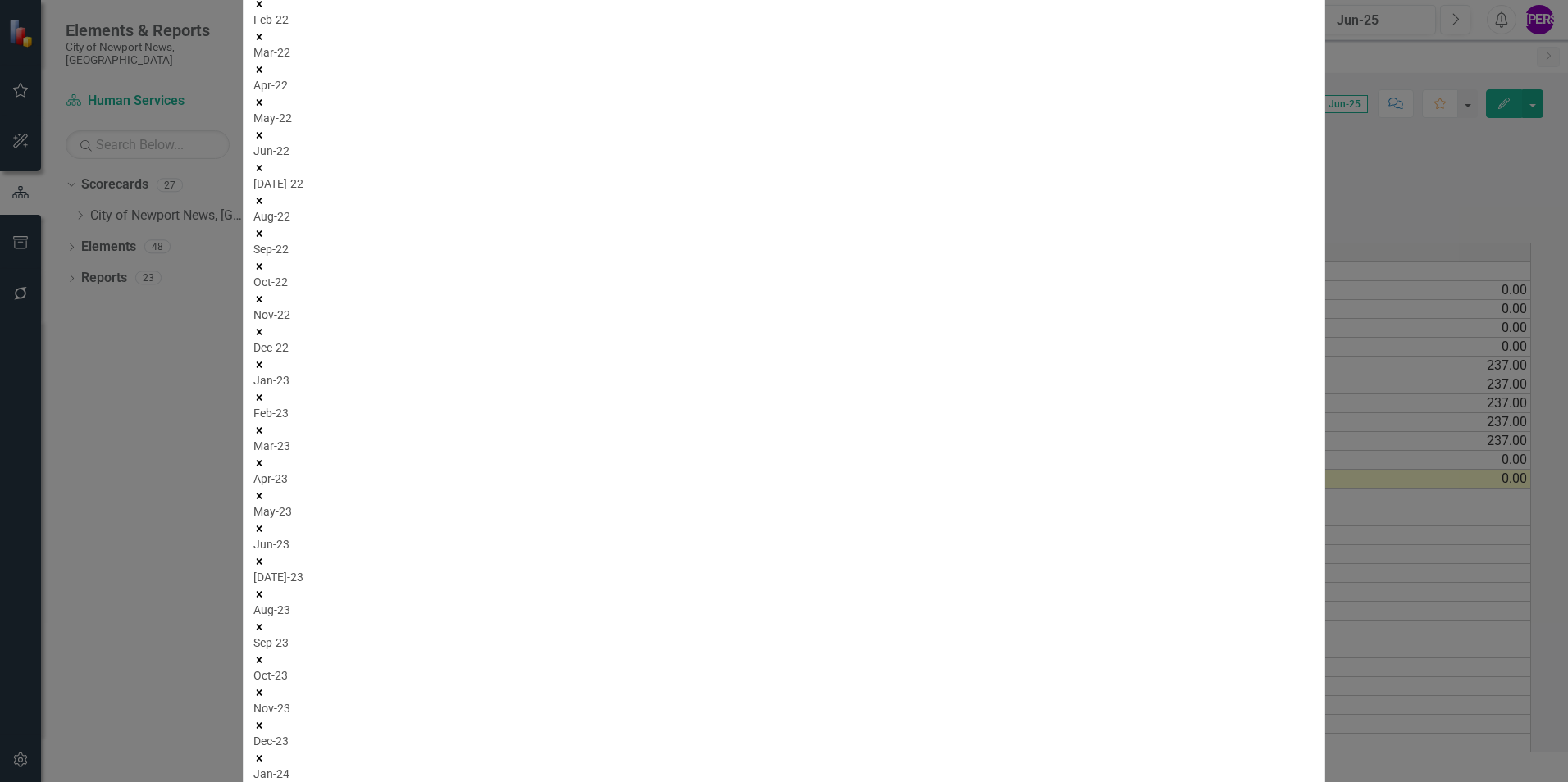 click 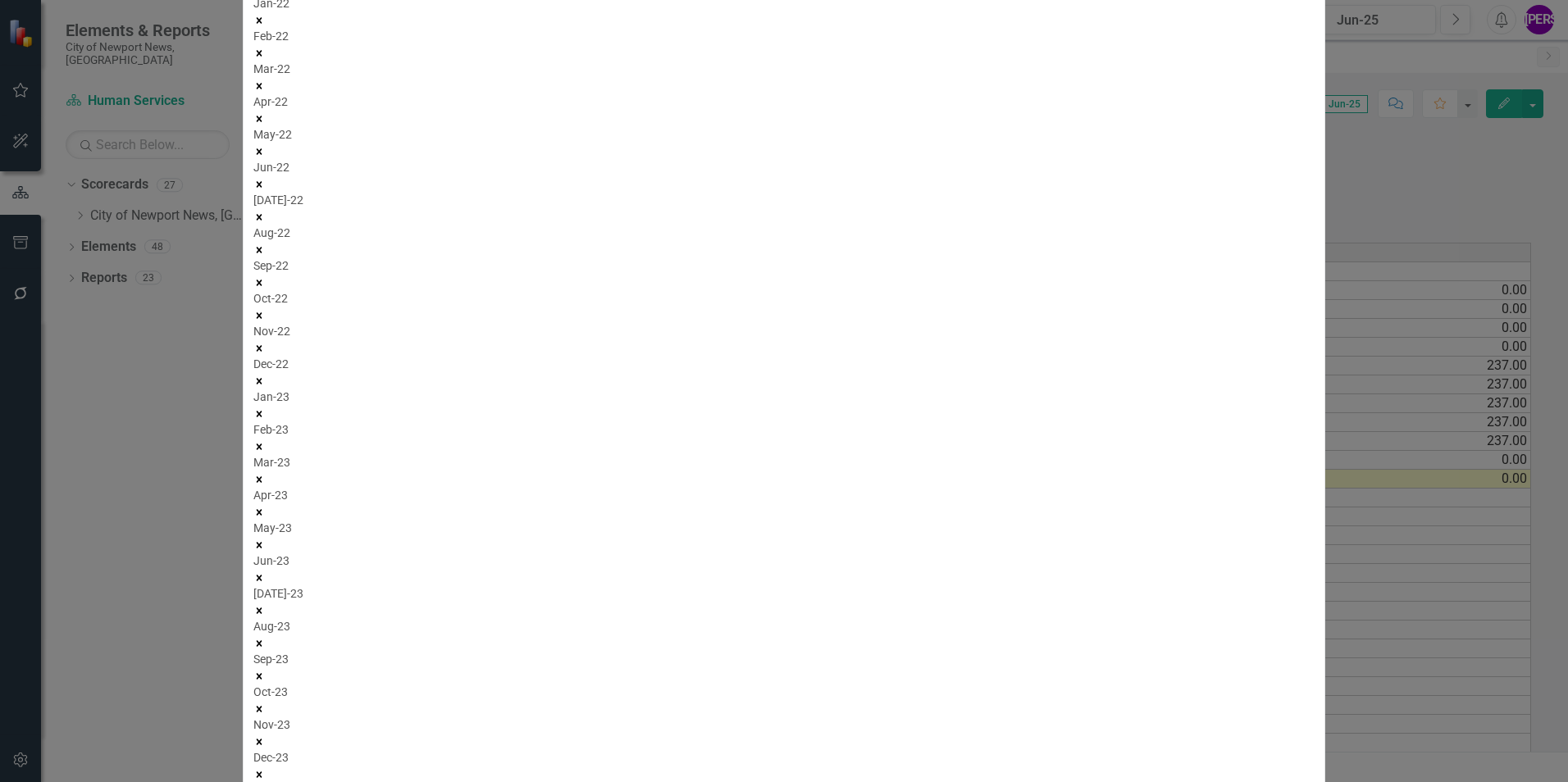 click 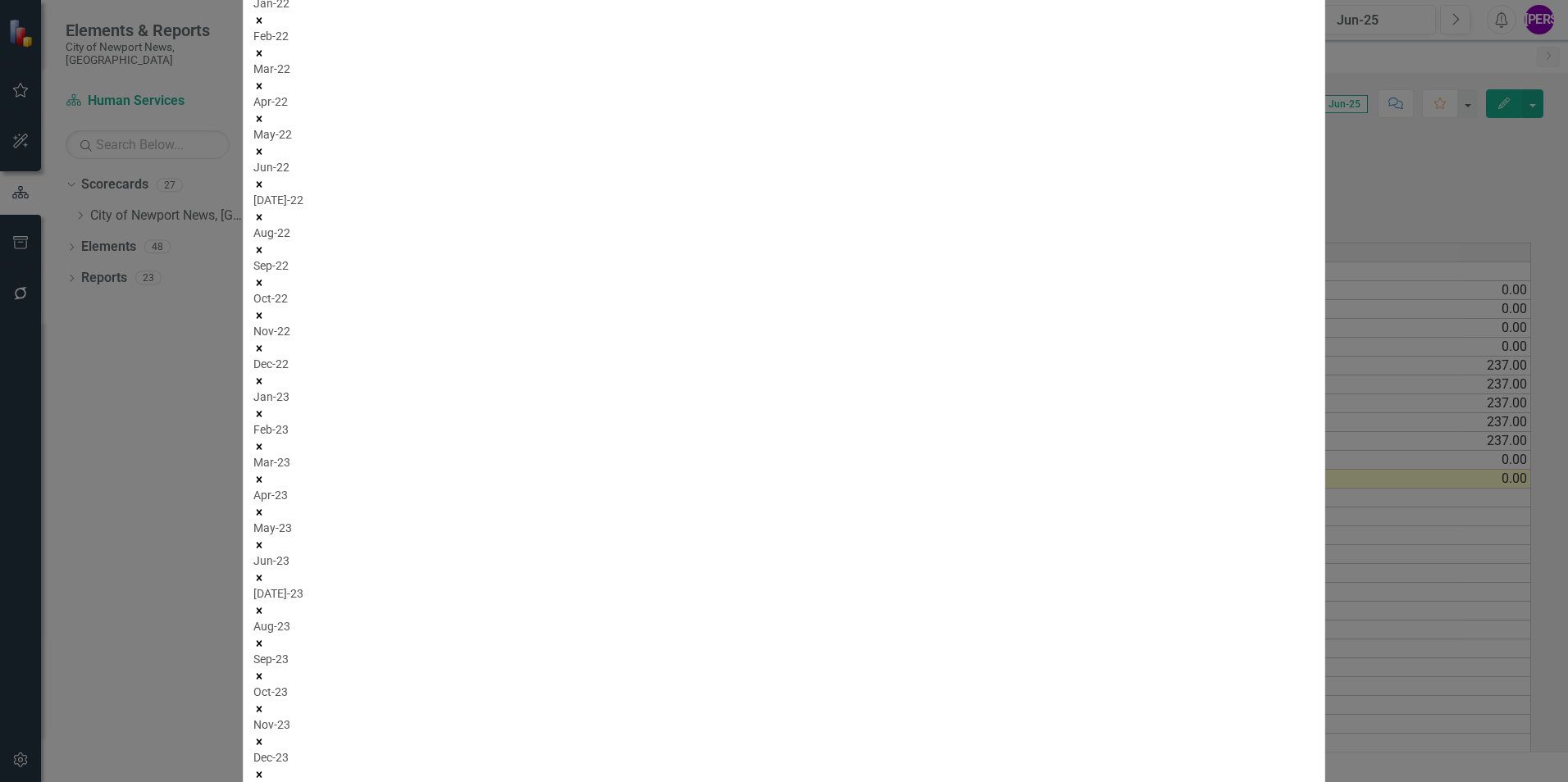 click 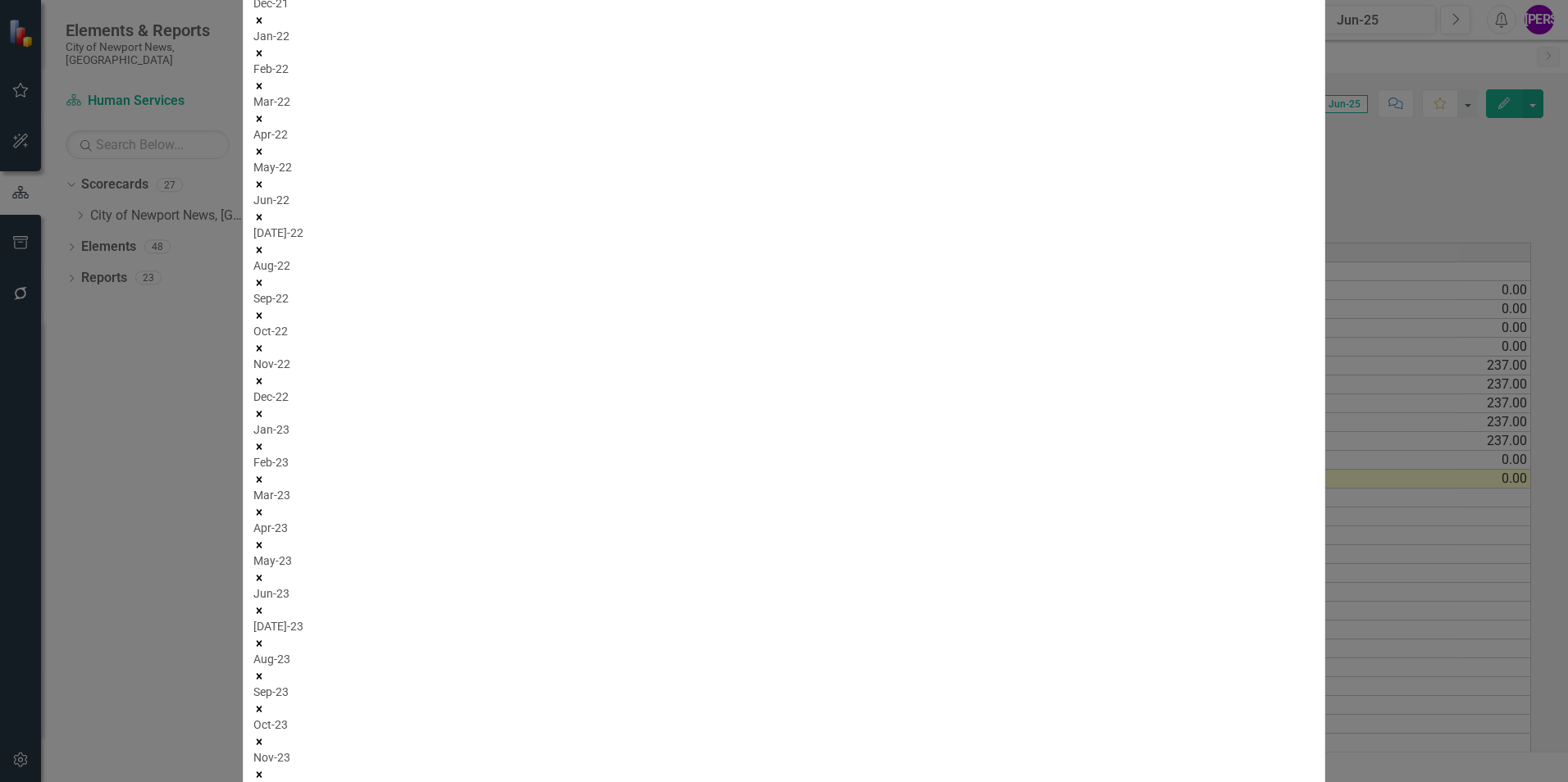click 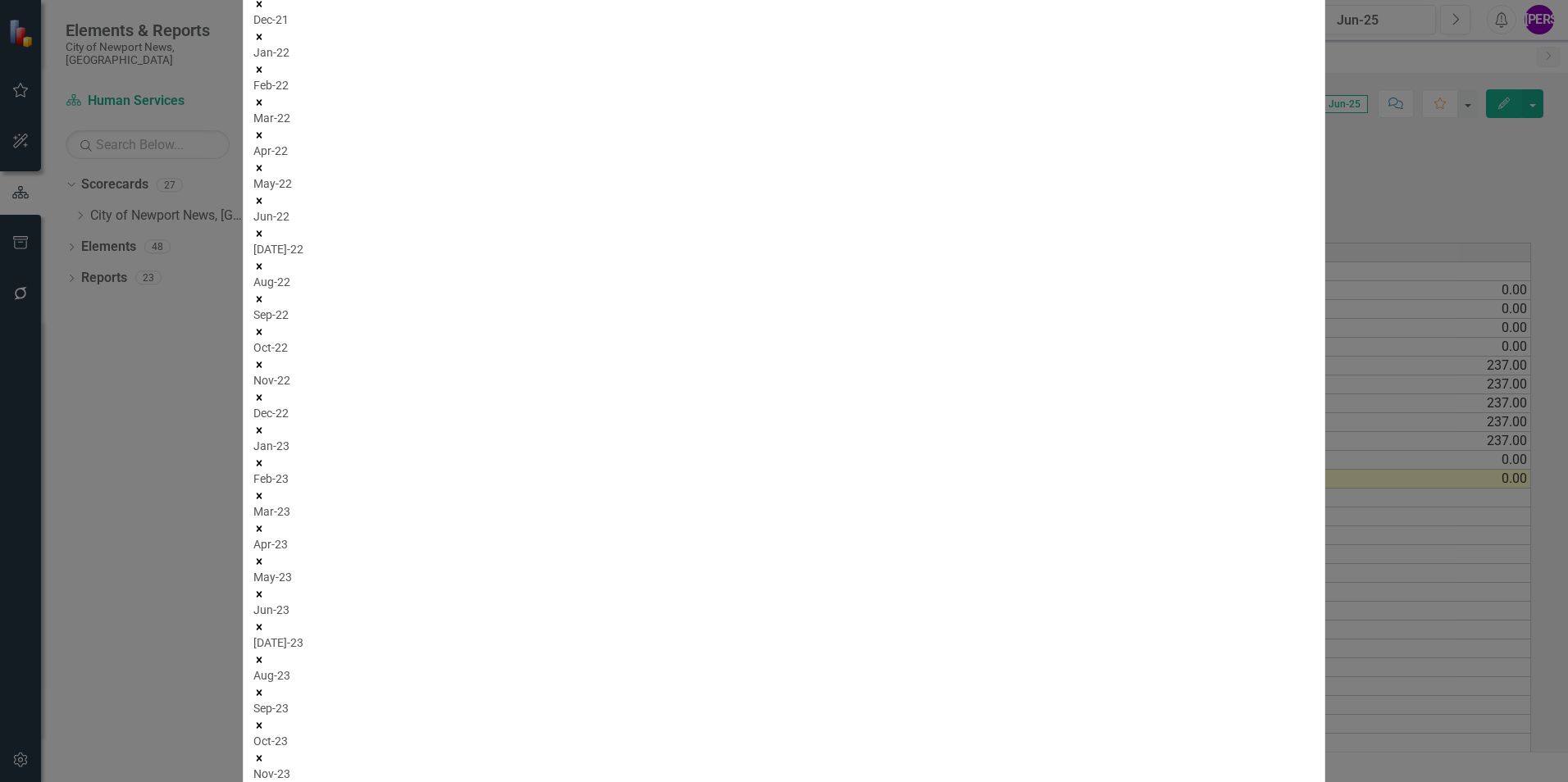 click 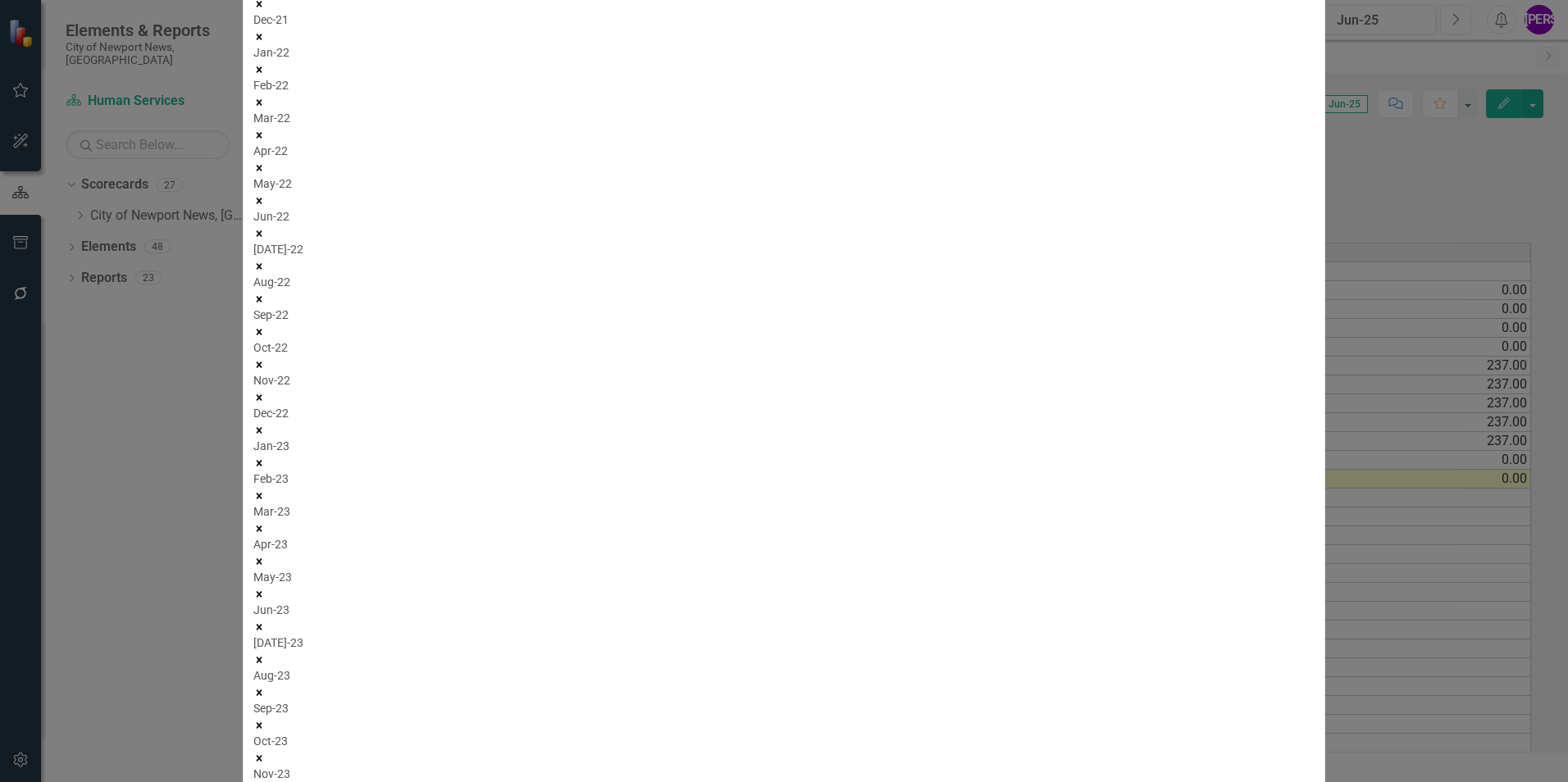 click 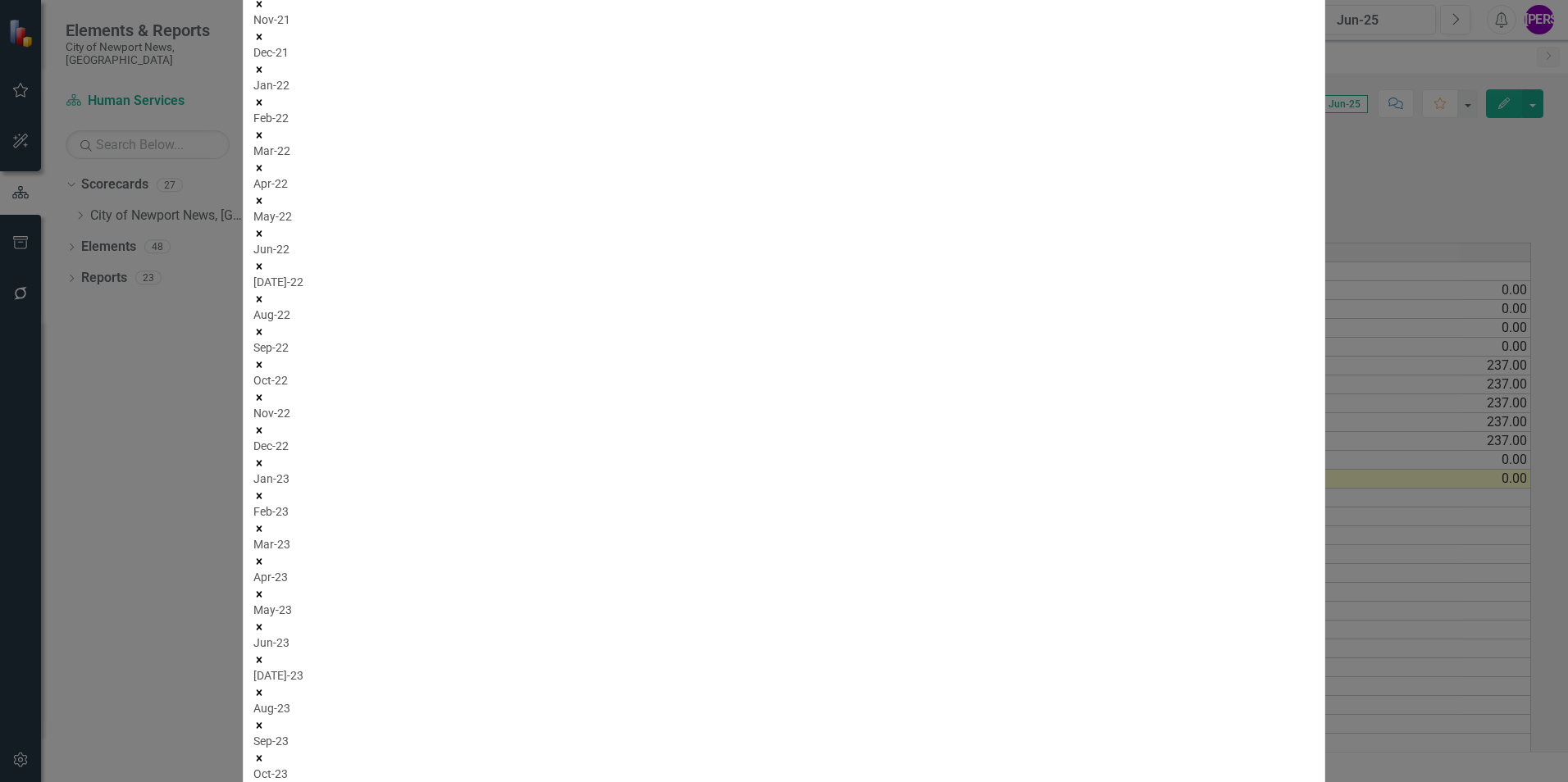 click 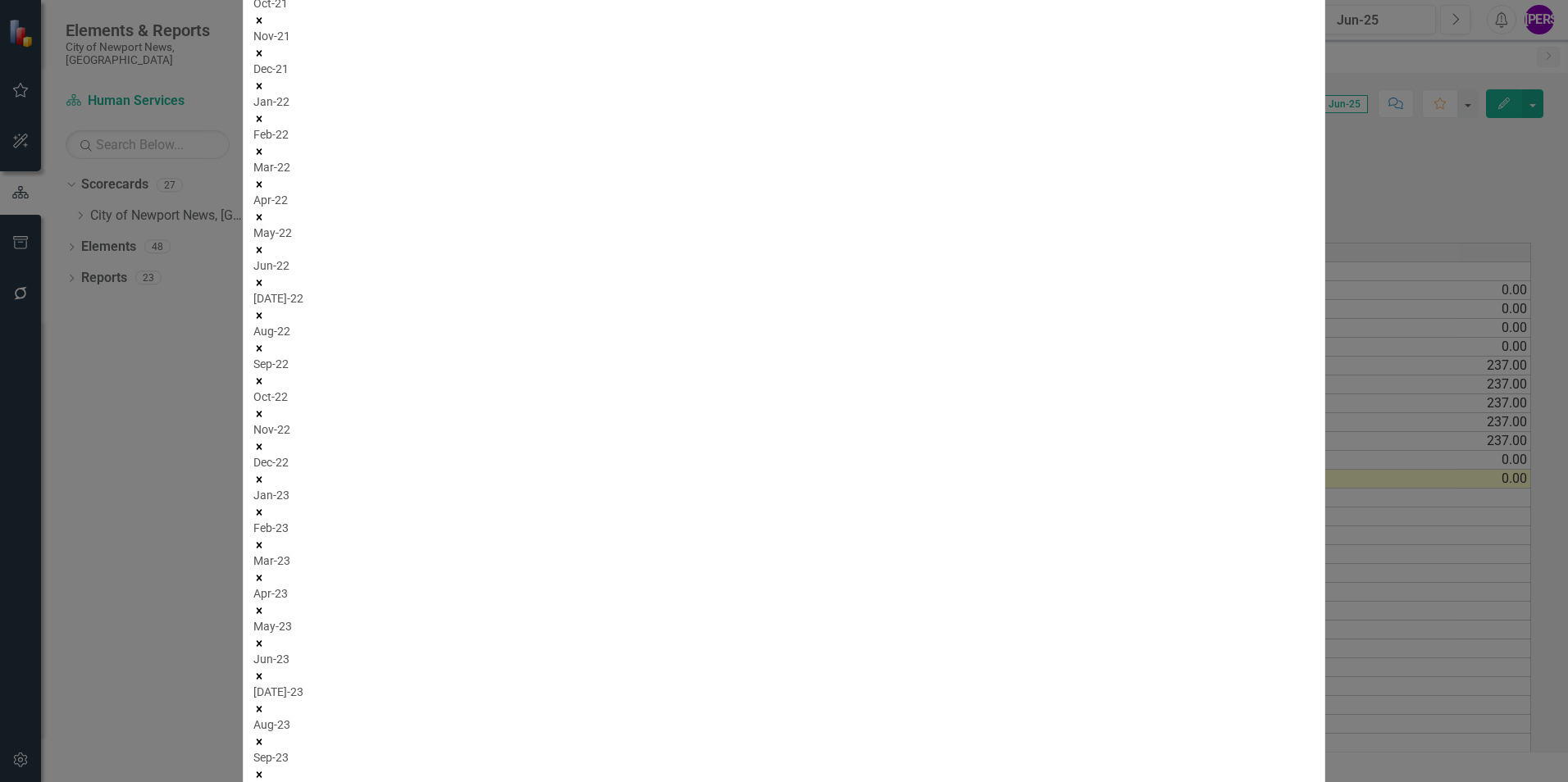 click 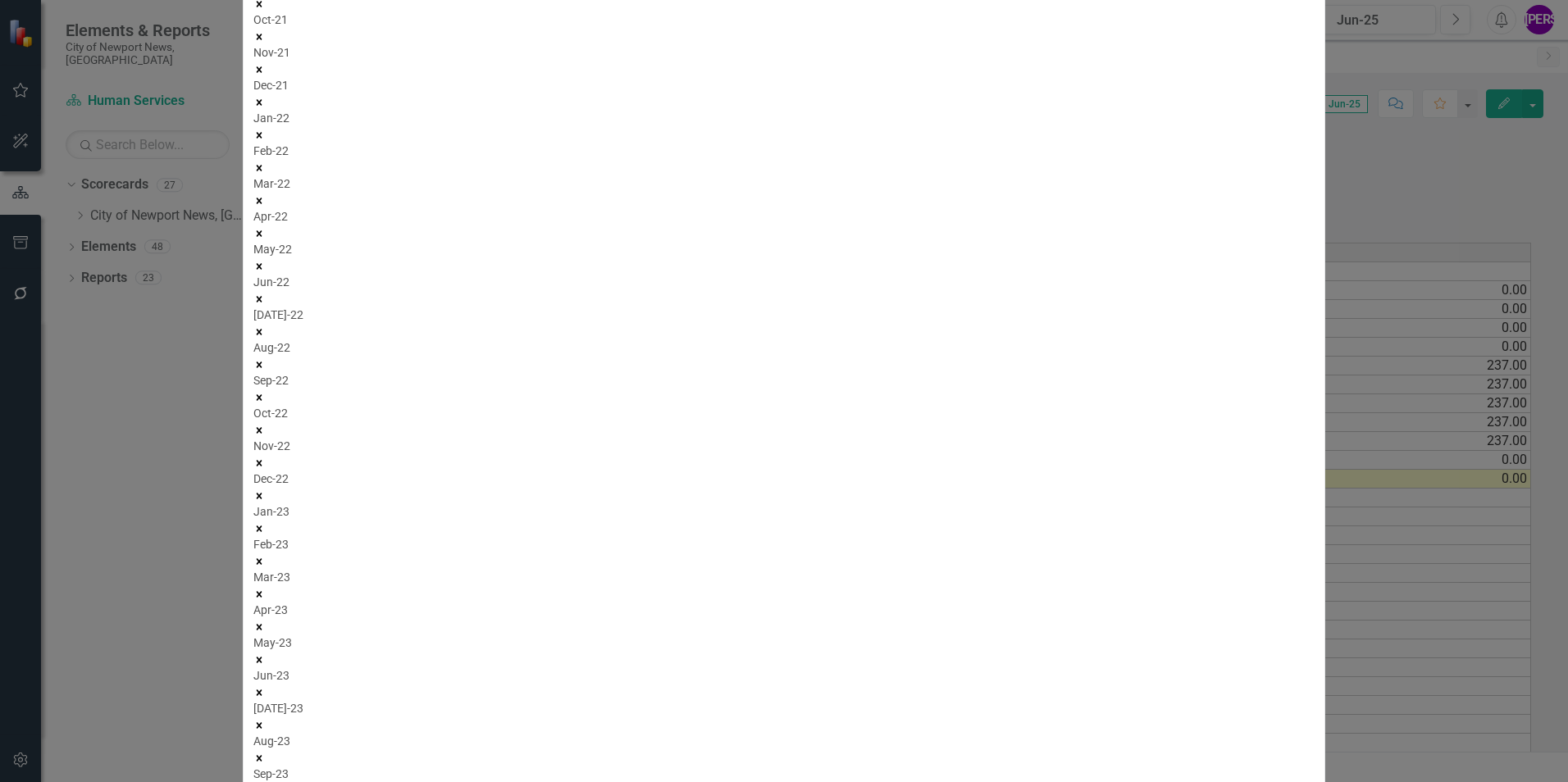 click 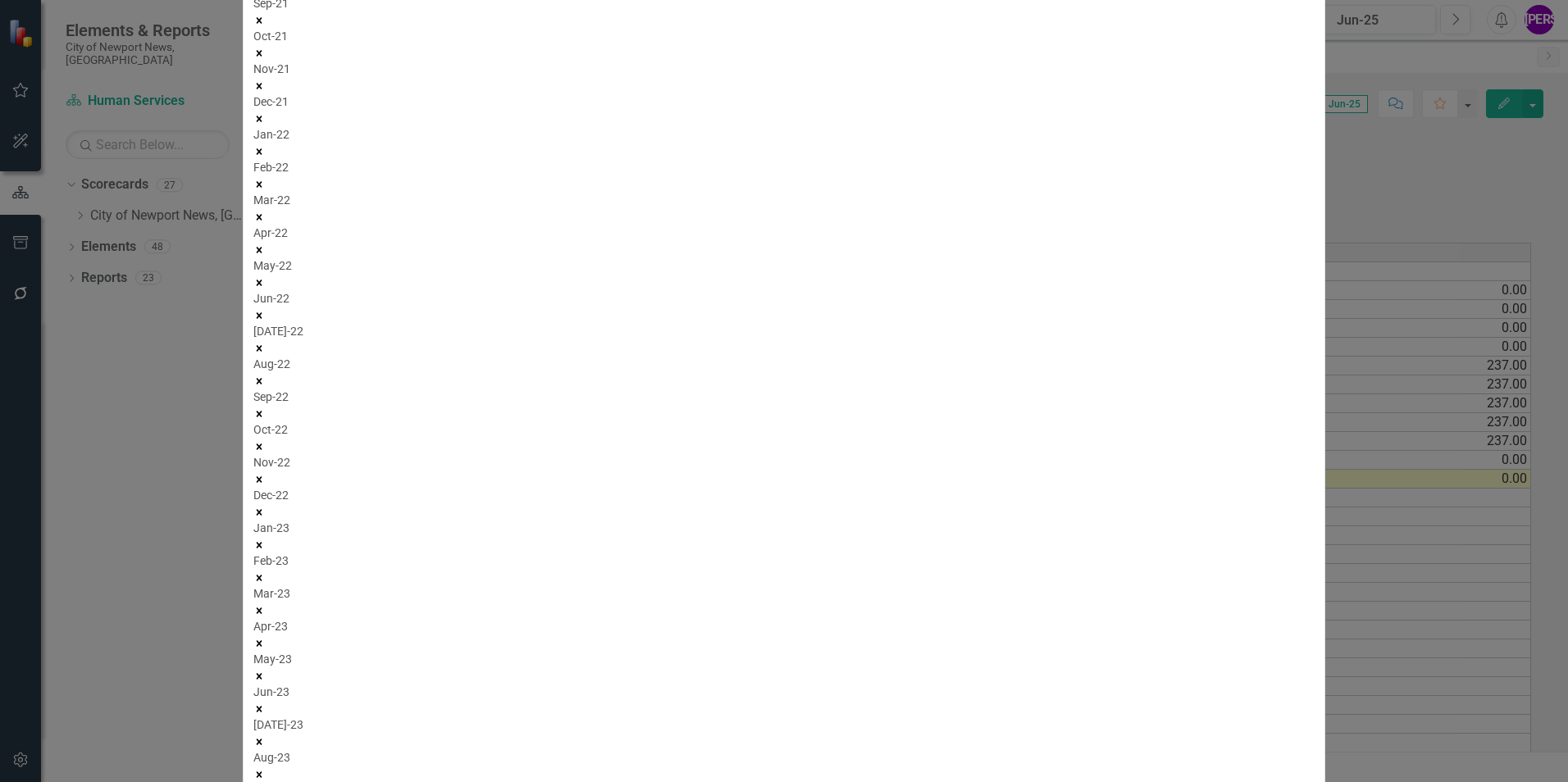 click 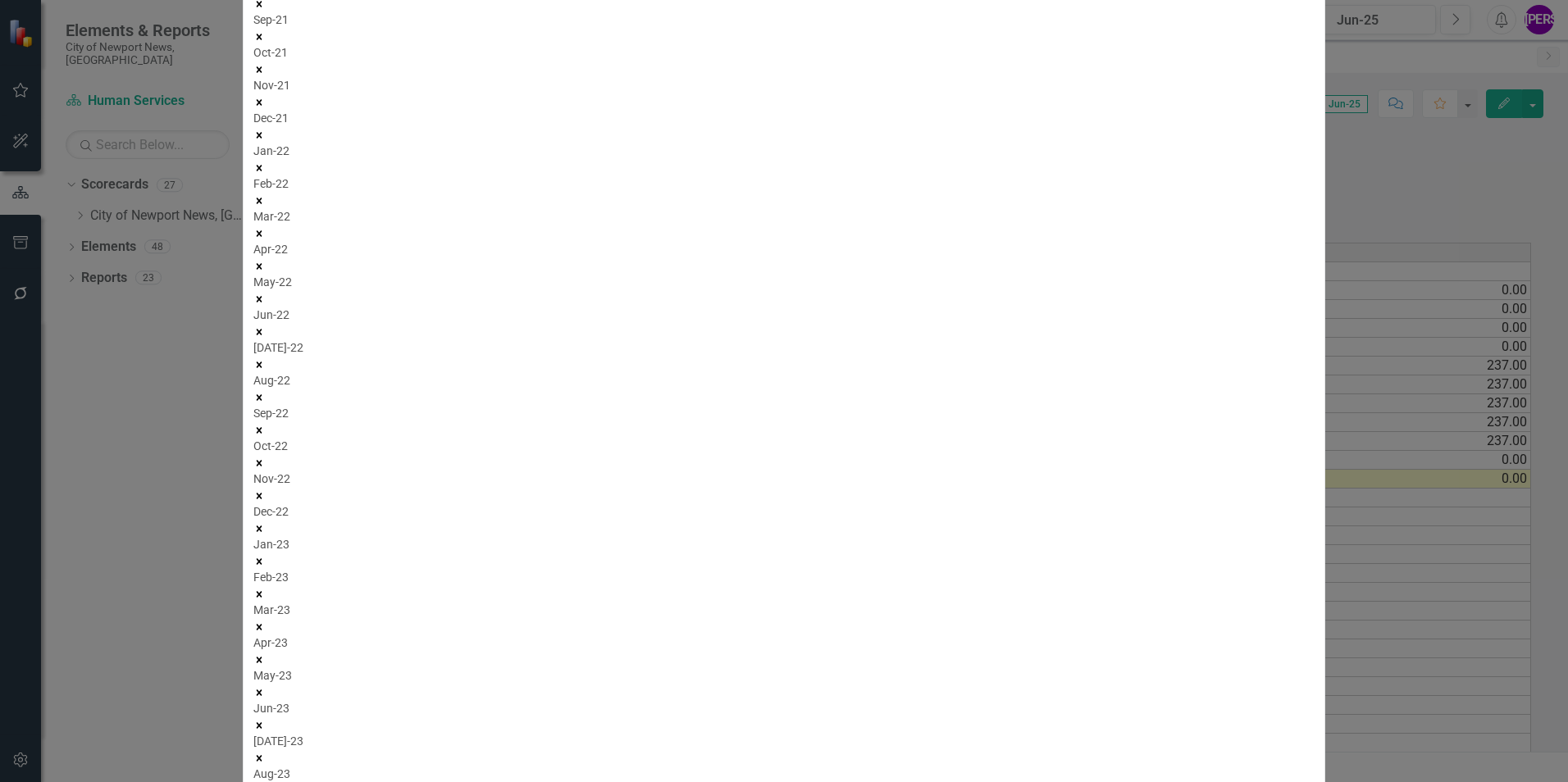 click 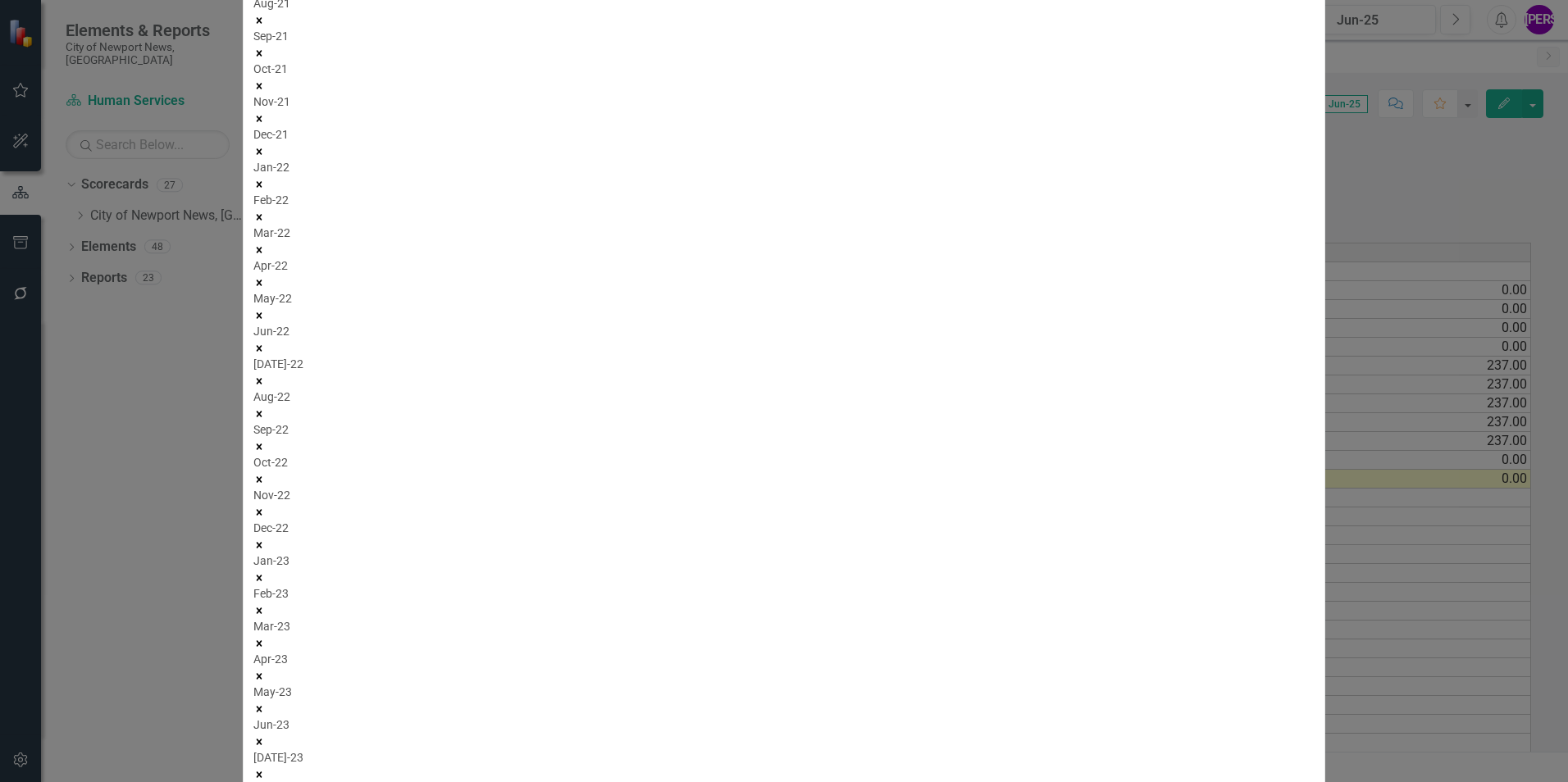 click 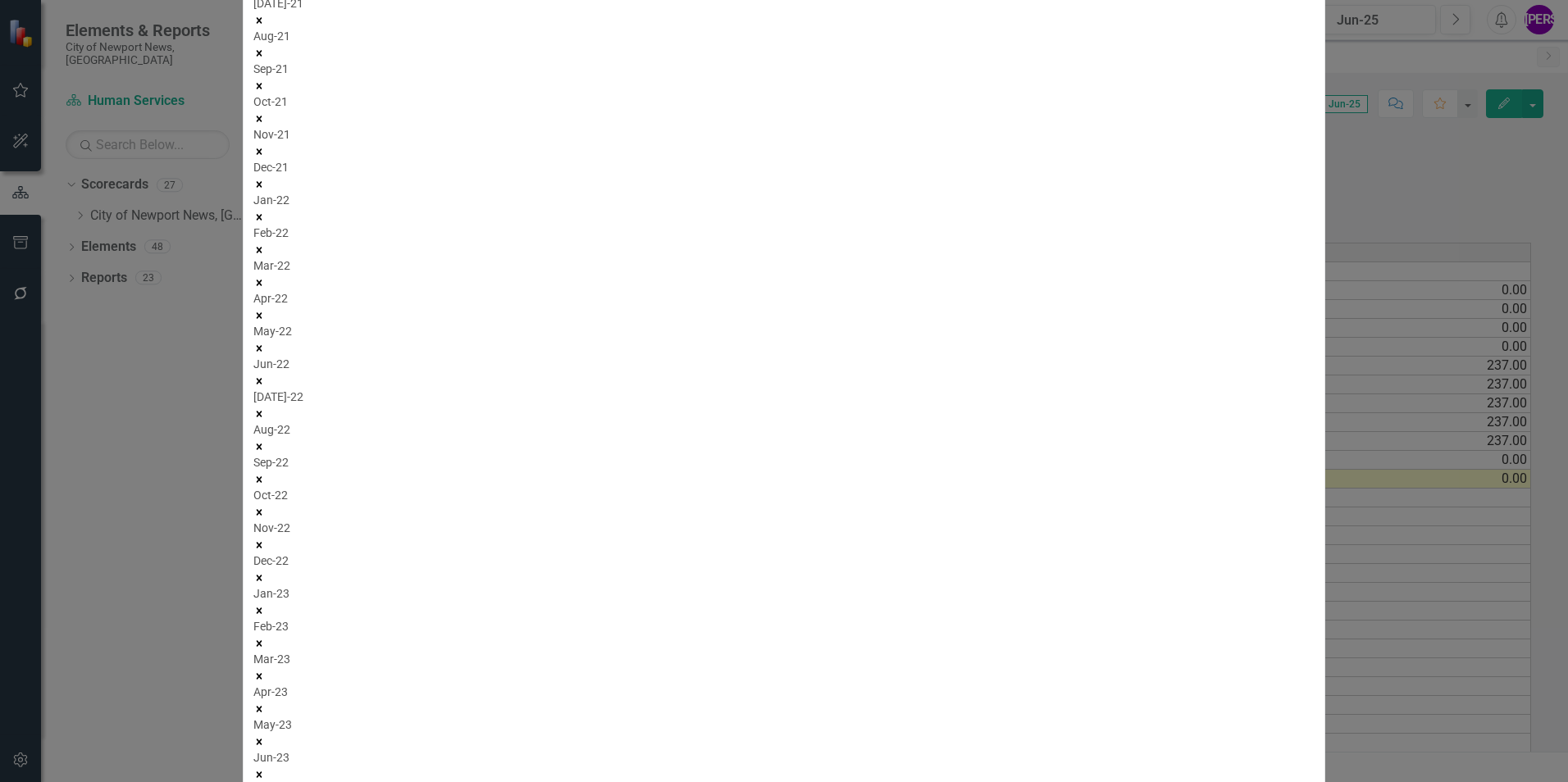 click 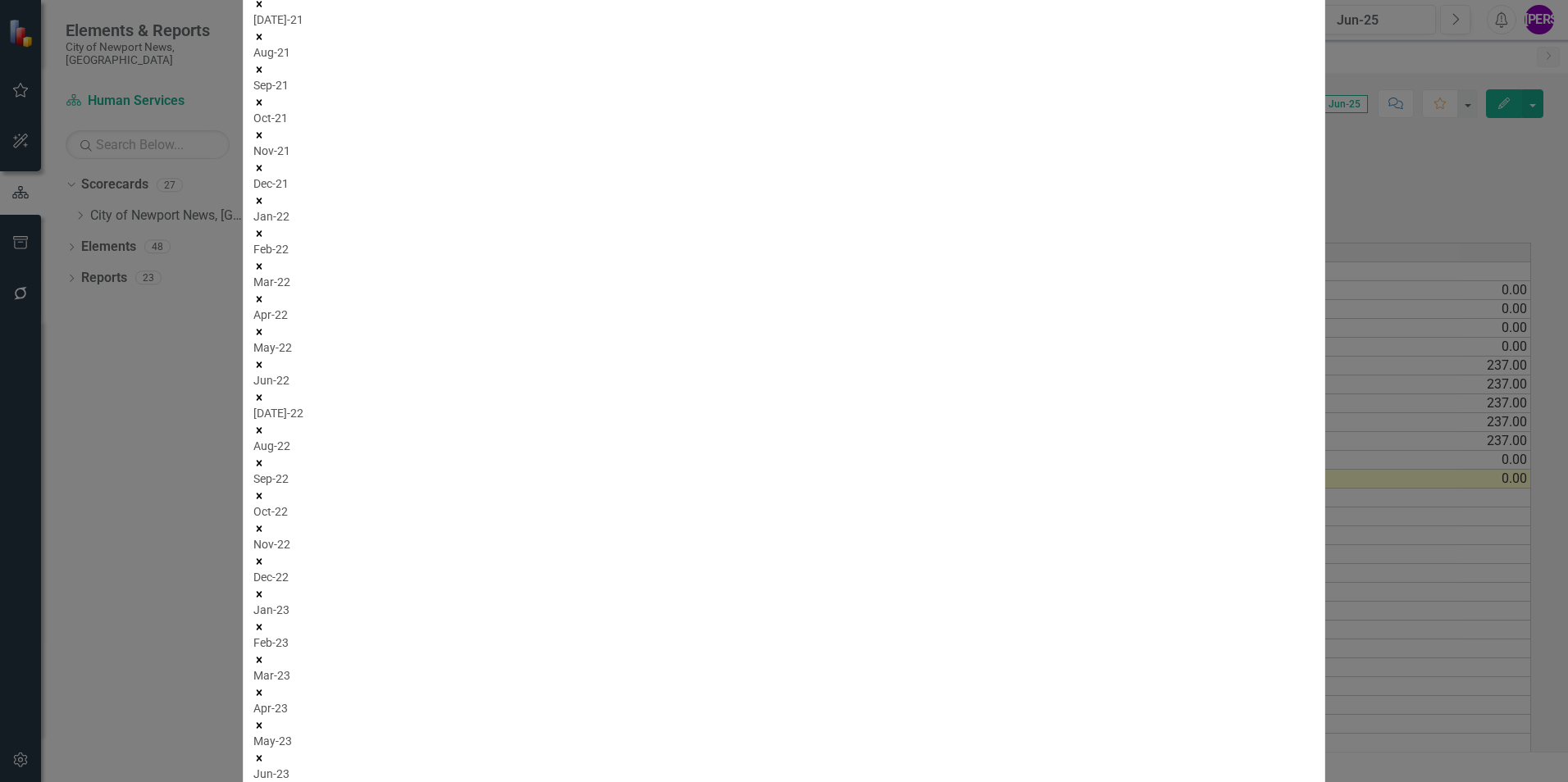 click 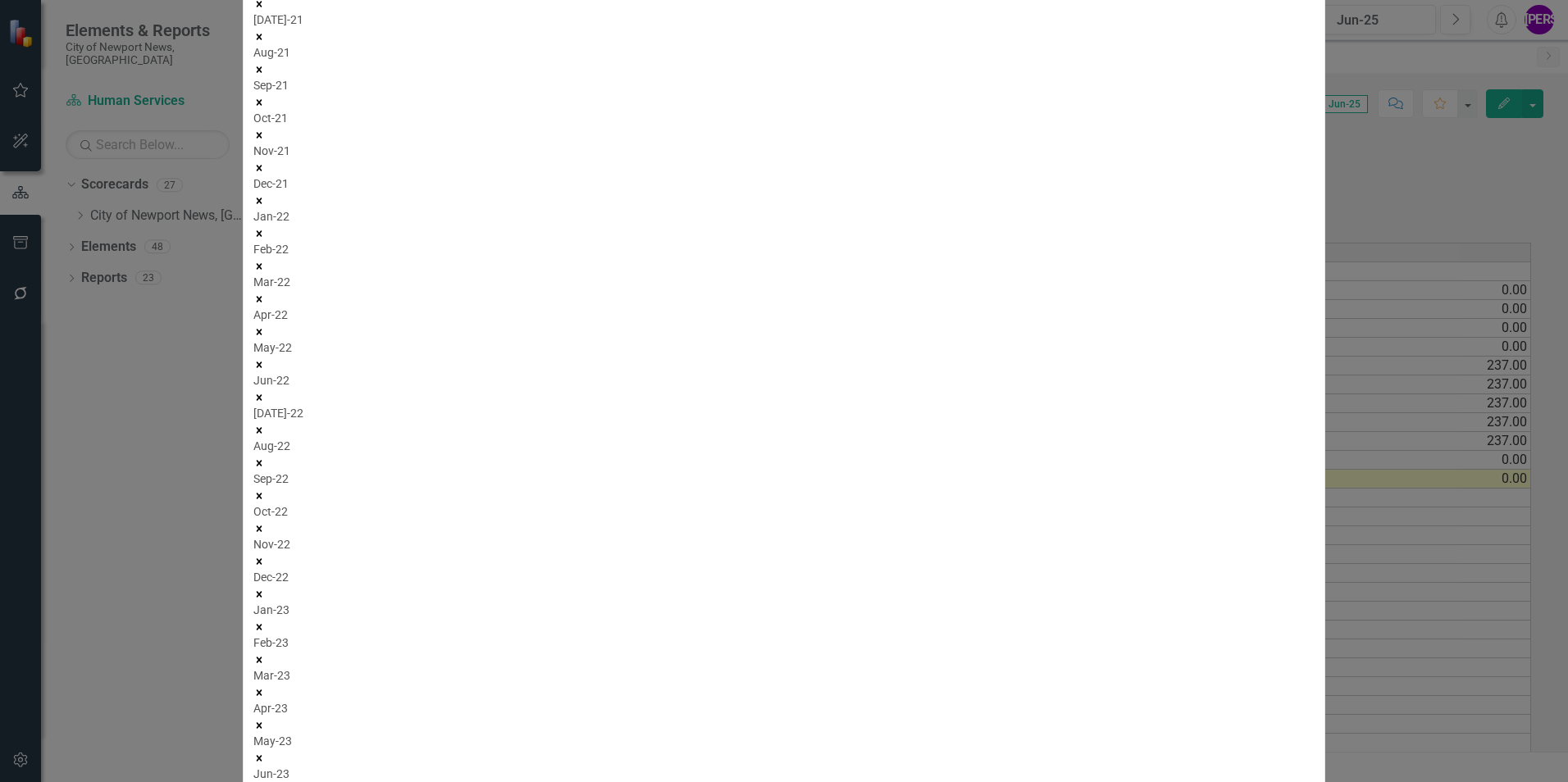click 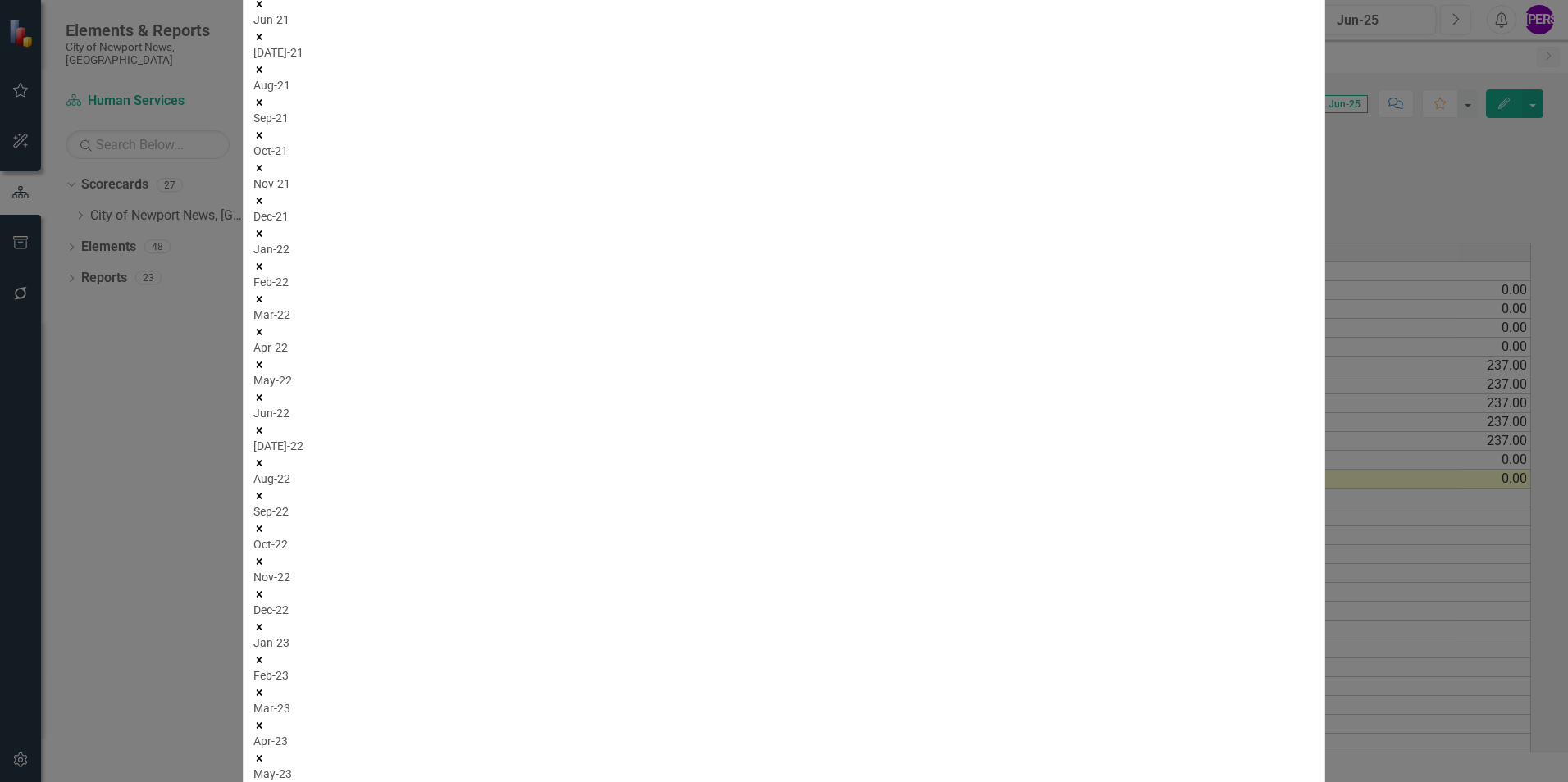 click 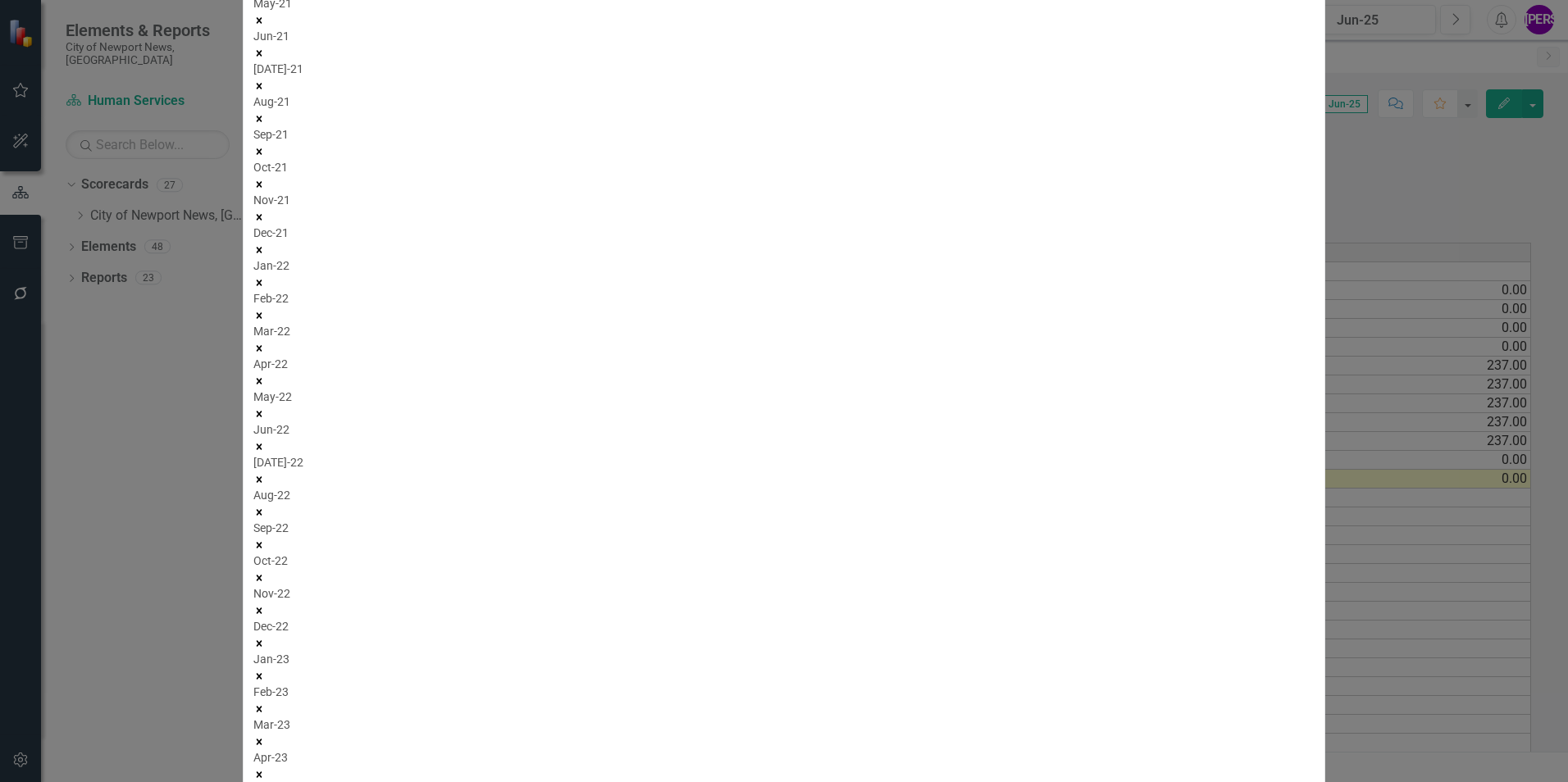 click 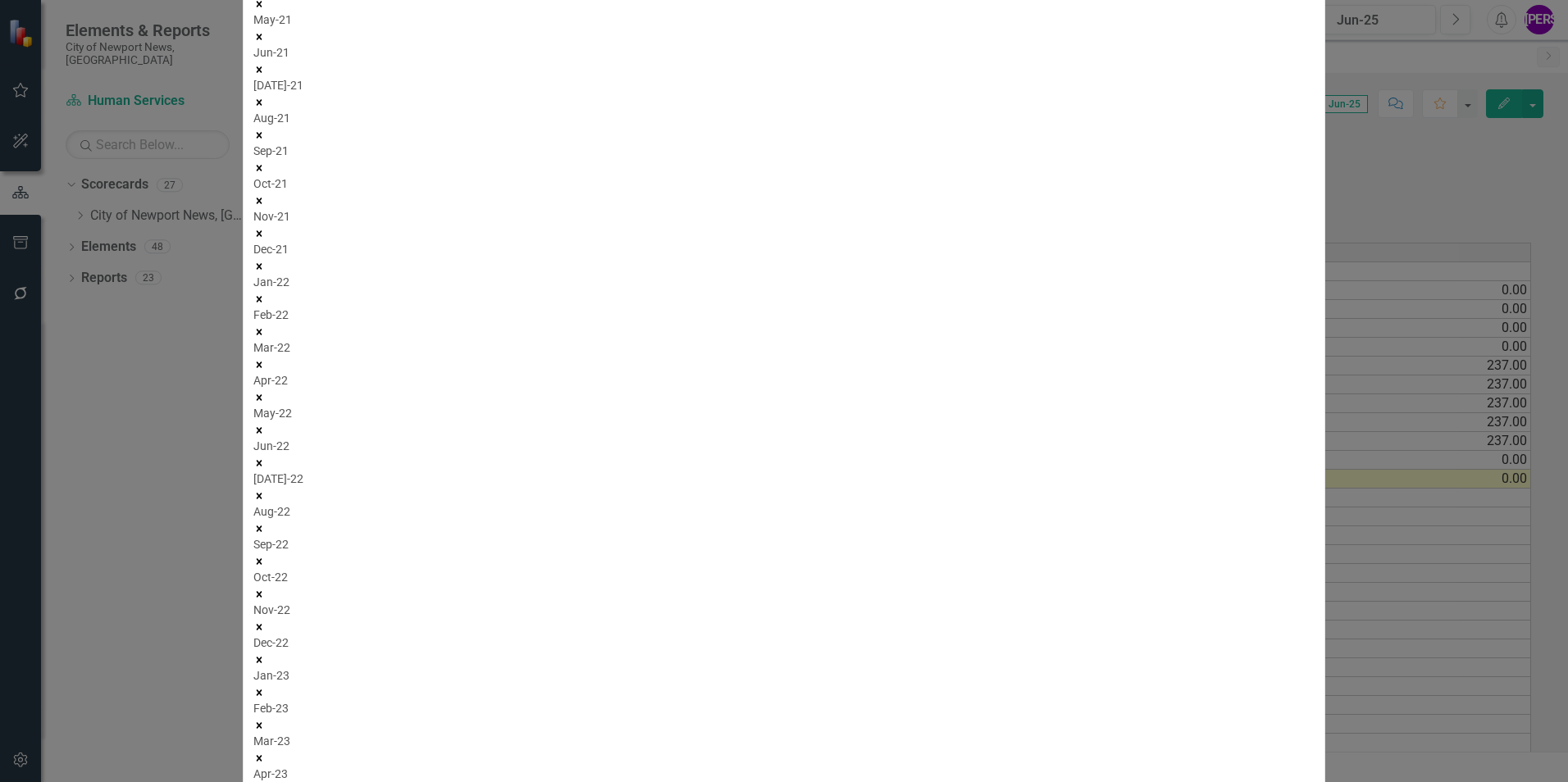 click on "Save" at bounding box center (321, 2670) 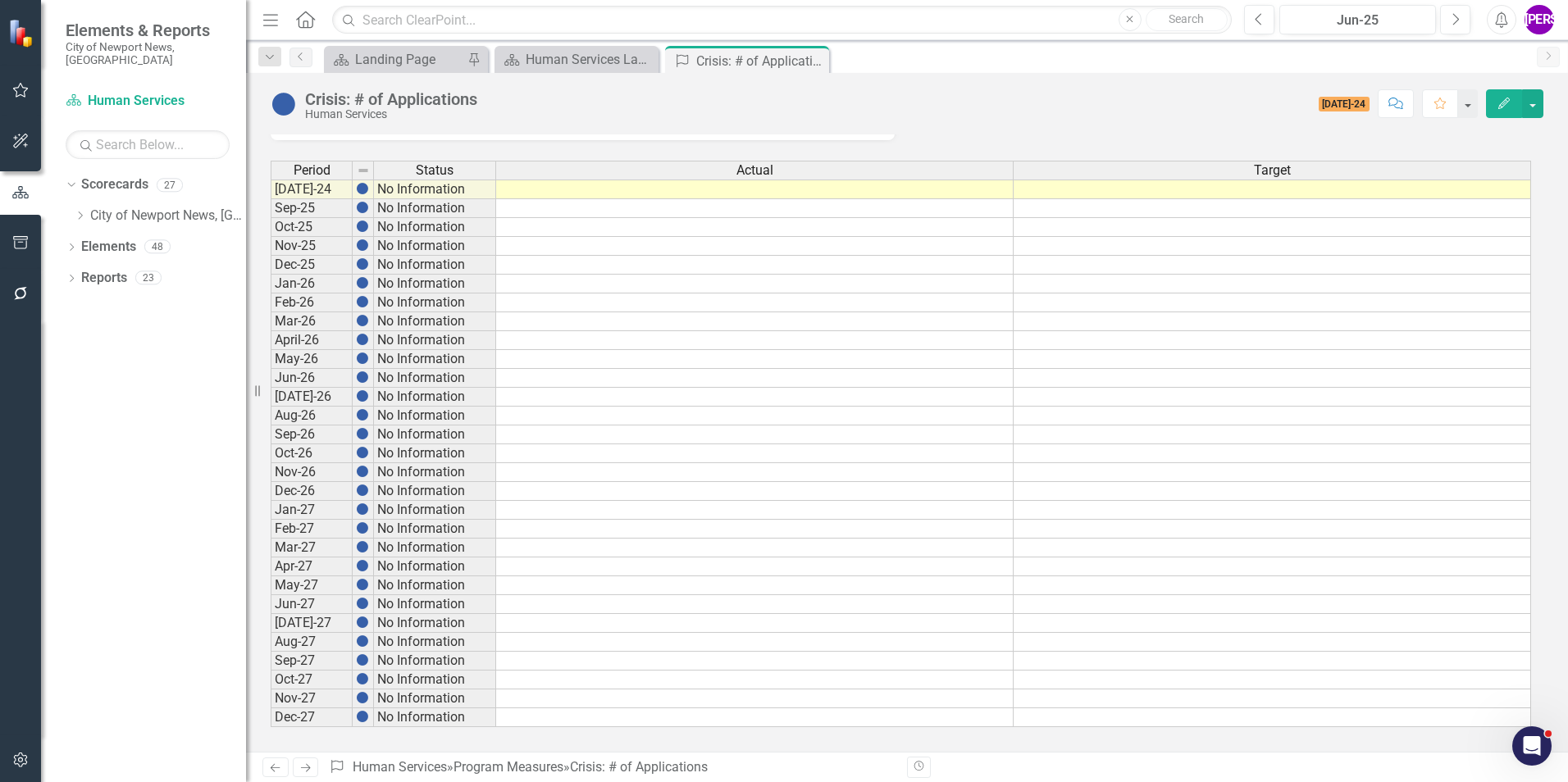 scroll, scrollTop: 0, scrollLeft: 0, axis: both 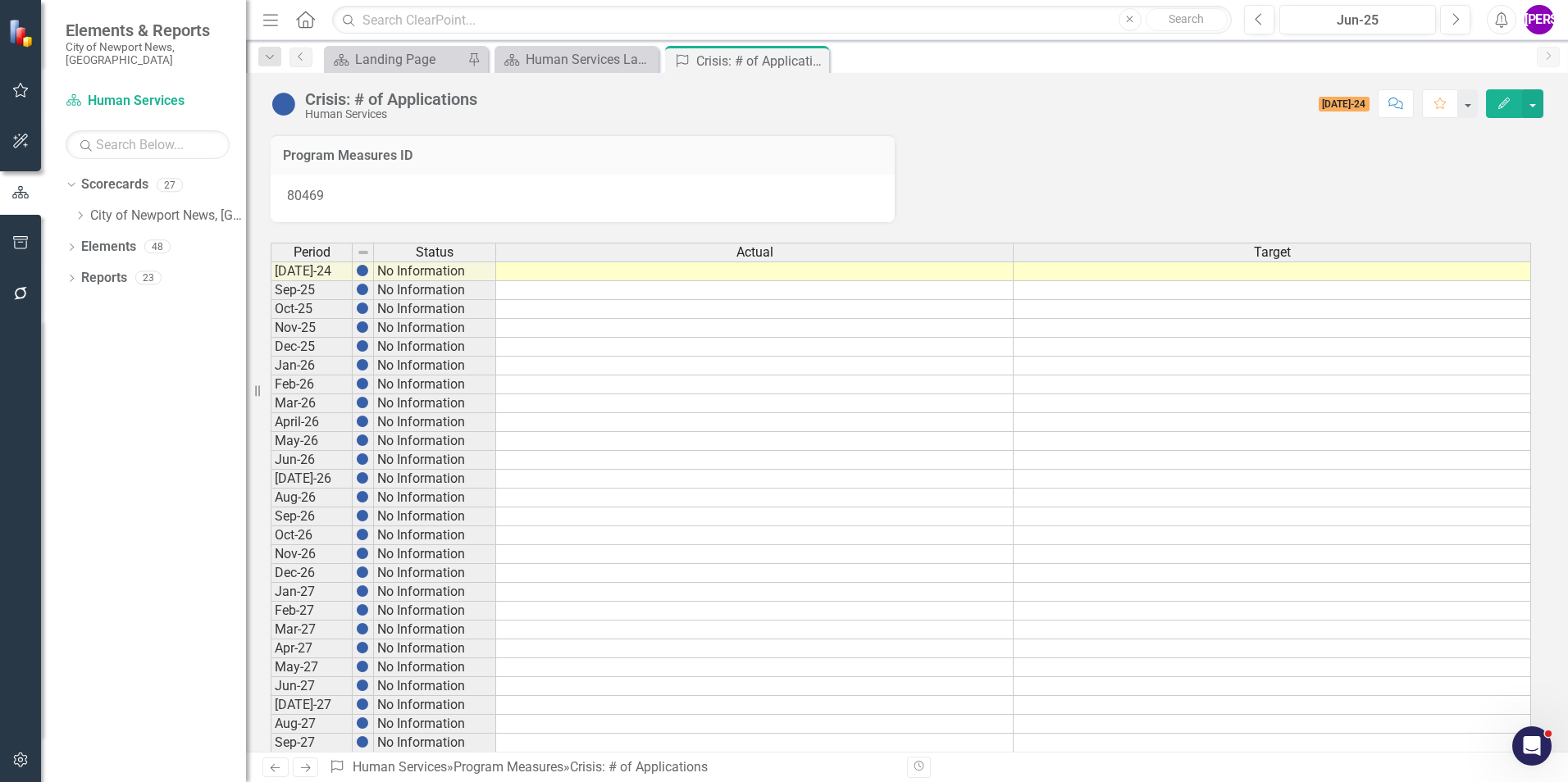 click on "Edit" 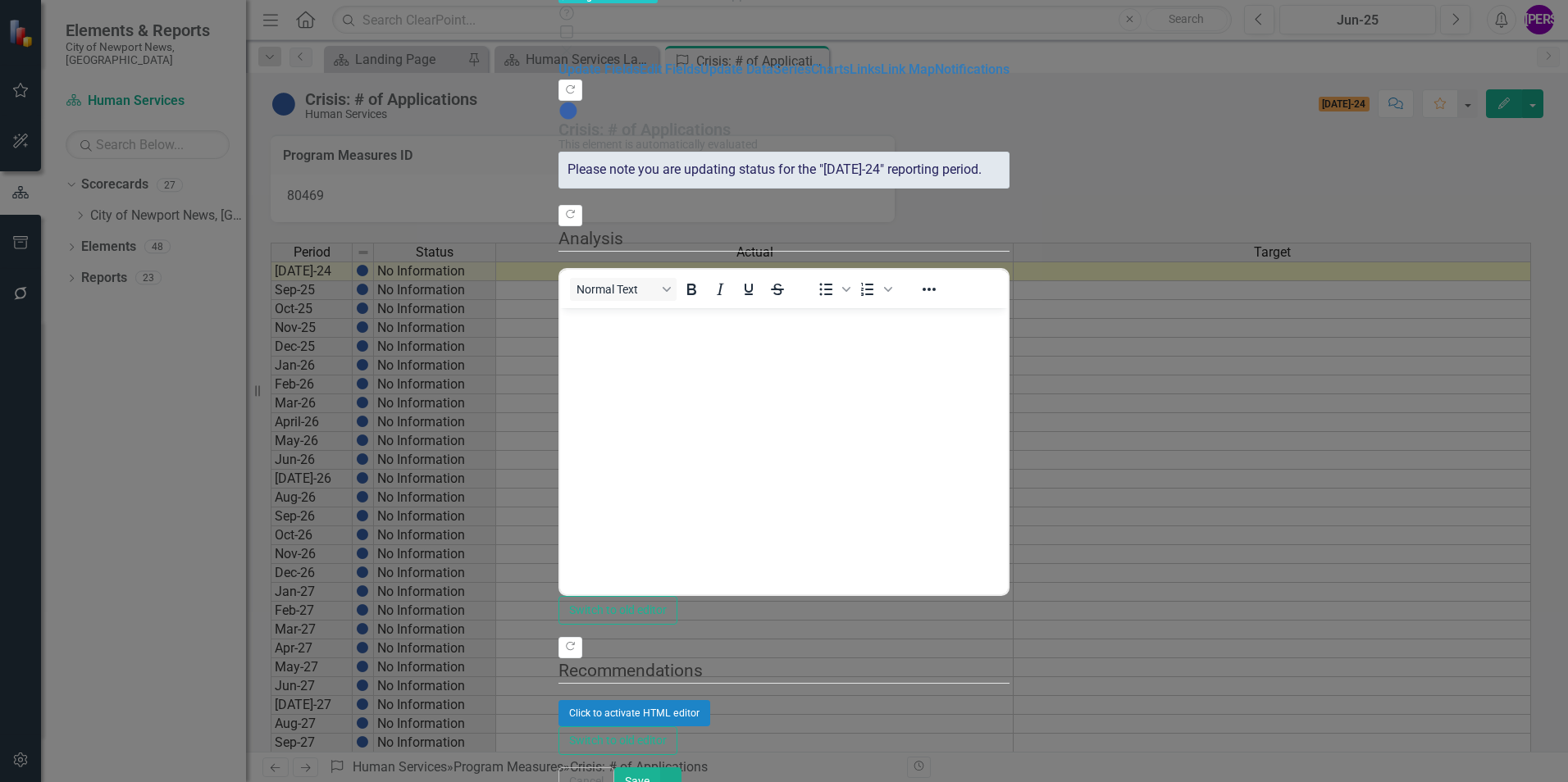 scroll, scrollTop: 0, scrollLeft: 0, axis: both 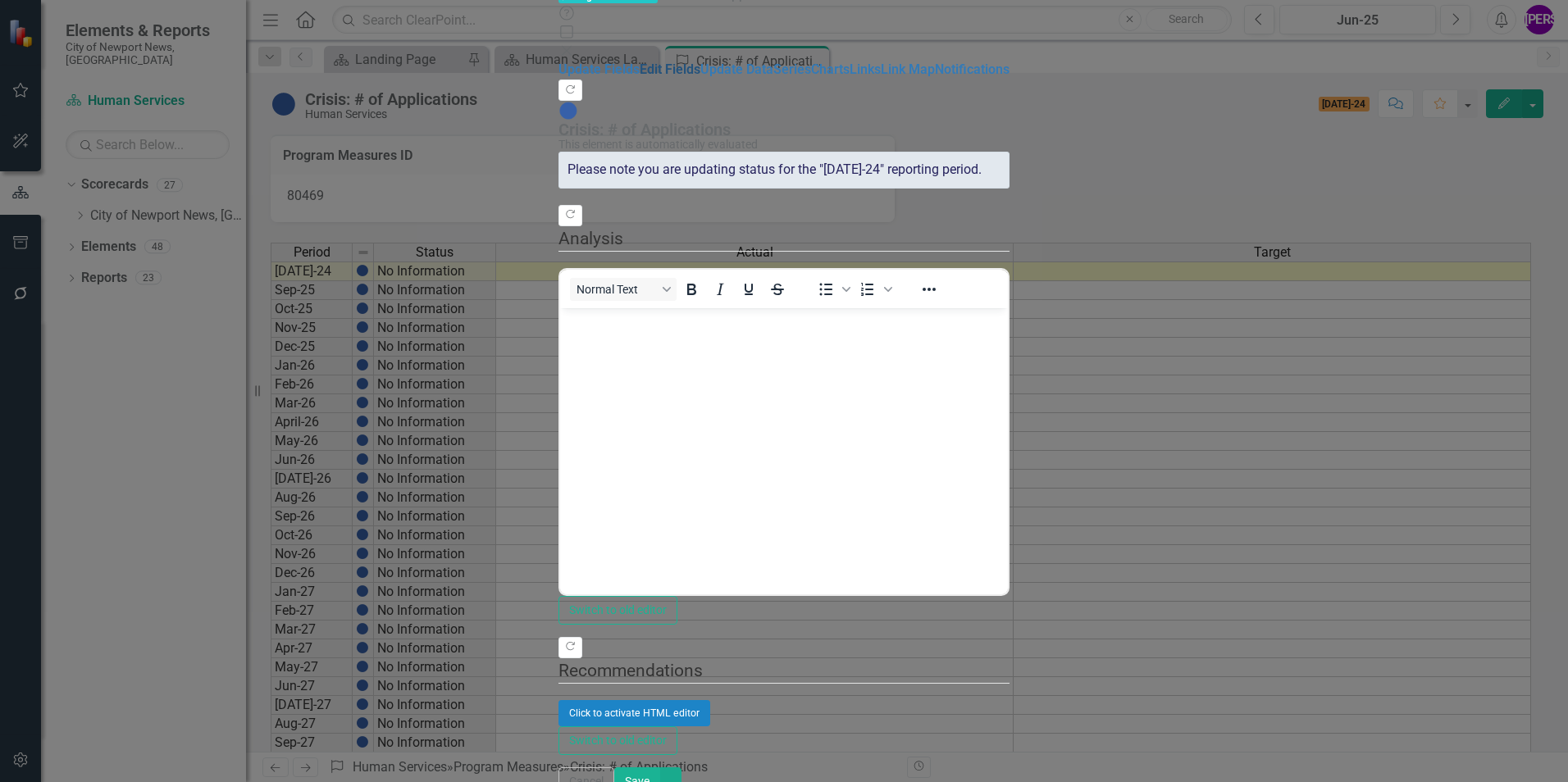 click on "Edit Fields" at bounding box center [670, 69] 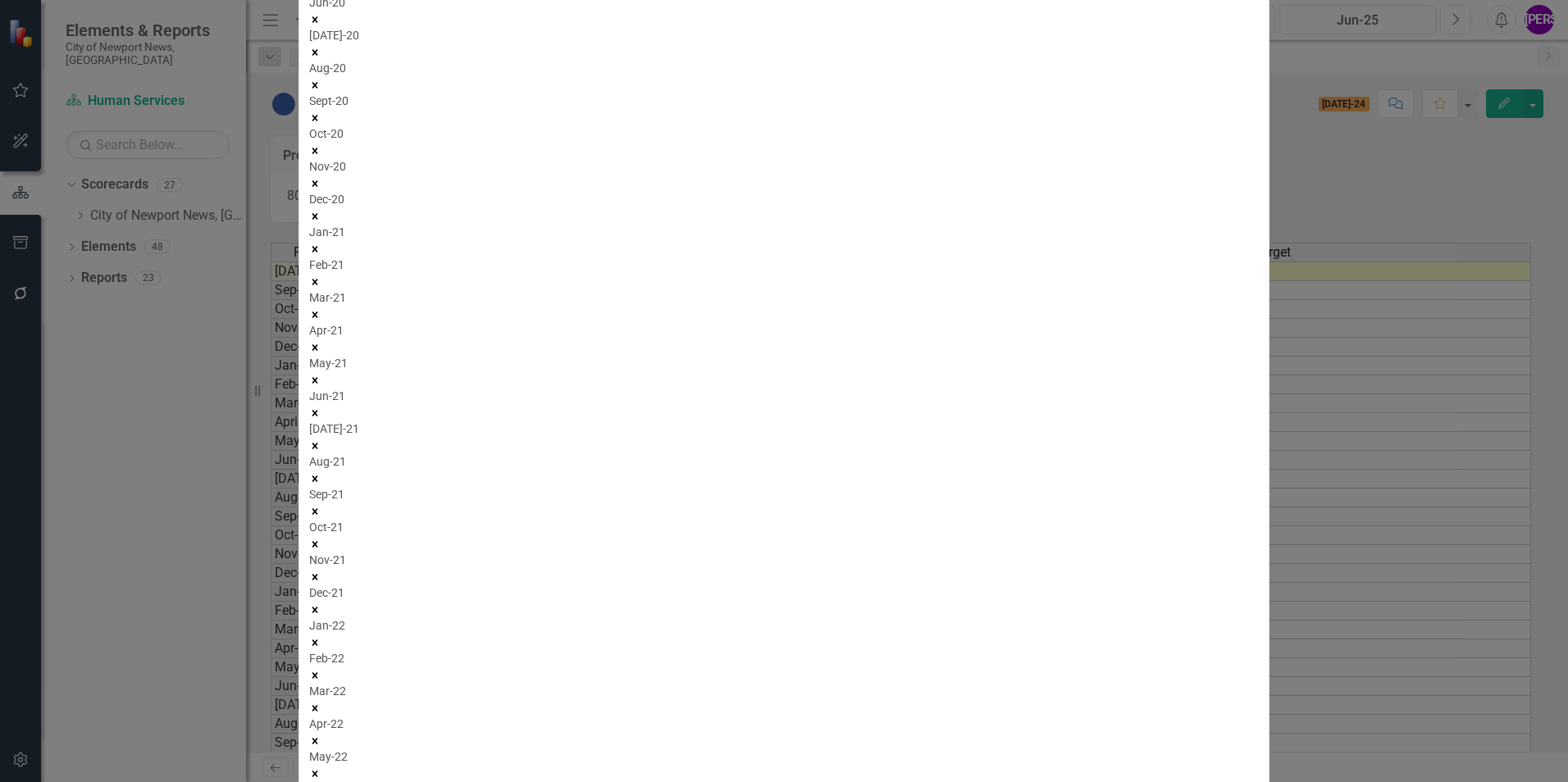 click on "Select All" at bounding box center [399, 2098] 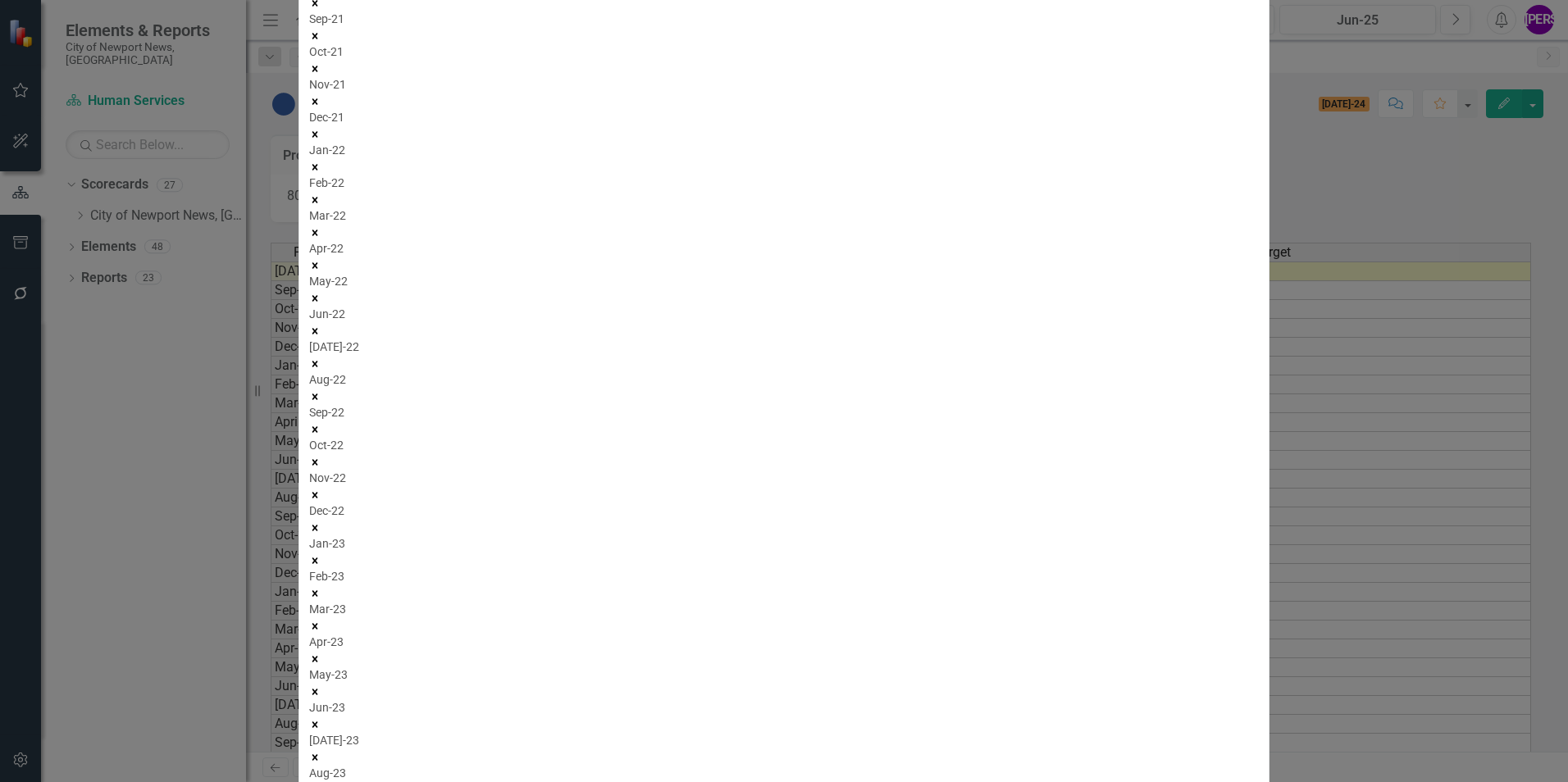 click 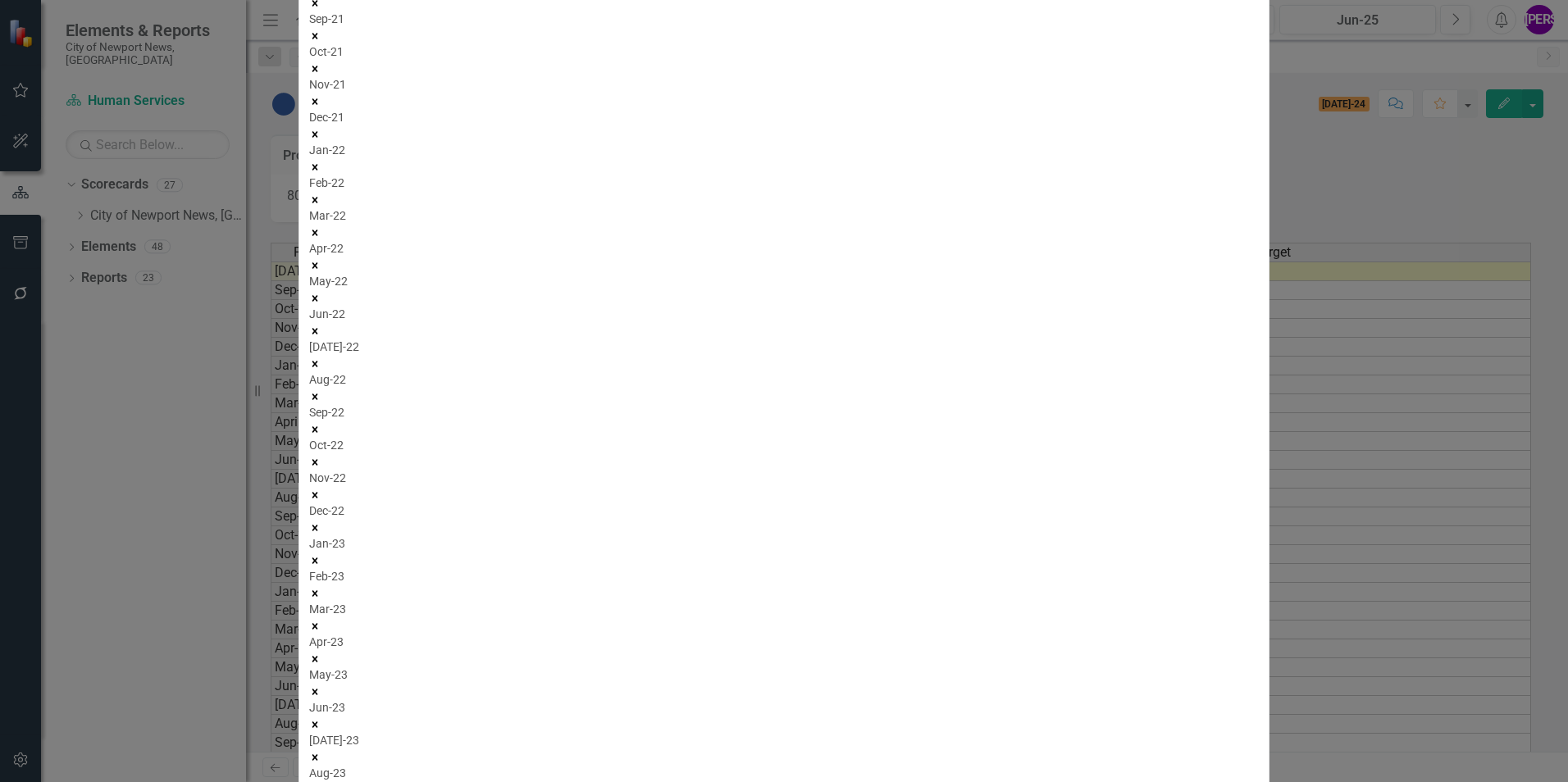 scroll, scrollTop: 17, scrollLeft: 0, axis: vertical 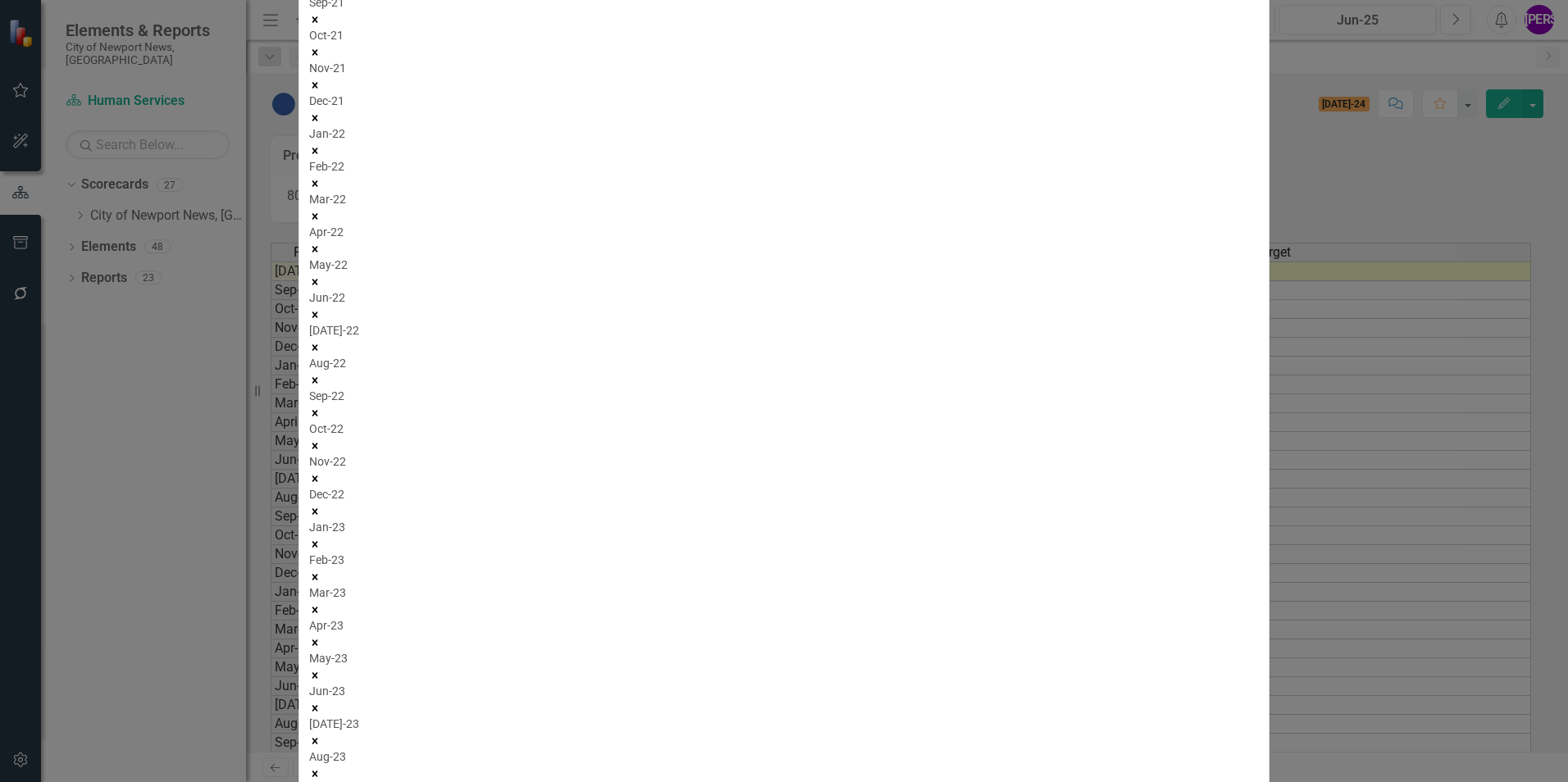 click 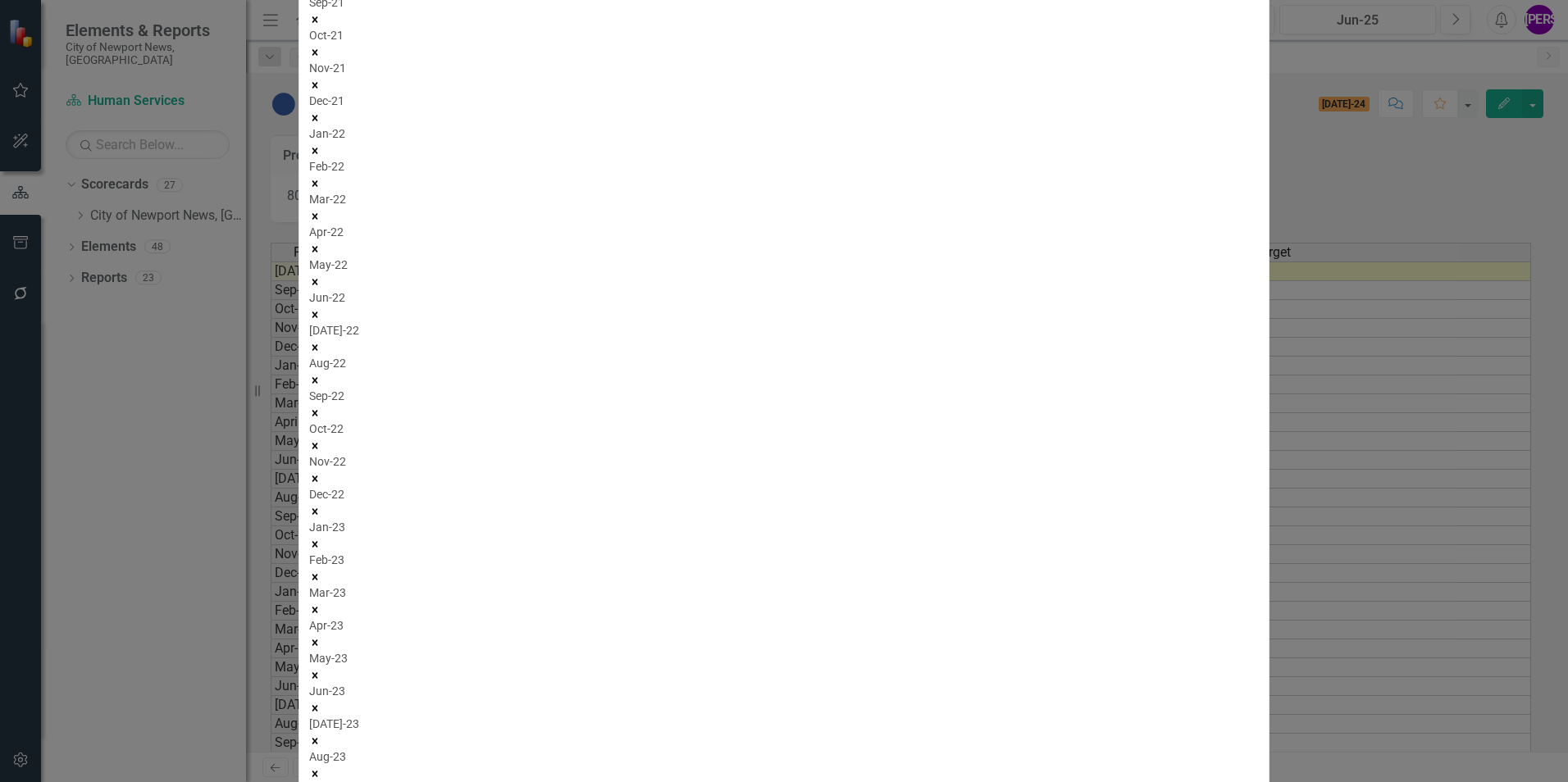 click 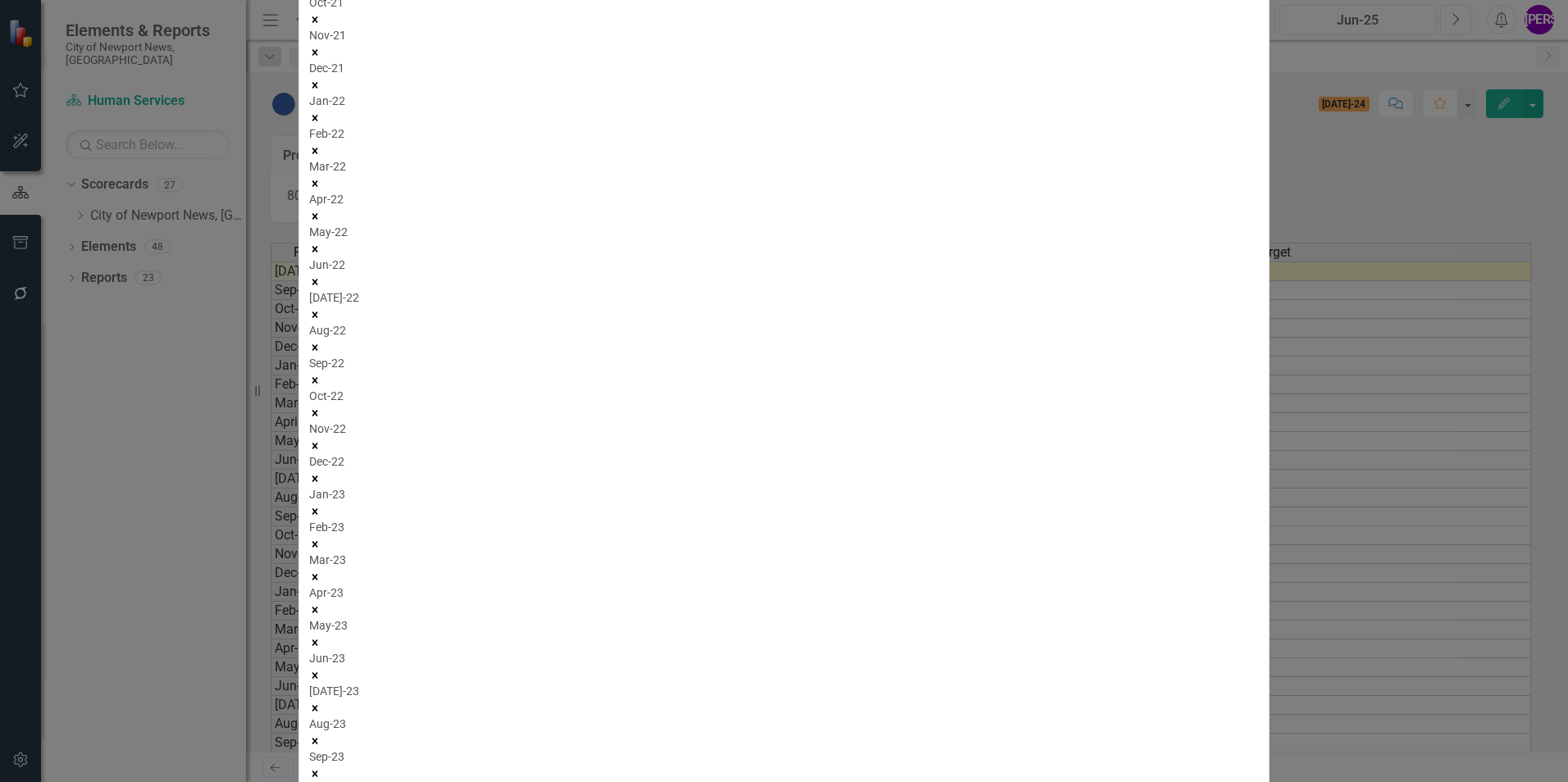 click 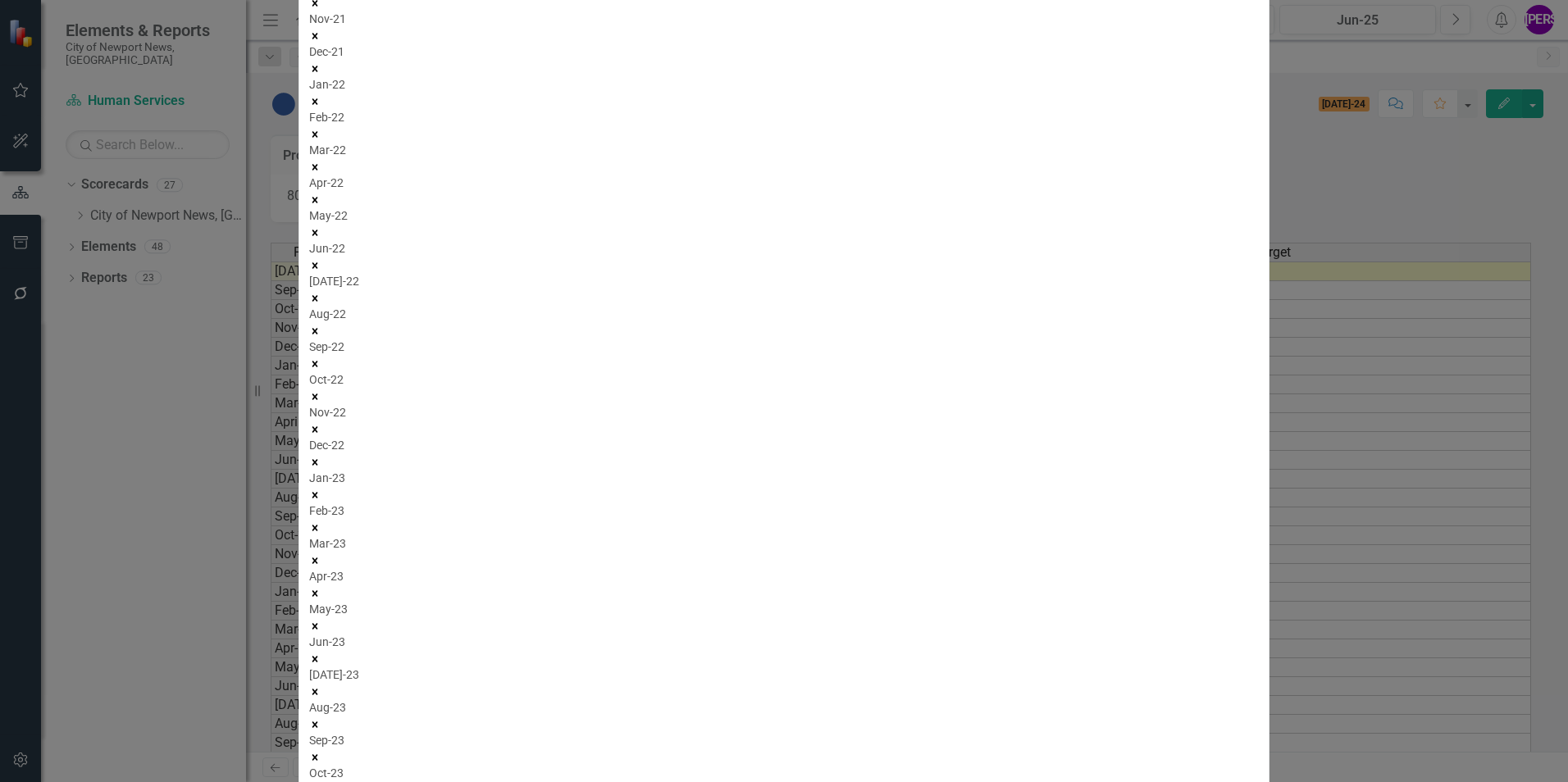 click 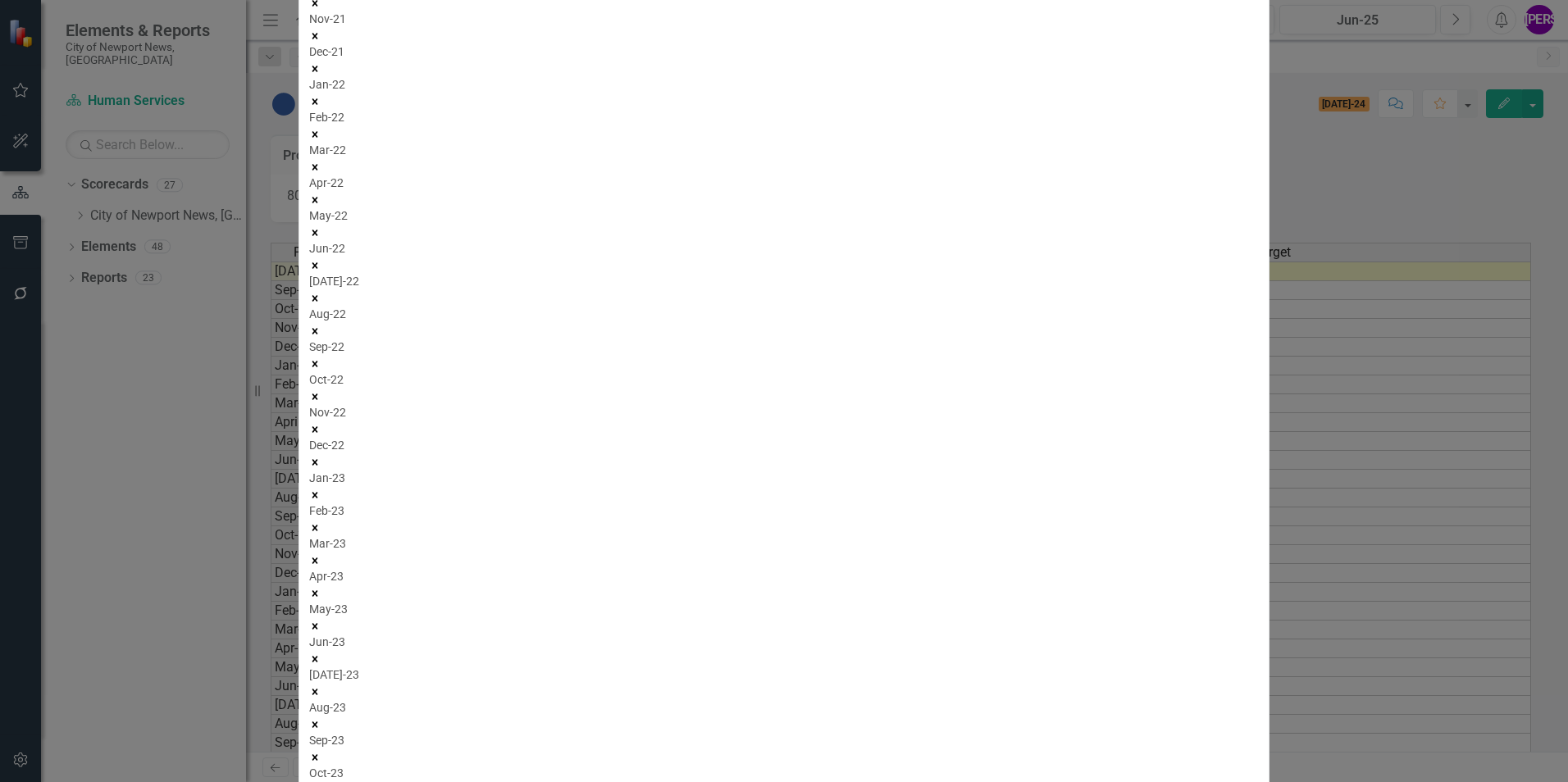 click 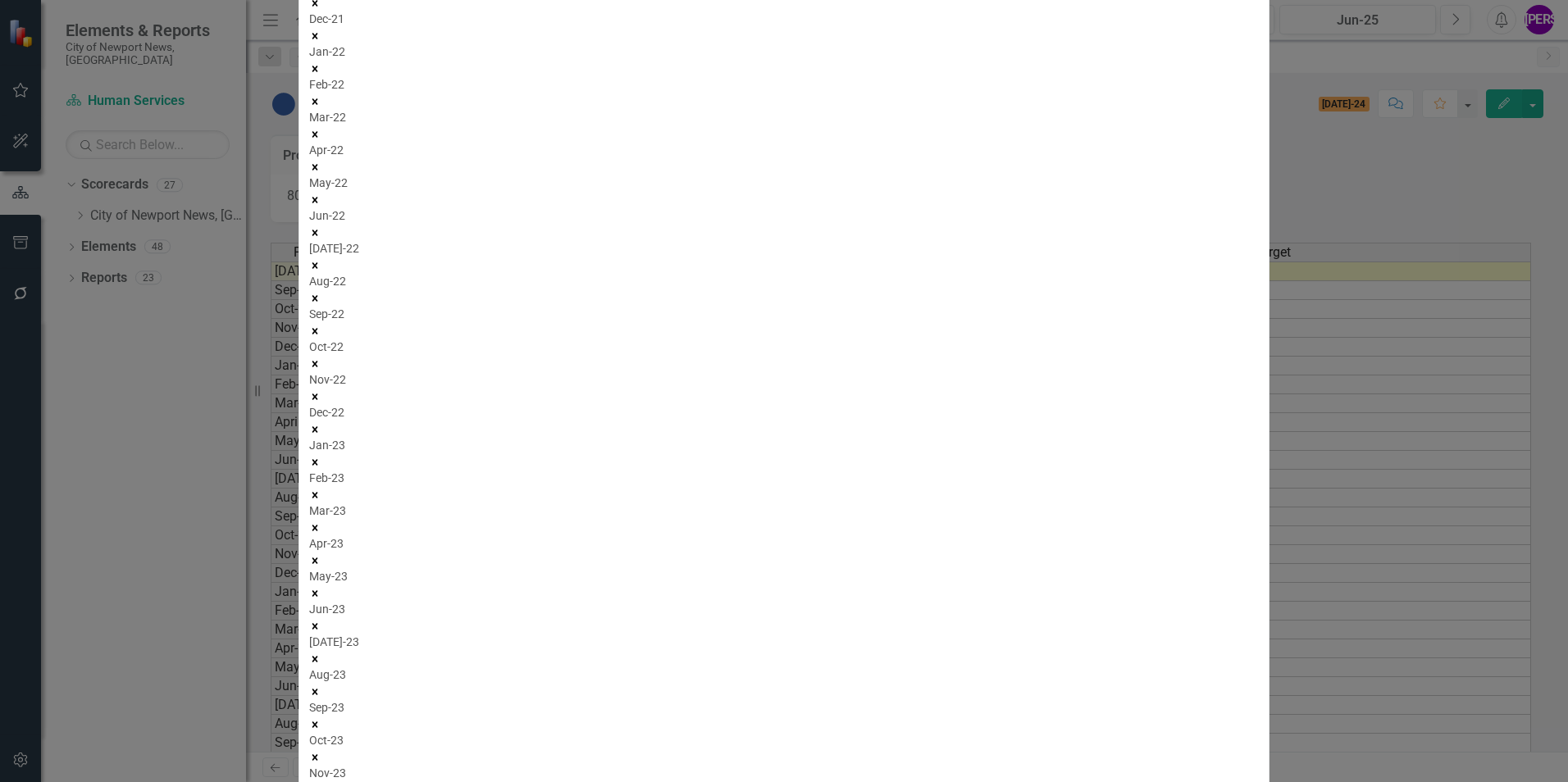 click 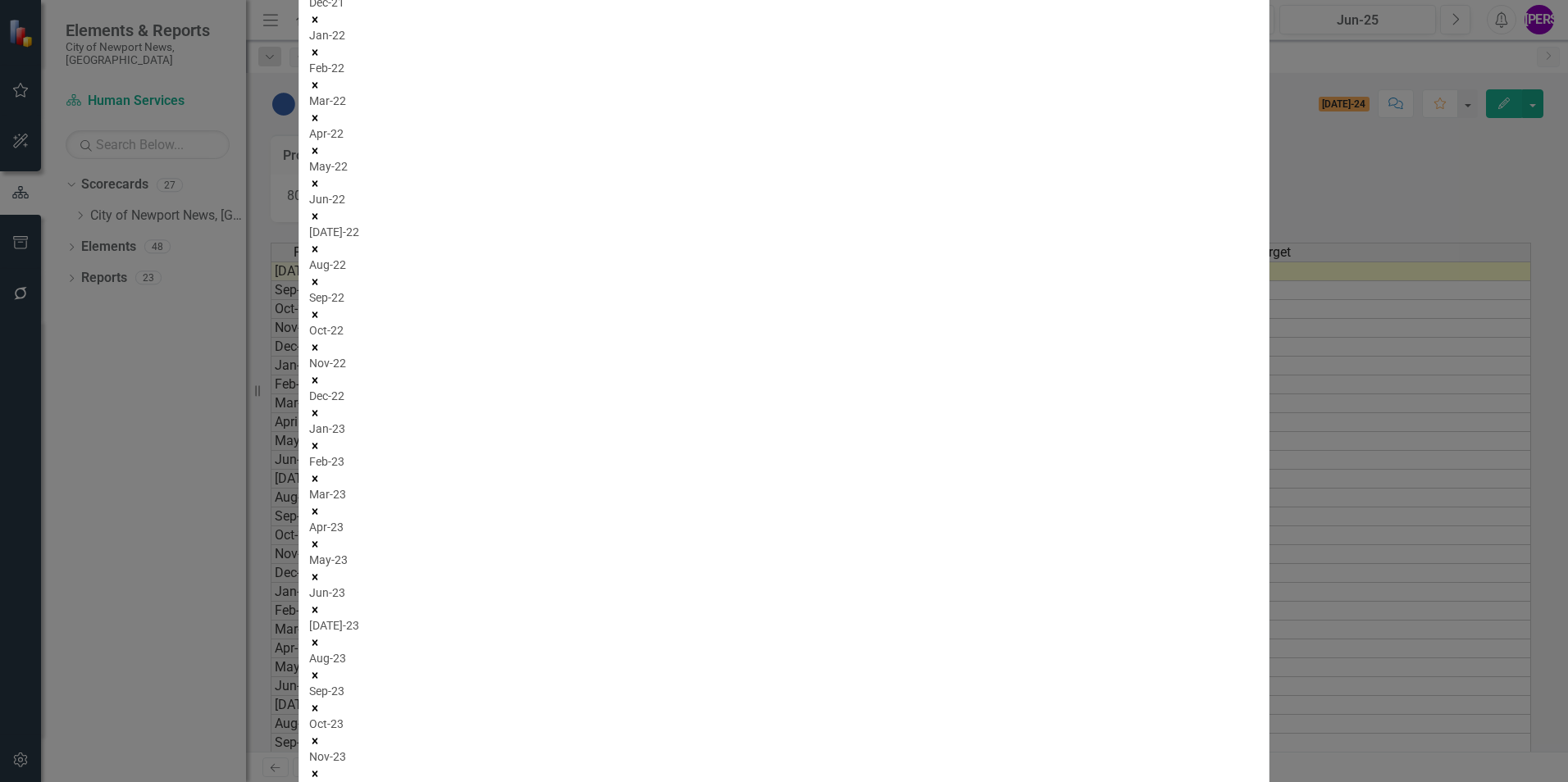 click 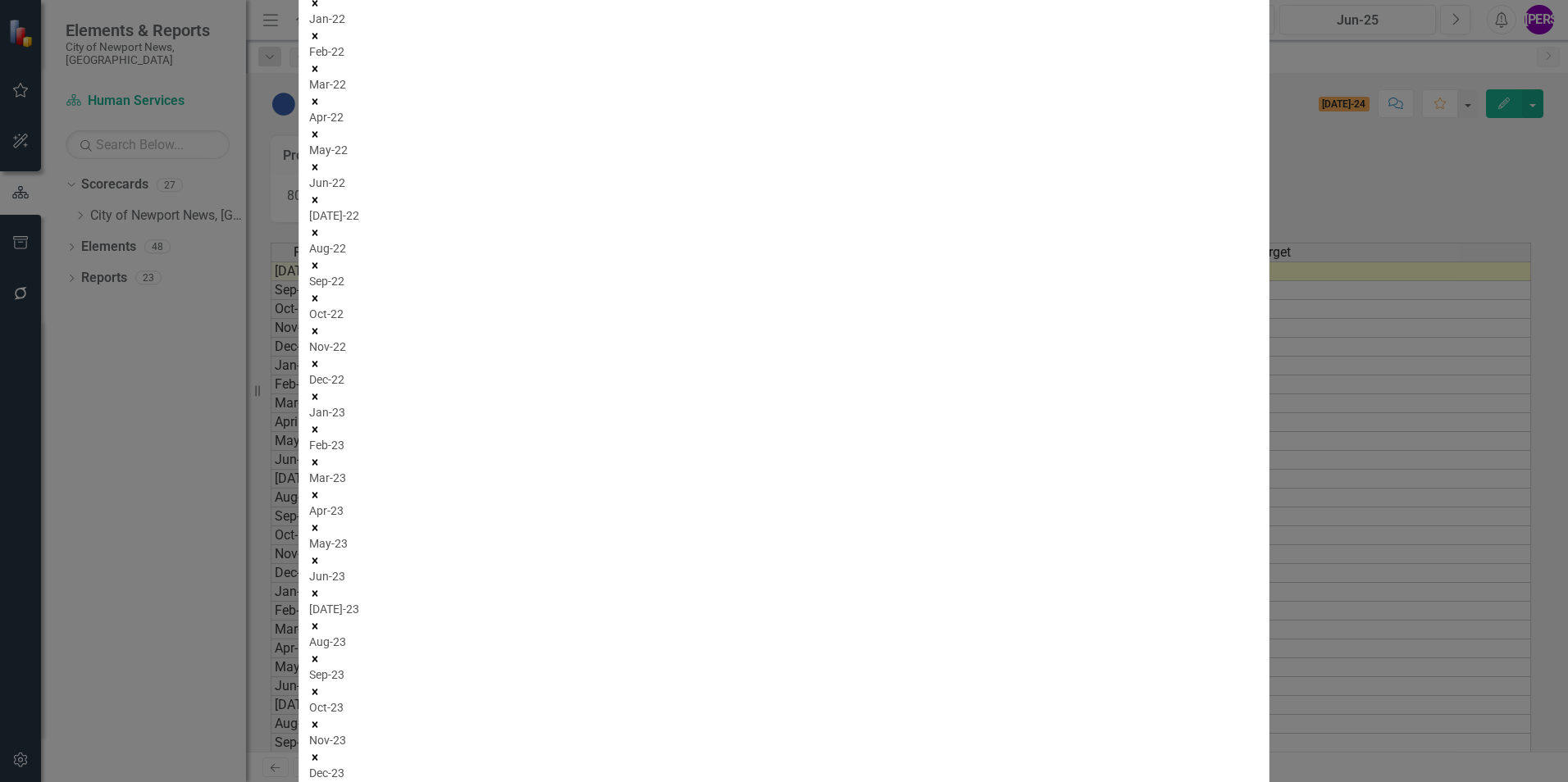 click 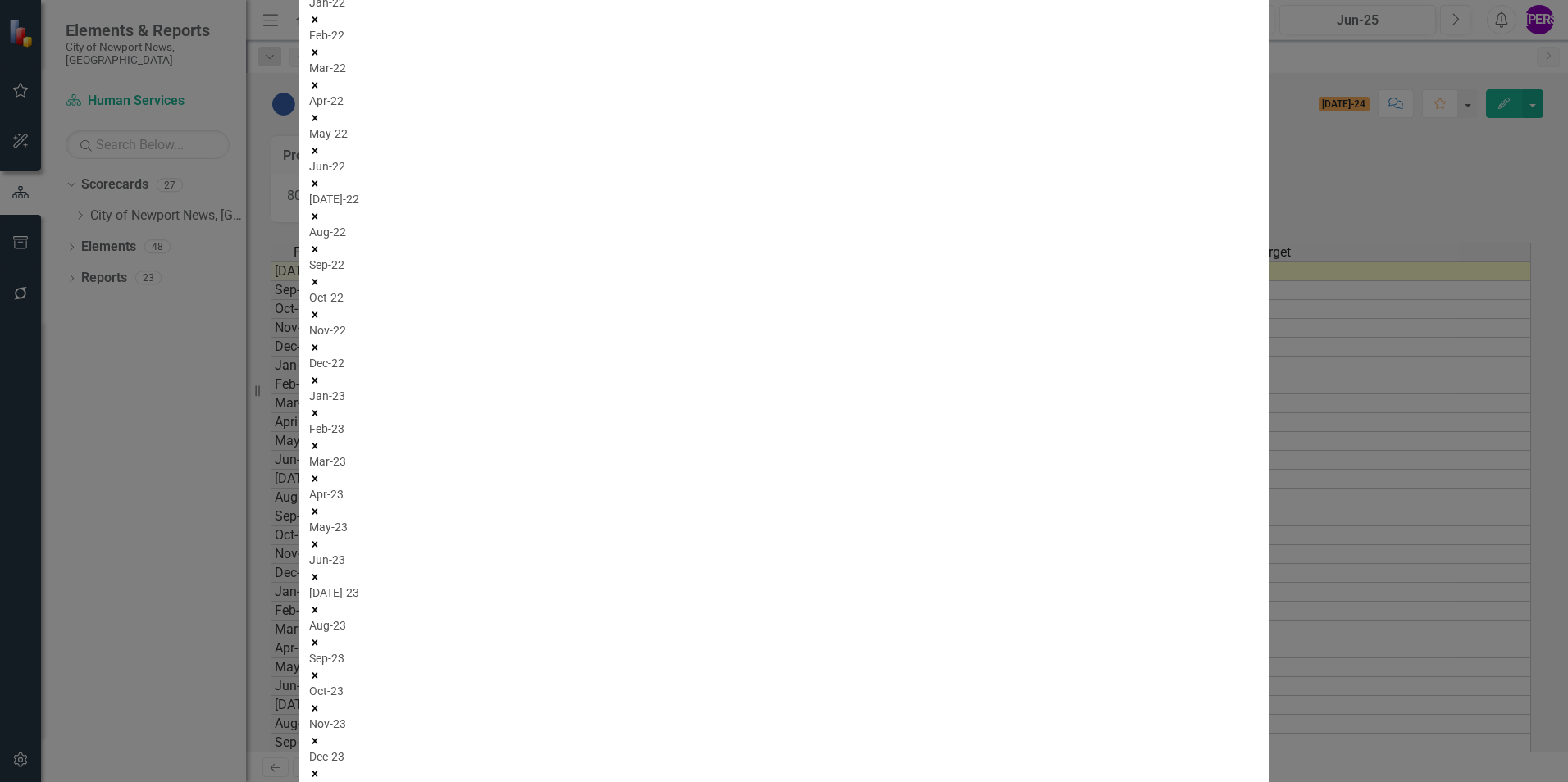 click 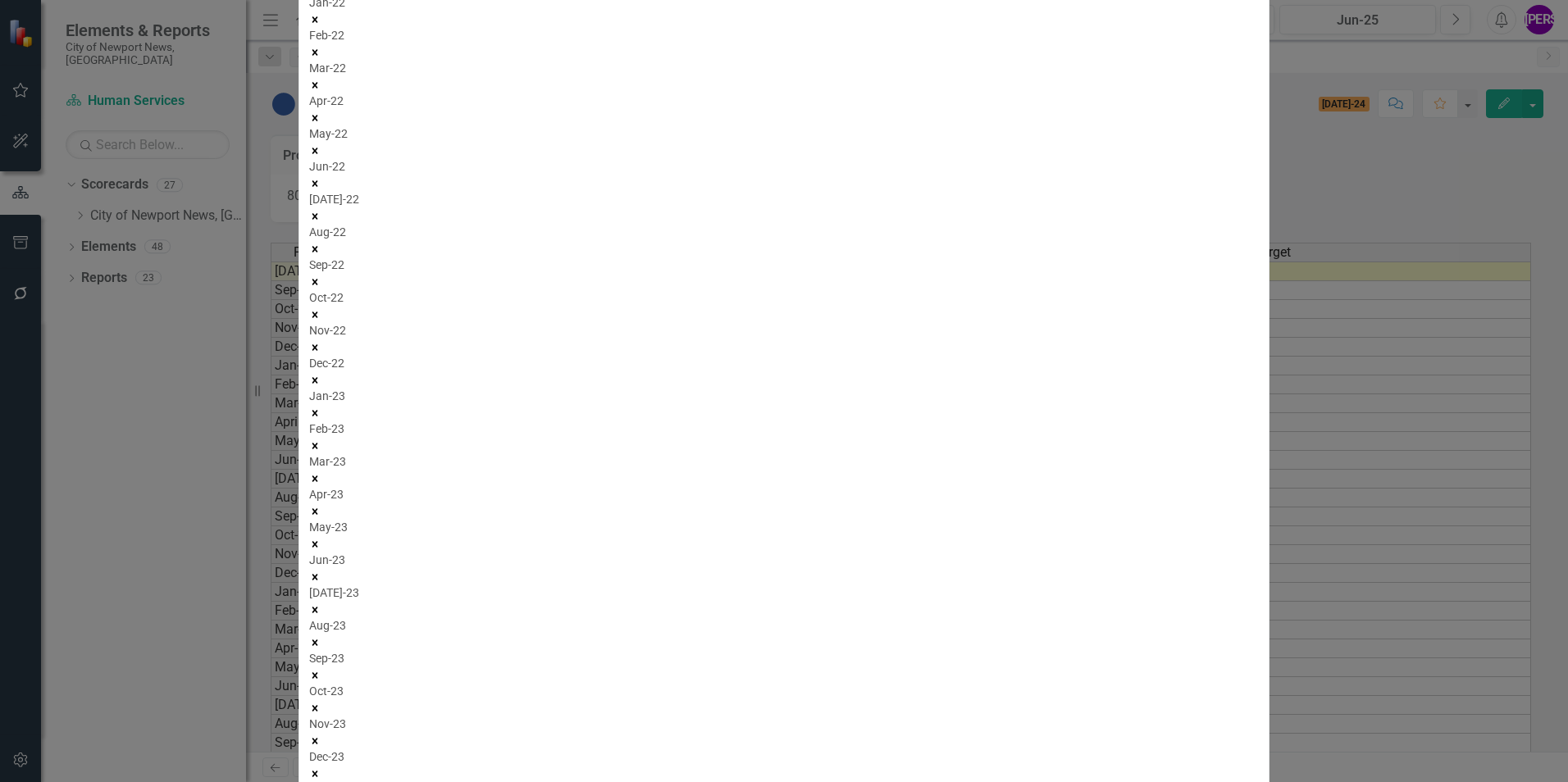 click 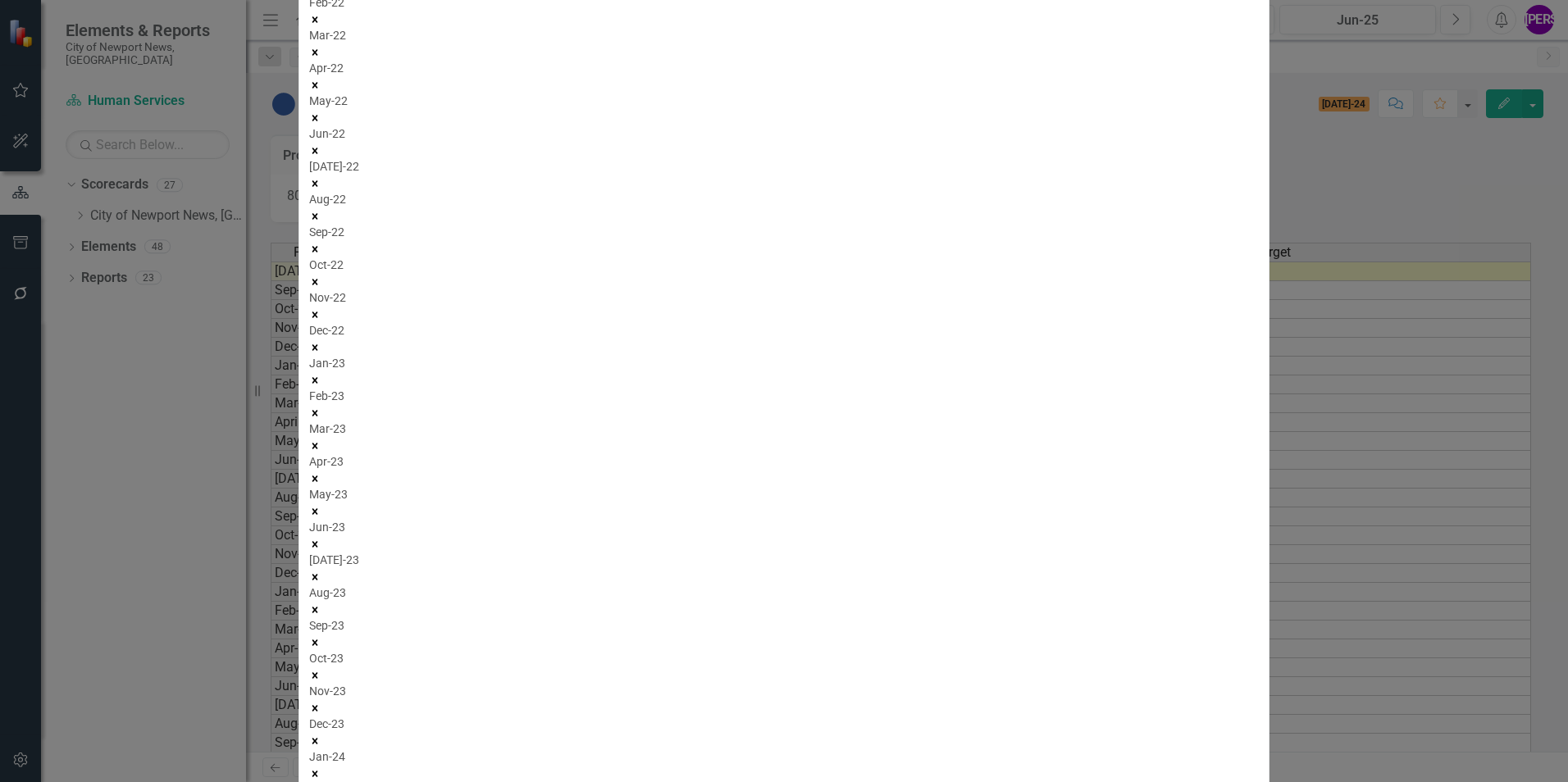 click 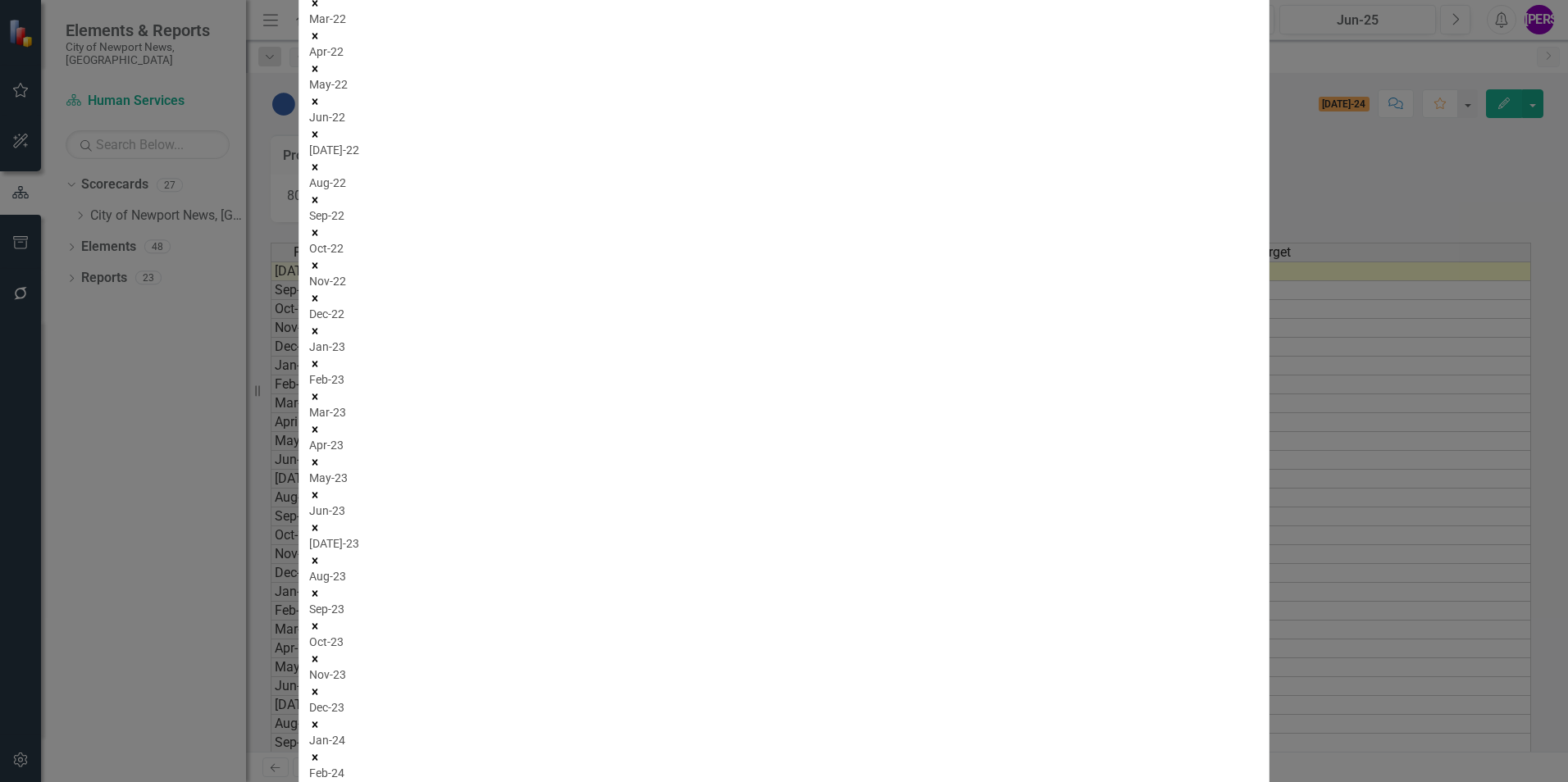 click 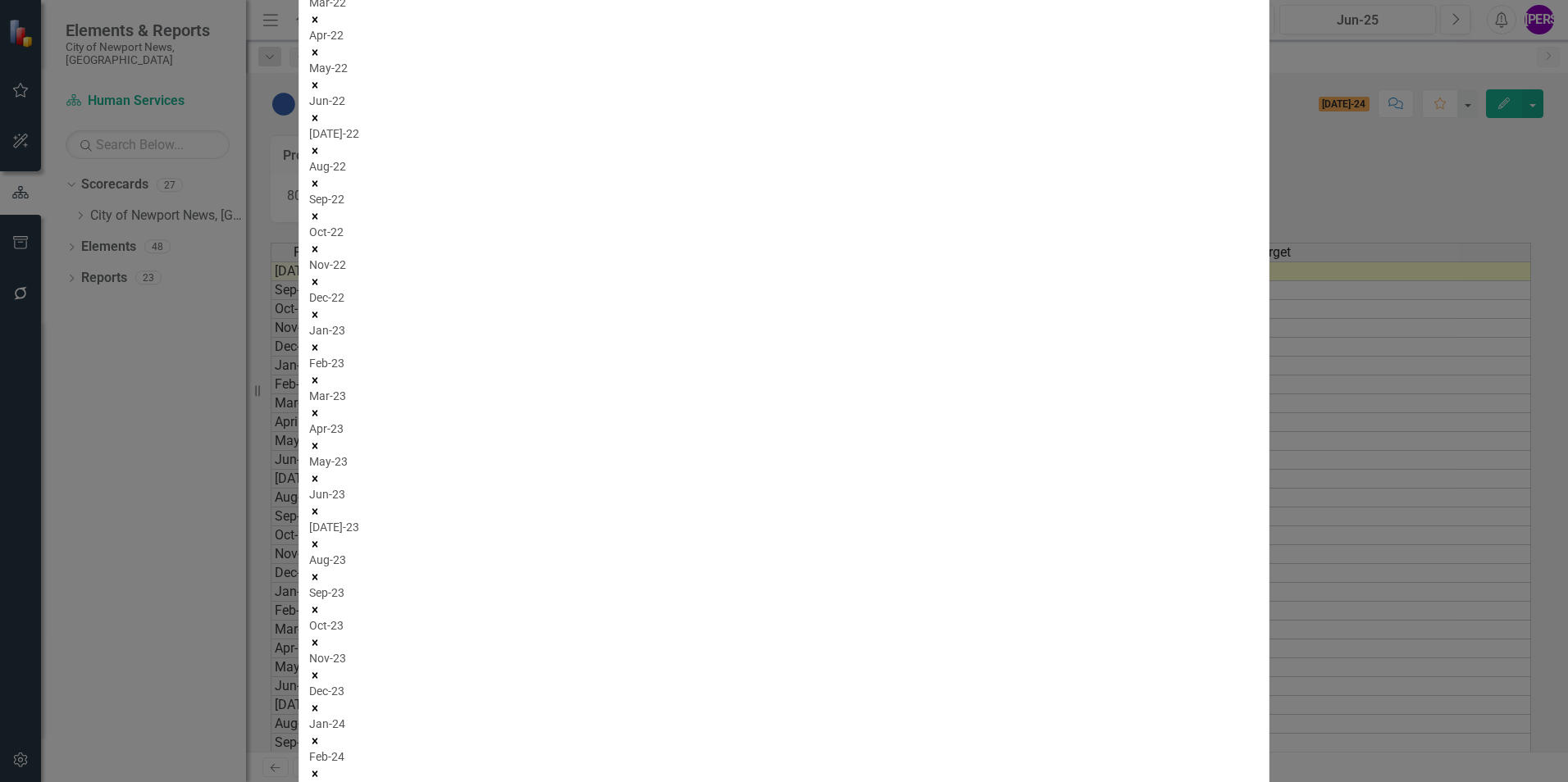 click 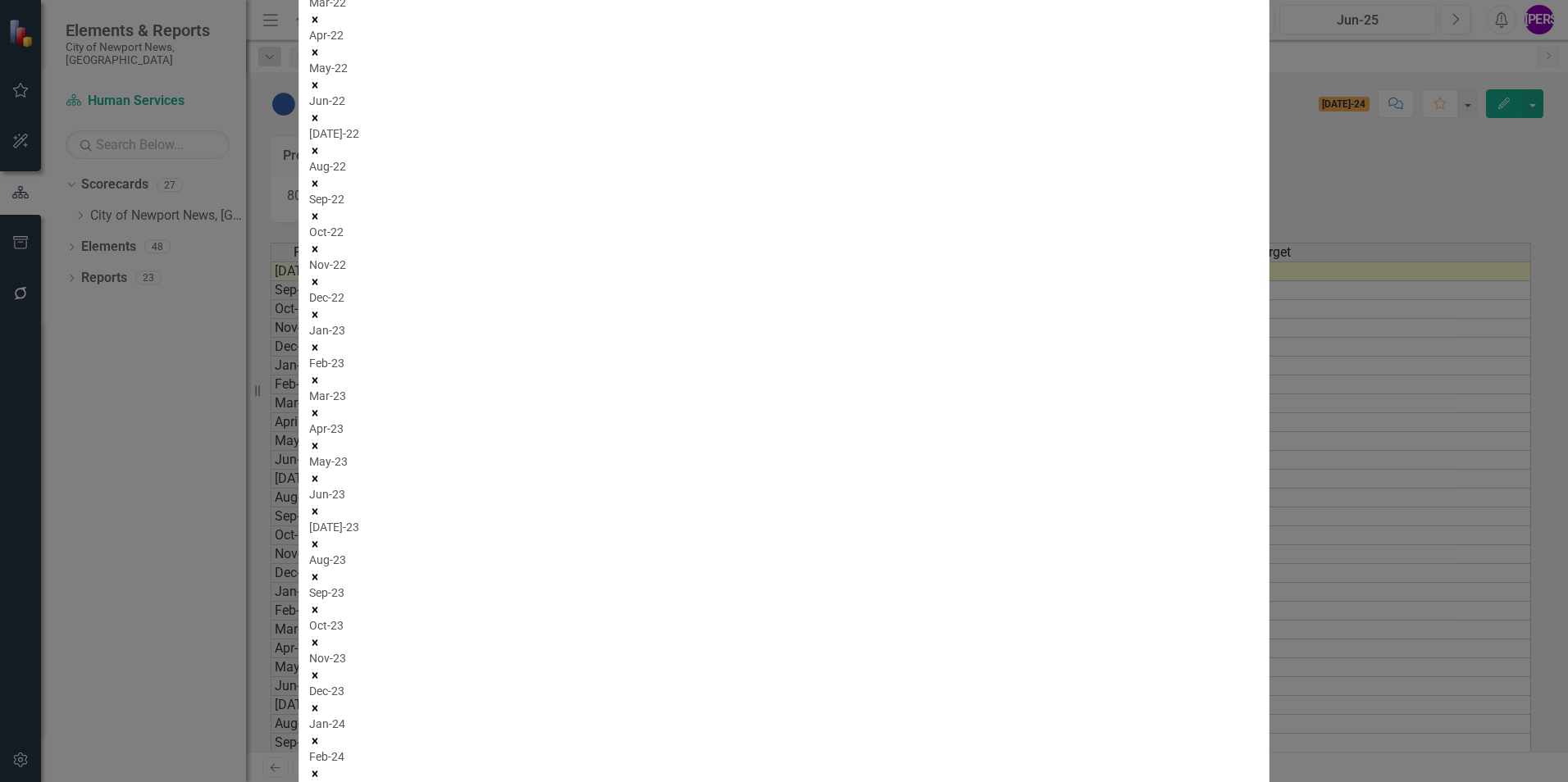 click 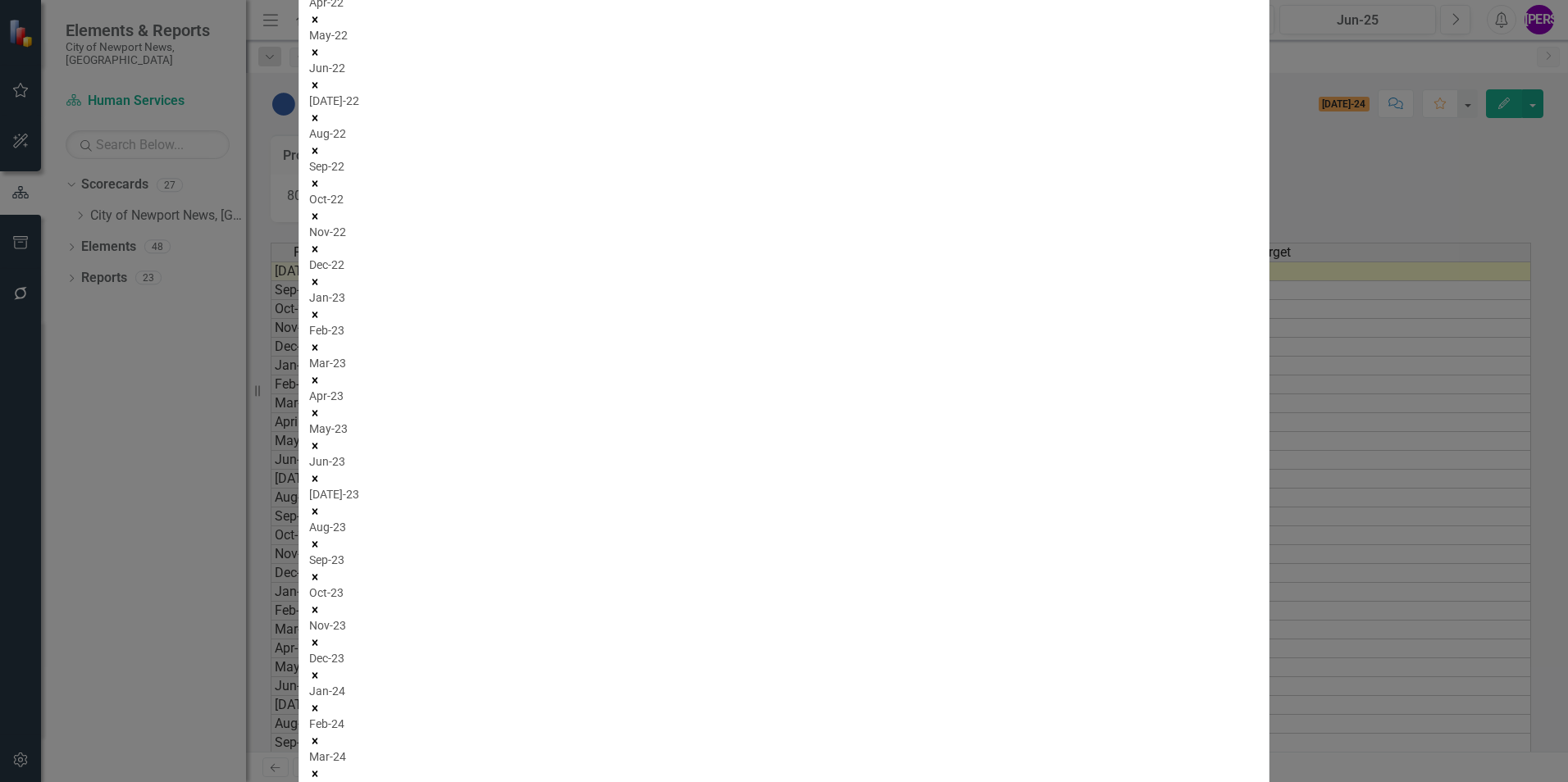 click 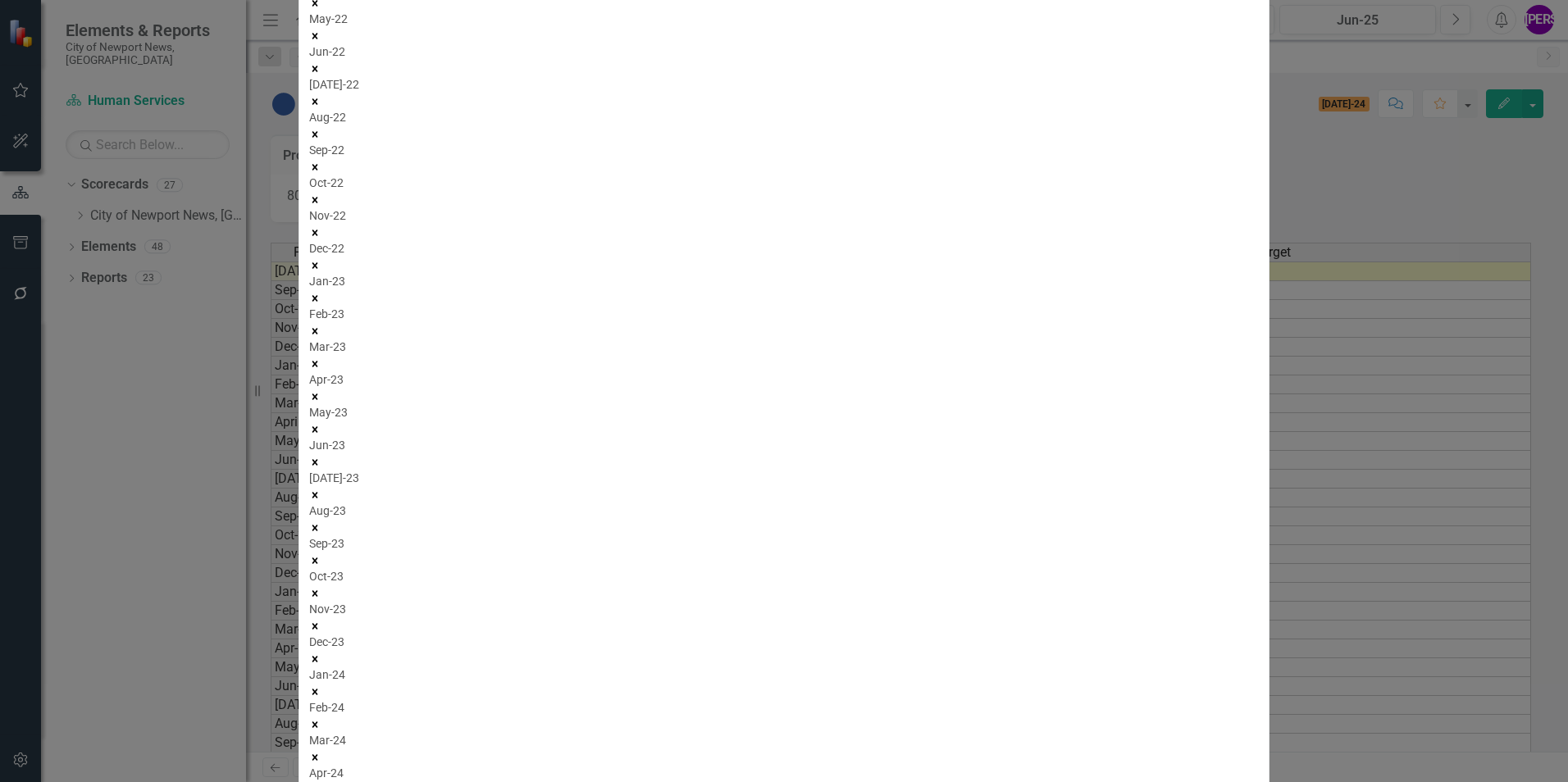 click 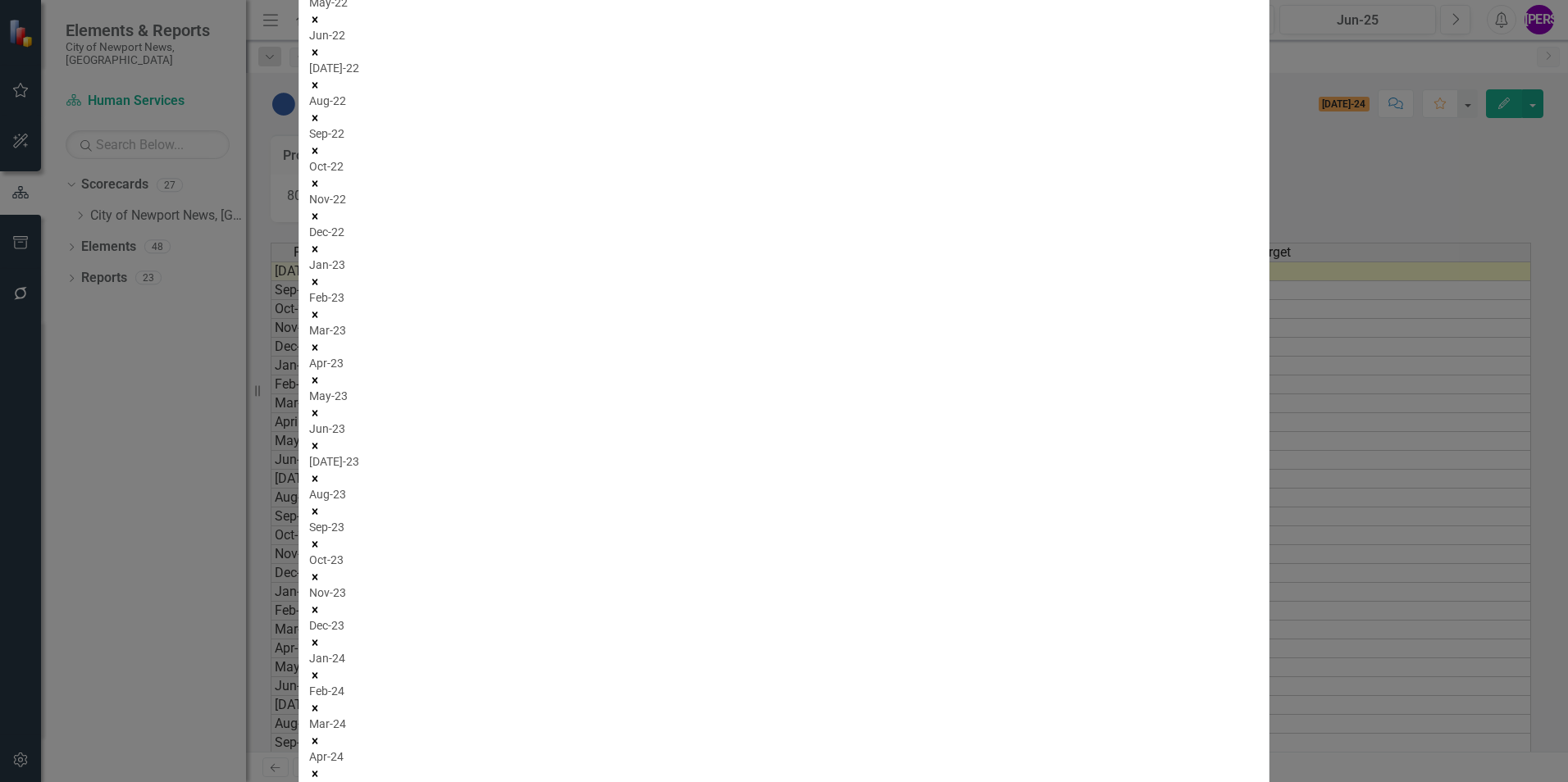 click 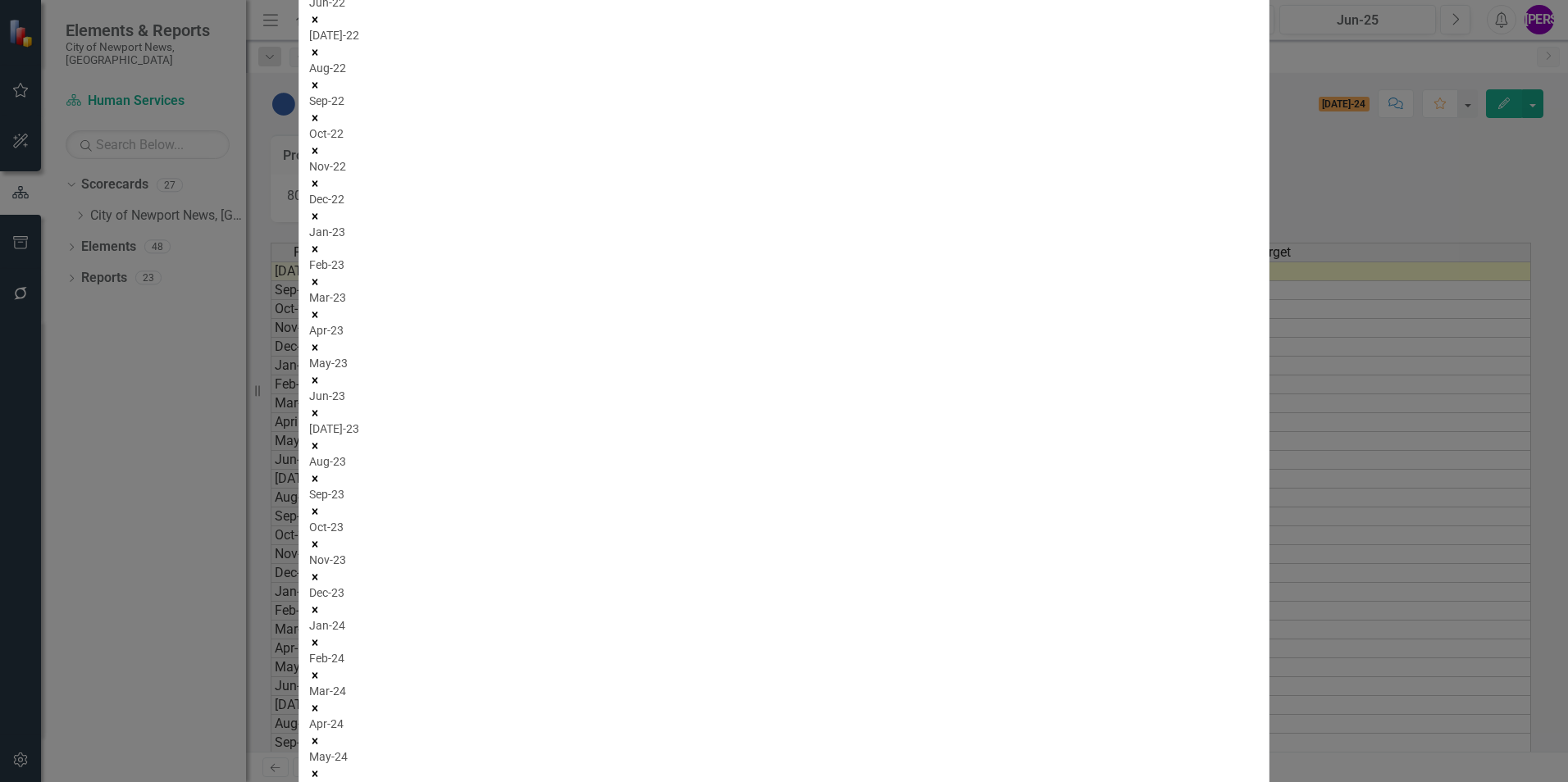 click 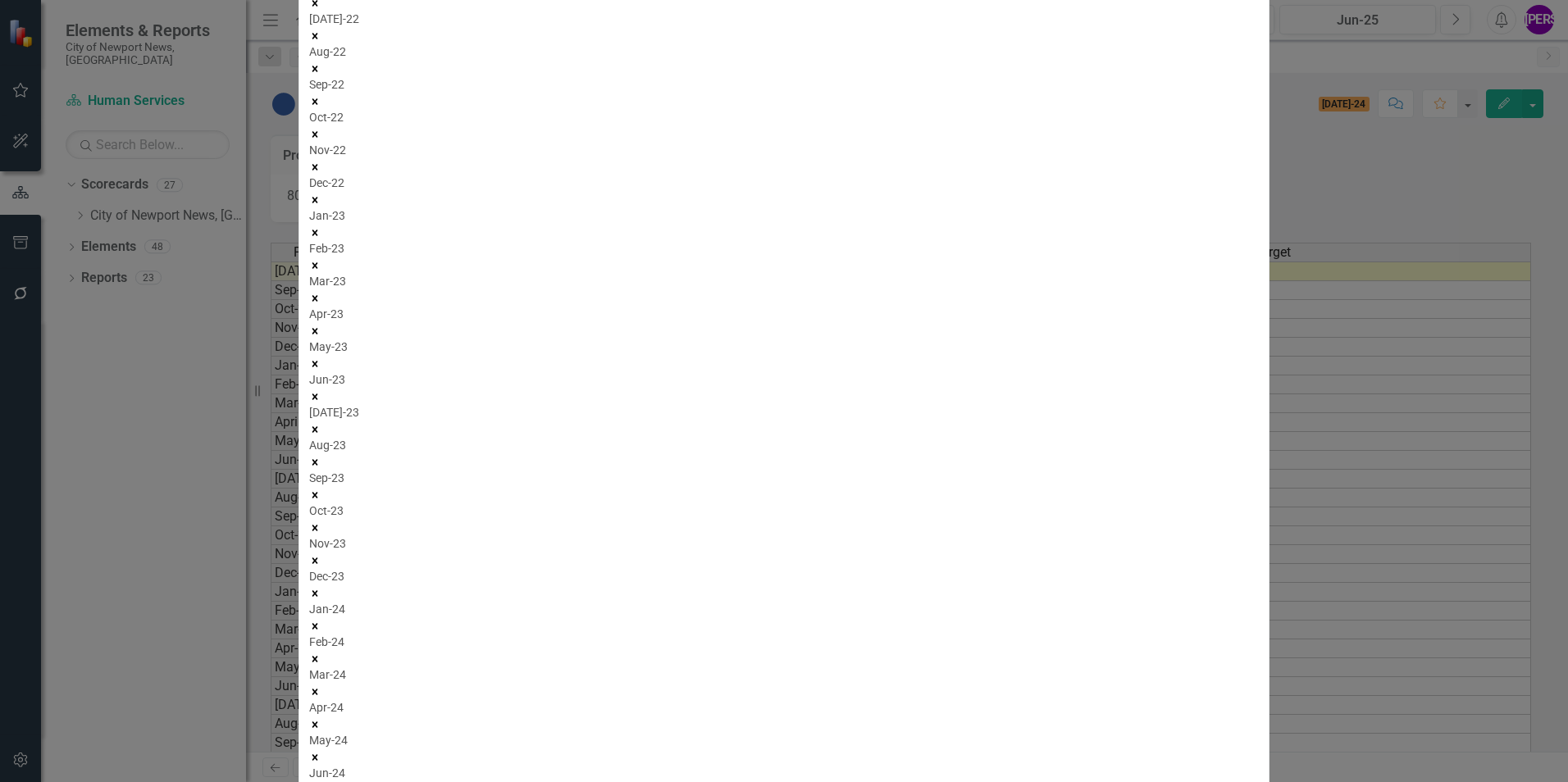 click 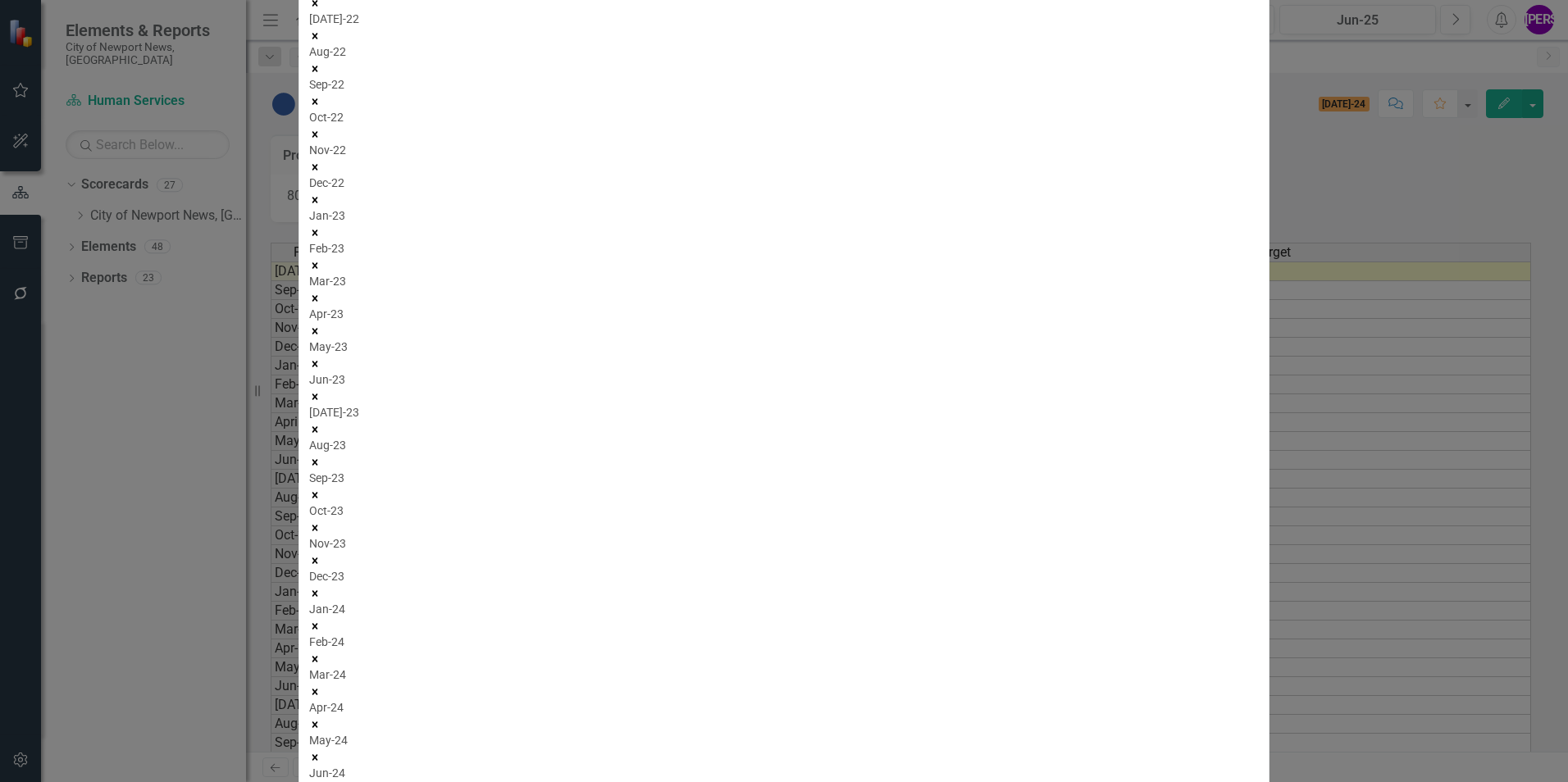 click 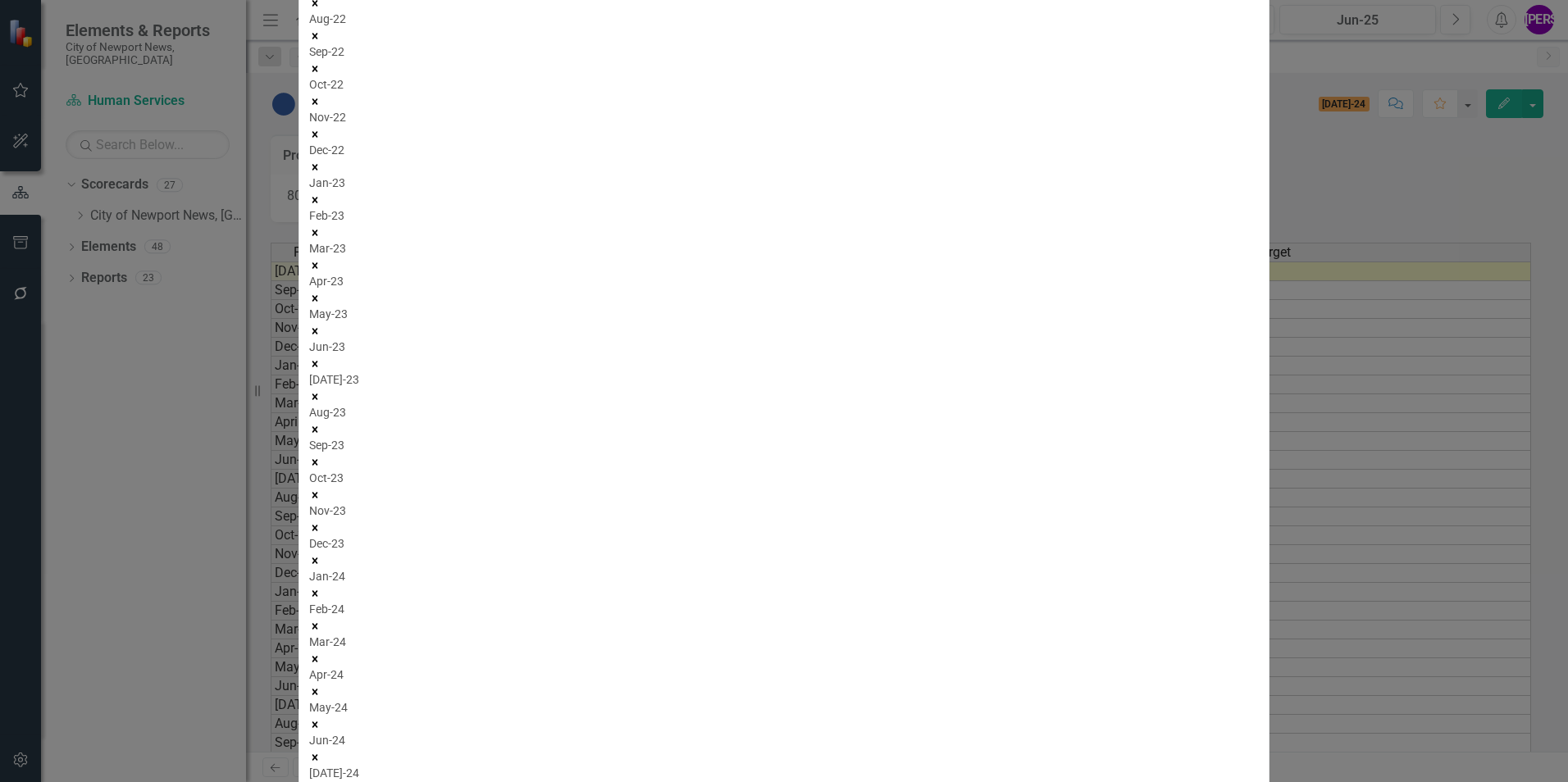 click 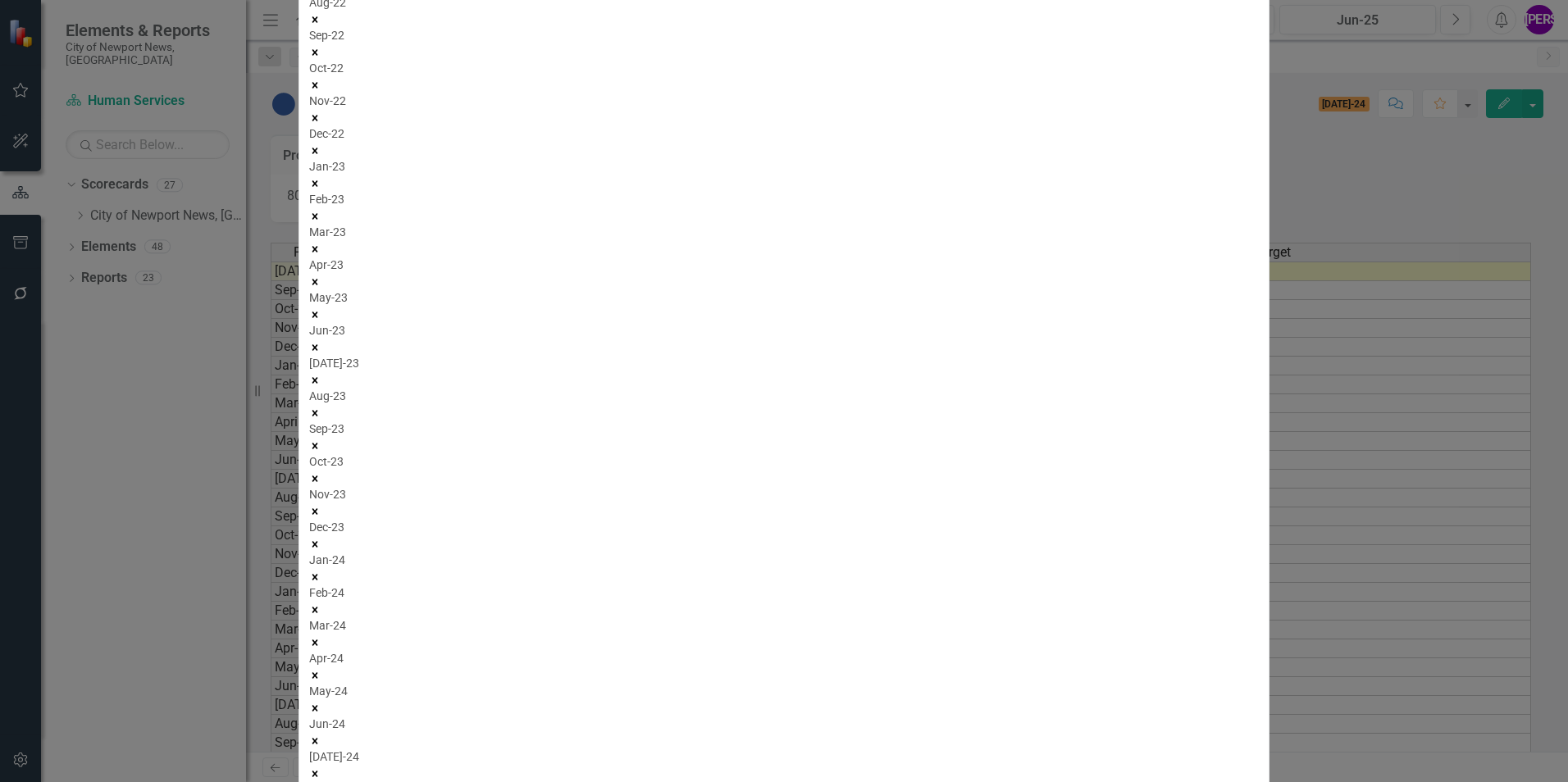 click 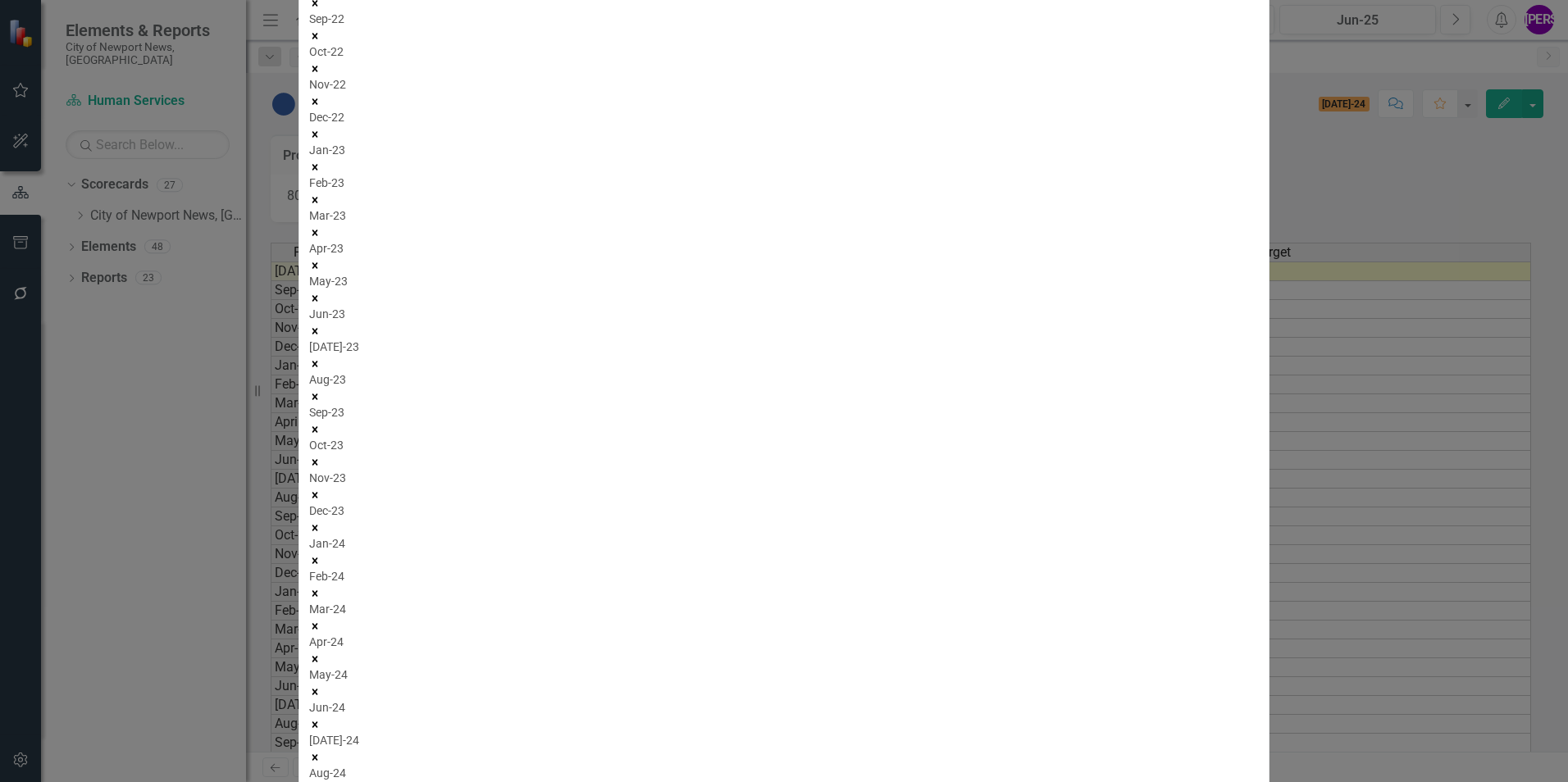 click 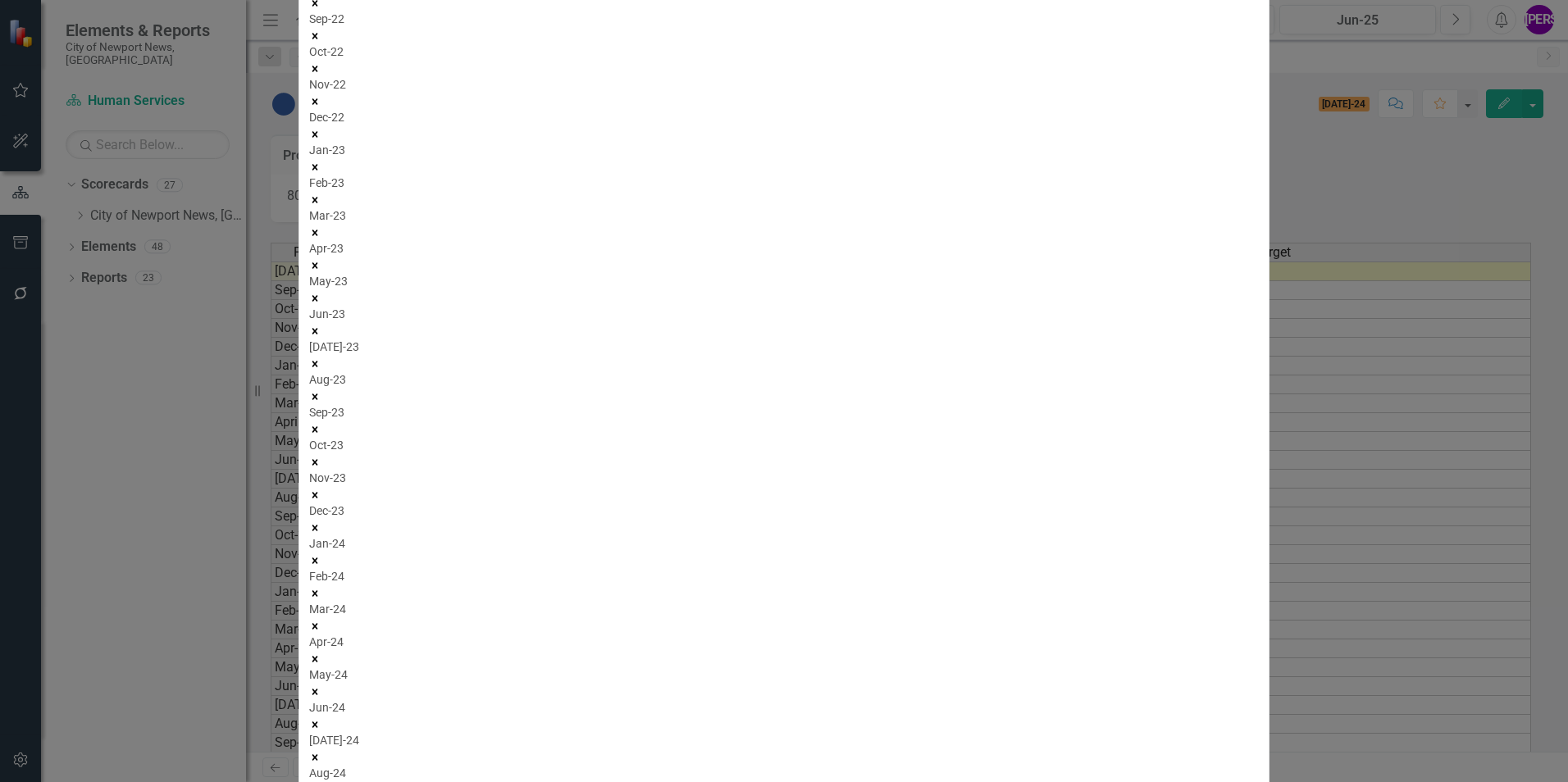 click 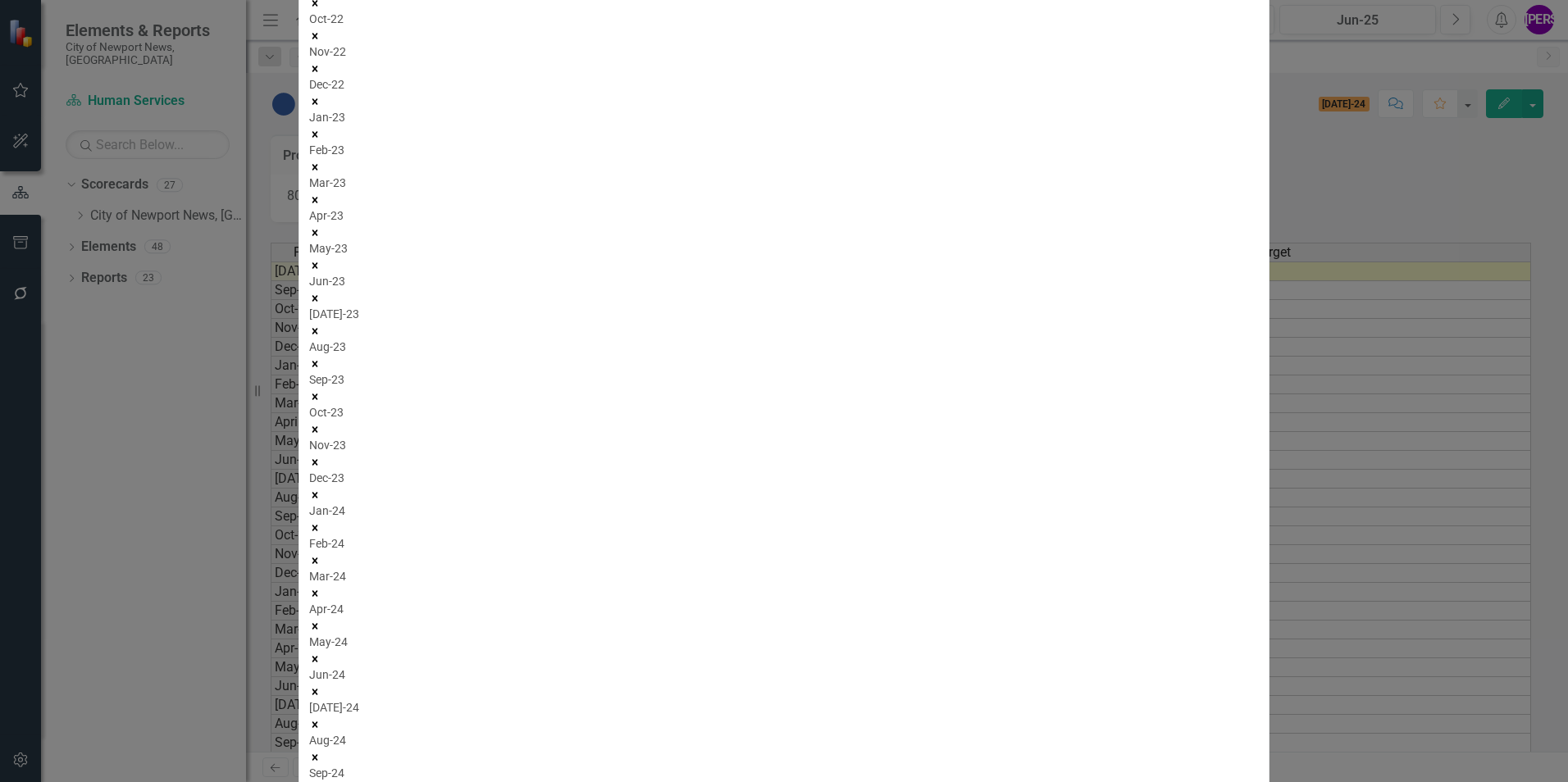 click 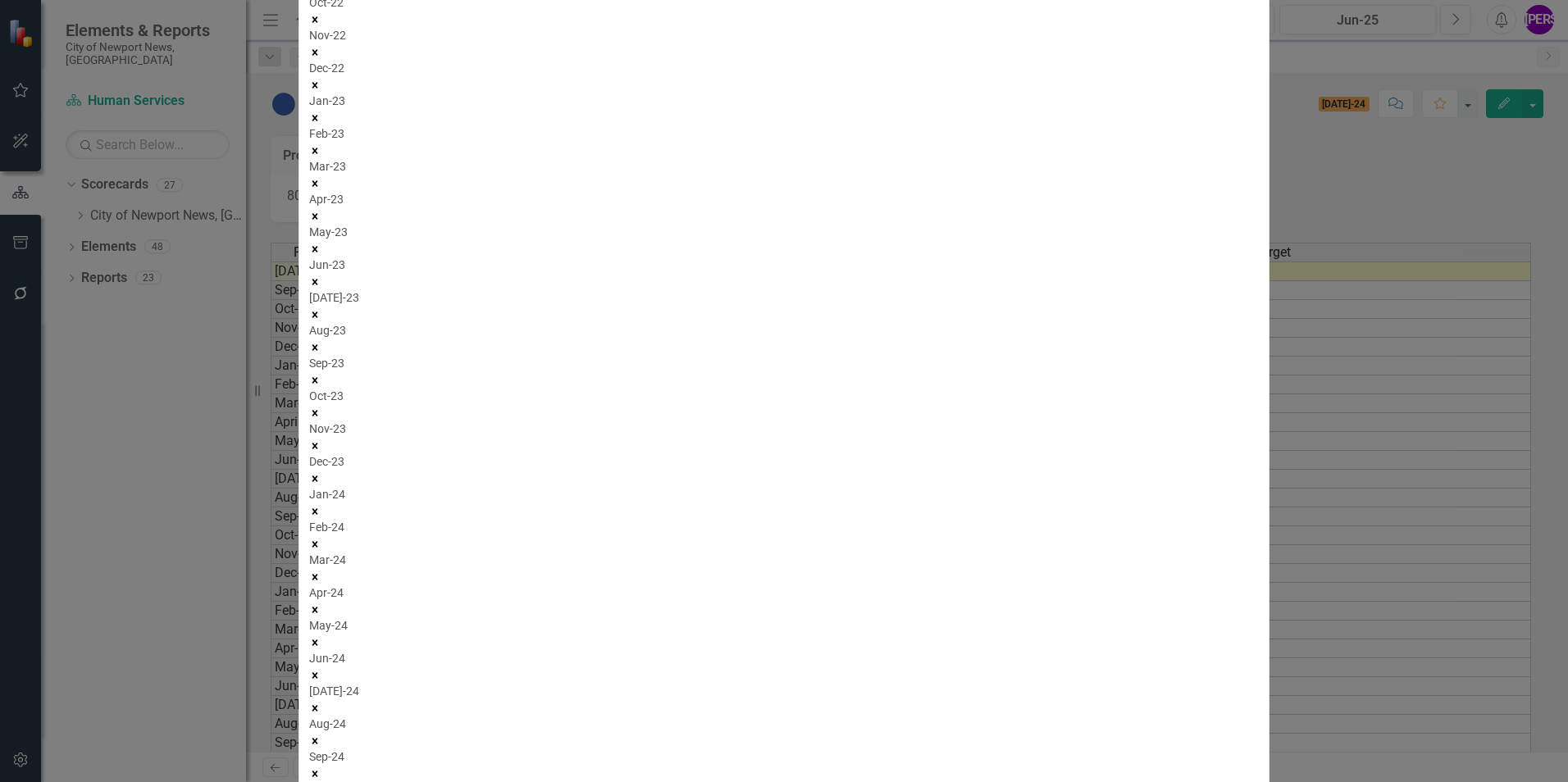 click 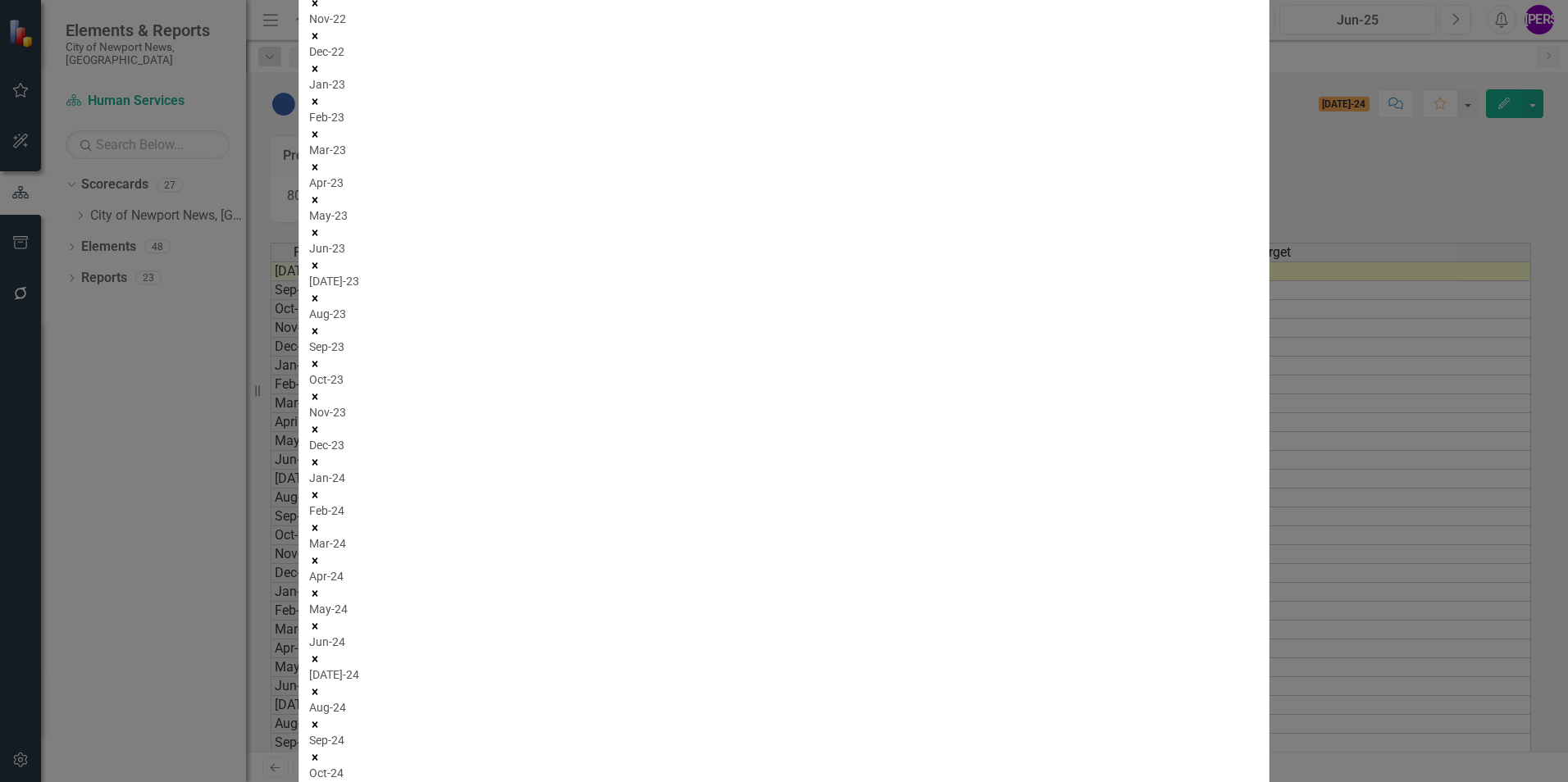 click 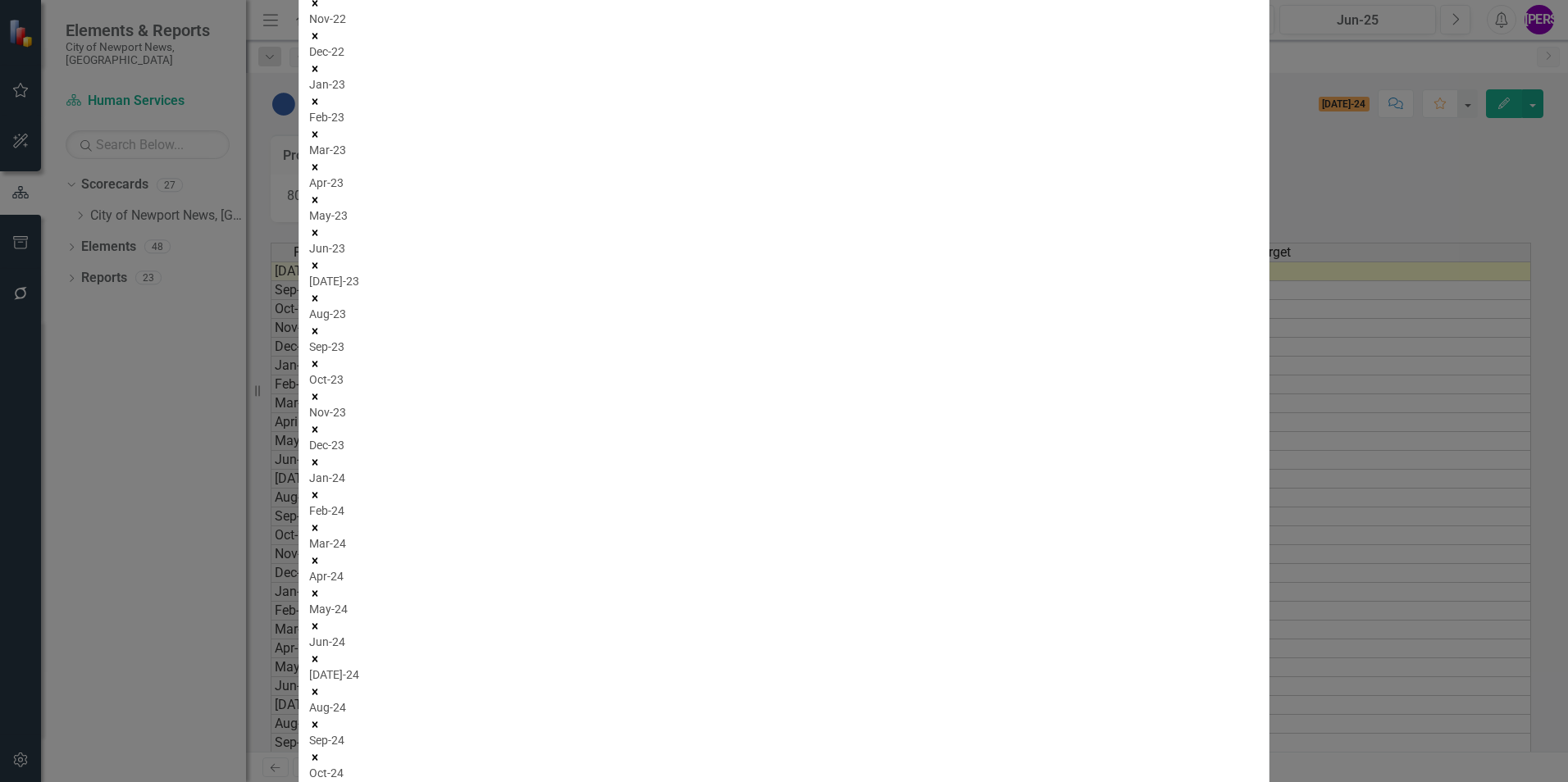 click 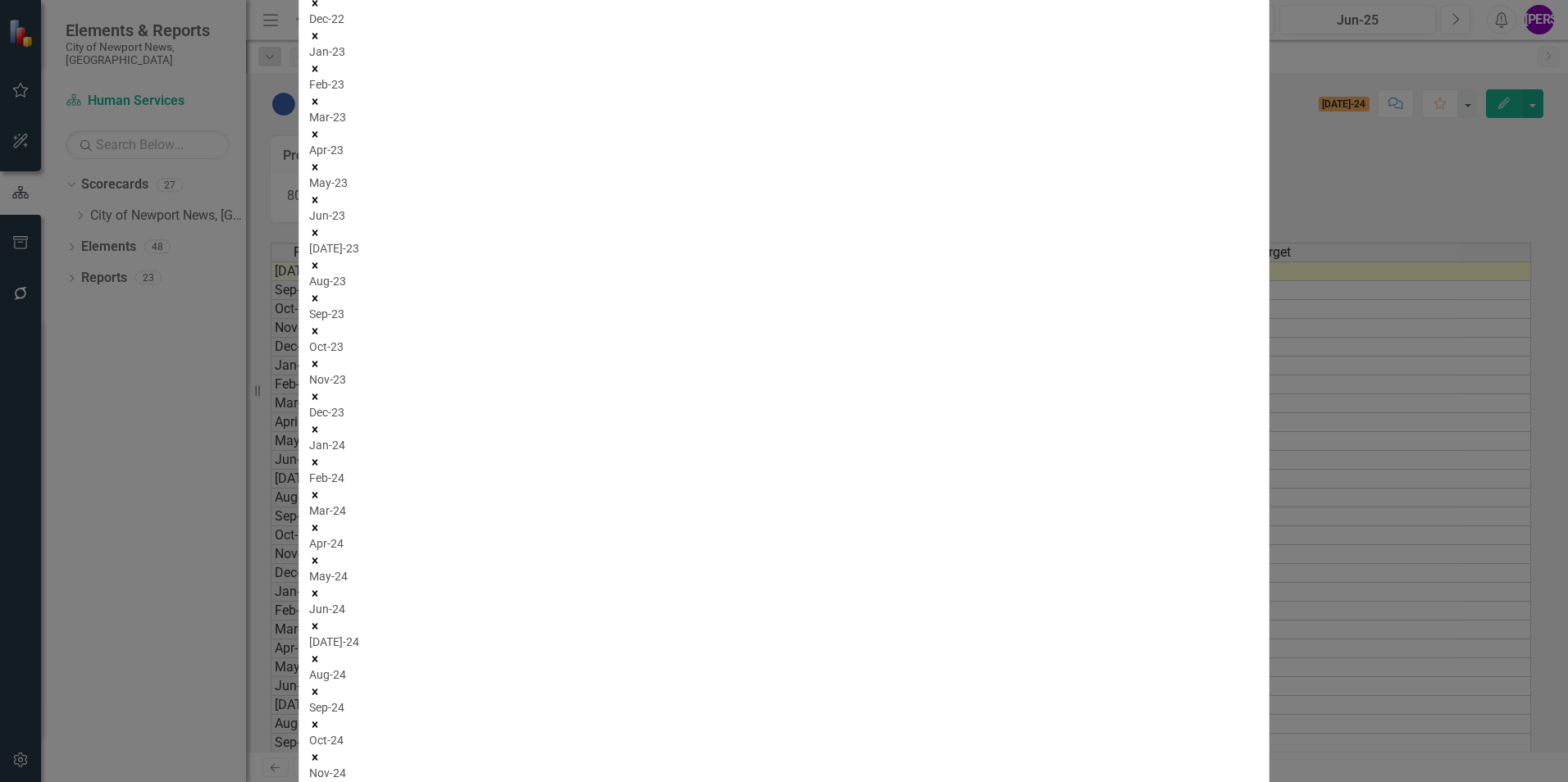 click 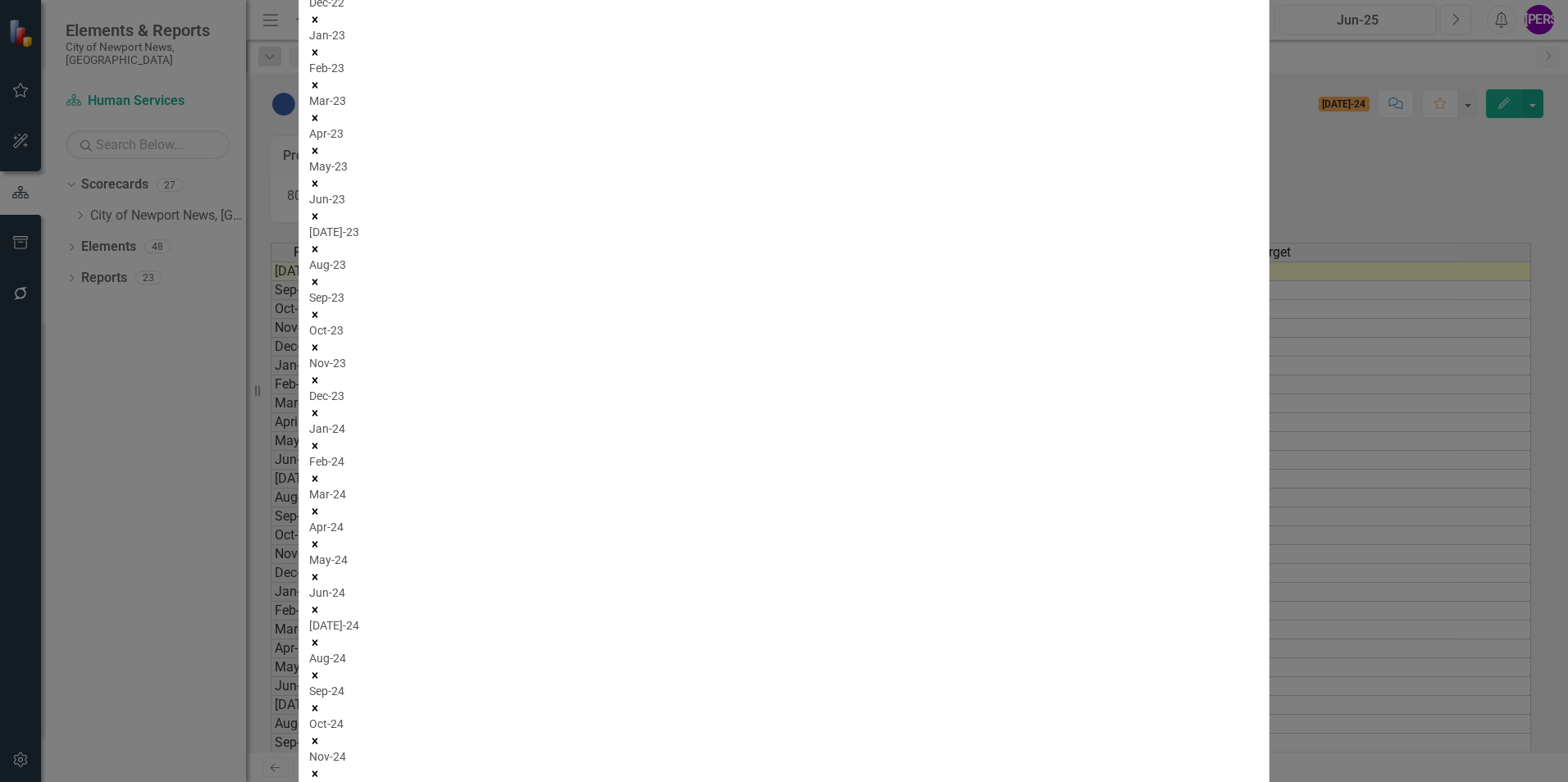 click 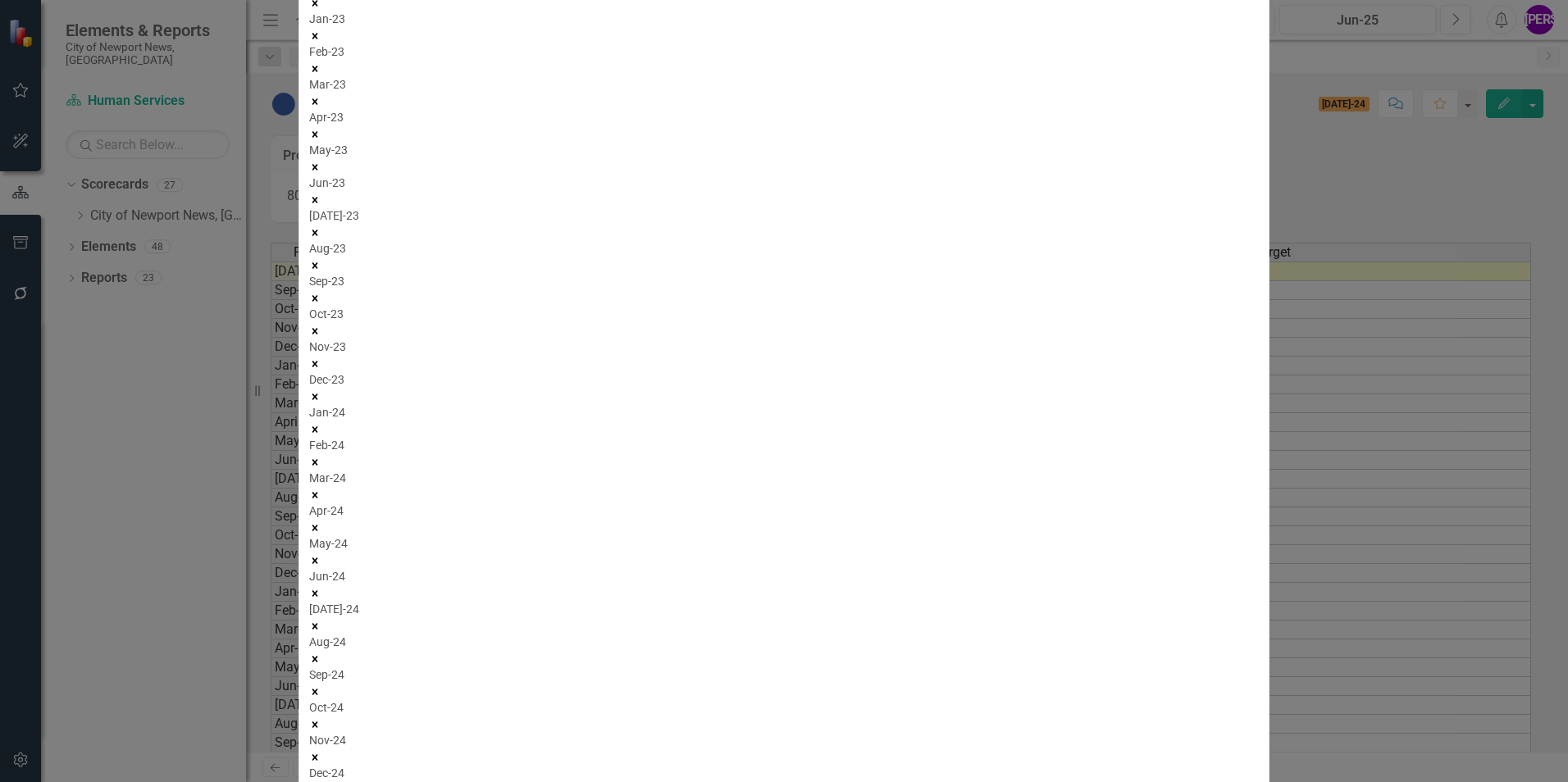 click 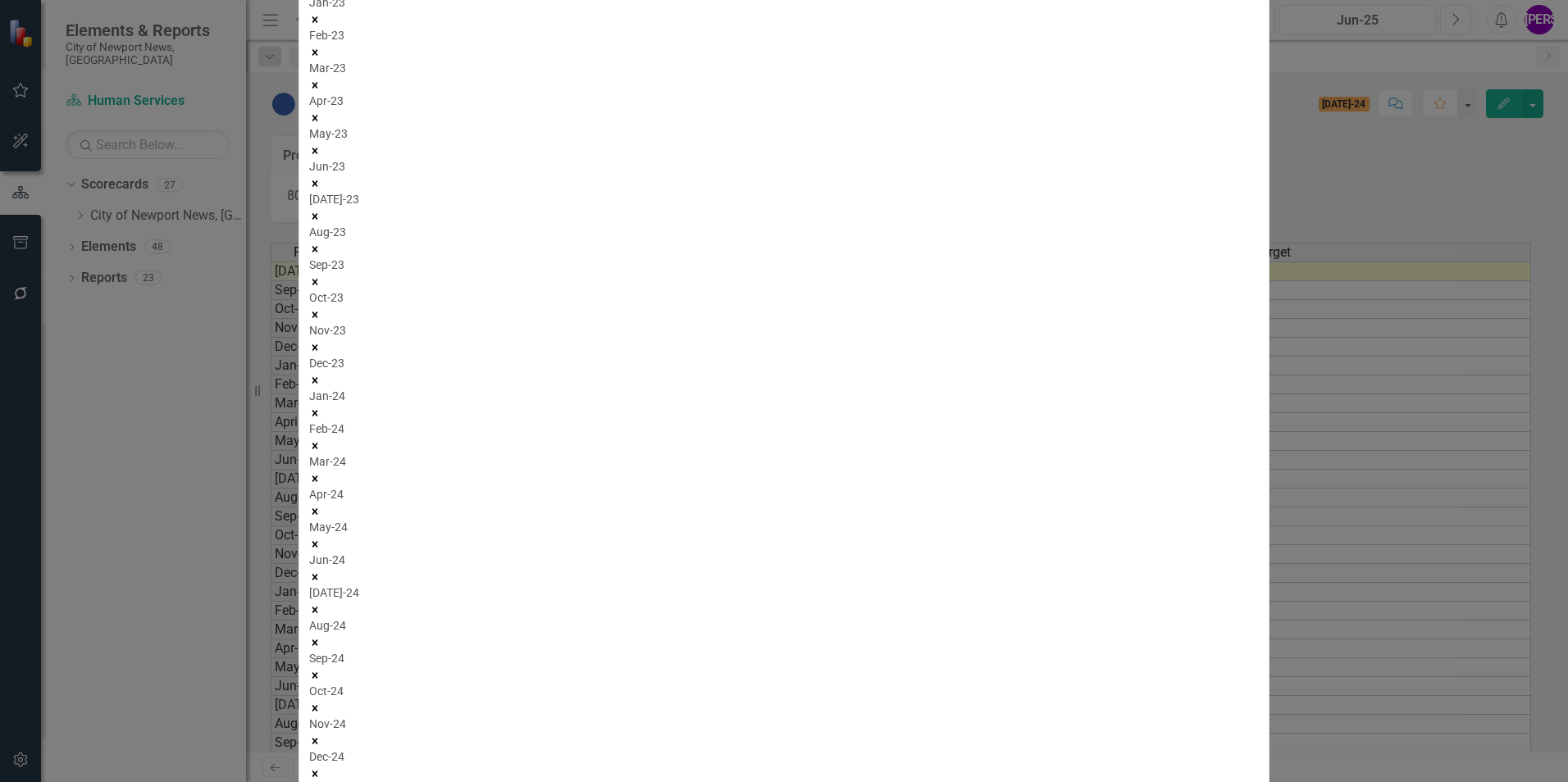 click 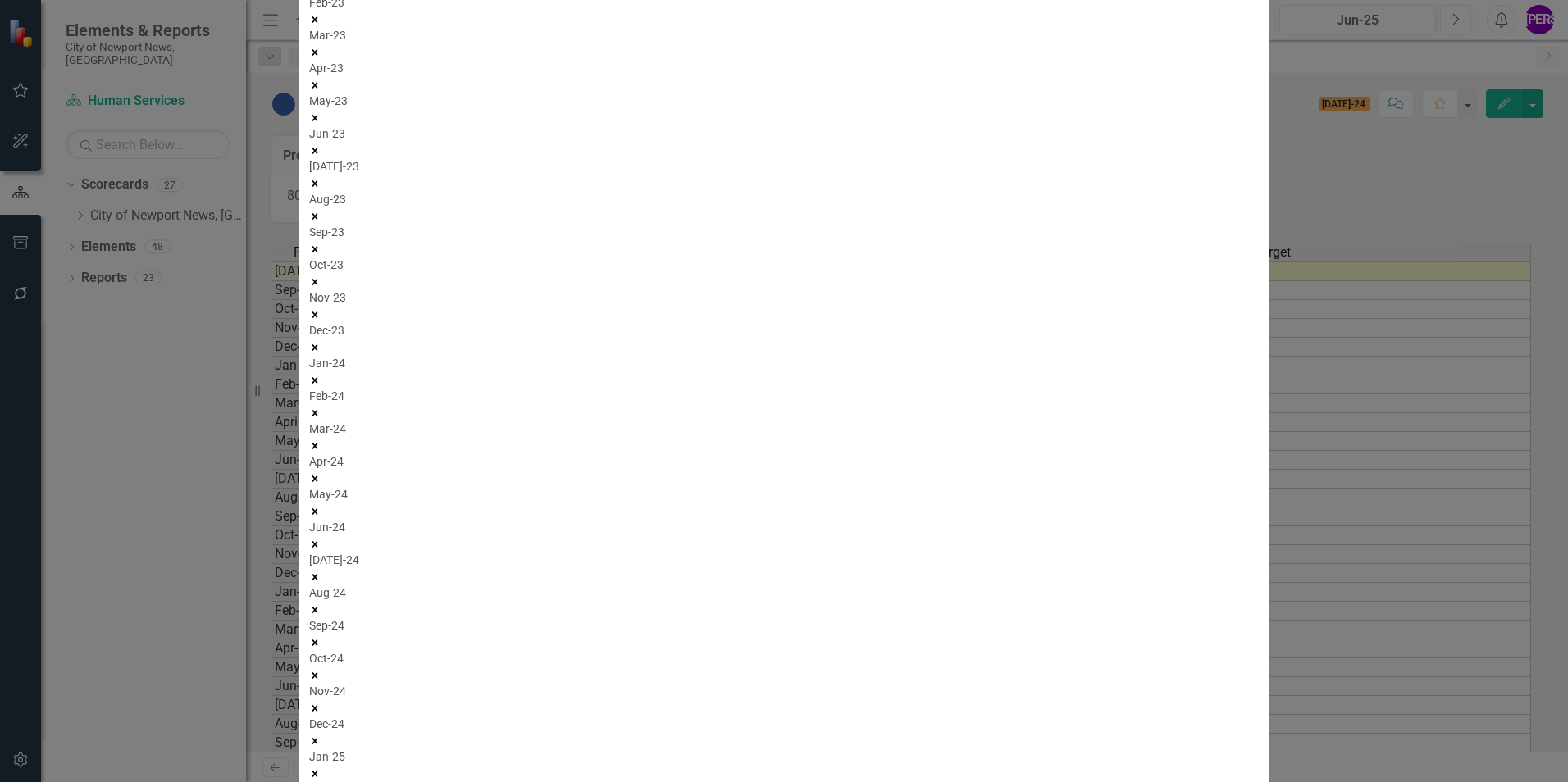 click 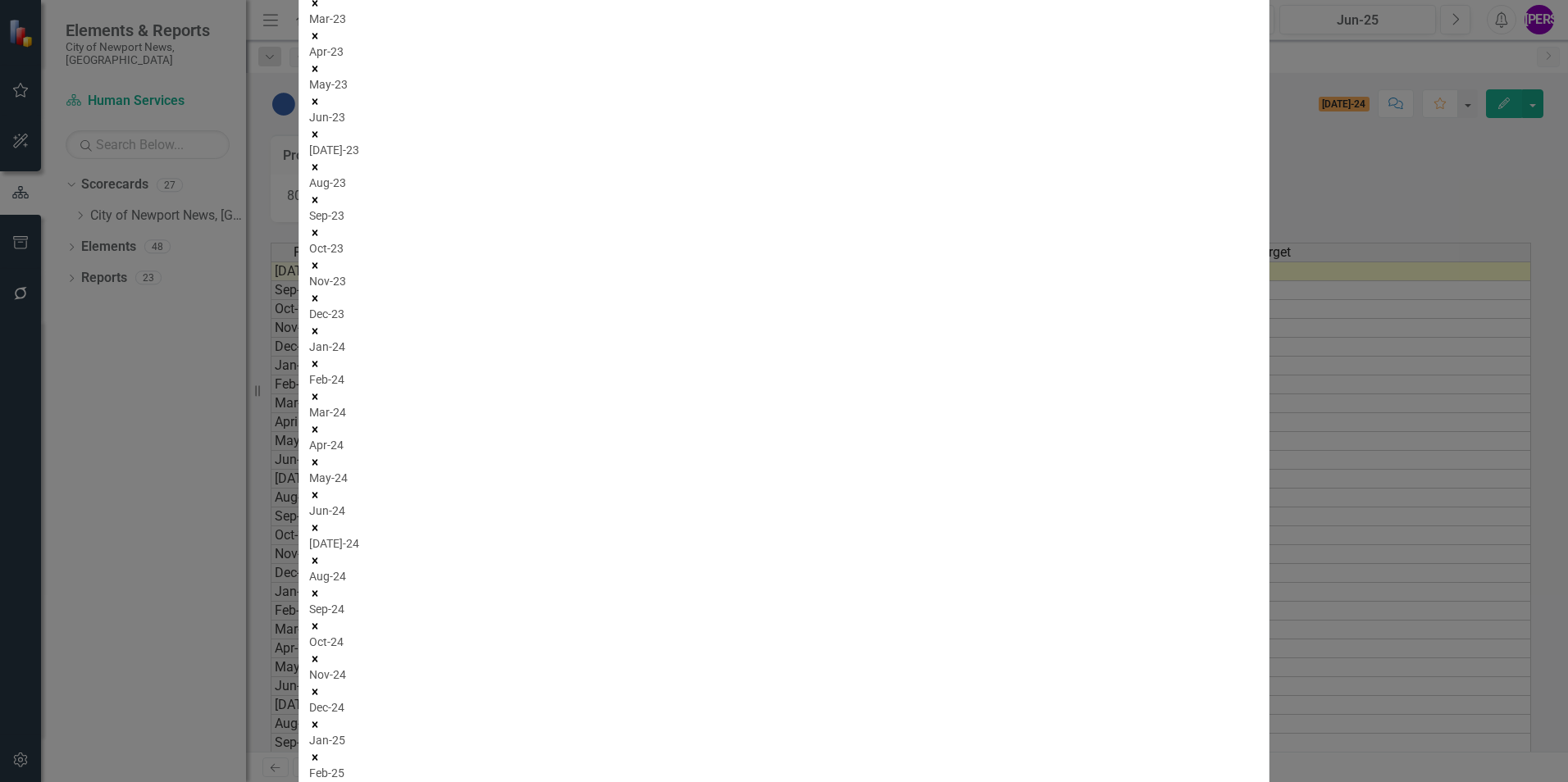 click 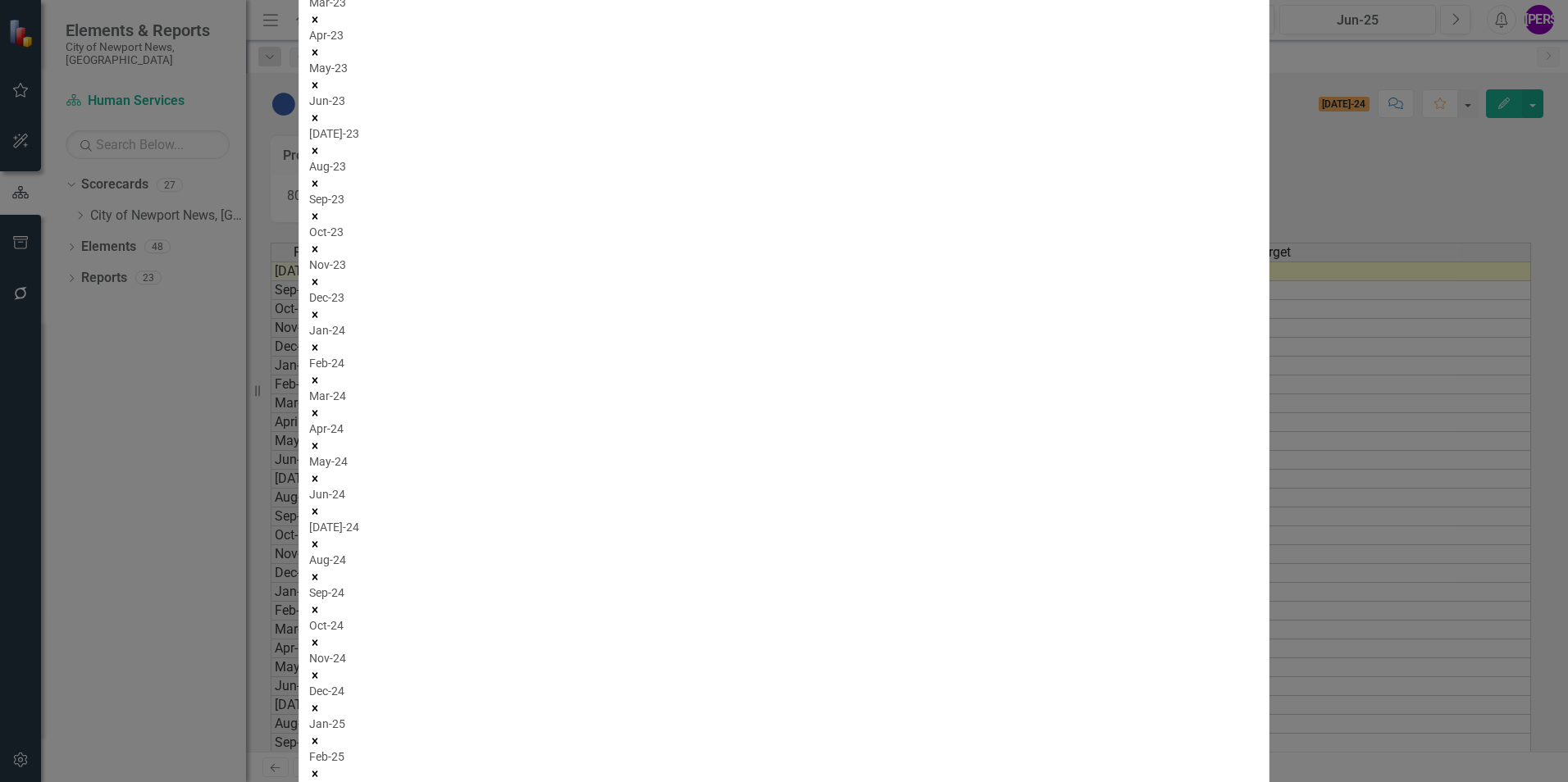 click 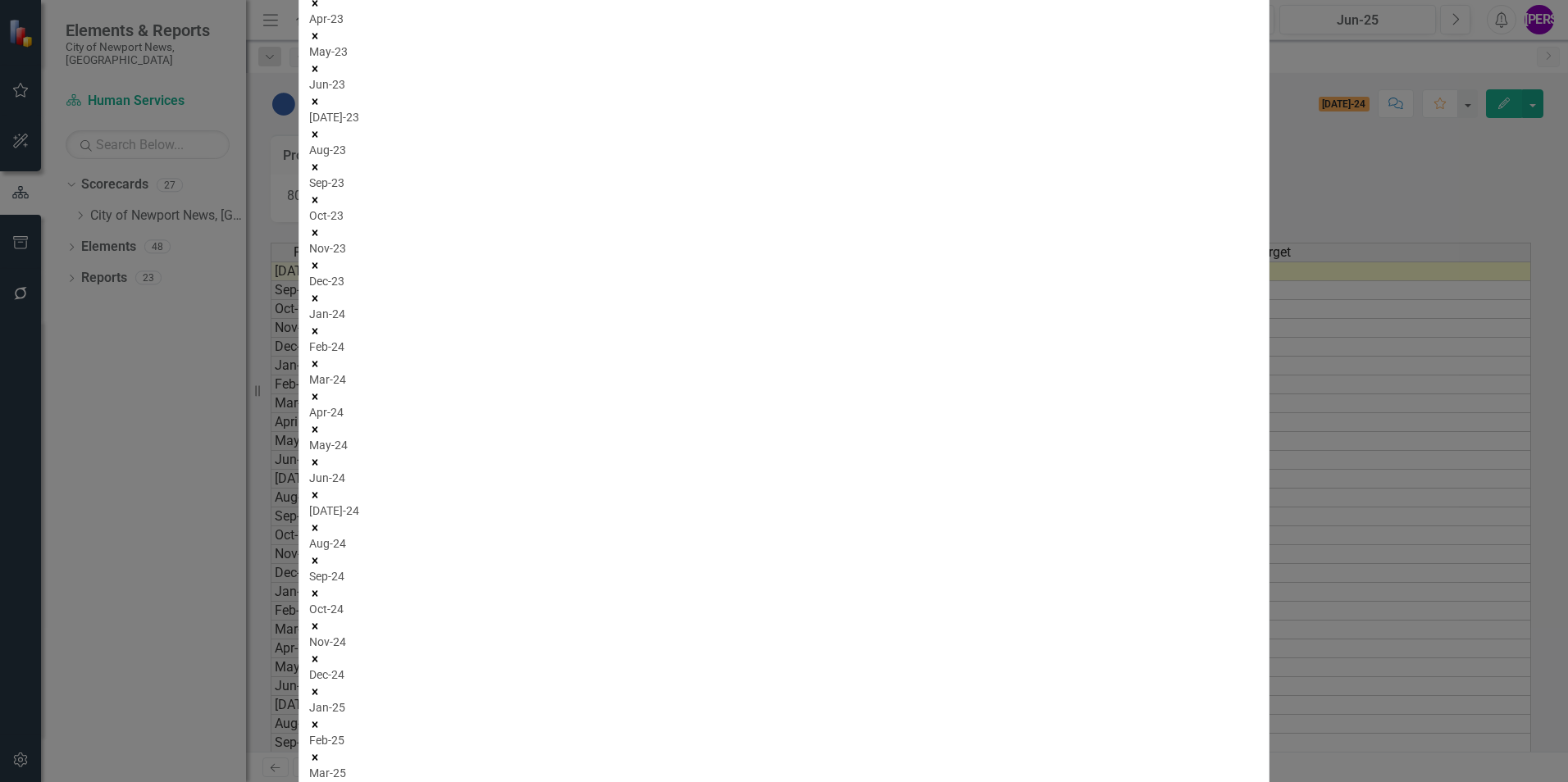 click 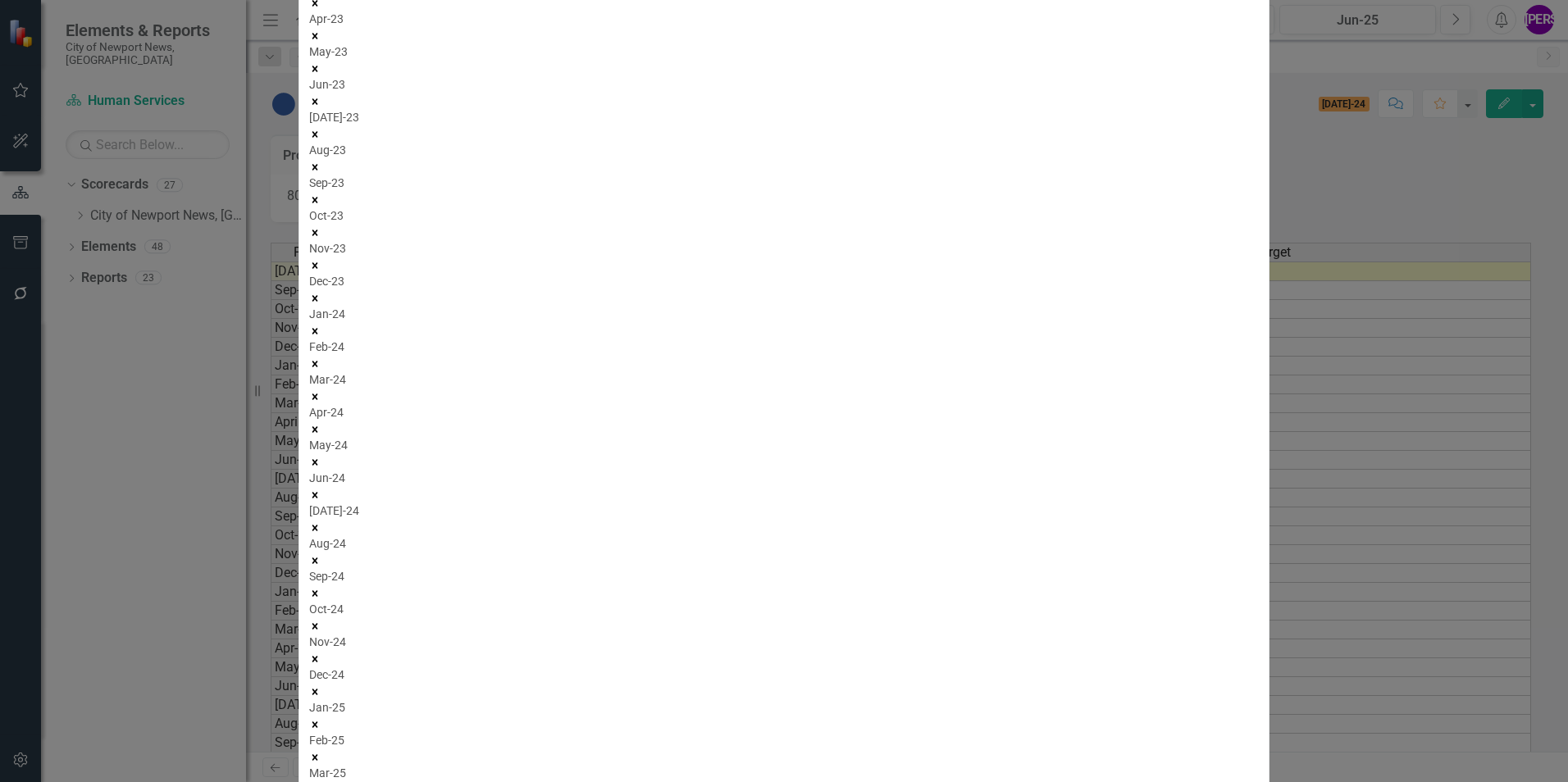 click 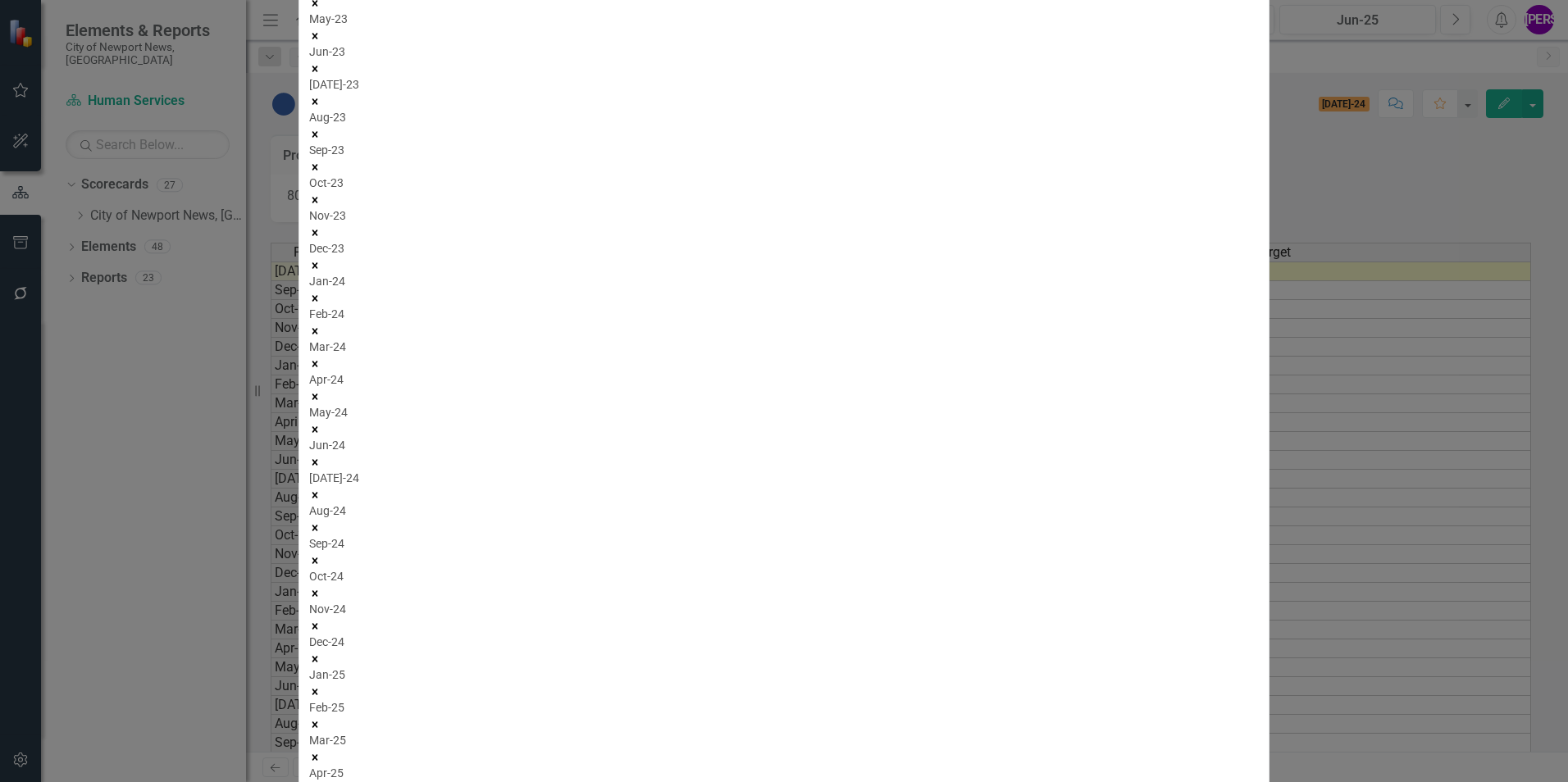 click 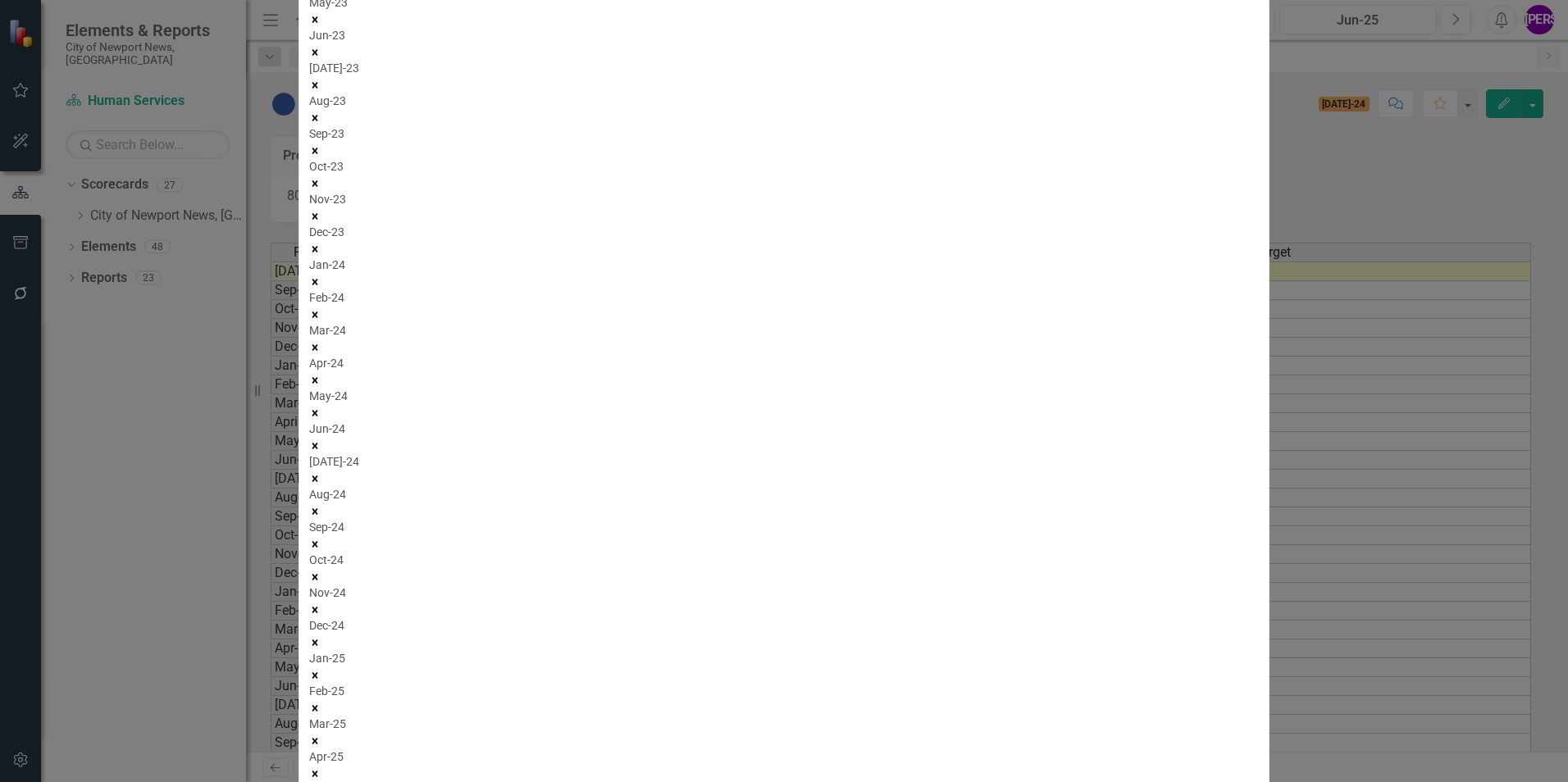 click 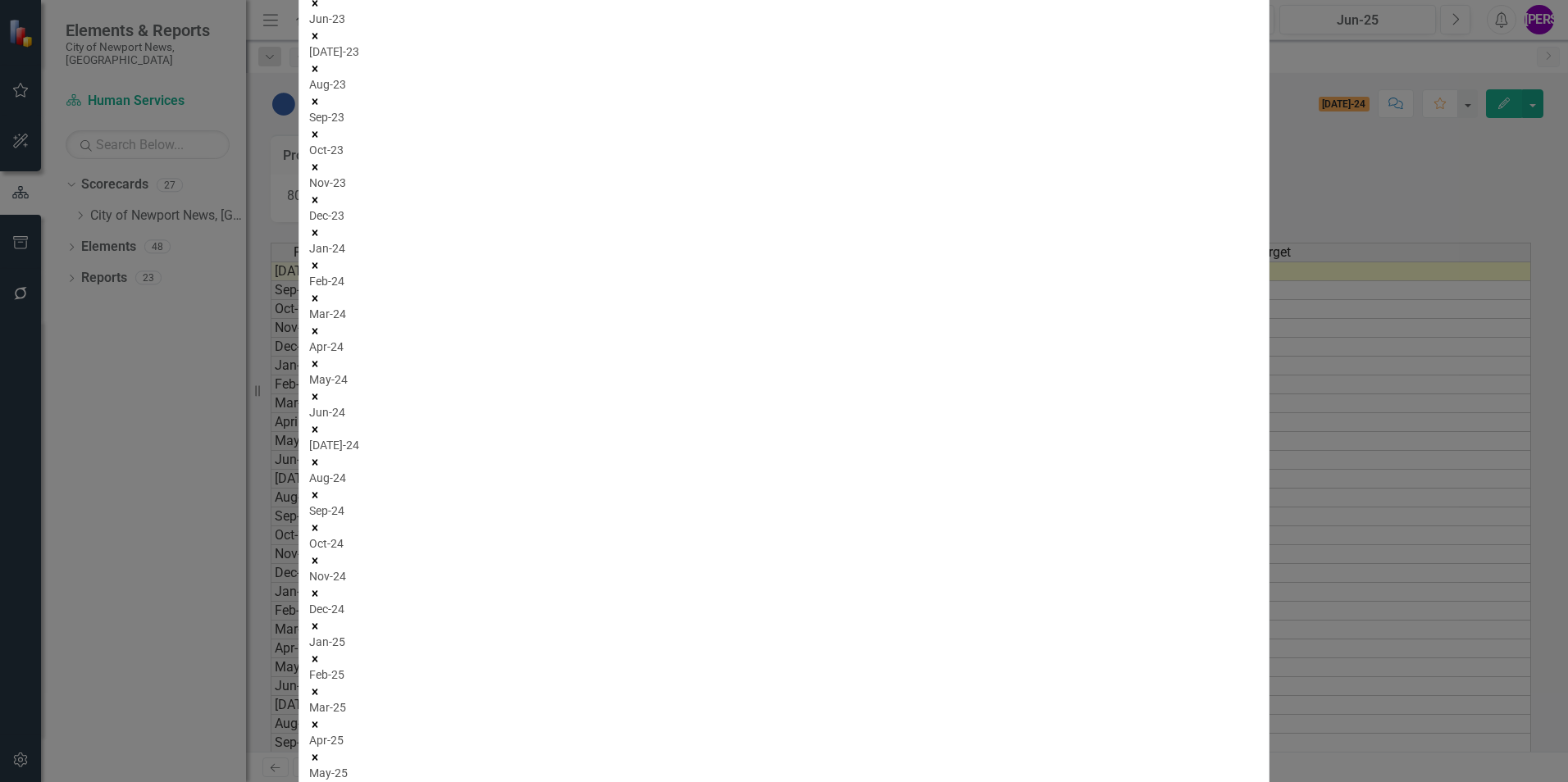 click 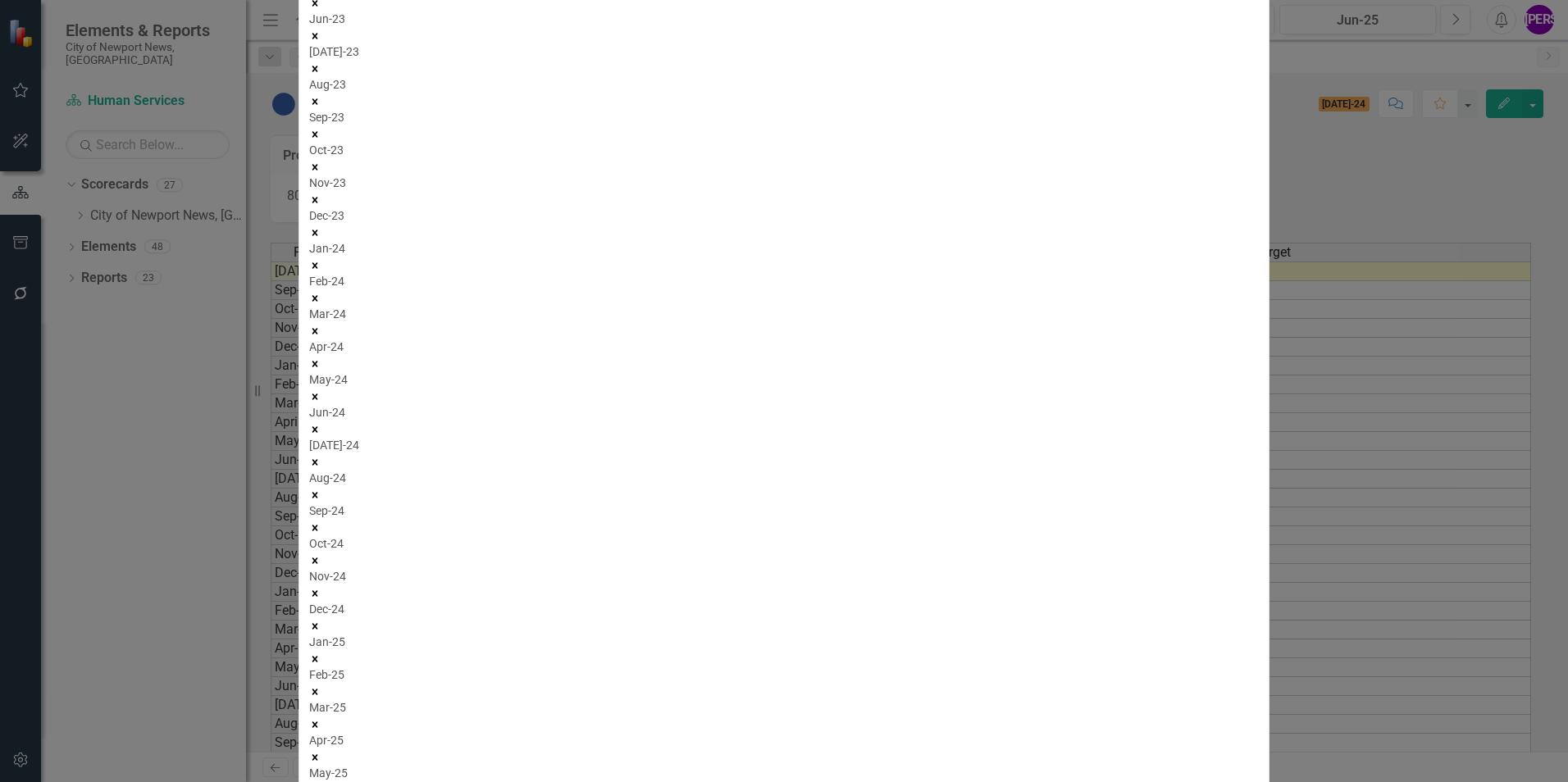 click 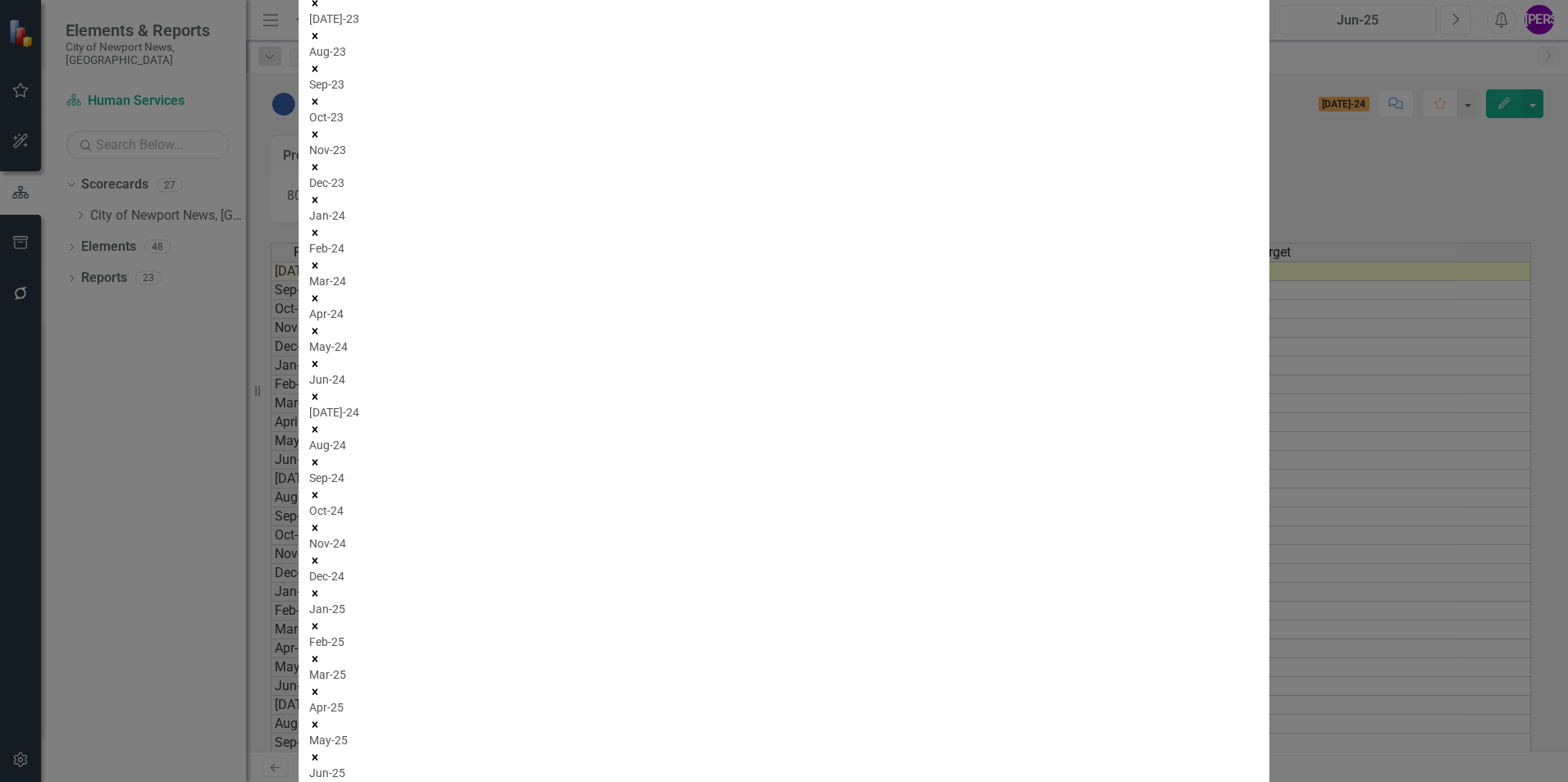 click 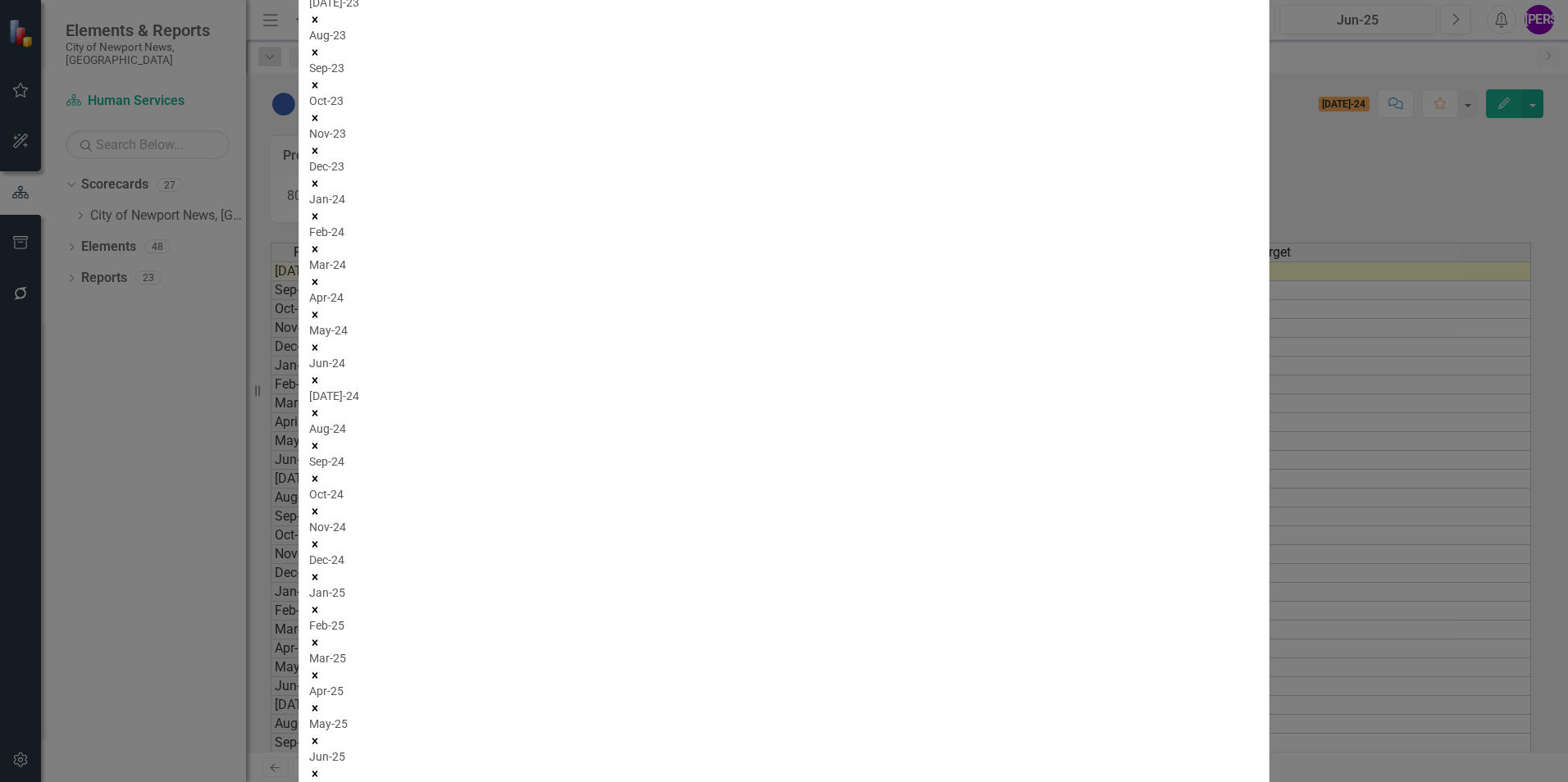 click 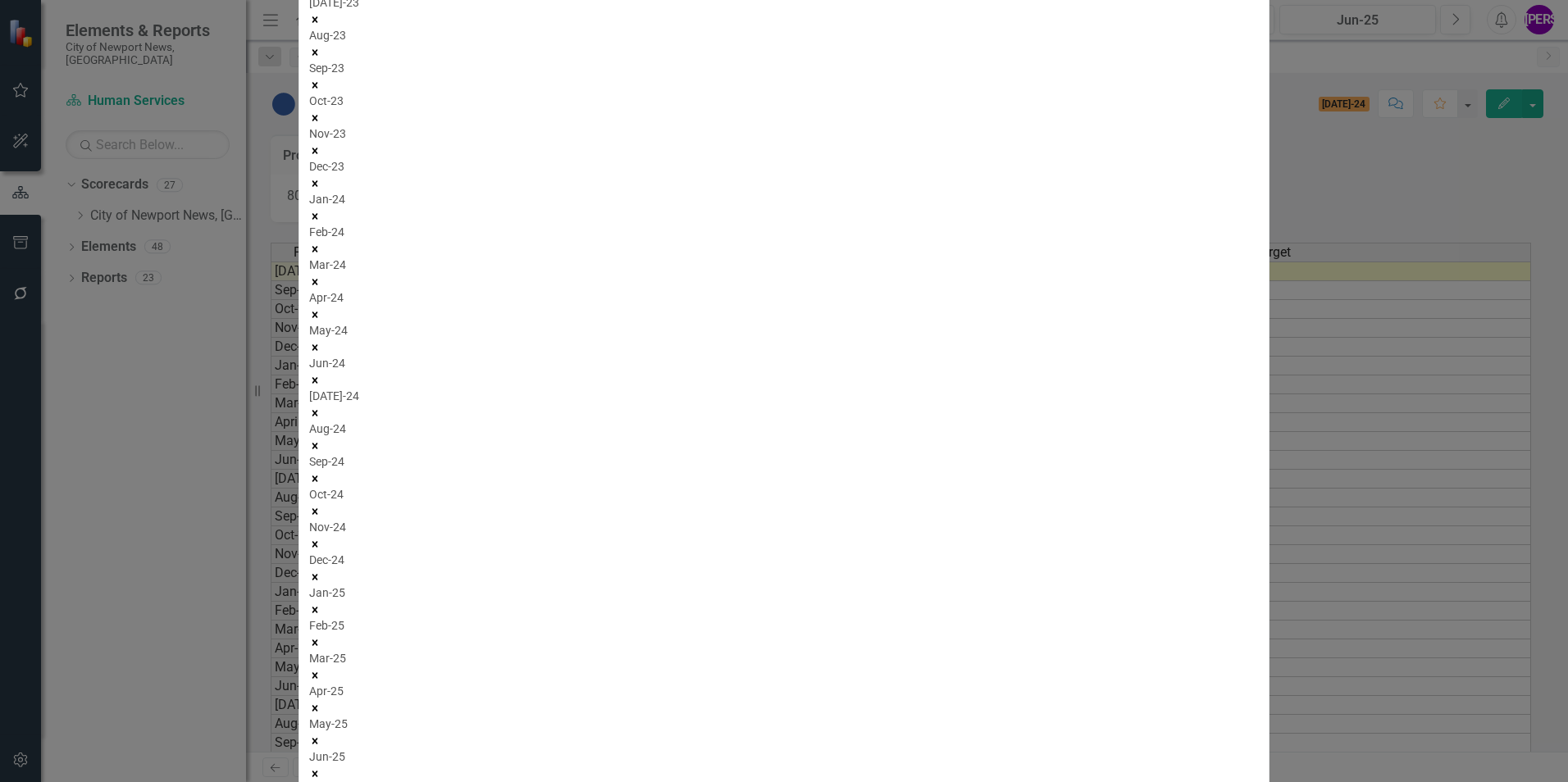 click 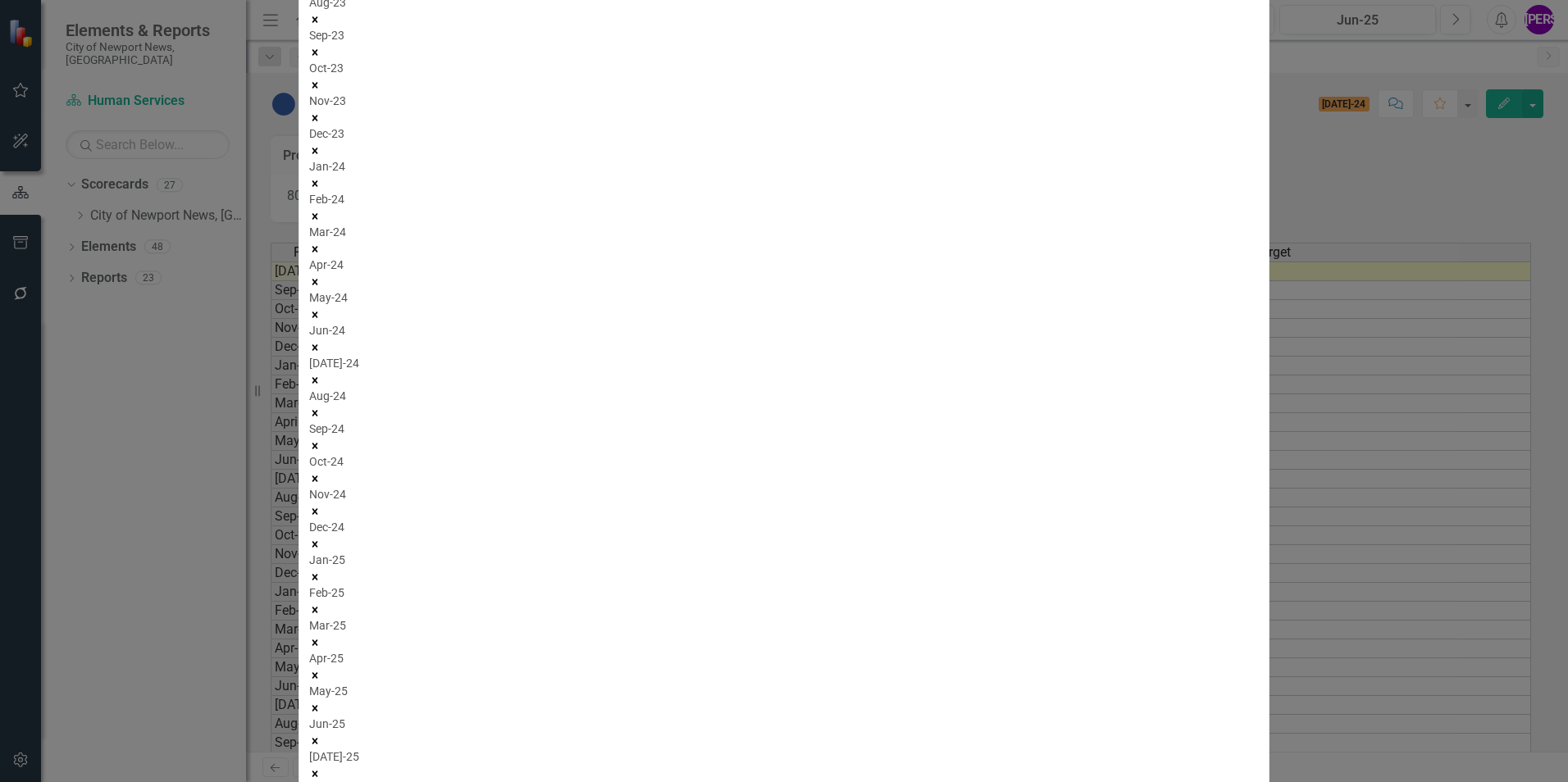 click 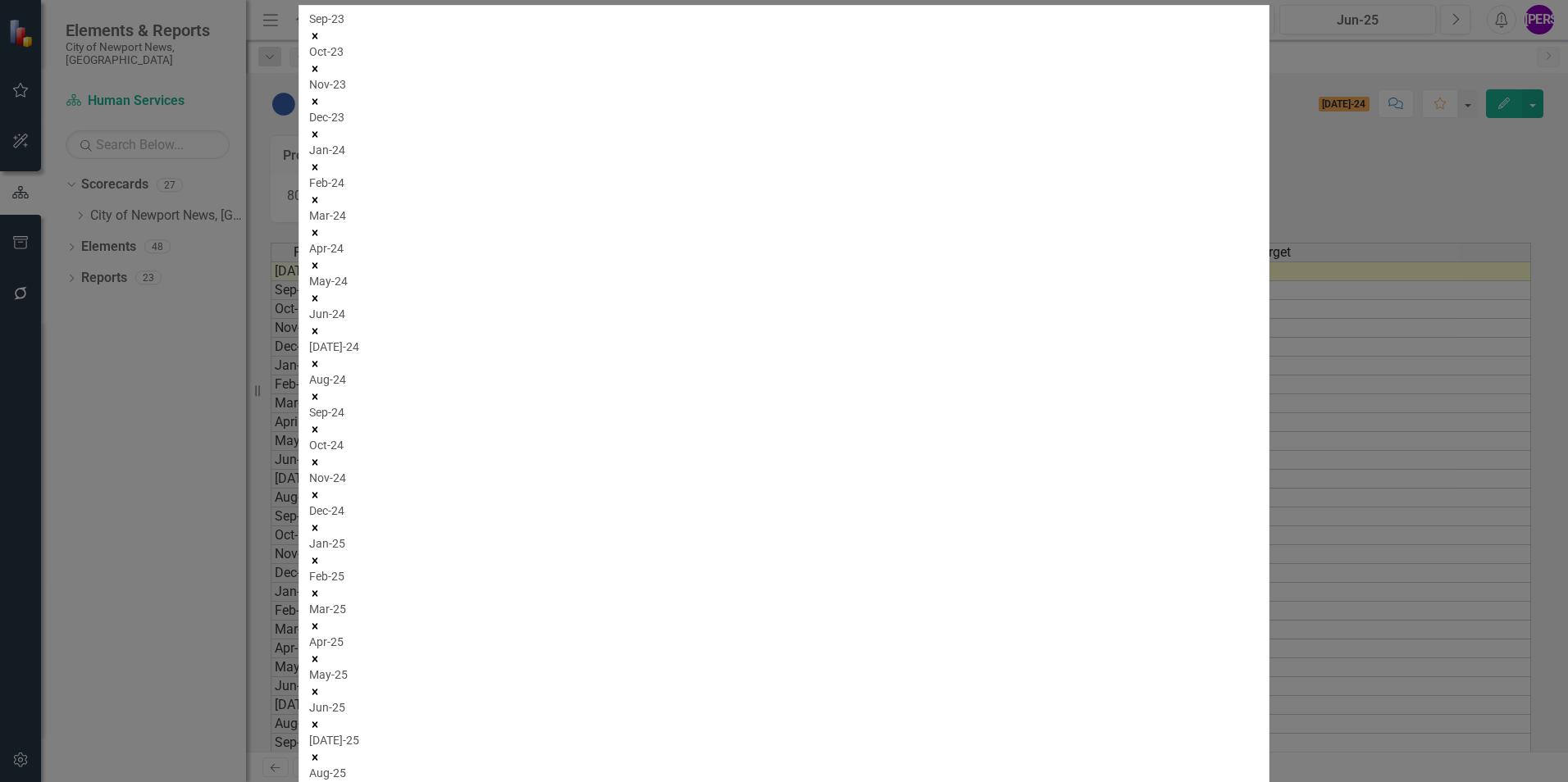 click 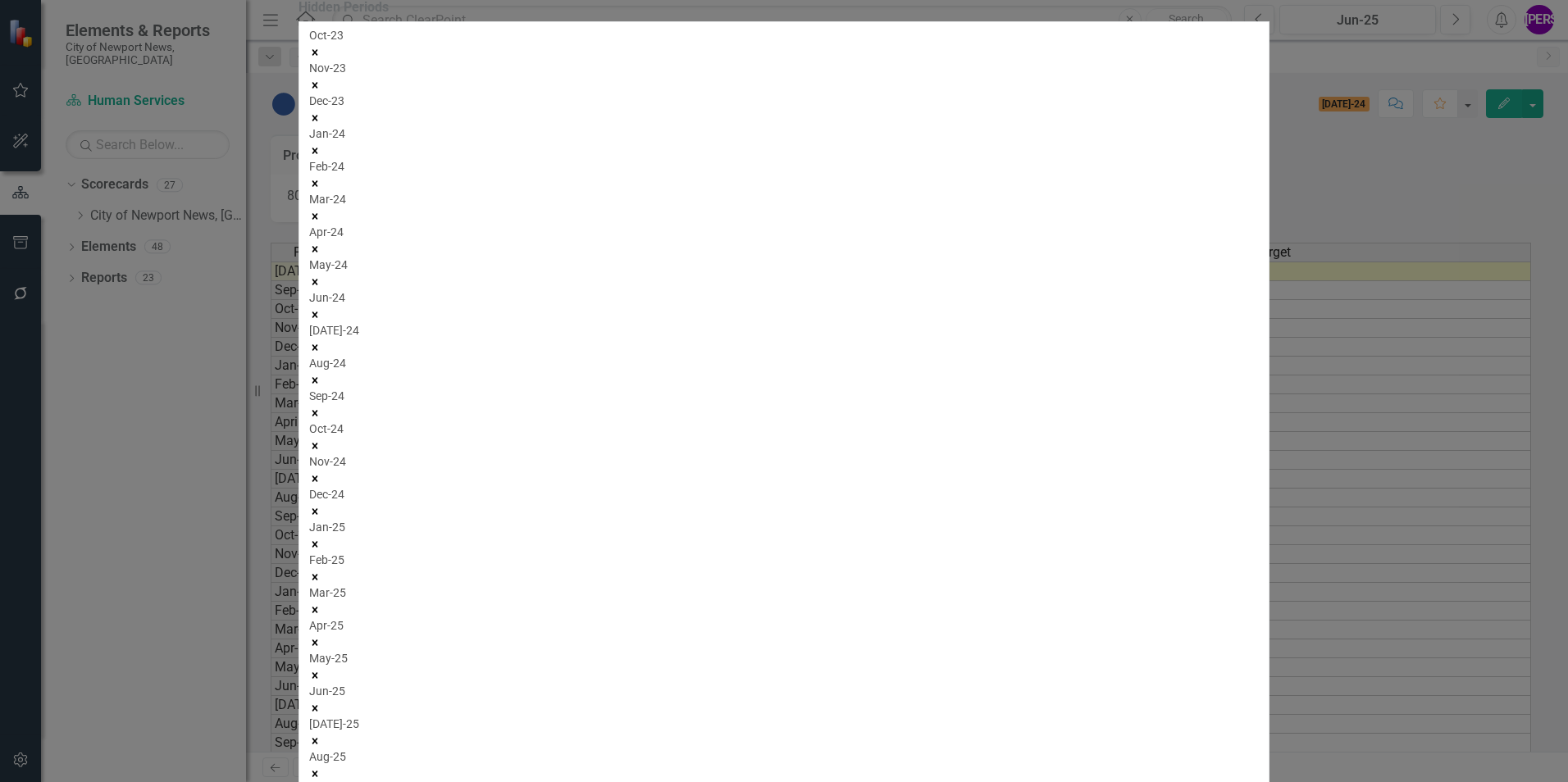 click 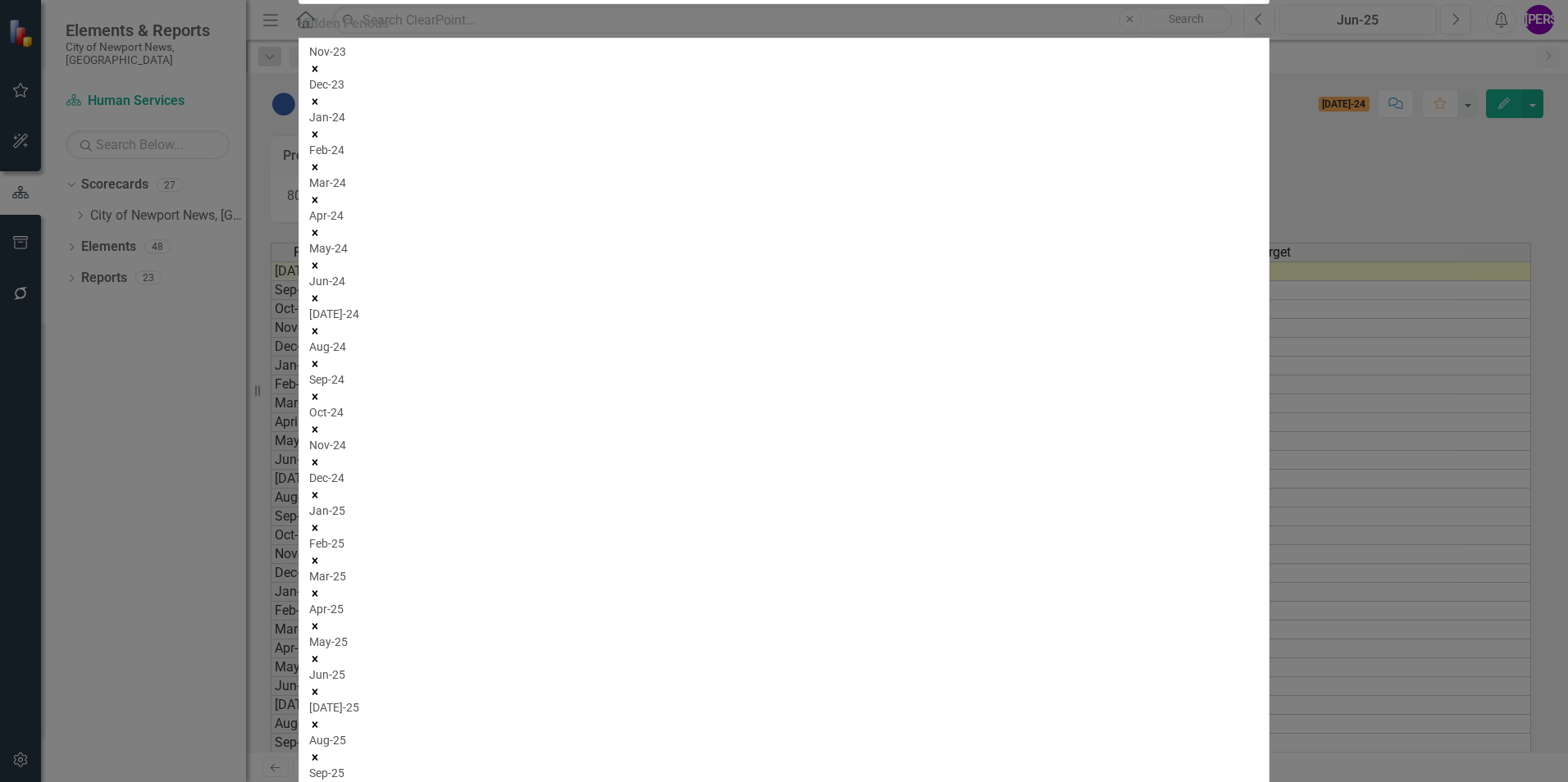 click 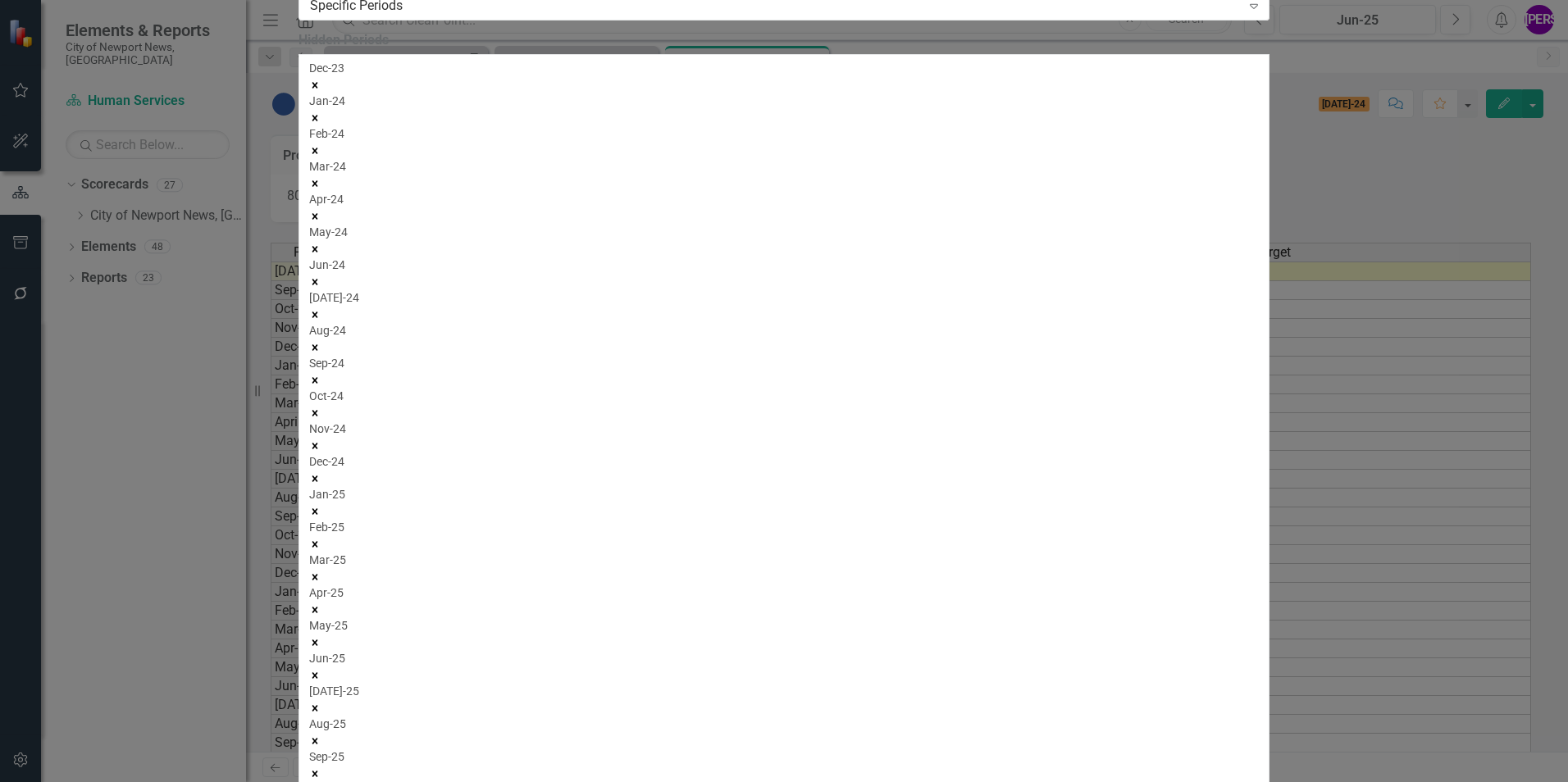 click 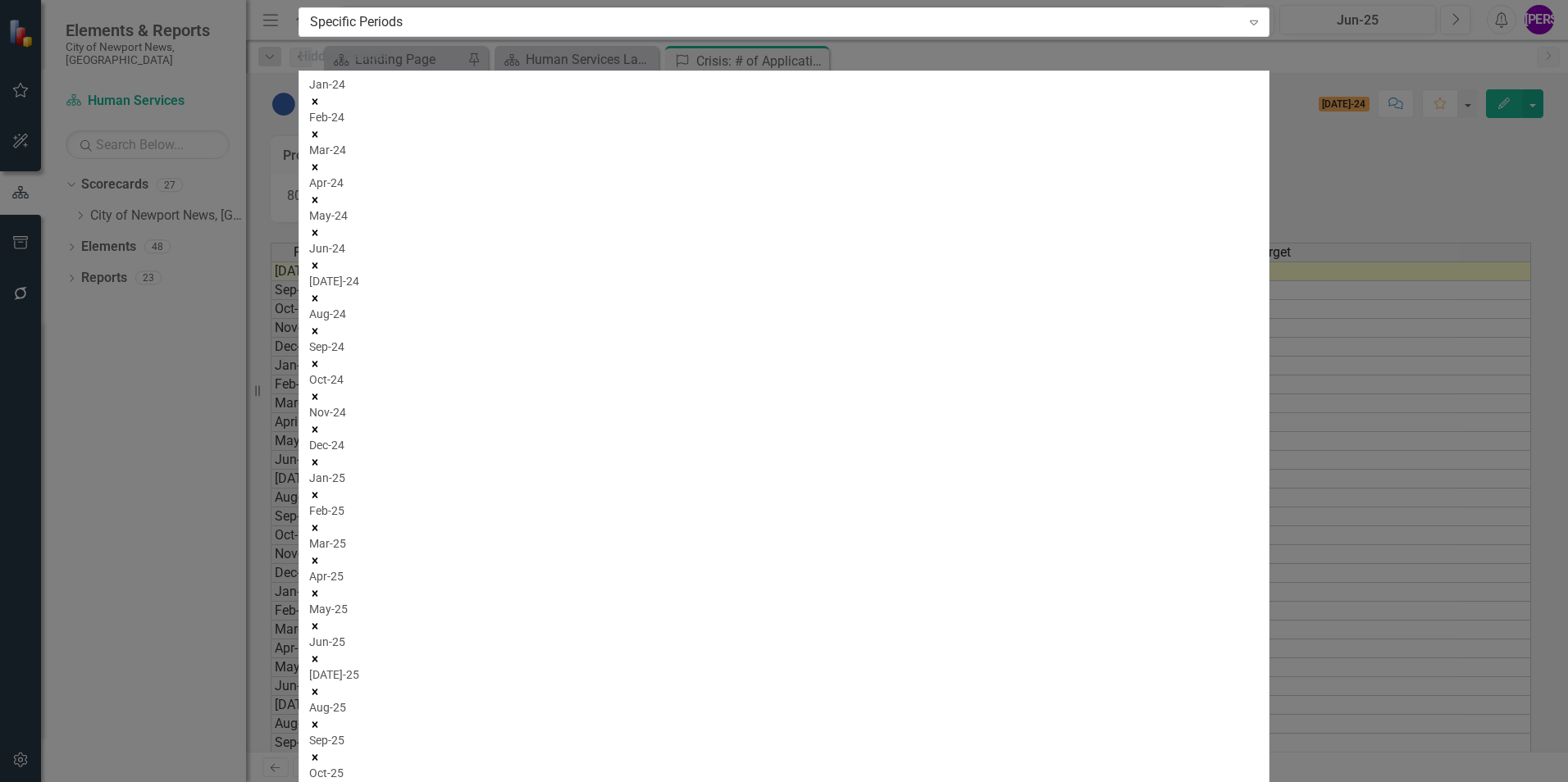 click 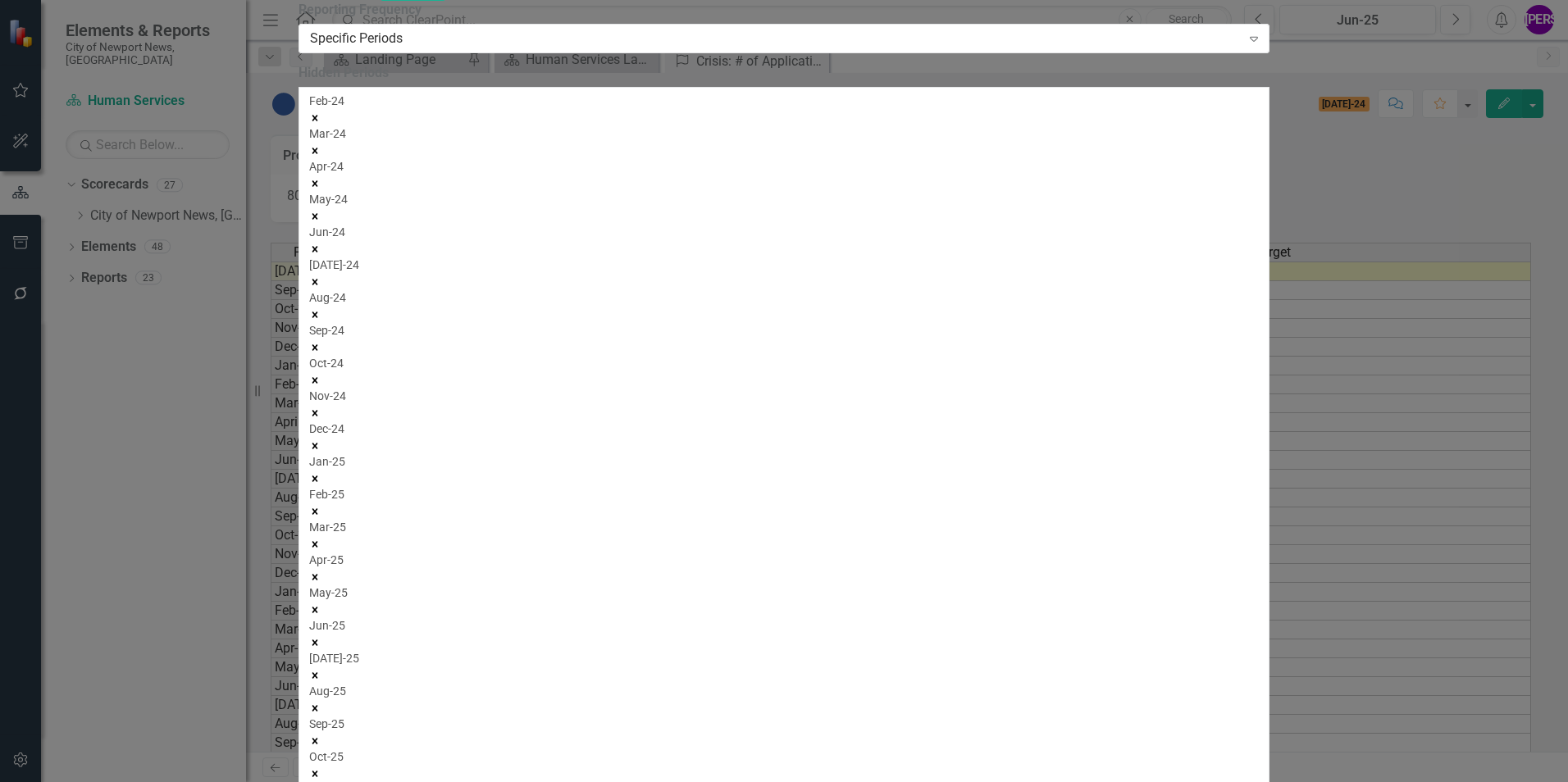 click 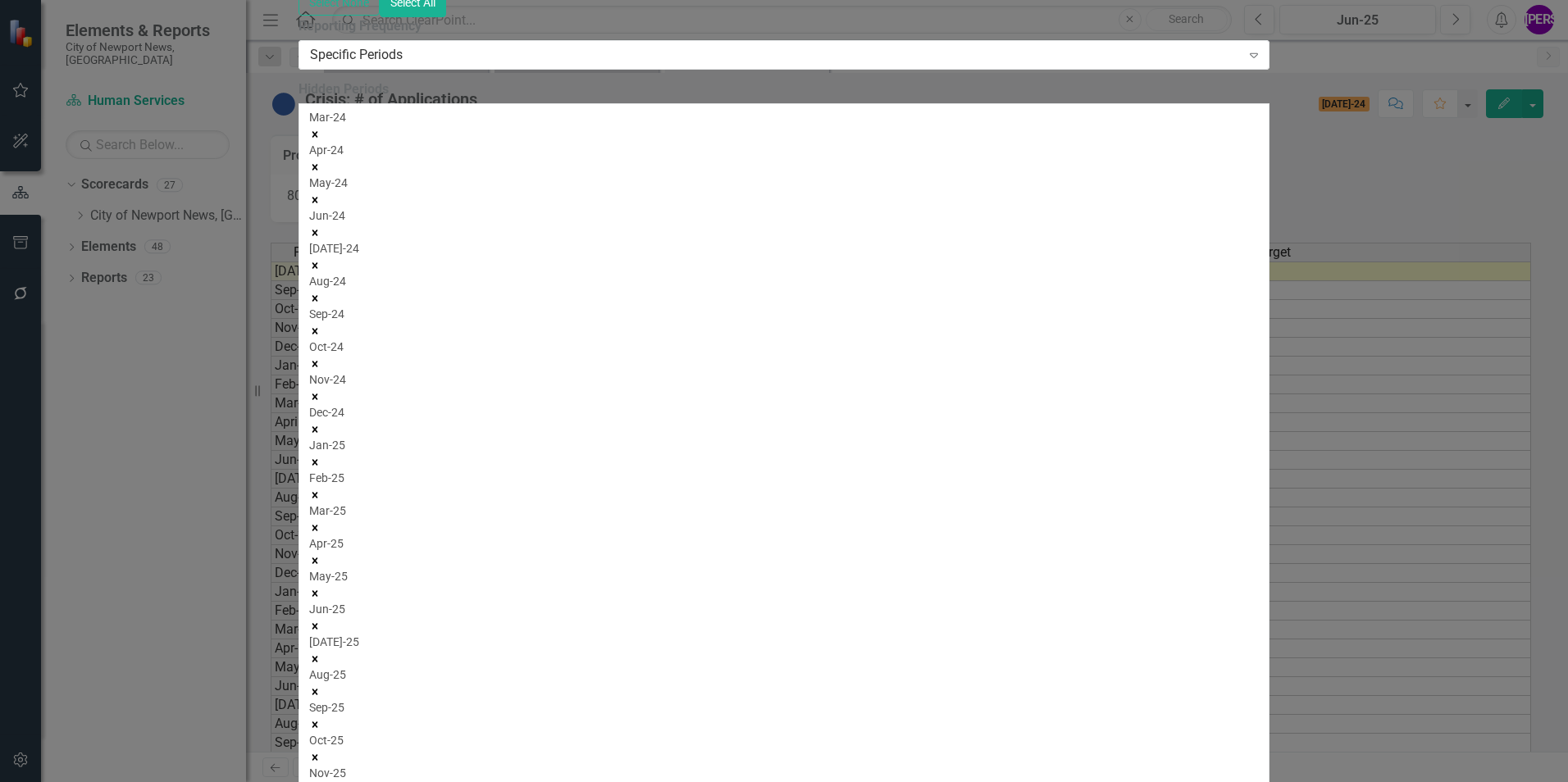 click 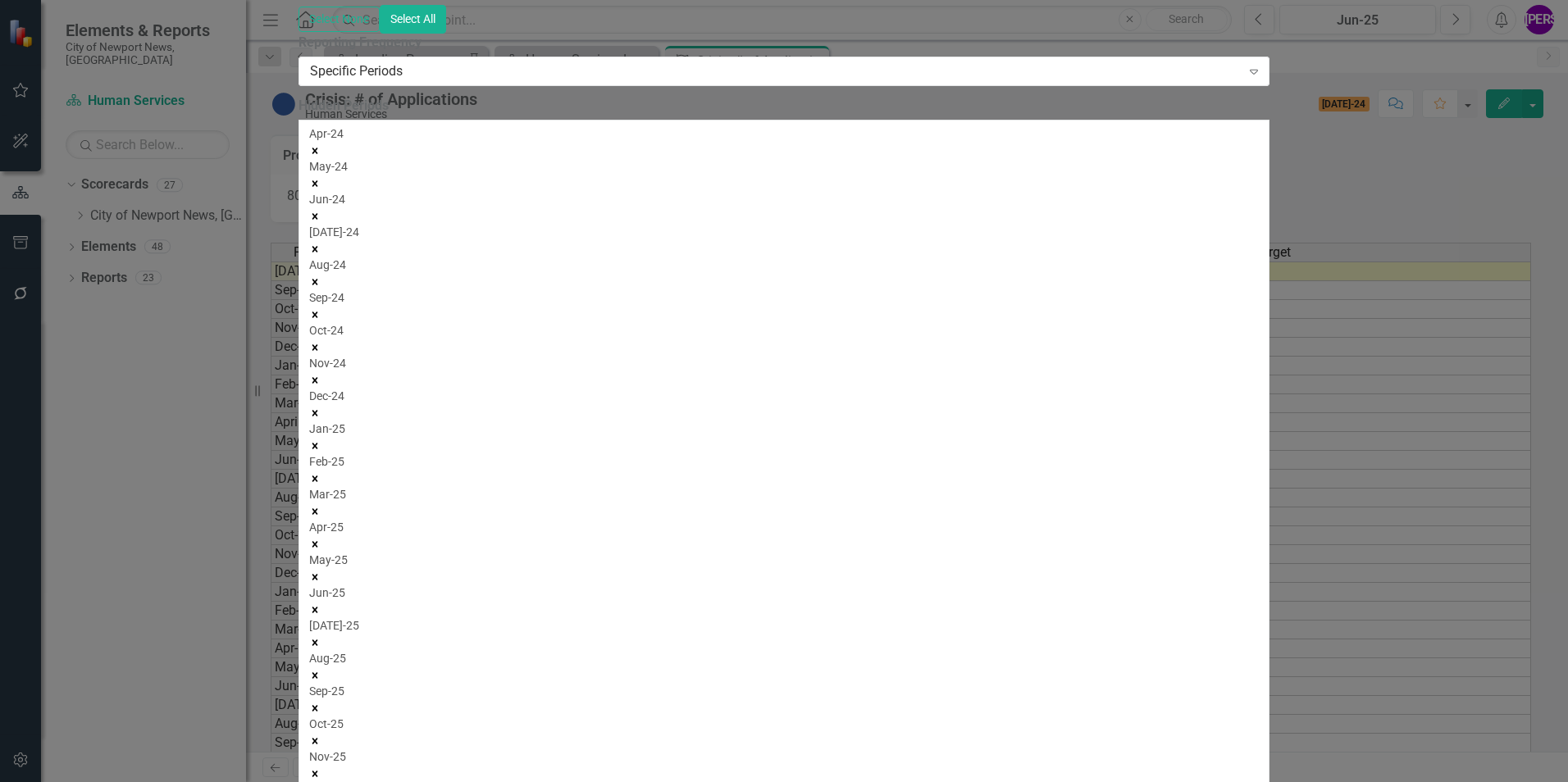 click 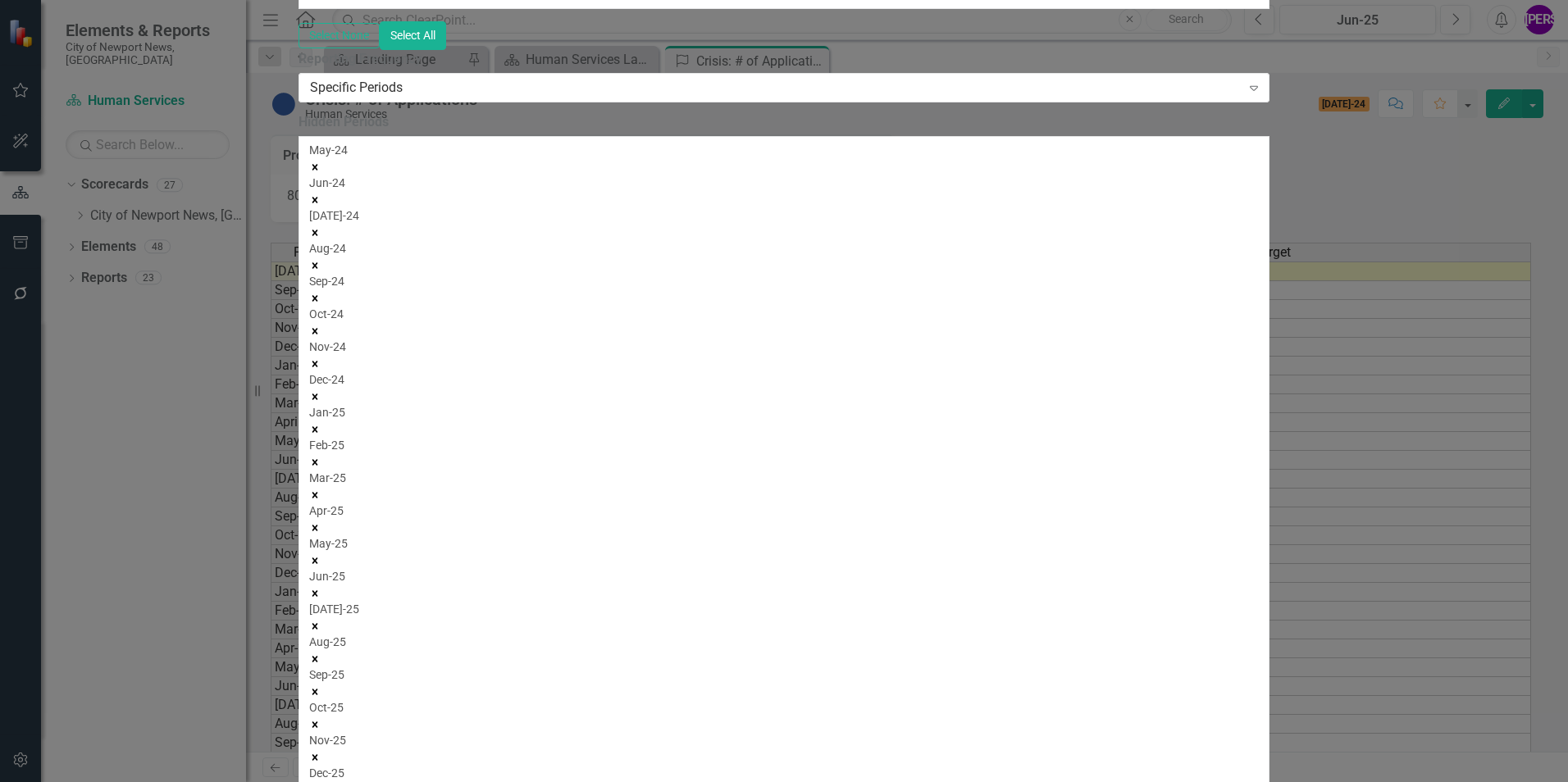 click 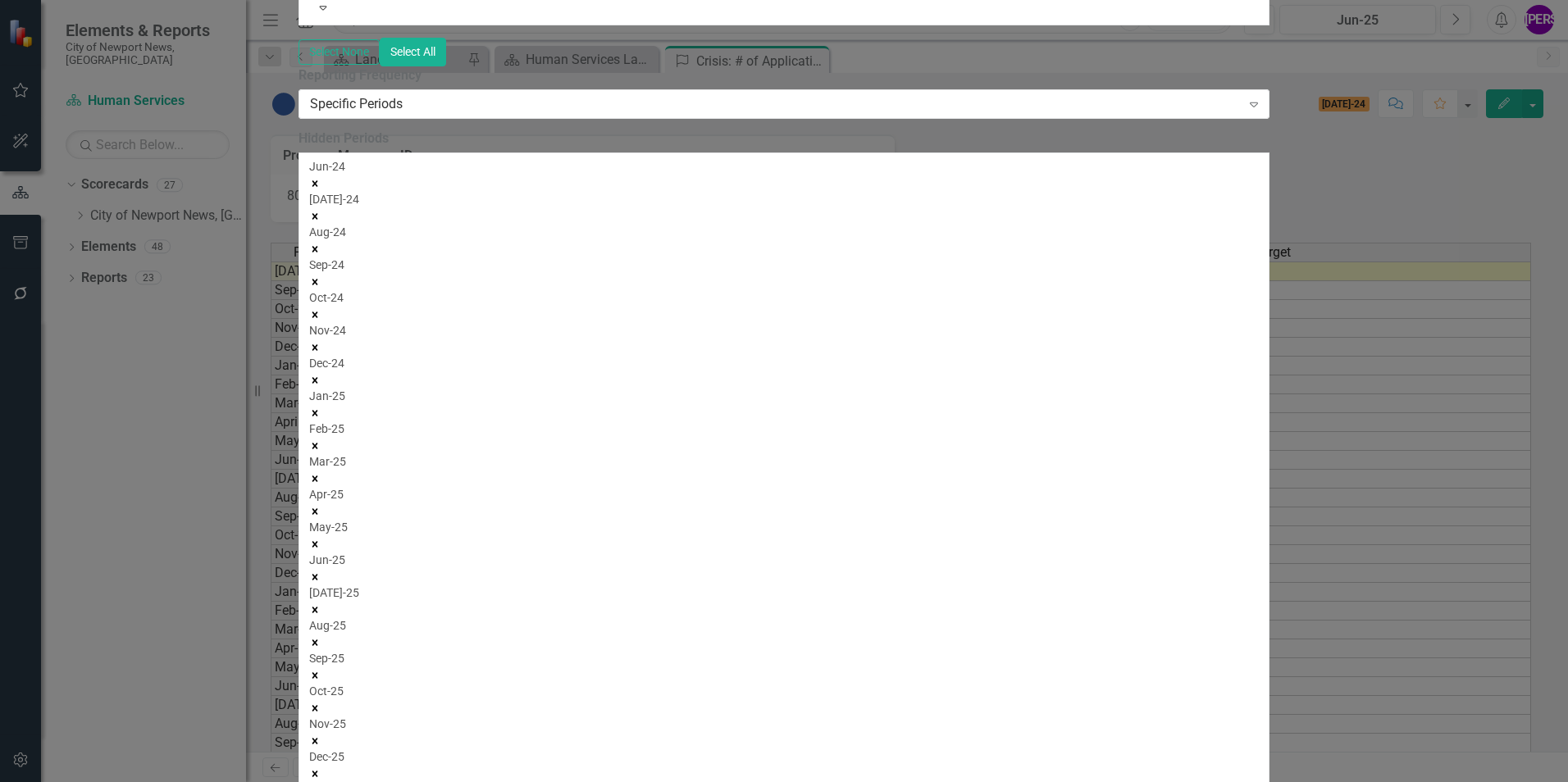 click 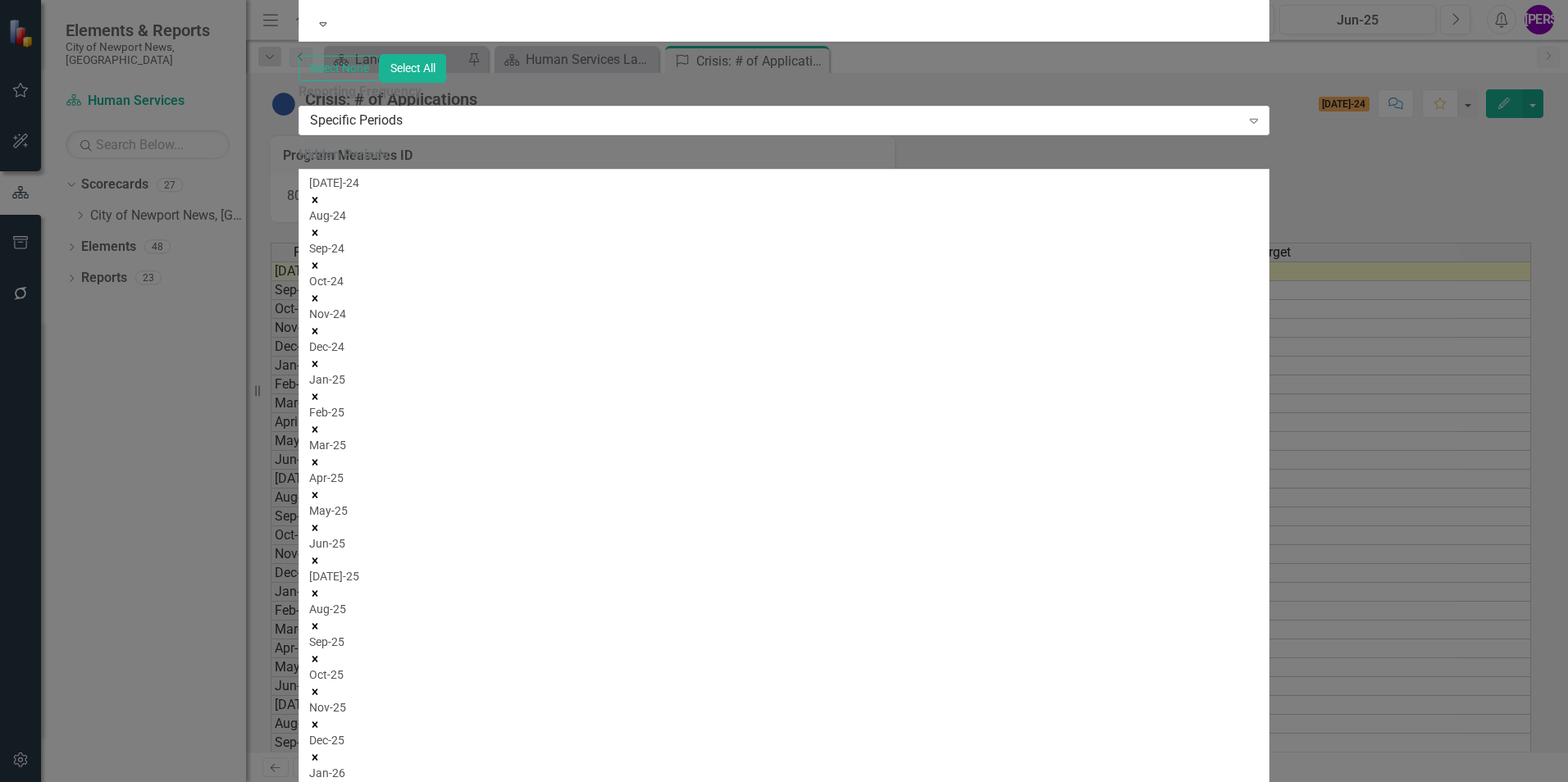 click 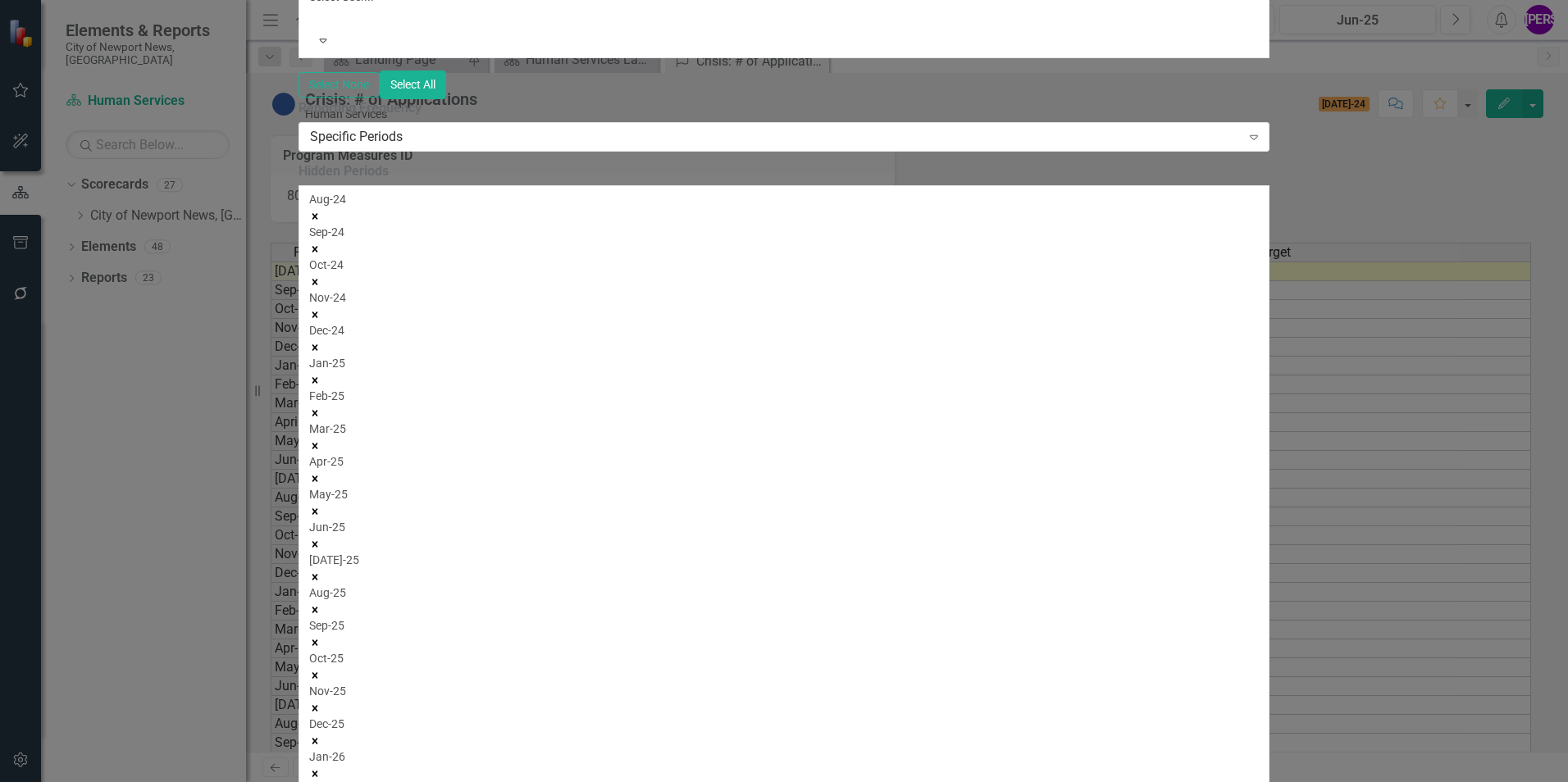 click on "Save" at bounding box center (377, 1888) 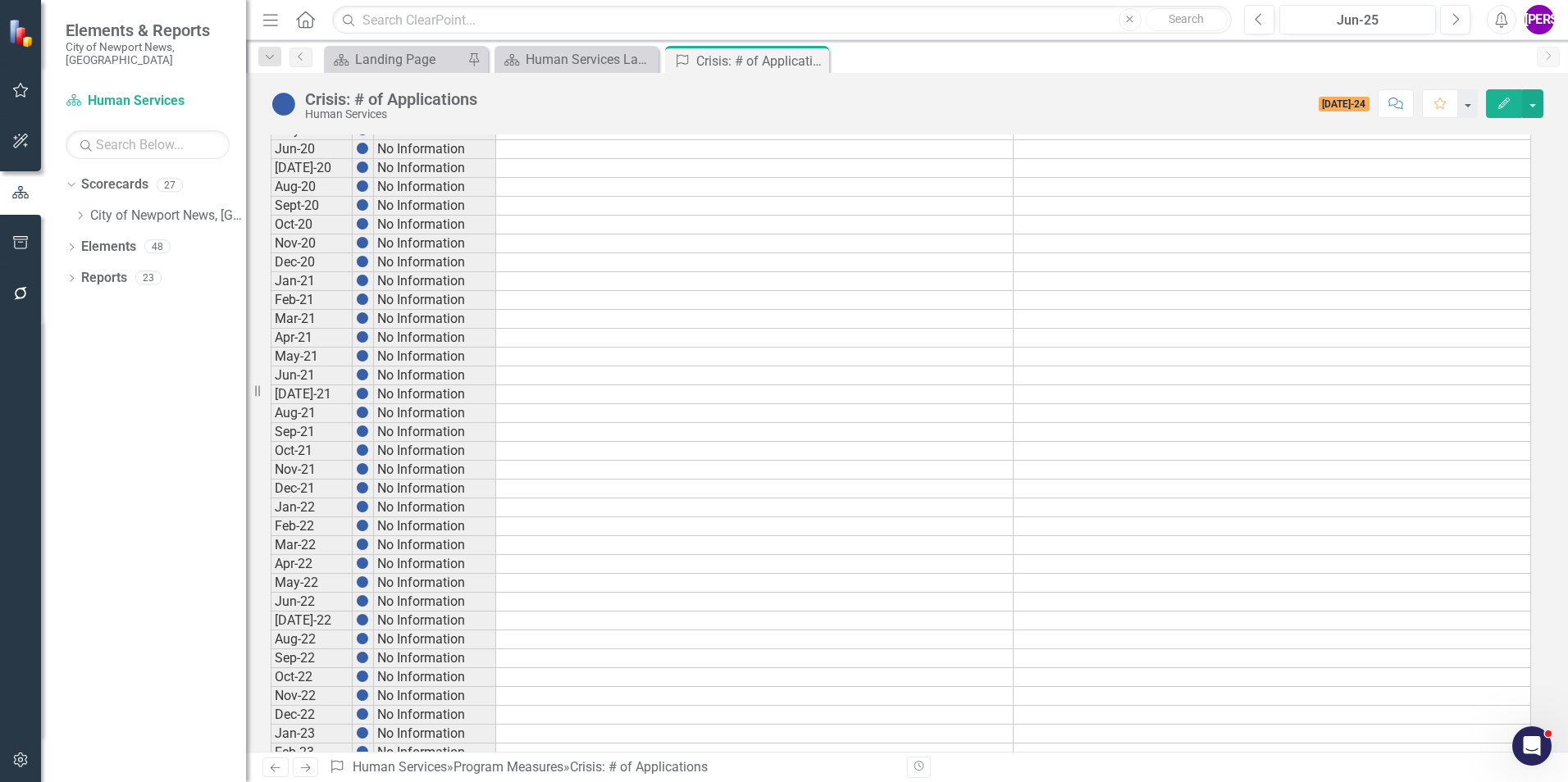 scroll, scrollTop: 0, scrollLeft: 0, axis: both 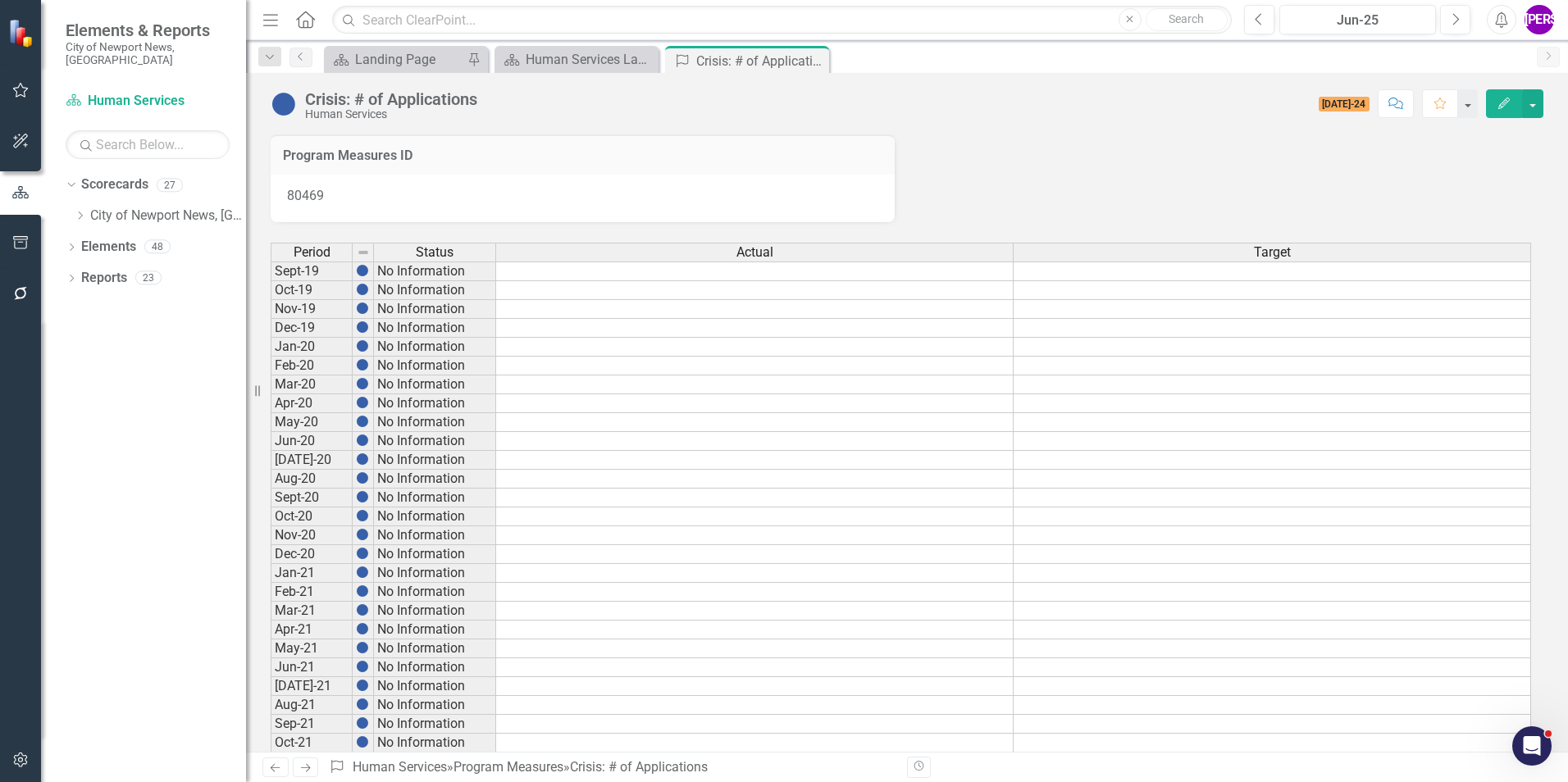 click on "Edit" 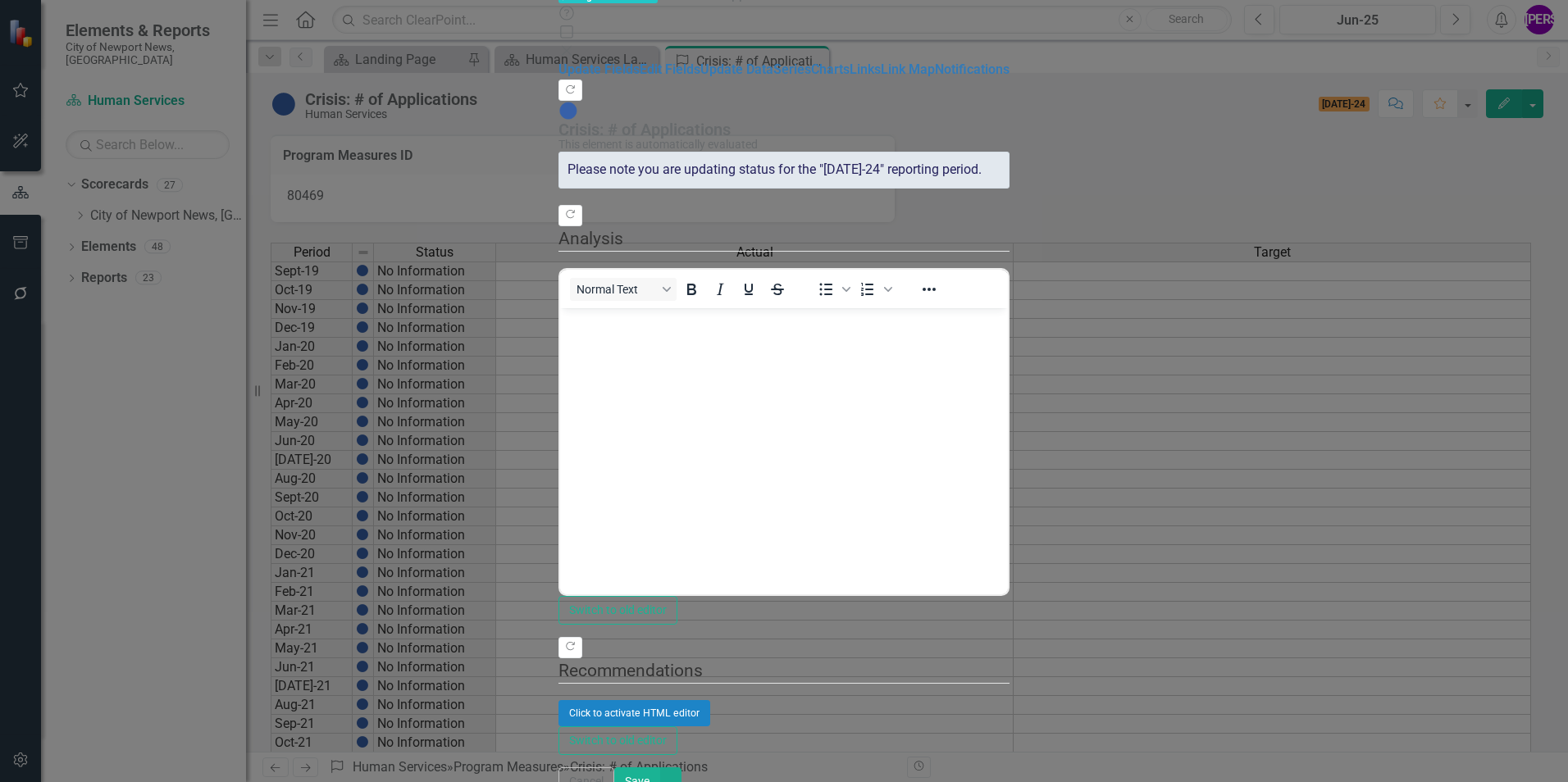 scroll, scrollTop: 0, scrollLeft: 0, axis: both 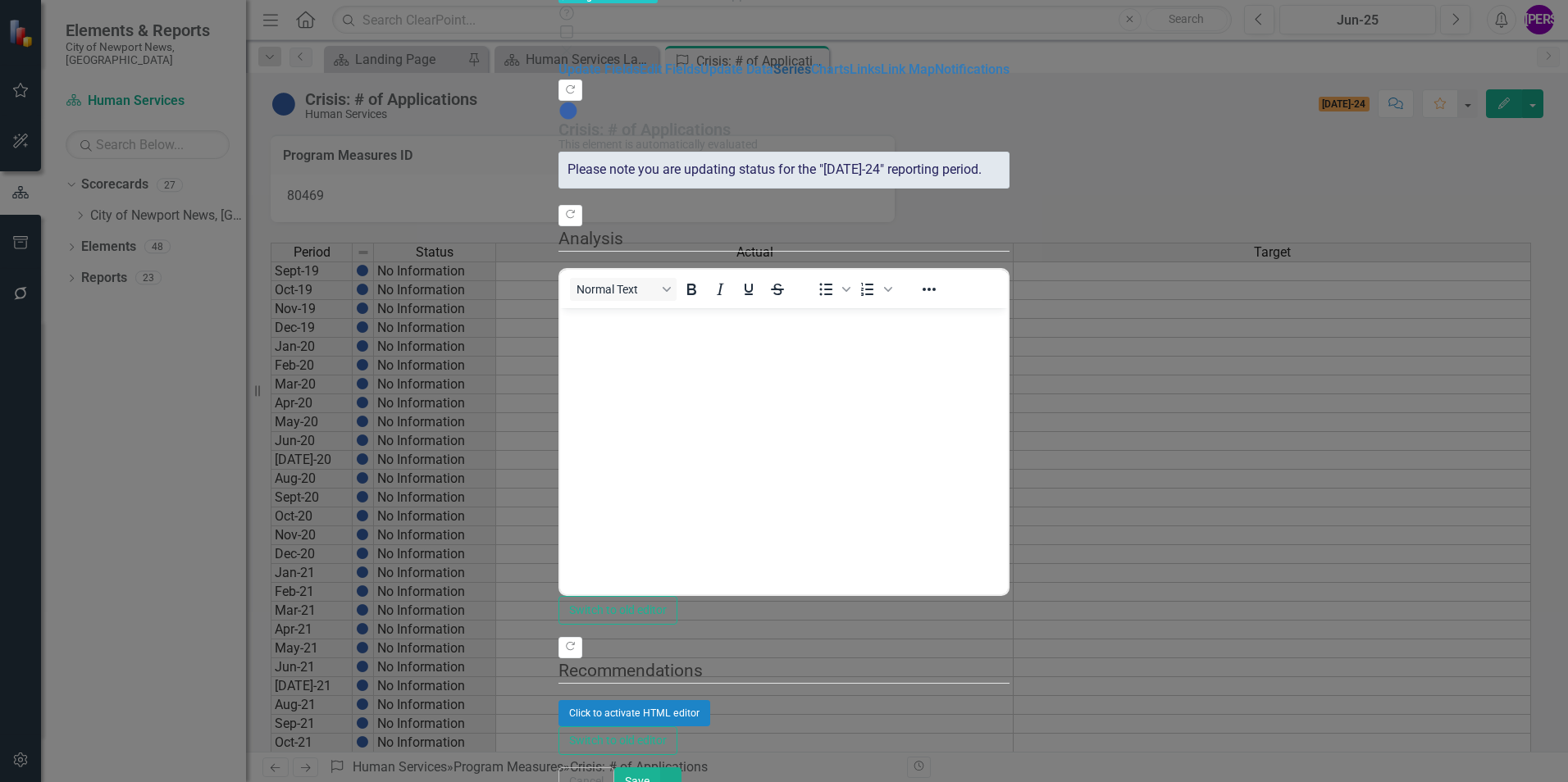 click on "Series" at bounding box center [792, 69] 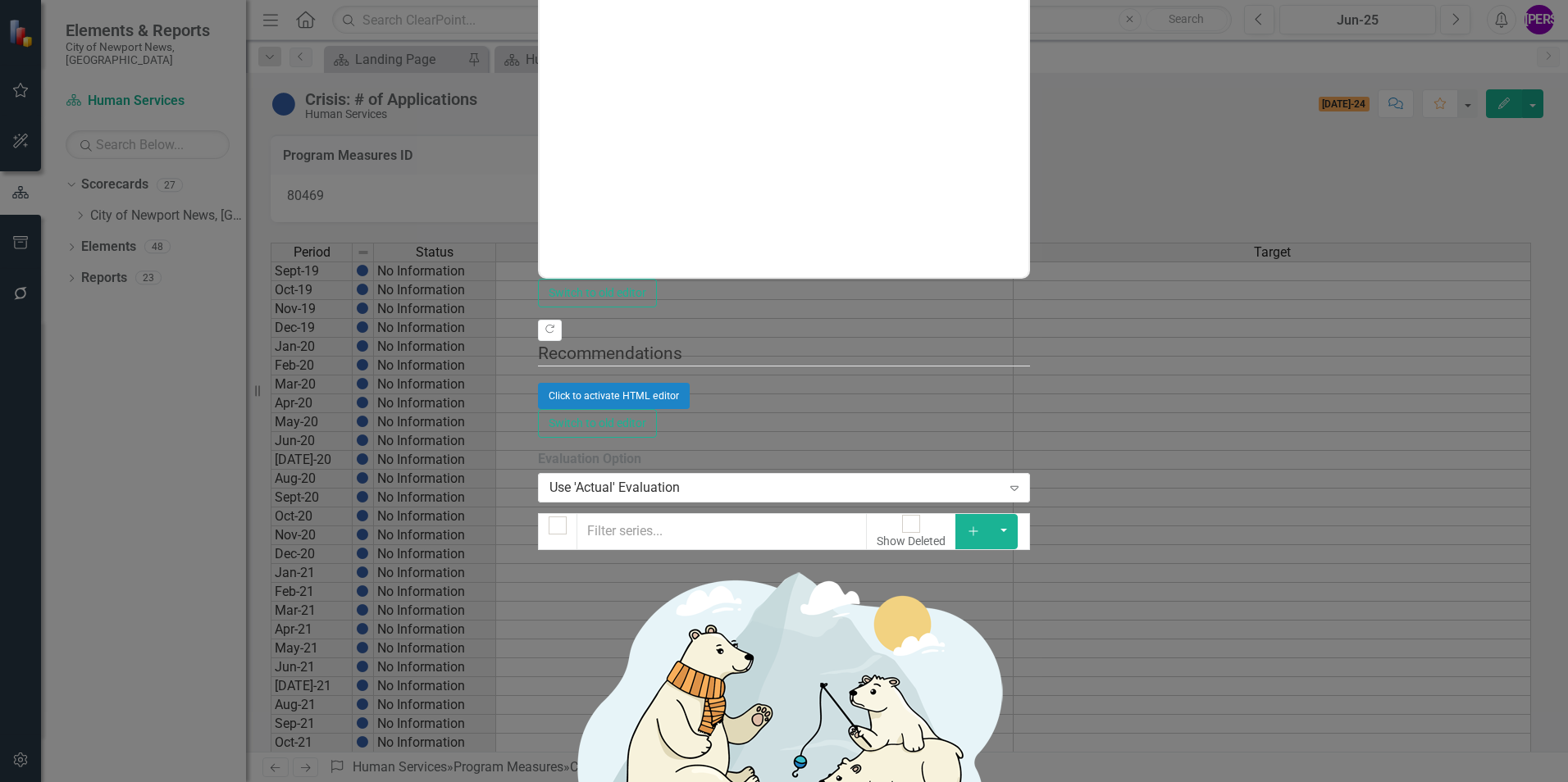 click on "Edit Fields" at bounding box center (650, -248) 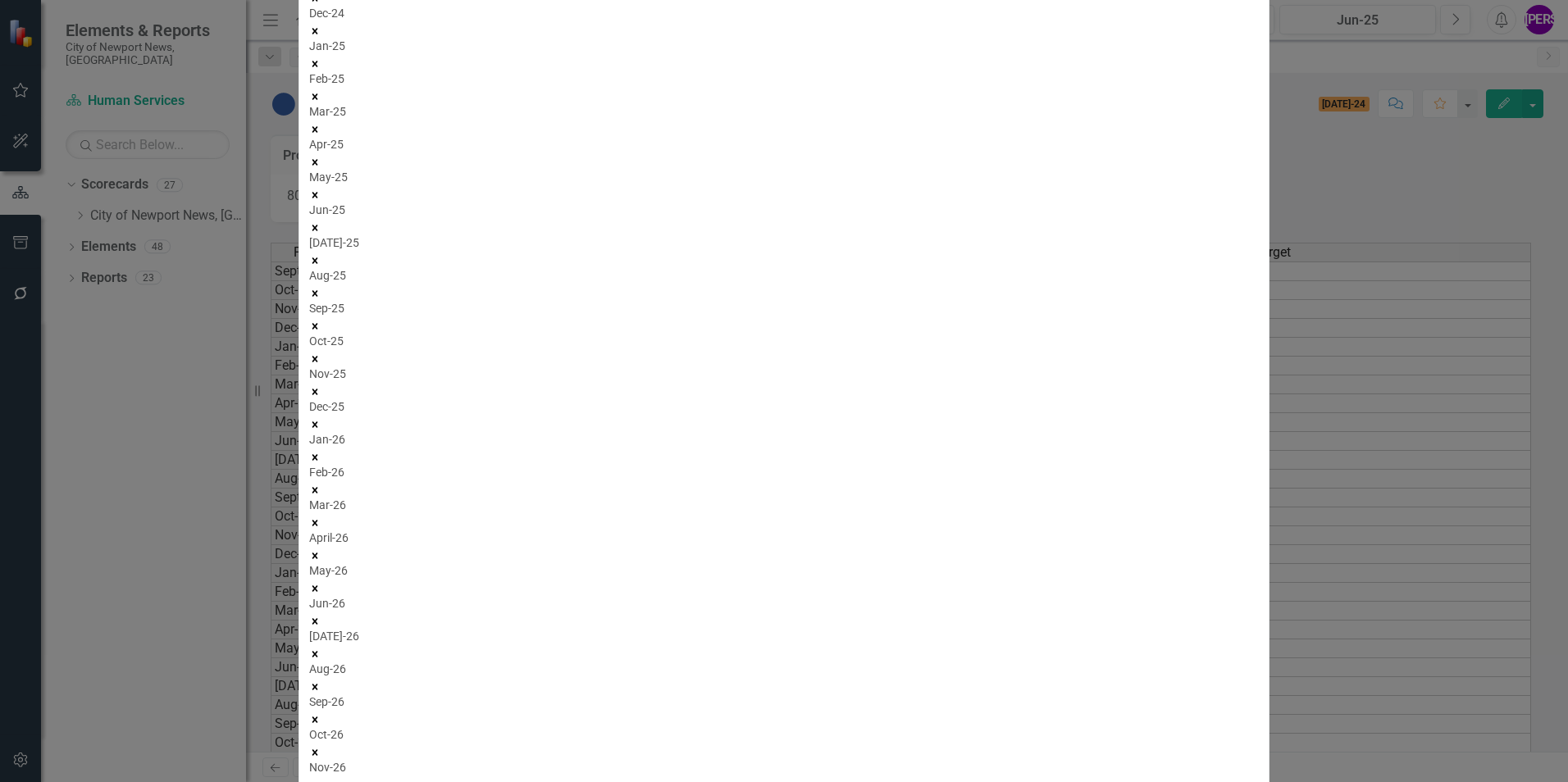 click on "Select All" at bounding box center [399, 1289] 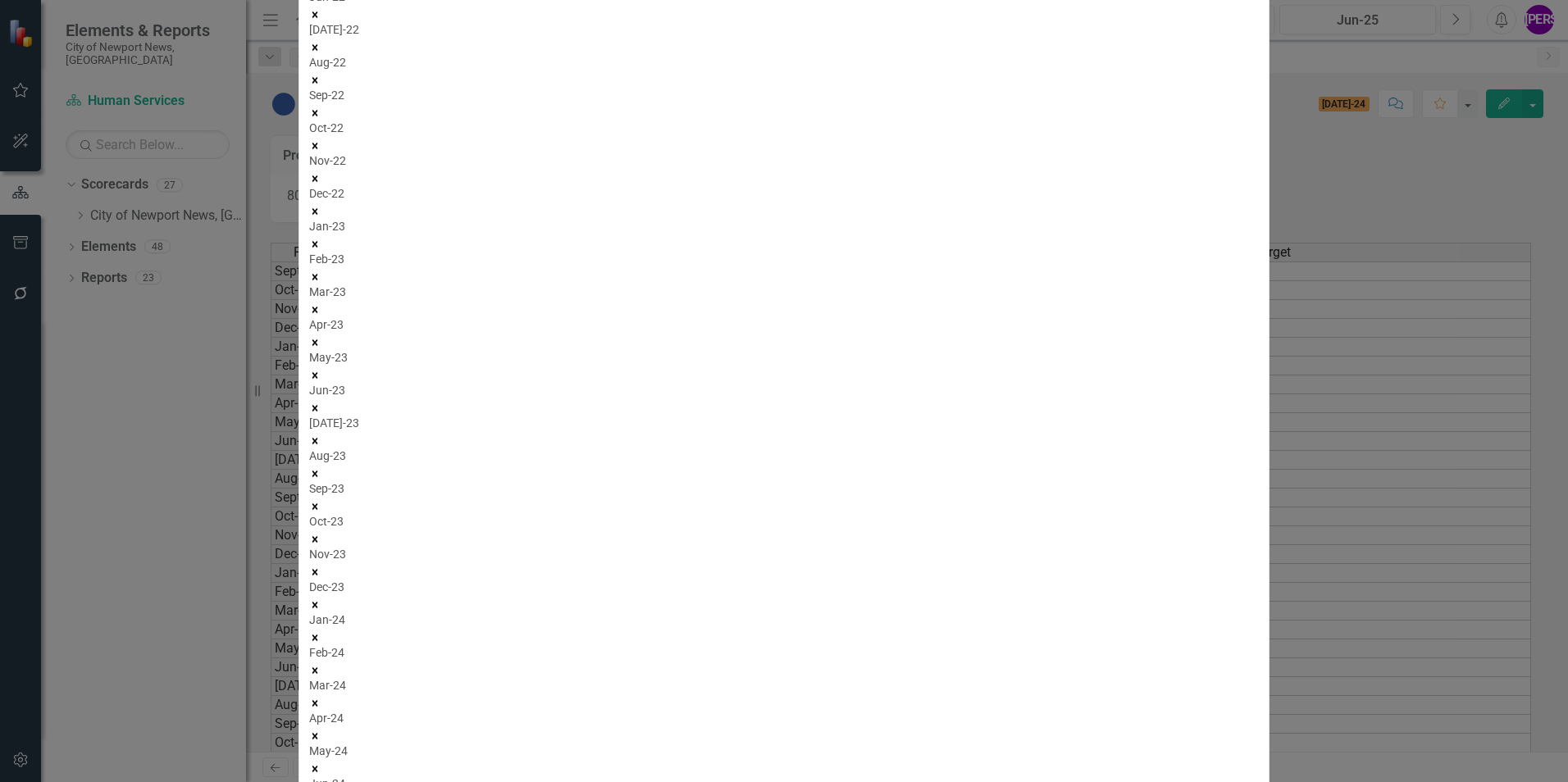 scroll, scrollTop: 82, scrollLeft: 0, axis: vertical 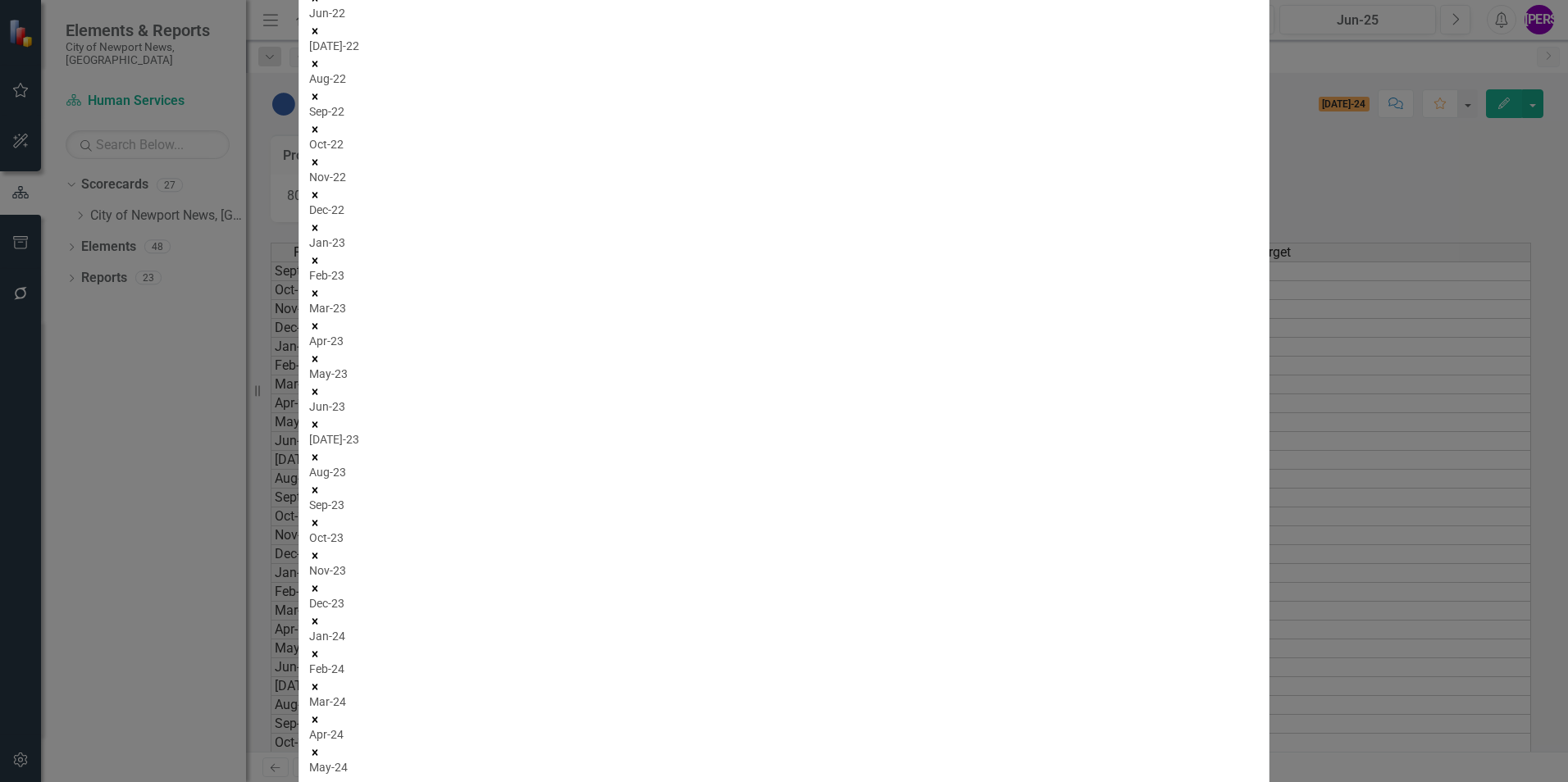click 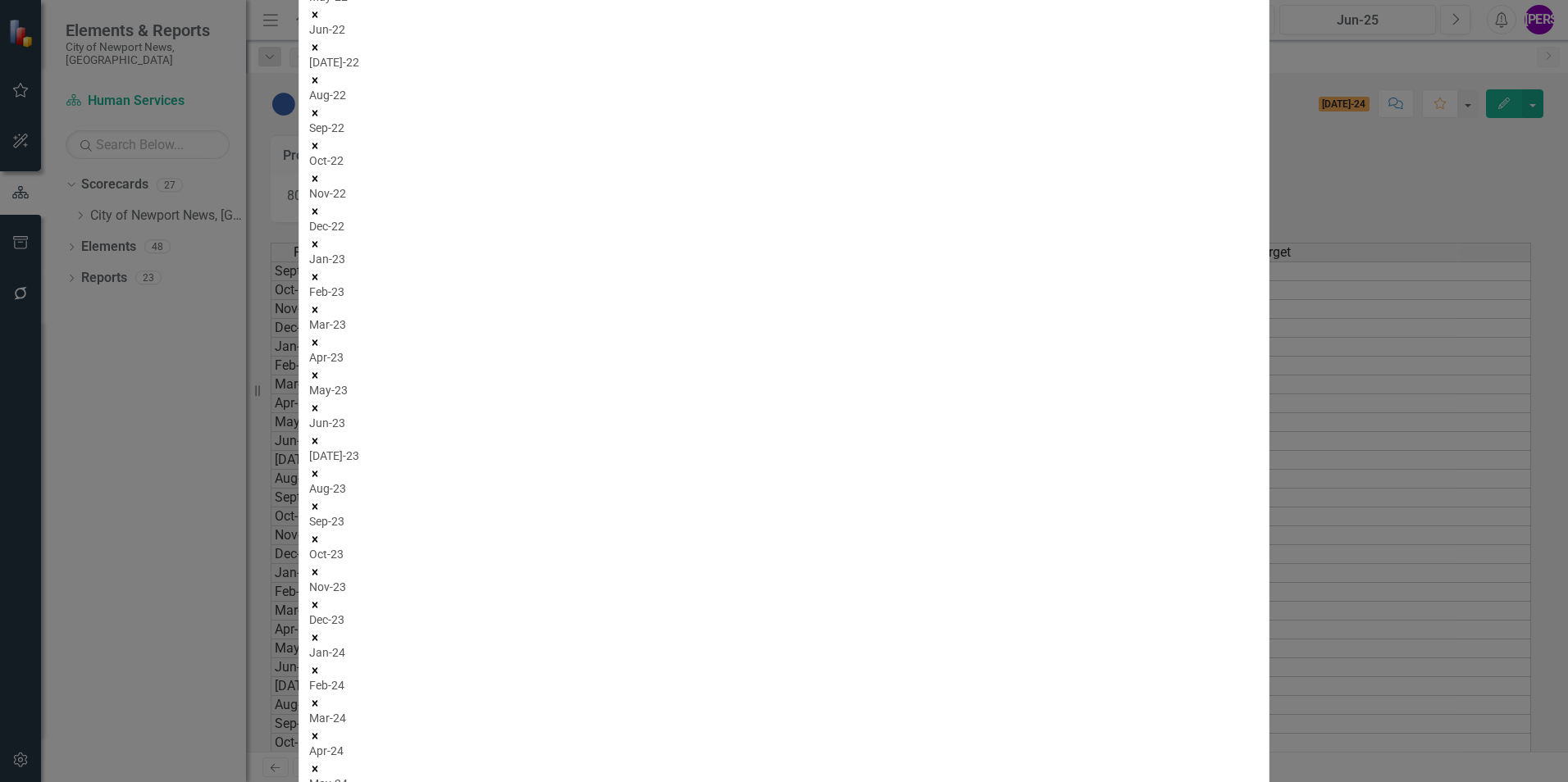 click 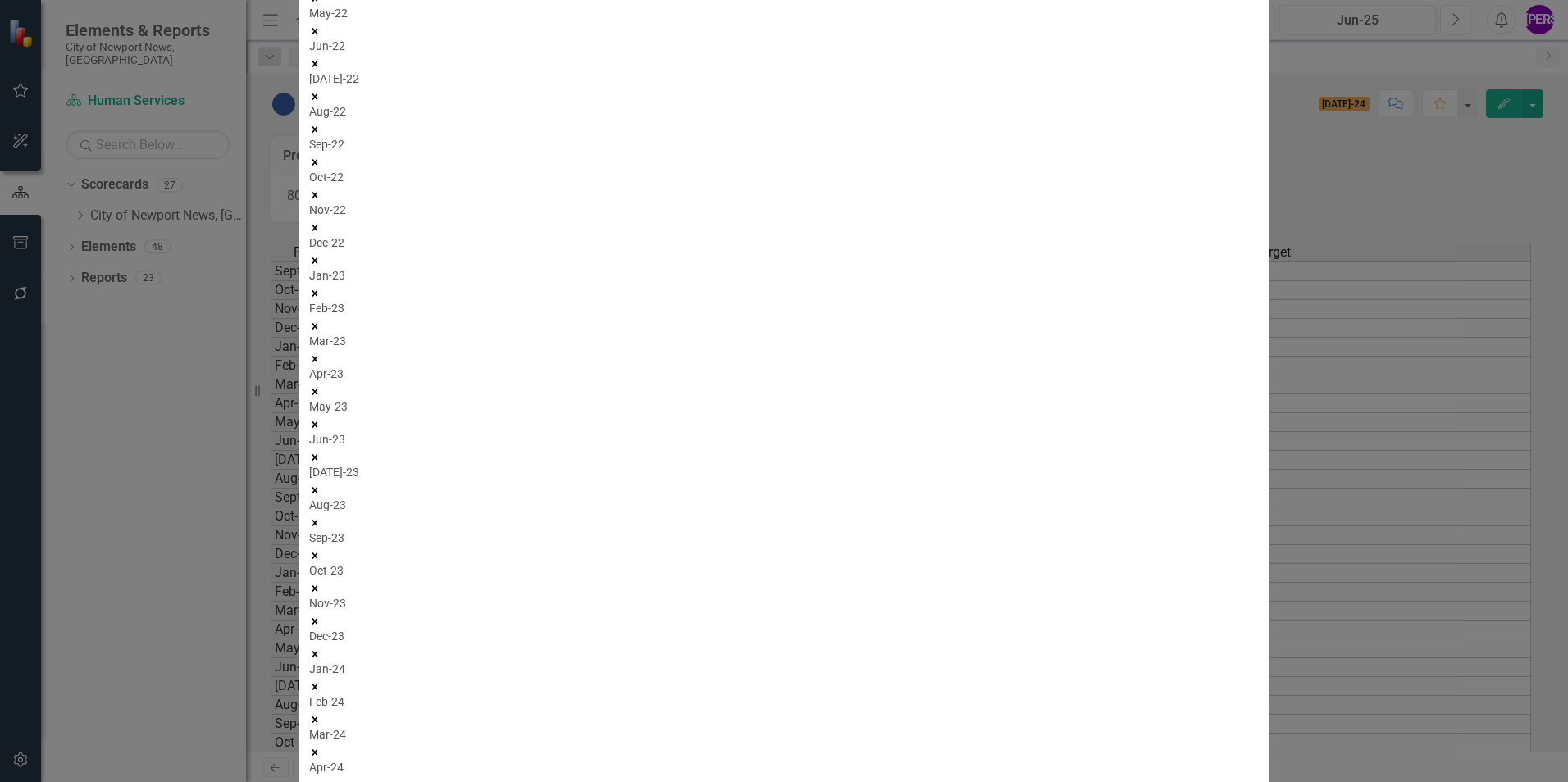 click 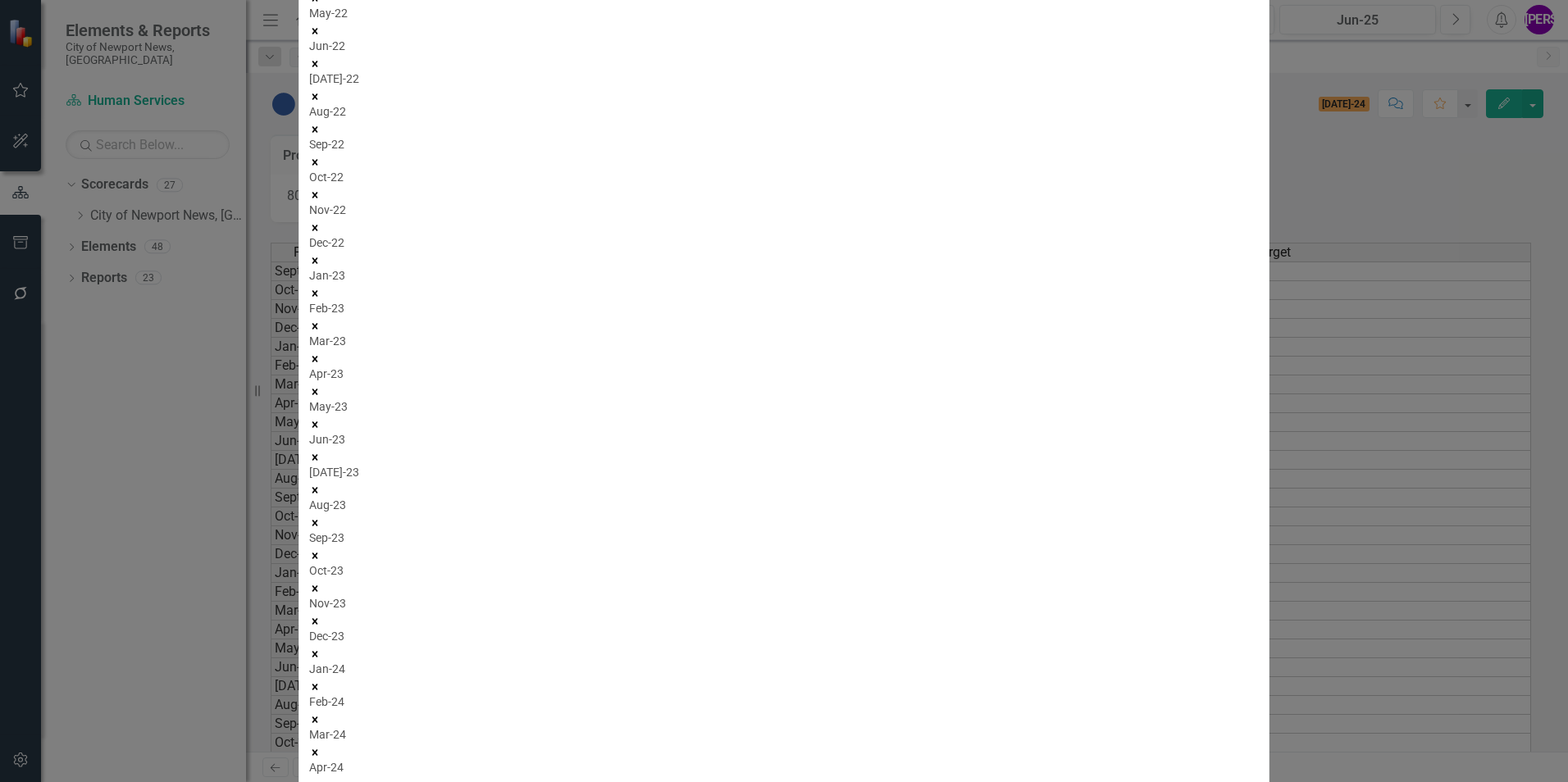 click 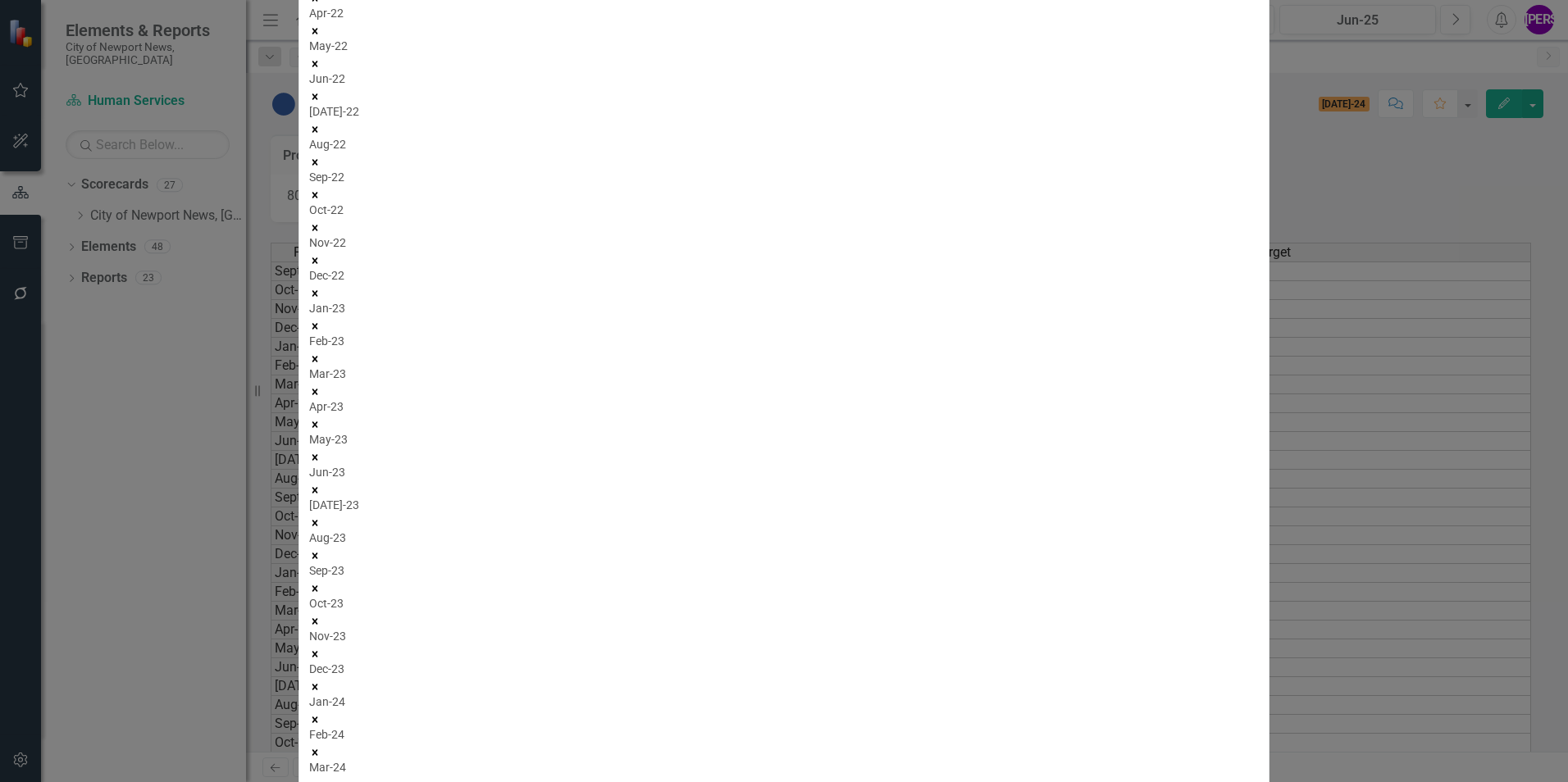 click 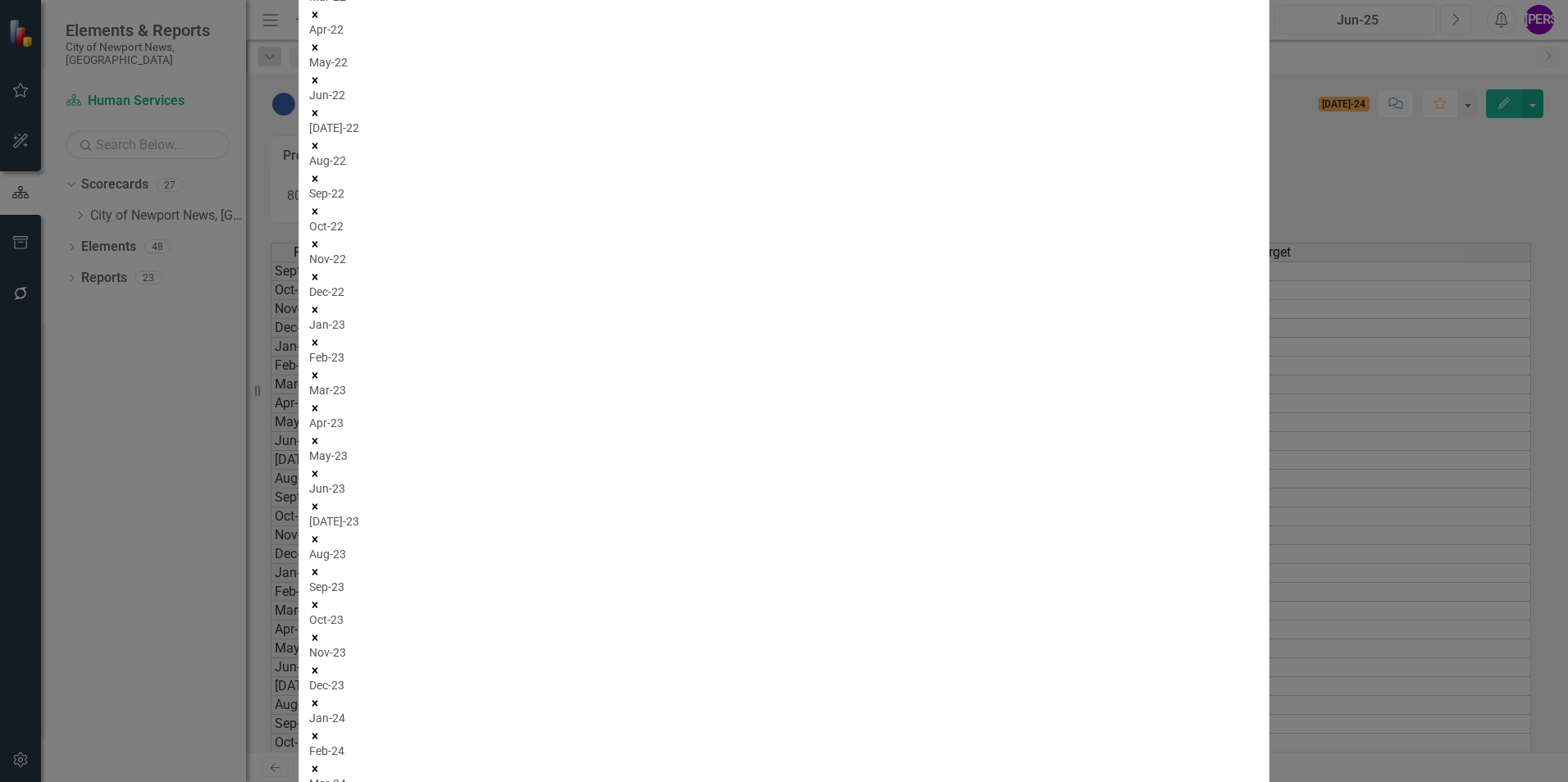 click 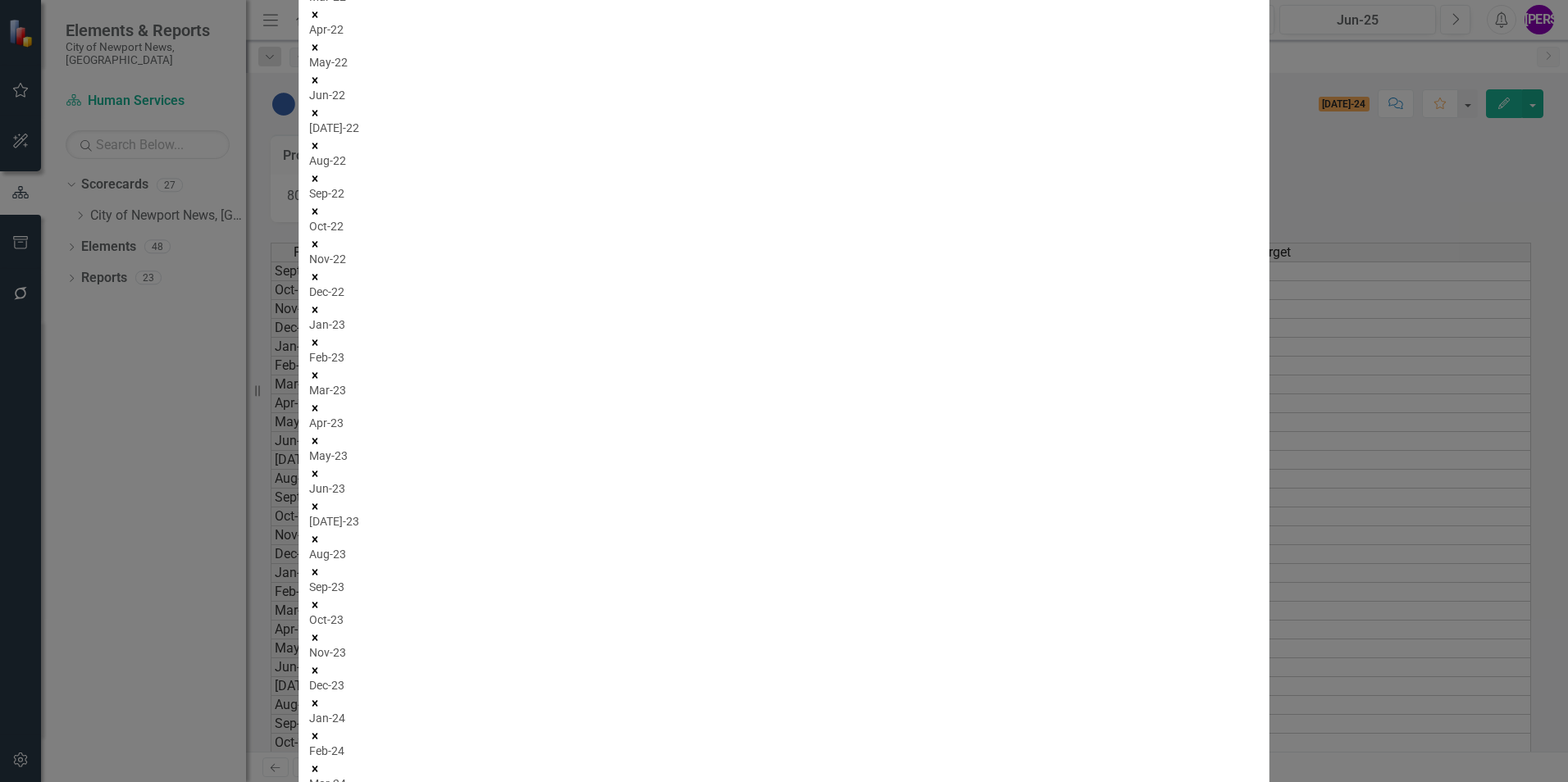 click 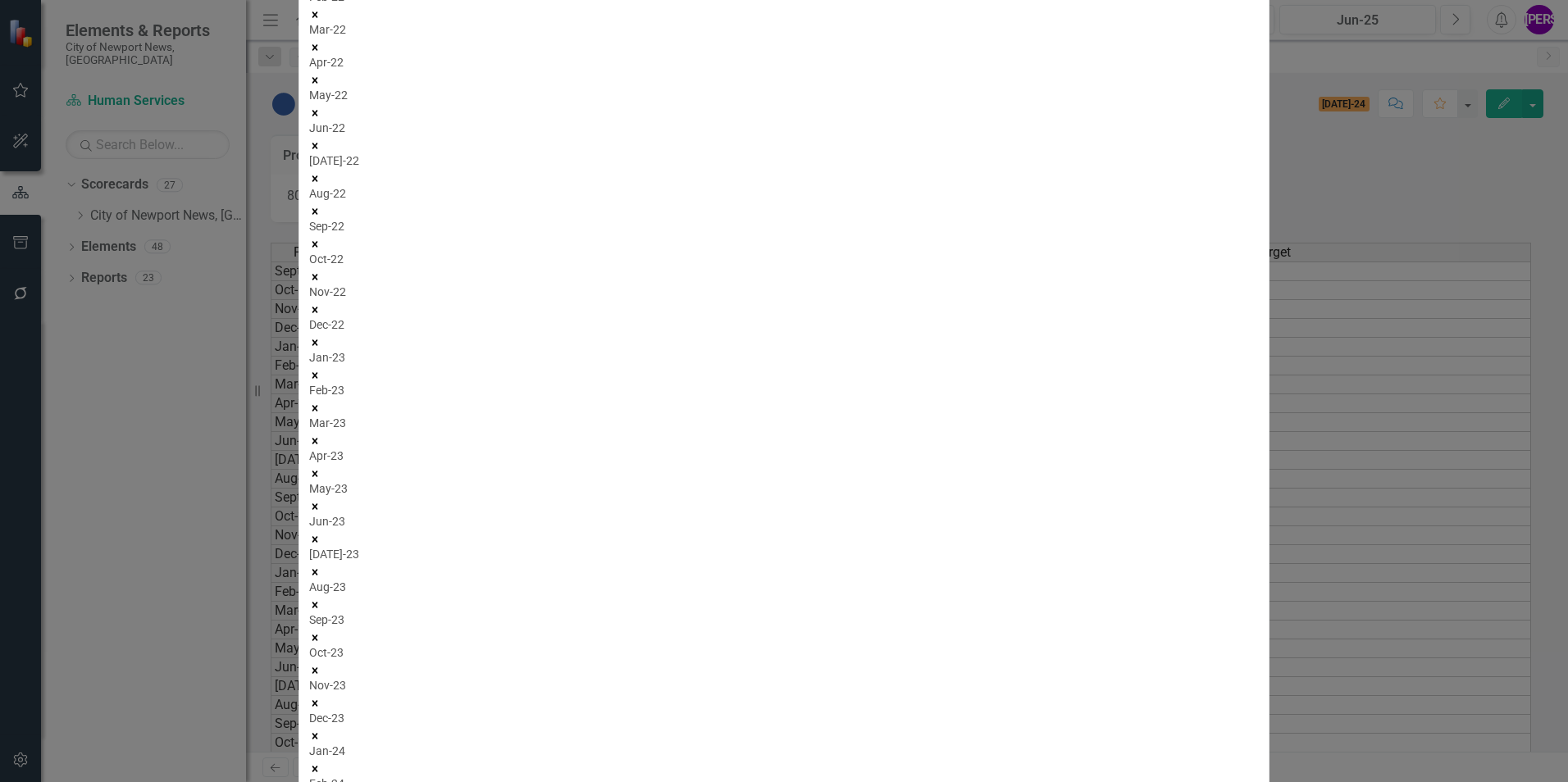 click 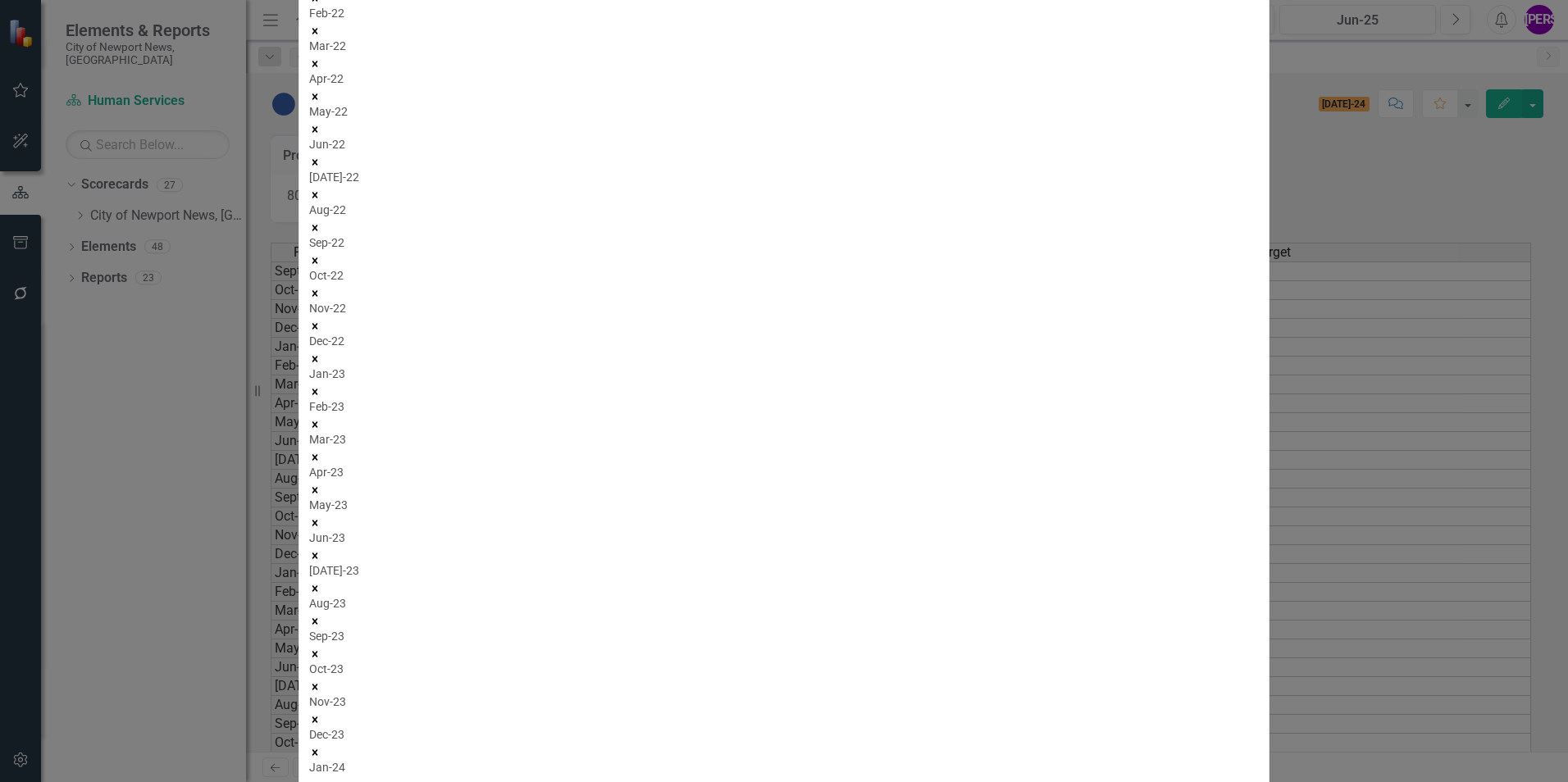 click 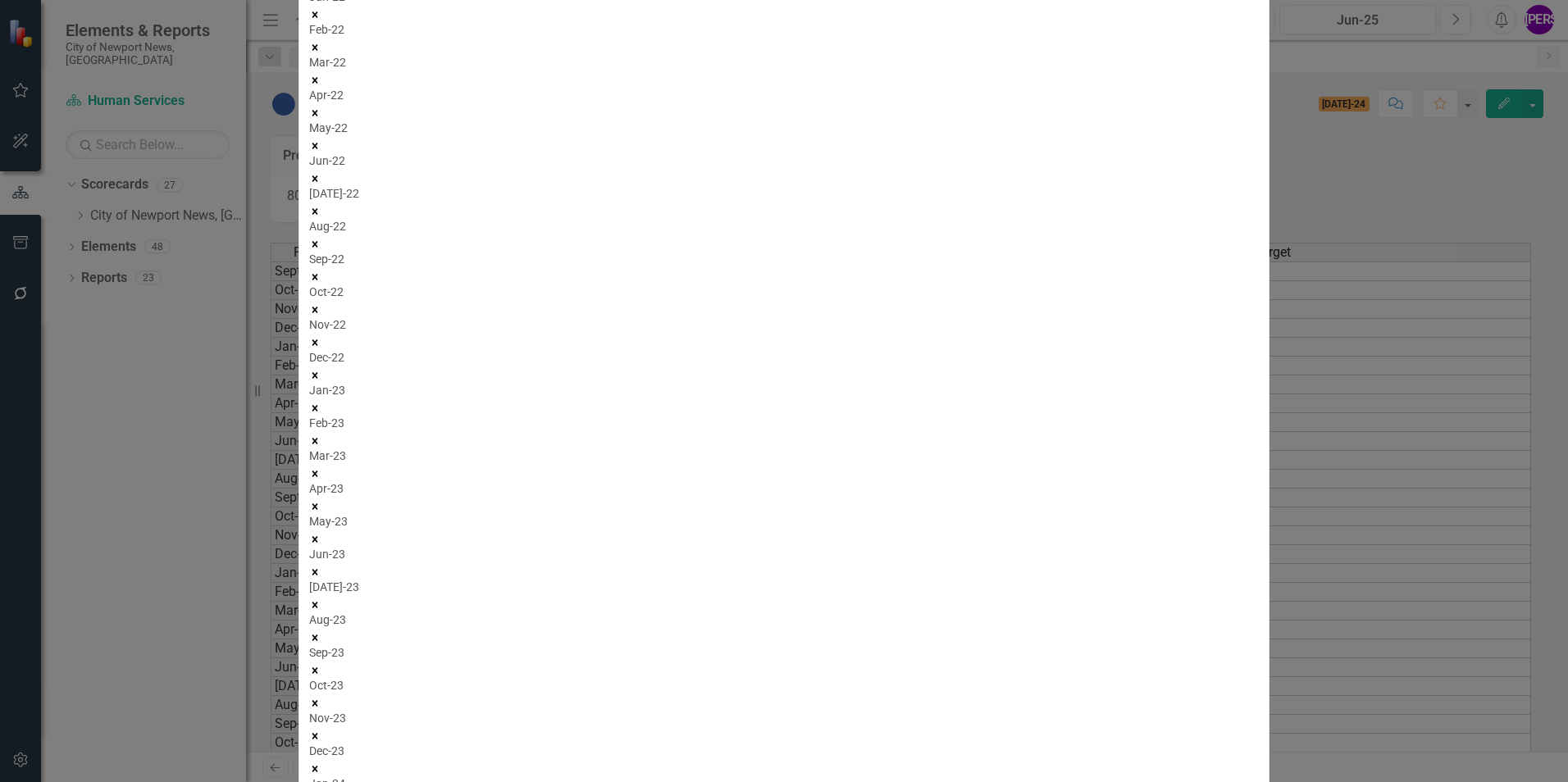 click 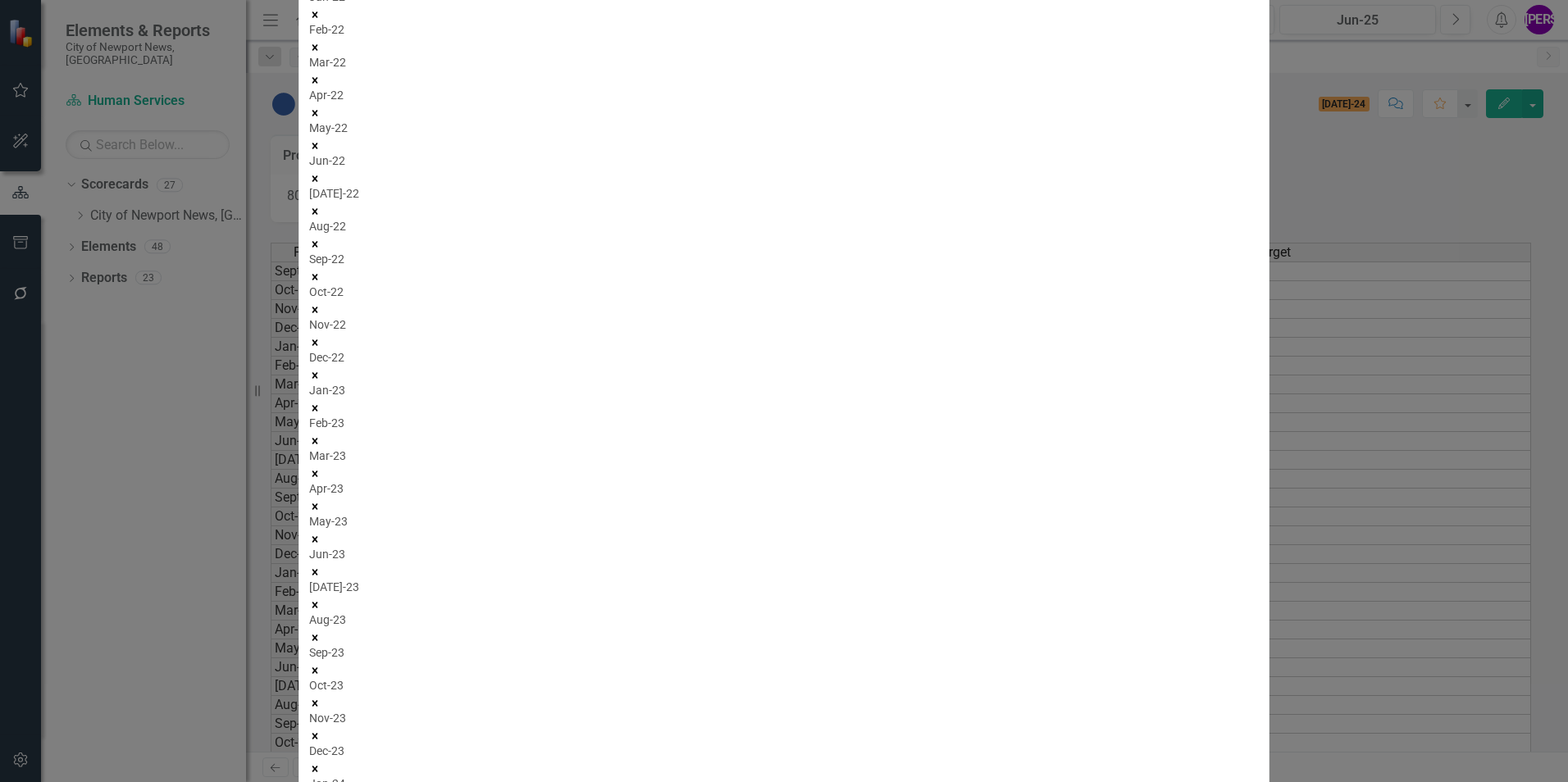 click 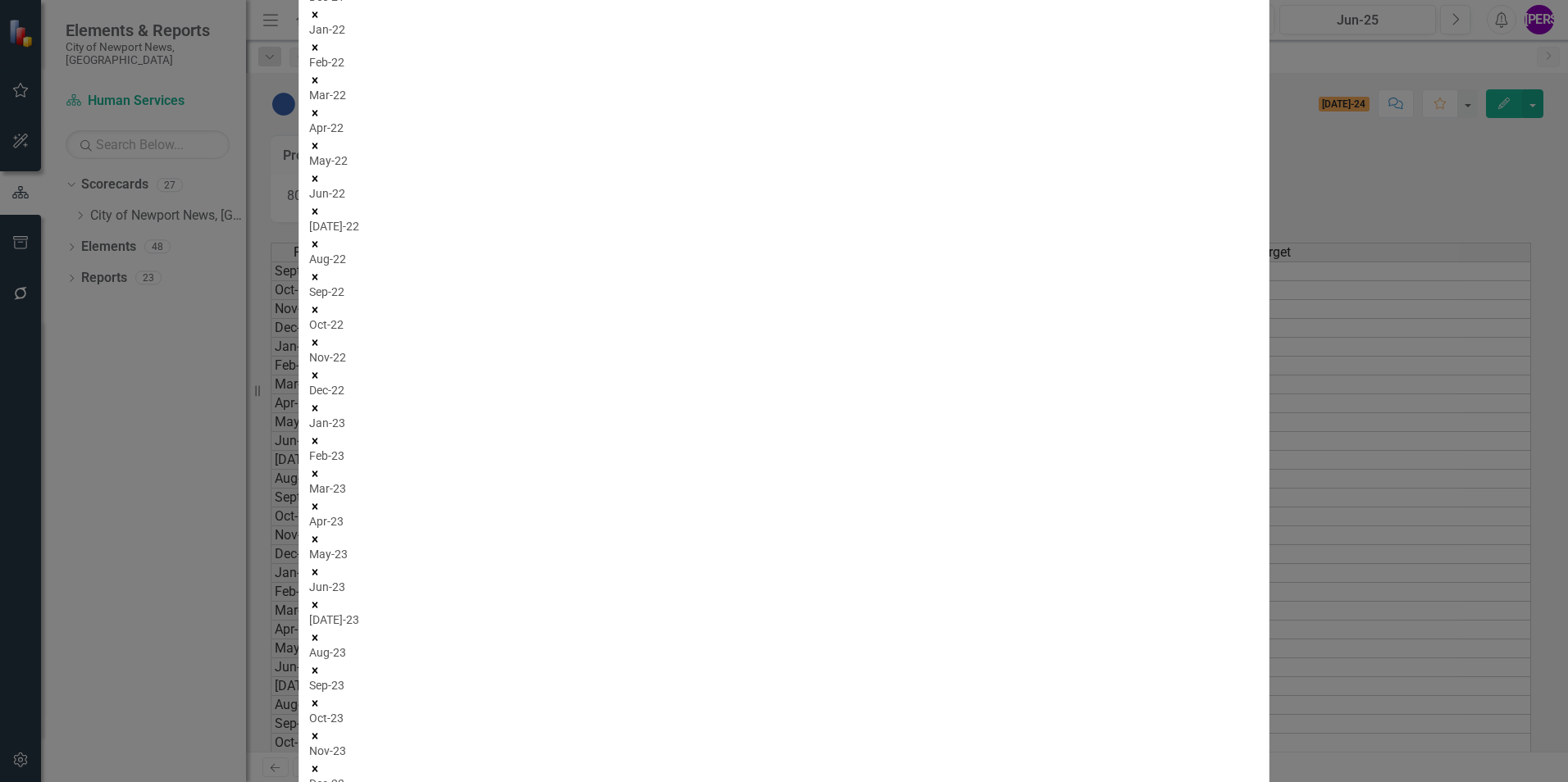 click 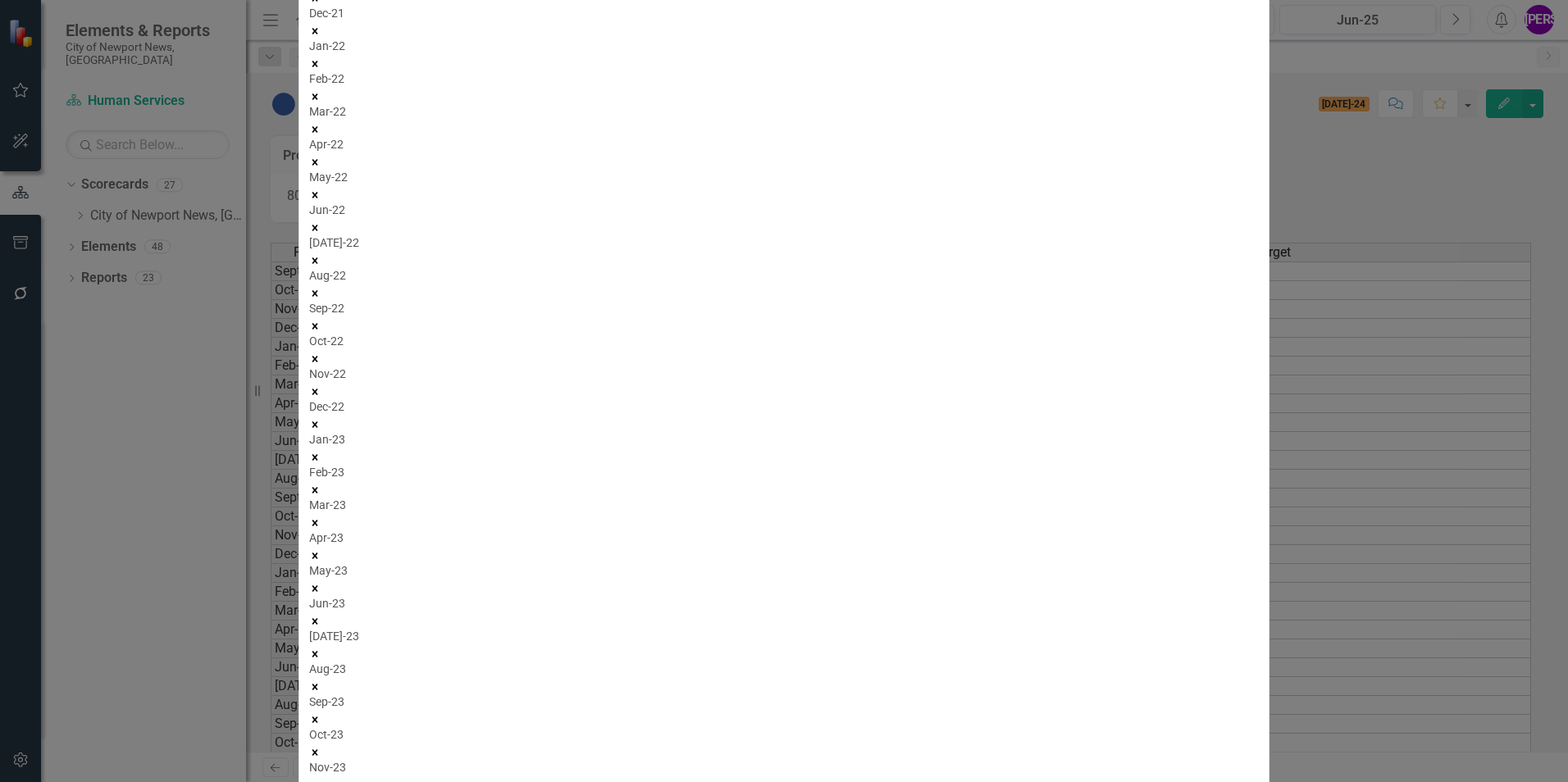 click 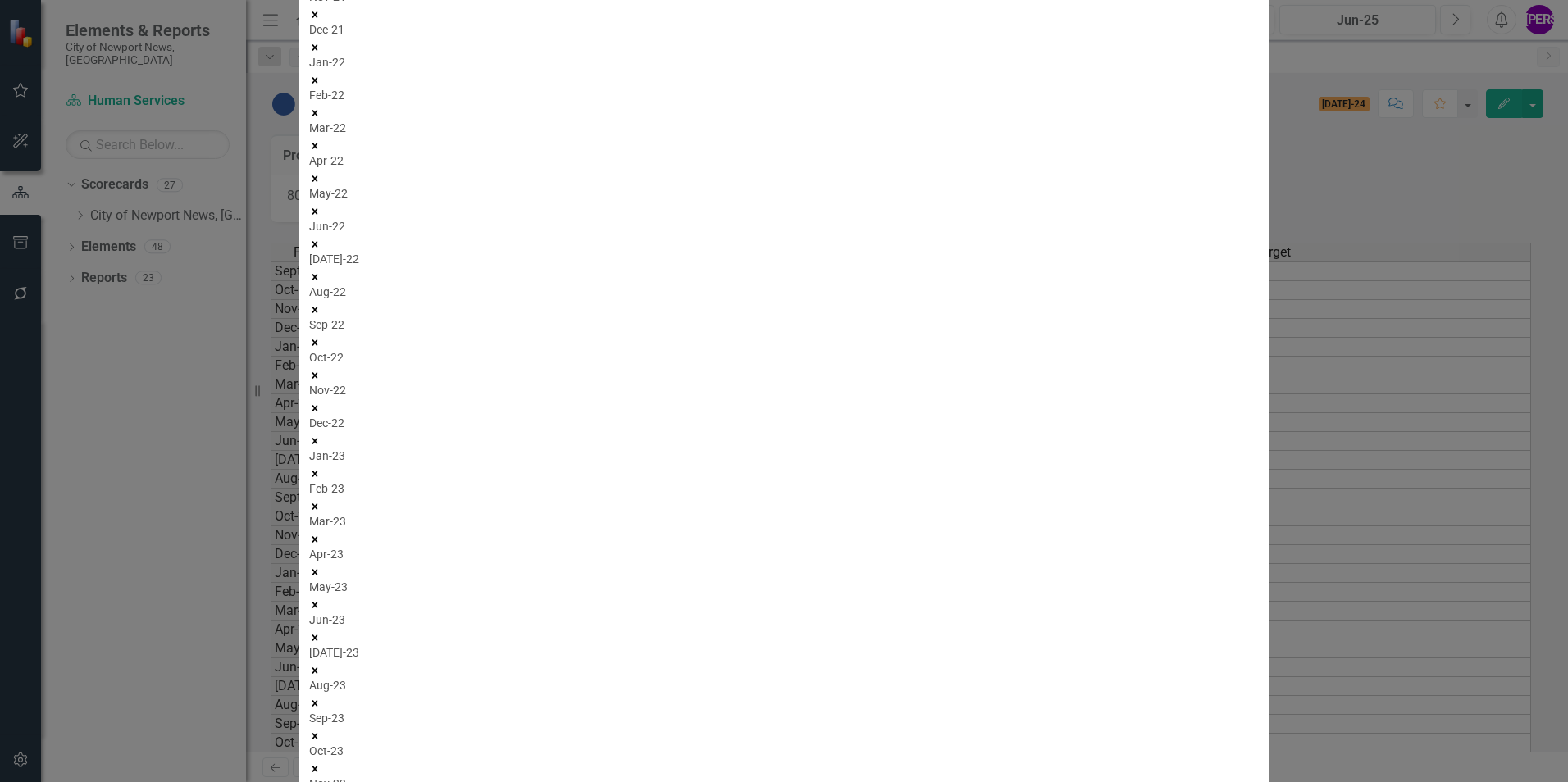 click 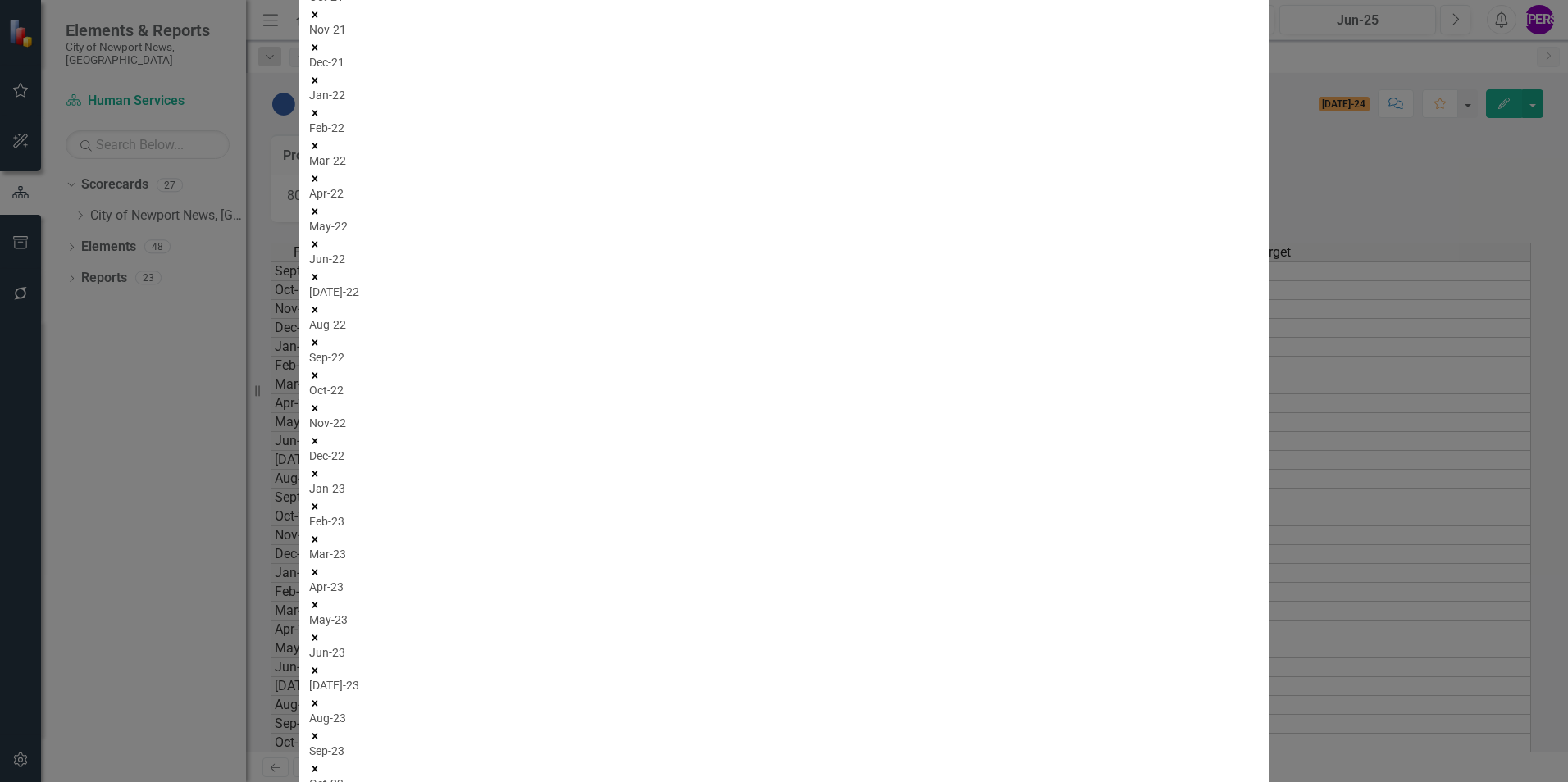click 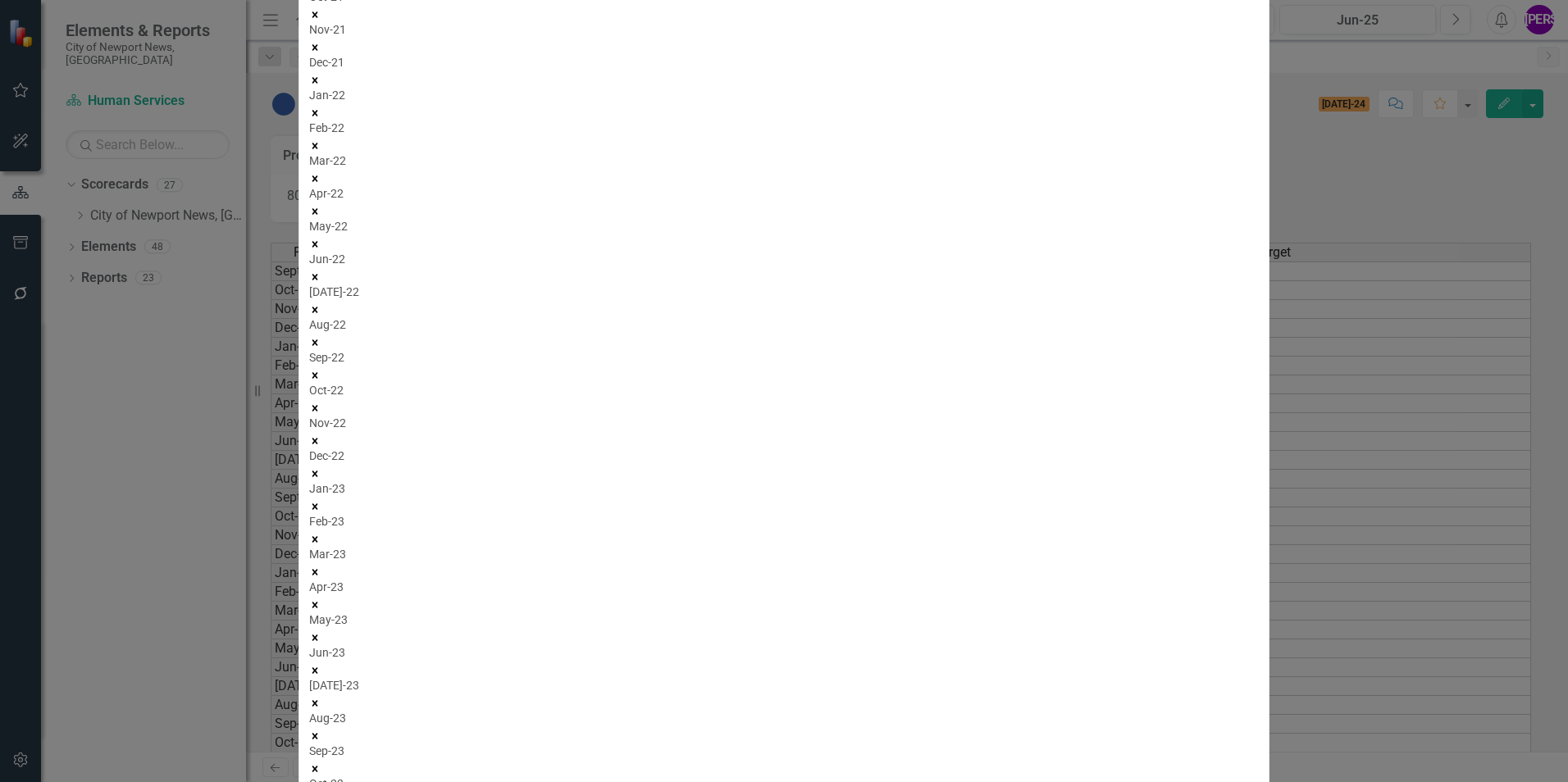 click 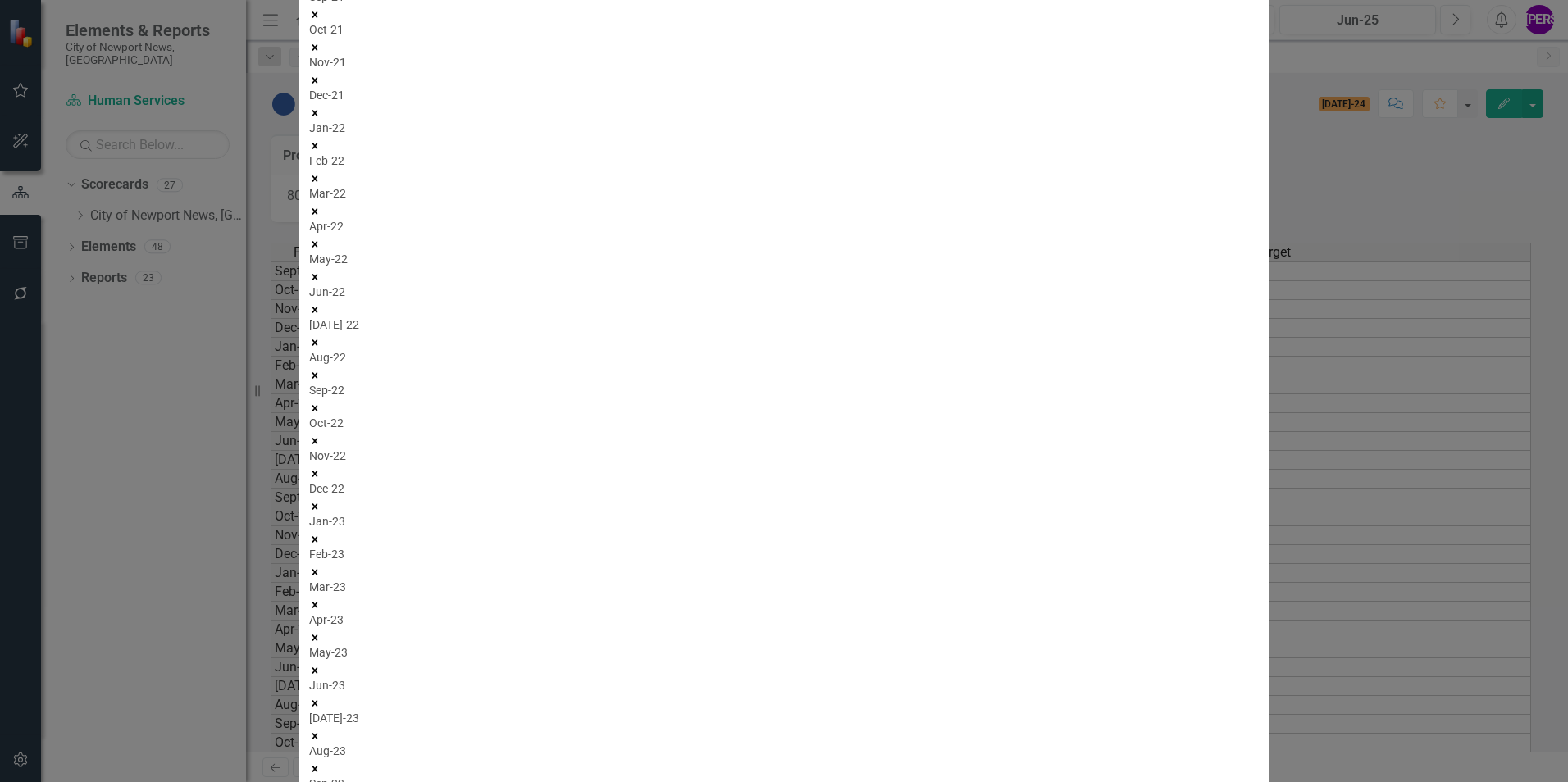 click 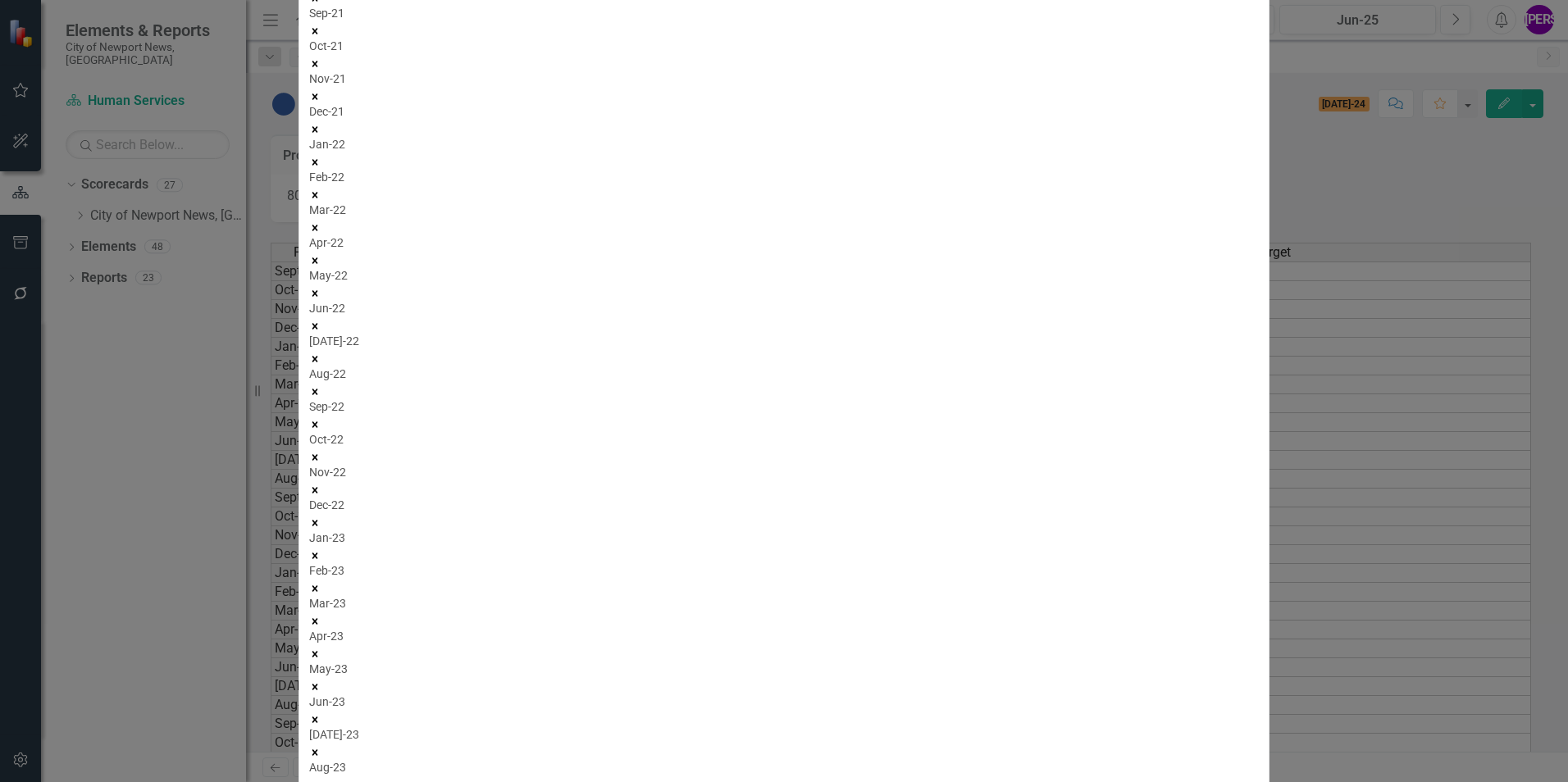 click 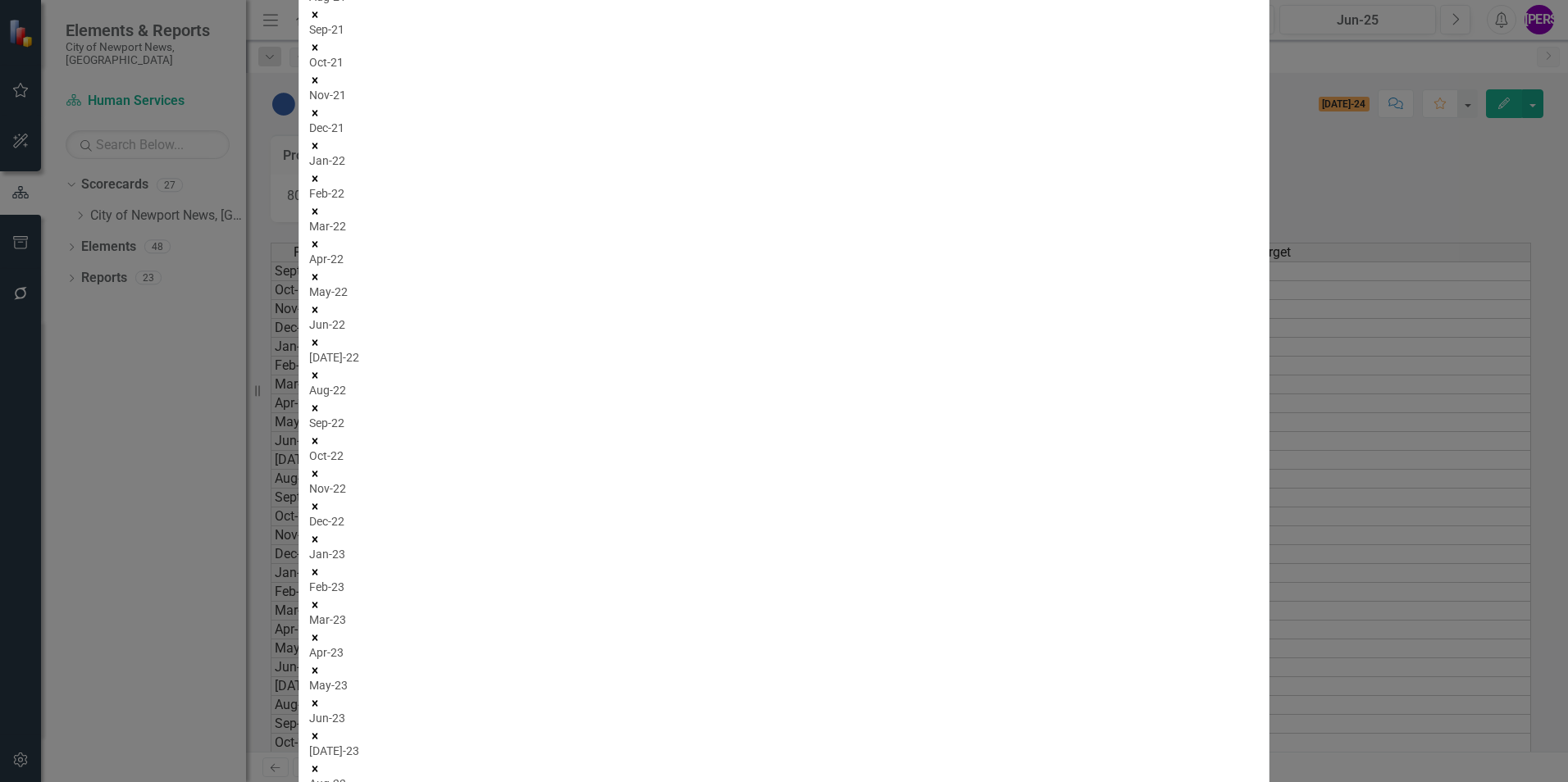 click 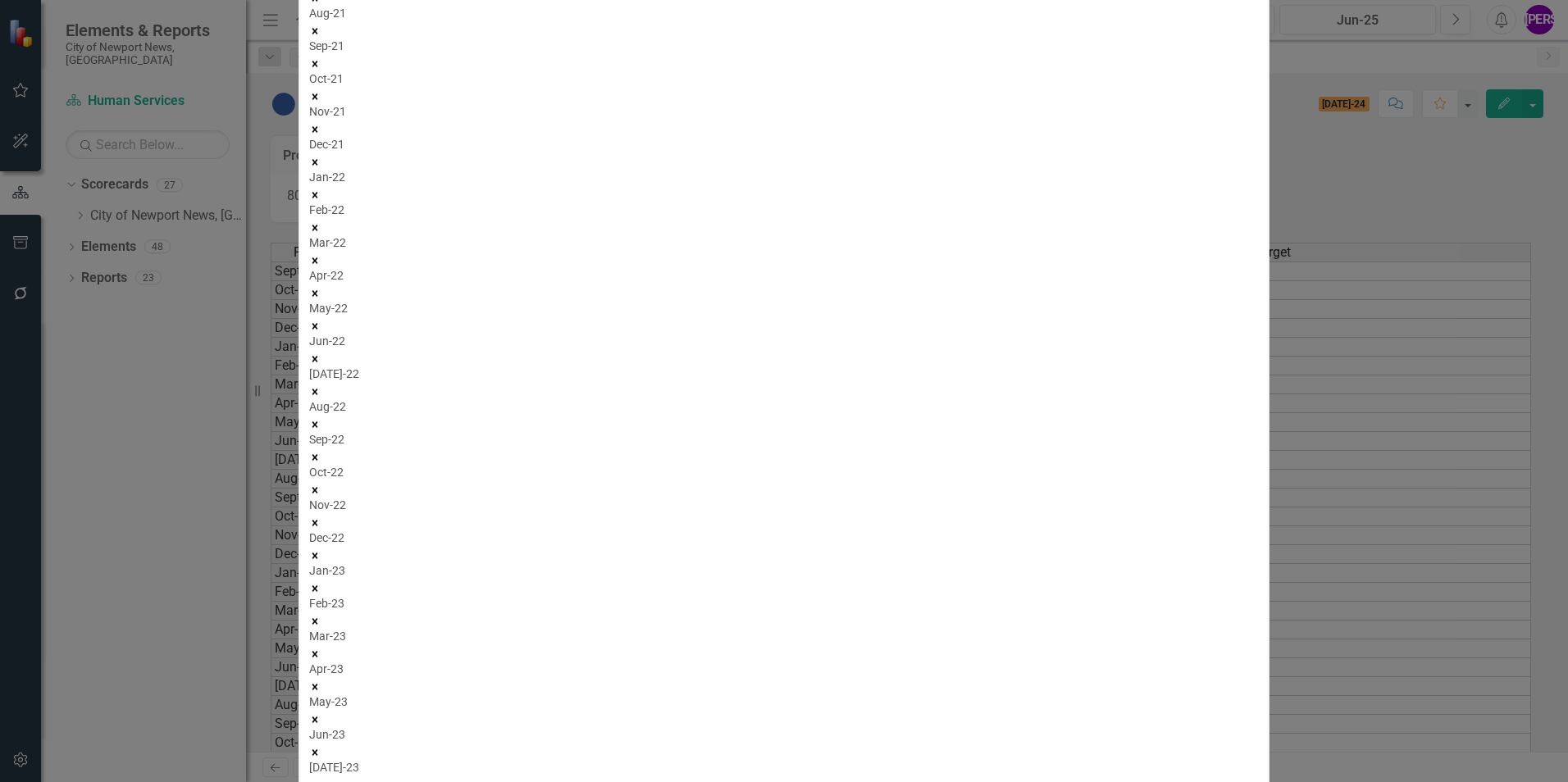 click on "April-26" at bounding box center [784, 1169] 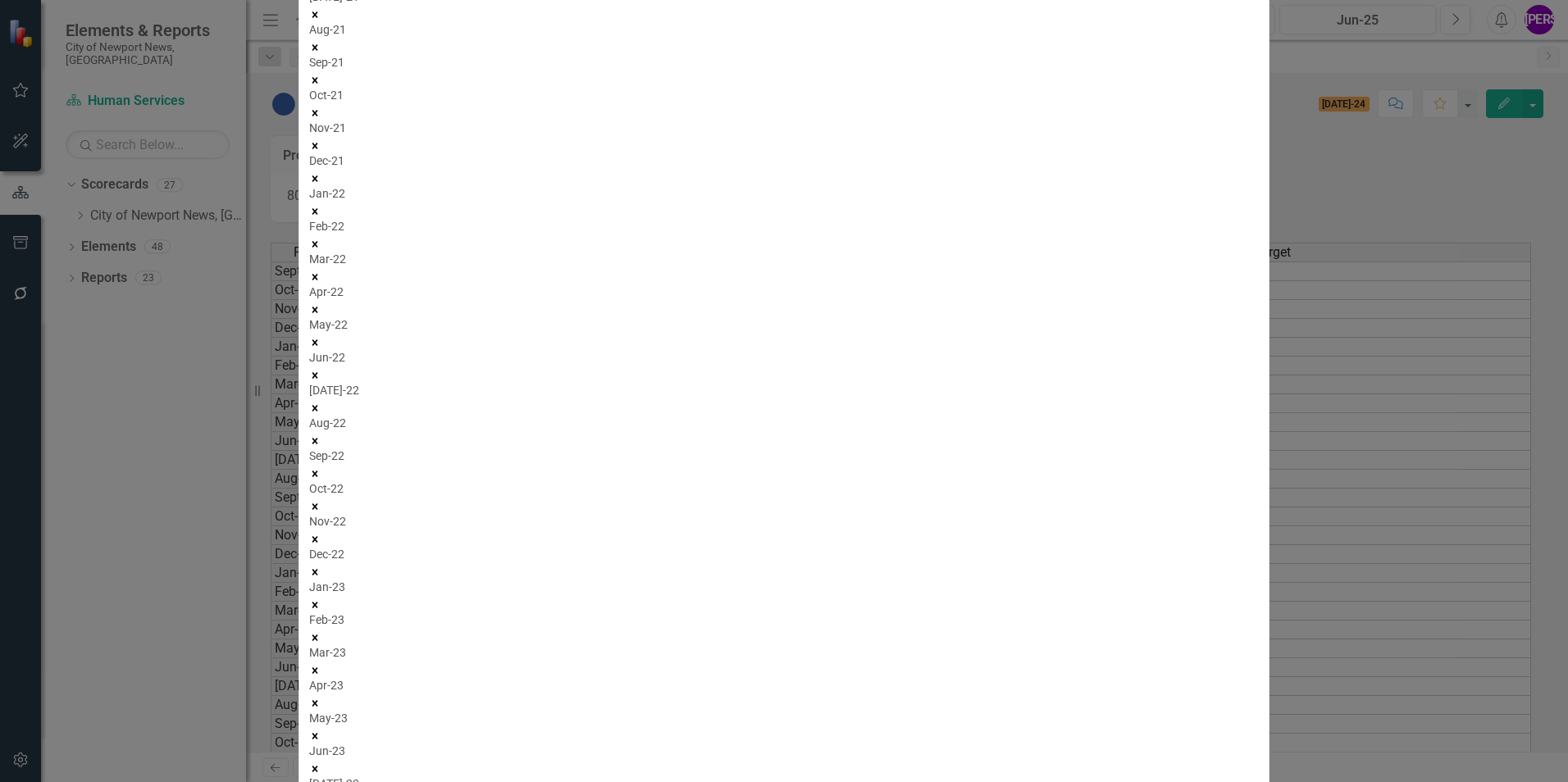 click 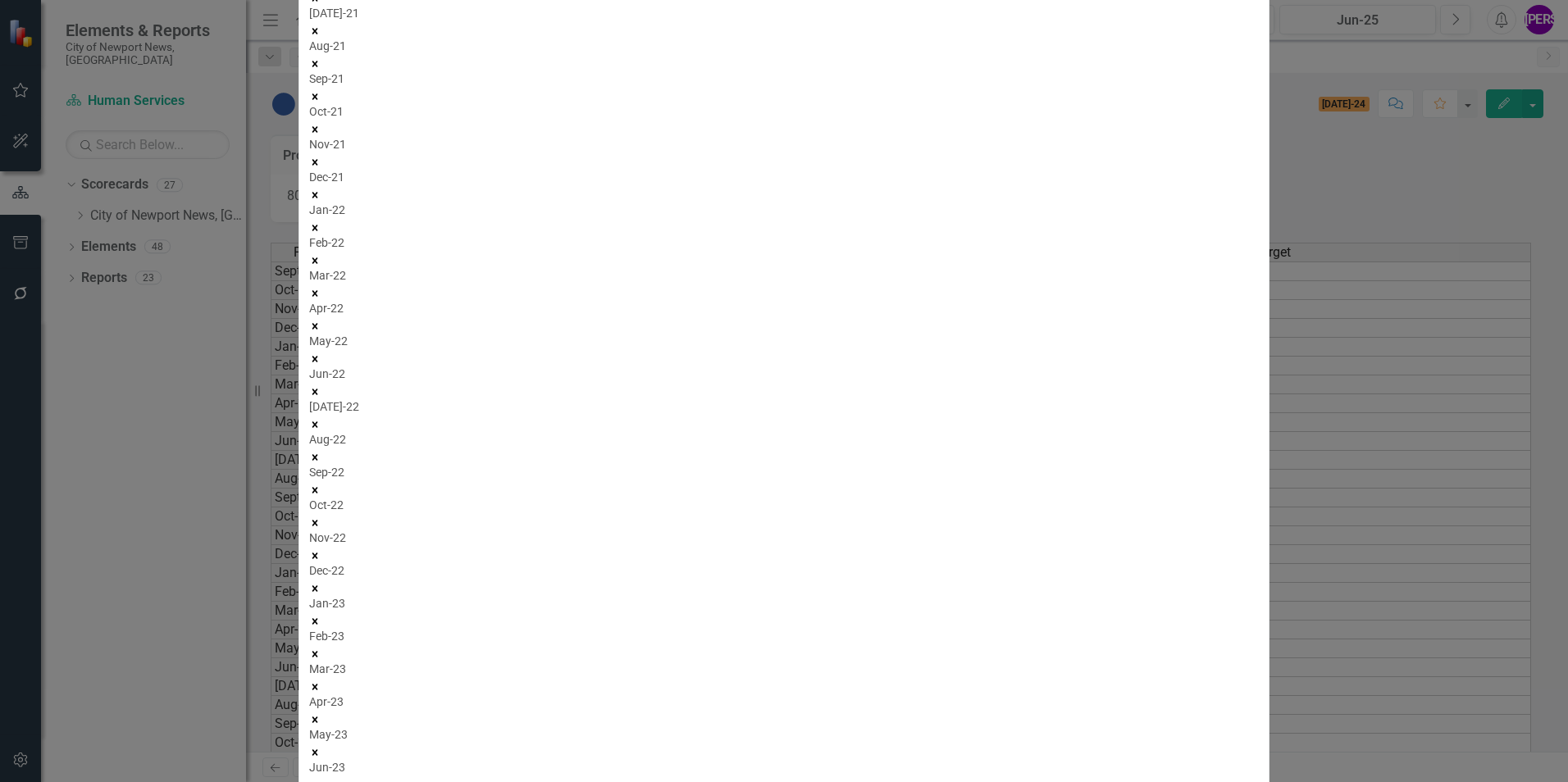 click on "Jun-26" at bounding box center (784, 1202) 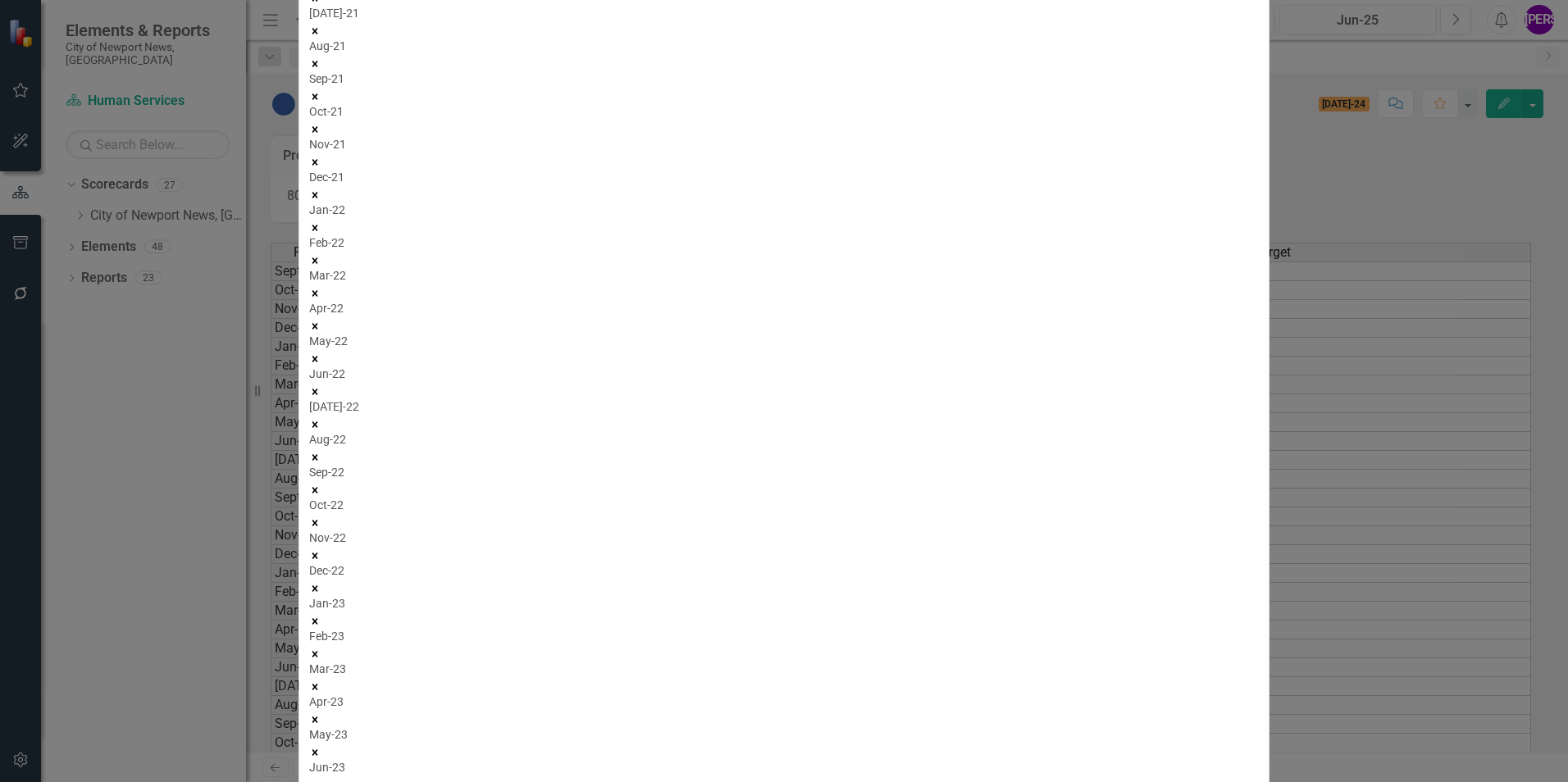 click 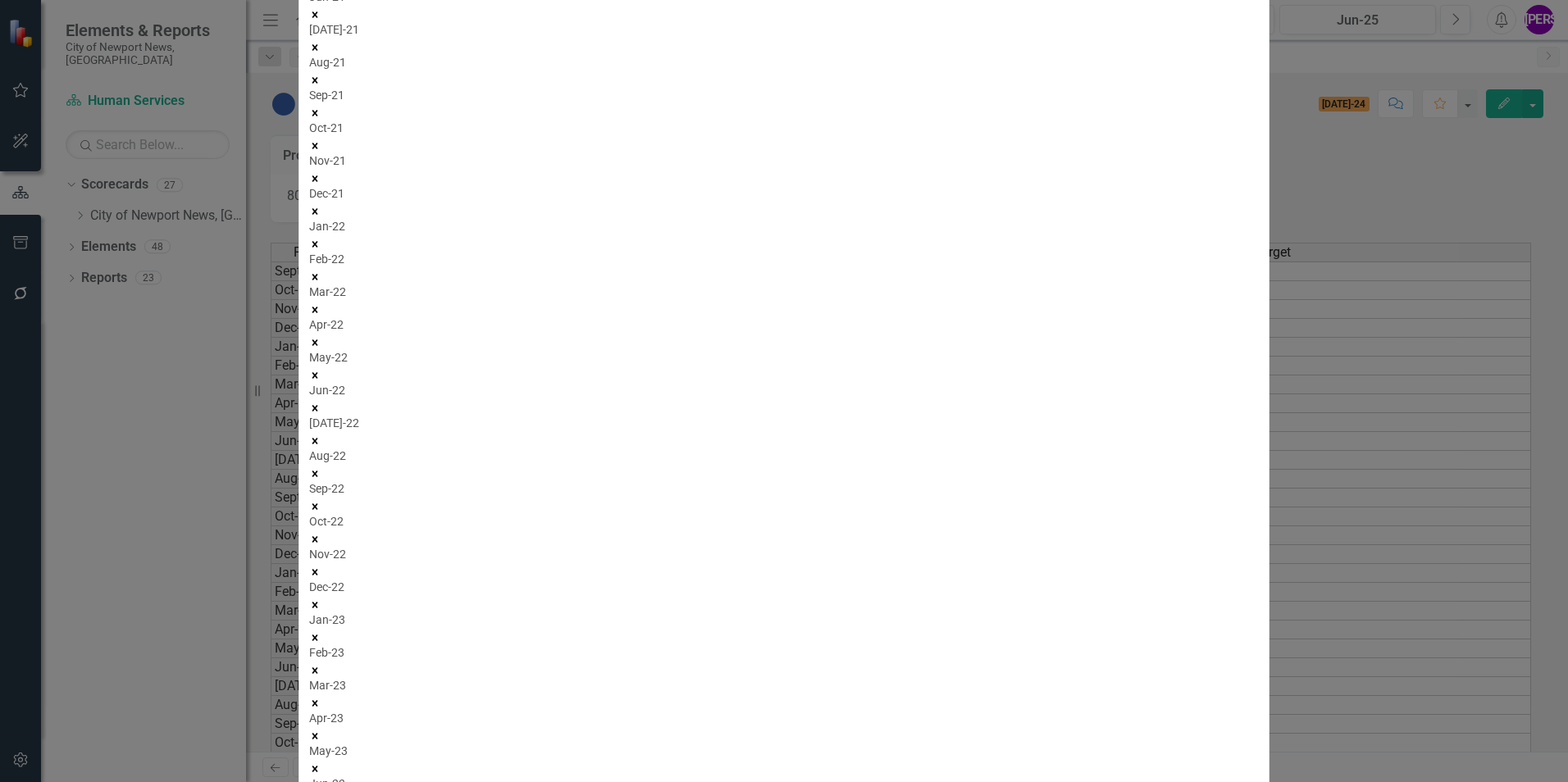 click 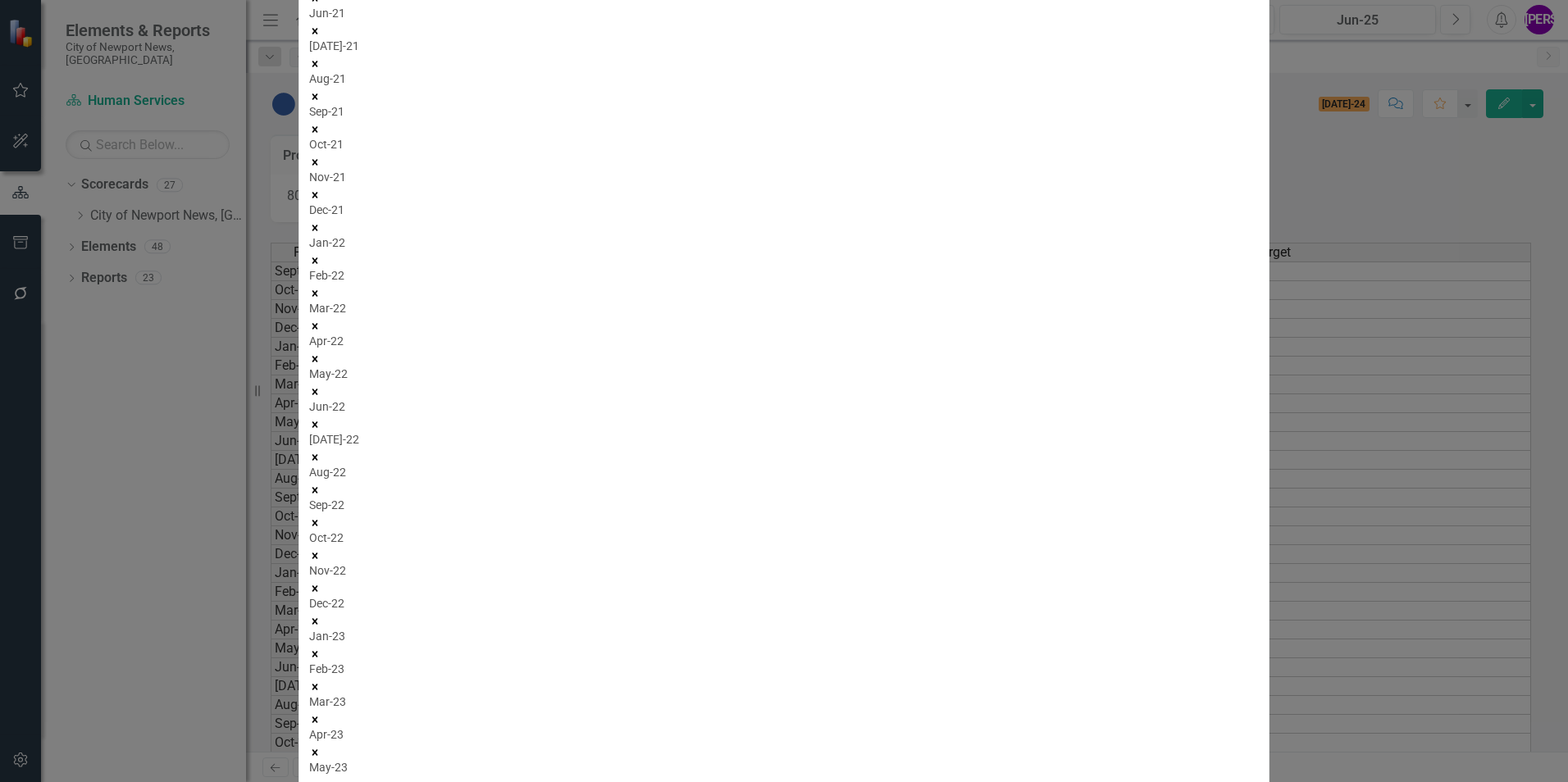 click 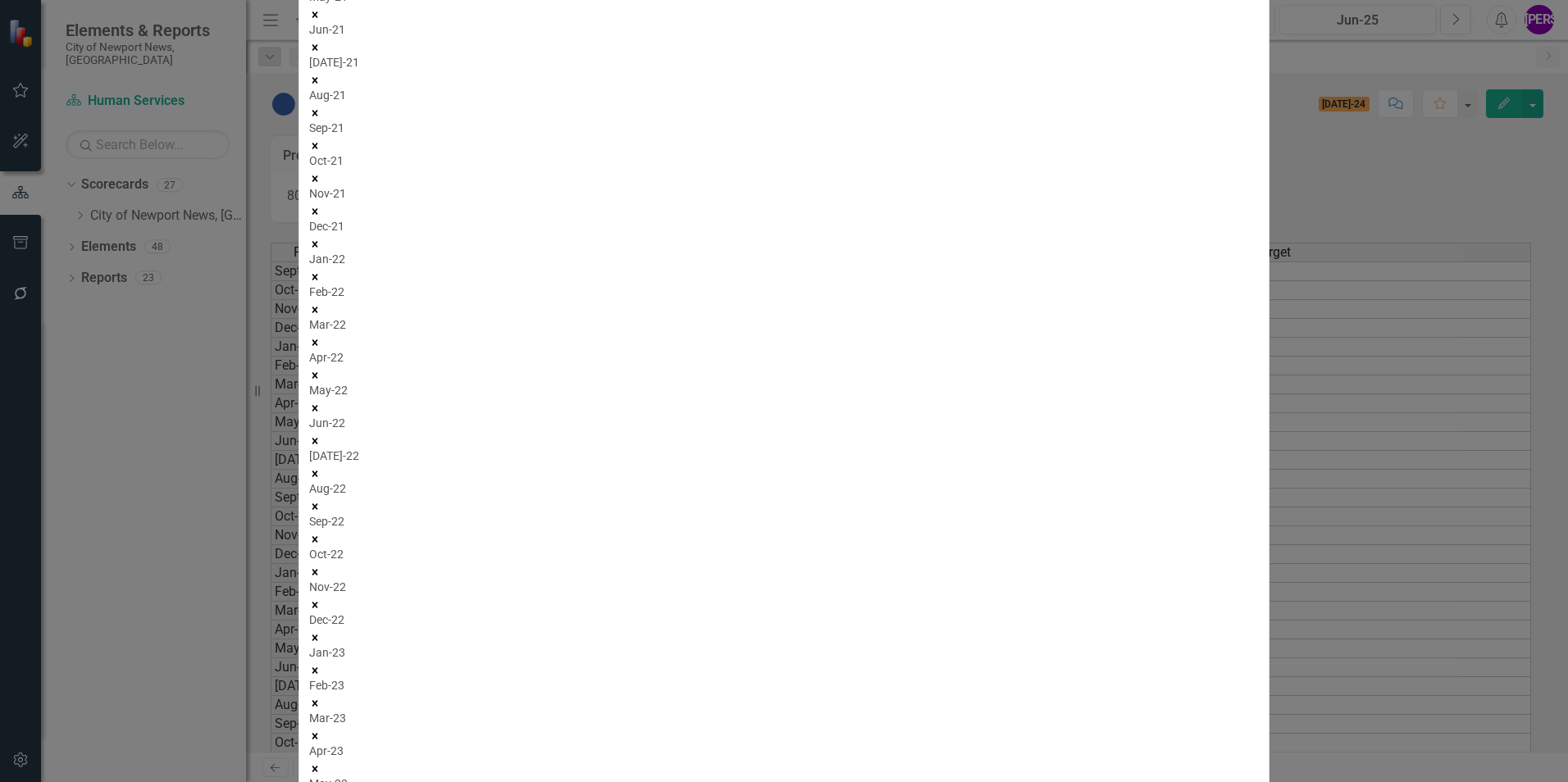 click 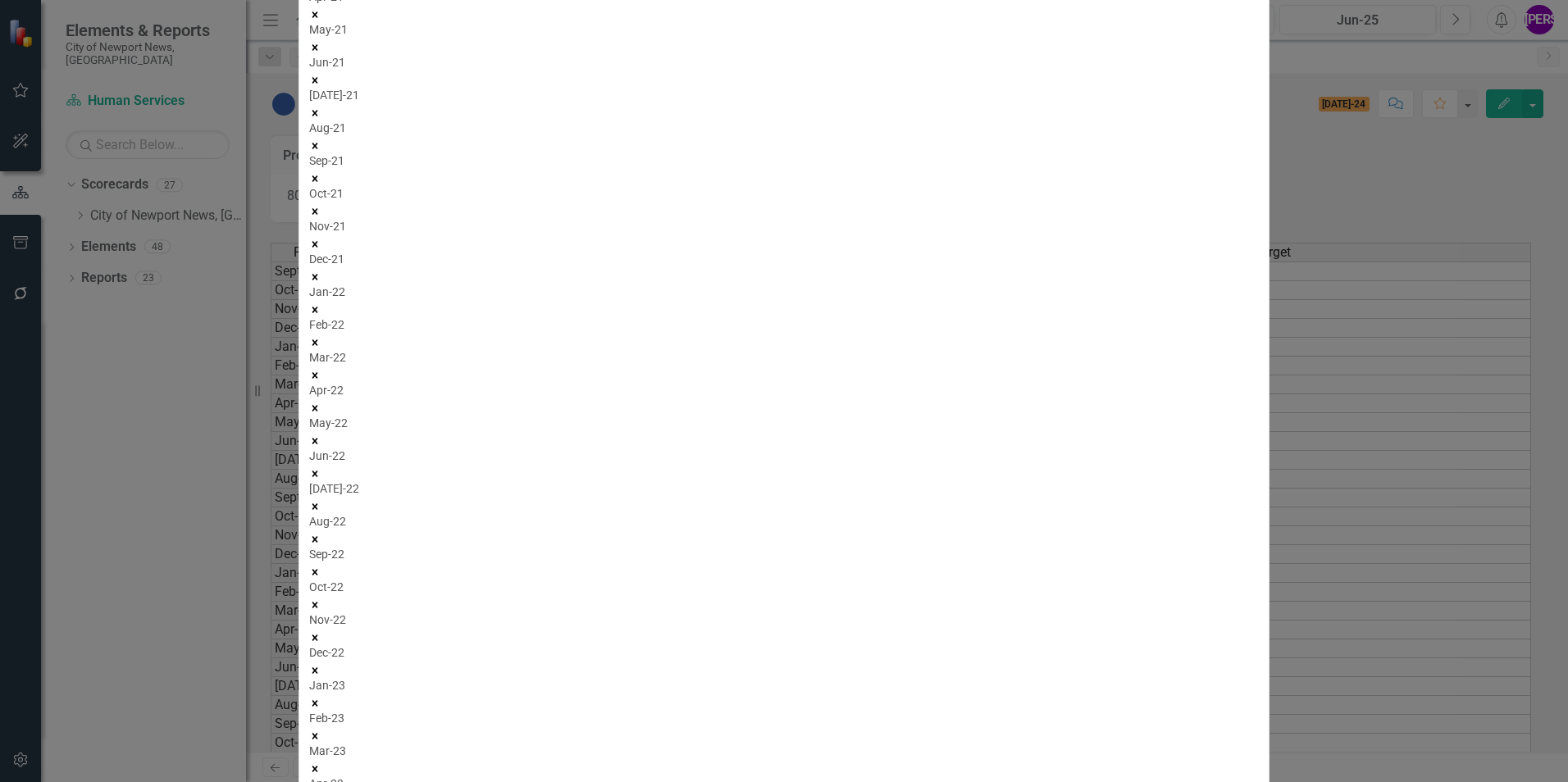 click 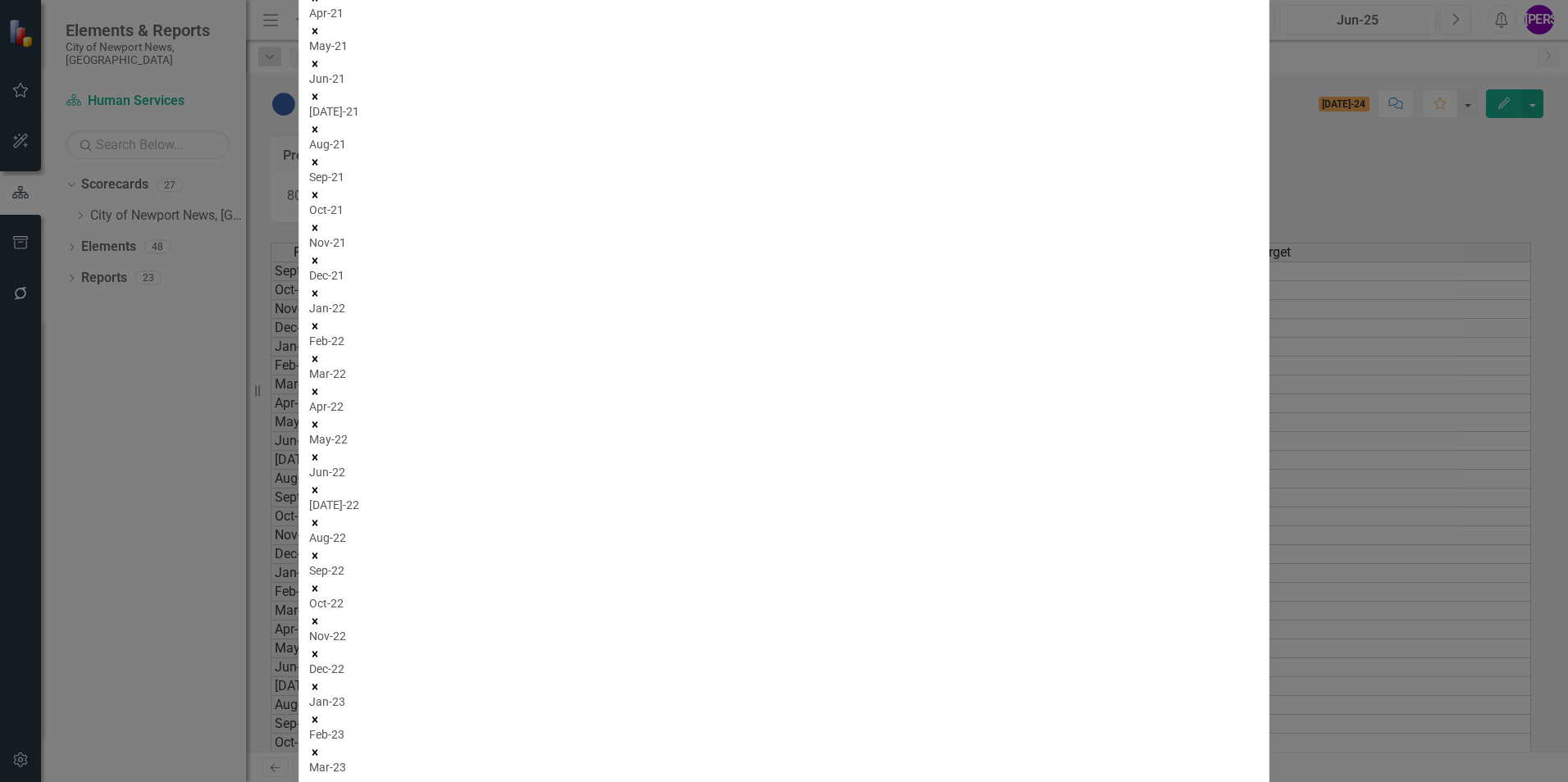 click 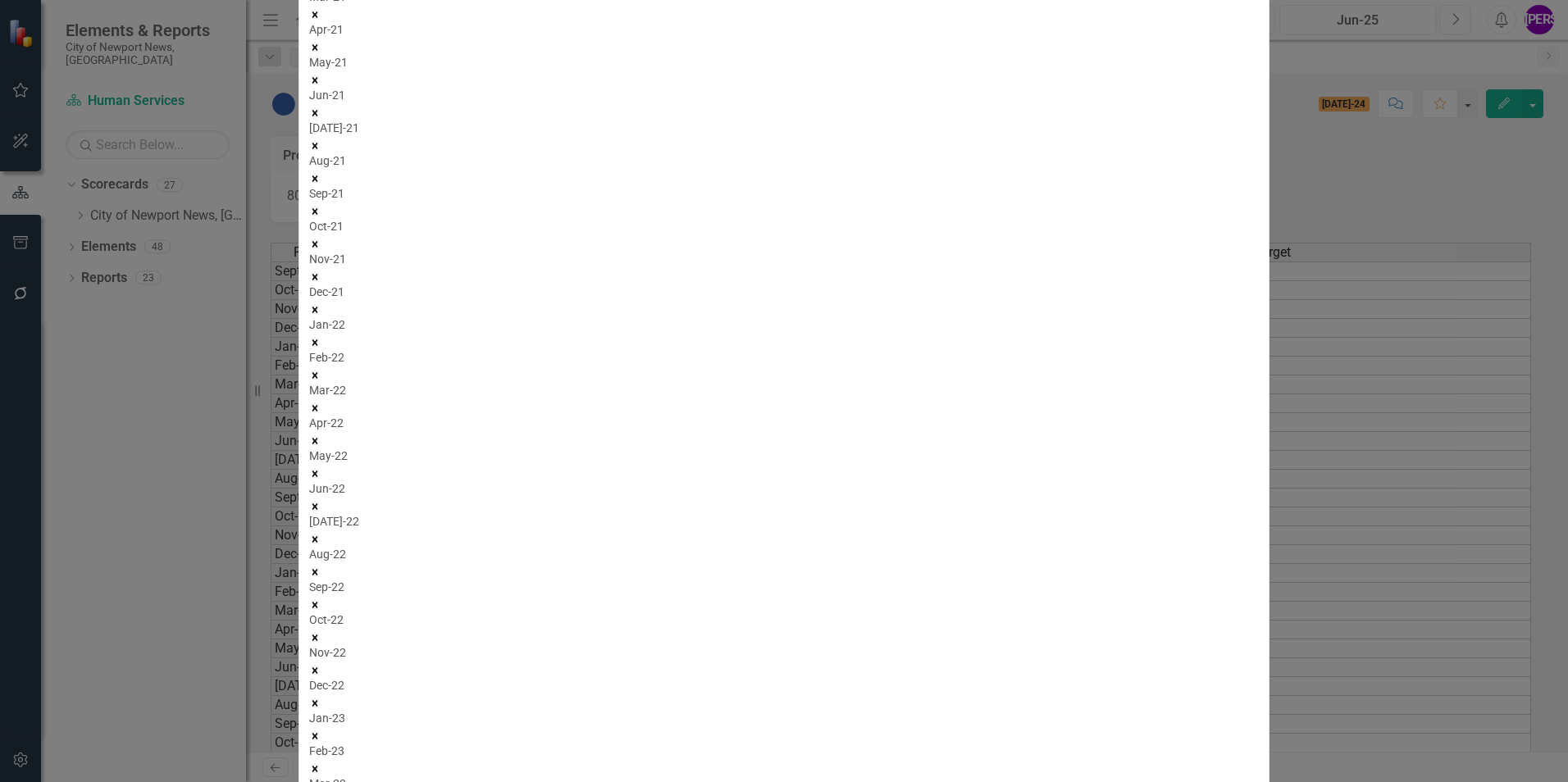 click 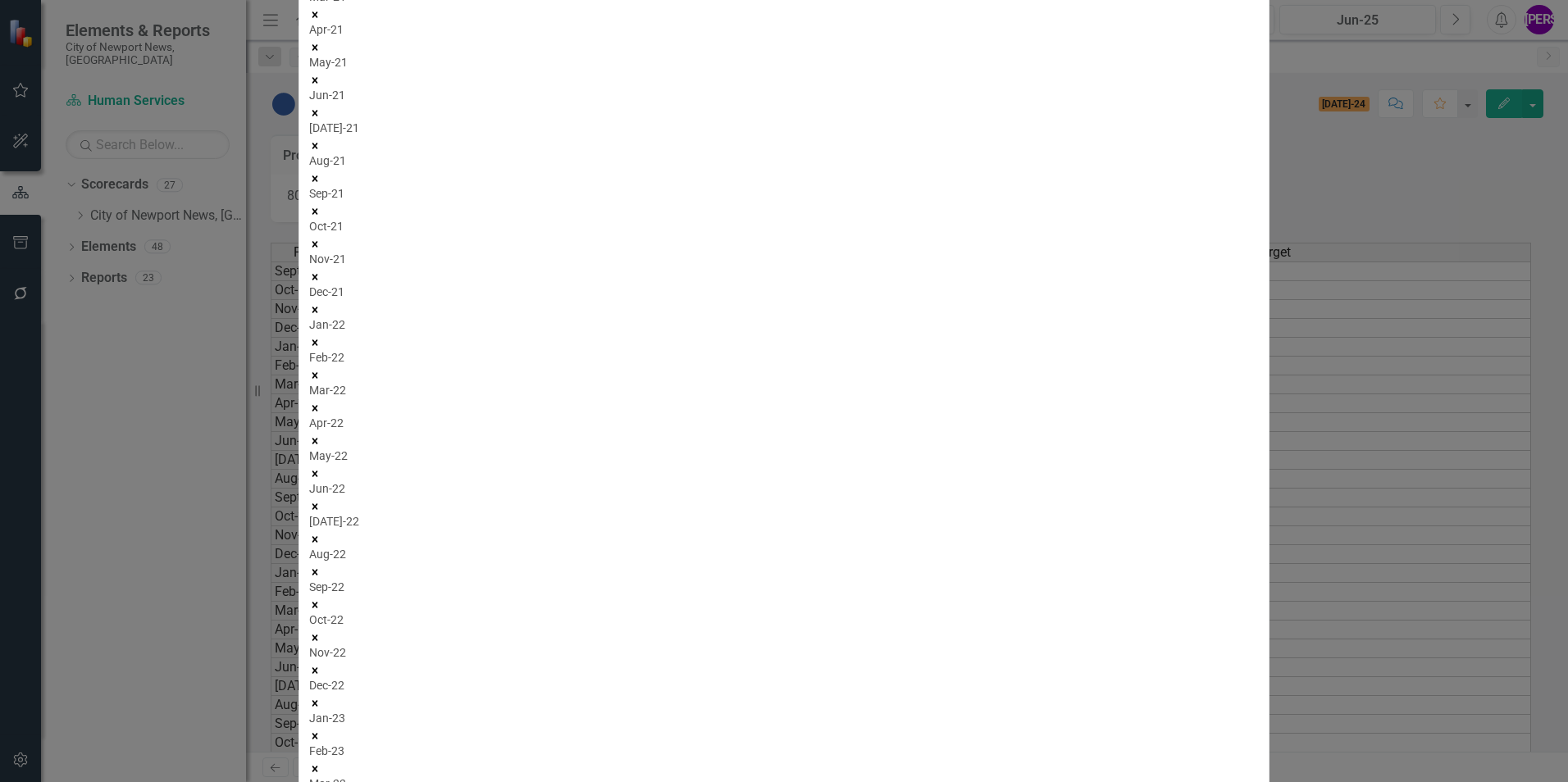 click 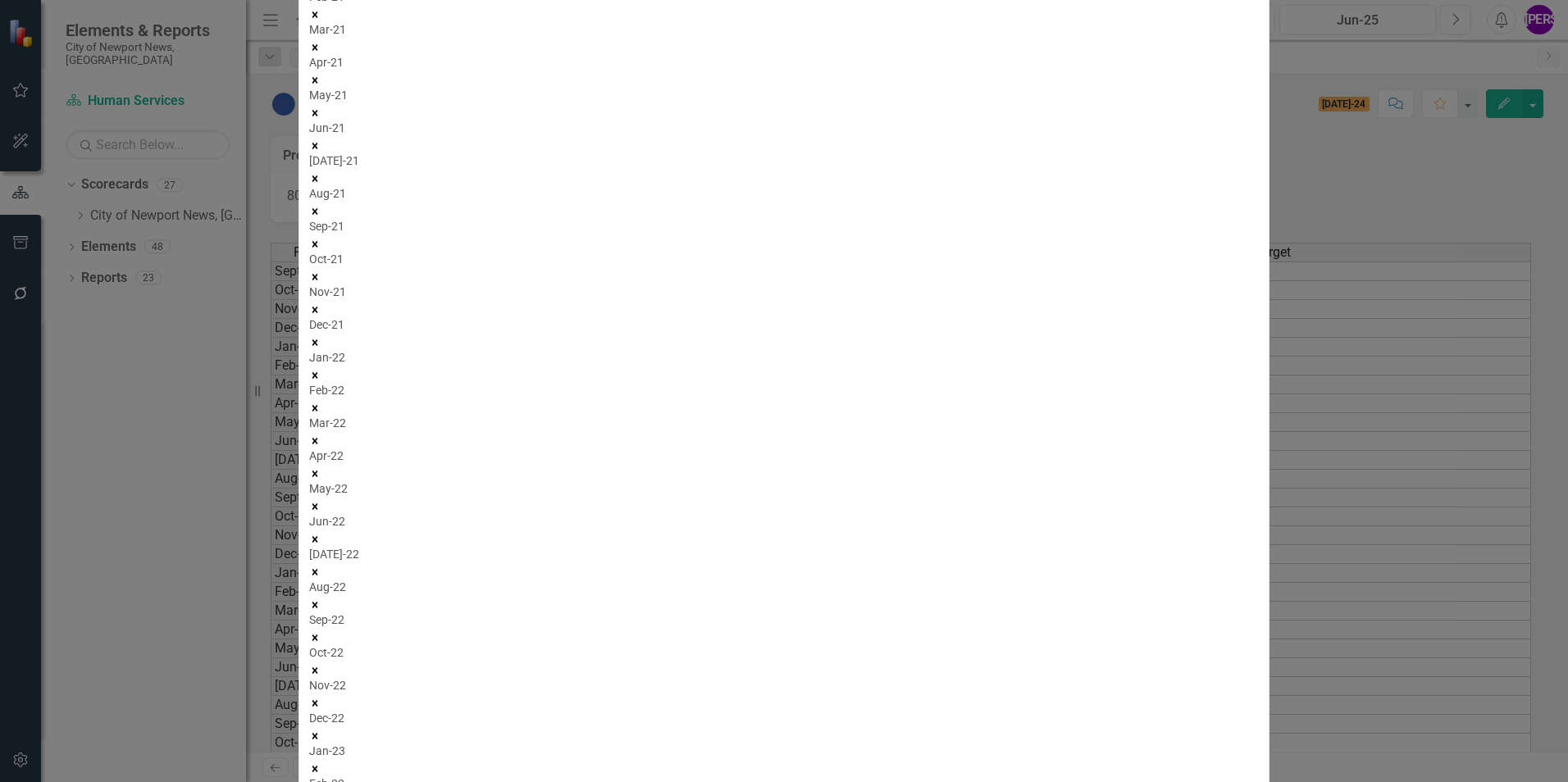 click 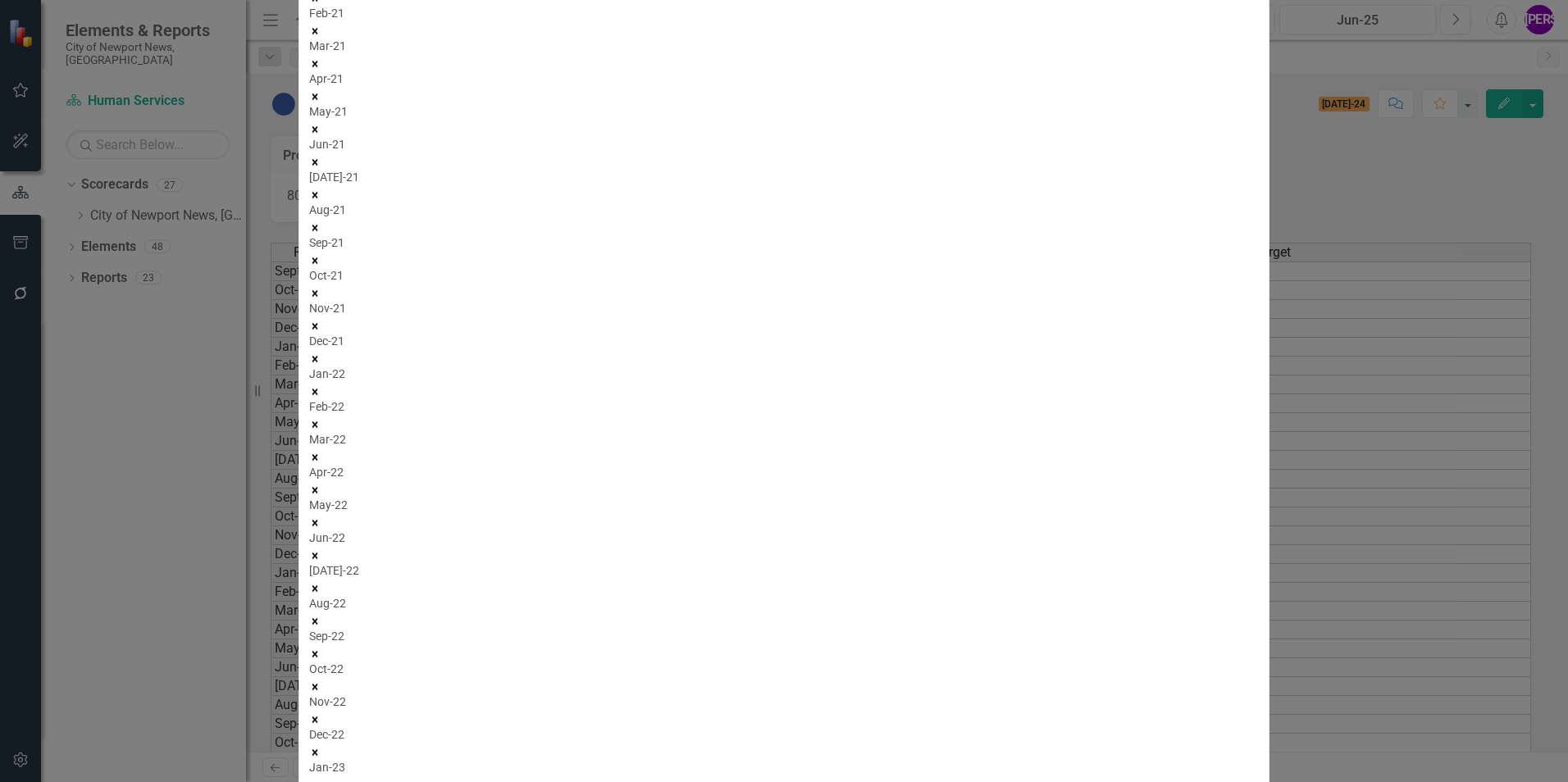 click 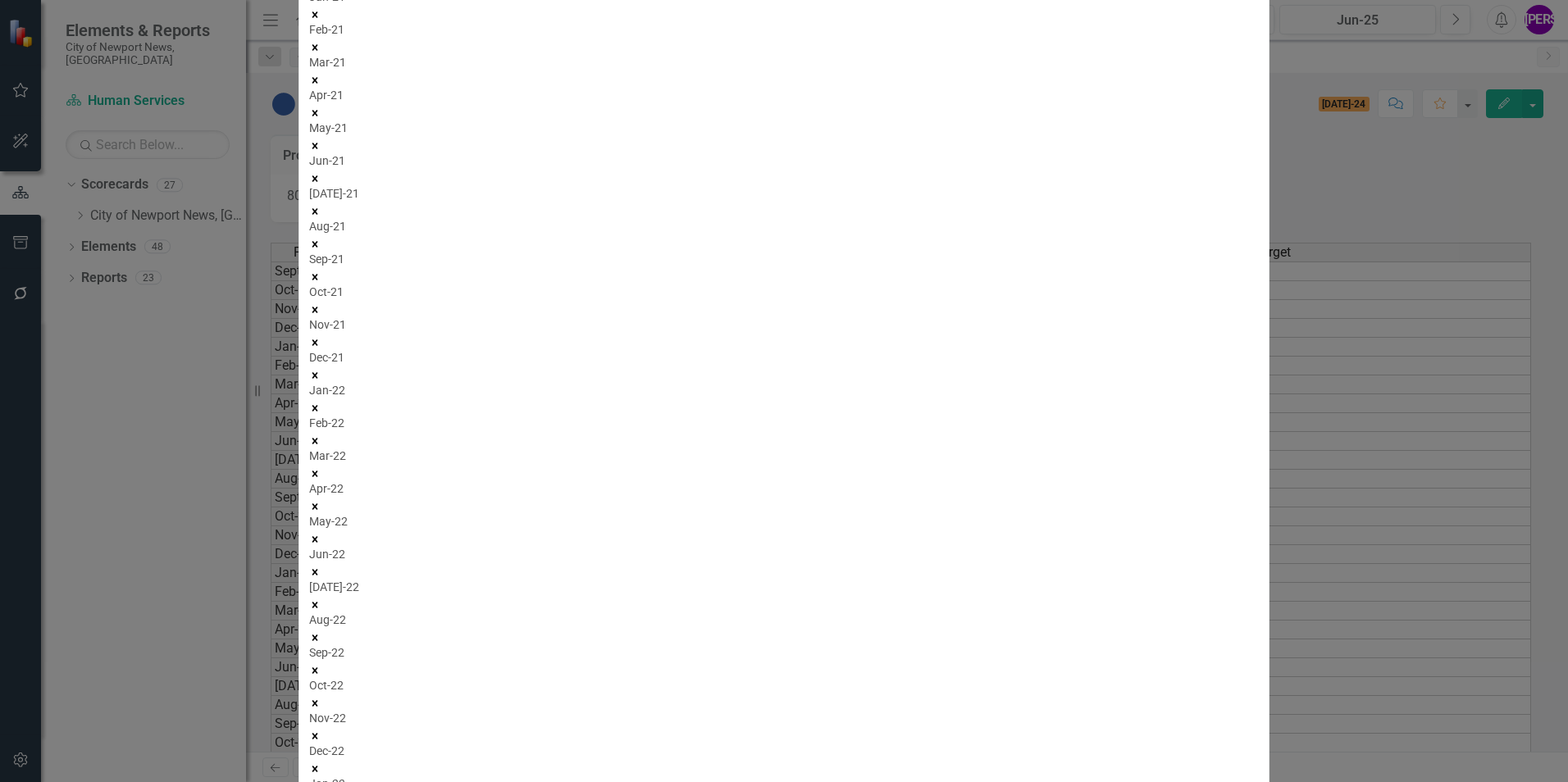 click 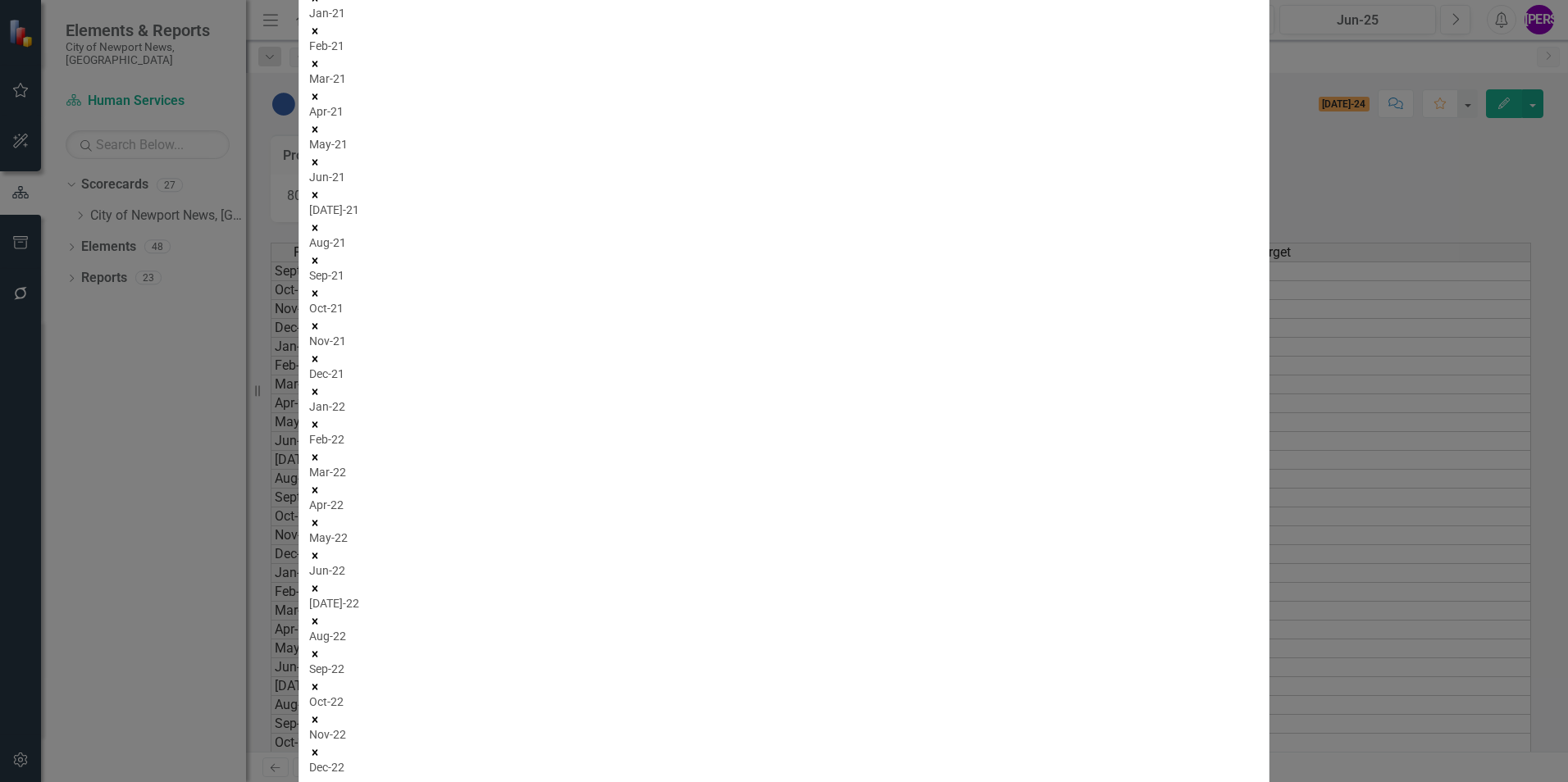 click 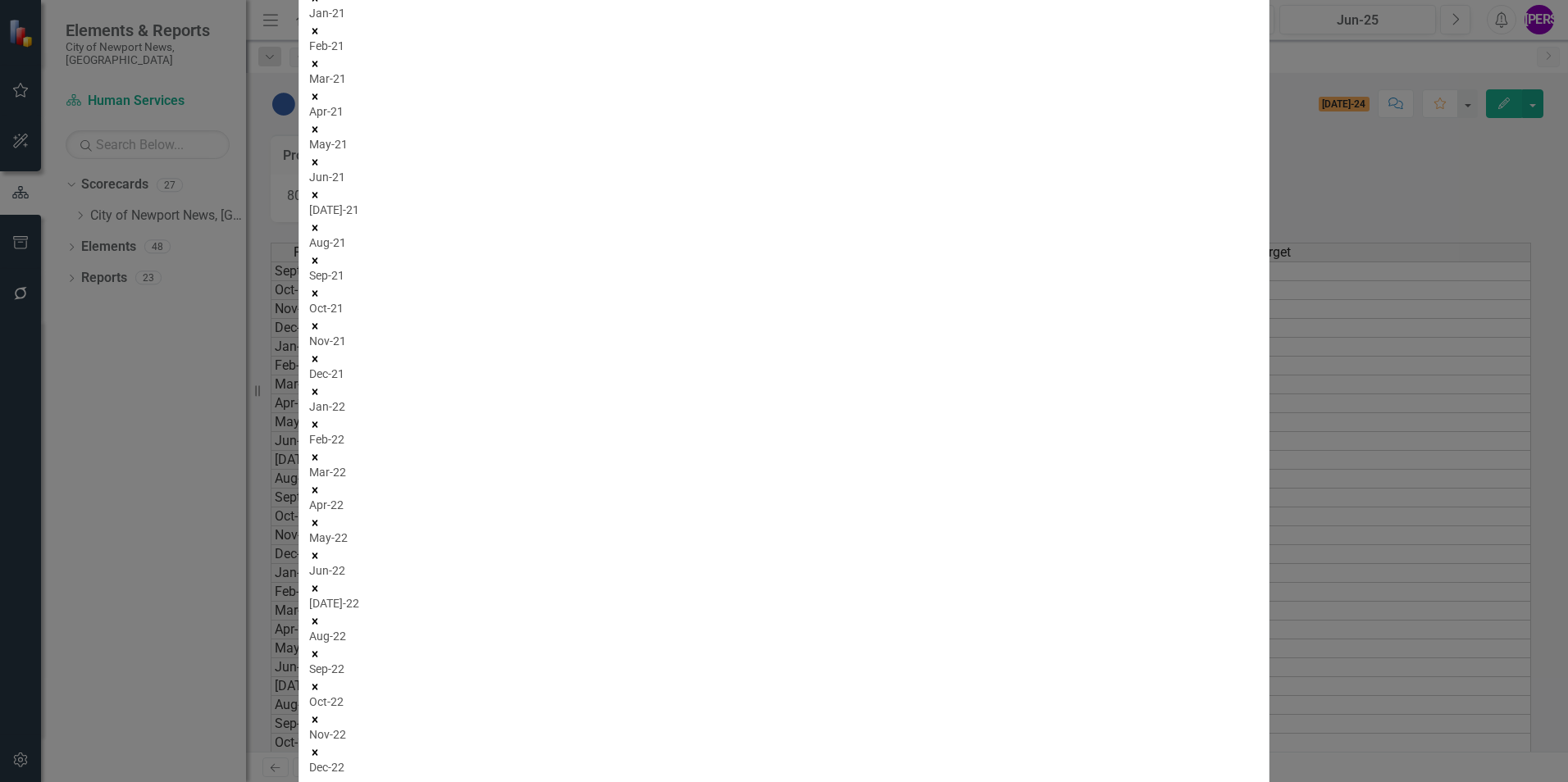 click 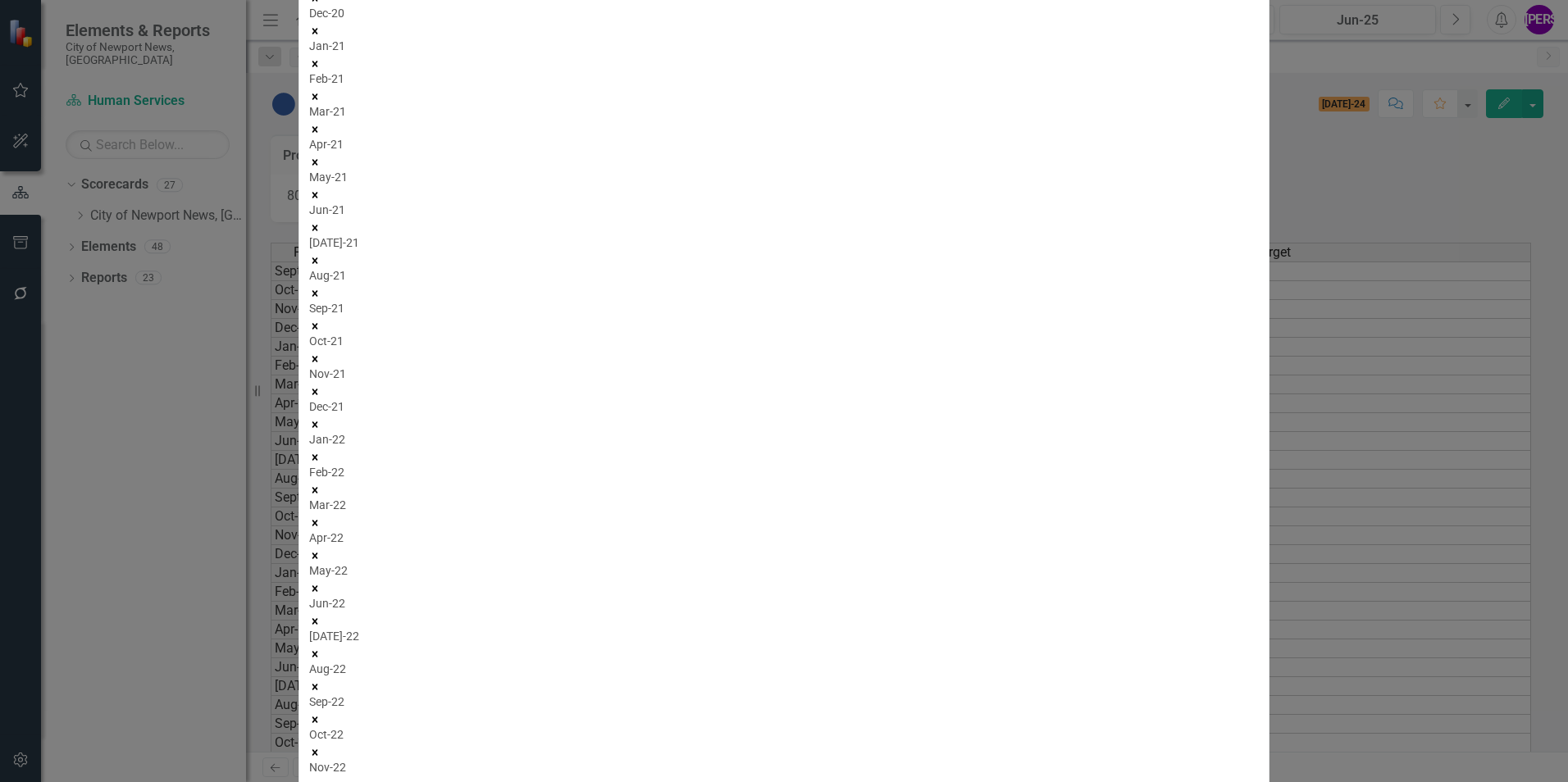 click 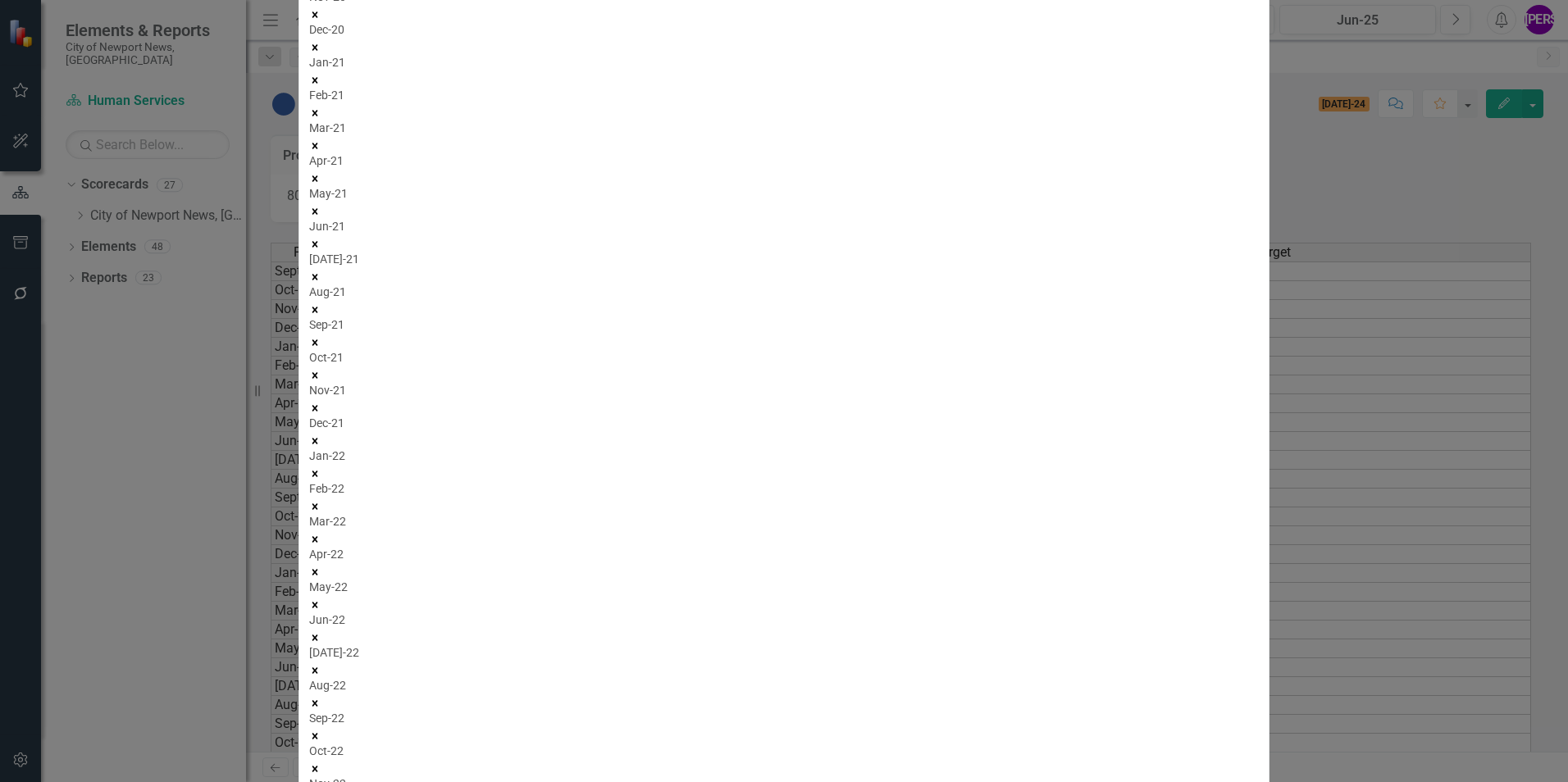 click 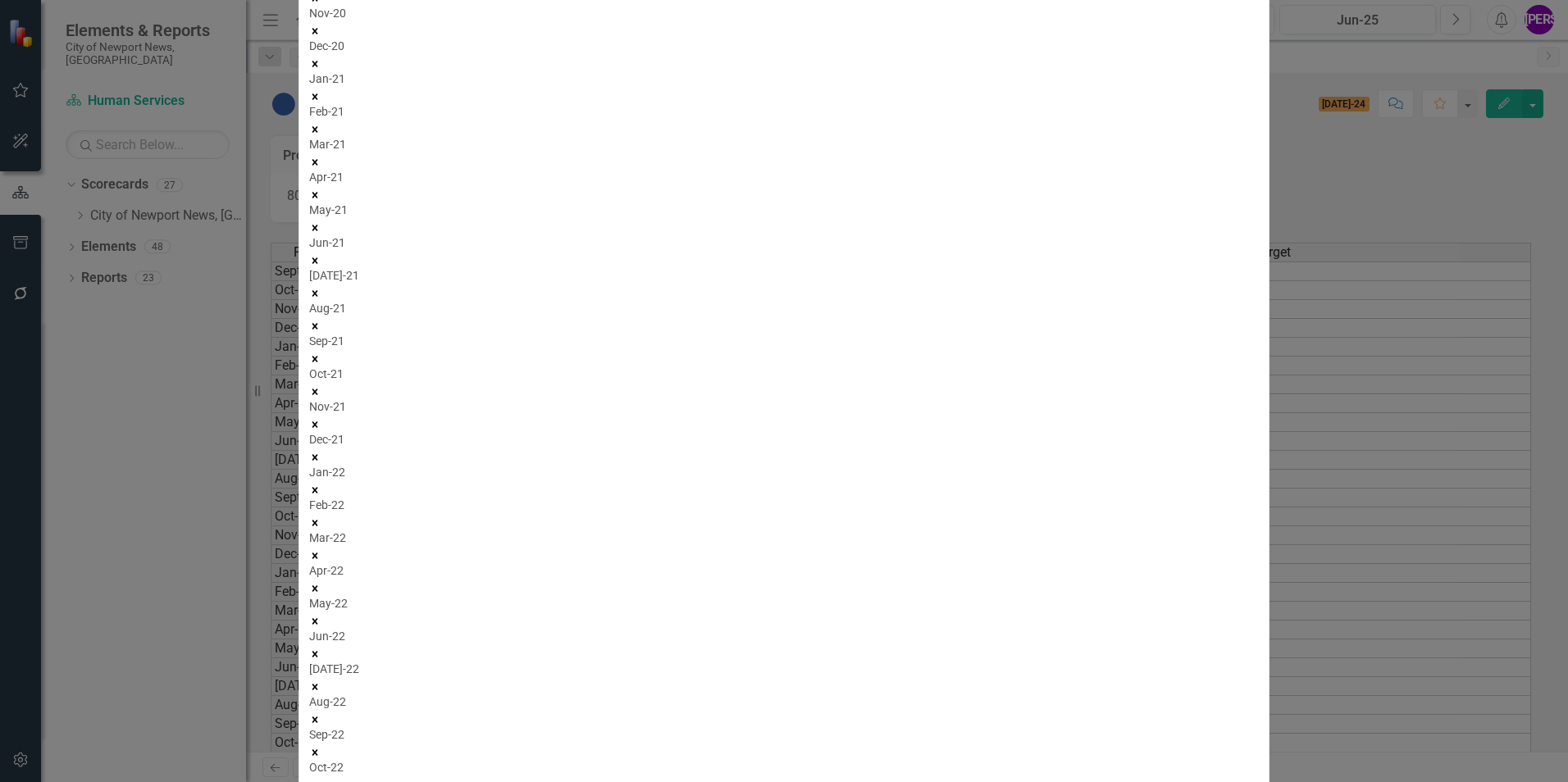 click 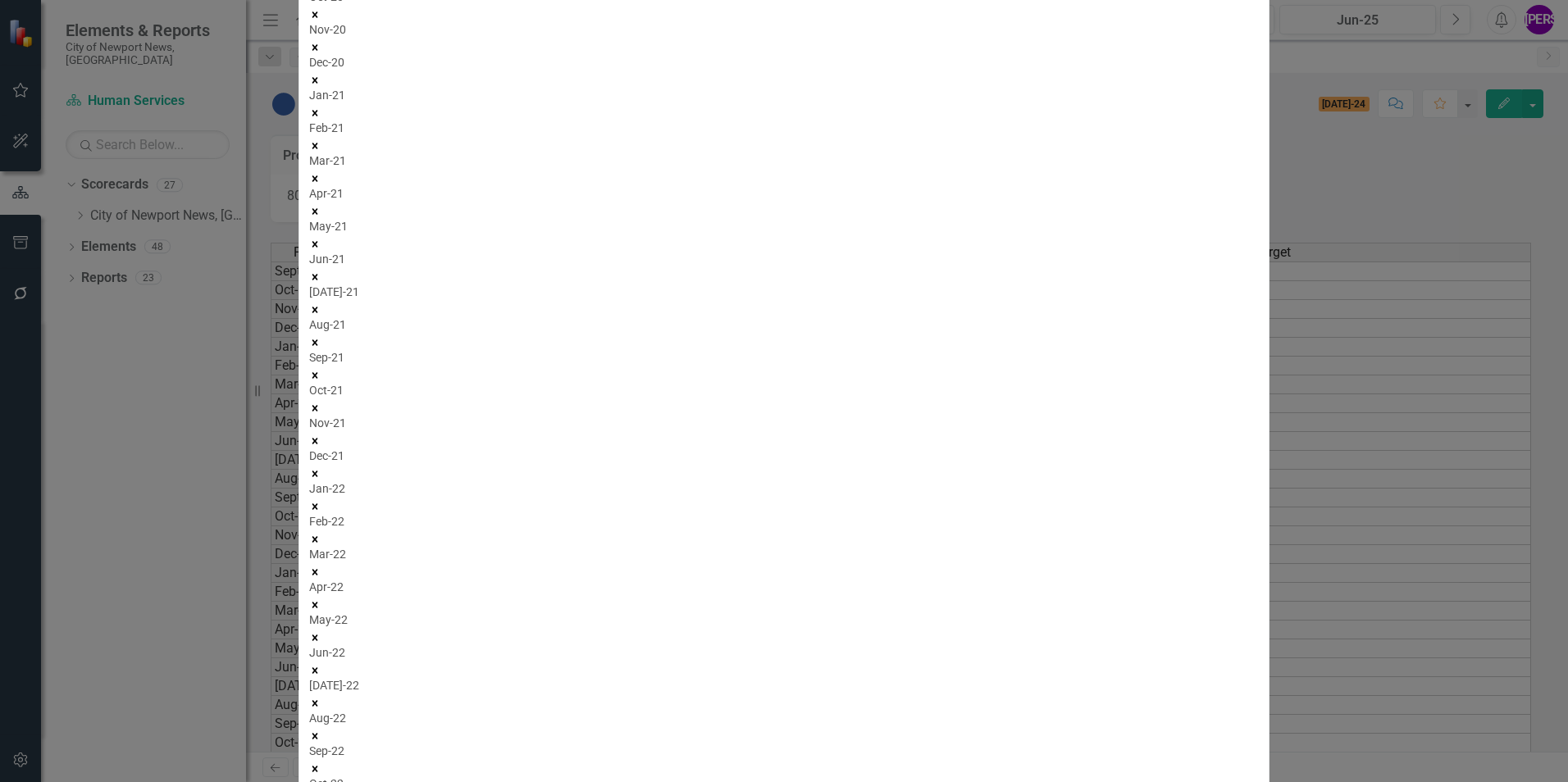 click 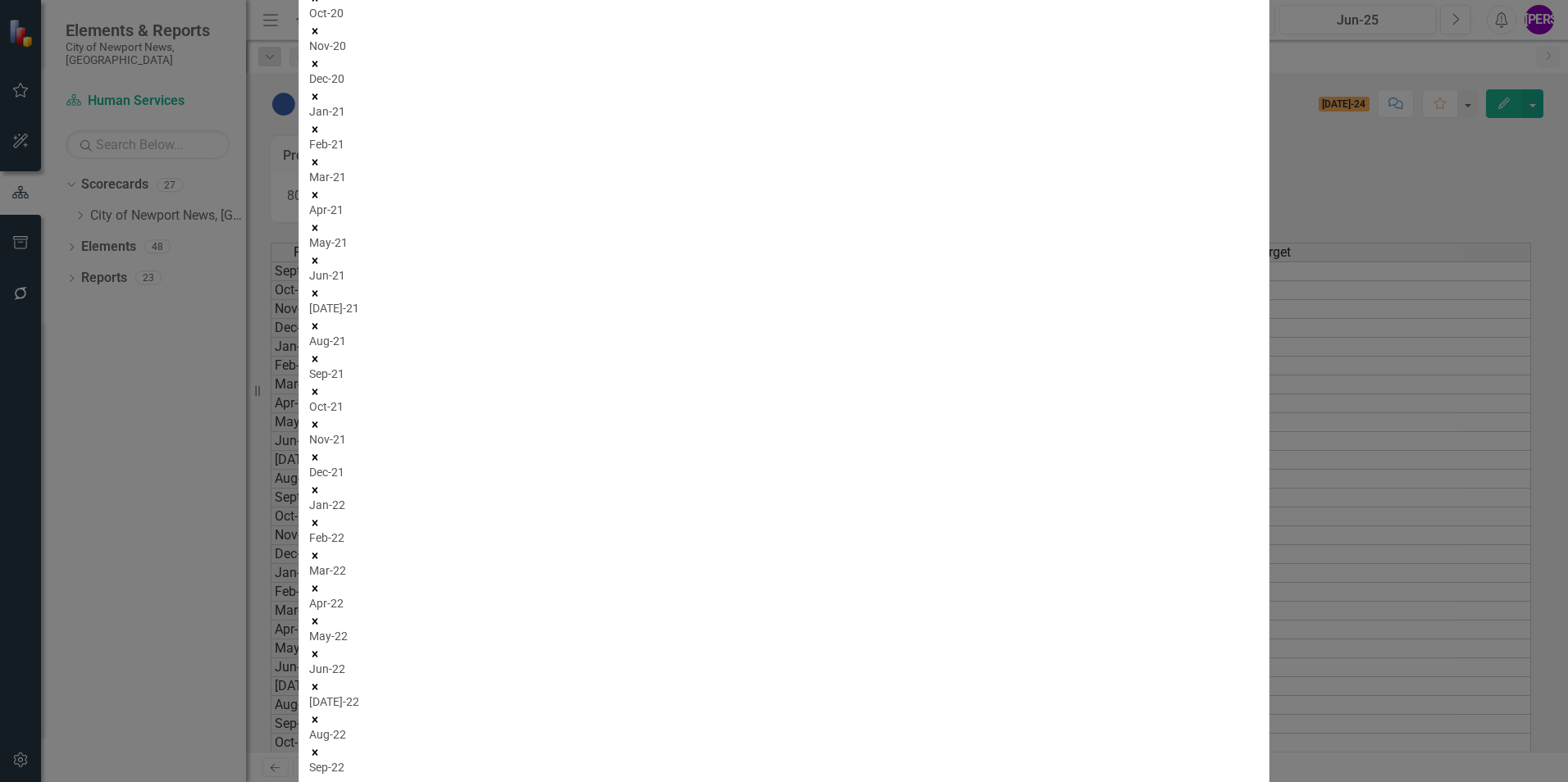 click 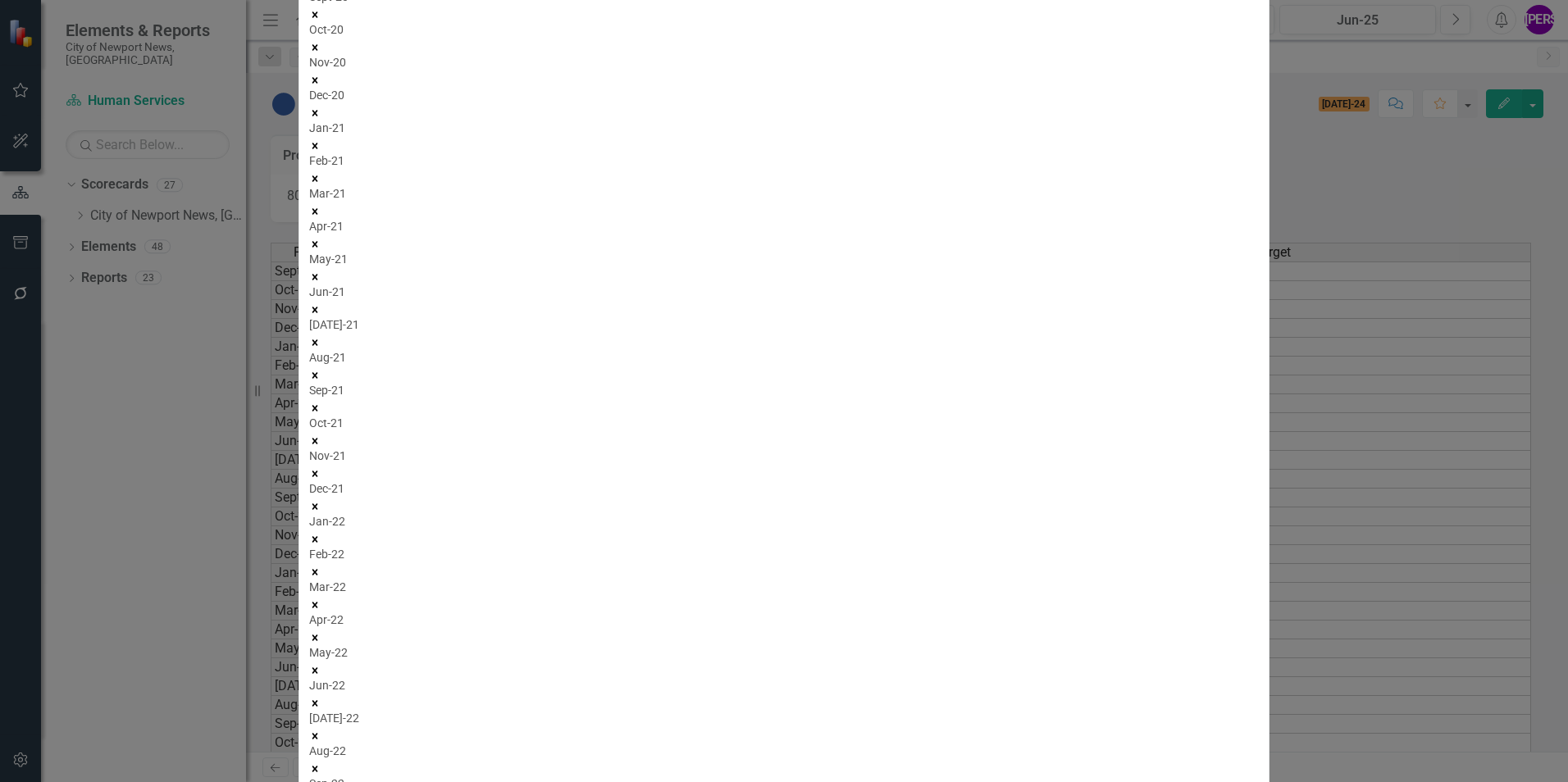 click on "Save" at bounding box center [377, 2484] 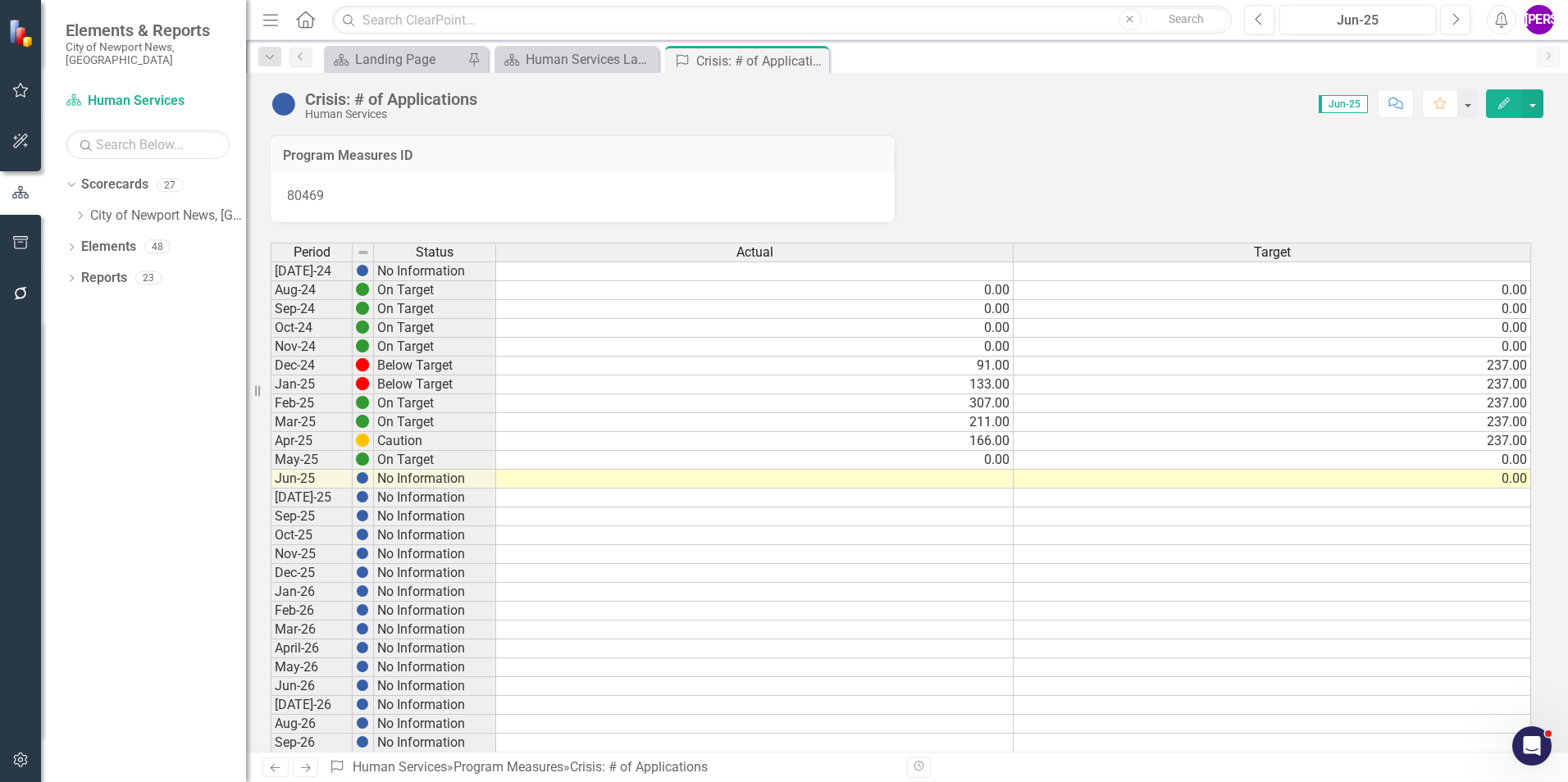 click on "[DATE]-25" at bounding box center (312, 498) 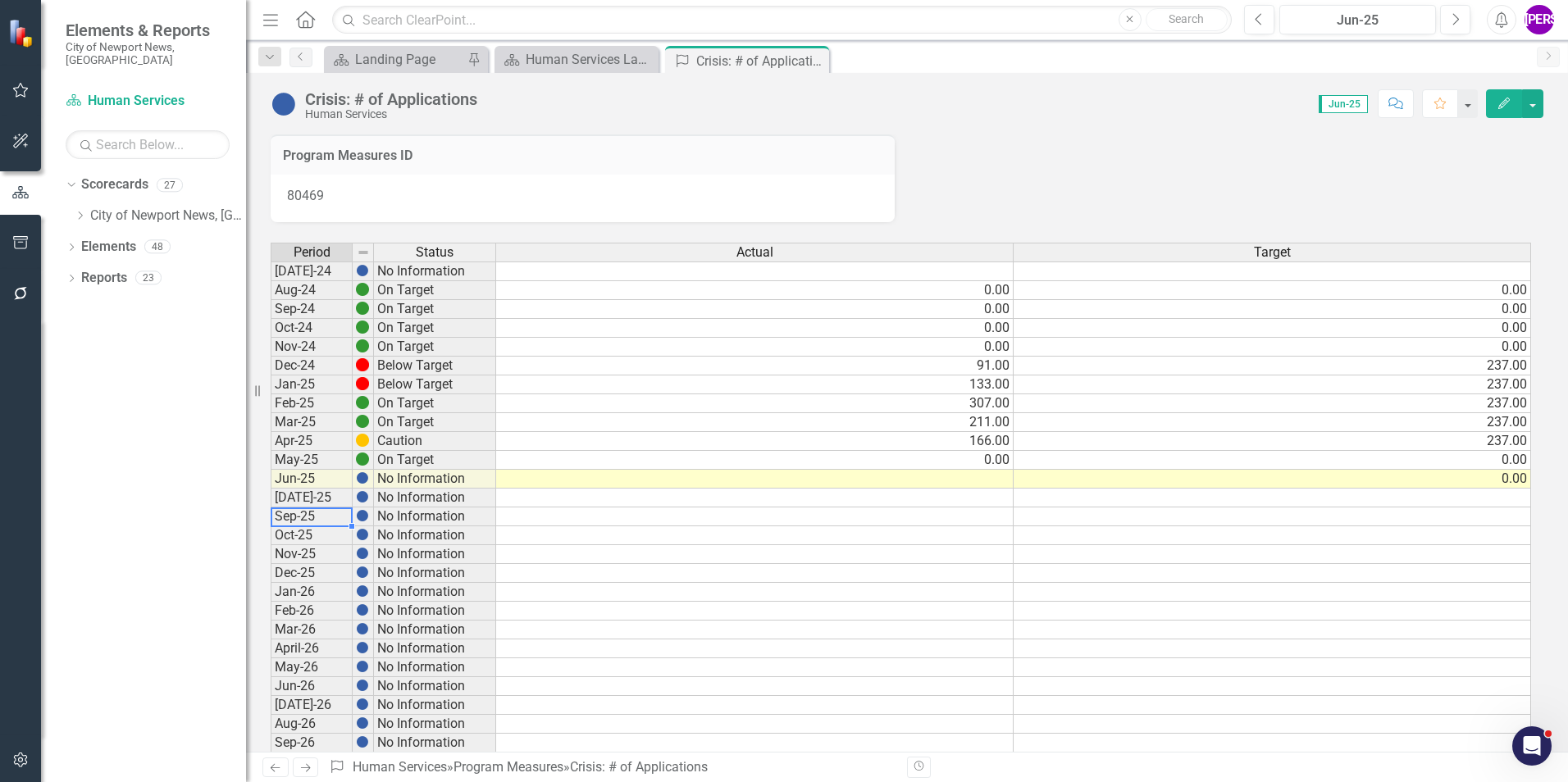 click on "Sep-25" at bounding box center (312, 516) 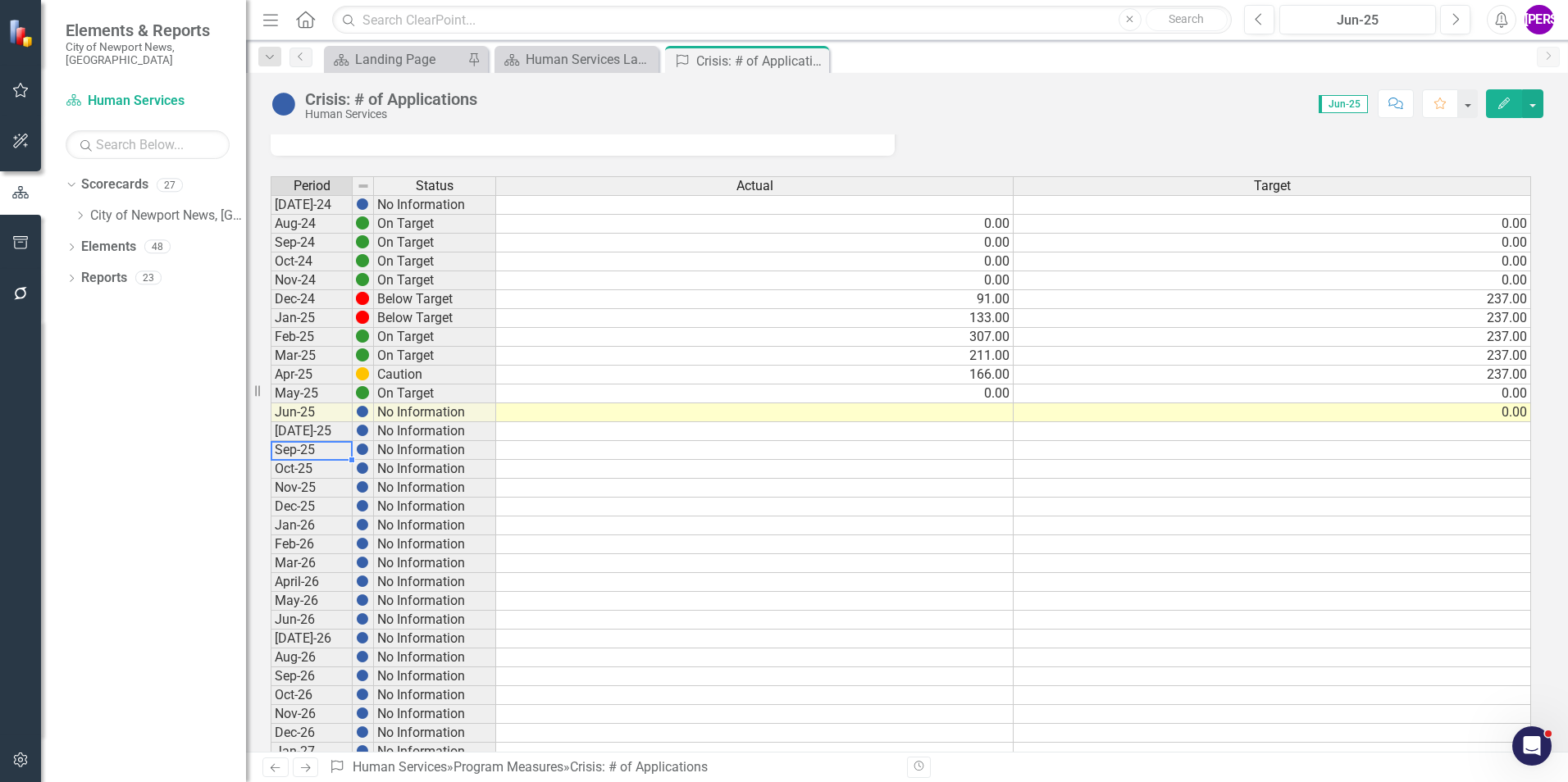 scroll, scrollTop: 62, scrollLeft: 0, axis: vertical 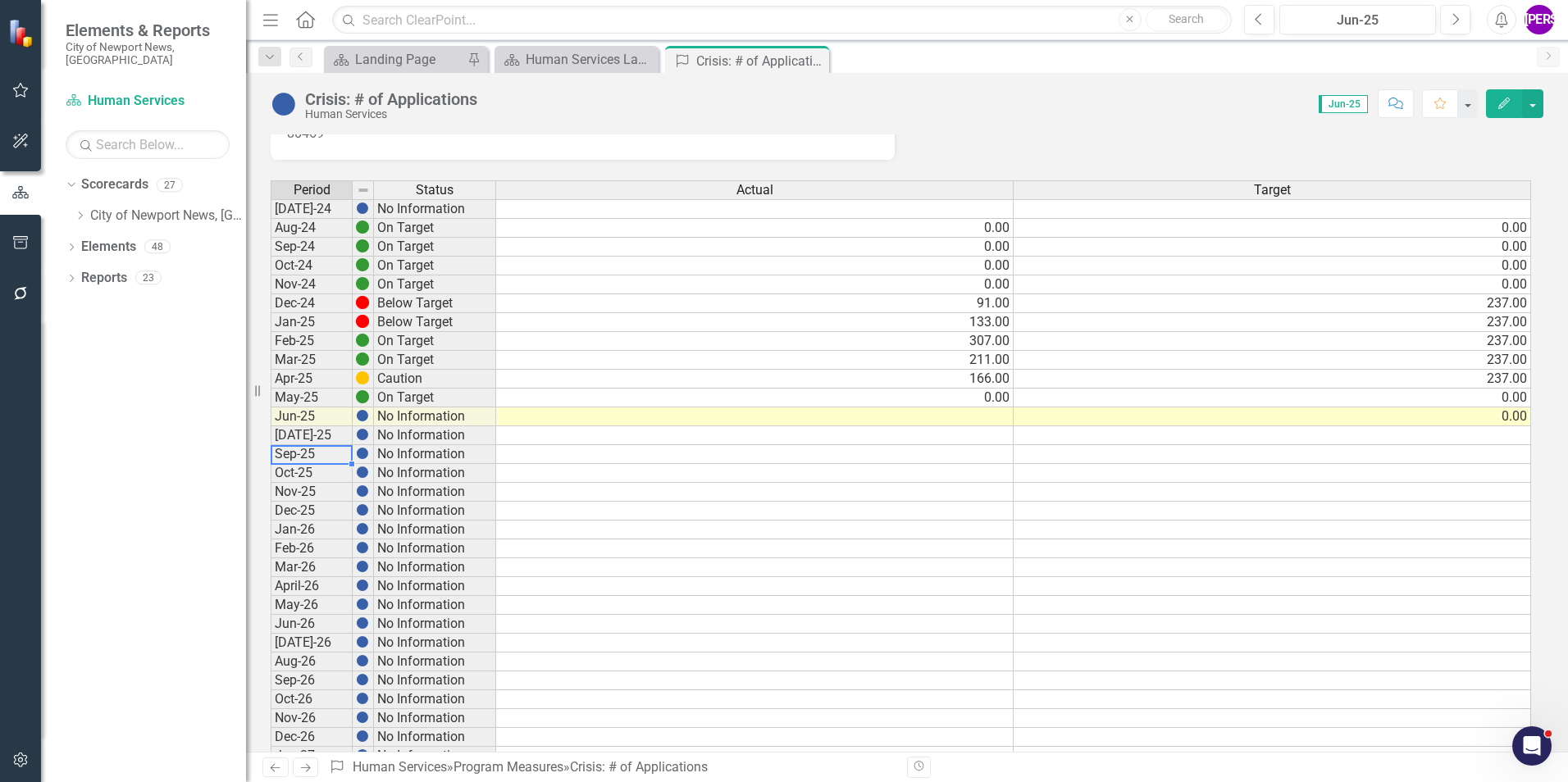 click on "Edit" at bounding box center [1504, 103] 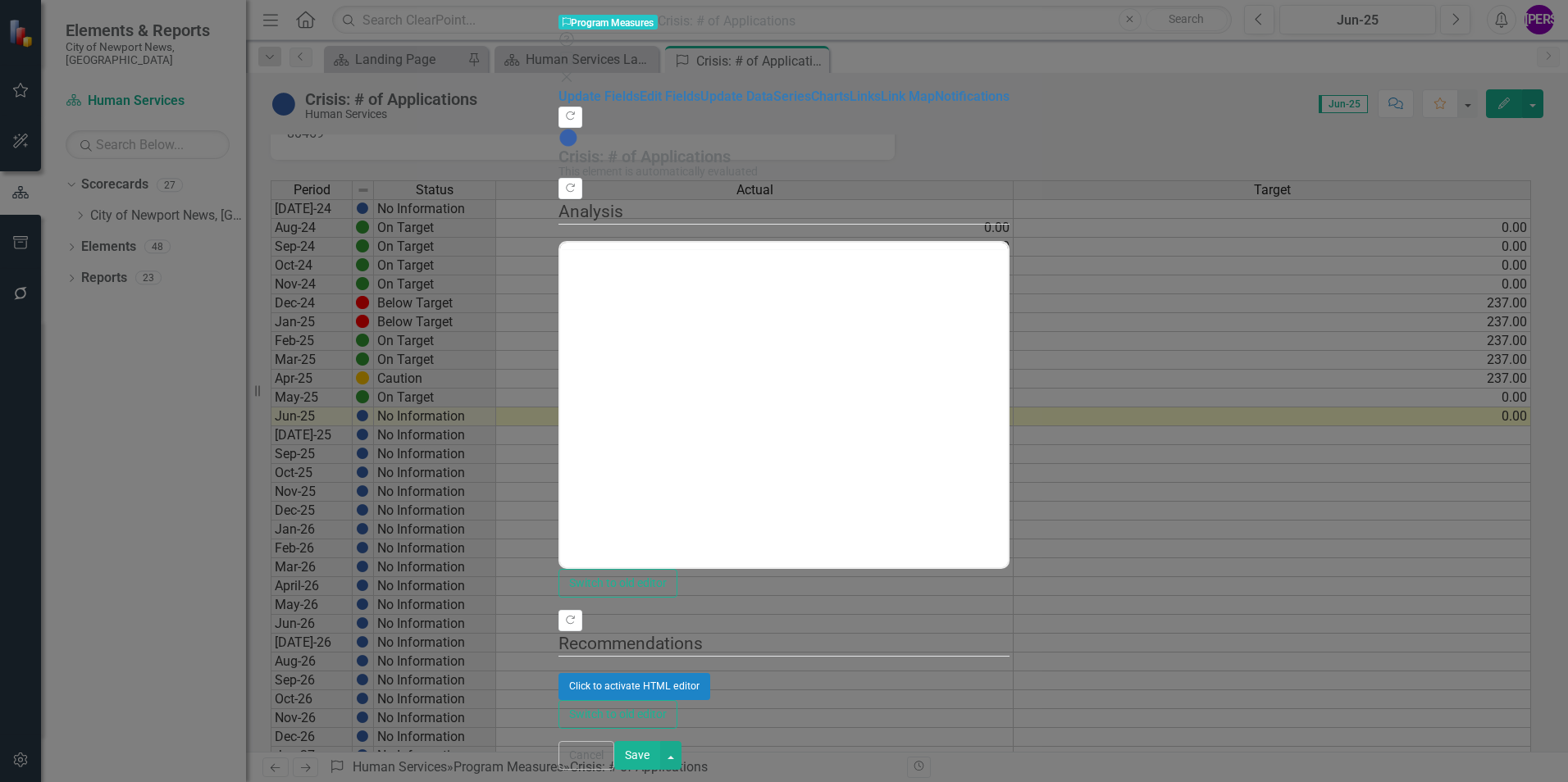 scroll, scrollTop: 0, scrollLeft: 0, axis: both 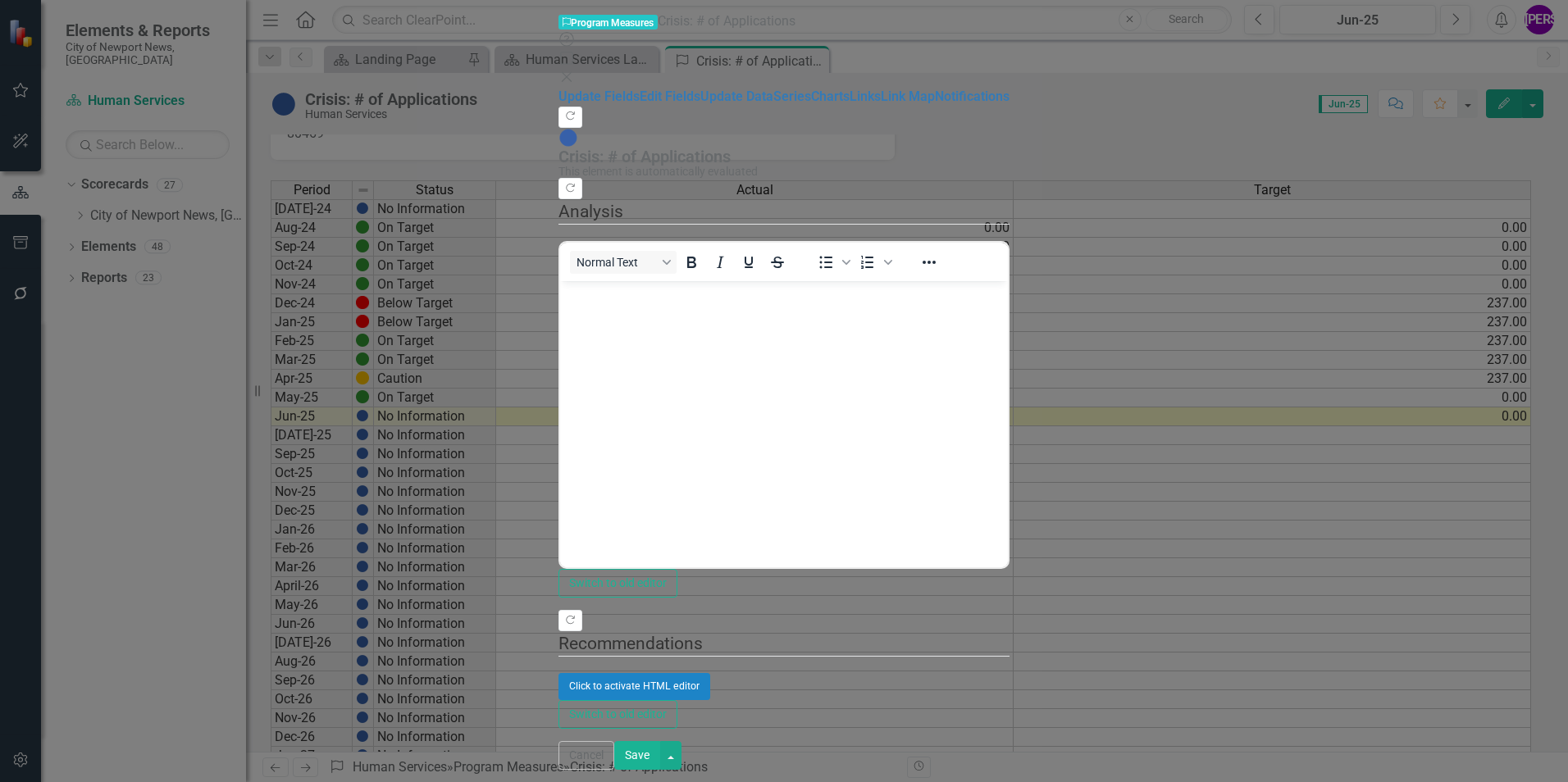 click on "Program Measures Program Measures Crisis: # of Applications Help Maximize Close" at bounding box center [784, 49] 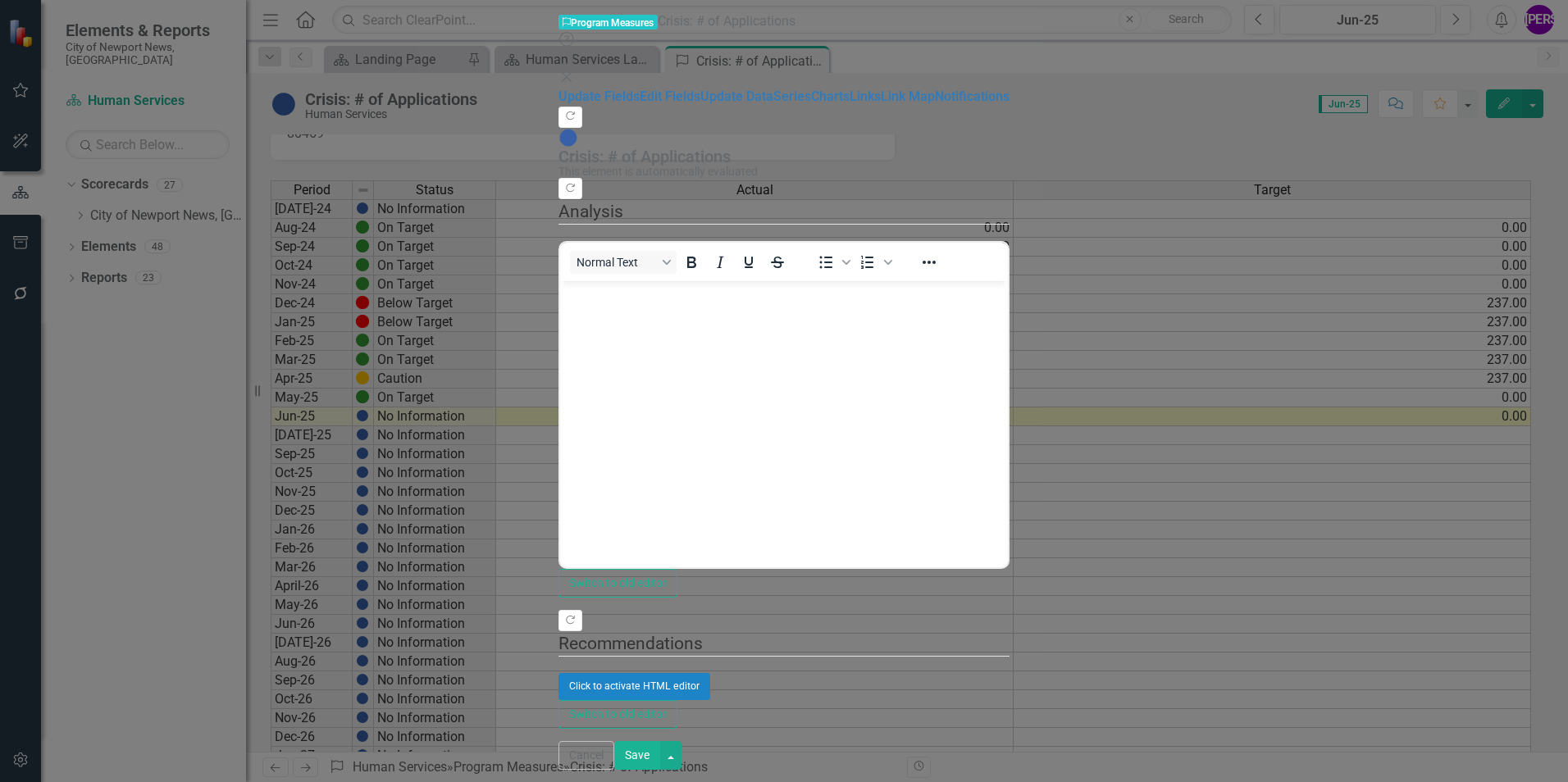 click on "Close" 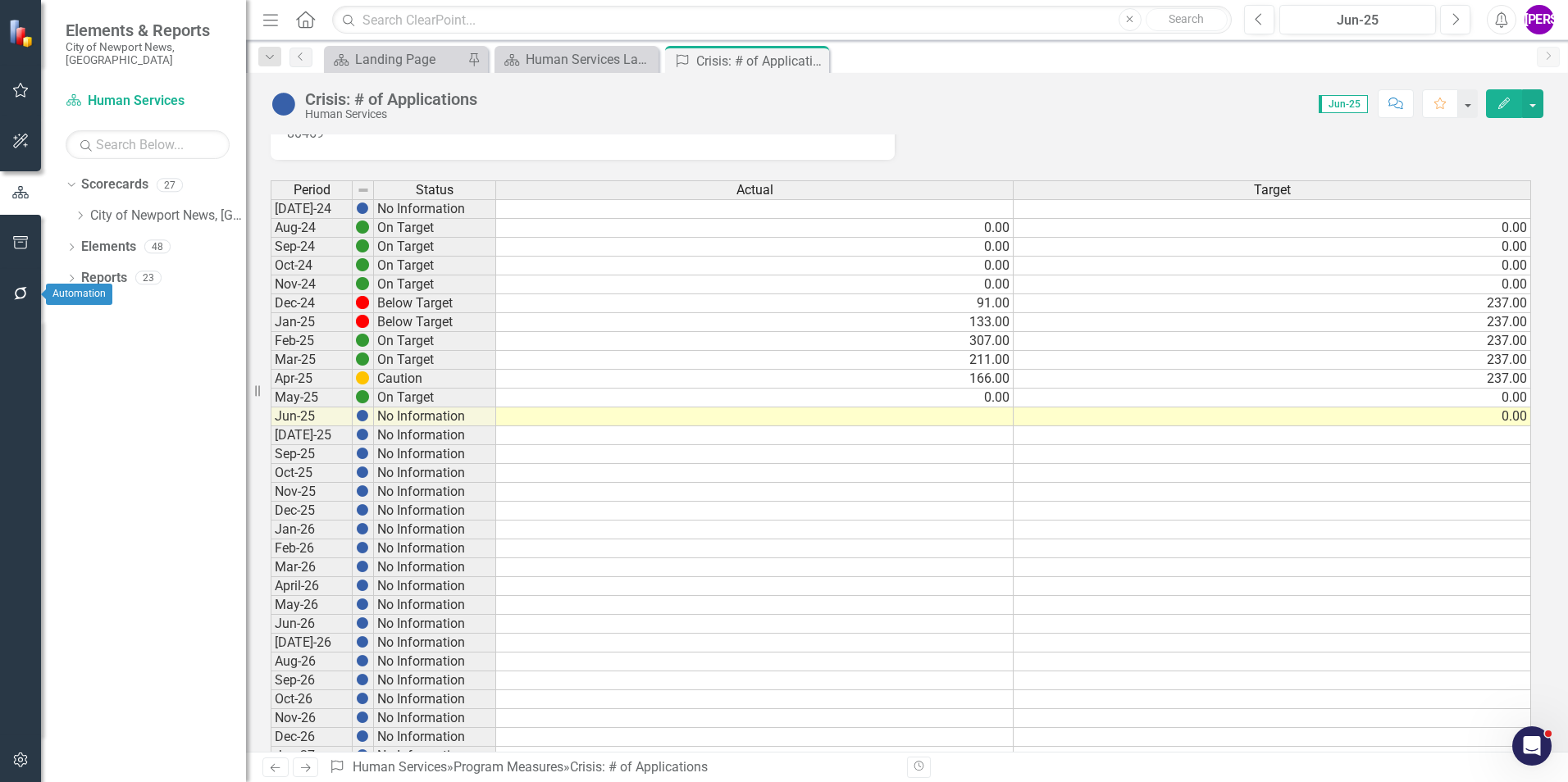 click 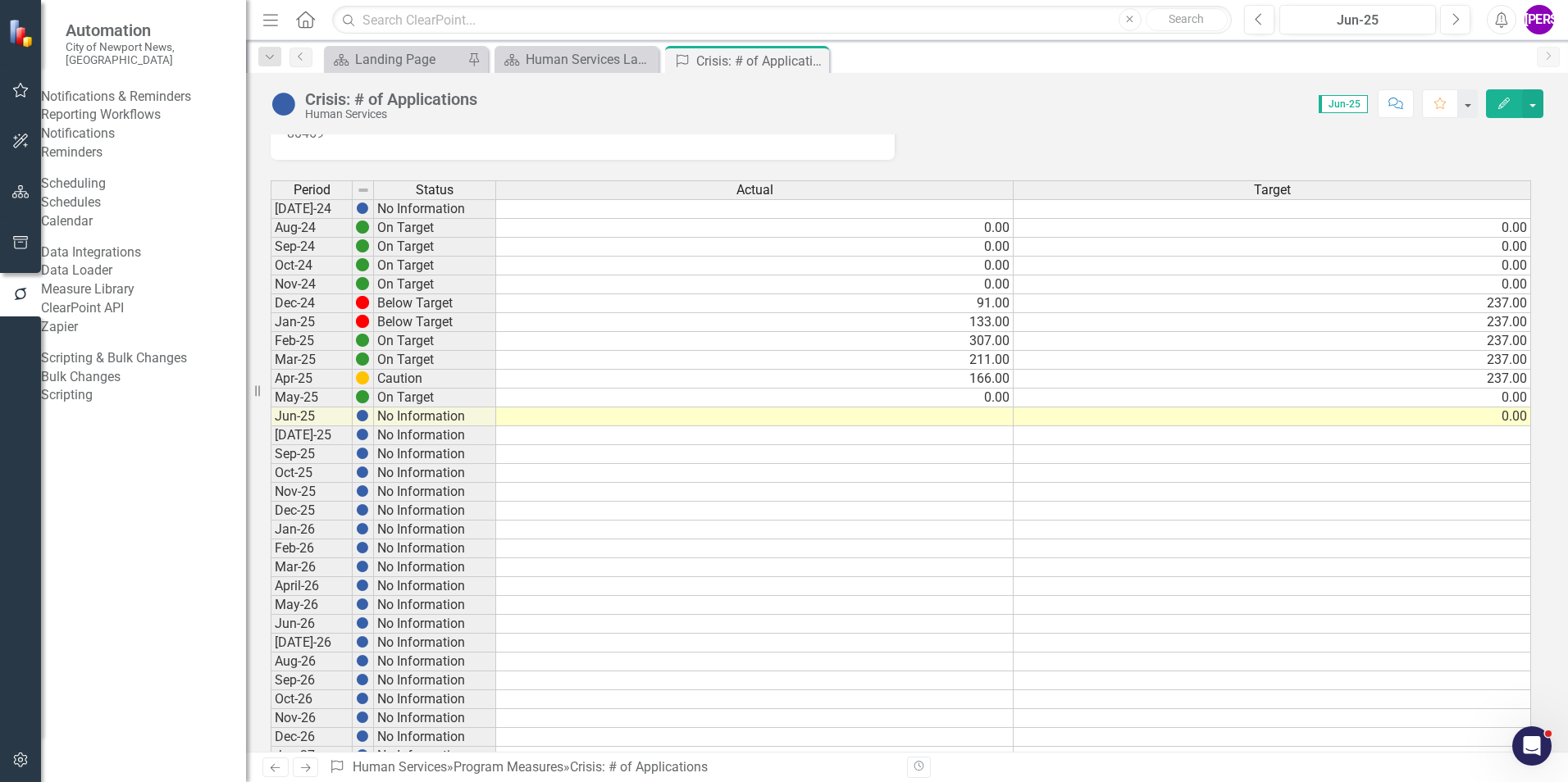 click 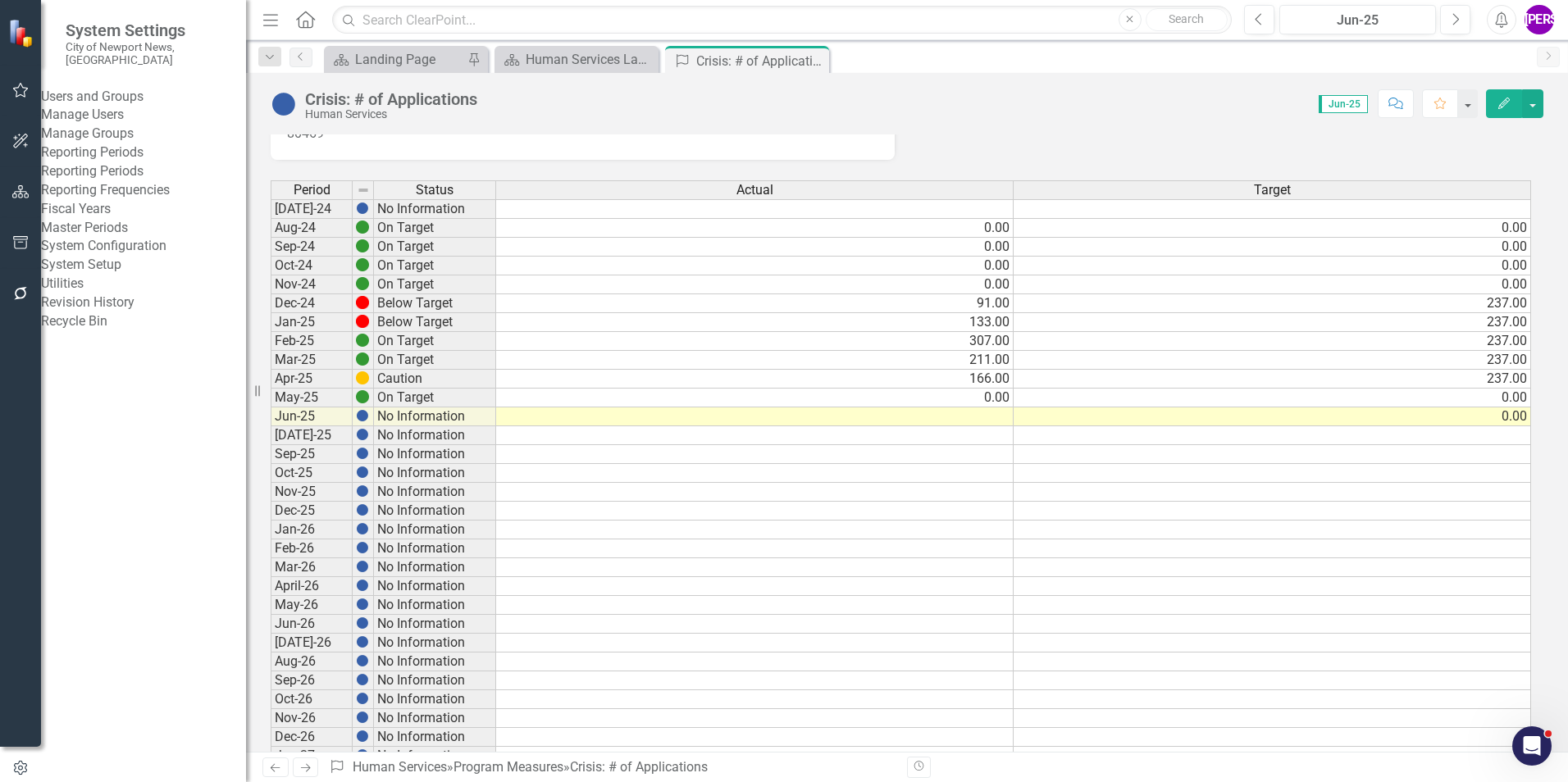 click on "Reporting Periods" at bounding box center (144, 171) 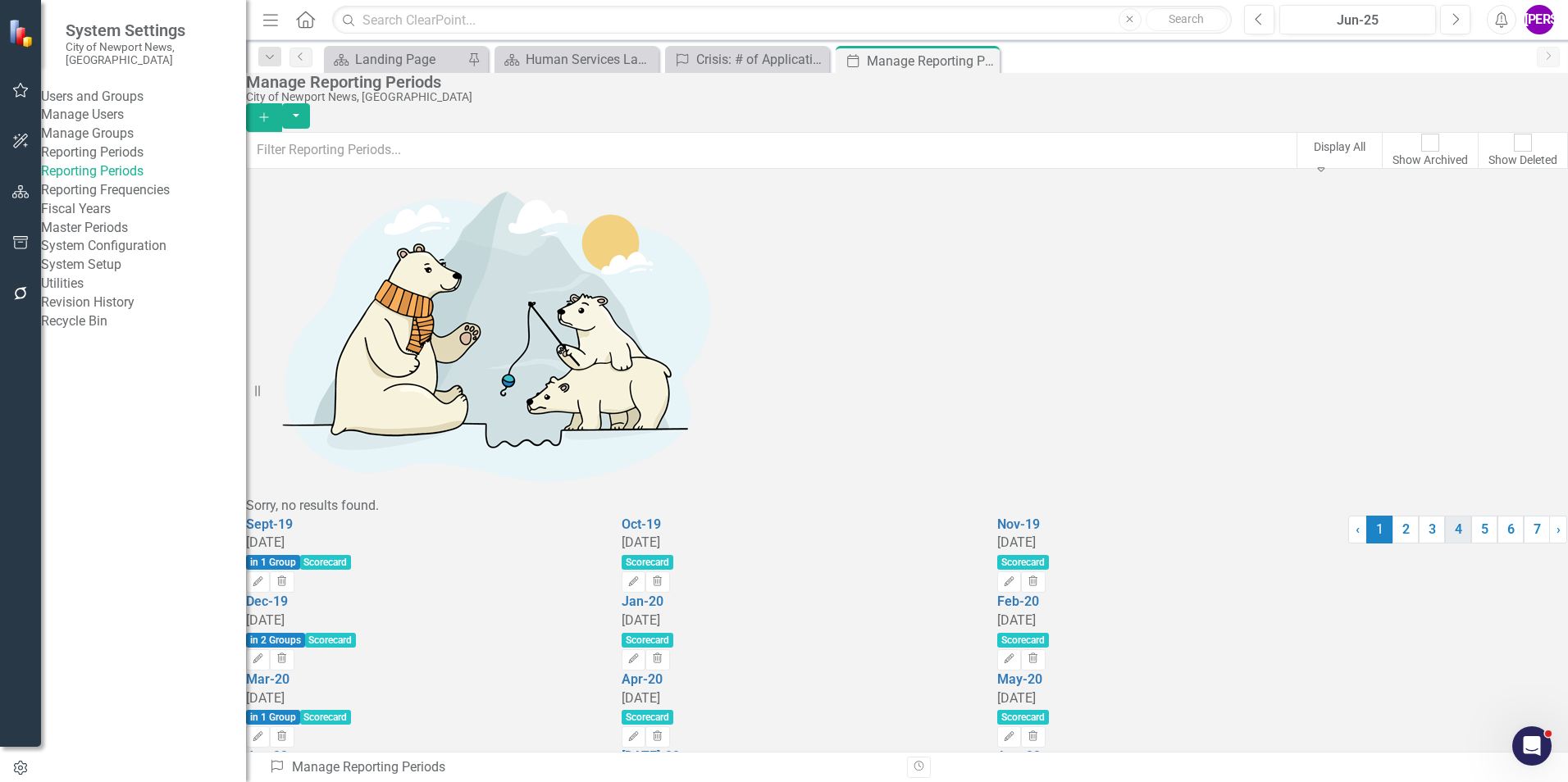 click on "4" at bounding box center [1458, 530] 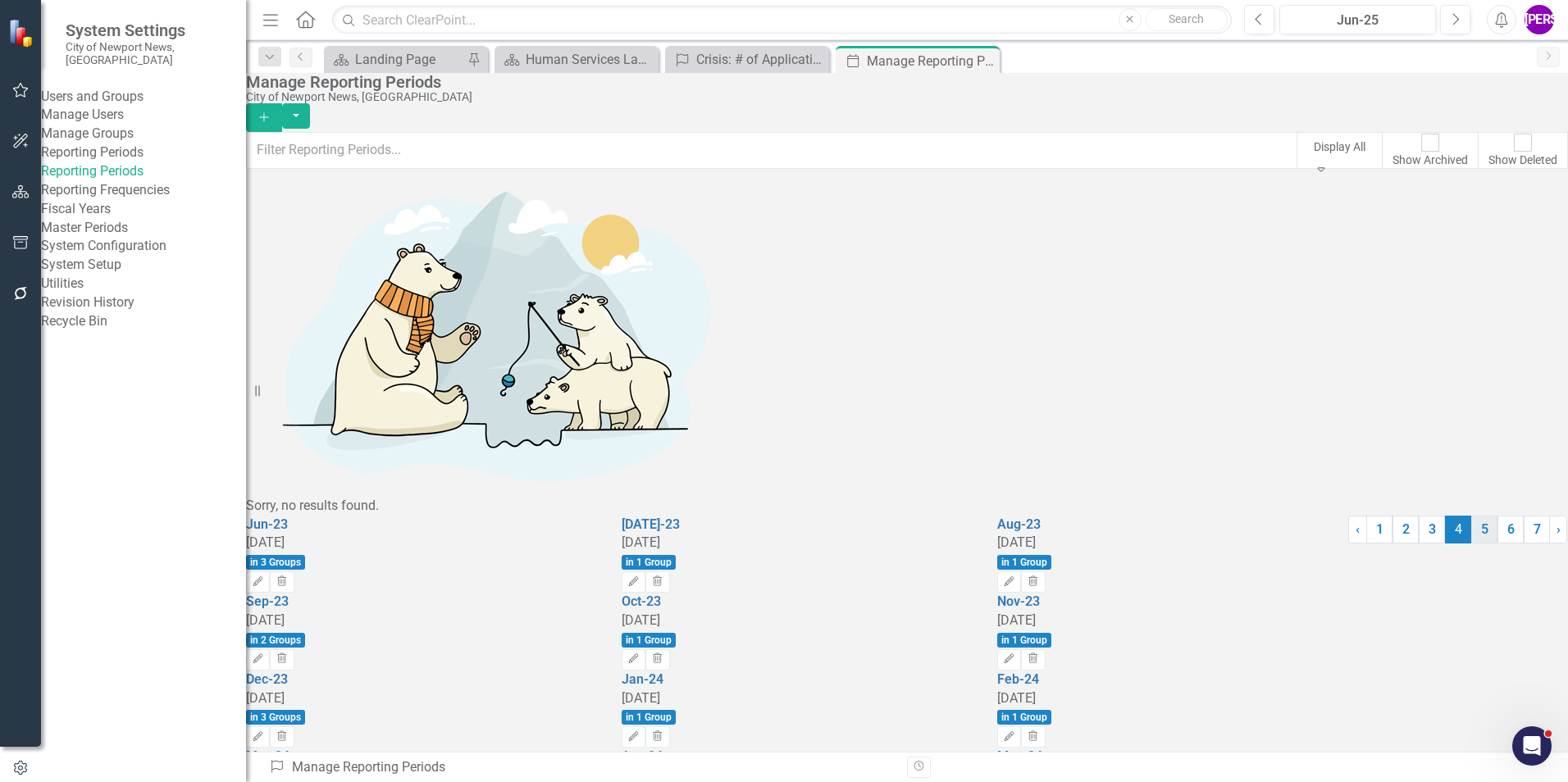 click on "5" at bounding box center [1484, 530] 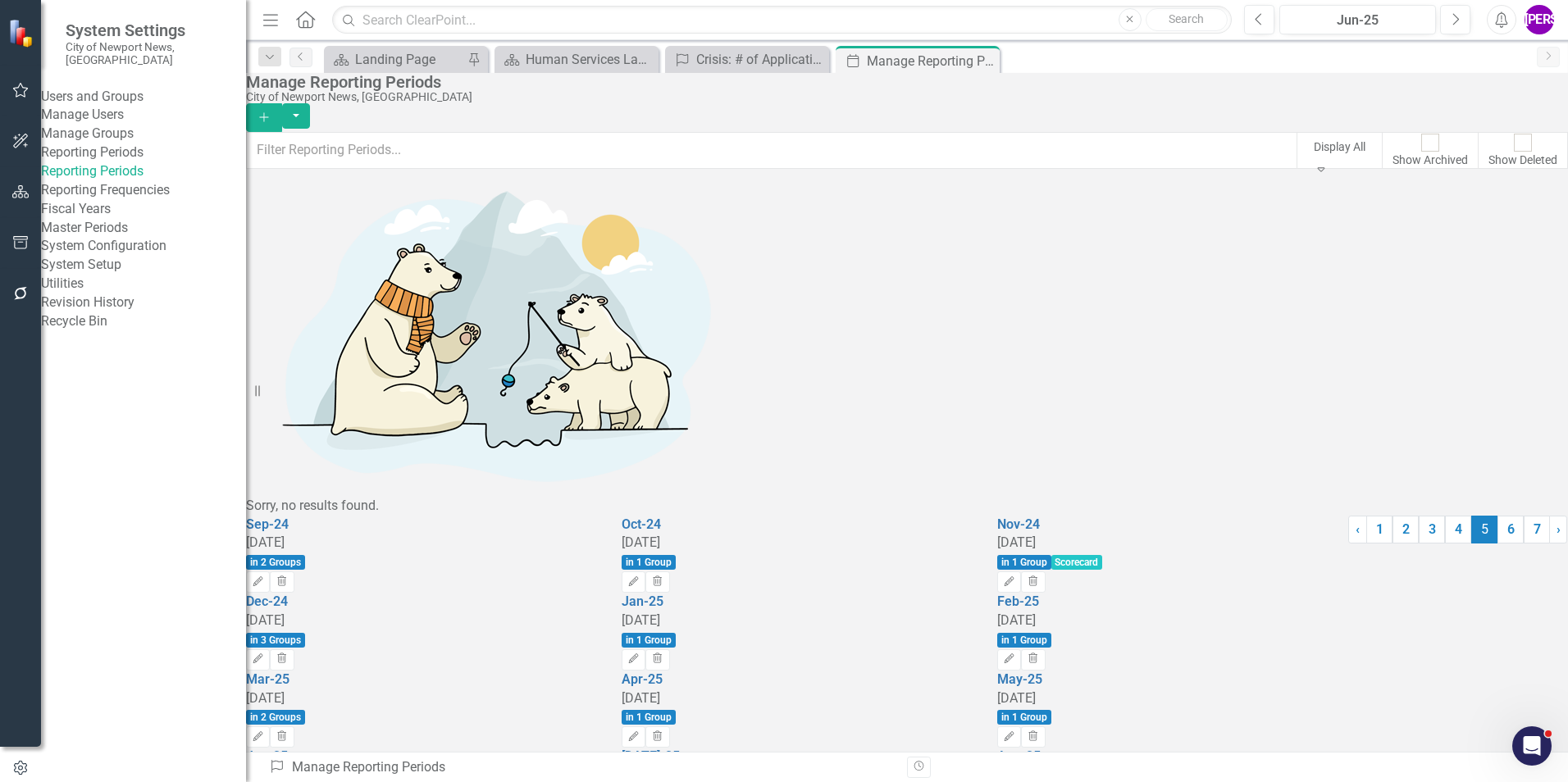 click 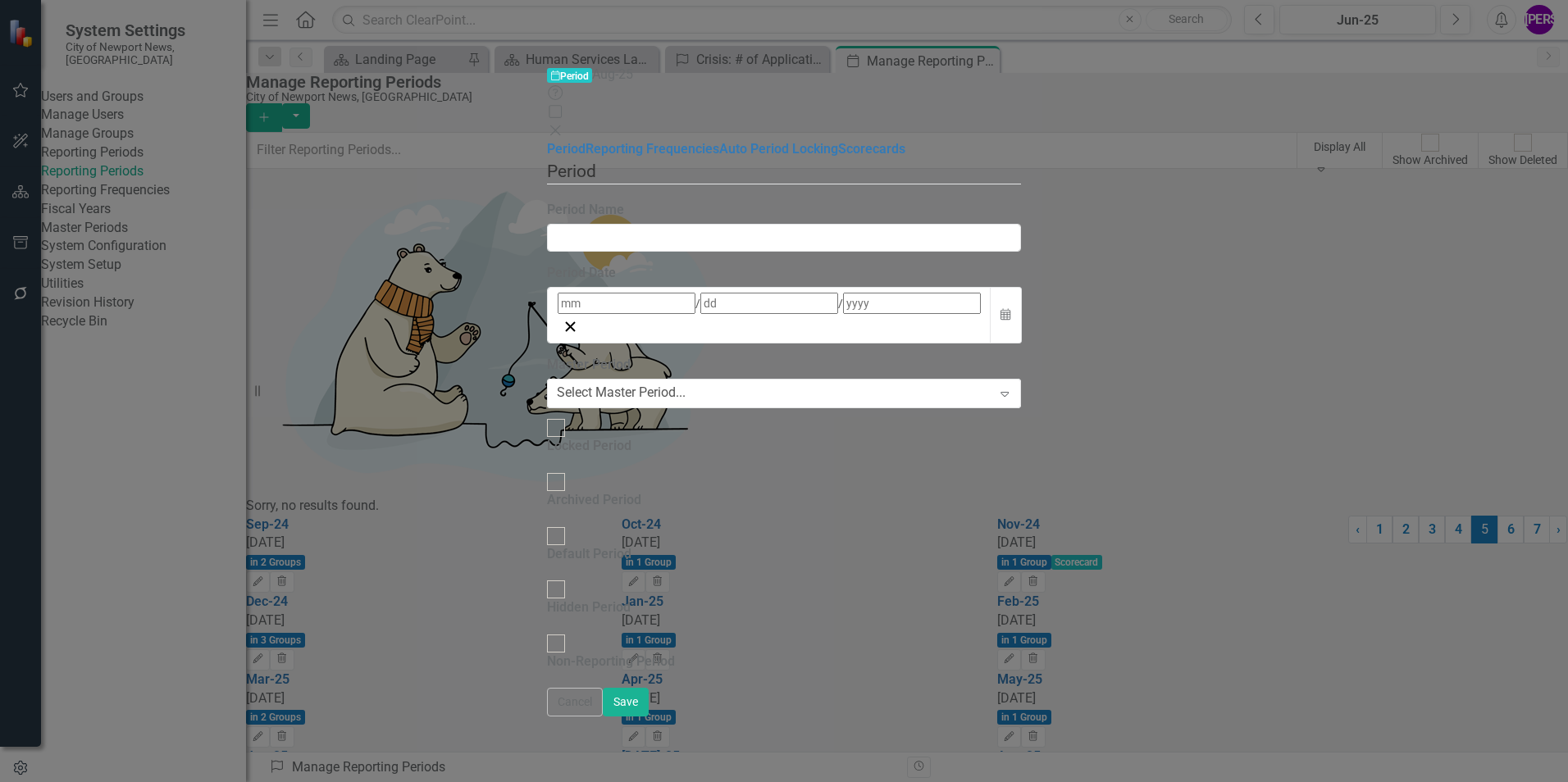 type on "Aug-25" 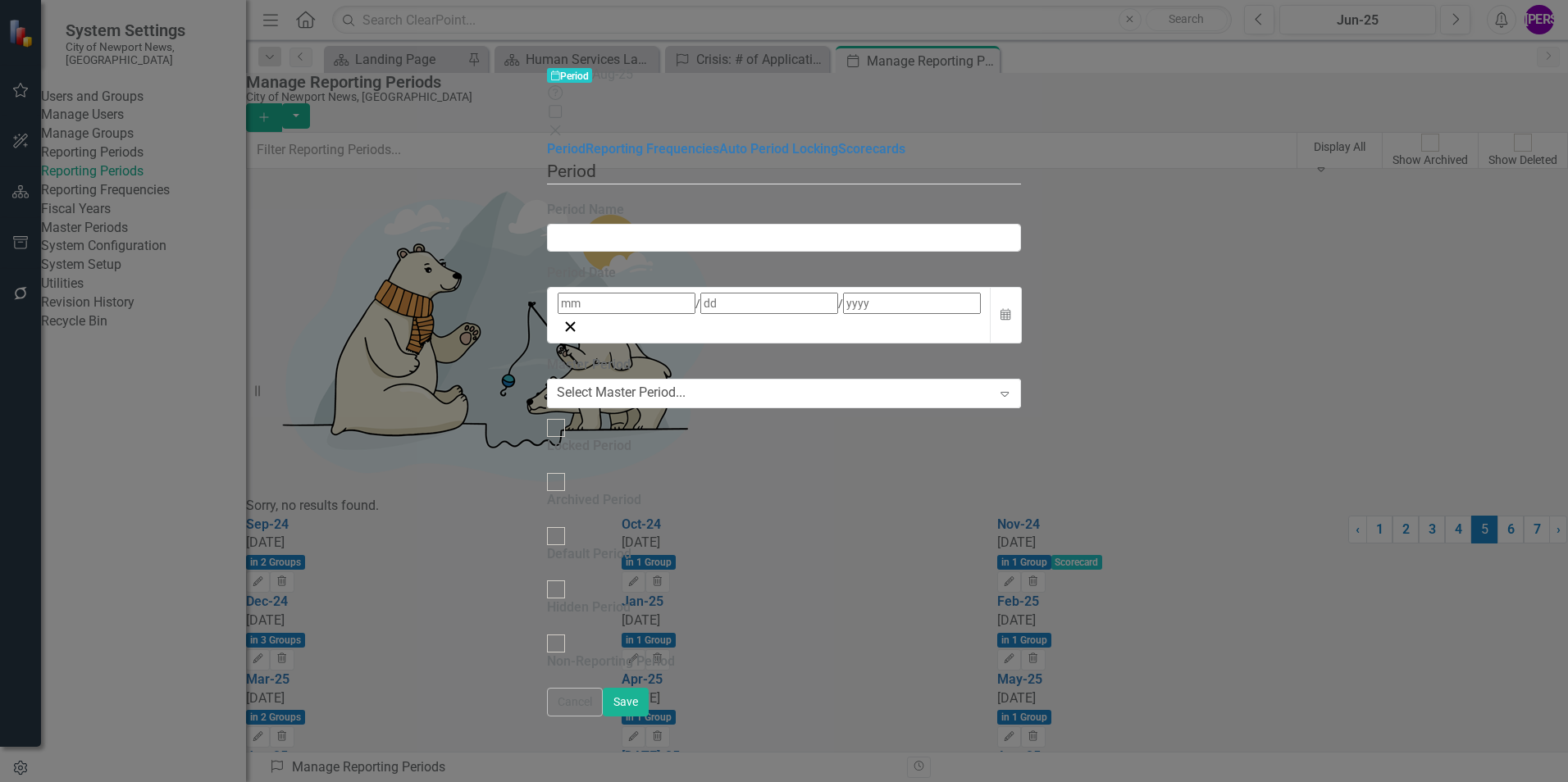 type on "8" 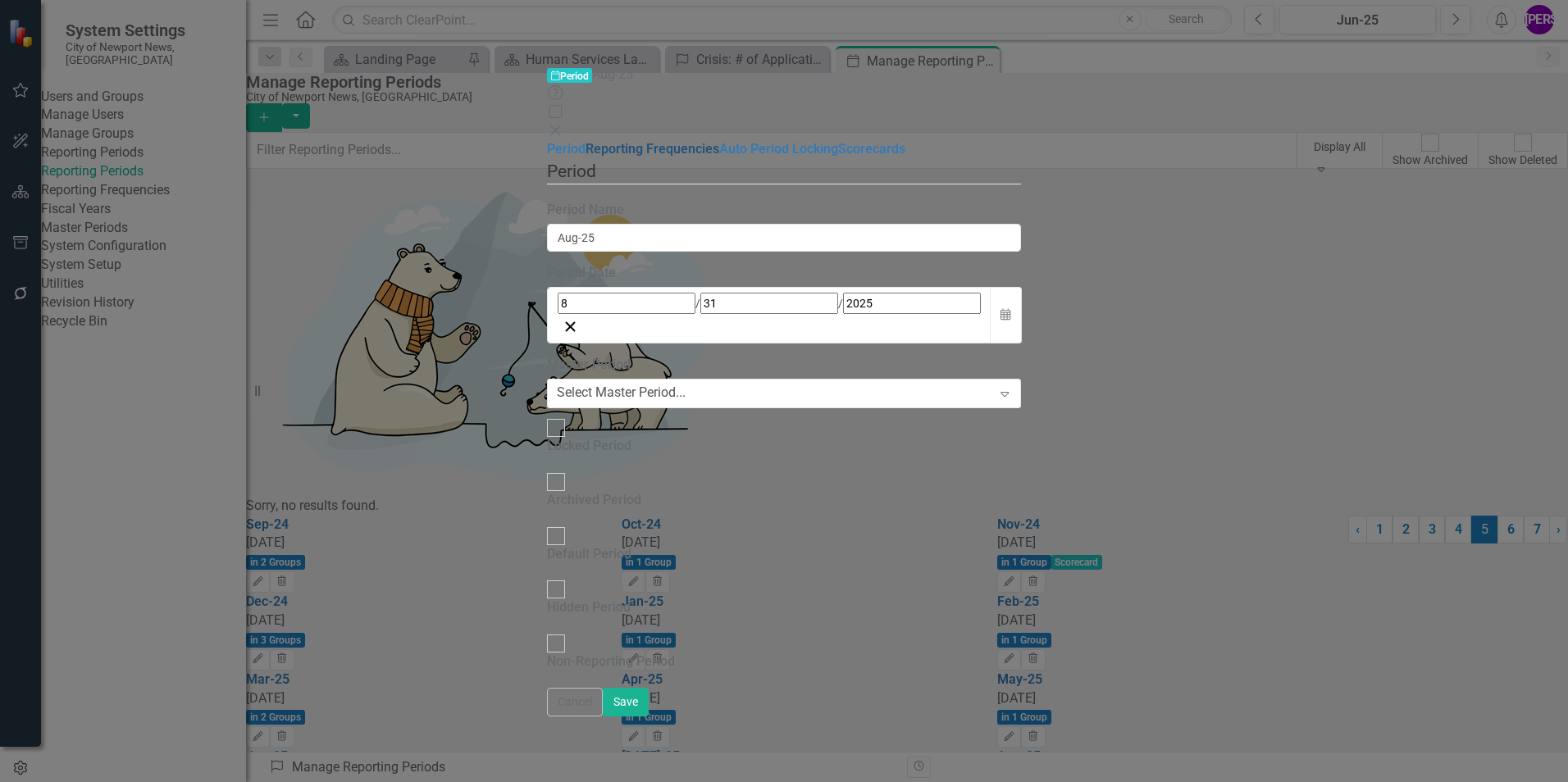 click on "Reporting Frequencies" at bounding box center (652, 148) 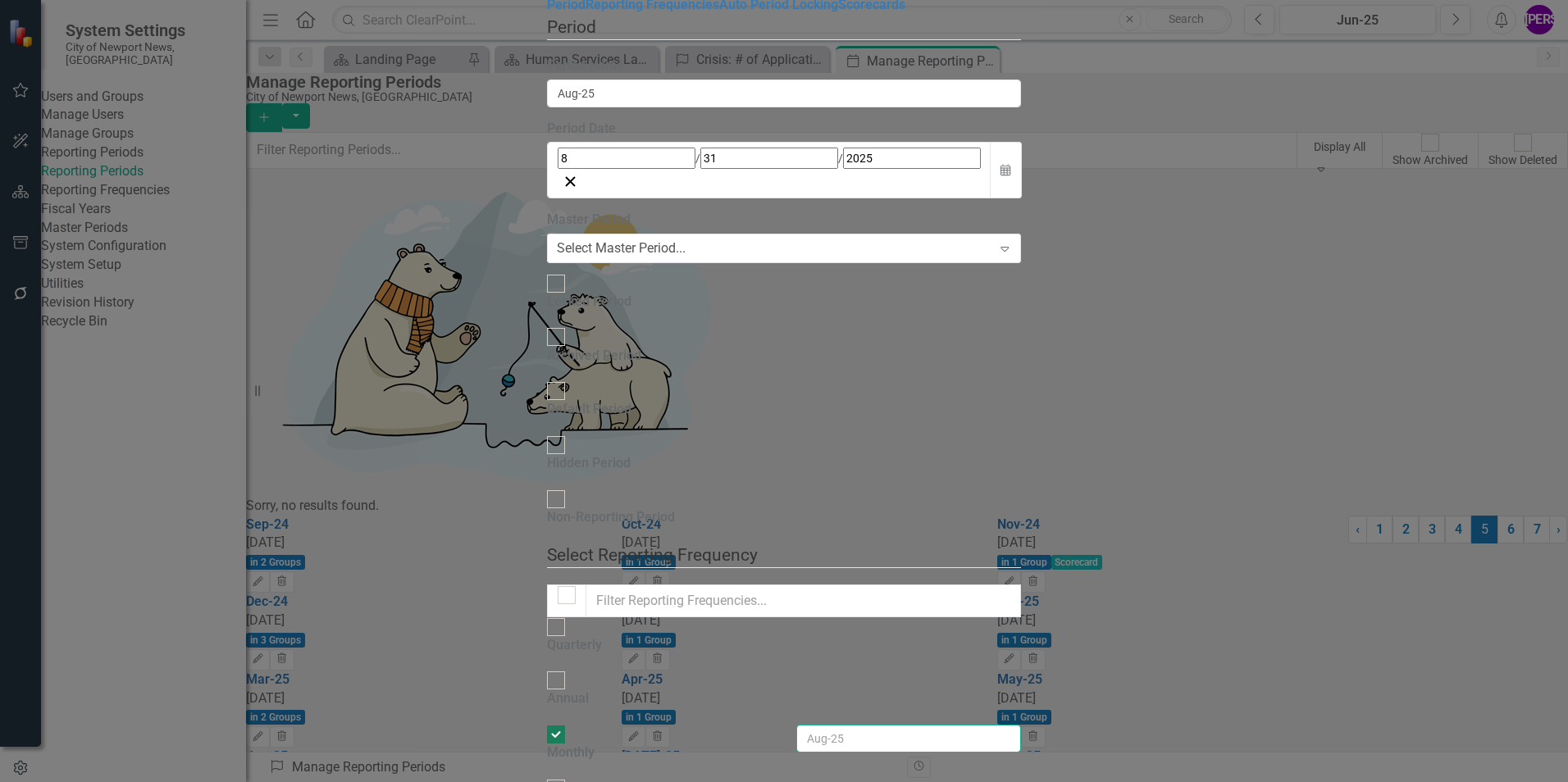 click at bounding box center [909, 739] 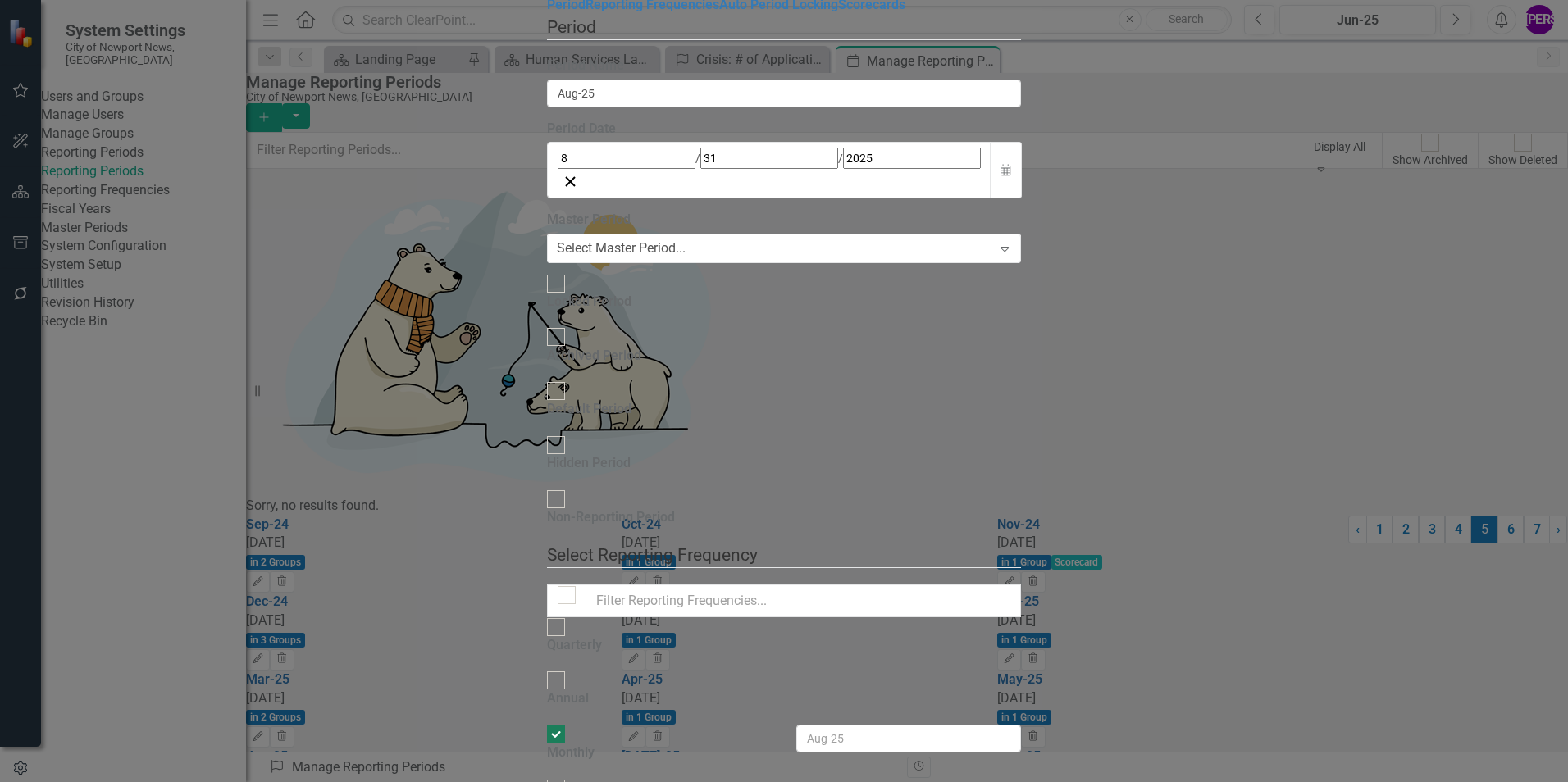 click on "Select Reporting Frequency Since you may not be reporting on every element every reporting period, reporting frequencies allow you to easily carry forward information from one period to the next. For example, a February reporting period may be included in a monthly reporting frequency, but not a quarterly or annual frequency. You can also choose to hide a period in the data grid below. This allows the period to be used in aggregate calculations, but means it will not appear in the data table.    Learn more in the ClearPoint Support Center. Close Help Quarterly Annual Monthly Fiscal Years" at bounding box center [783, 687] 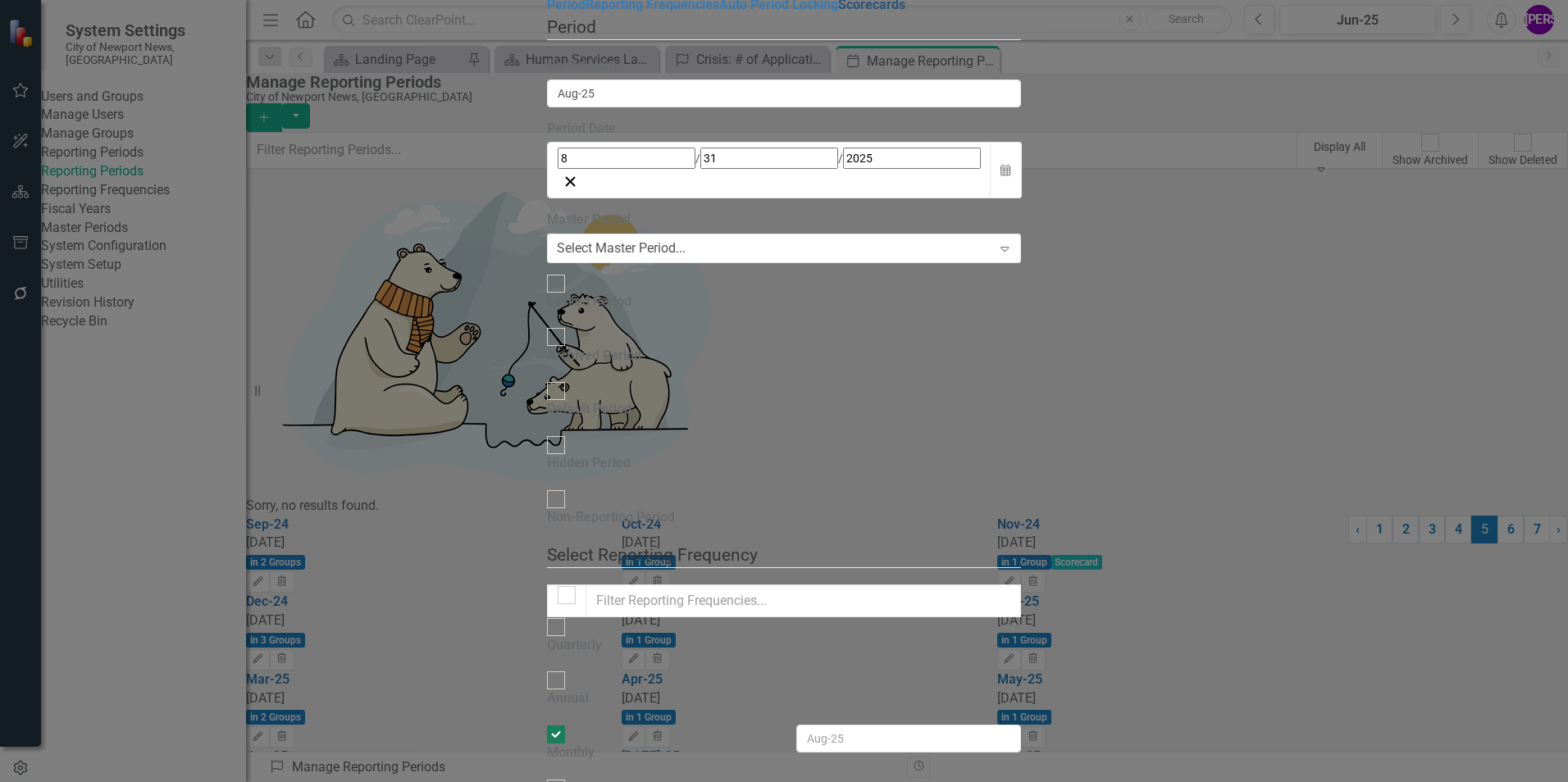 click on "Scorecards" at bounding box center (872, 4) 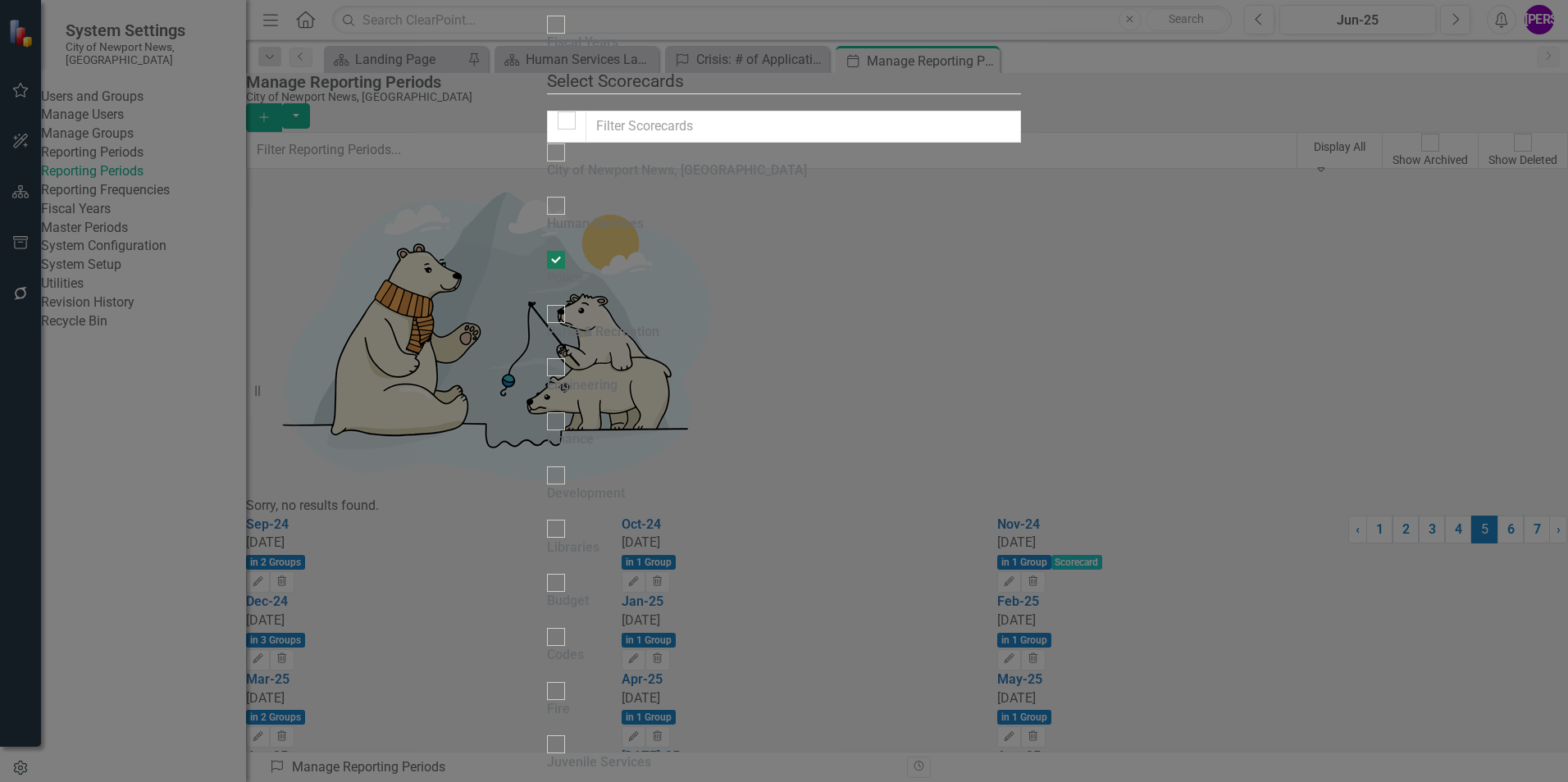 scroll, scrollTop: 0, scrollLeft: 0, axis: both 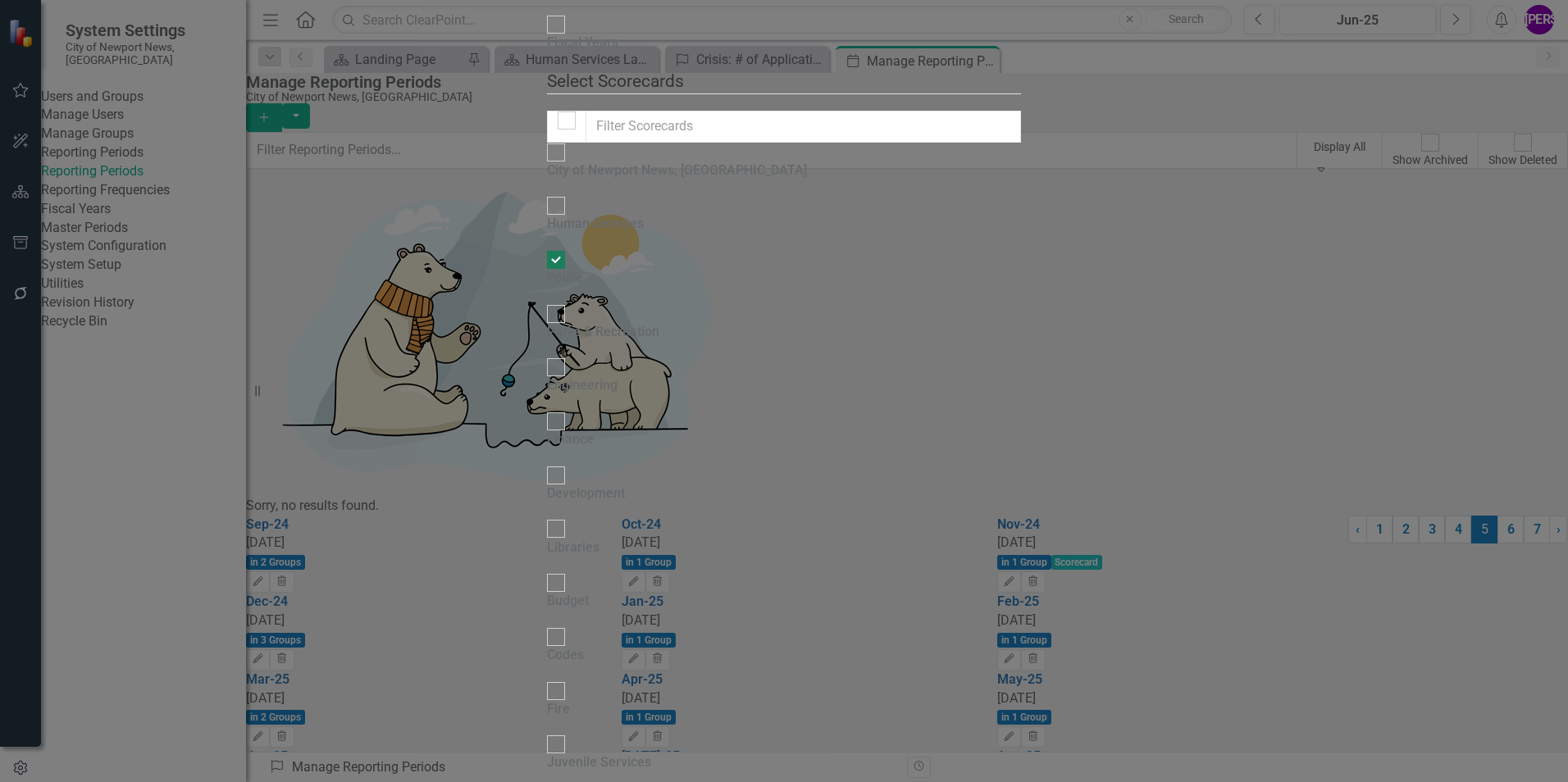 click on "Police" at bounding box center (565, 278) 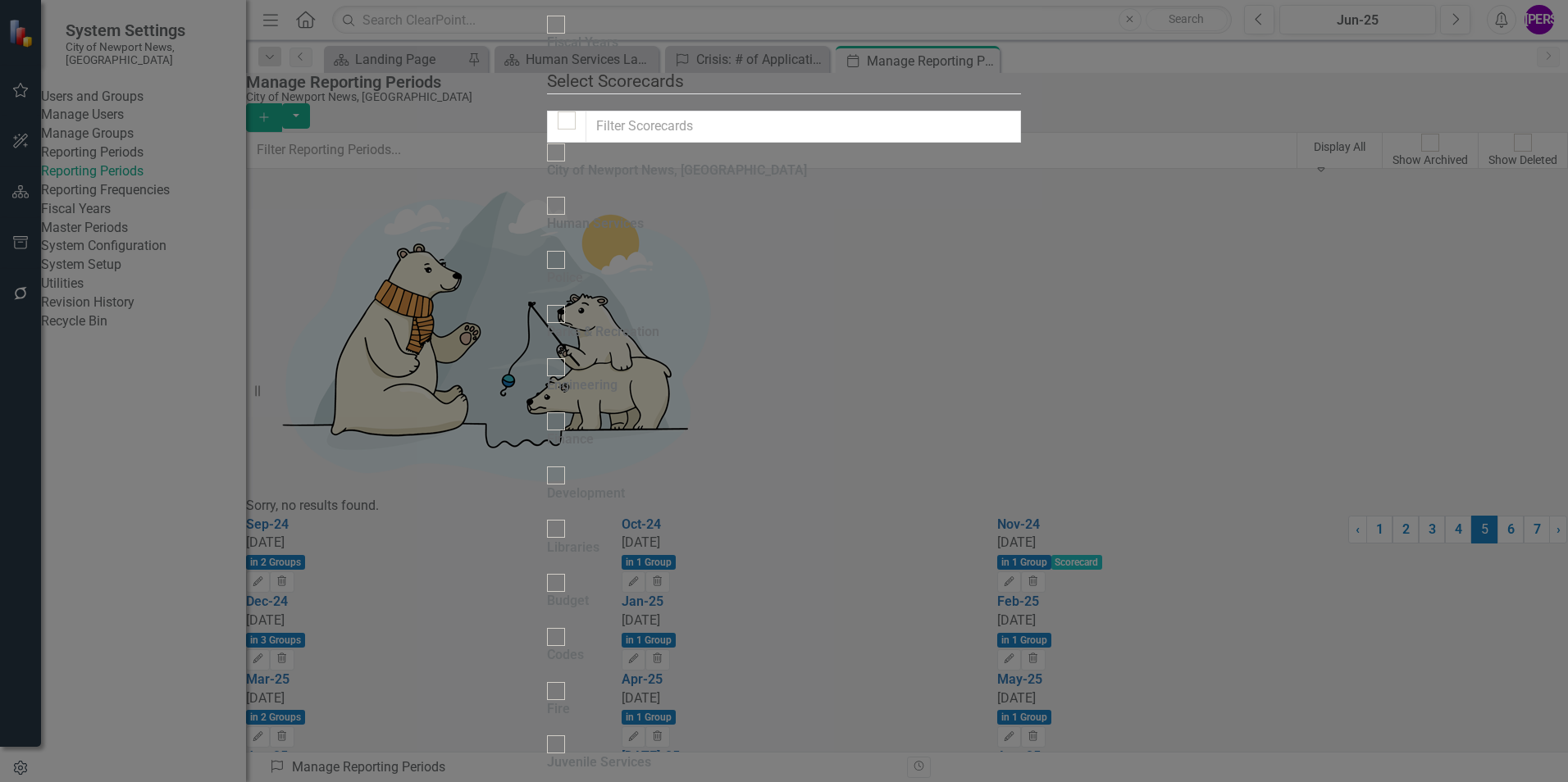 click on "Save" at bounding box center [626, 1610] 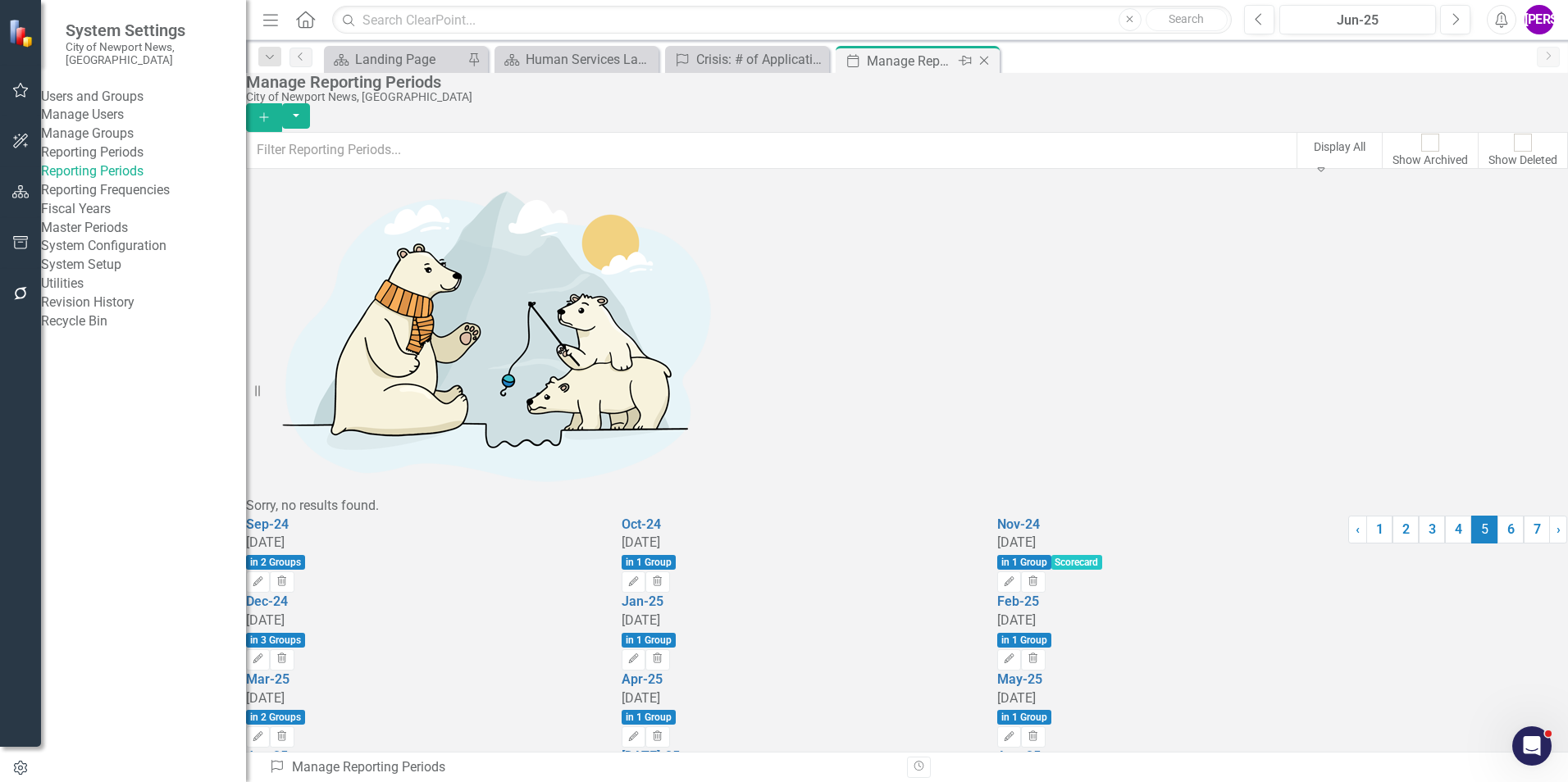 click on "Close" 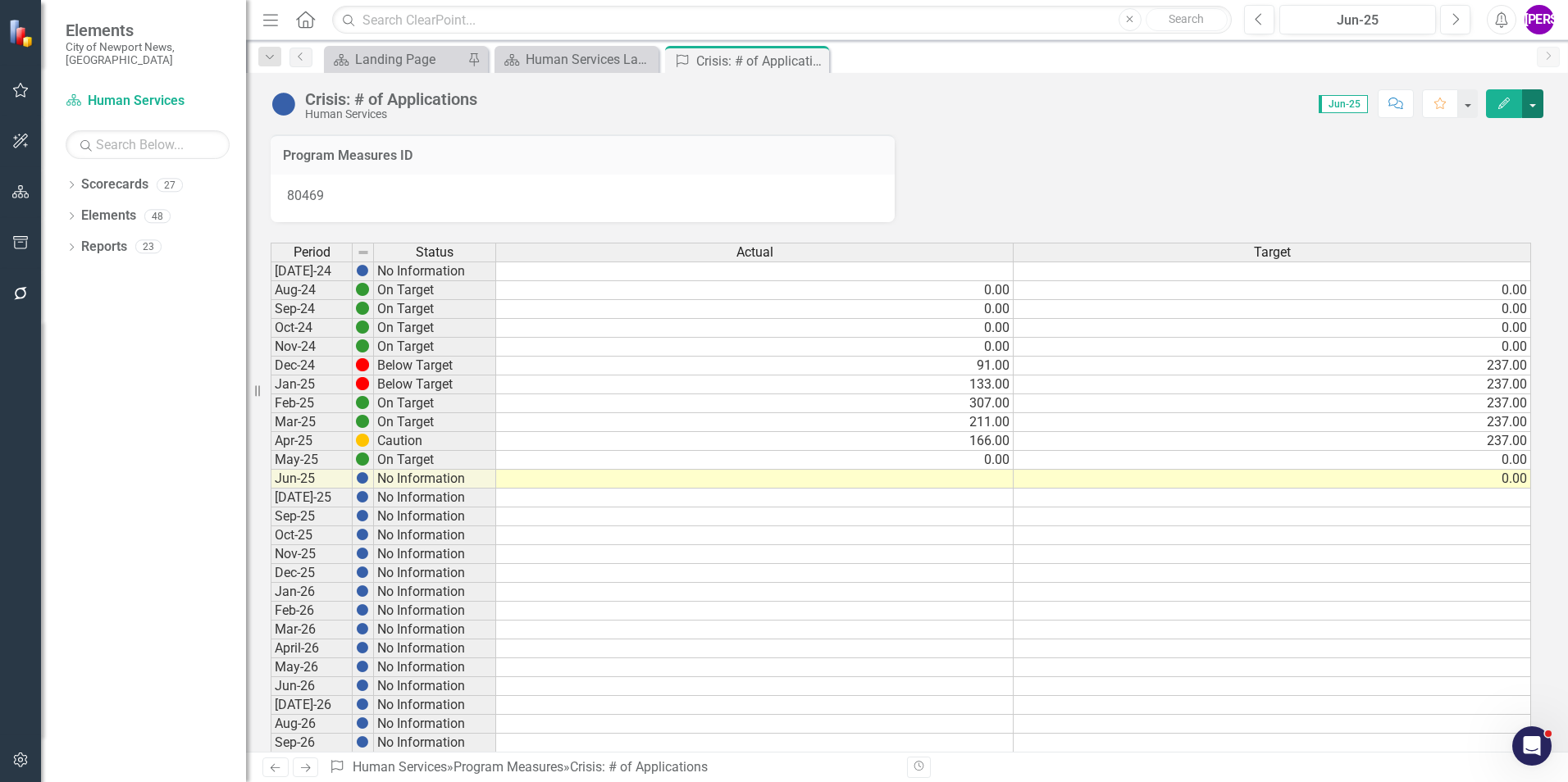 click at bounding box center (1533, 103) 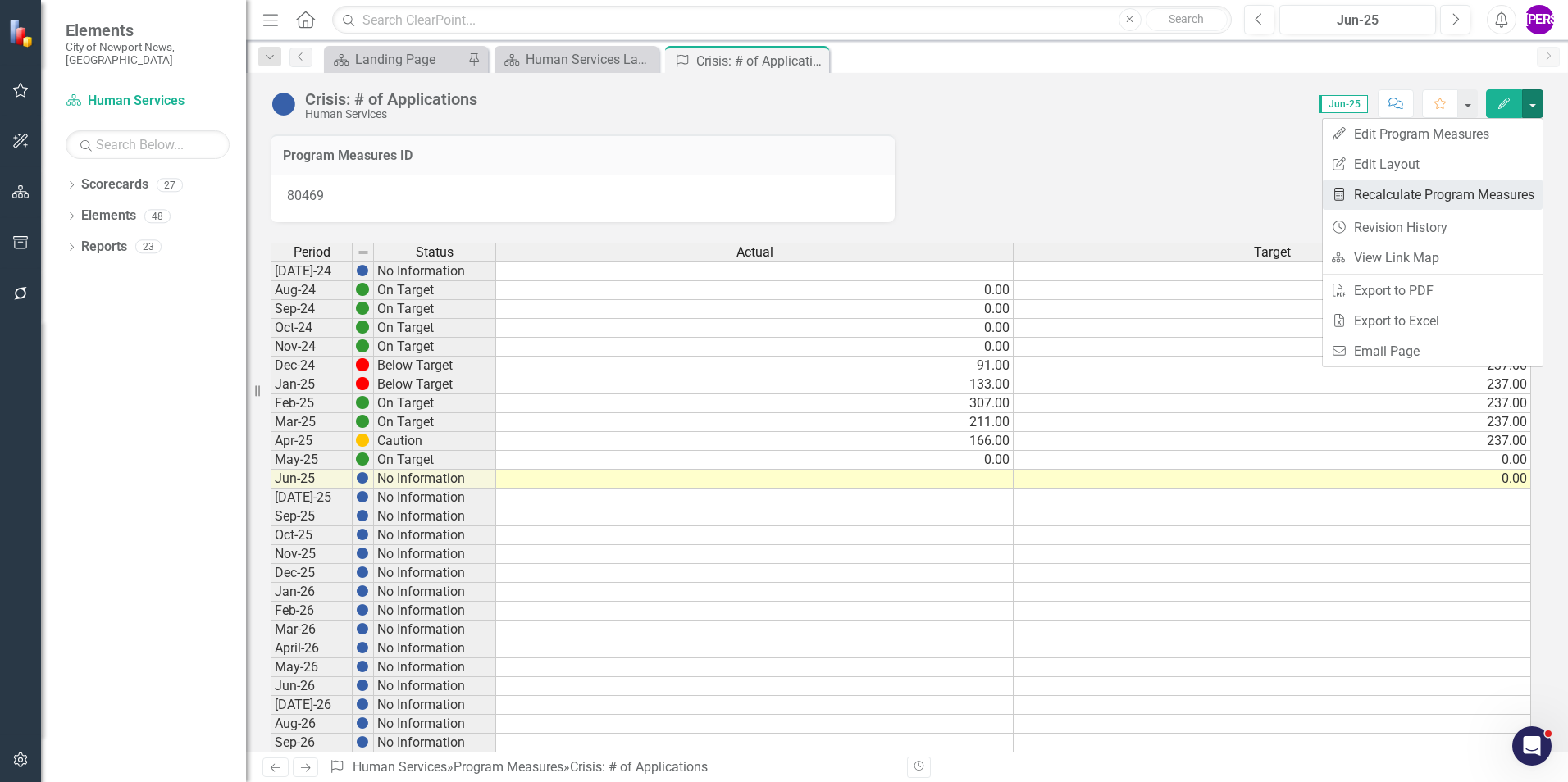click on "Recalculate City KPIs Recalculate Program Measures" at bounding box center (1433, 194) 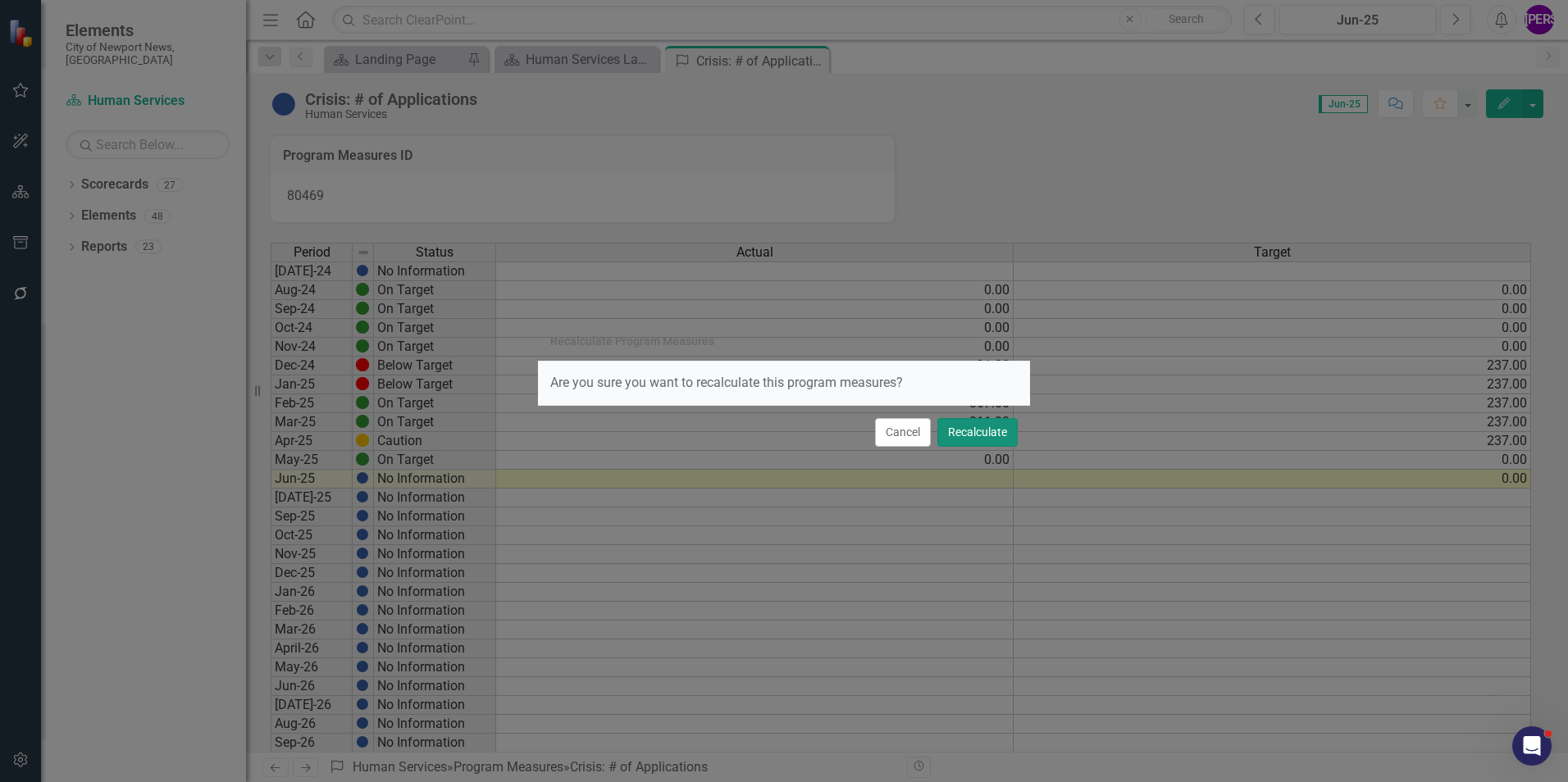 click on "Recalculate" at bounding box center (978, 432) 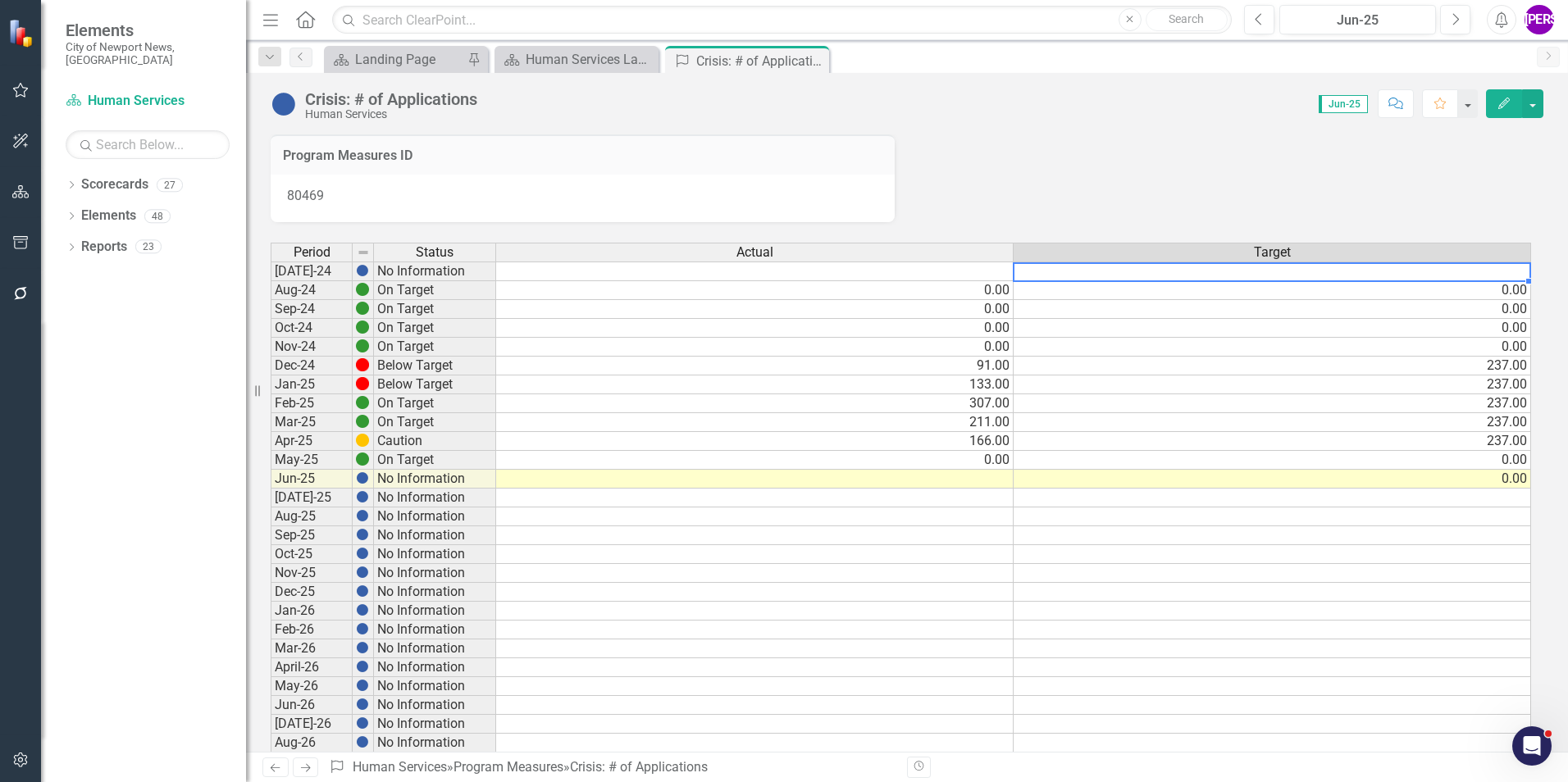 click at bounding box center [1272, 271] 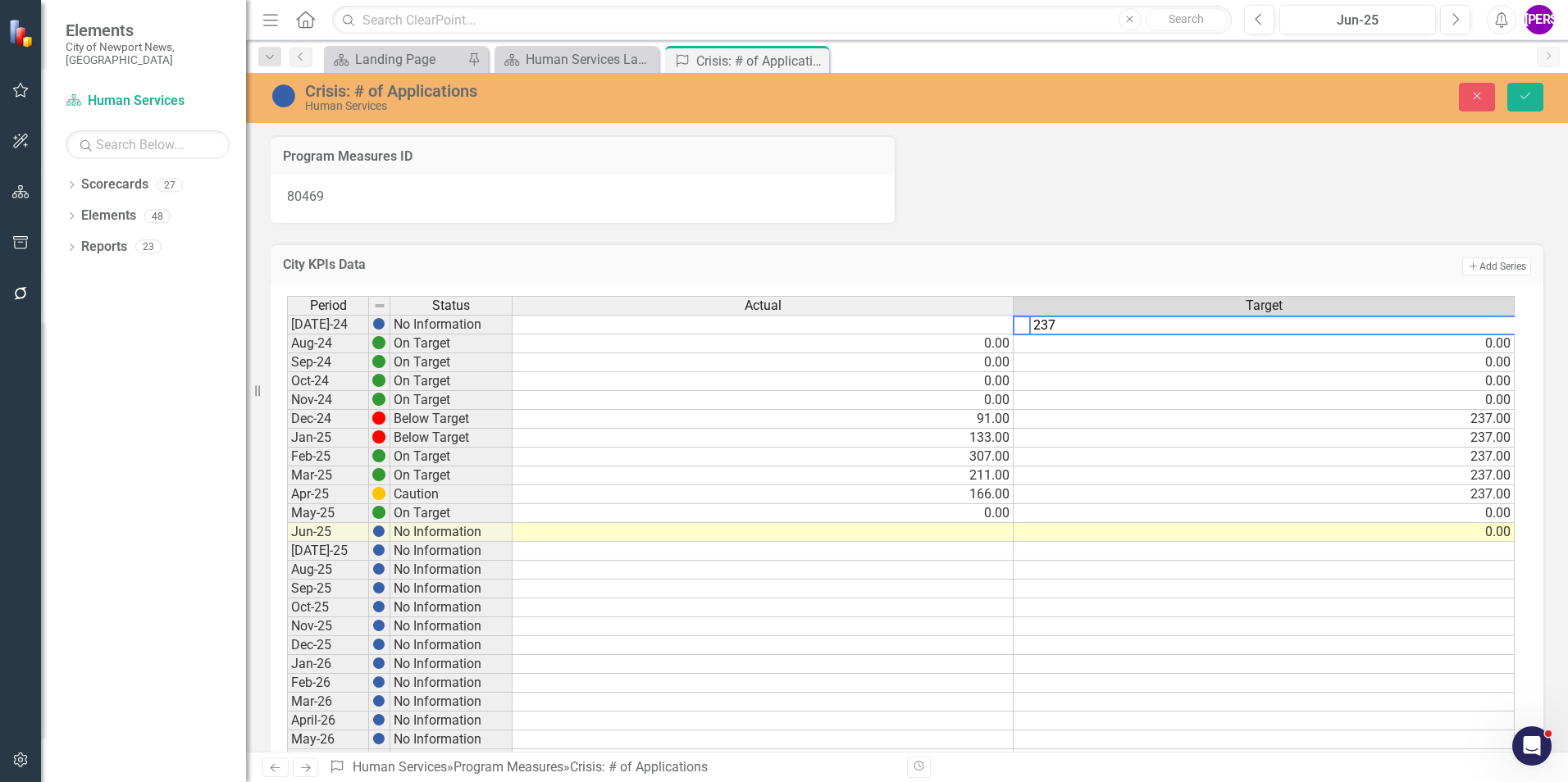 click on "237.00" at bounding box center [1264, 438] 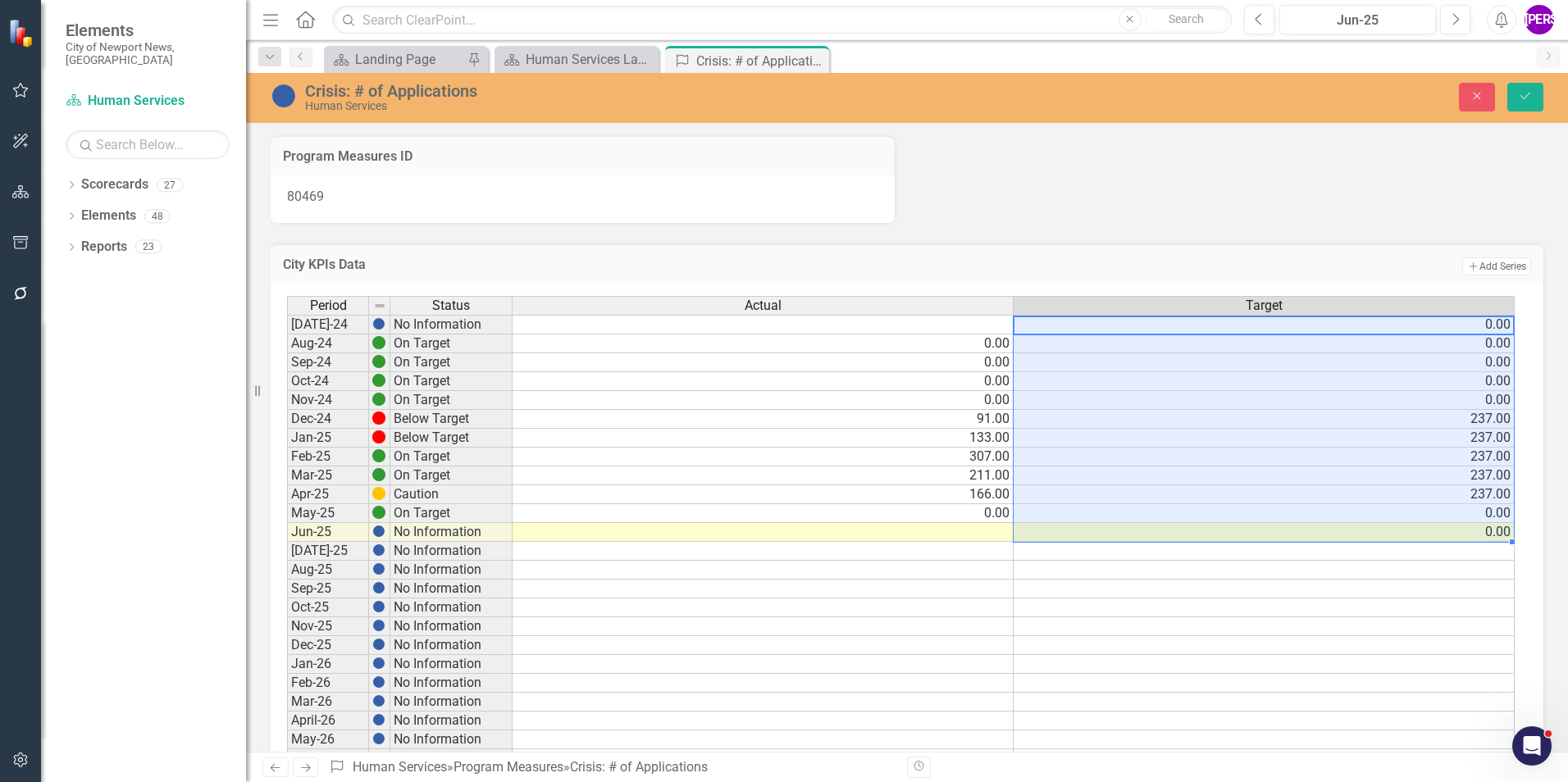drag, startPoint x: 1491, startPoint y: 333, endPoint x: 1464, endPoint y: 525, distance: 193.88914 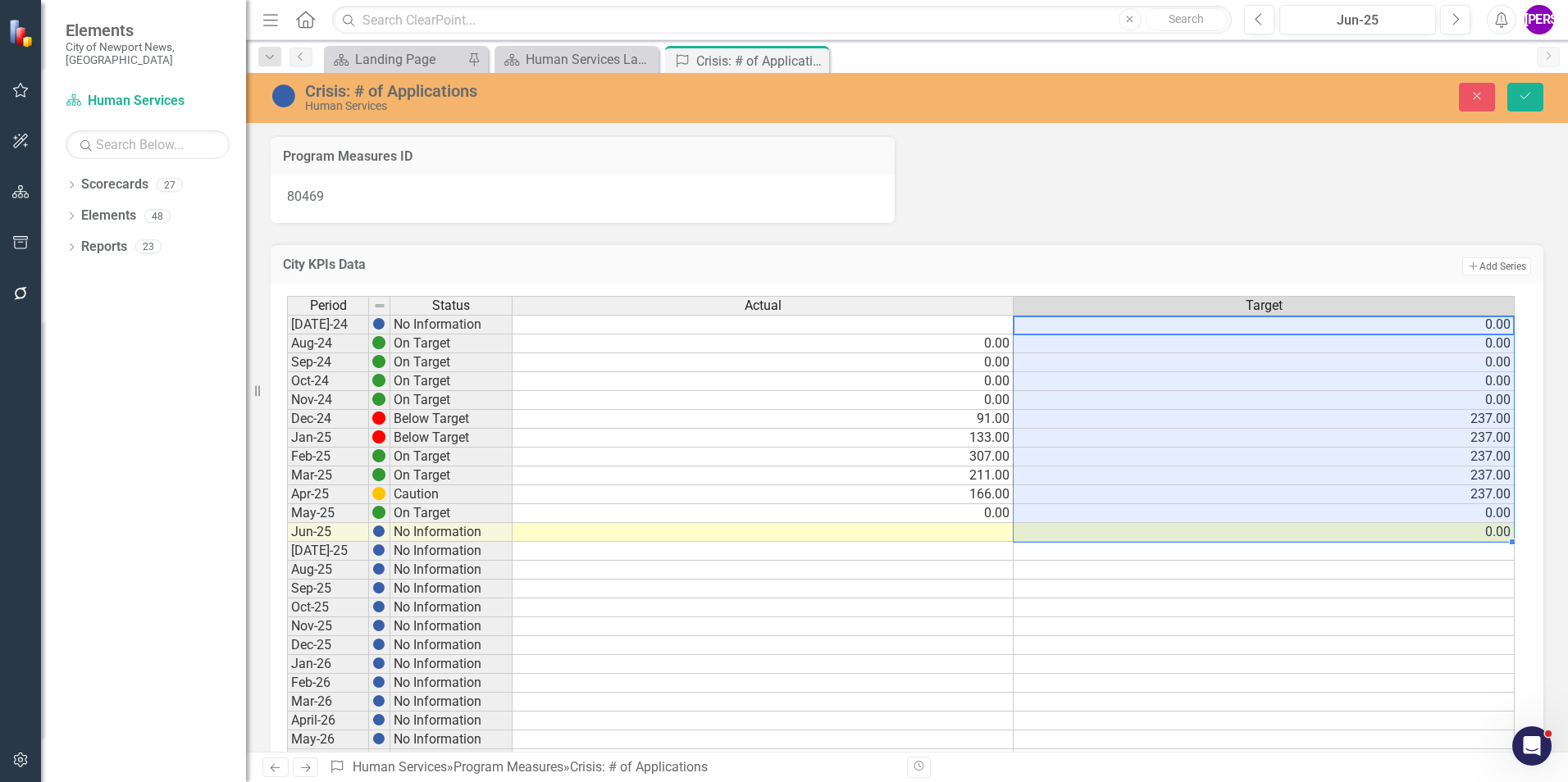 click on "[DATE]-24 No Information 0.00 Aug-24 On Target 0.00 0.00 Sep-24 On Target 0.00 0.00 Oct-24 On Target 0.00 0.00 Nov-24 On Target 0.00 0.00 Dec-24 Below Target 91.00 237.00 Jan-25 Below Target 133.00 237.00 Feb-25 On Target 307.00 237.00 Mar-25 On Target 211.00 237.00 Apr-25 Caution 166.00 237.00 May-25 On Target 0.00 0.00 Jun-25 No Information 0.00 [DATE]-25 No Information Aug-25 No Information Sep-25 No Information Oct-25 No Information Nov-25 No Information Dec-25 No Information Jan-26 No Information Feb-26 No Information Mar-26 No Information April-26 No Information May-26 No Information Jun-26 No Information [DATE]-26 No Information Aug-26 No Information Sep-26 No Information Oct-26 No Information Nov-26 No Information Dec-26 No Information Jan-27 No Information Feb-27 No Information Mar-27 No Information Apr-27 No Information May-27 No Information Jun-27 No Information [DATE]-27 No Information Aug-27 No Information Sep-27 No Information Oct-27 No Information Nov-27 No Information Dec-27 No Information" at bounding box center (900, 711) 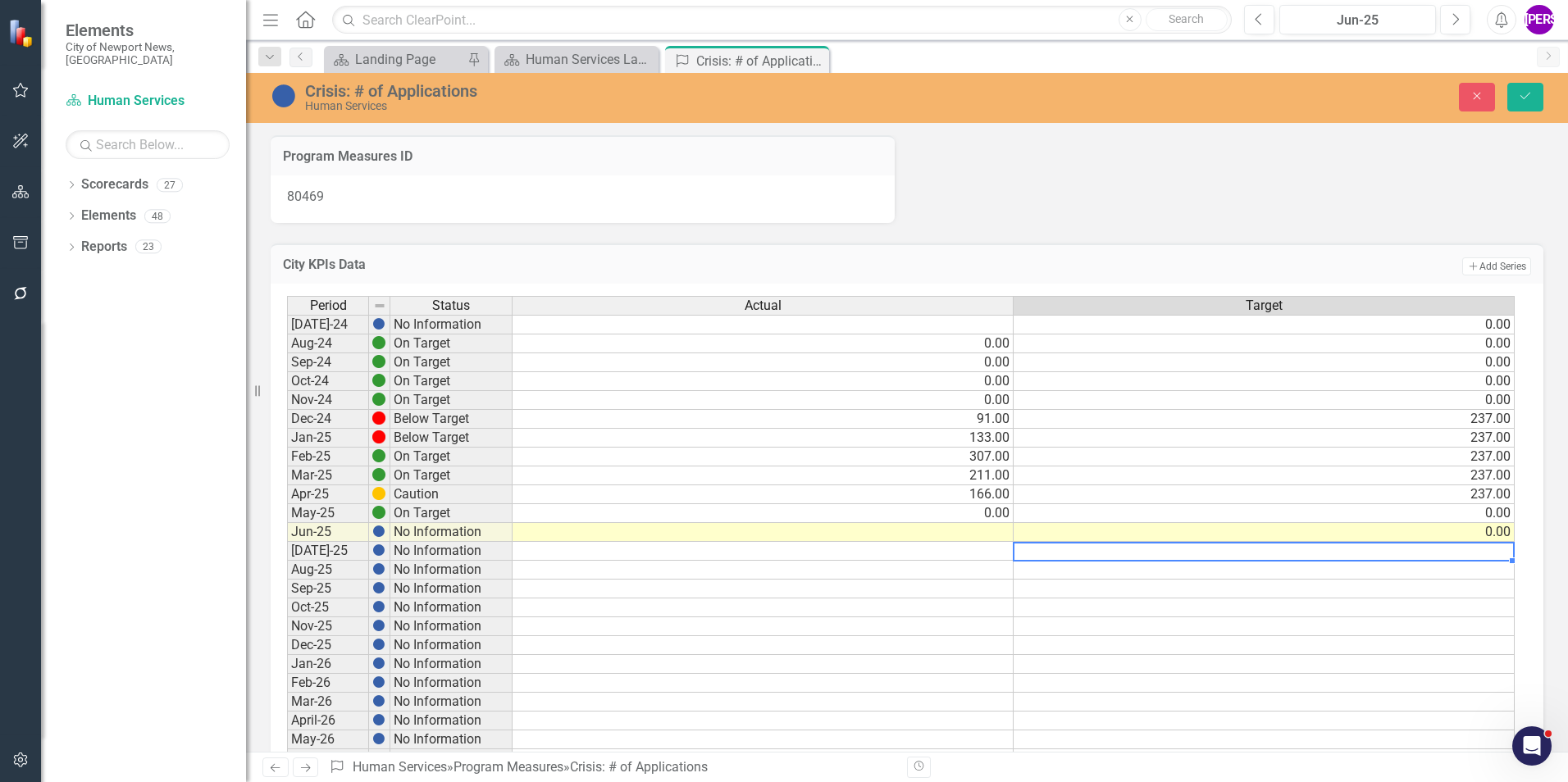 type on "0" 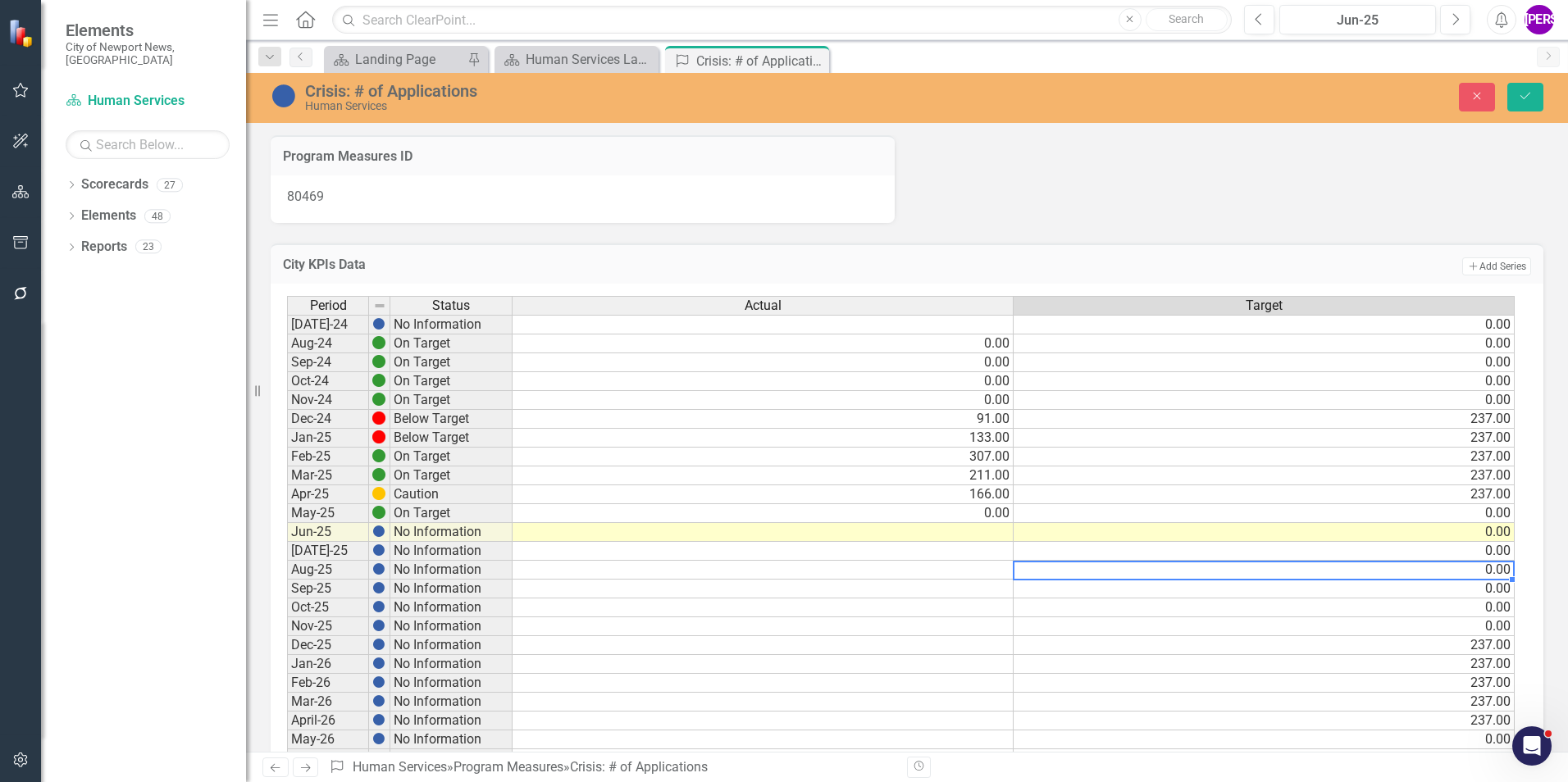click on "0.00" at bounding box center (1264, 570) 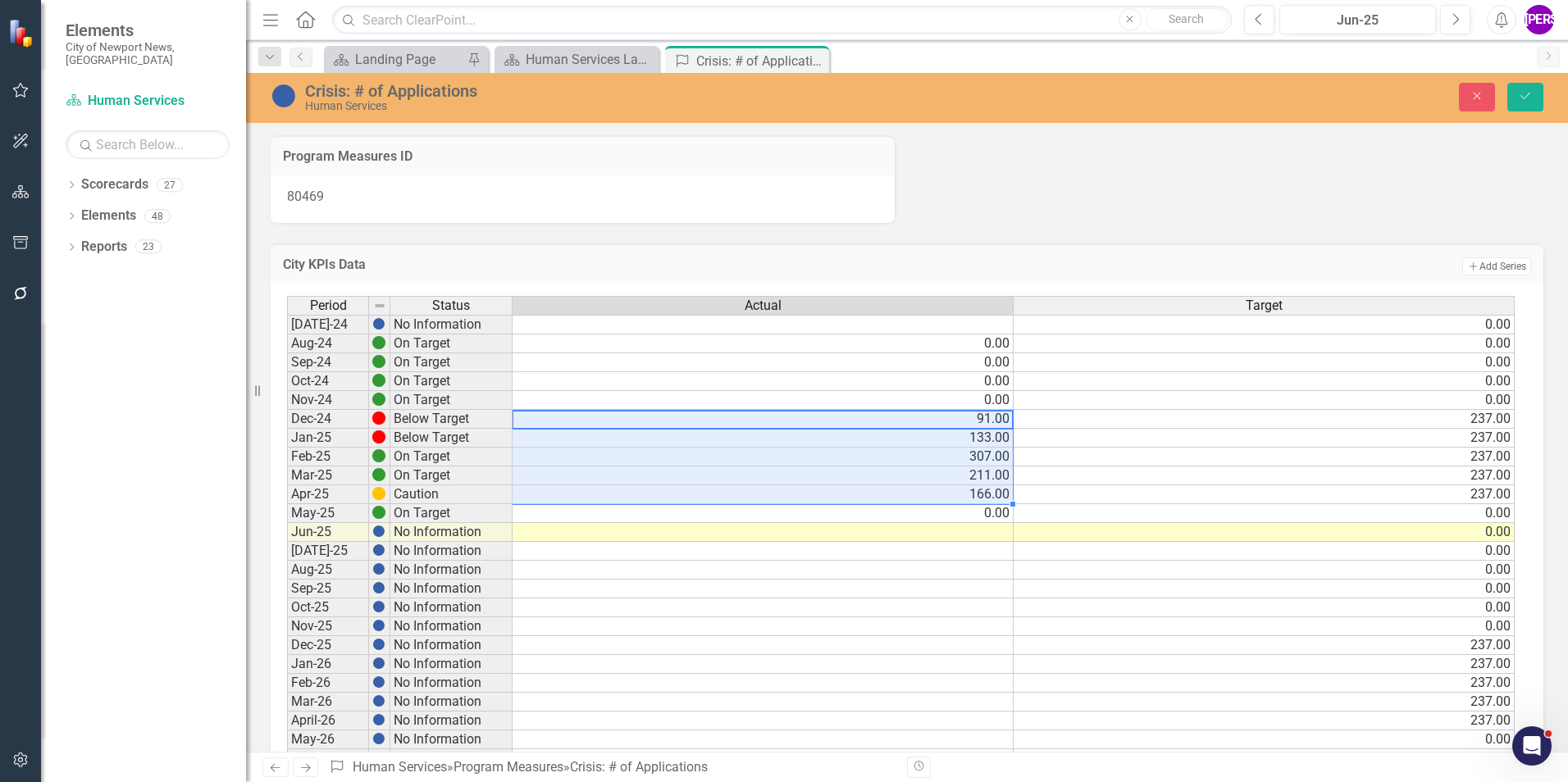 drag, startPoint x: 970, startPoint y: 423, endPoint x: 966, endPoint y: 497, distance: 74.10803 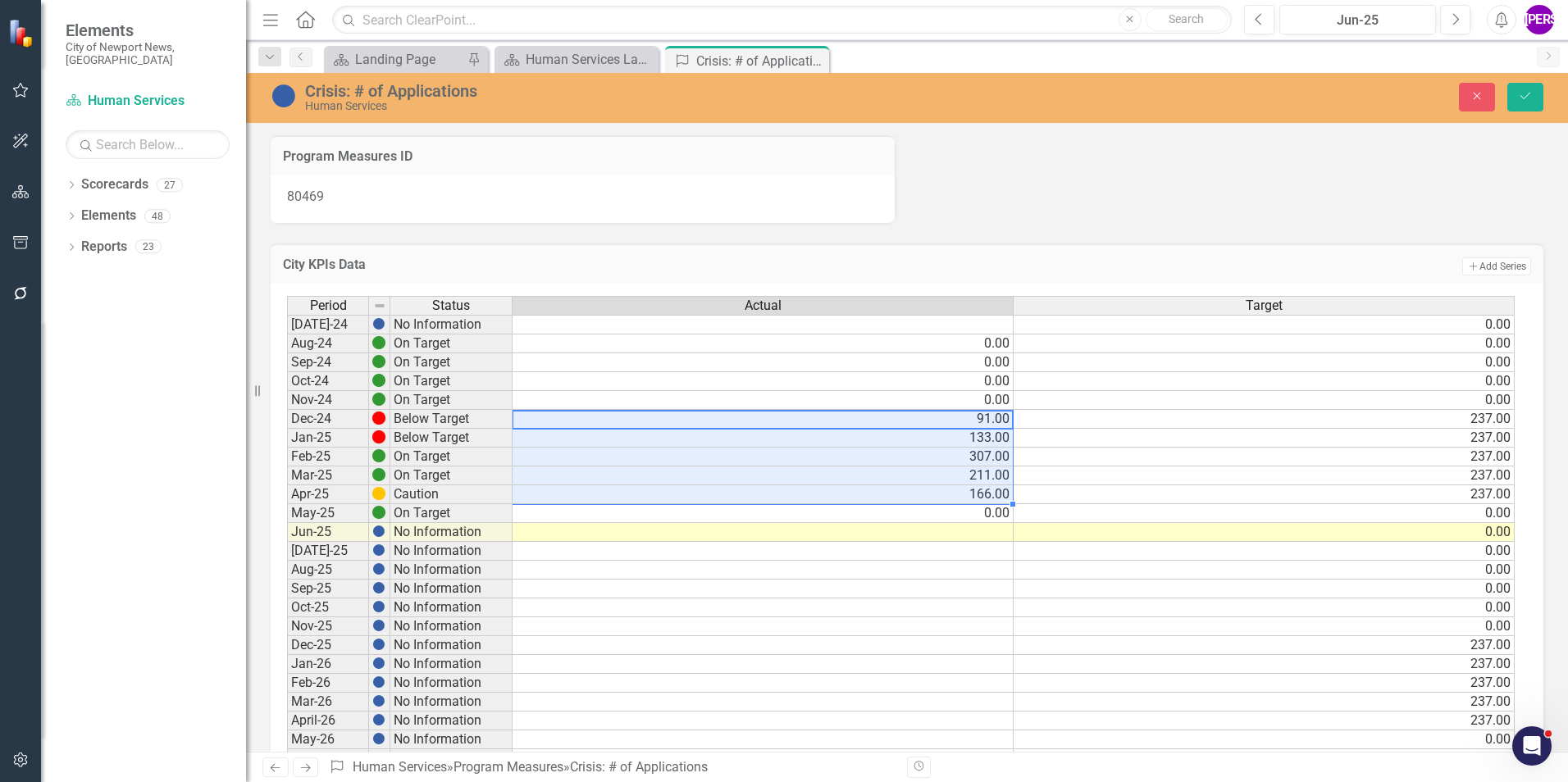 click on "[DATE]-24 No Information 0.00 Aug-24 On Target 0.00 0.00 Sep-24 On Target 0.00 0.00 Oct-24 On Target 0.00 0.00 Nov-24 On Target 0.00 0.00 Dec-24 Below Target 91.00 237.00 Jan-25 Below Target 133.00 237.00 Feb-25 On Target 307.00 237.00 Mar-25 On Target 211.00 237.00 Apr-25 Caution 166.00 237.00 May-25 On Target 0.00 0.00 Jun-25 No Information 0.00 [DATE]-25 No Information 0.00 Aug-25 No Information 0.00 Sep-25 No Information 0.00 Oct-25 No Information 0.00 Nov-25 No Information 0.00 Dec-25 No Information 237.00 Jan-26 No Information 237.00 Feb-26 No Information 237.00 Mar-26 No Information 237.00 April-26 No Information 237.00 May-26 No Information 0.00 Jun-26 No Information 0.00 [DATE]-26 No Information Aug-26 No Information Sep-26 No Information Oct-26 No Information Nov-26 No Information Dec-26 No Information Jan-27 No Information Feb-27 No Information Mar-27 No Information Apr-27 No Information May-27 No Information Jun-27 No Information [DATE]-27 No Information Aug-27 No Information Sep-27 No Information Oct-27" at bounding box center (900, 711) 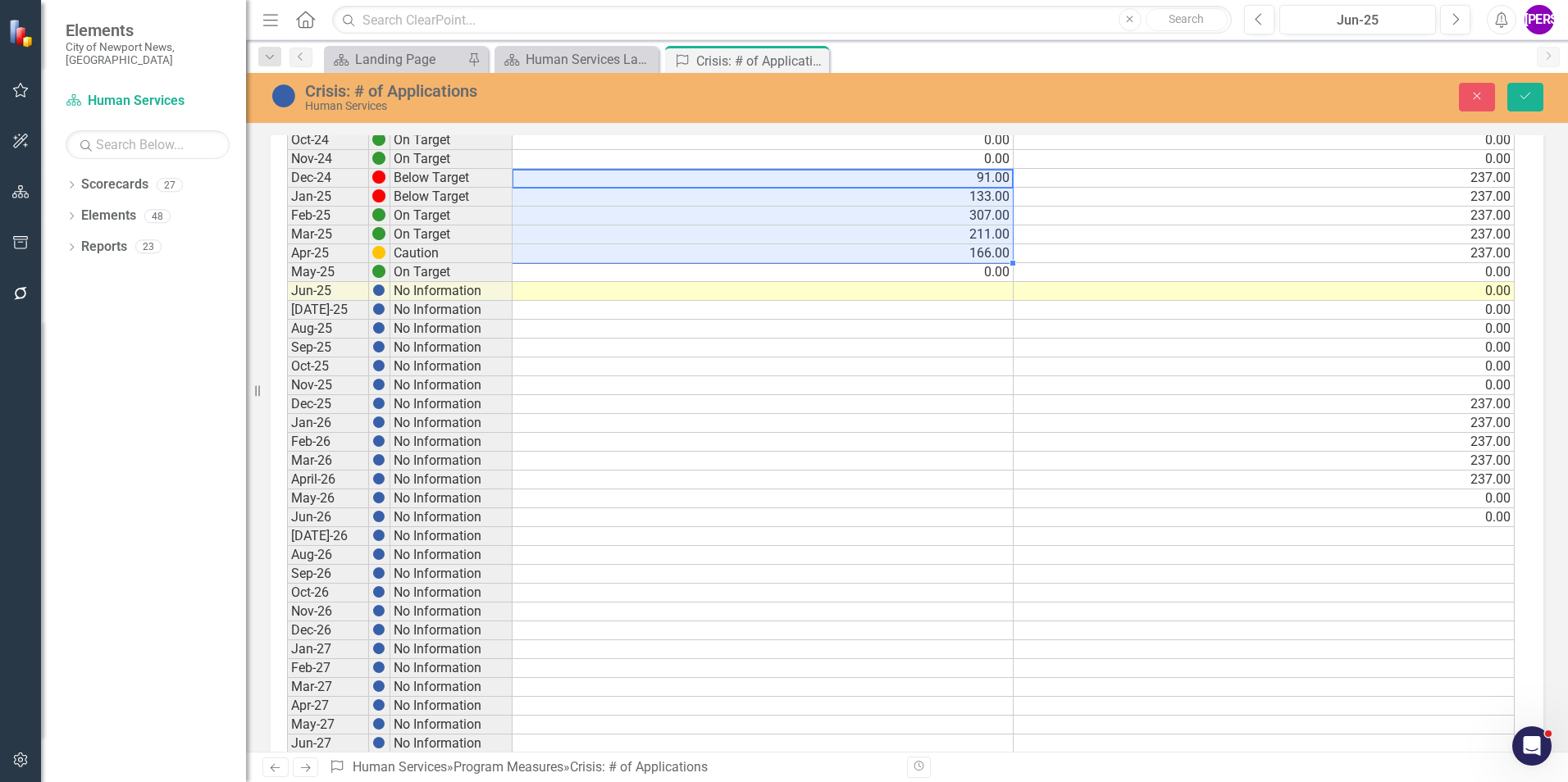 scroll, scrollTop: 246, scrollLeft: 0, axis: vertical 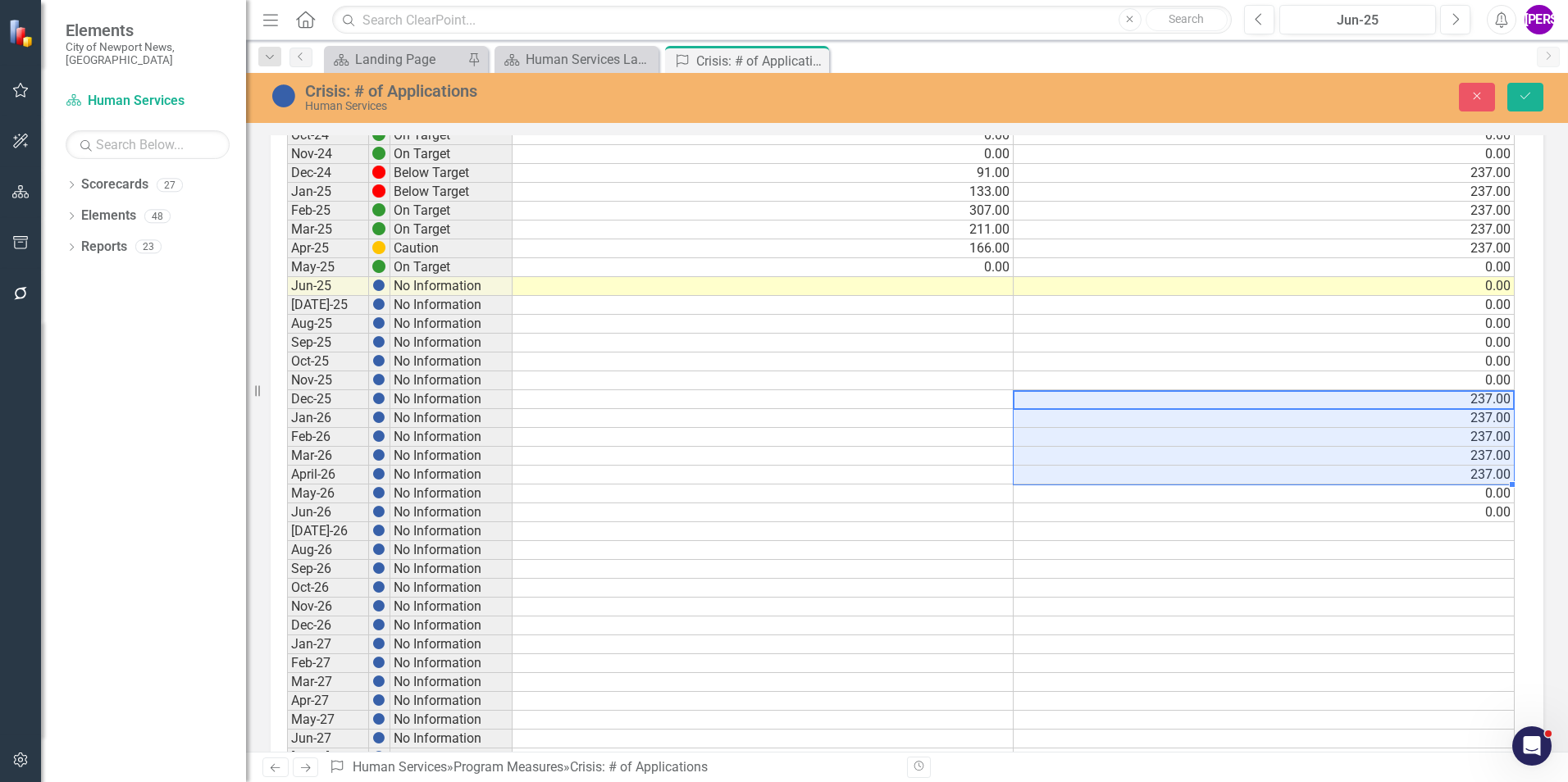 drag, startPoint x: 1444, startPoint y: 407, endPoint x: 1444, endPoint y: 475, distance: 68 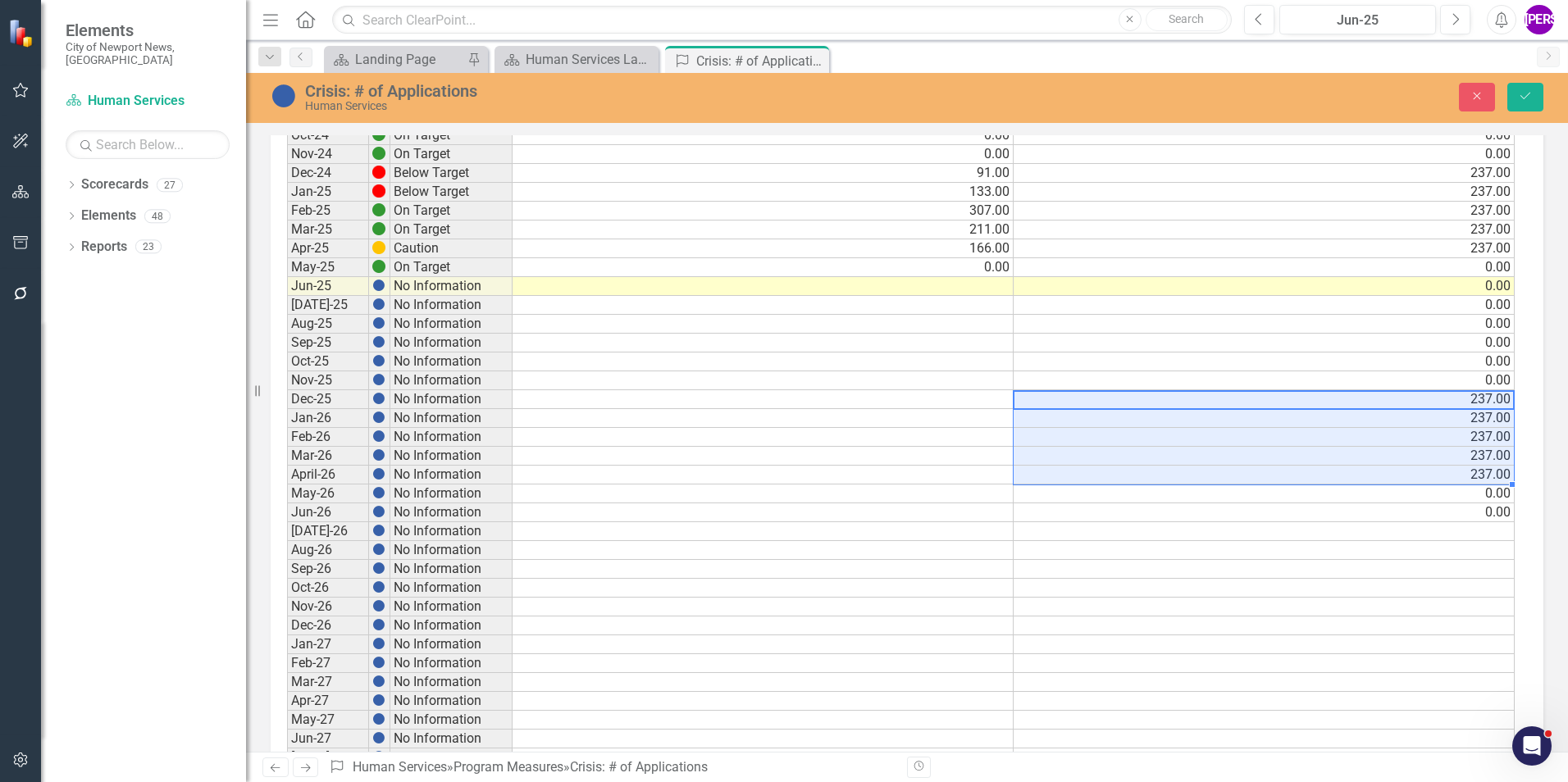 click on "[DATE]-24 No Information 0.00 Aug-24 On Target 0.00 0.00 Sep-24 On Target 0.00 0.00 Oct-24 On Target 0.00 0.00 Nov-24 On Target 0.00 0.00 Dec-24 Below Target 91.00 237.00 Jan-25 Below Target 133.00 237.00 Feb-25 On Target 307.00 237.00 Mar-25 On Target 211.00 237.00 Apr-25 Caution 166.00 237.00 May-25 On Target 0.00 0.00 Jun-25 No Information 0.00 [DATE]-25 No Information 0.00 Aug-25 No Information 0.00 Sep-25 No Information 0.00 Oct-25 No Information 0.00 Nov-25 No Information 0.00 Dec-25 No Information 237.00 Jan-26 No Information 237.00 Feb-26 No Information 237.00 Mar-26 No Information 237.00 April-26 No Information 237.00 May-26 No Information 0.00 Jun-26 No Information 0.00 [DATE]-26 No Information Aug-26 No Information Sep-26 No Information Oct-26 No Information Nov-26 No Information Dec-26 No Information Jan-27 No Information Feb-27 No Information Mar-27 No Information Apr-27 No Information May-27 No Information Jun-27 No Information [DATE]-27 No Information Aug-27 No Information Sep-27 No Information Oct-27" at bounding box center (900, 465) 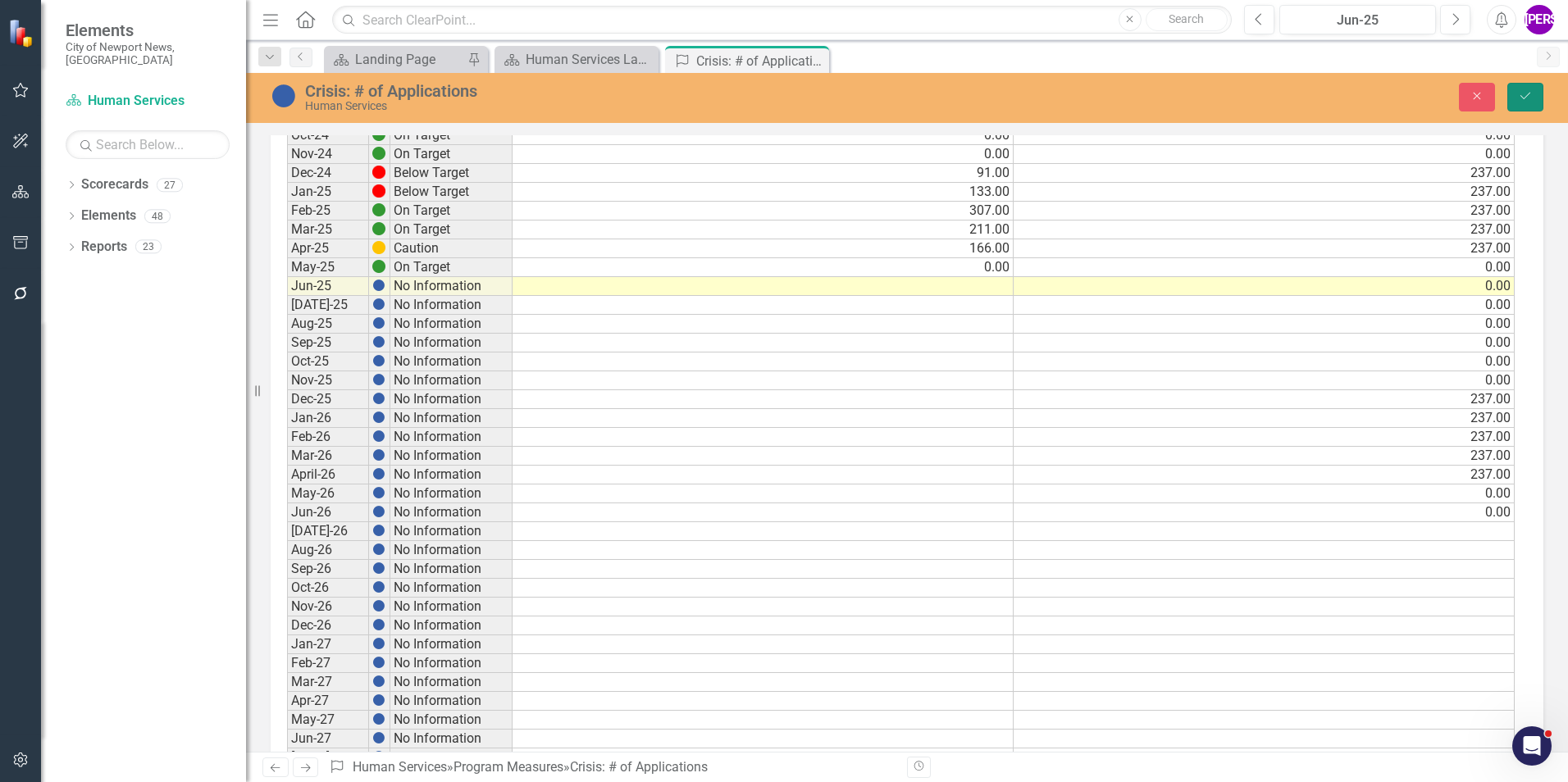 click on "Save" at bounding box center [1525, 97] 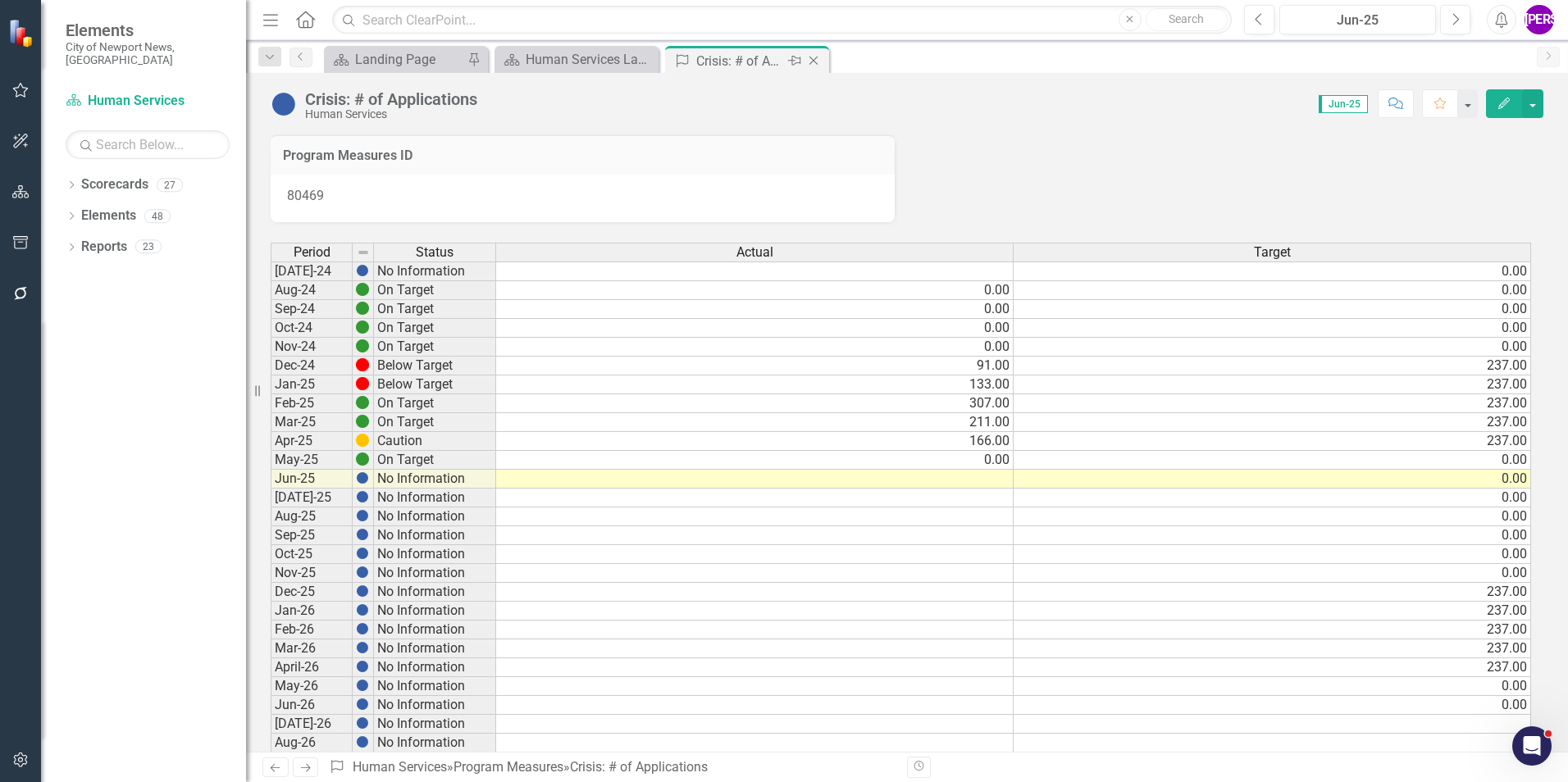 click on "Close" 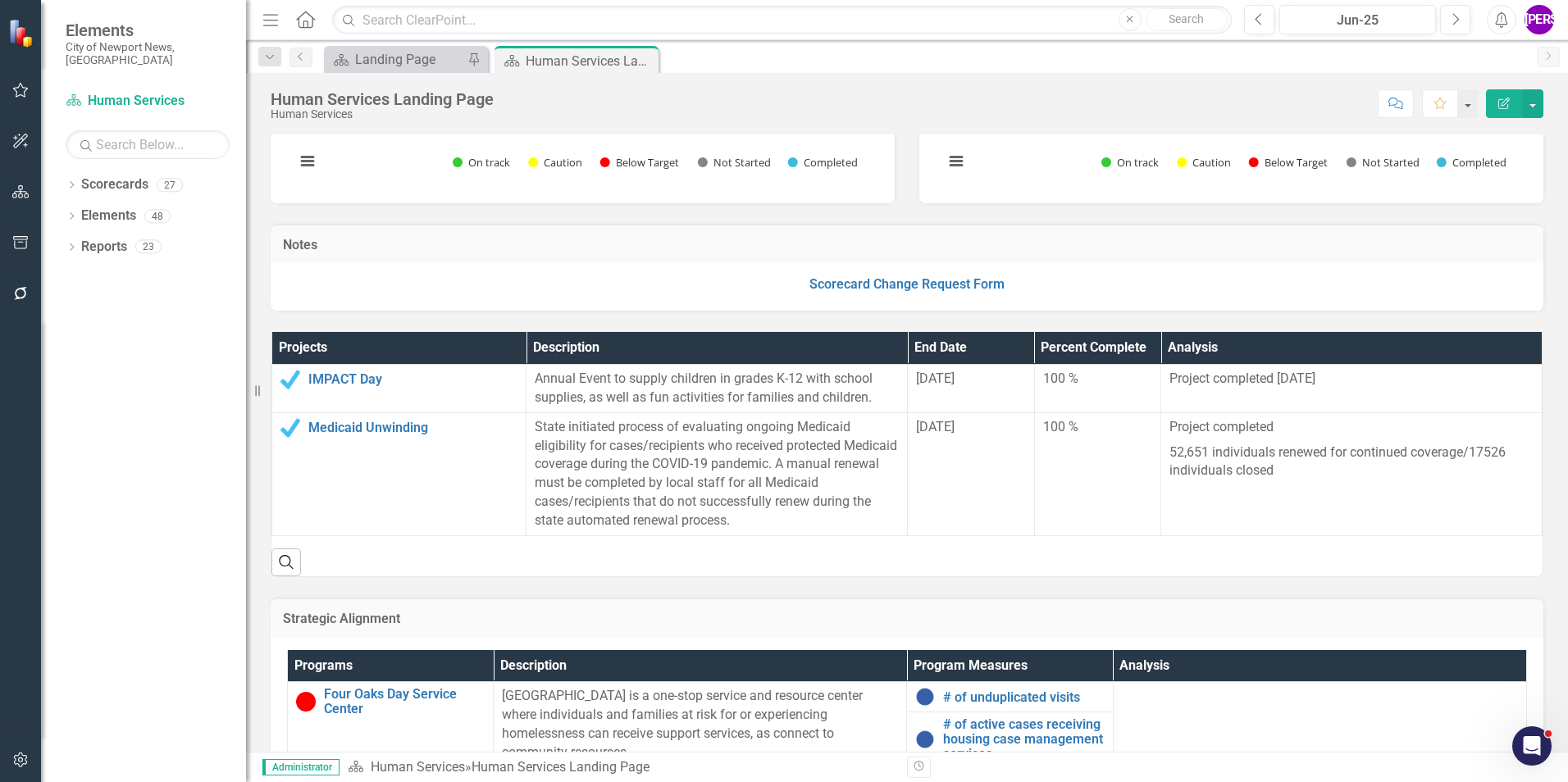 scroll, scrollTop: 574, scrollLeft: 0, axis: vertical 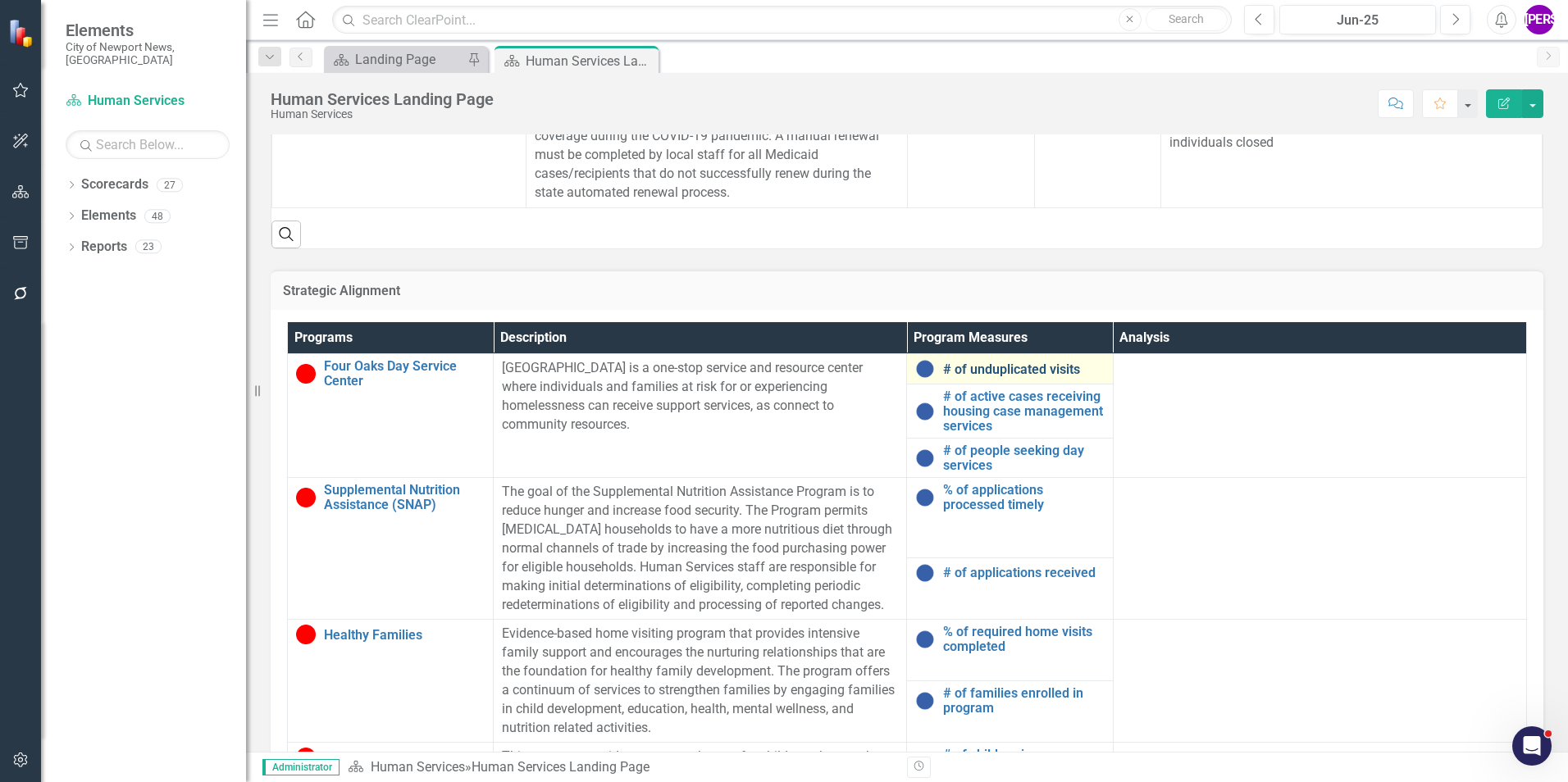 click on "# of unduplicated visits" at bounding box center (1023, 370) 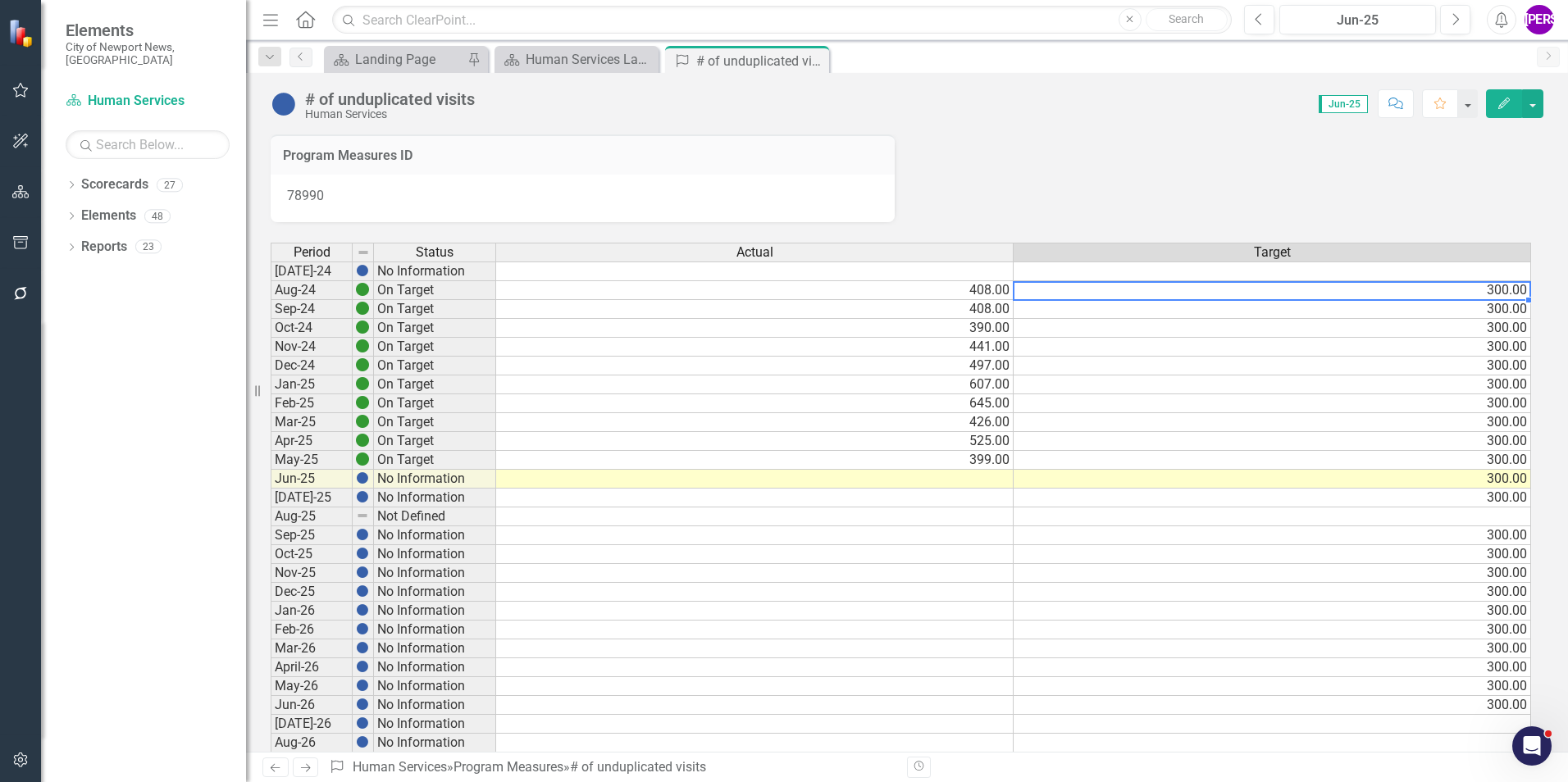 click on "300.00" at bounding box center (1272, 290) 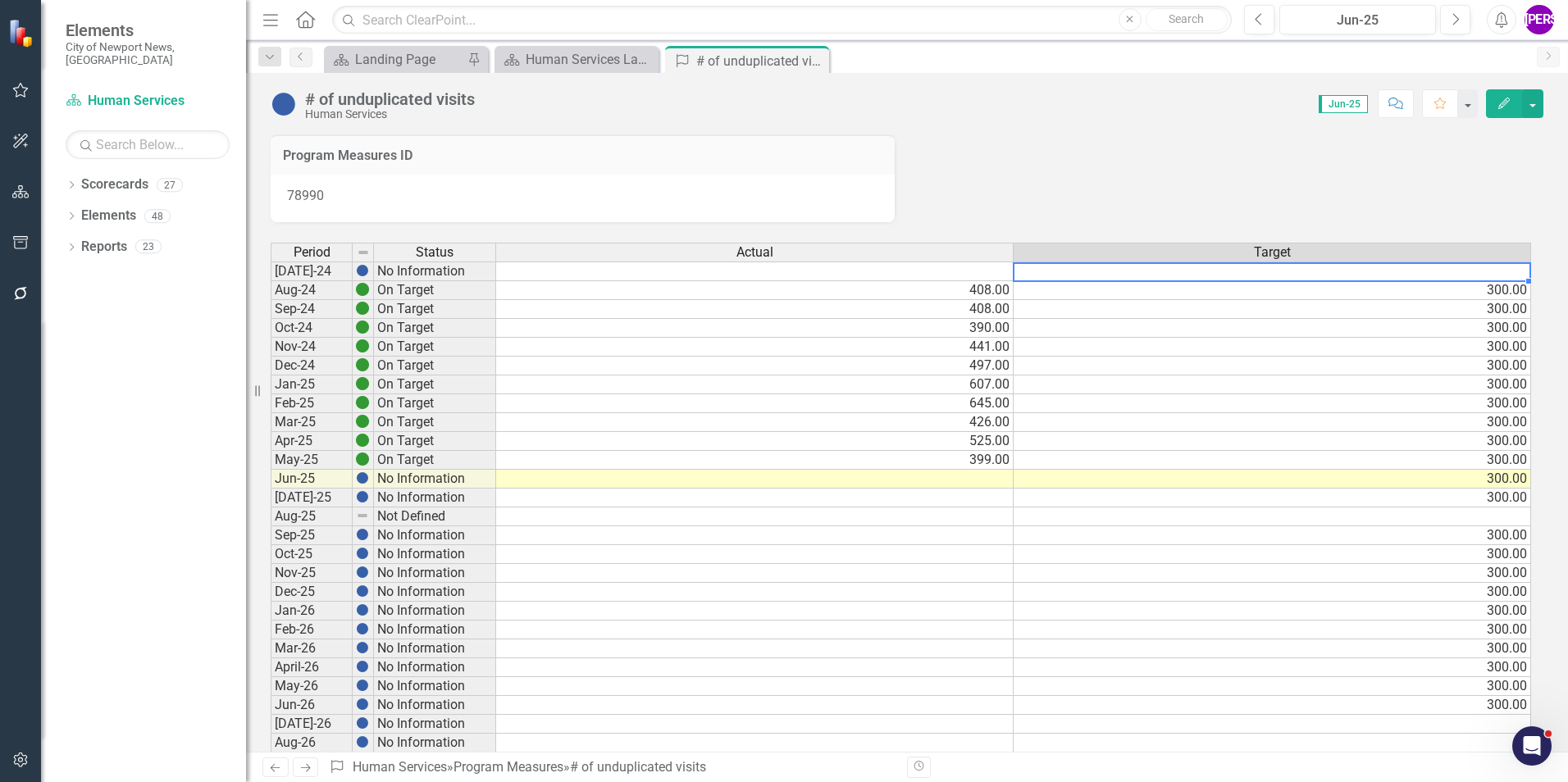 click at bounding box center (1272, 271) 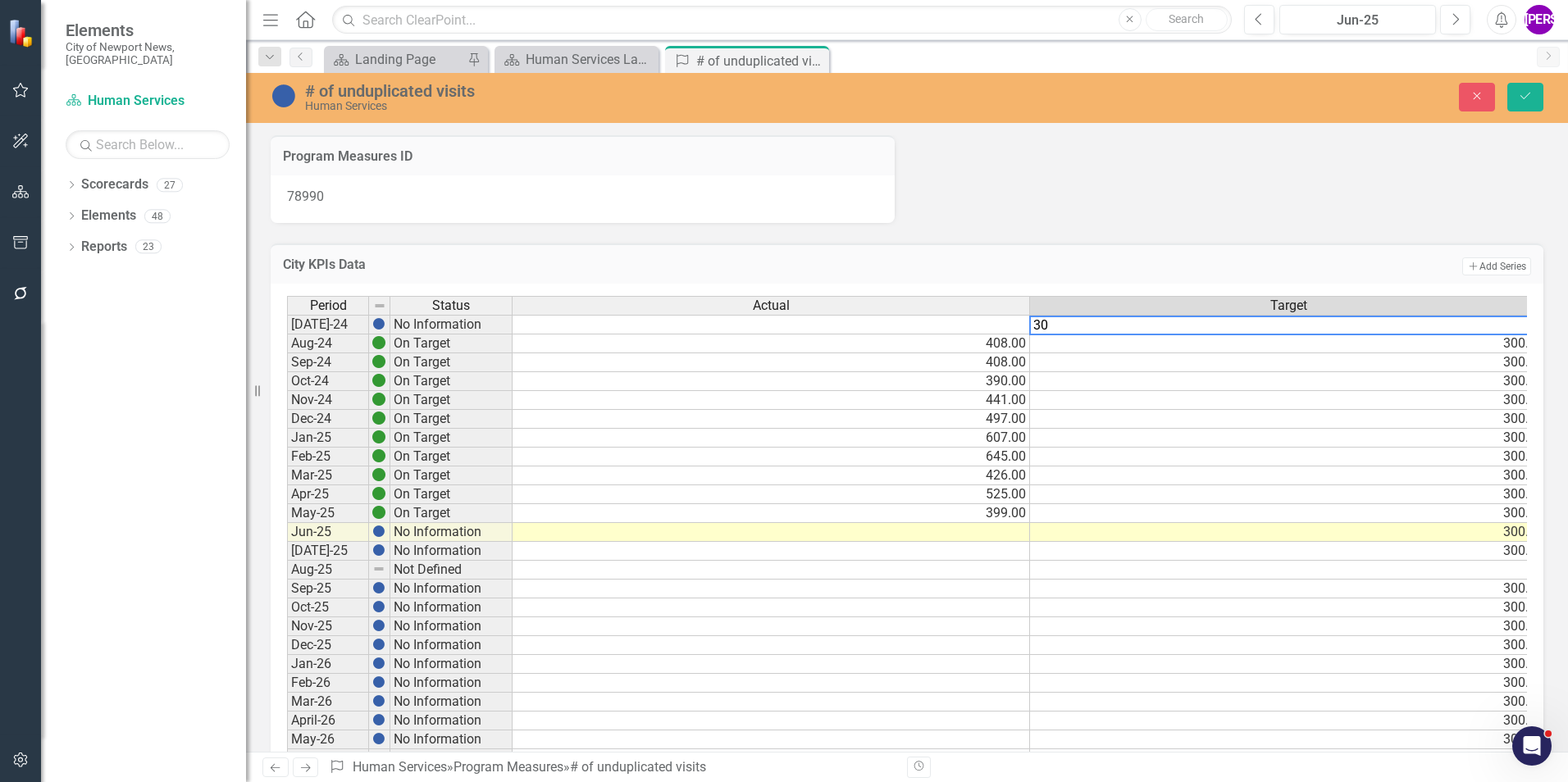 type on "300" 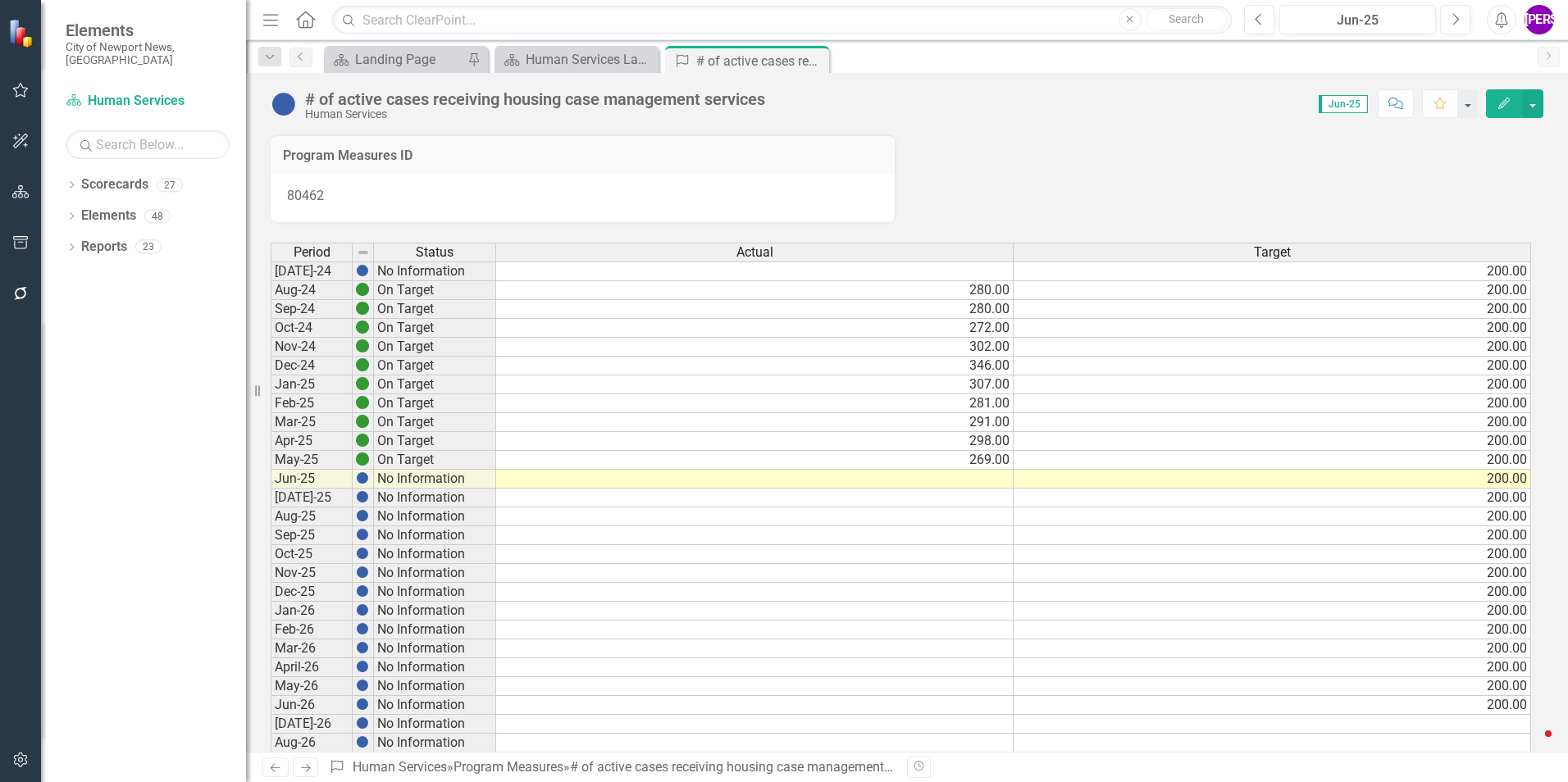 scroll, scrollTop: 0, scrollLeft: 0, axis: both 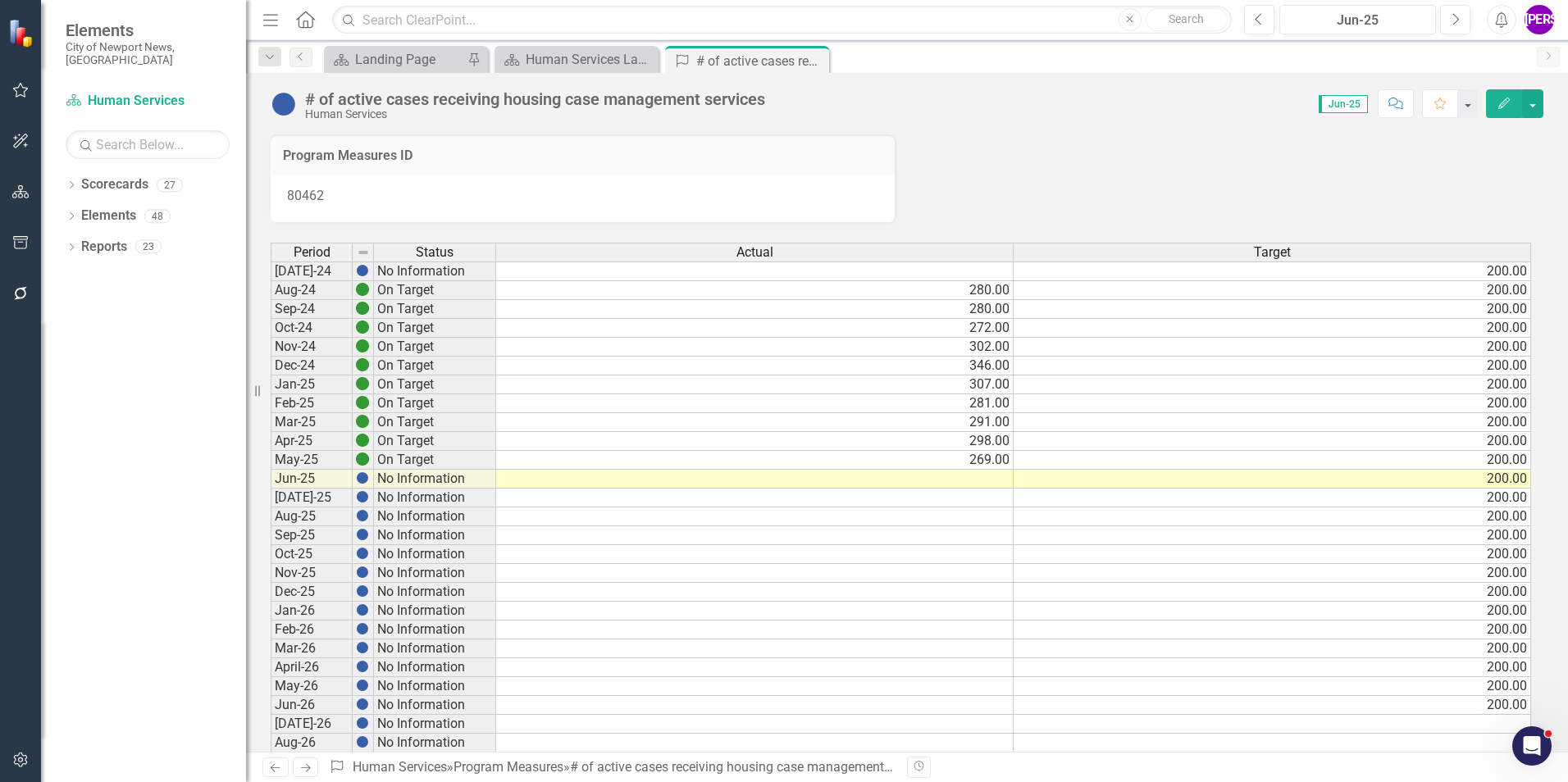 click on "269.00" at bounding box center (754, 460) 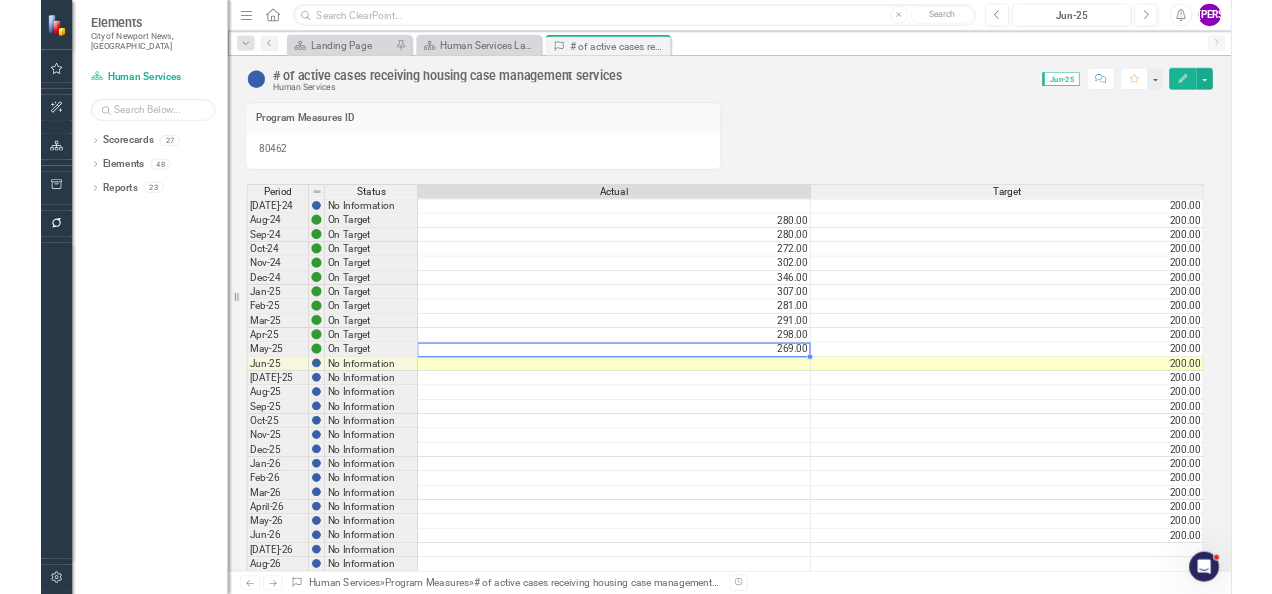 scroll, scrollTop: 100, scrollLeft: 0, axis: vertical 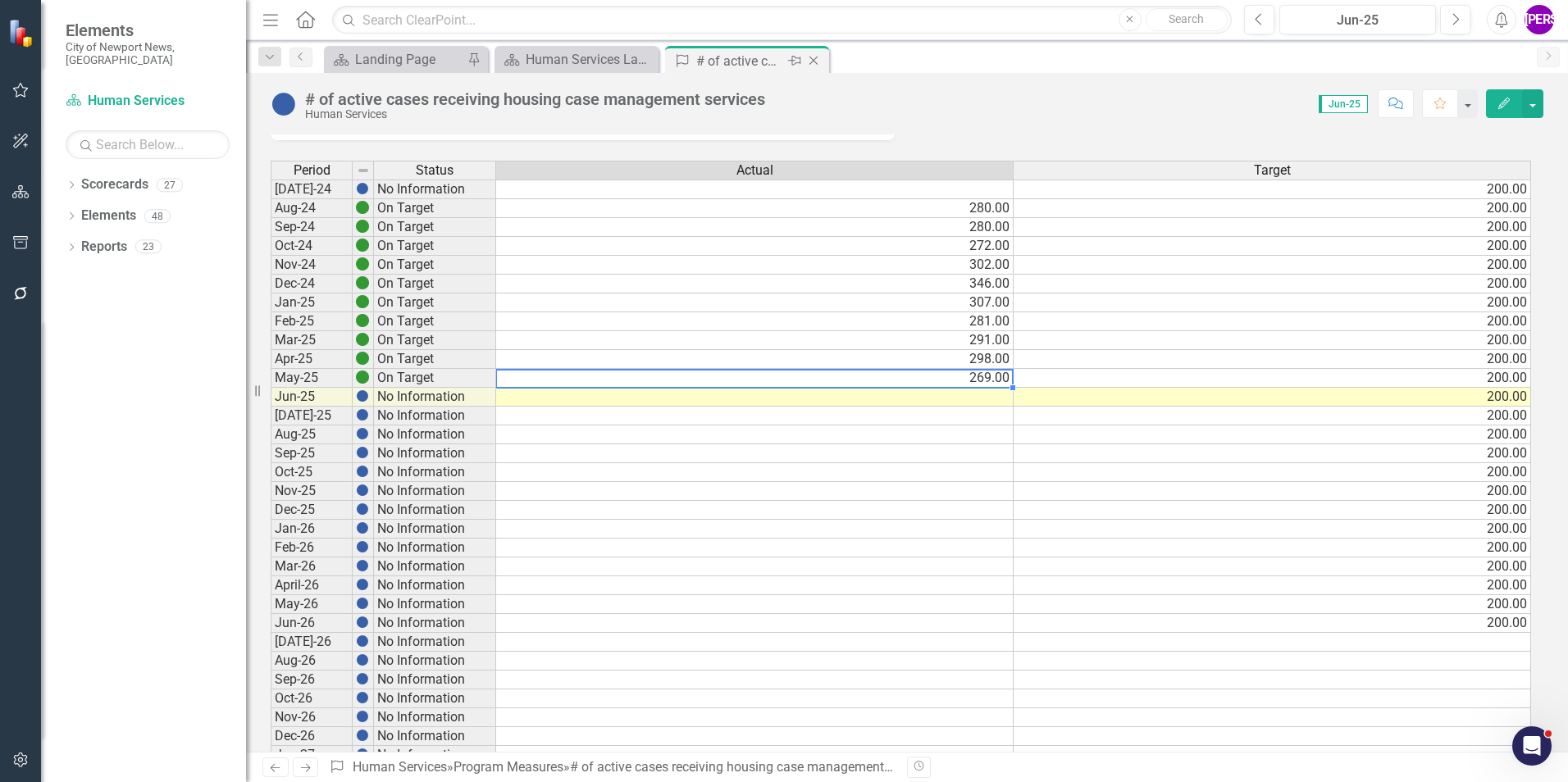 click 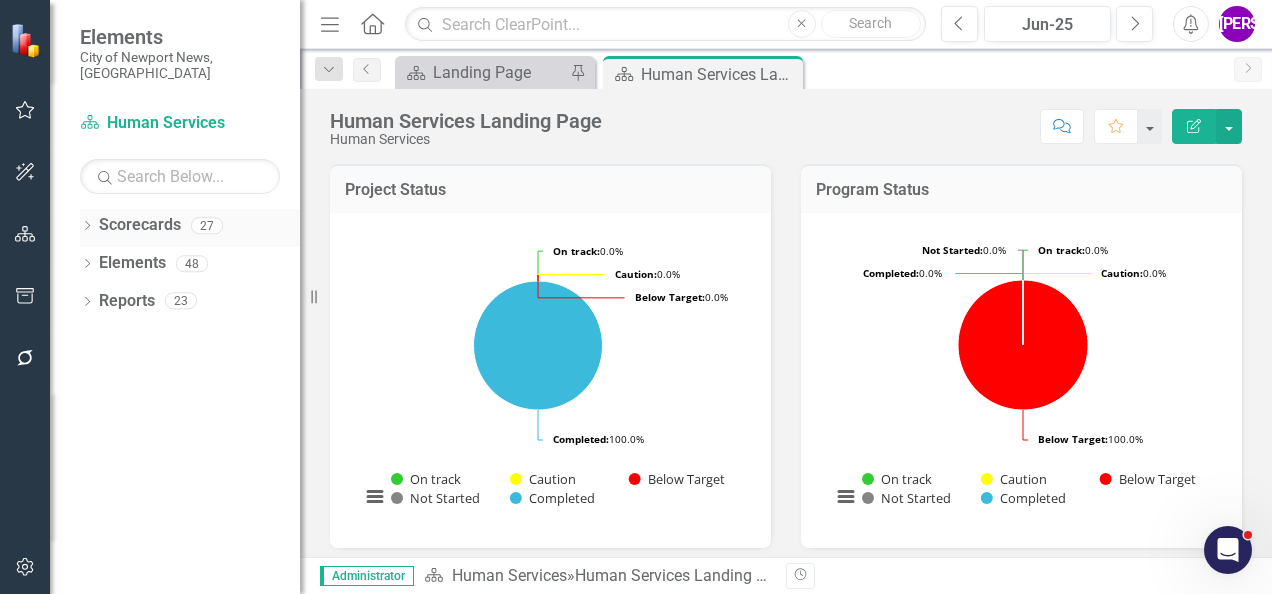 click on "Dropdown" 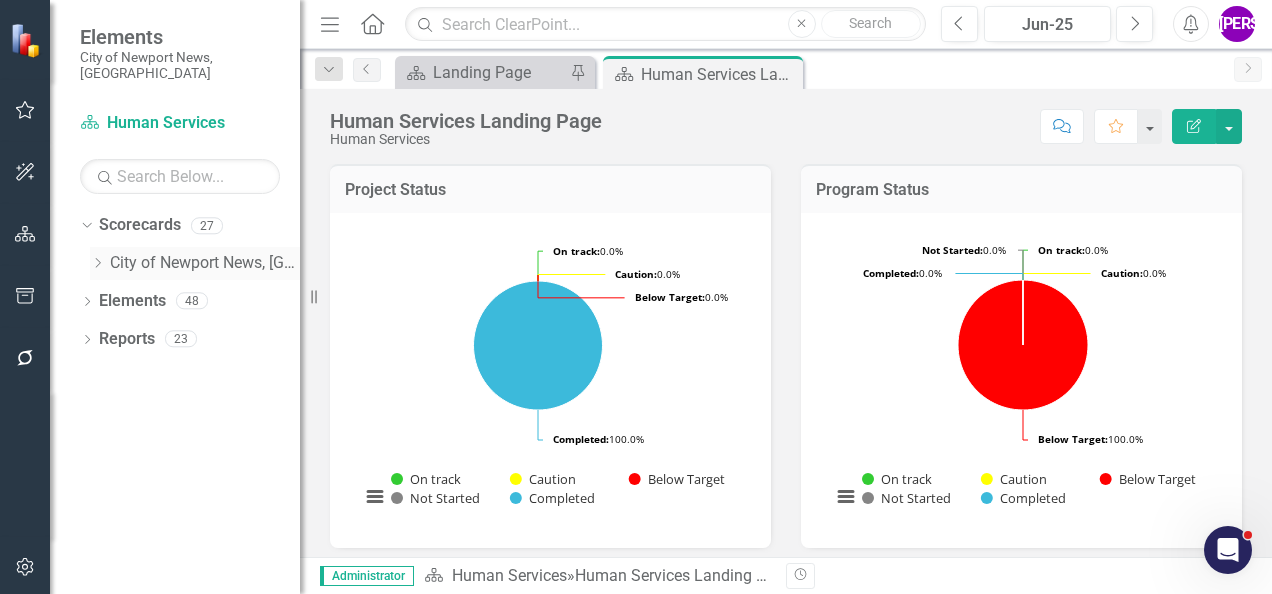 click 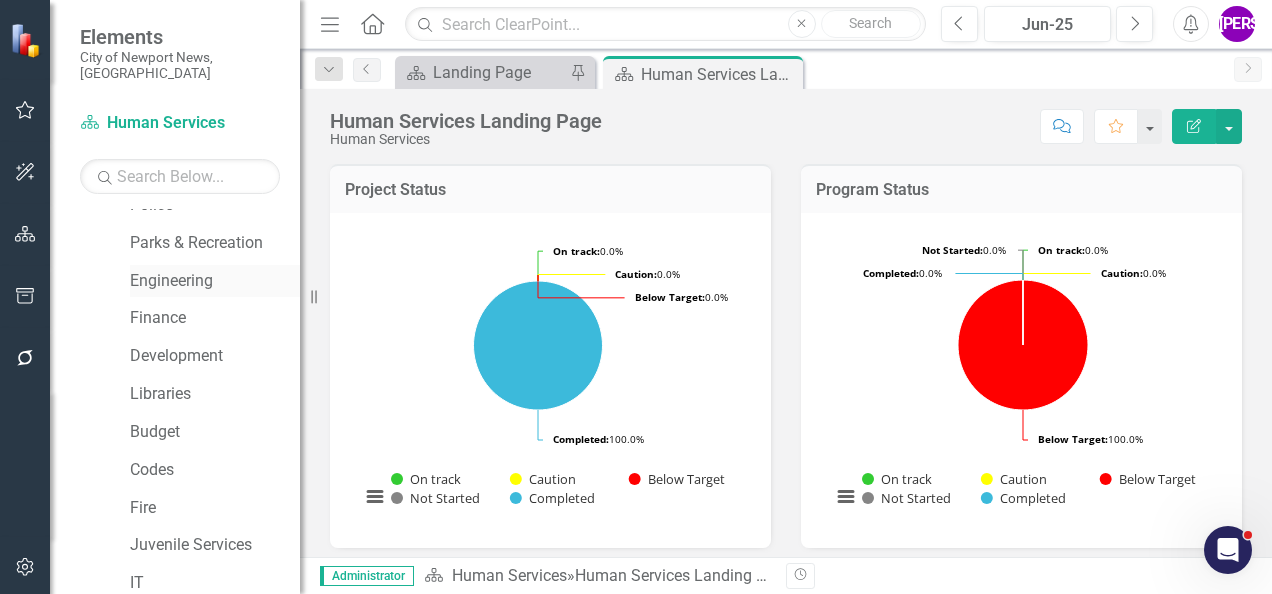 scroll, scrollTop: 0, scrollLeft: 0, axis: both 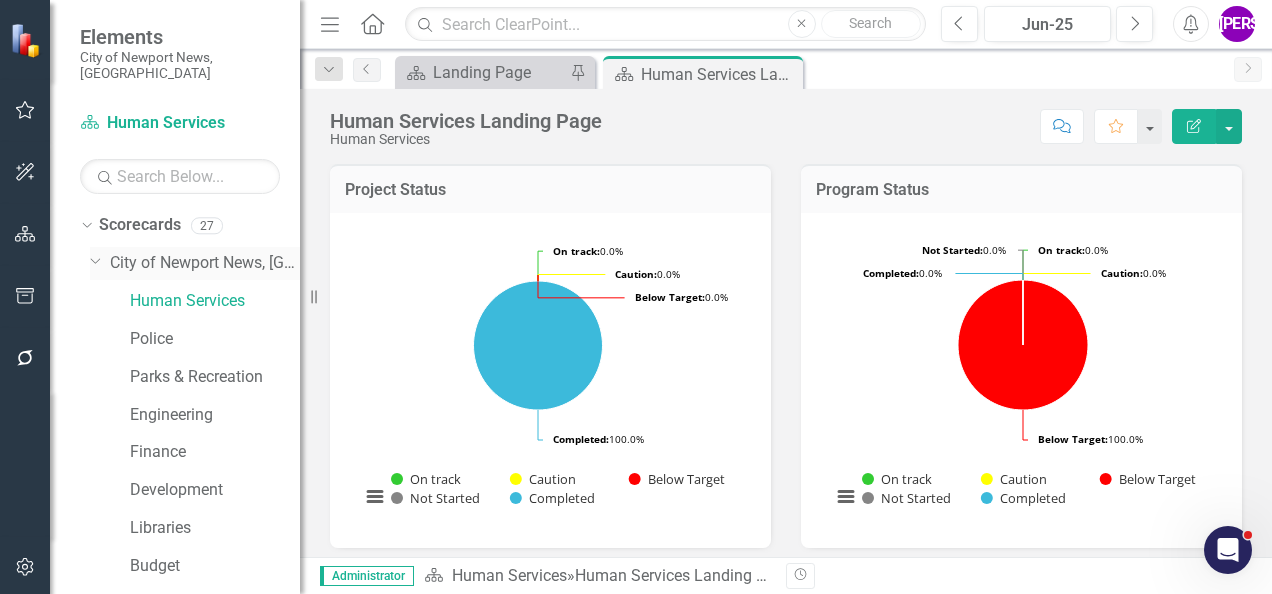 click on "City of Newport News, [GEOGRAPHIC_DATA]" at bounding box center [205, 263] 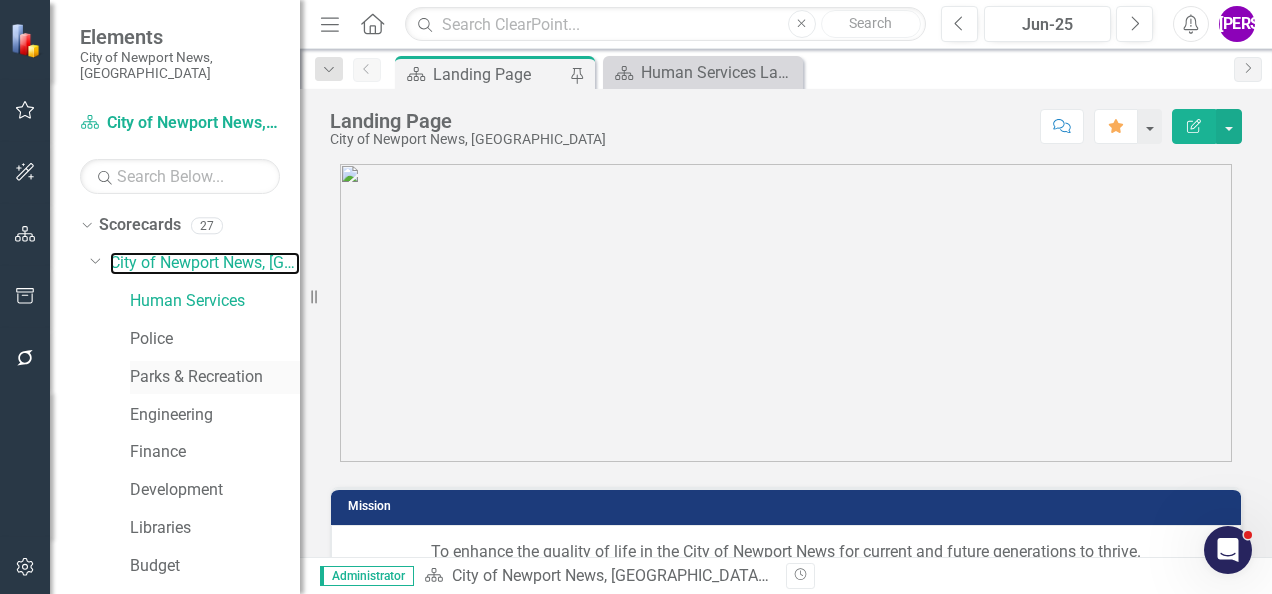 scroll, scrollTop: 700, scrollLeft: 0, axis: vertical 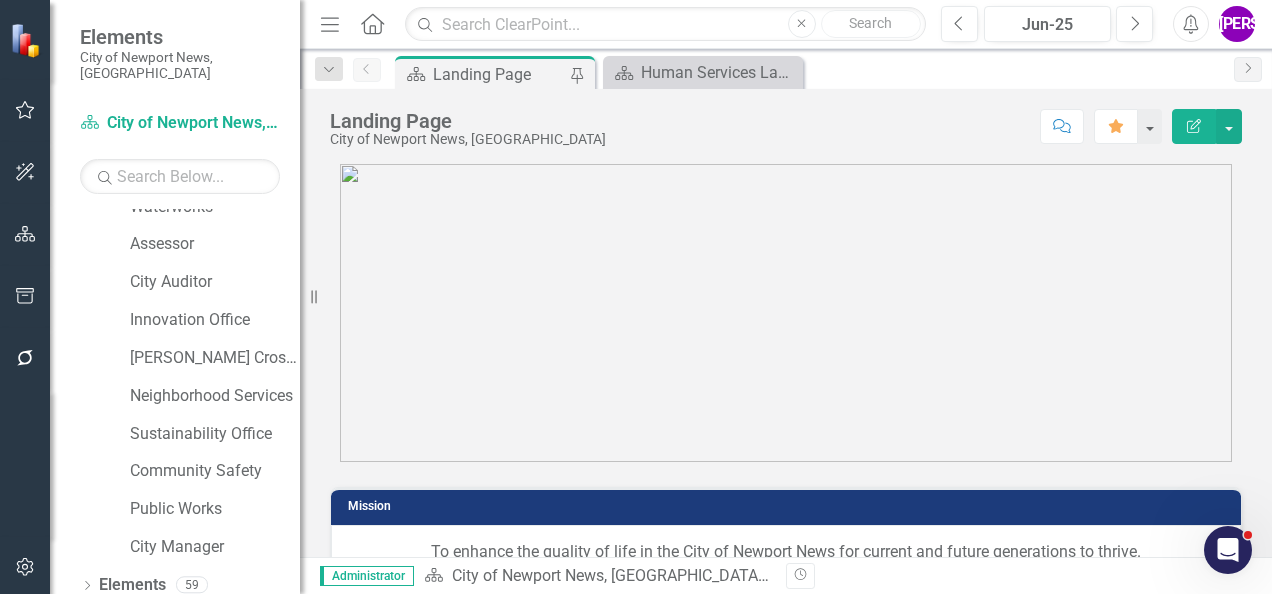 drag, startPoint x: 126, startPoint y: 568, endPoint x: 285, endPoint y: 454, distance: 195.64508 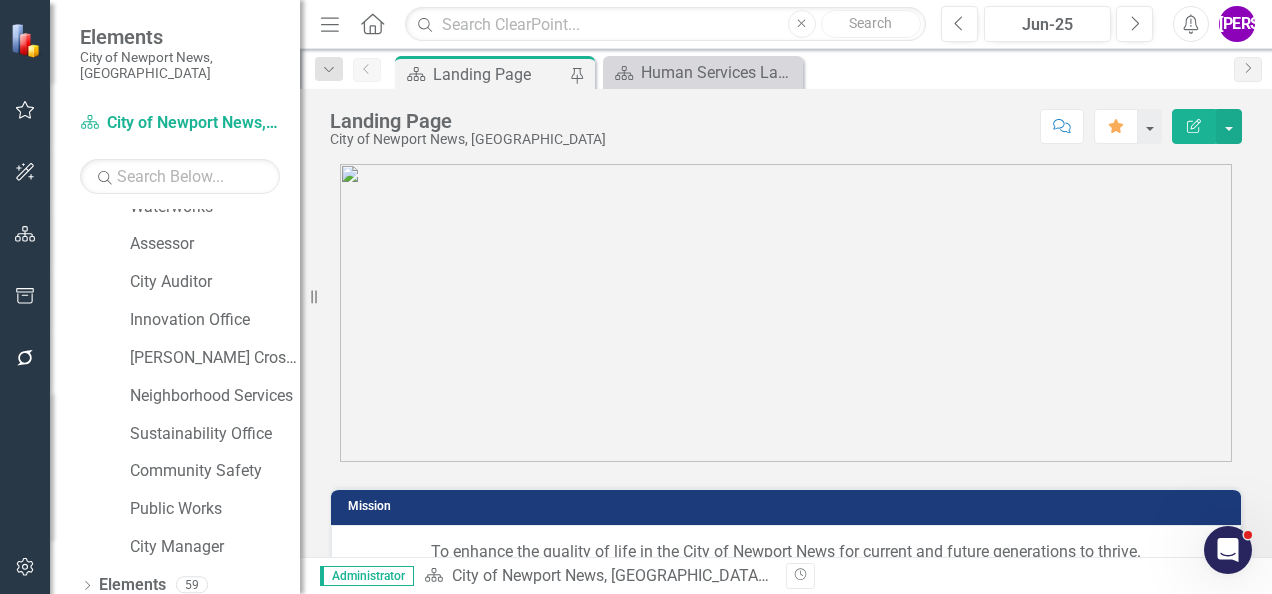 click on "Reports" at bounding box center [127, 623] 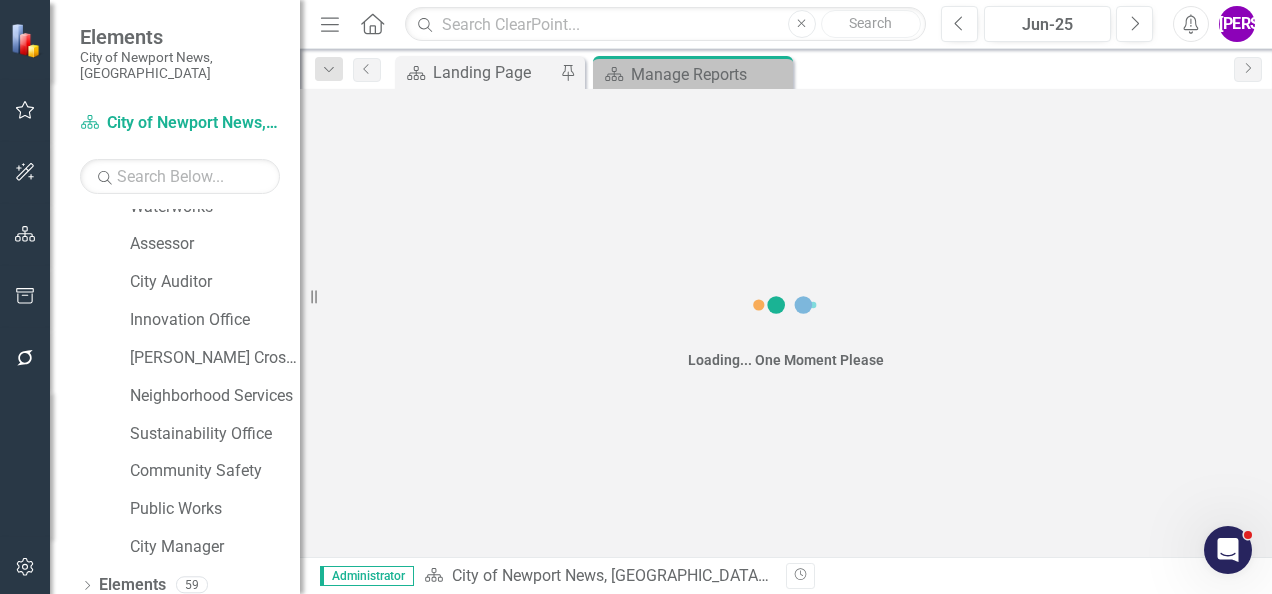 scroll, scrollTop: 734, scrollLeft: 0, axis: vertical 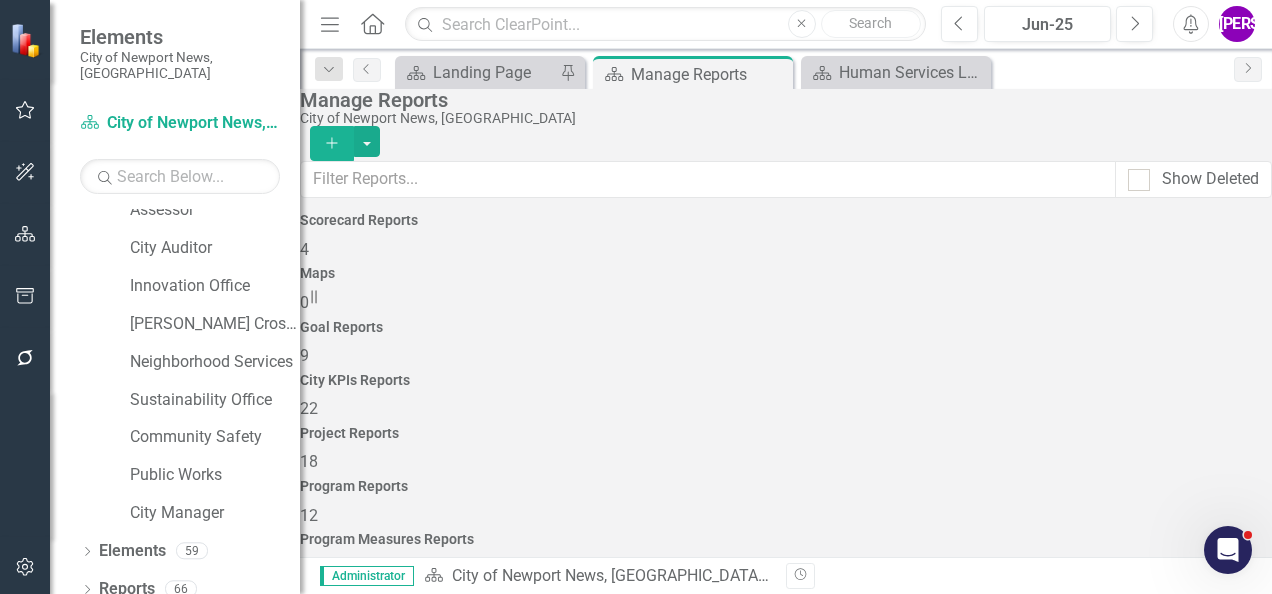 click on "Project Reports" at bounding box center [786, 433] 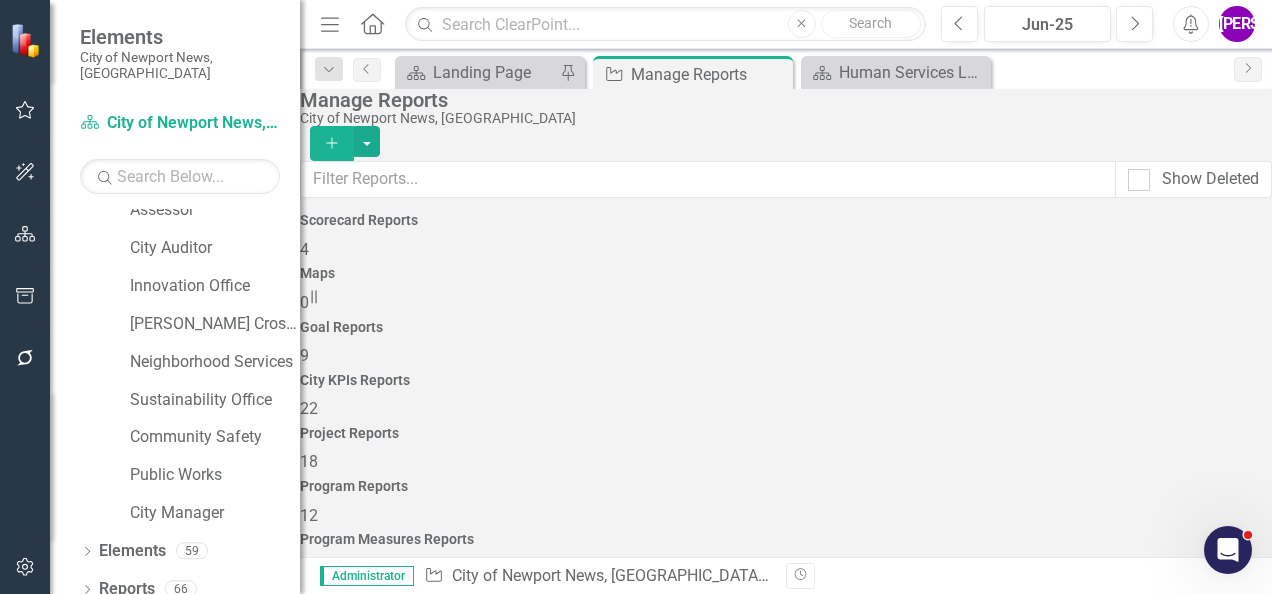 scroll, scrollTop: 300, scrollLeft: 0, axis: vertical 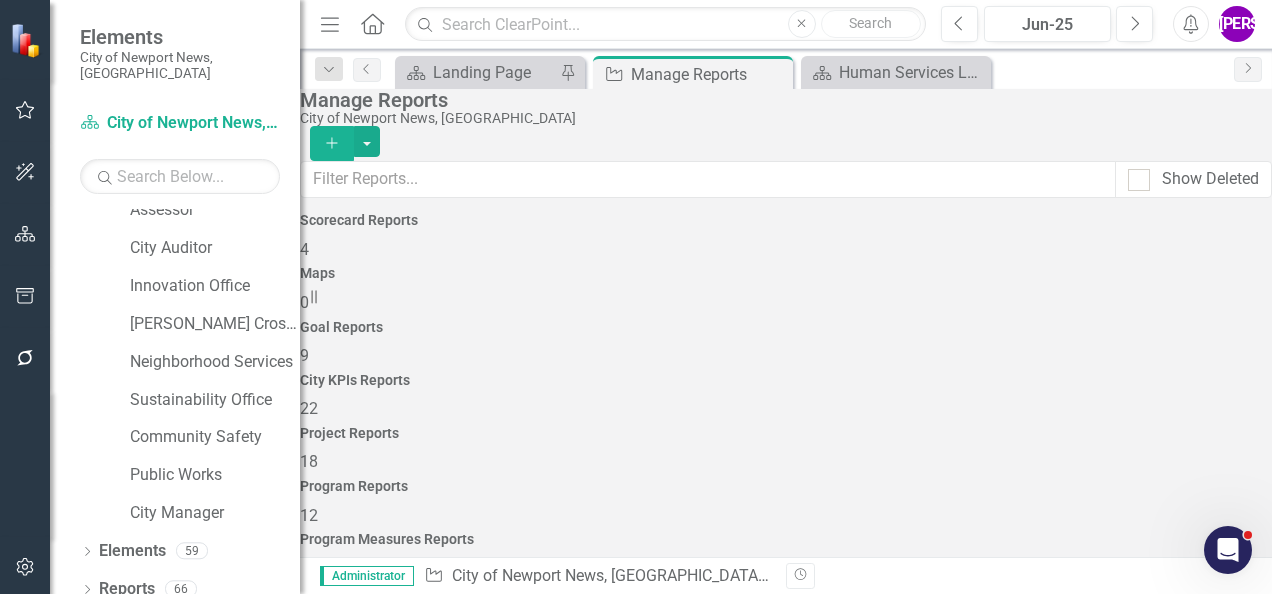 click on "Safety and Operations Project Report" at bounding box center (460, 1405) 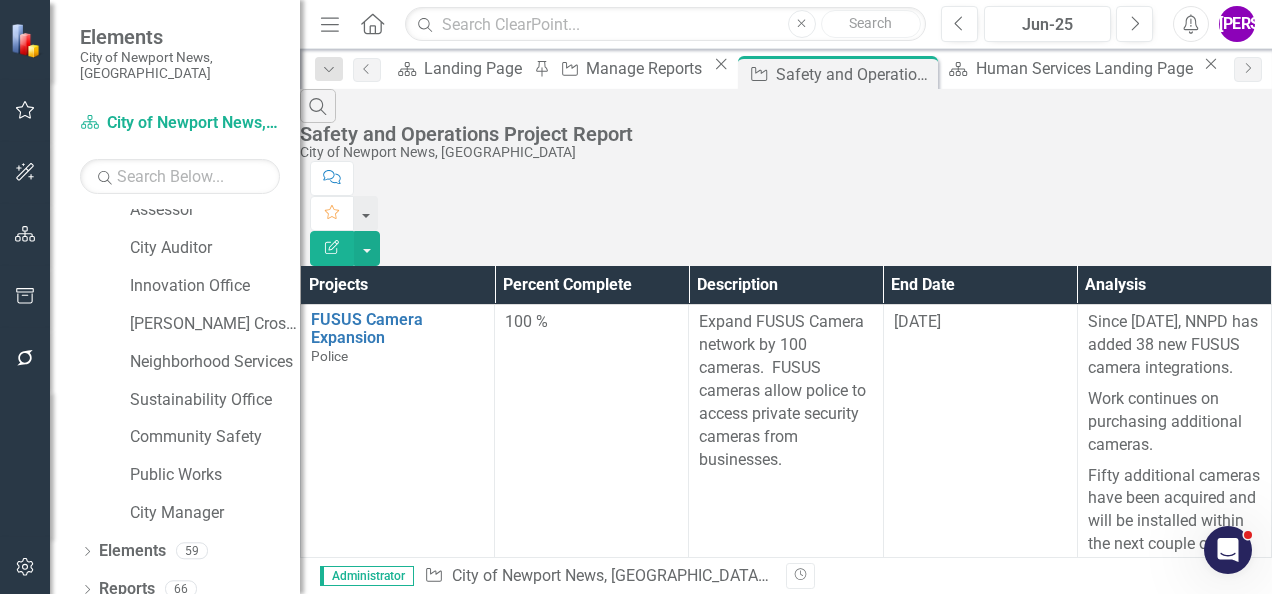scroll, scrollTop: 25206, scrollLeft: 0, axis: vertical 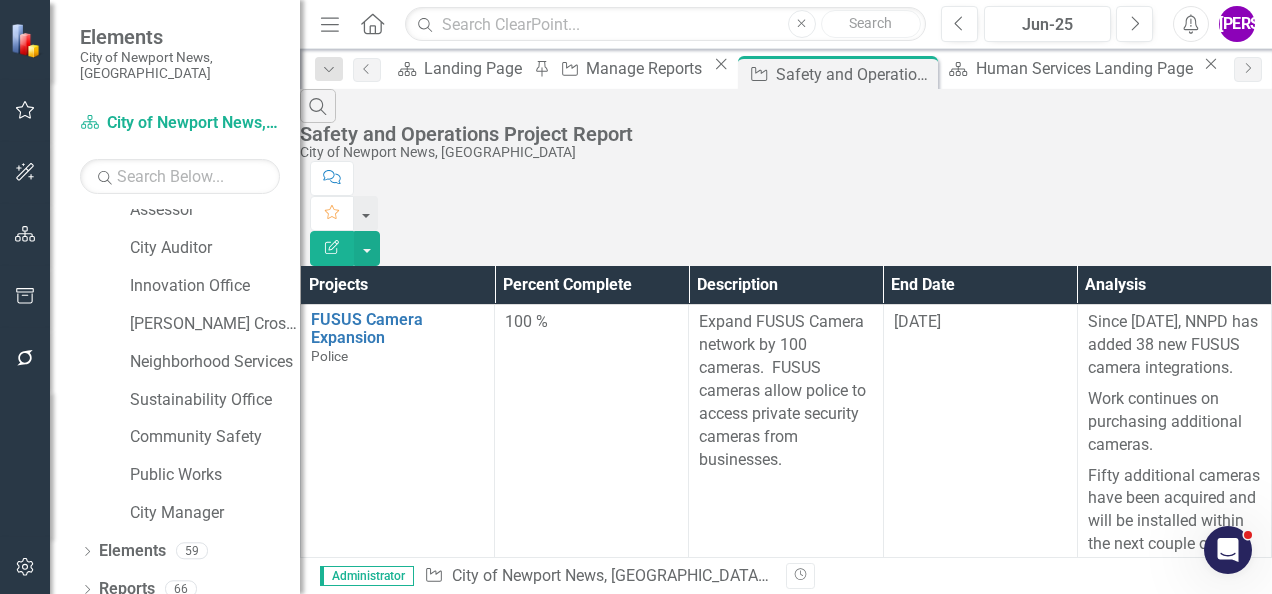 click on "2" at bounding box center [650, 24156] 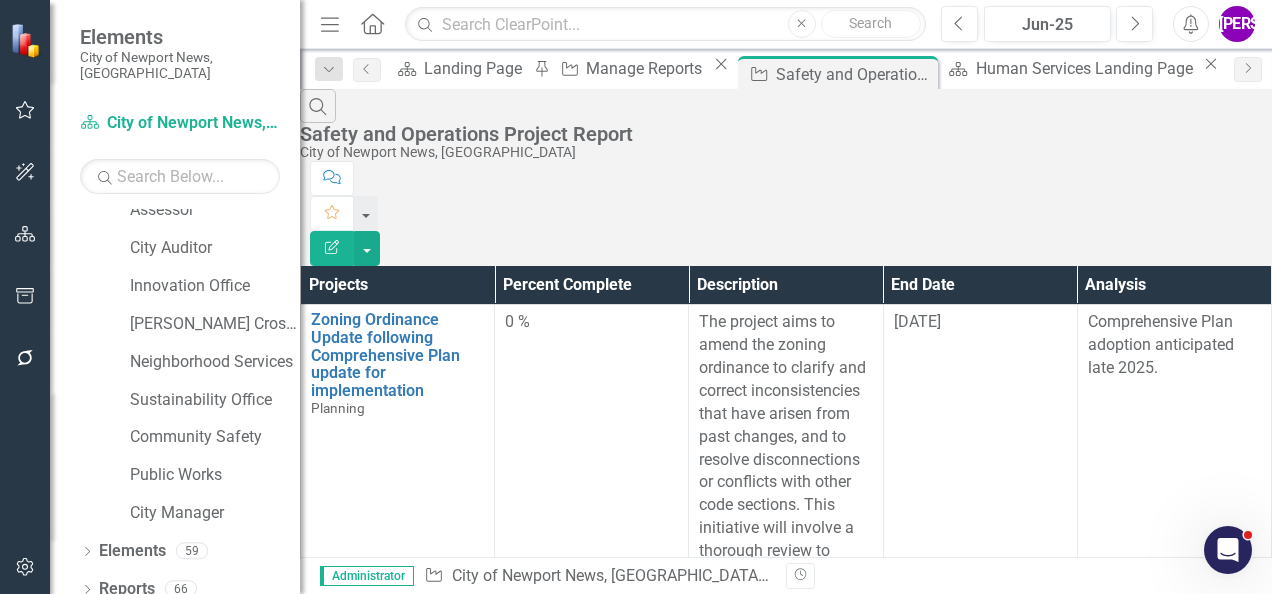 scroll, scrollTop: 8500, scrollLeft: 0, axis: vertical 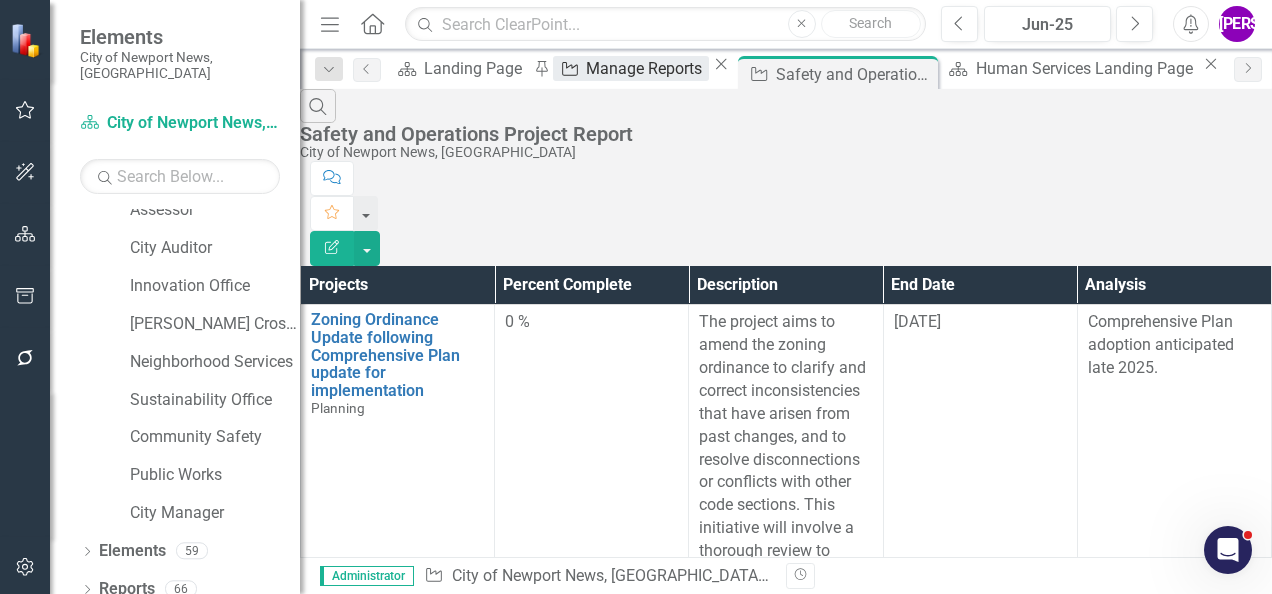 click on "Manage Reports" at bounding box center (647, 68) 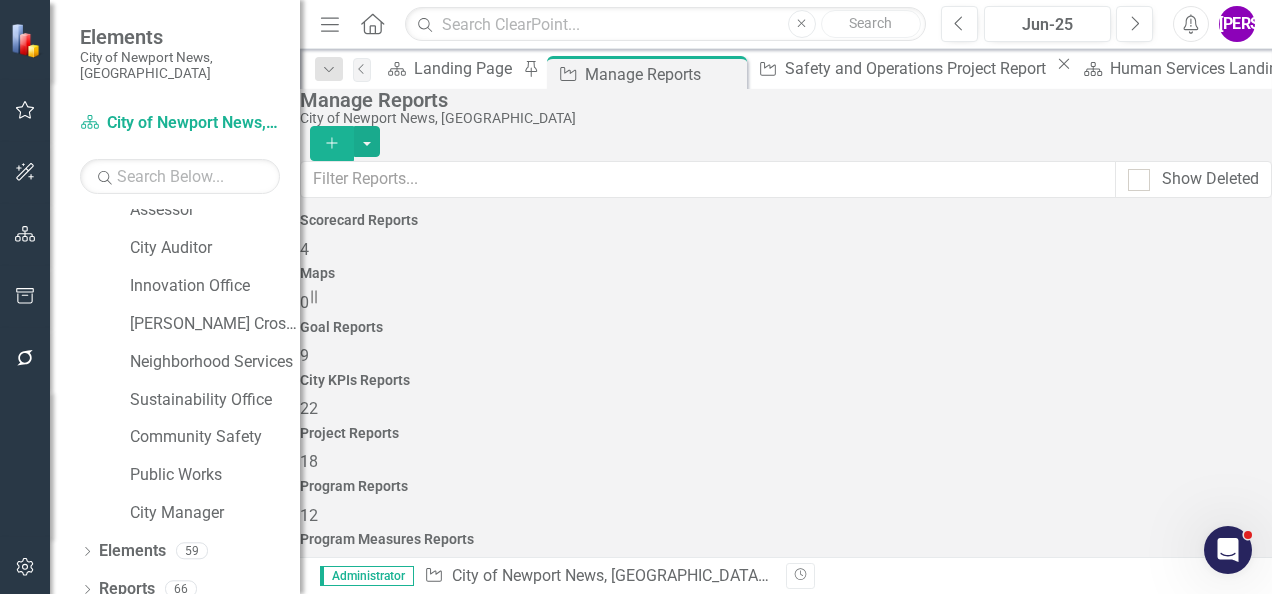 click on "12" at bounding box center [309, 515] 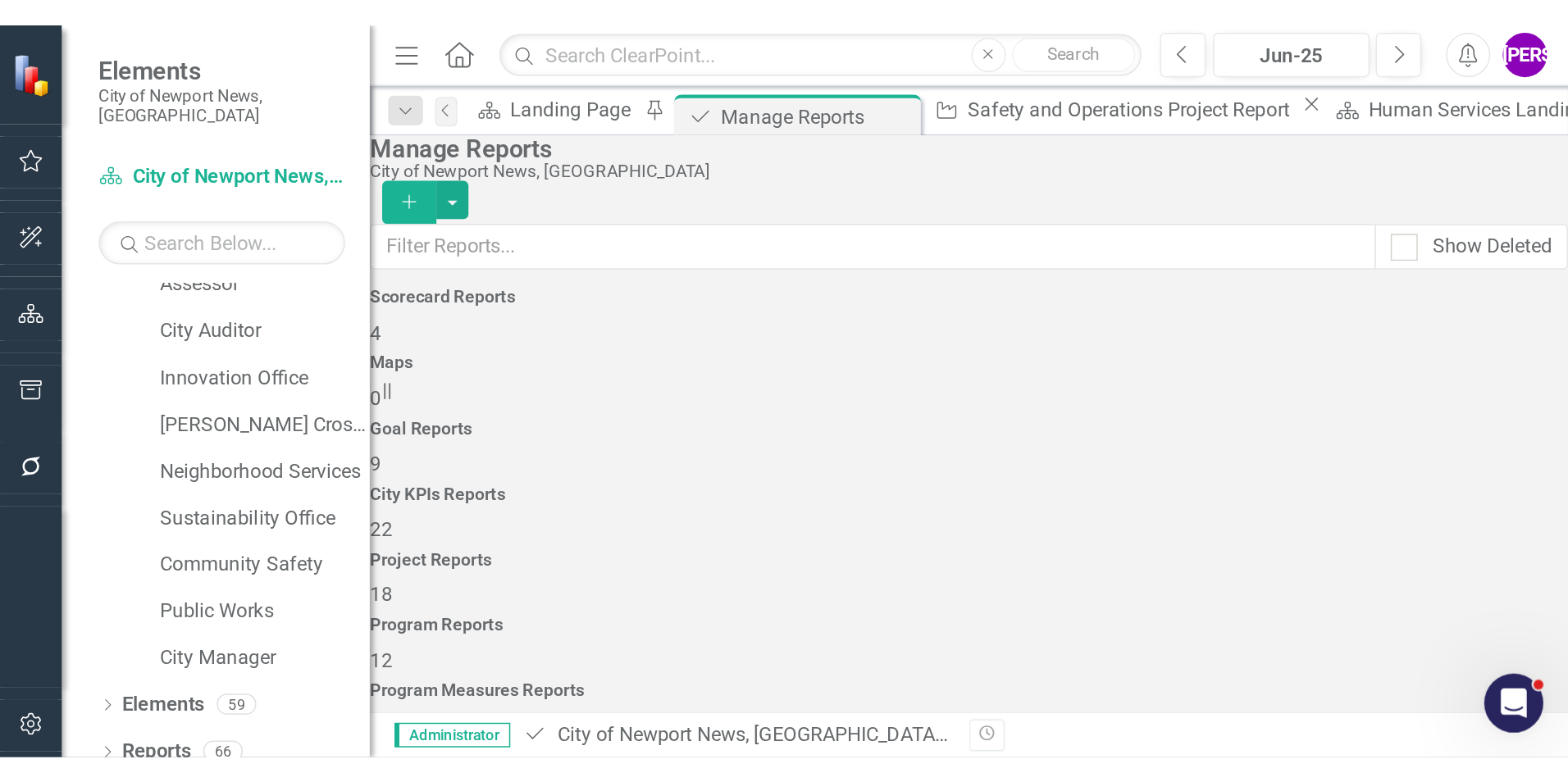 scroll, scrollTop: 82, scrollLeft: 0, axis: vertical 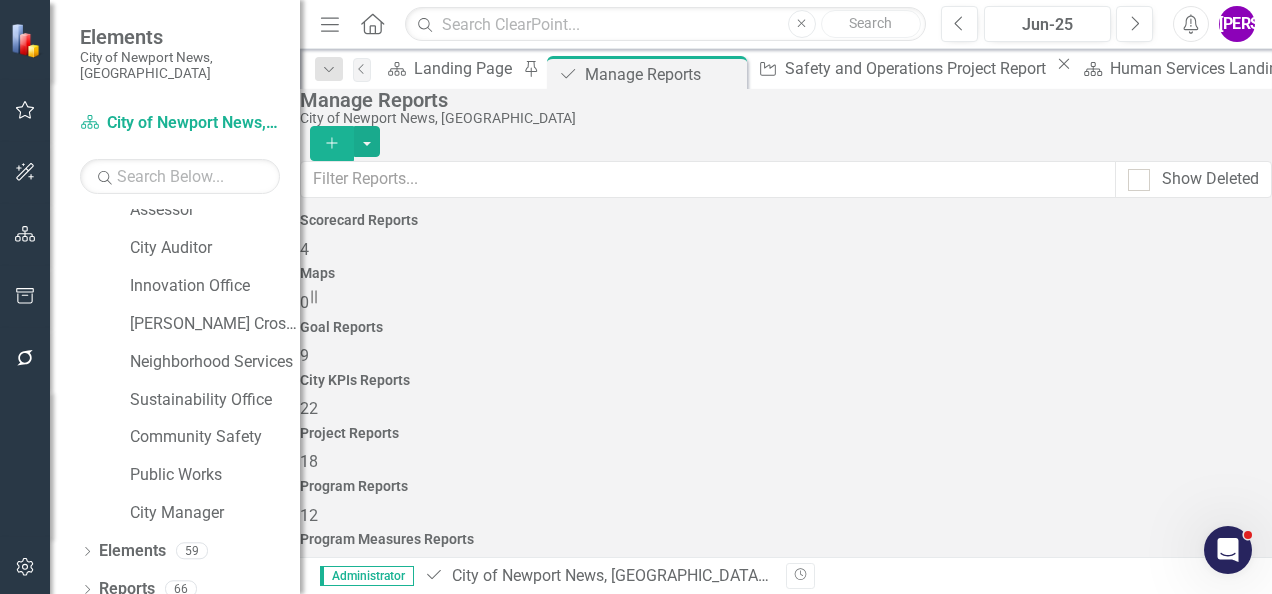 click on "Safety and Operations Program Report" at bounding box center (466, 1208) 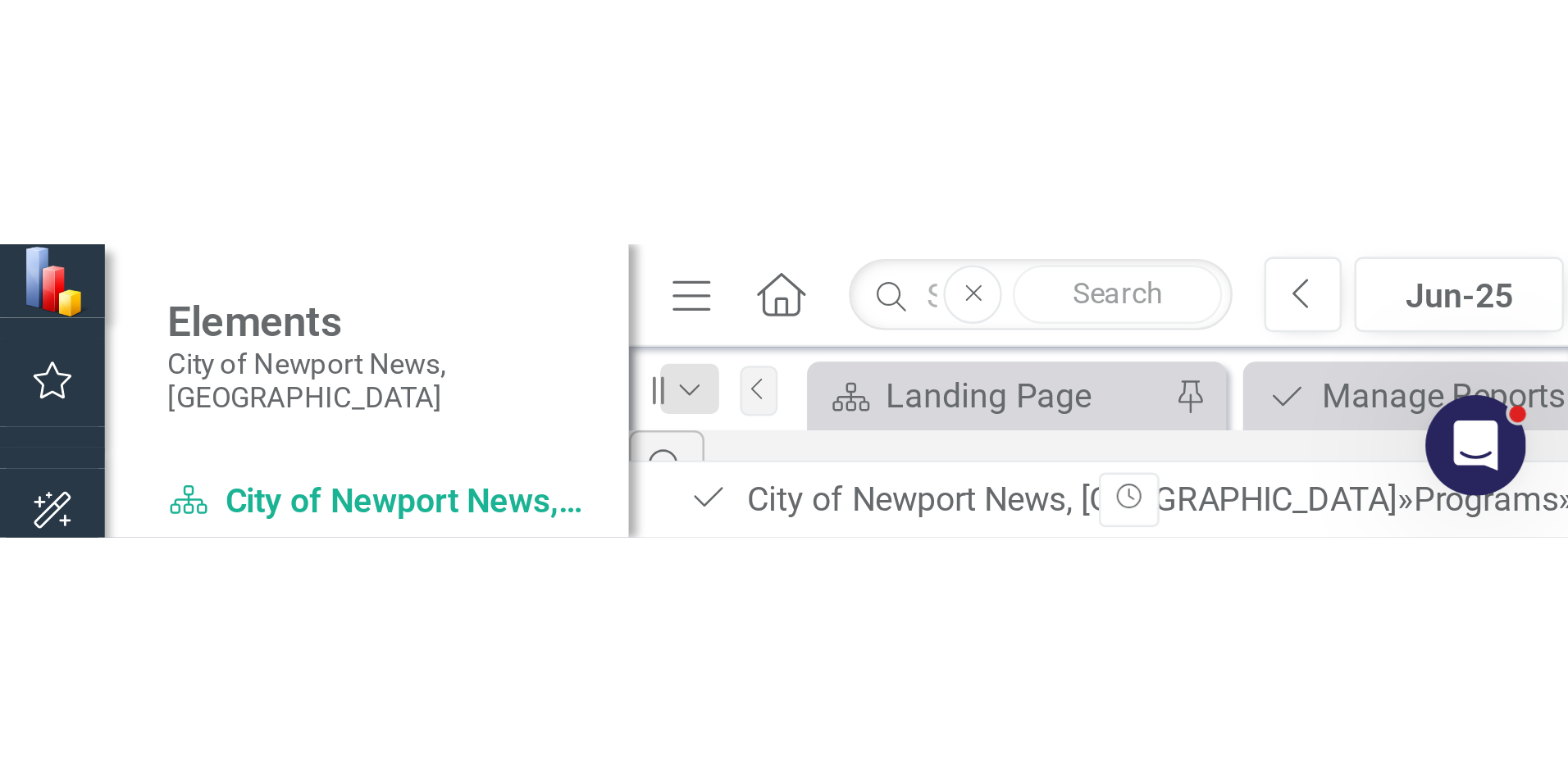 scroll, scrollTop: 307, scrollLeft: 0, axis: vertical 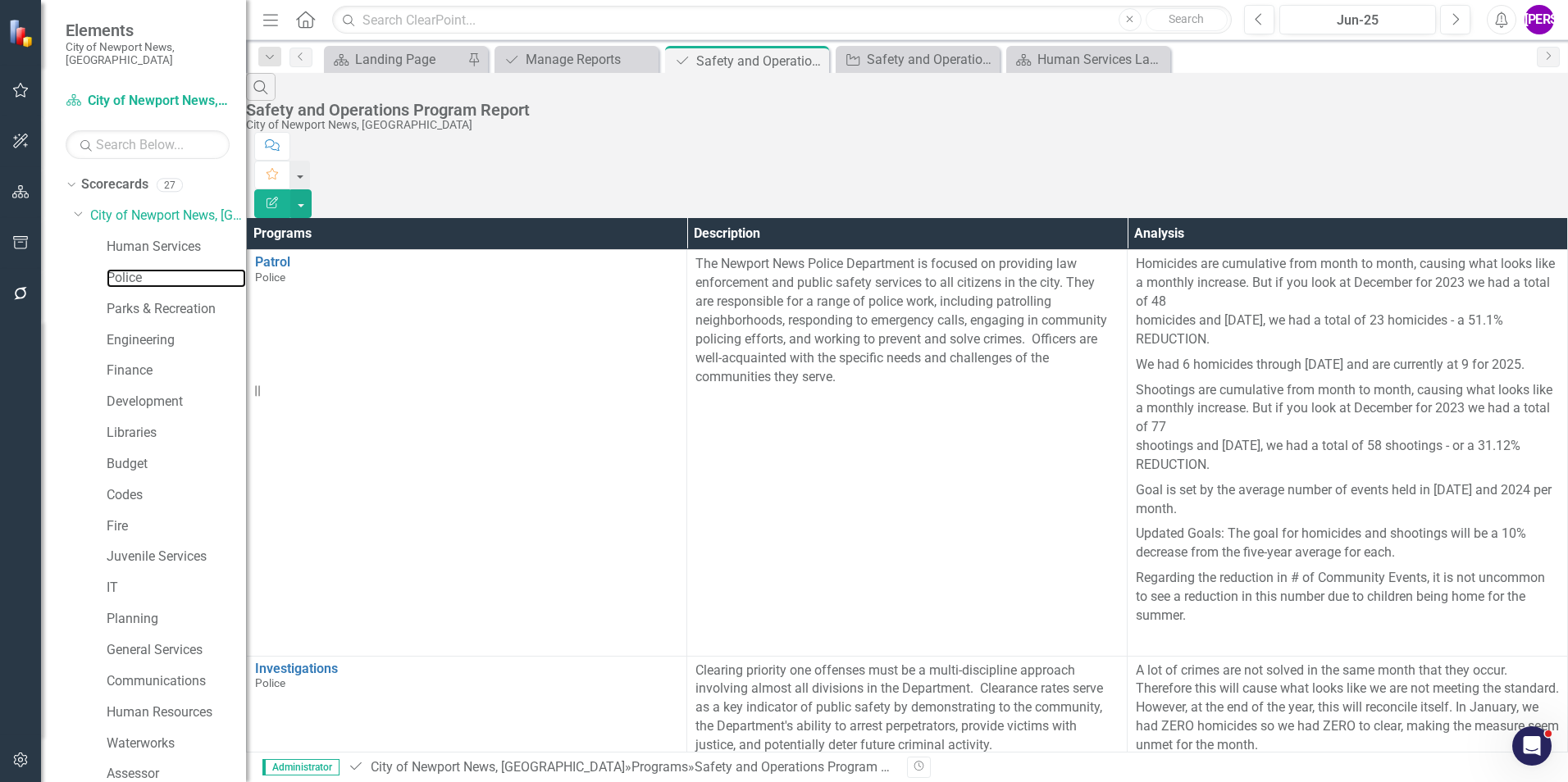 drag, startPoint x: 131, startPoint y: 274, endPoint x: 140, endPoint y: 280, distance: 10.816654 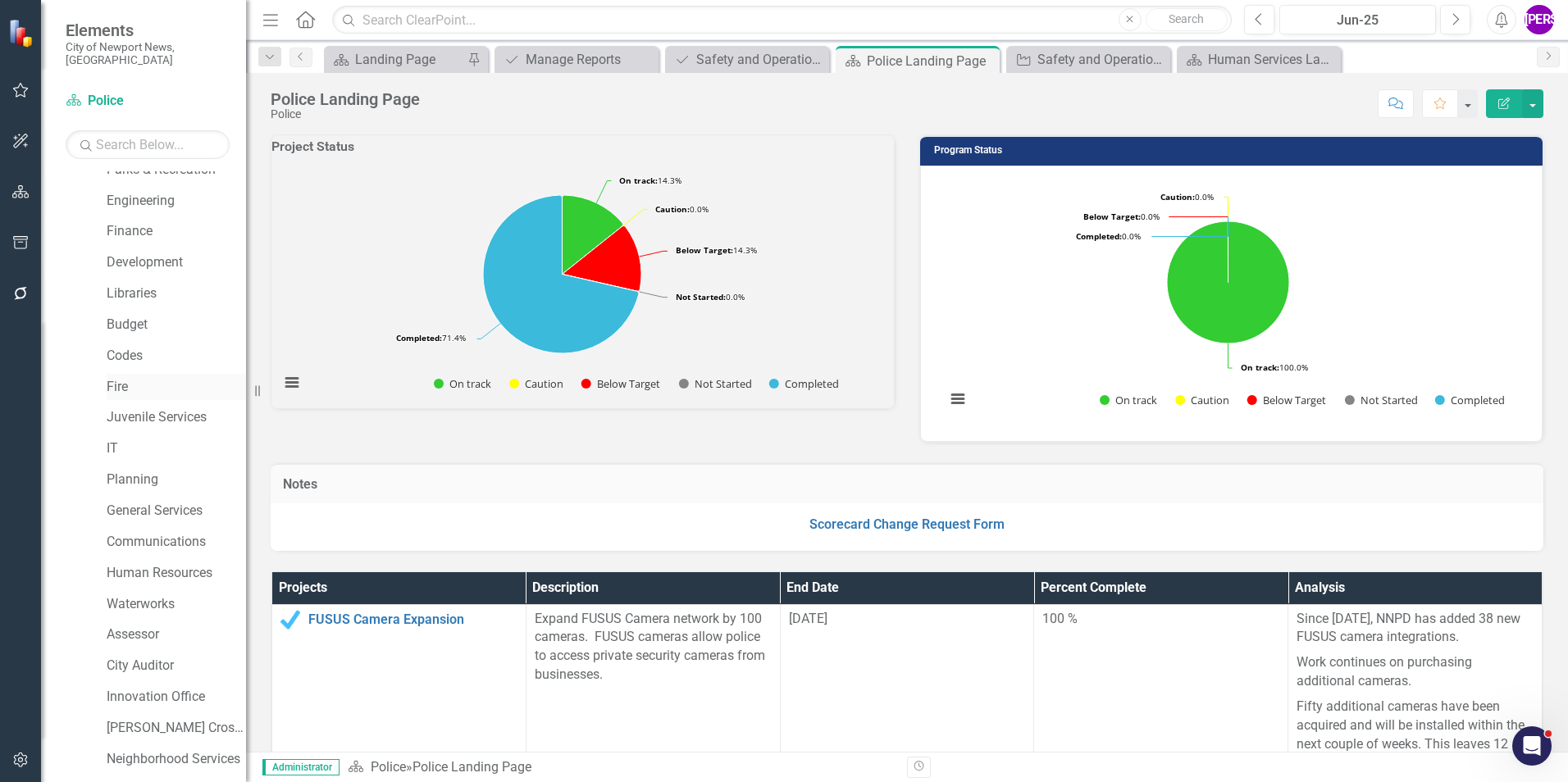 scroll, scrollTop: 307, scrollLeft: 0, axis: vertical 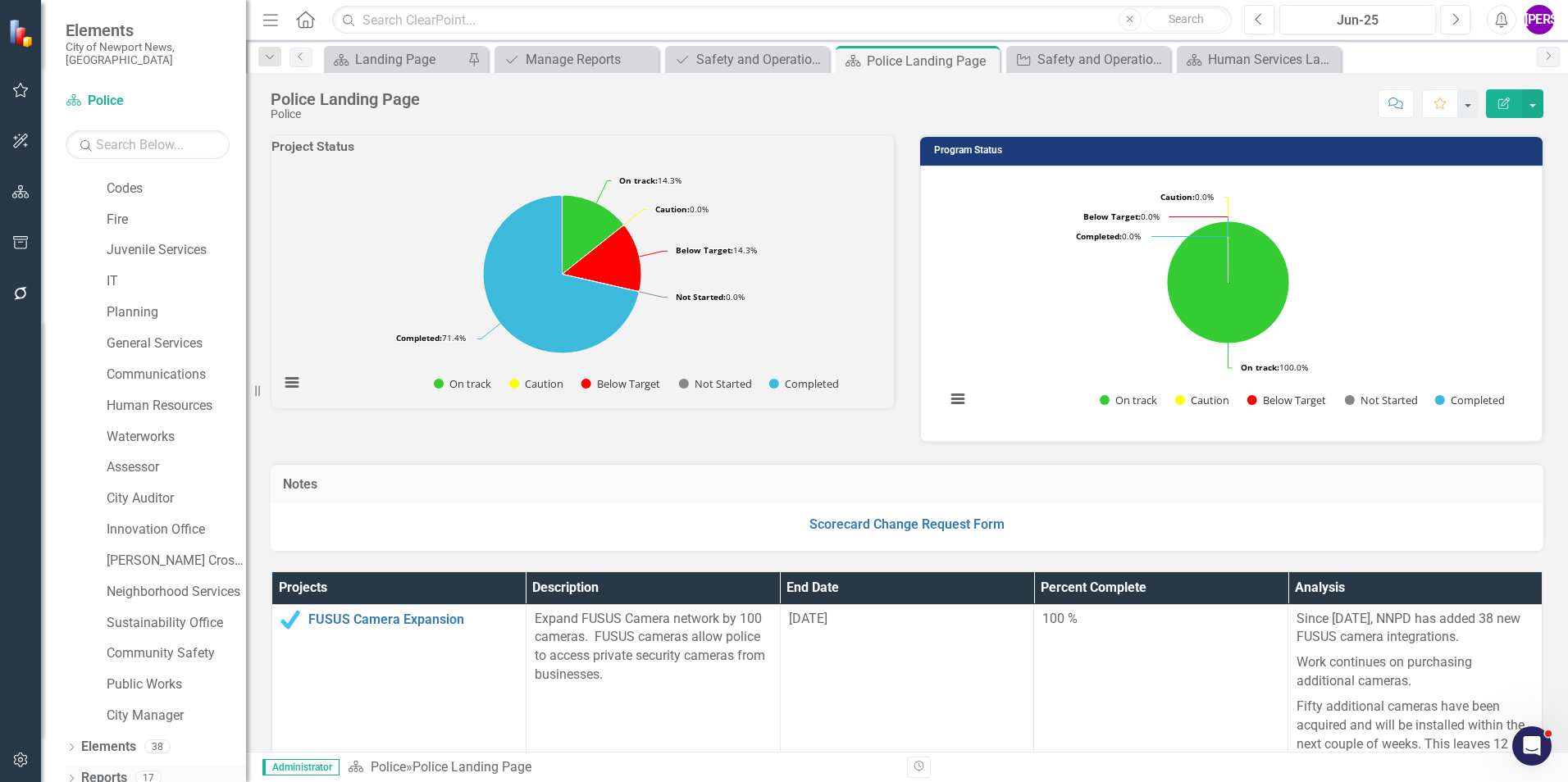 click on "Reports" at bounding box center [104, 778] 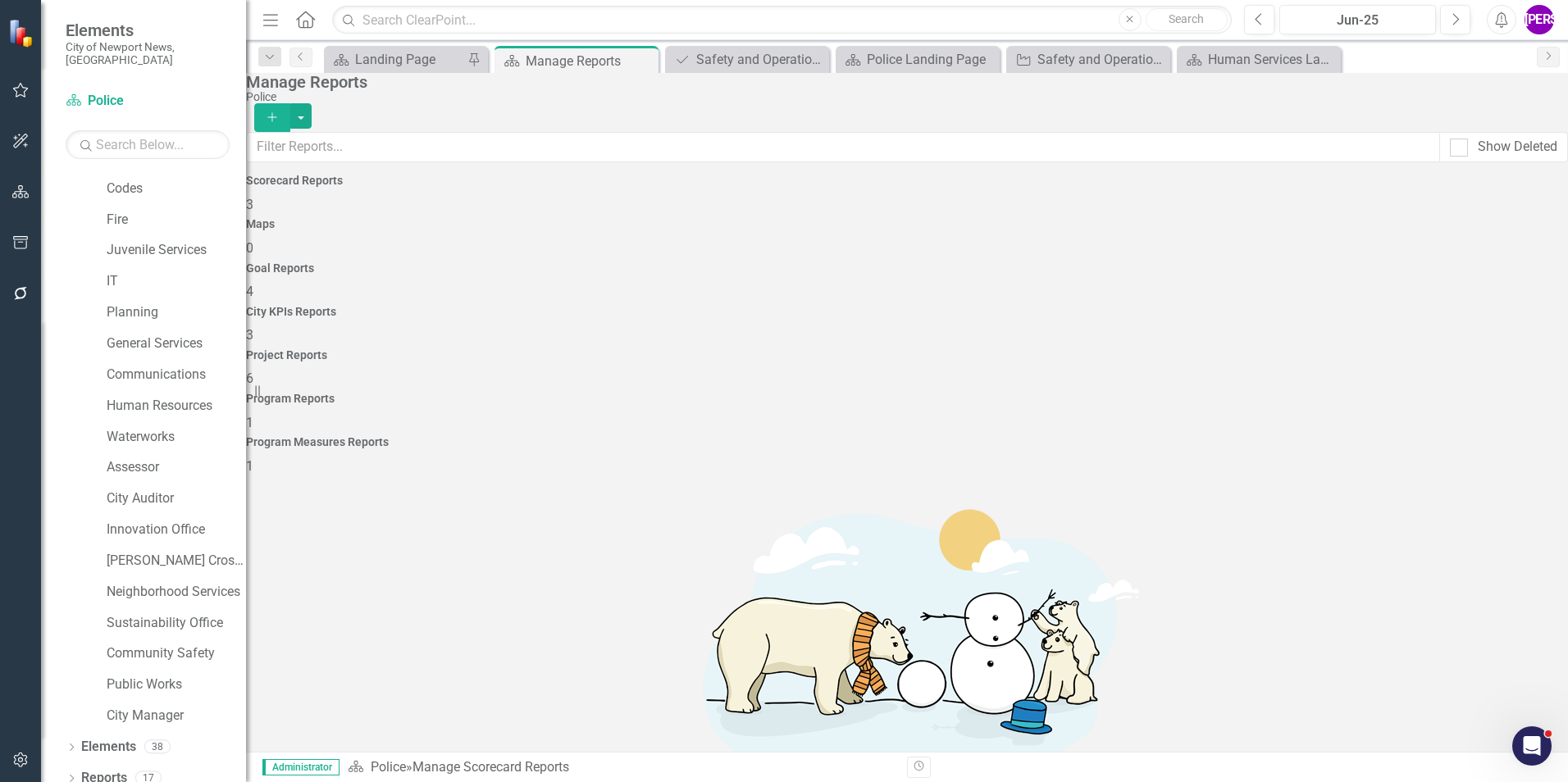 click on "Project Reports 6" at bounding box center [907, 369] 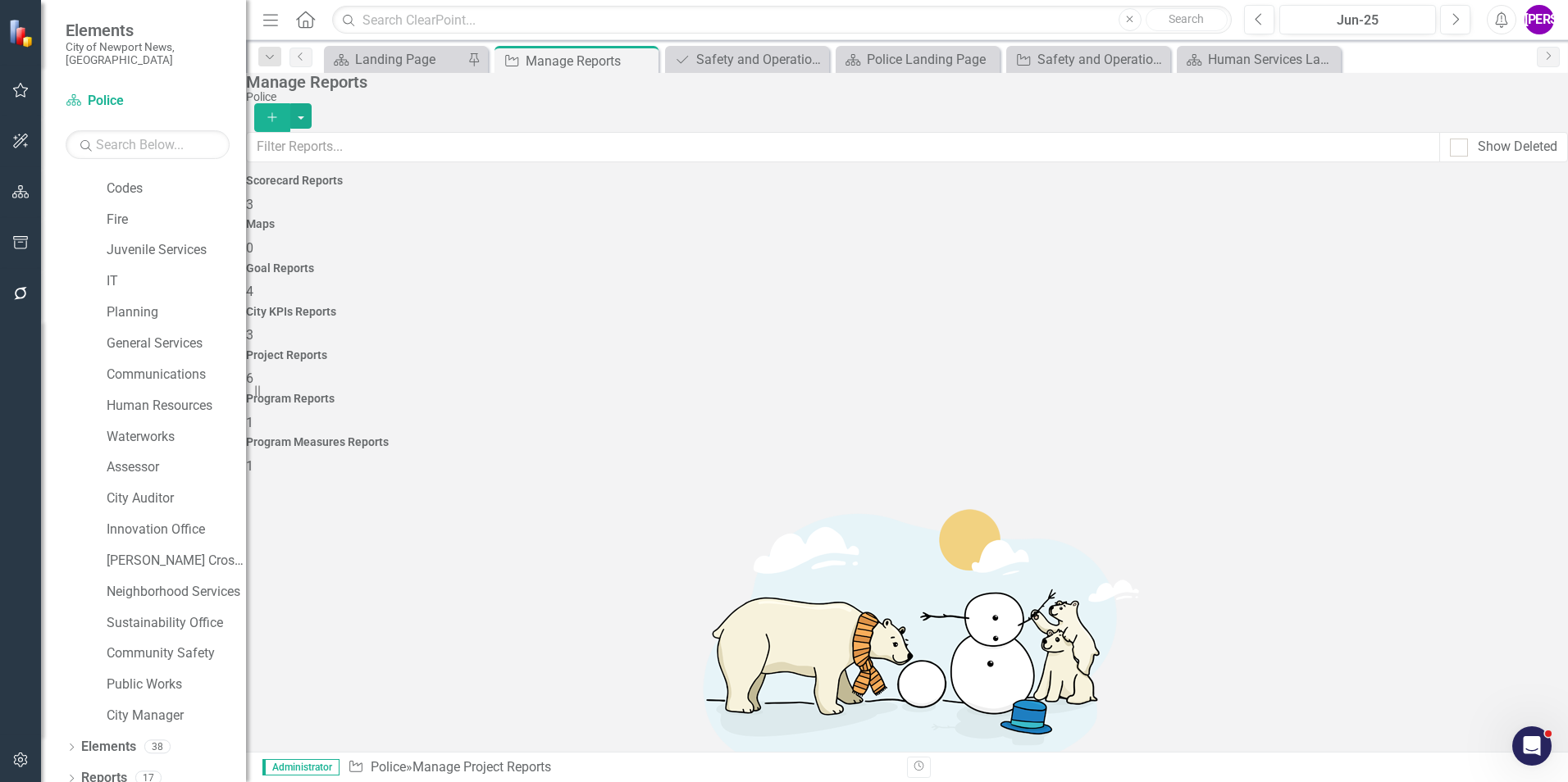 click on "Add" at bounding box center (272, 117) 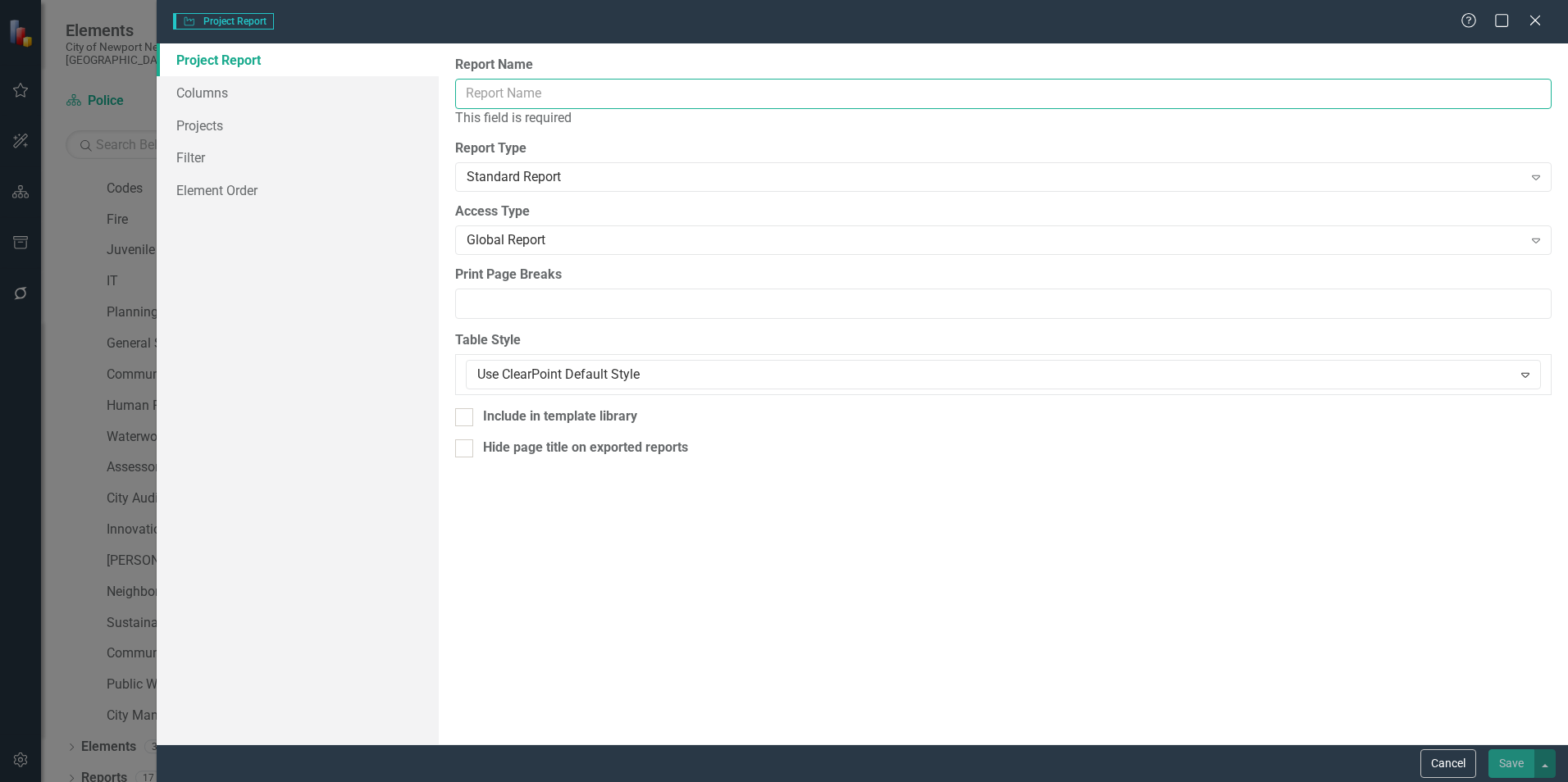 click on "Report Name" at bounding box center (1003, 93) 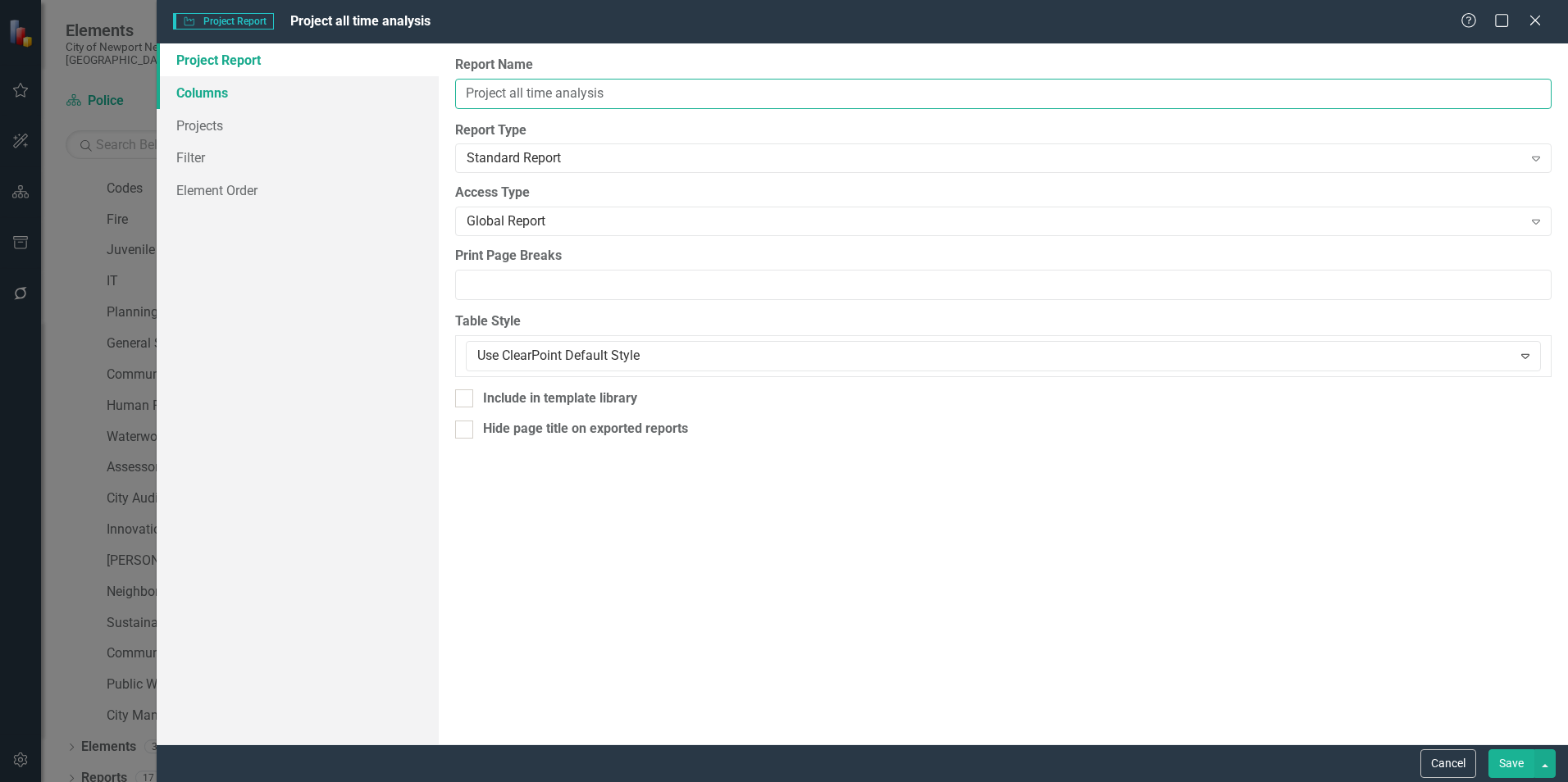 type on "Project all time analysis" 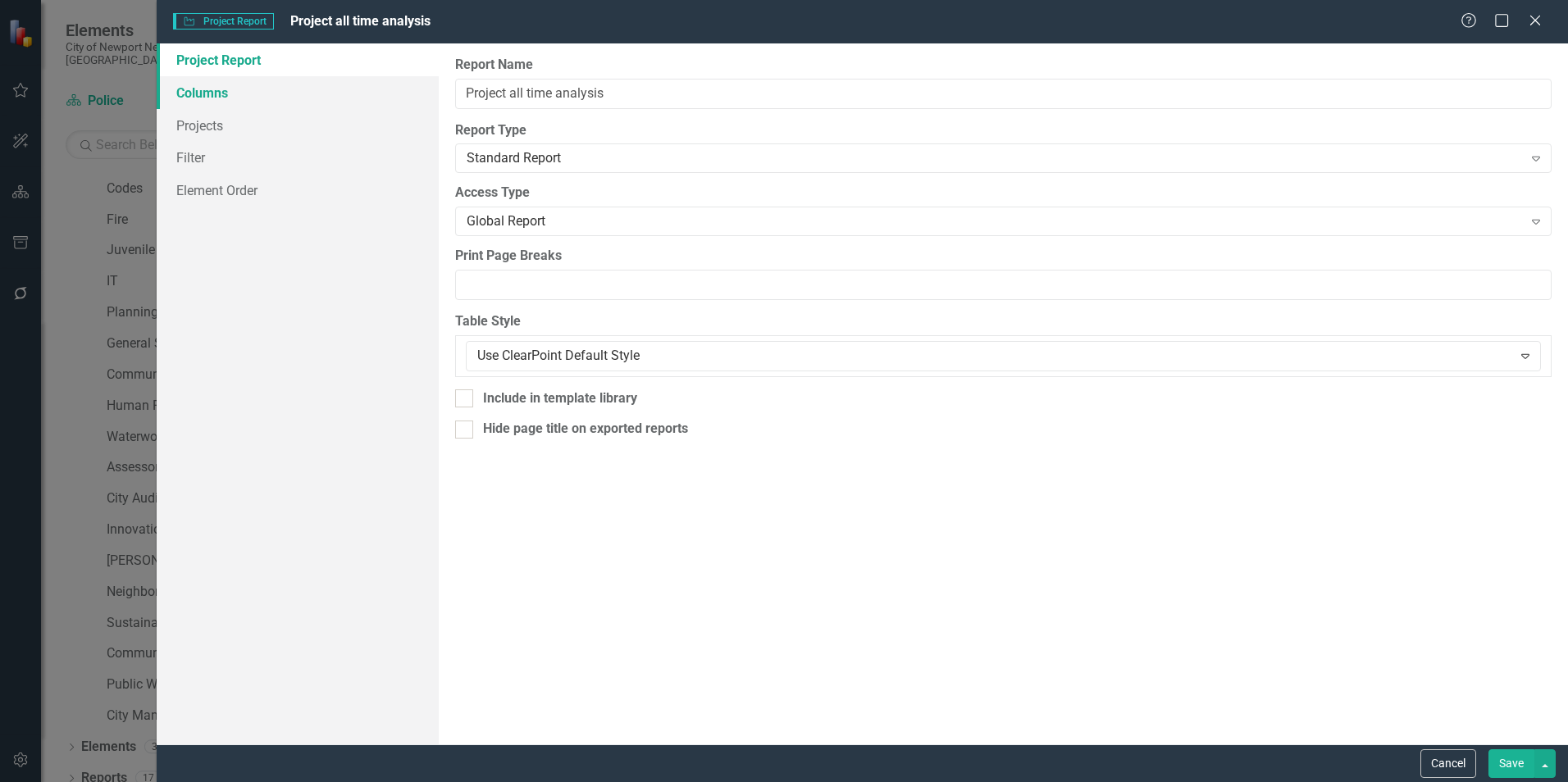 click on "Columns" at bounding box center (298, 93) 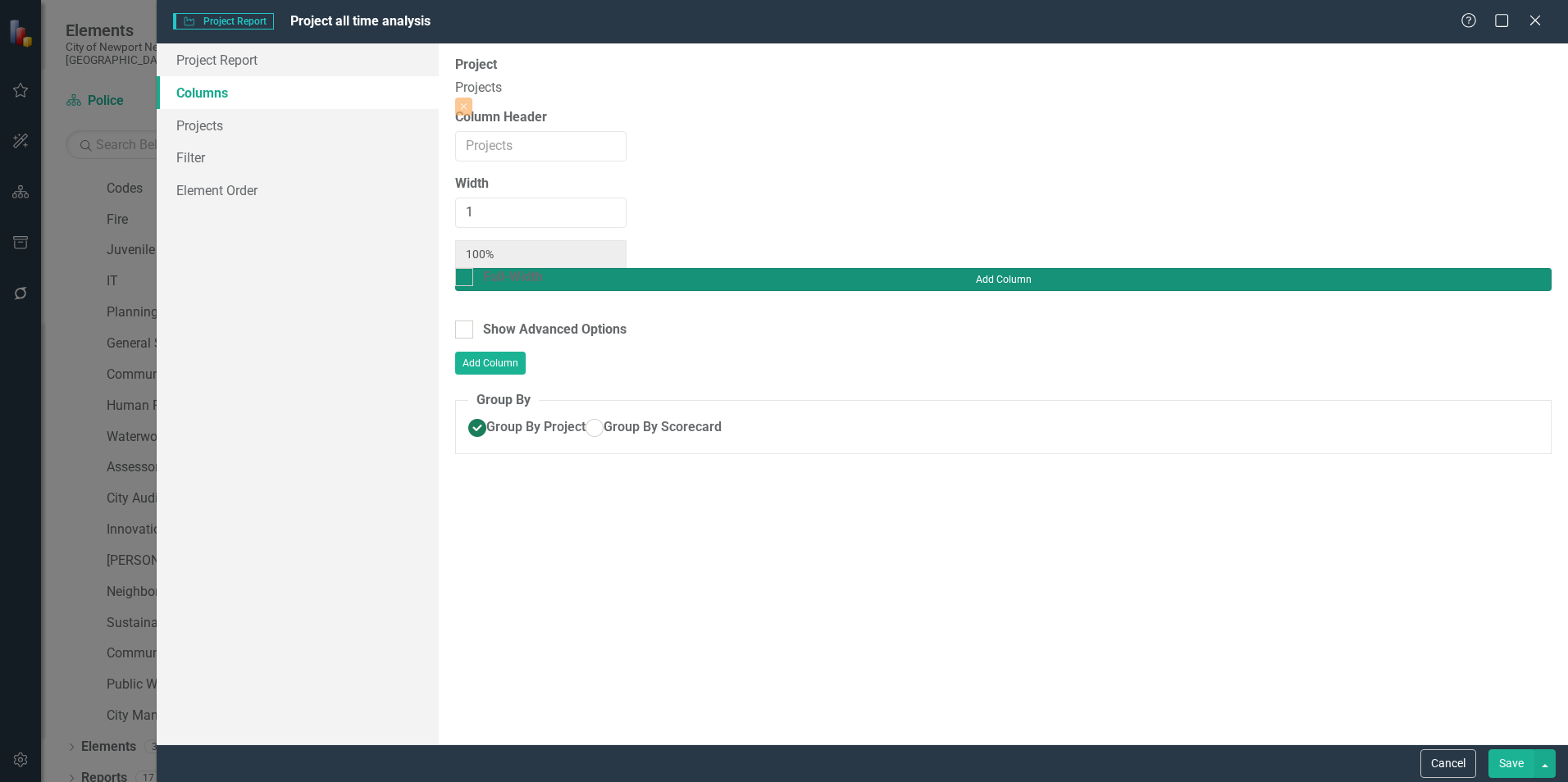 click on "Add Column" at bounding box center (1003, 280) 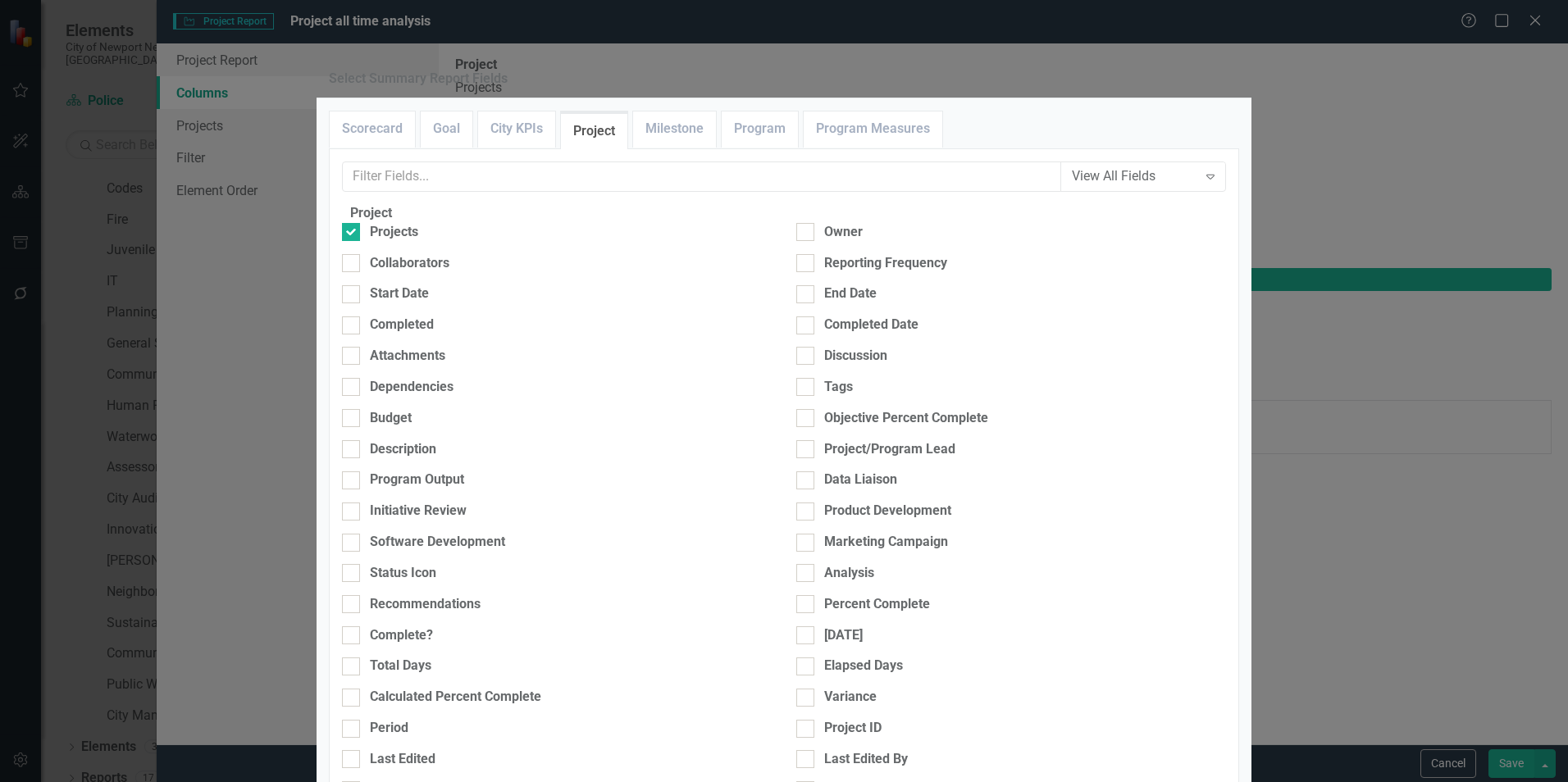 scroll, scrollTop: 82, scrollLeft: 0, axis: vertical 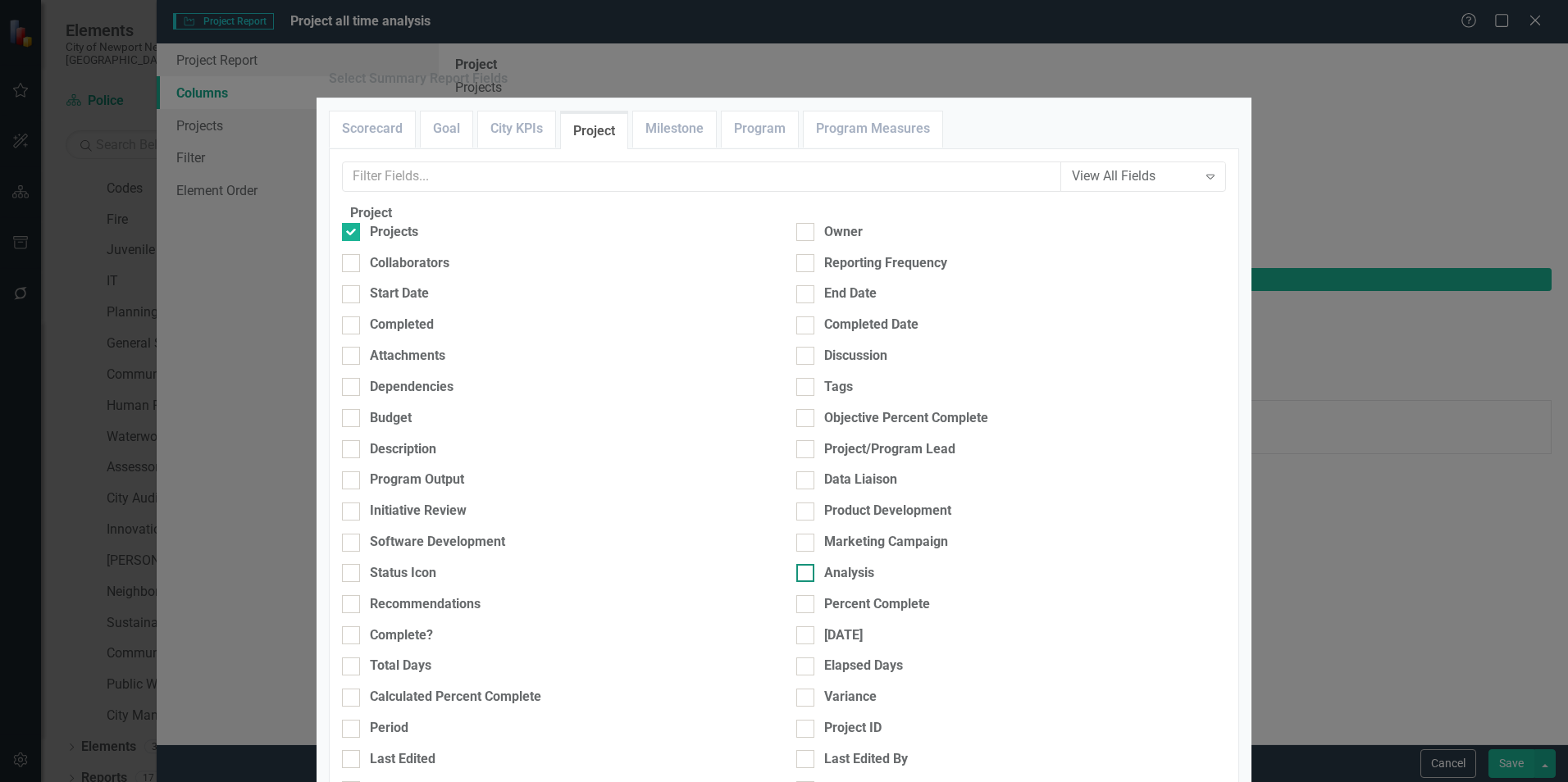 click at bounding box center (805, 573) 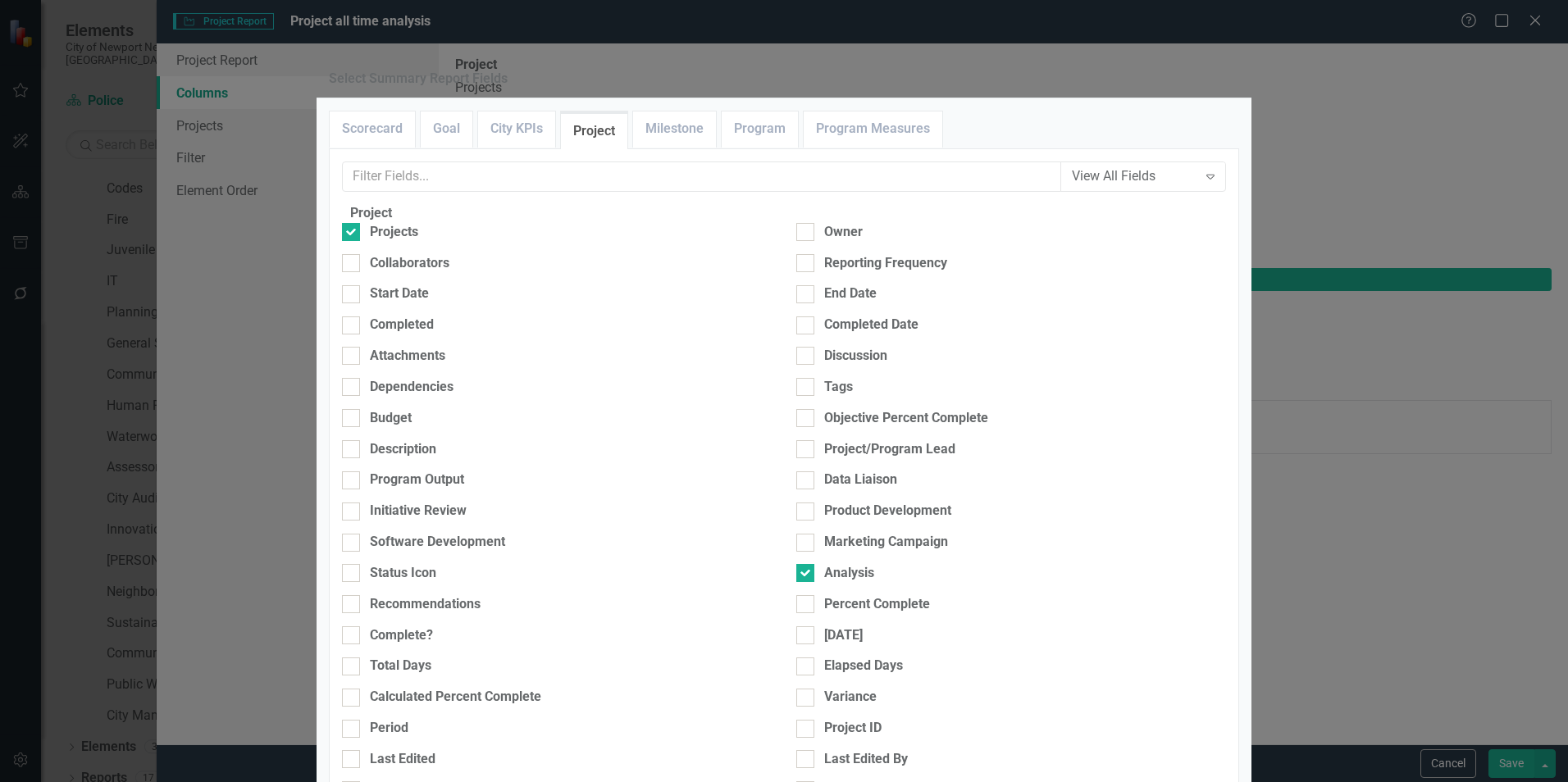 click on "Save" at bounding box center [1216, 1181] 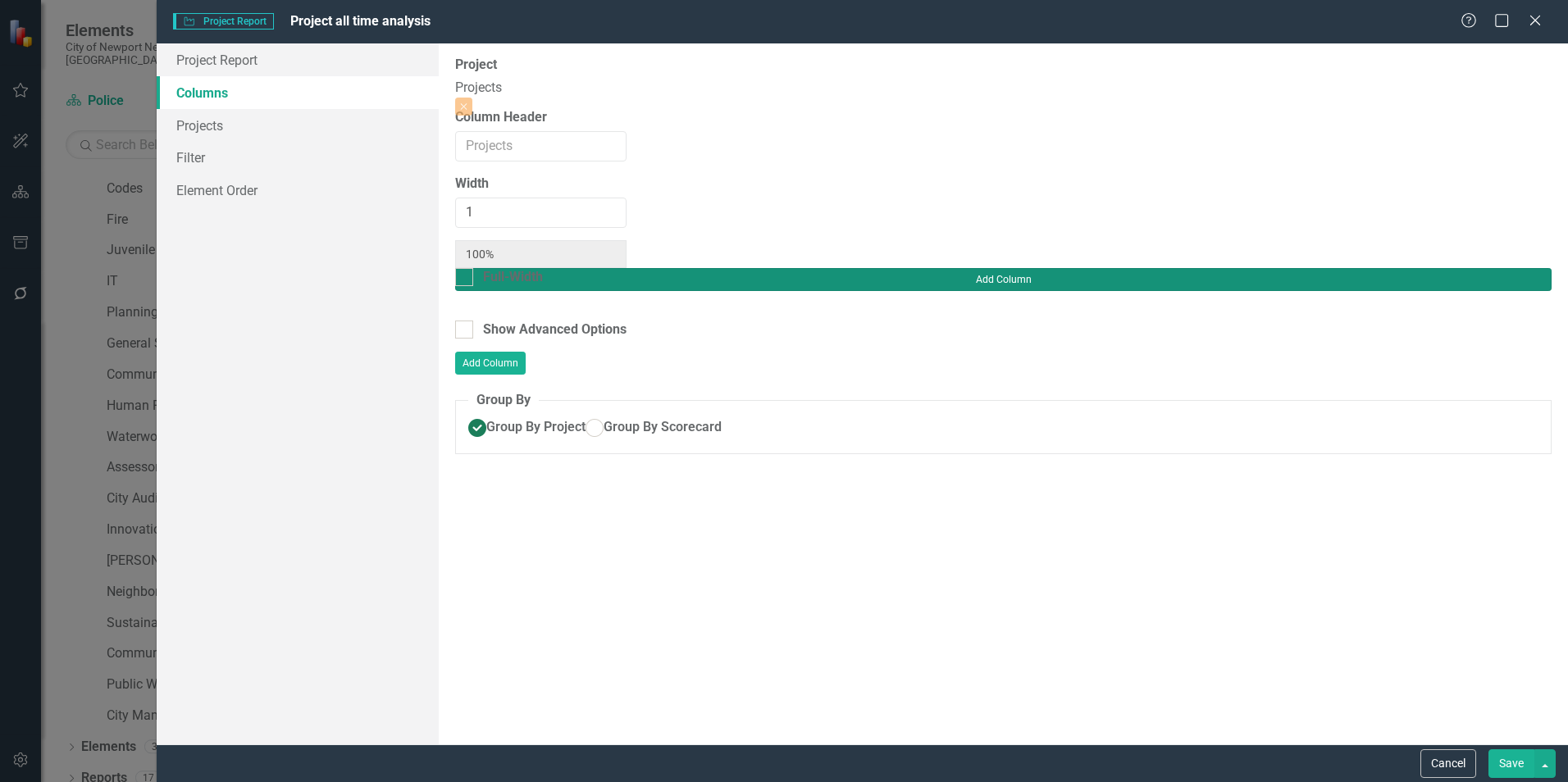 type on "50%" 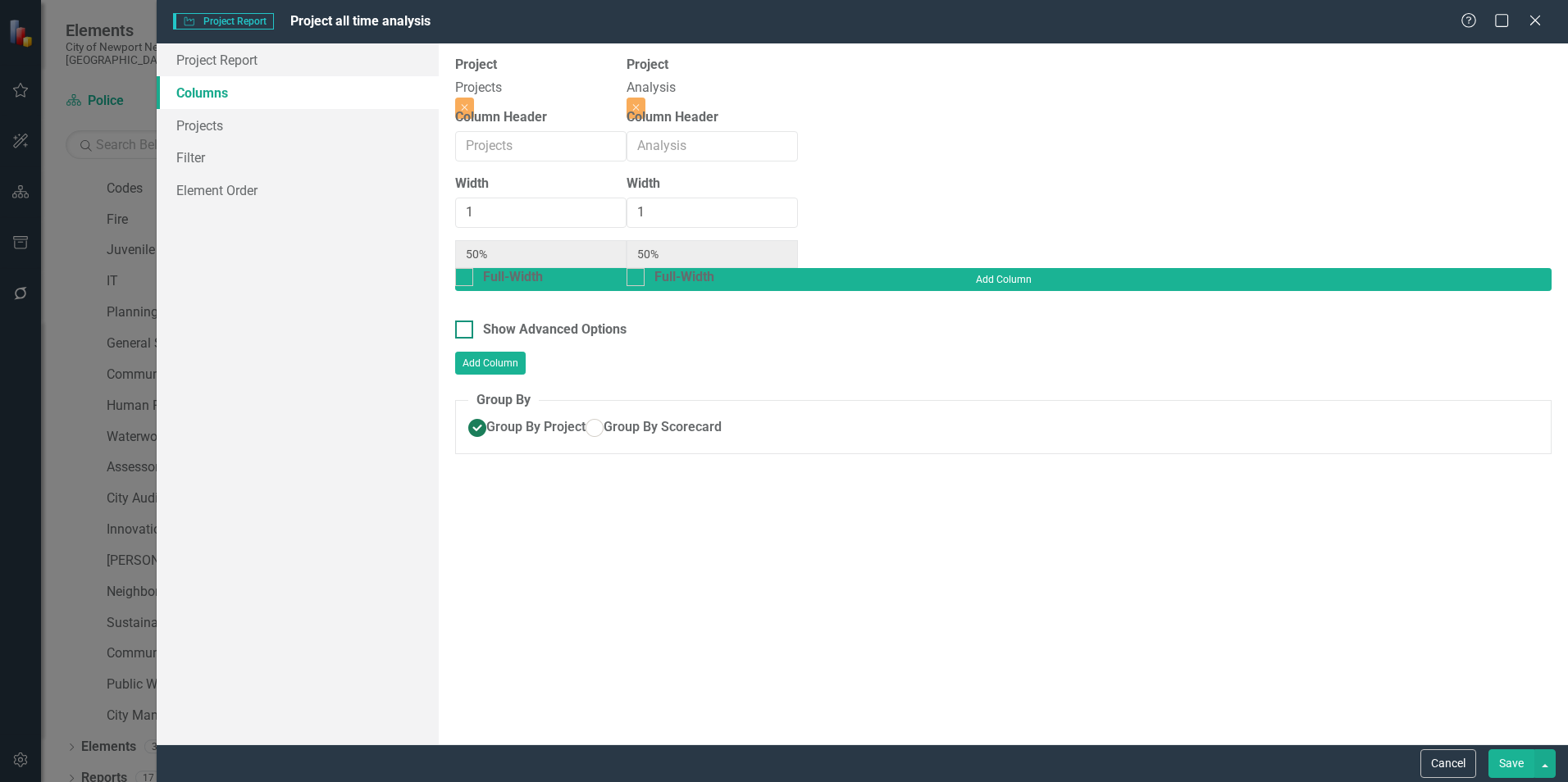 click on "Show Advanced Options" at bounding box center (554, 330) 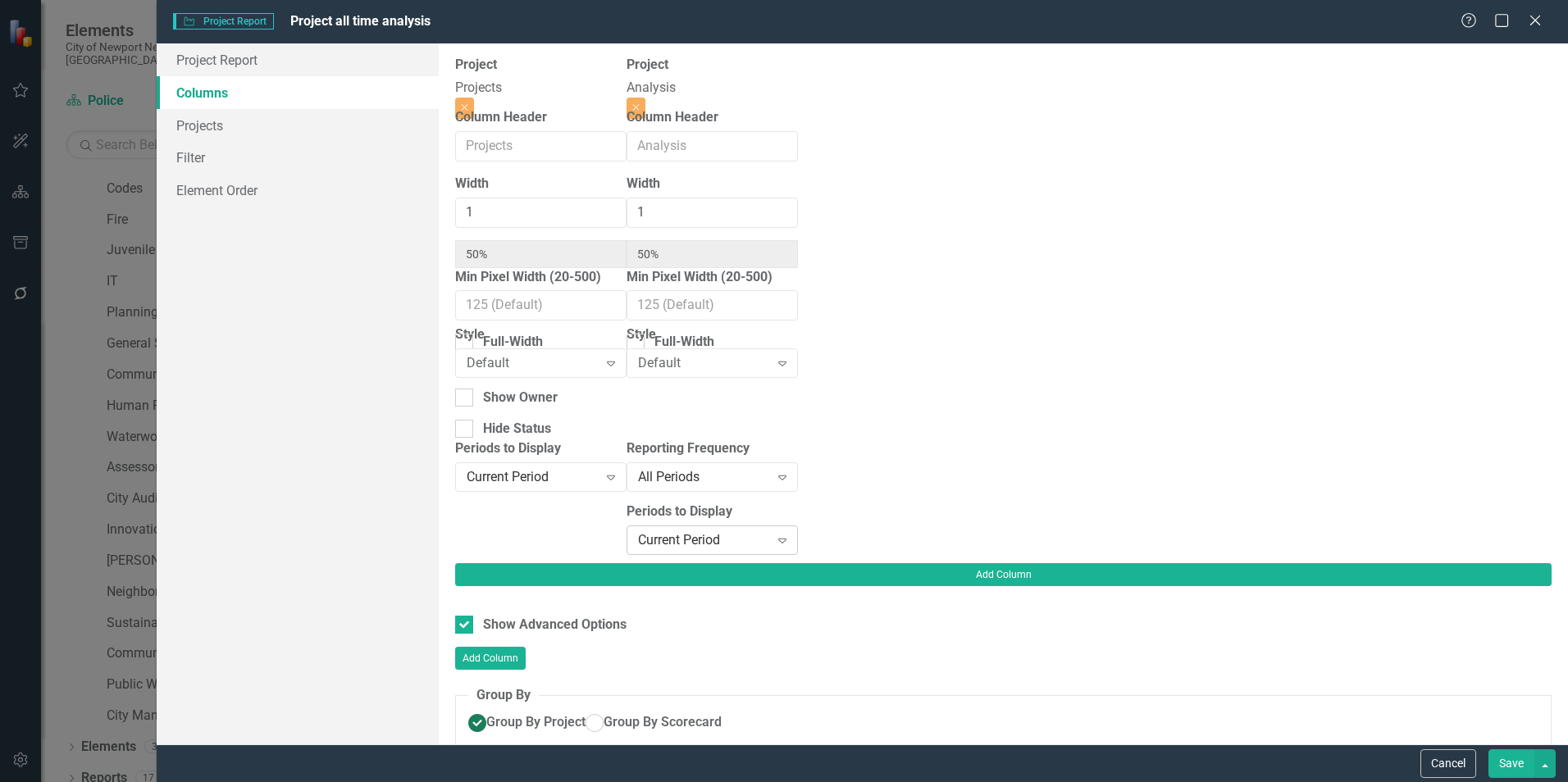 click on "Current Period" at bounding box center (704, 539) 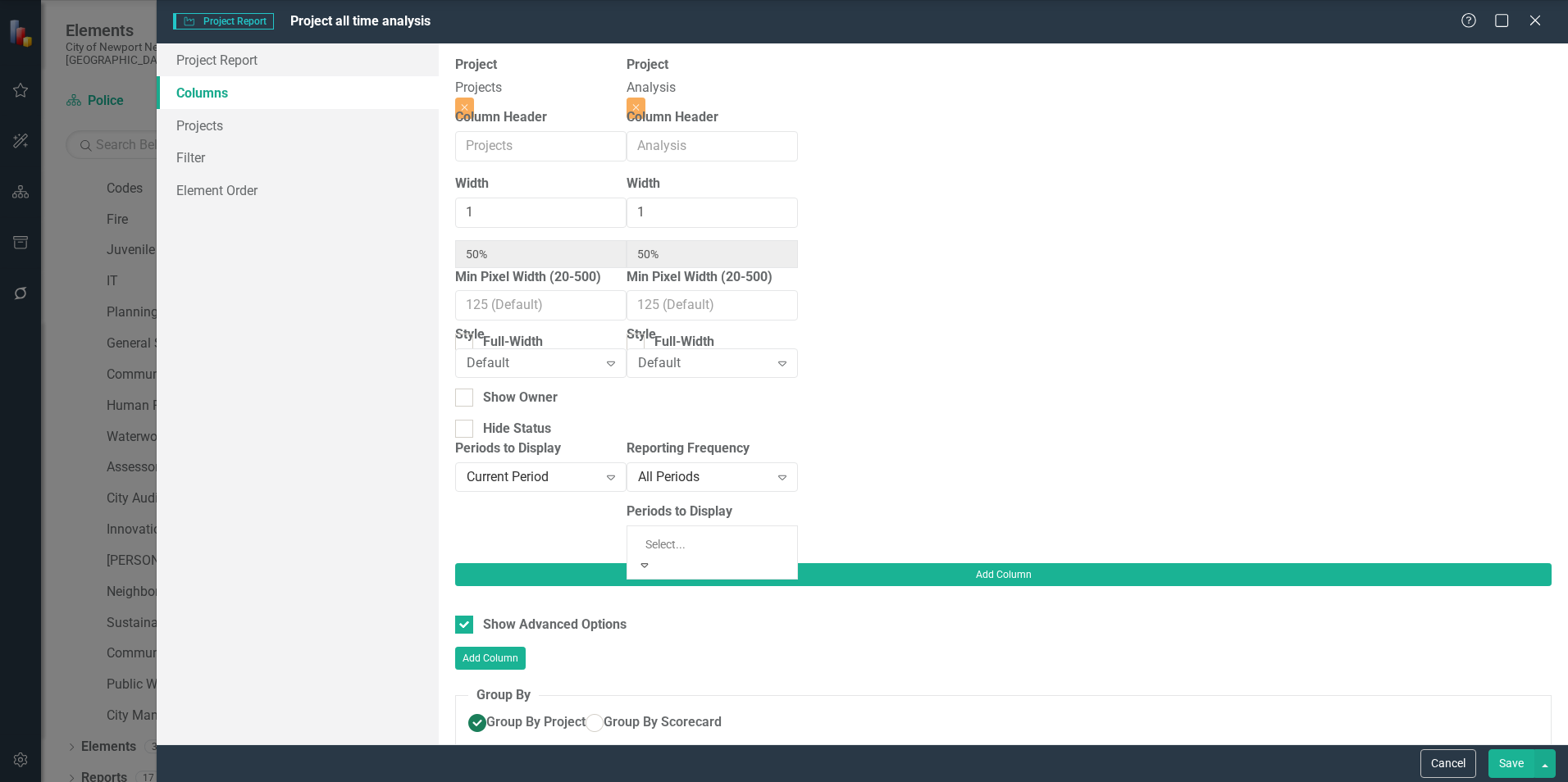 click on "Current Fiscal Year" at bounding box center [787, -148] 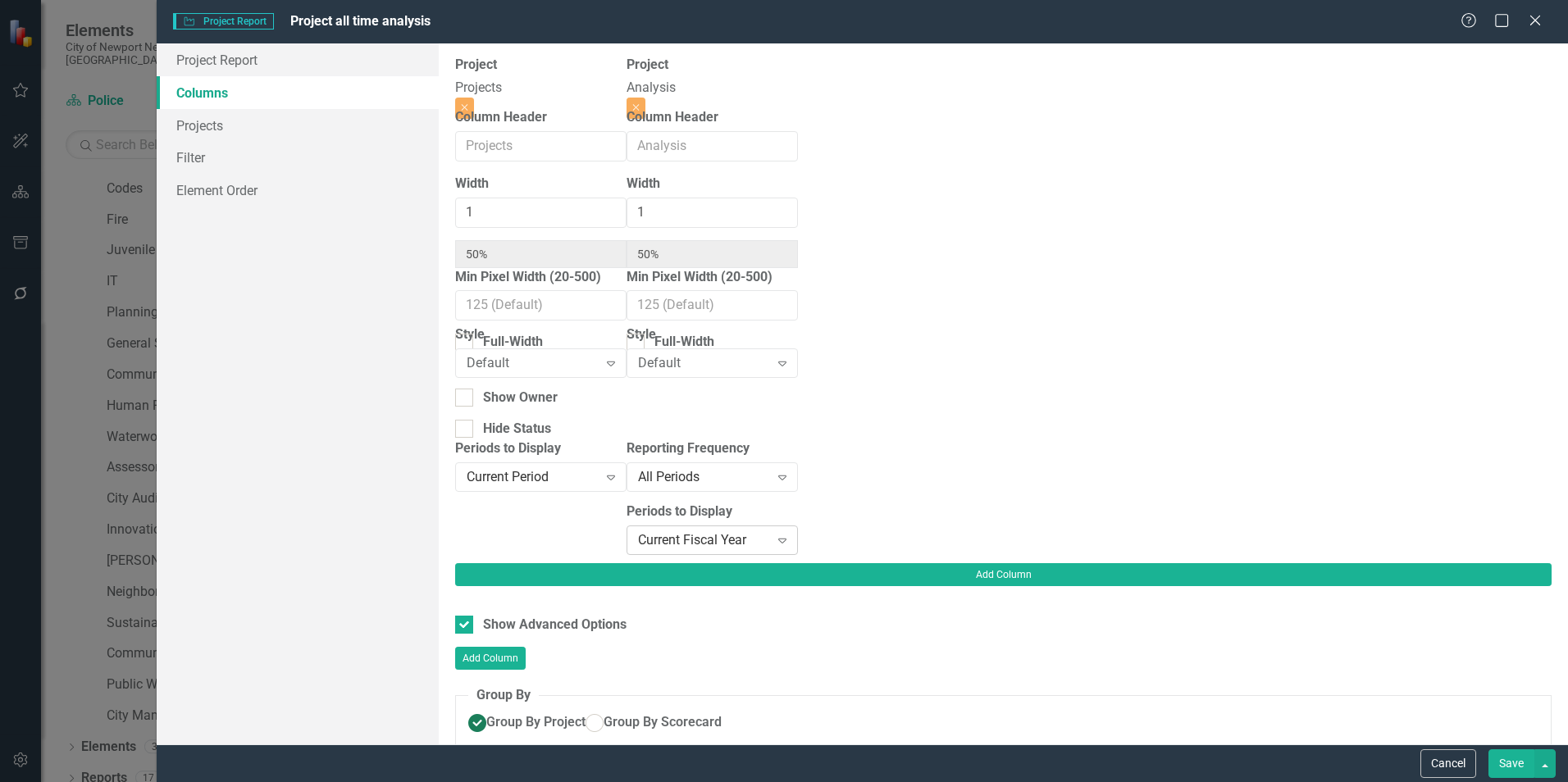 click on "Current Fiscal Year" at bounding box center [704, 539] 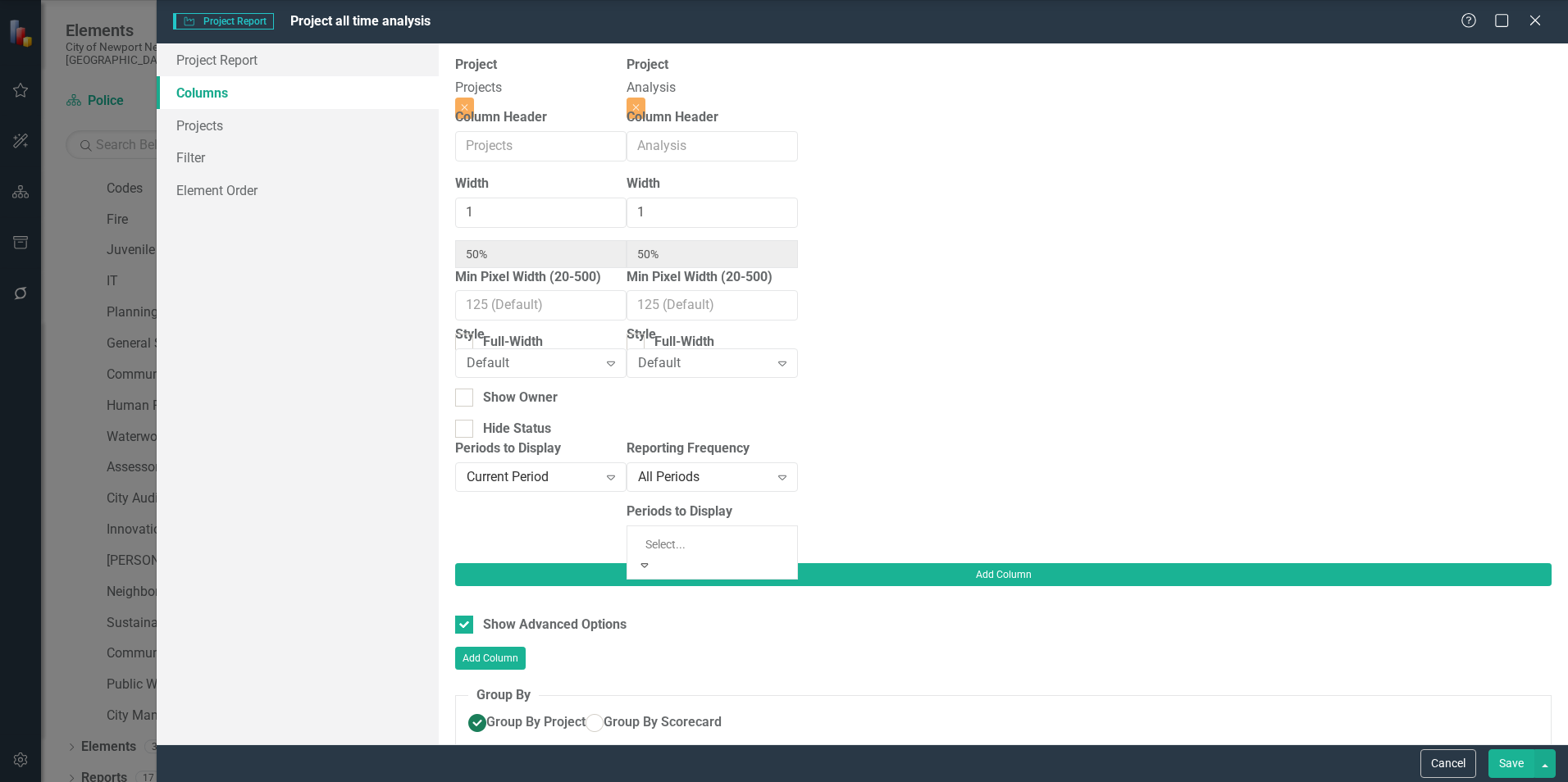 click on "Current Calendar Year" at bounding box center (787, -167) 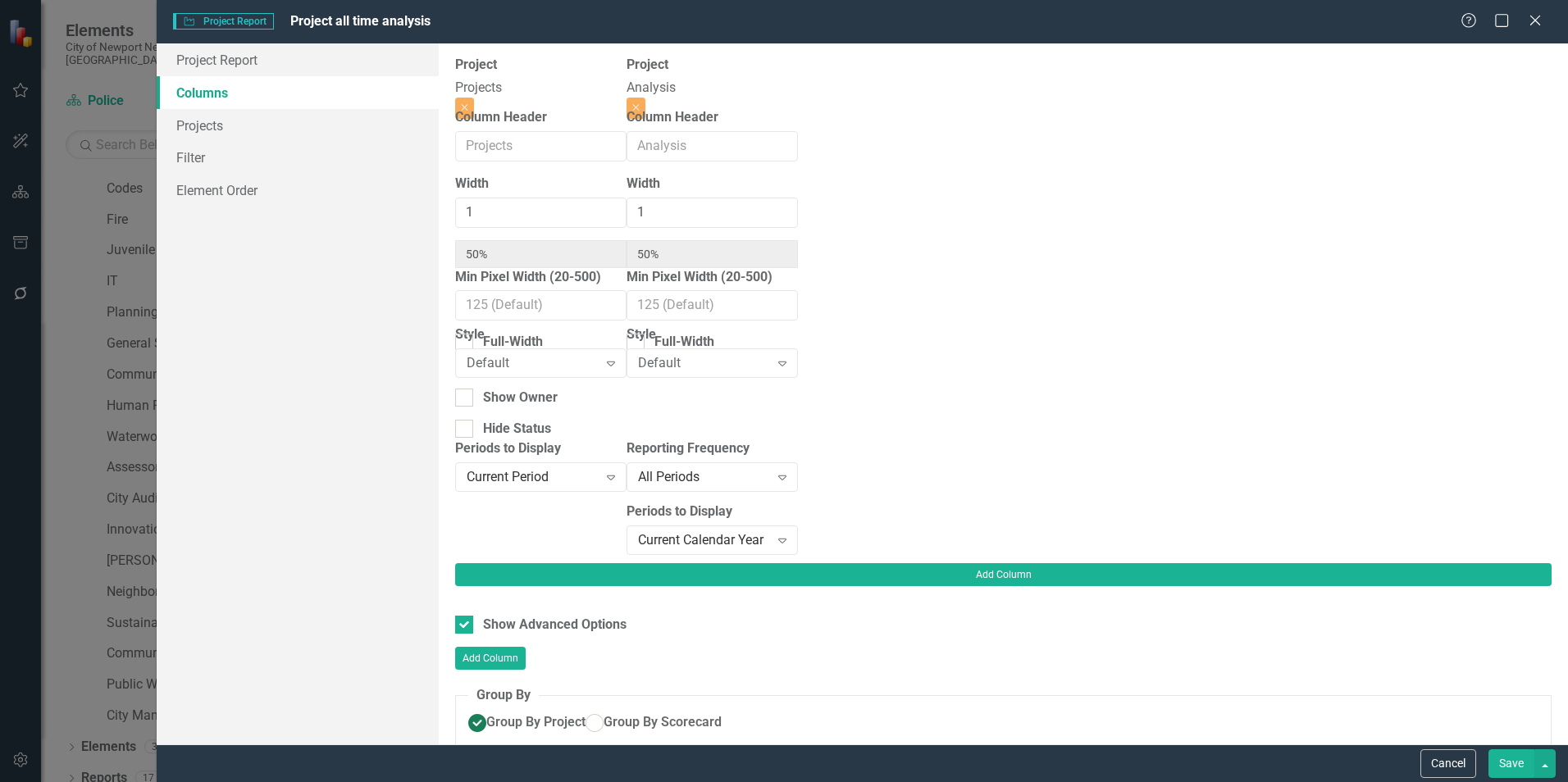 click on "Save" at bounding box center (1511, 763) 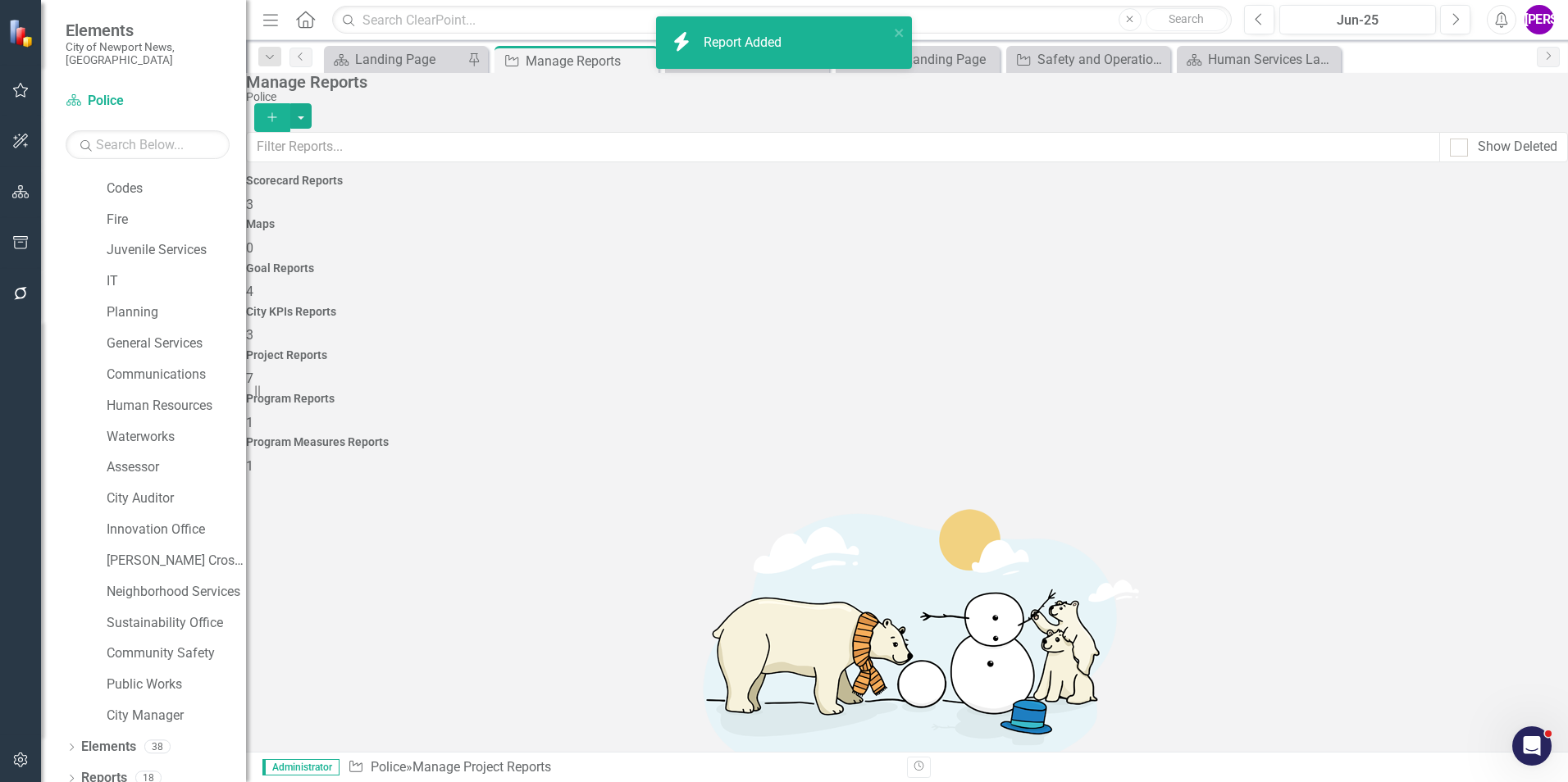 click on "Project all time analysis" at bounding box center (337, 1112) 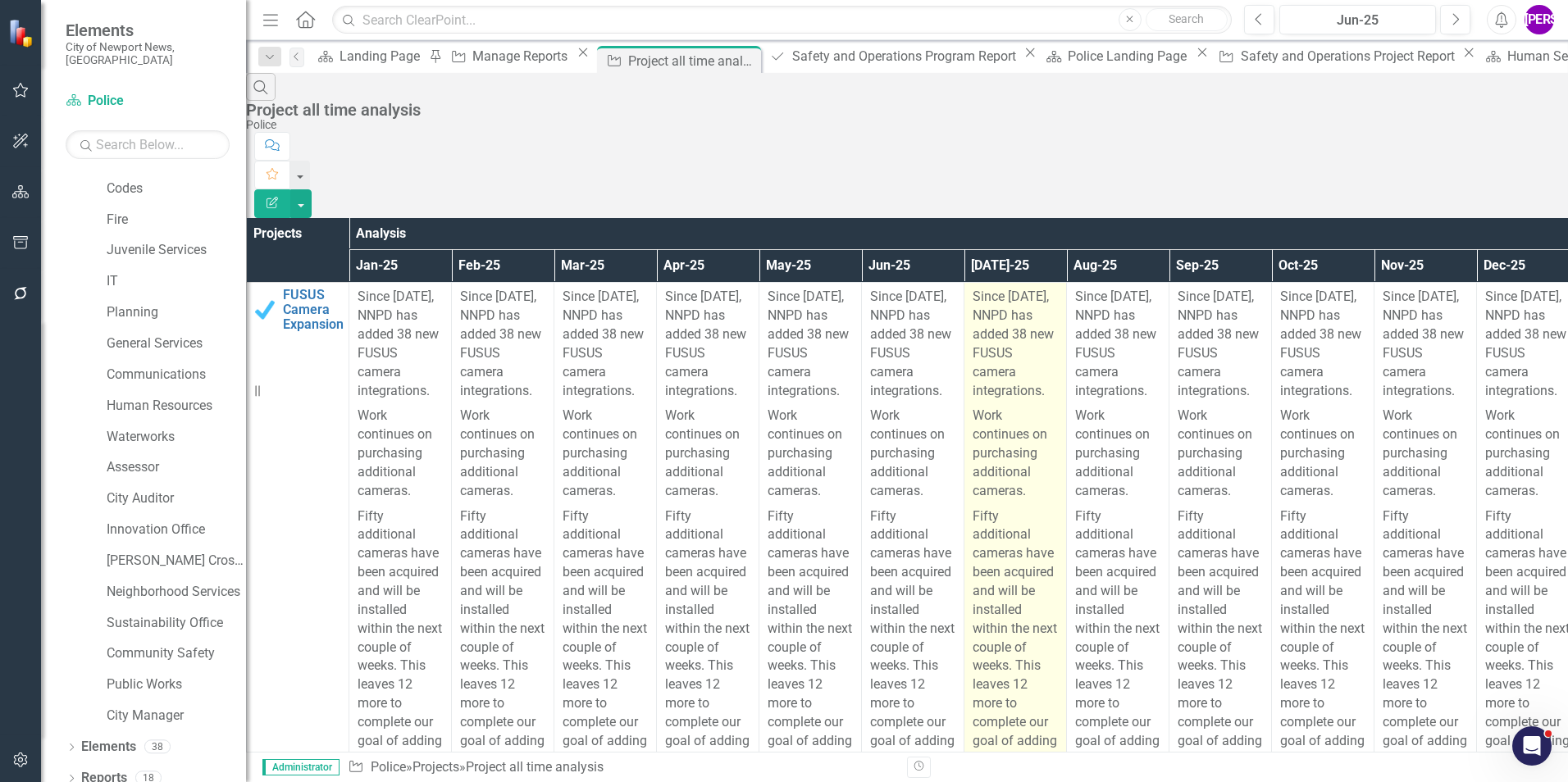 scroll, scrollTop: 0, scrollLeft: 0, axis: both 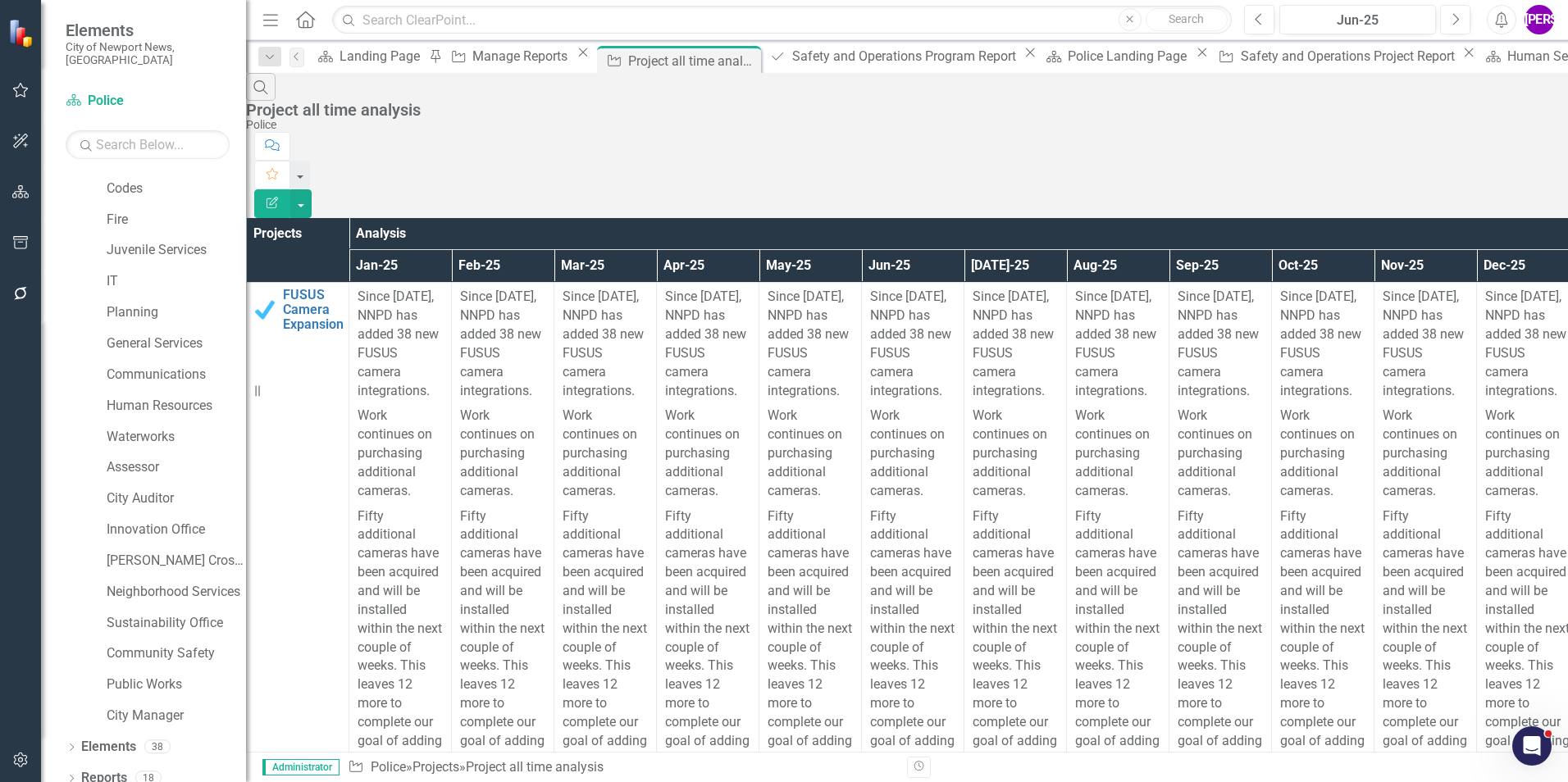 click on "Edit Report" at bounding box center [272, 203] 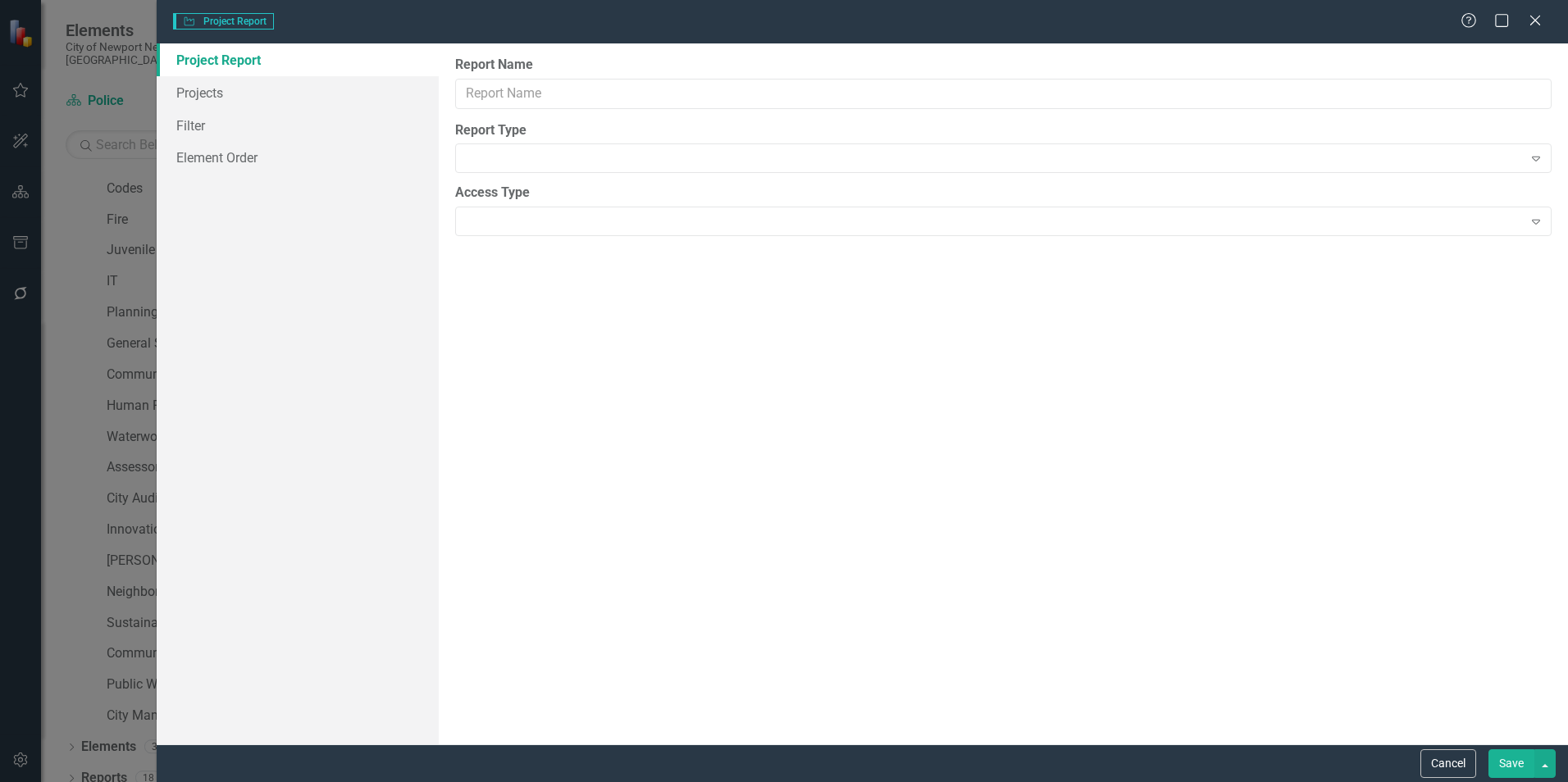 type on "Project all time analysis" 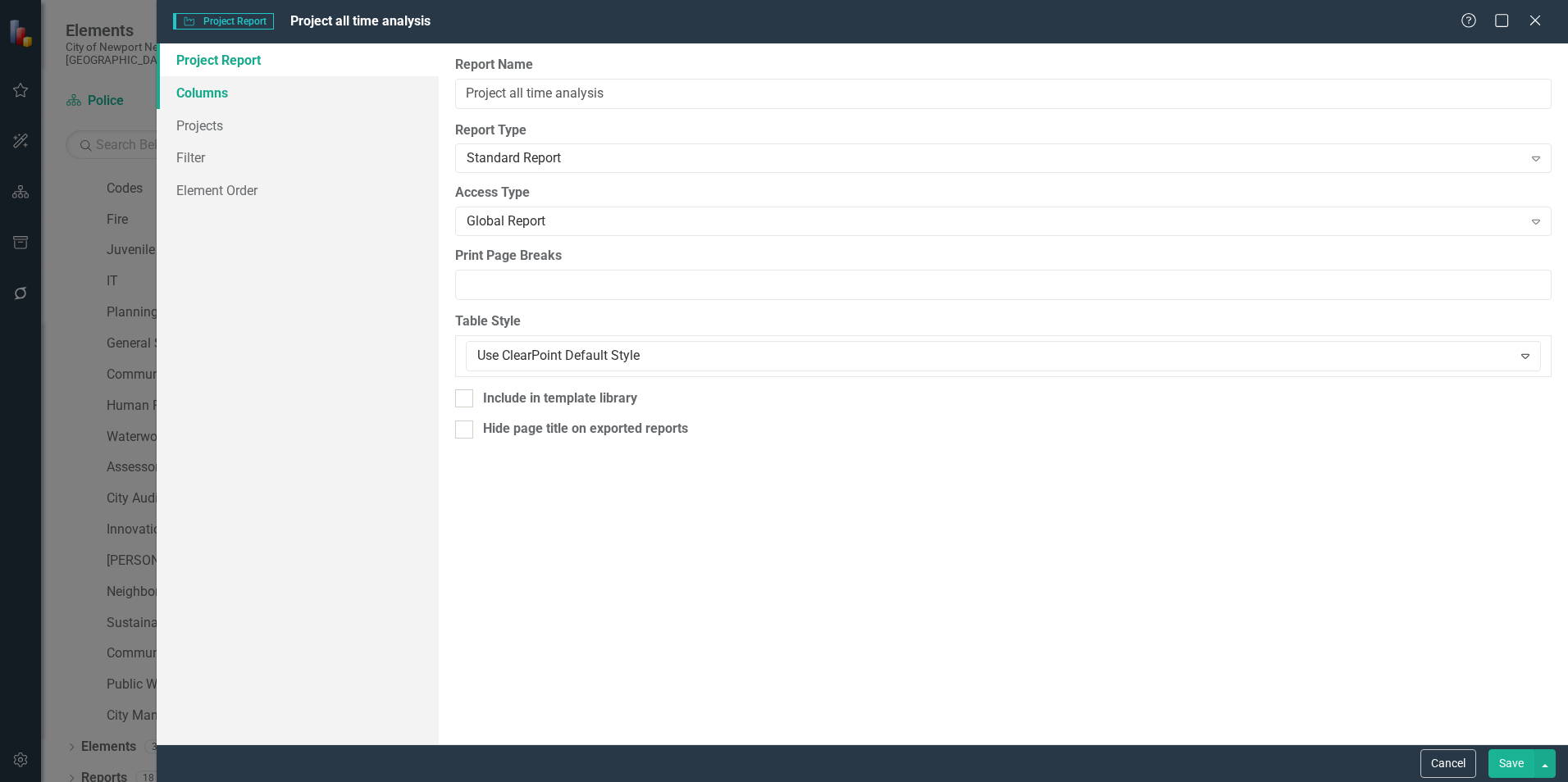 click on "Columns" at bounding box center (298, 93) 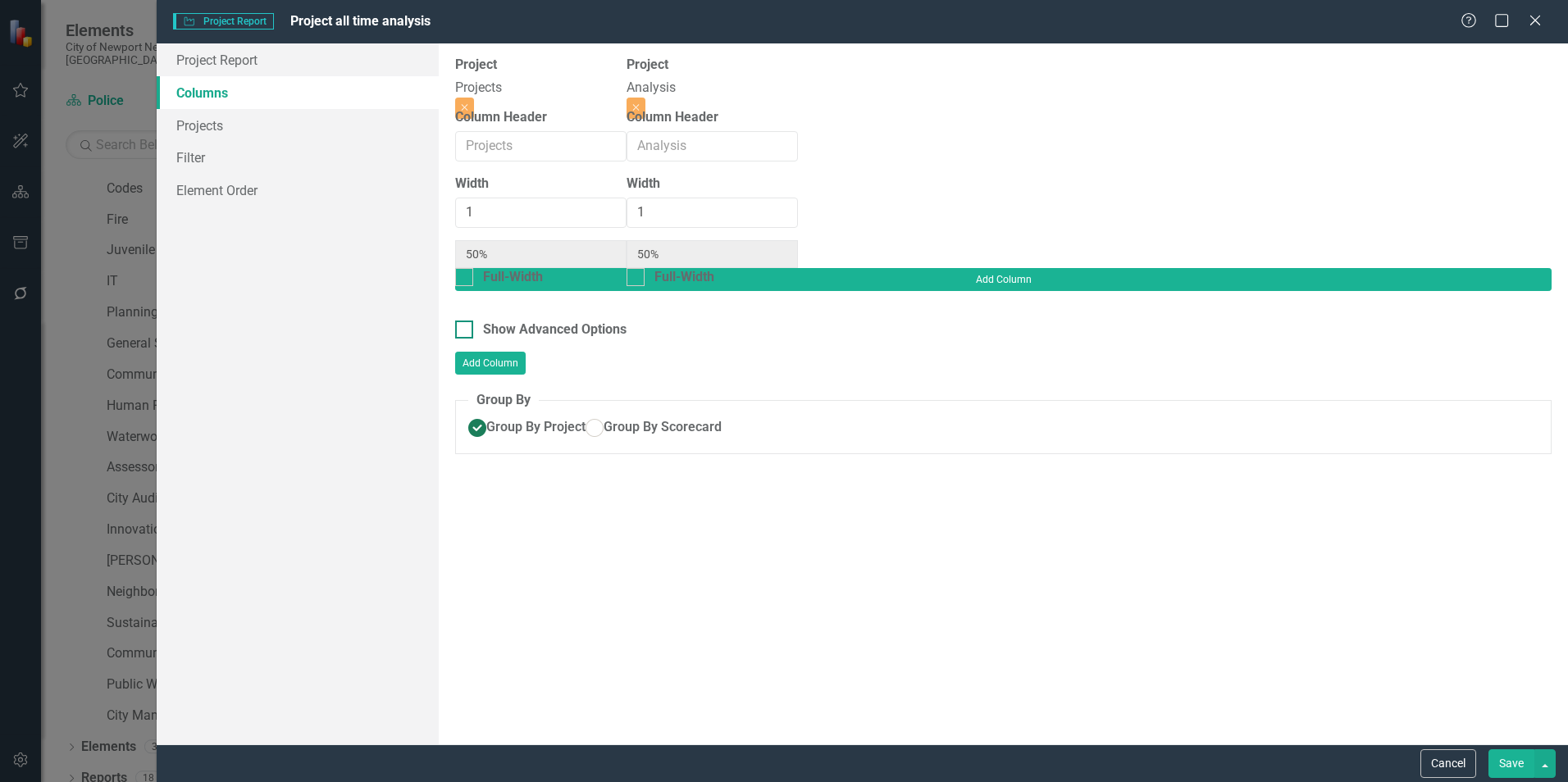 click on "Show Advanced Options" at bounding box center (554, 330) 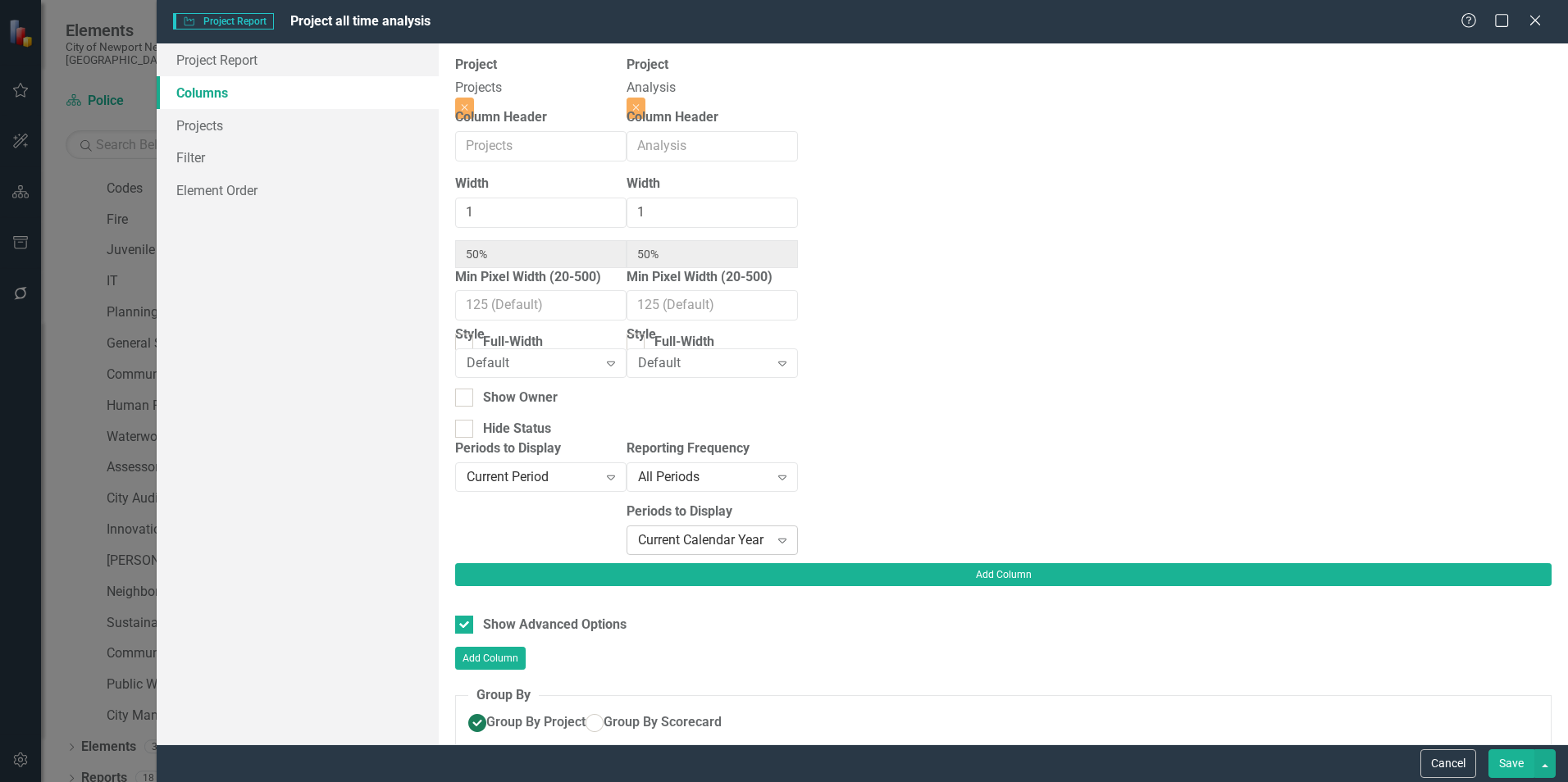click on "Current Calendar Year" at bounding box center [704, 539] 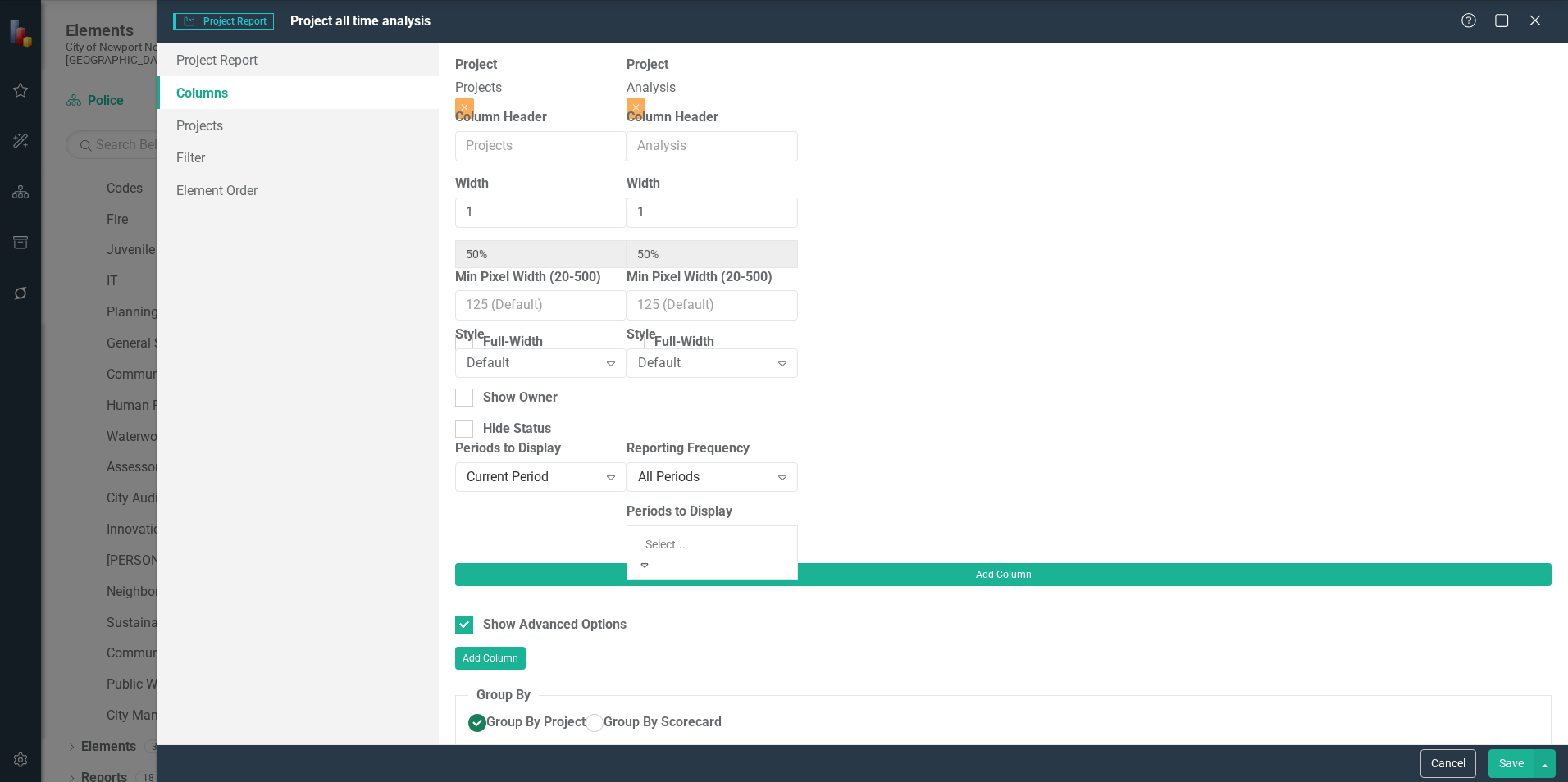 click on "Selected Periods" at bounding box center [787, -194] 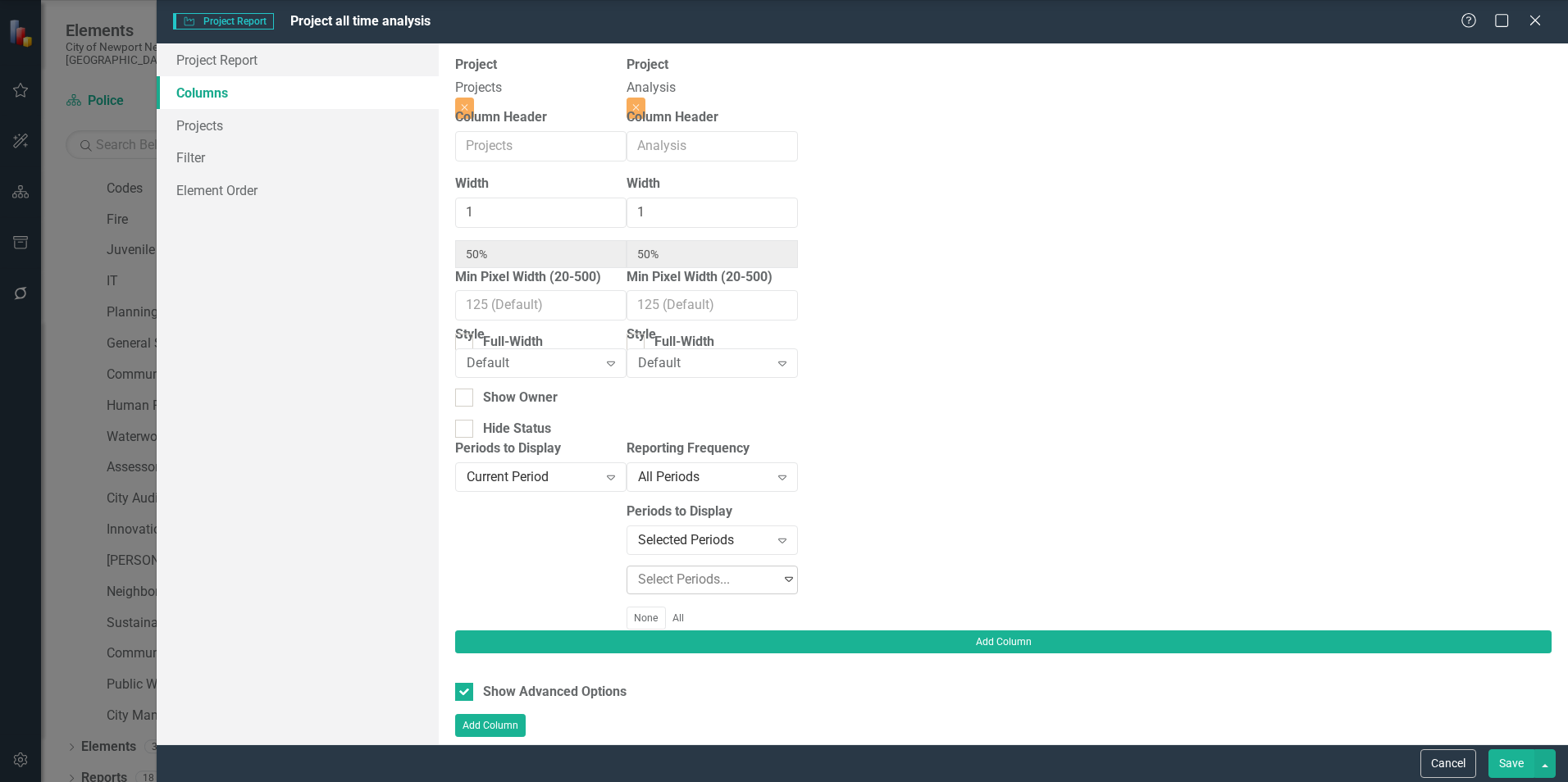click at bounding box center [707, 580] 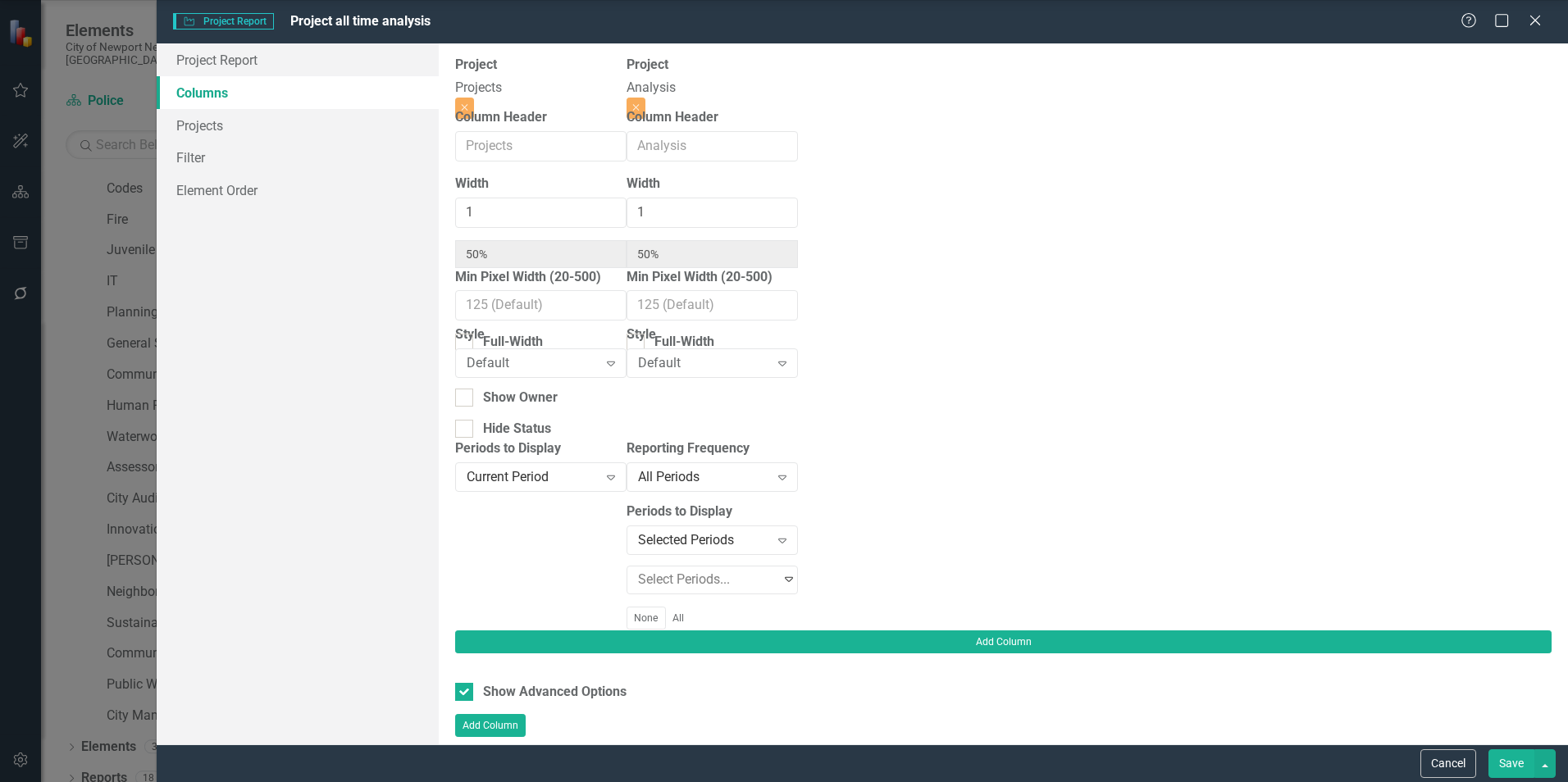 scroll, scrollTop: 1809, scrollLeft: 0, axis: vertical 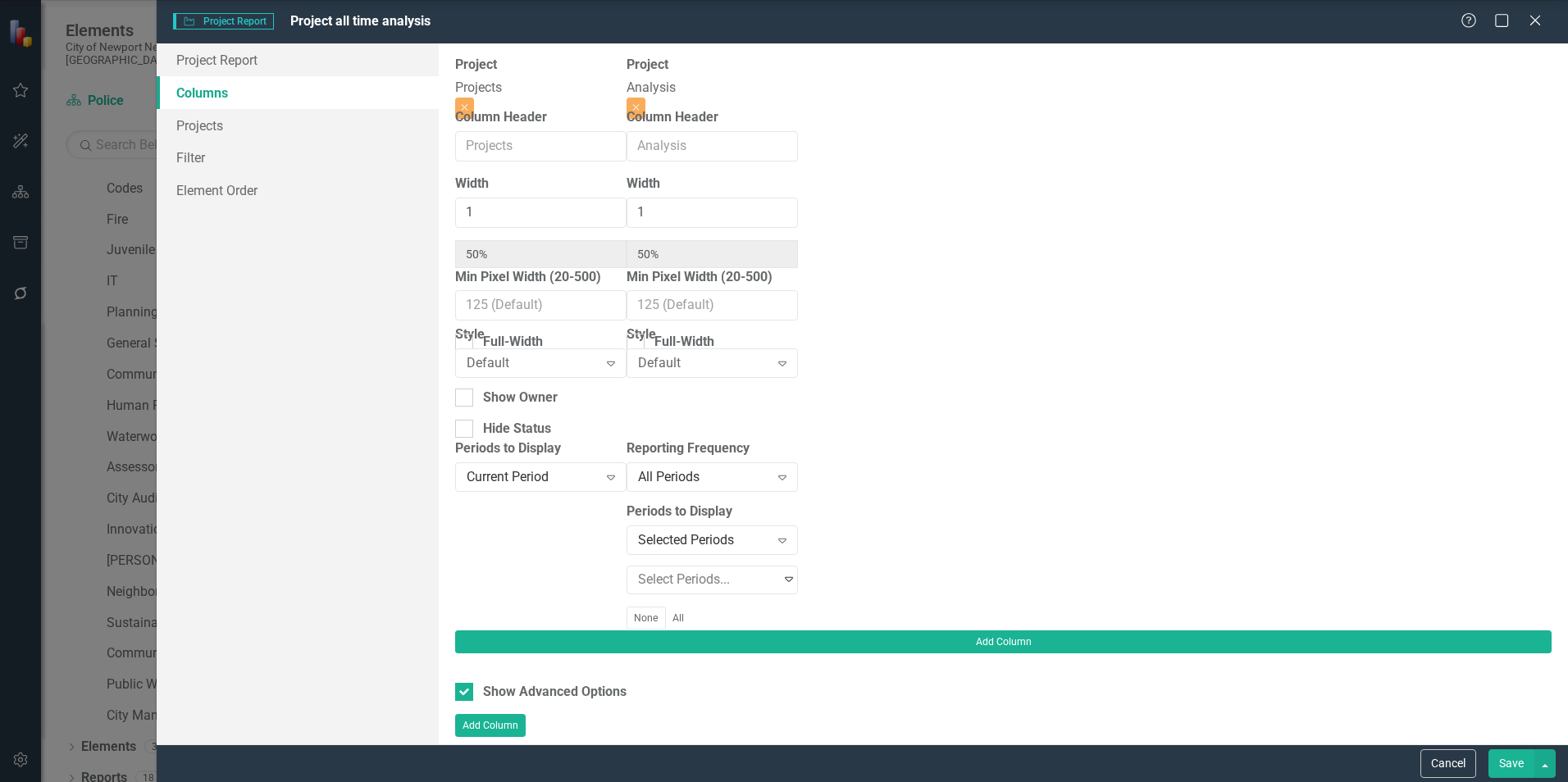 click on "Group By Group By Project Group By Scorecard" at bounding box center (1003, 784) 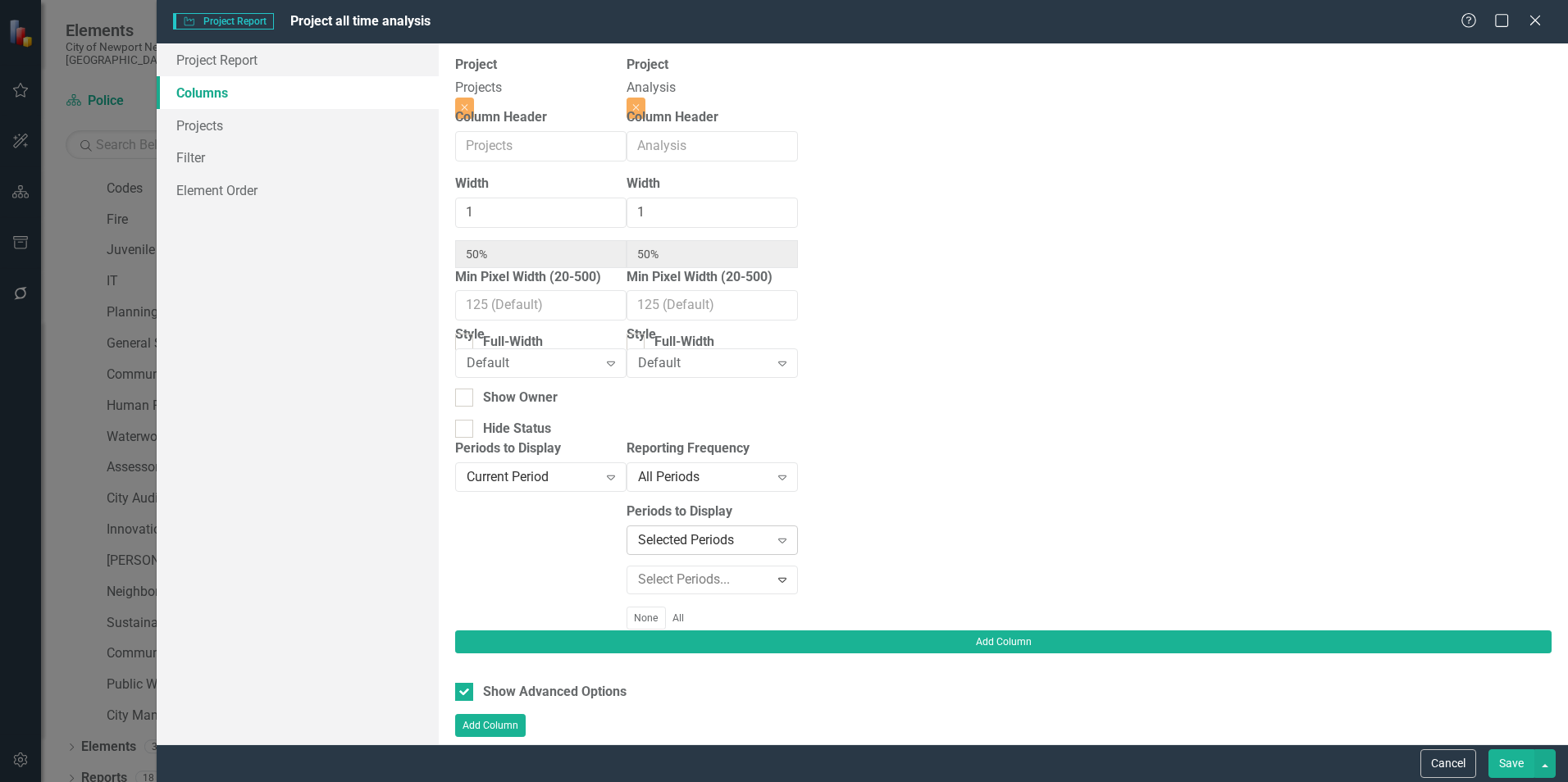 click on "Selected Periods" at bounding box center (704, 539) 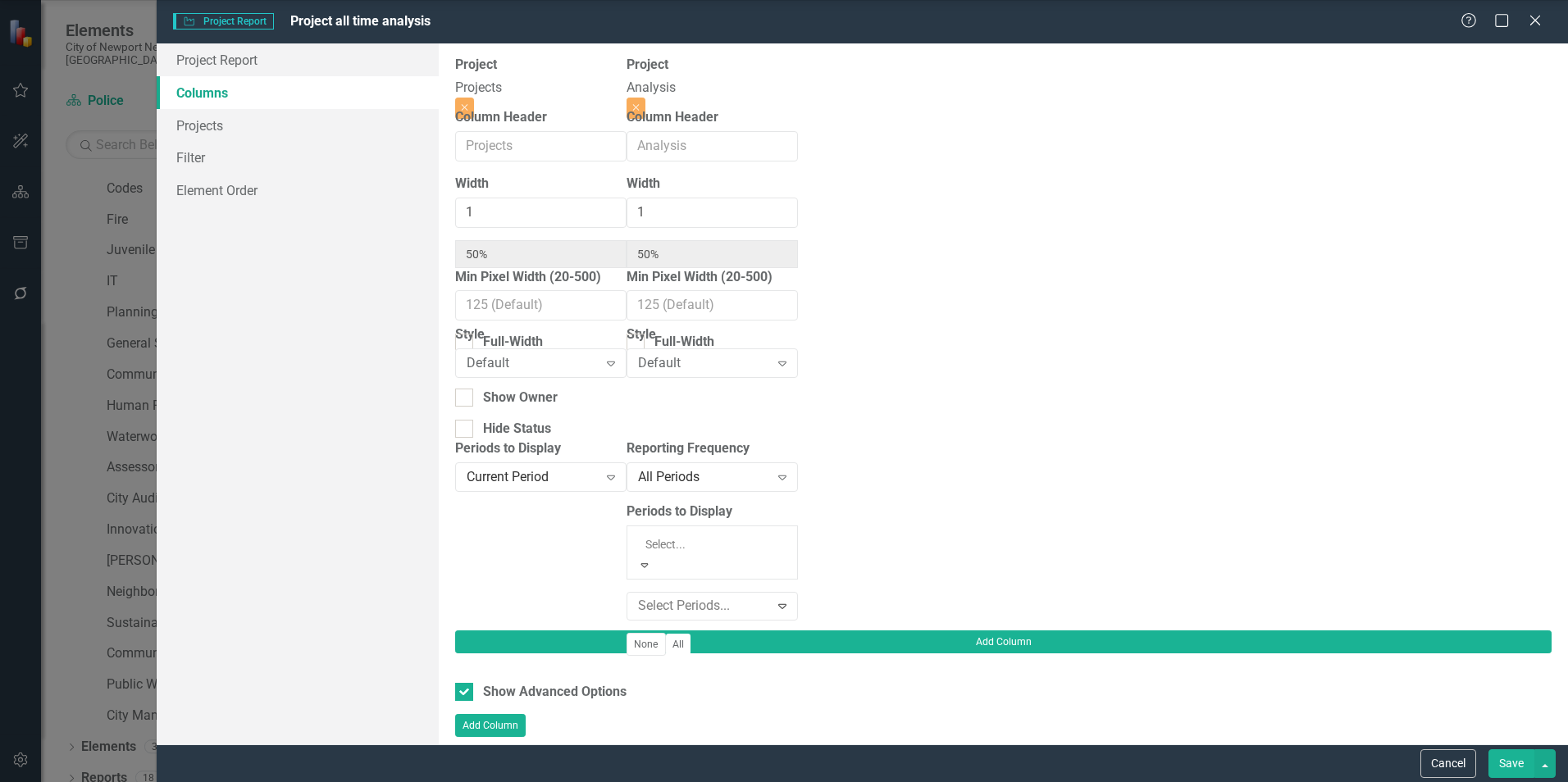click on "Current Fiscal Year" at bounding box center [787, -148] 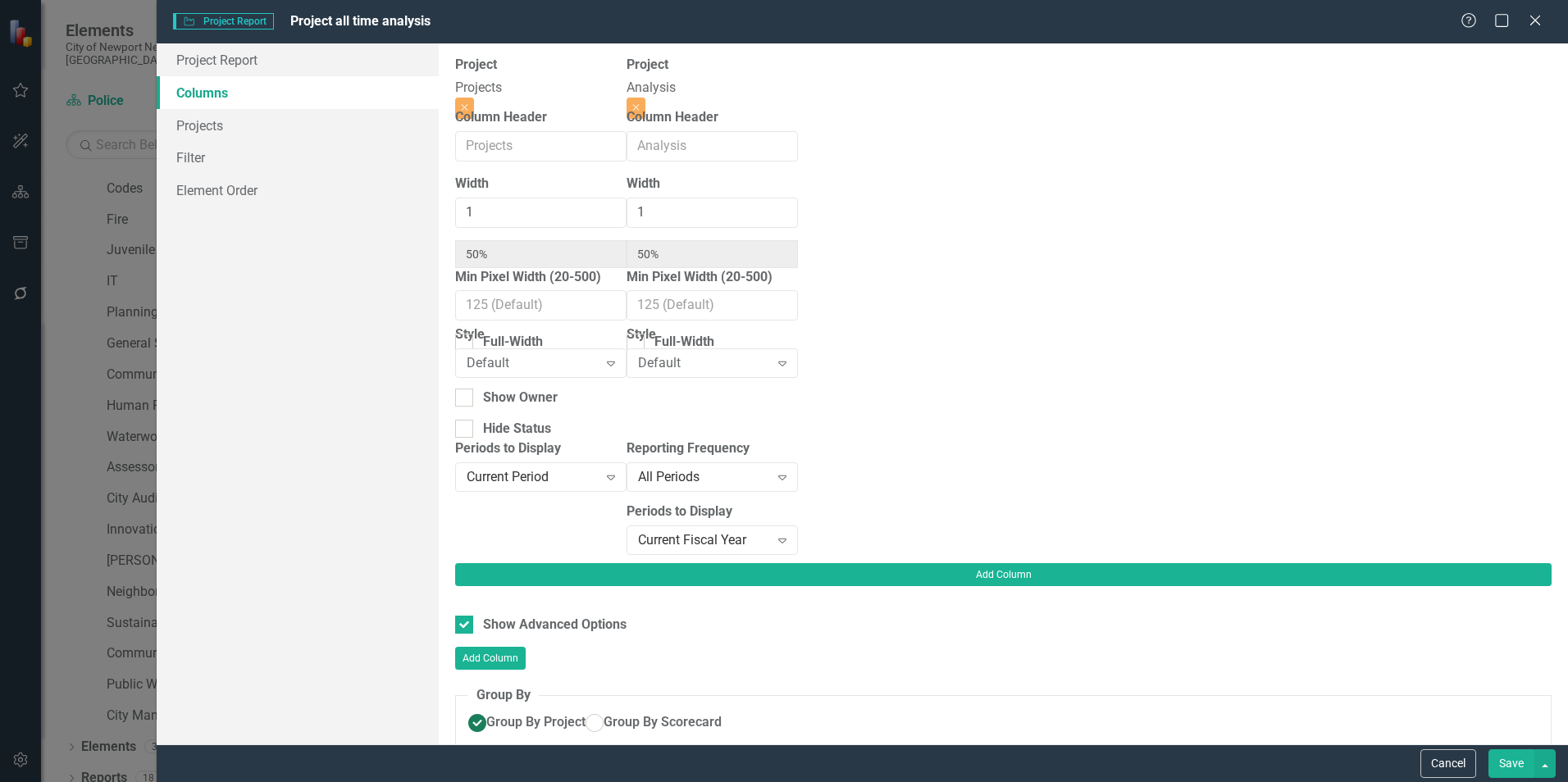 click on "Save" at bounding box center [1511, 763] 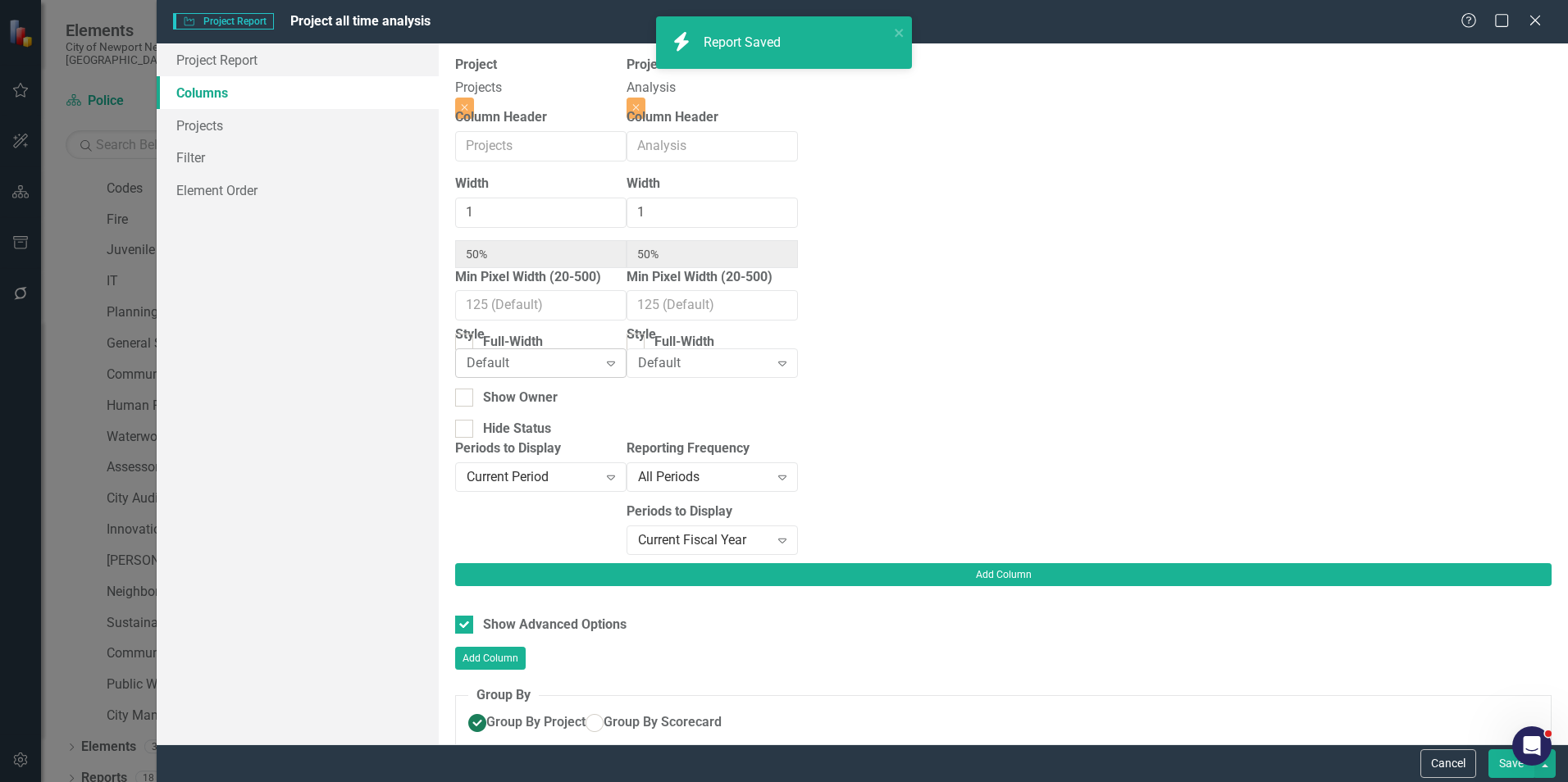 checkbox on "false" 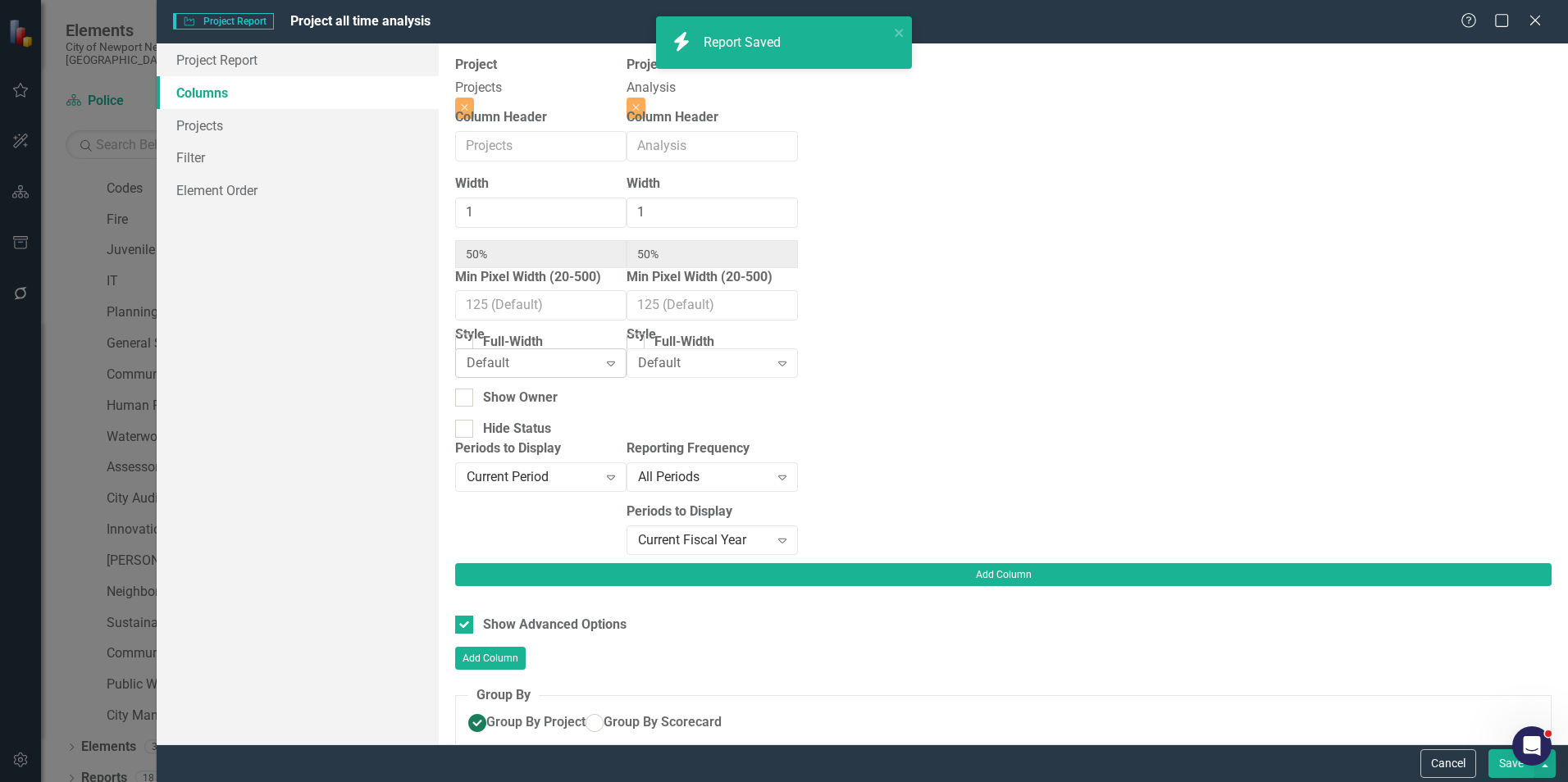 radio on "true" 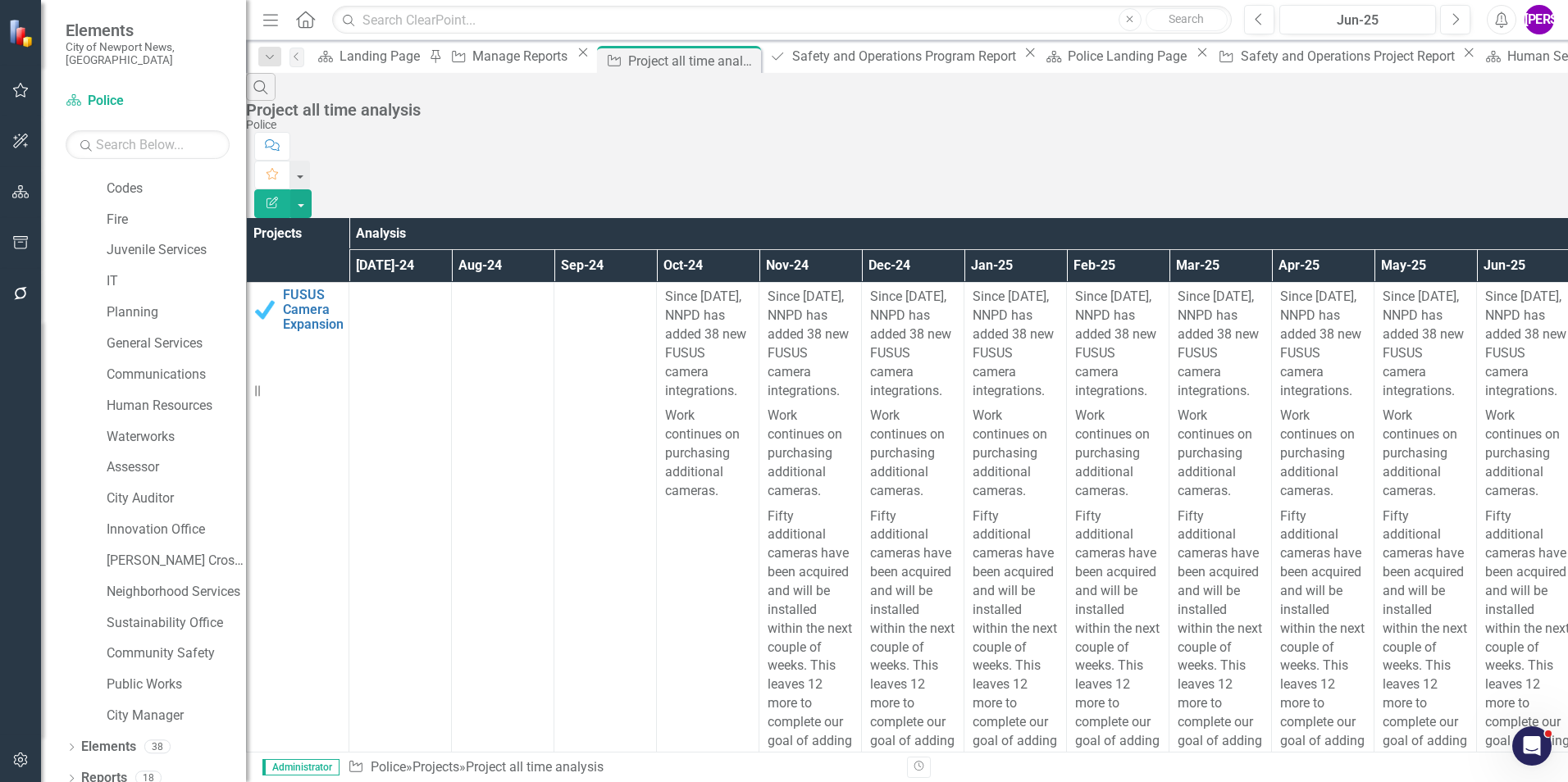 scroll, scrollTop: 0, scrollLeft: 73, axis: horizontal 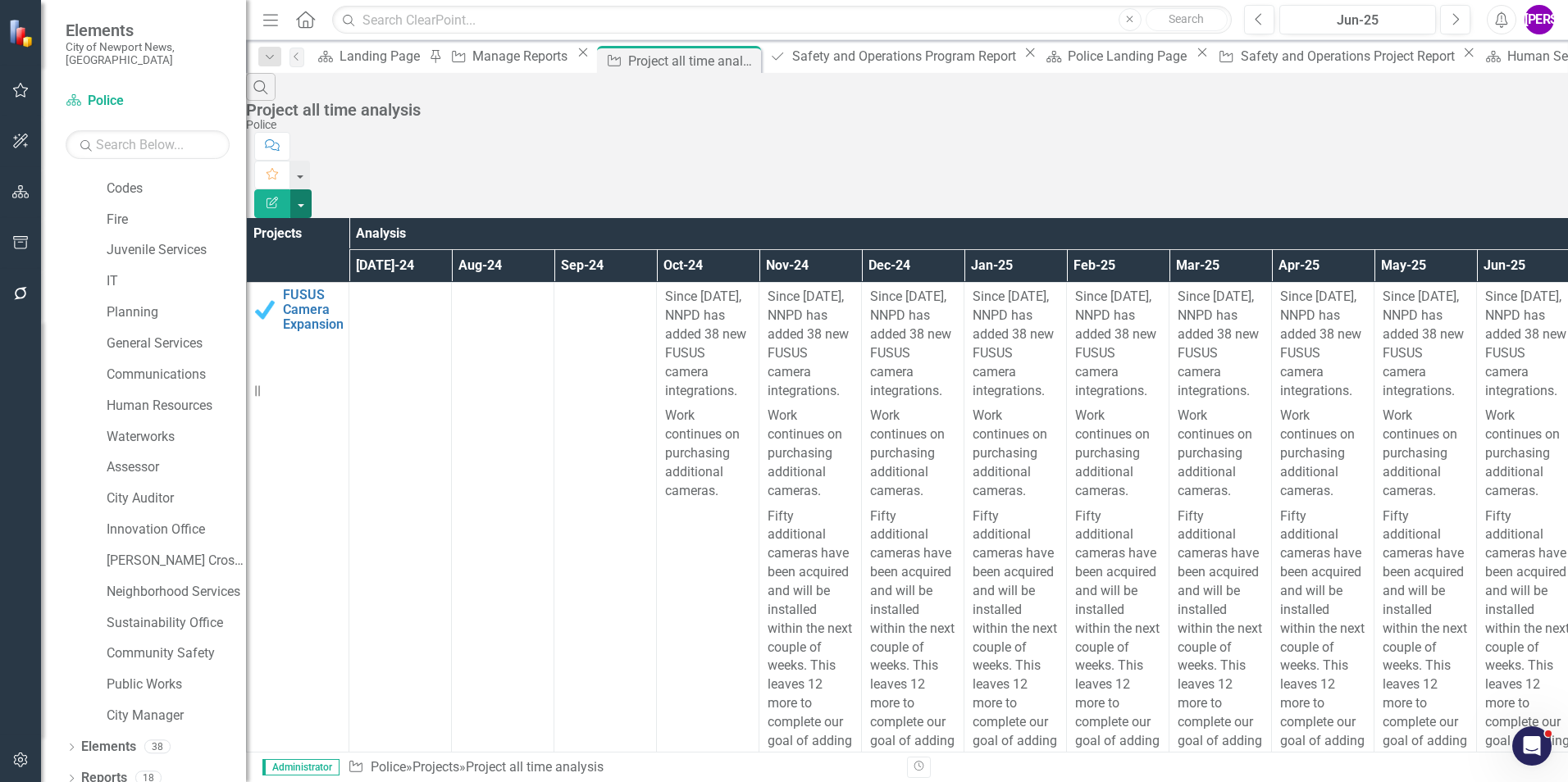 click at bounding box center (301, 203) 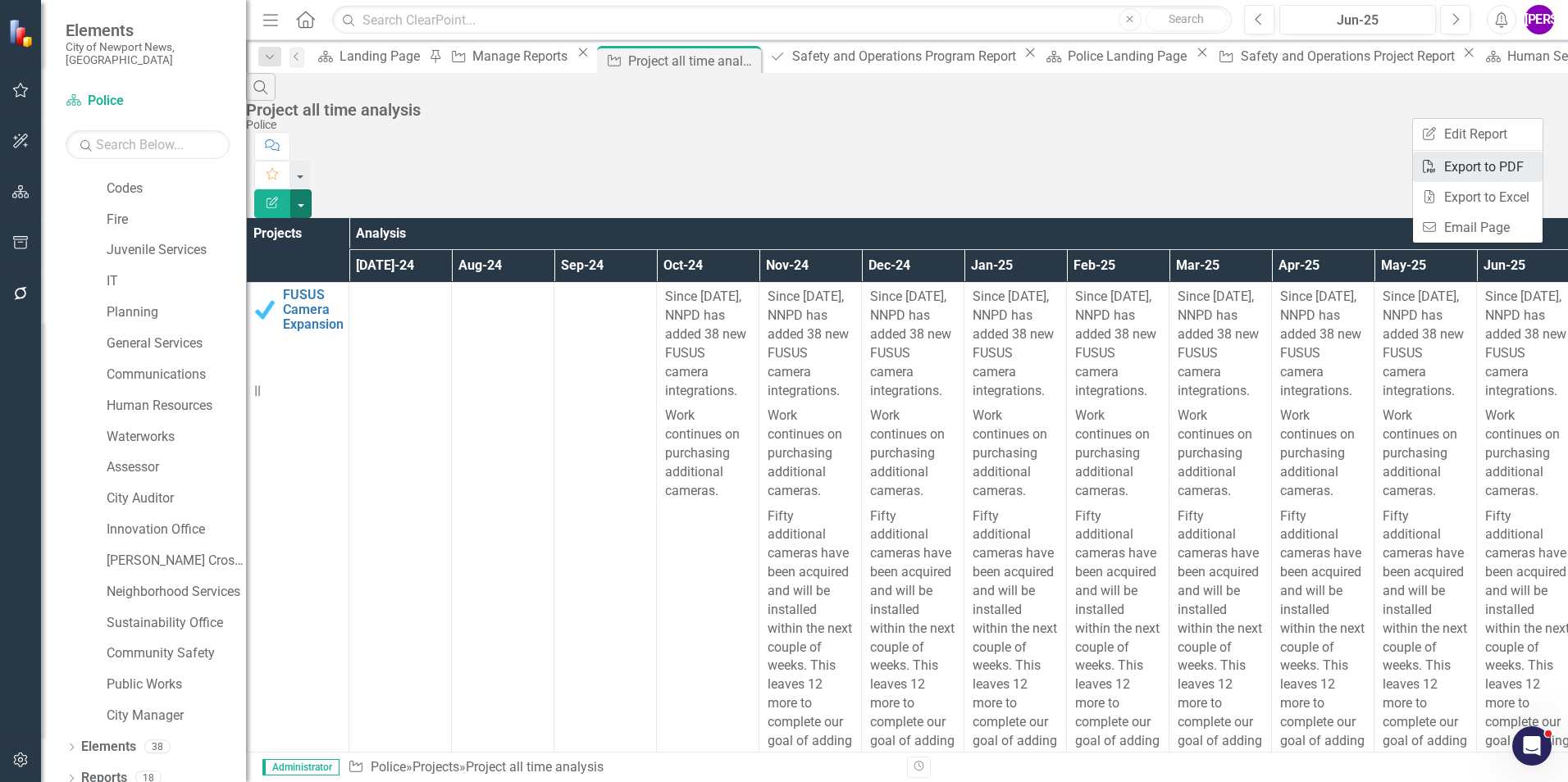 click on "PDF Export to PDF" at bounding box center [1478, 166] 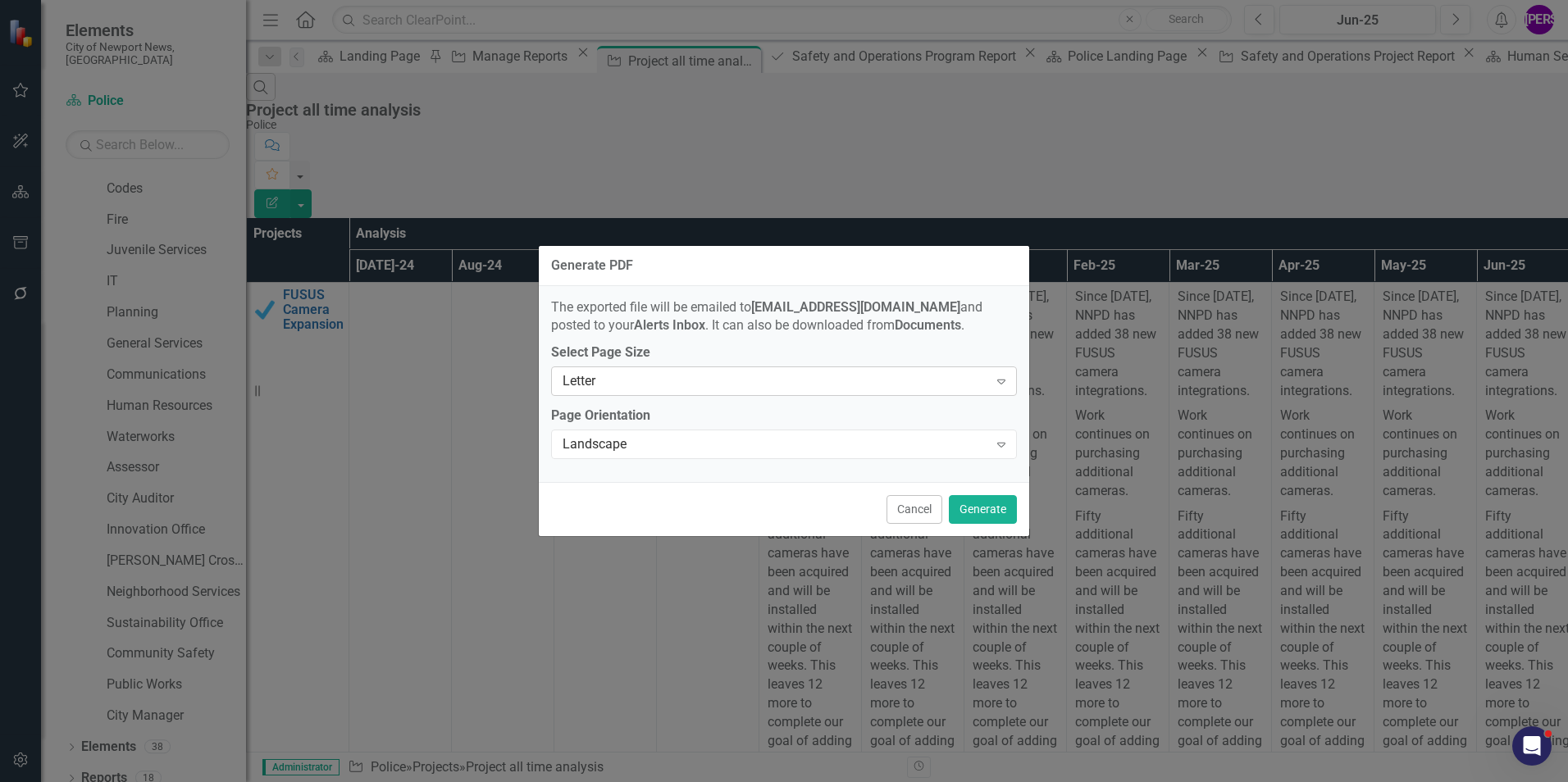 click on "Letter" at bounding box center [775, 381] 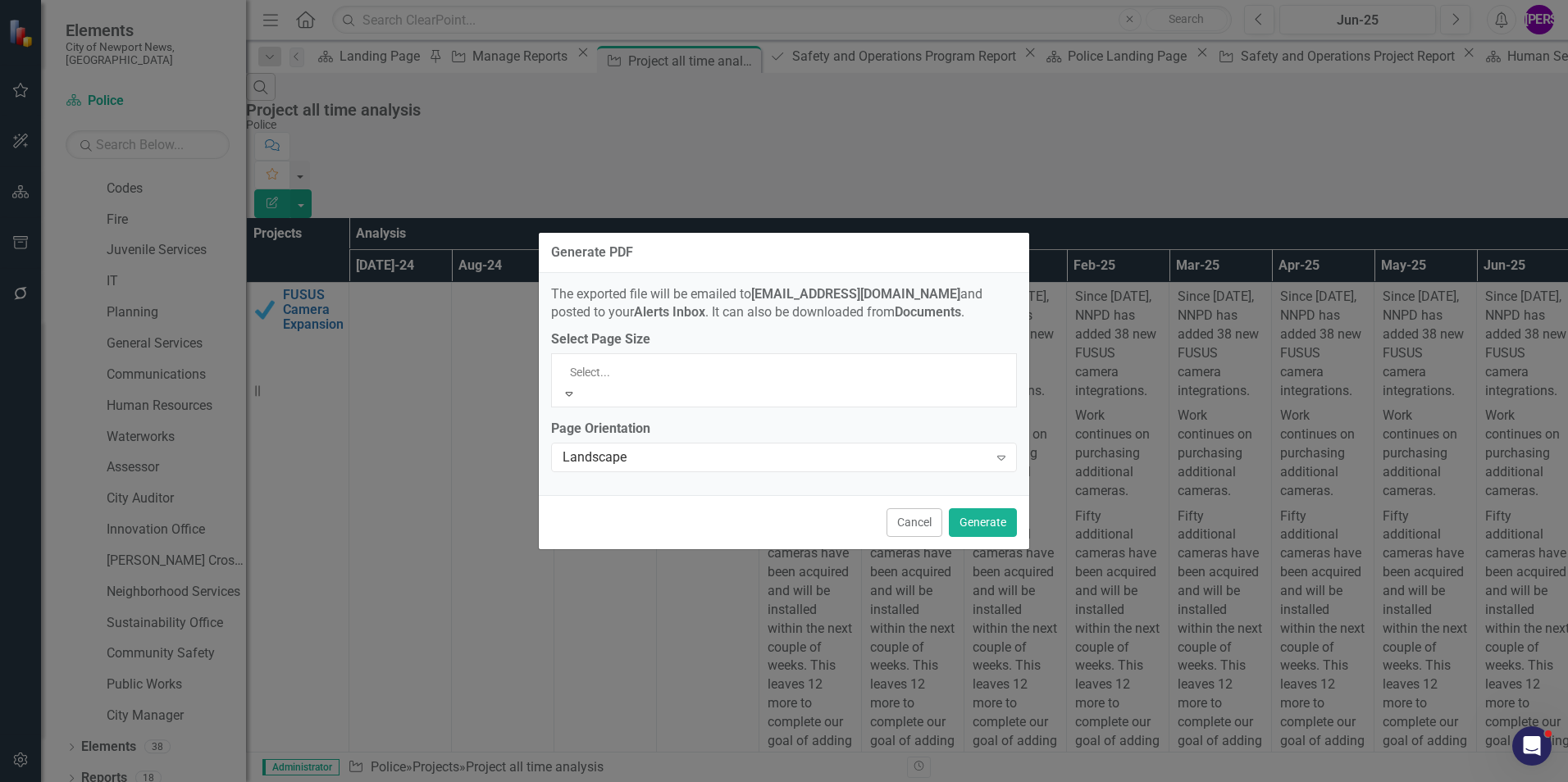 click on "Legal" at bounding box center [787, 814] 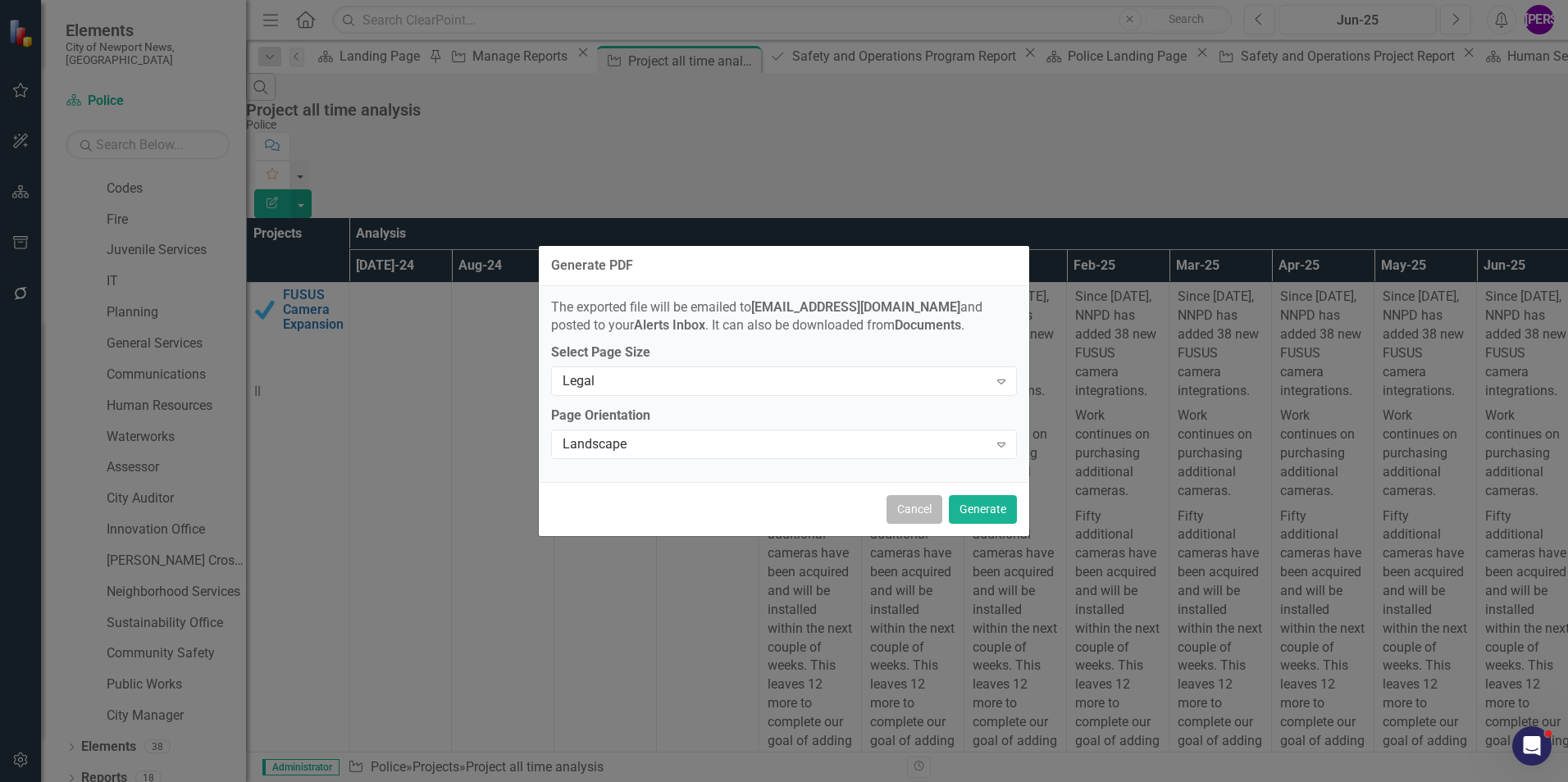 click on "Cancel" at bounding box center (914, 509) 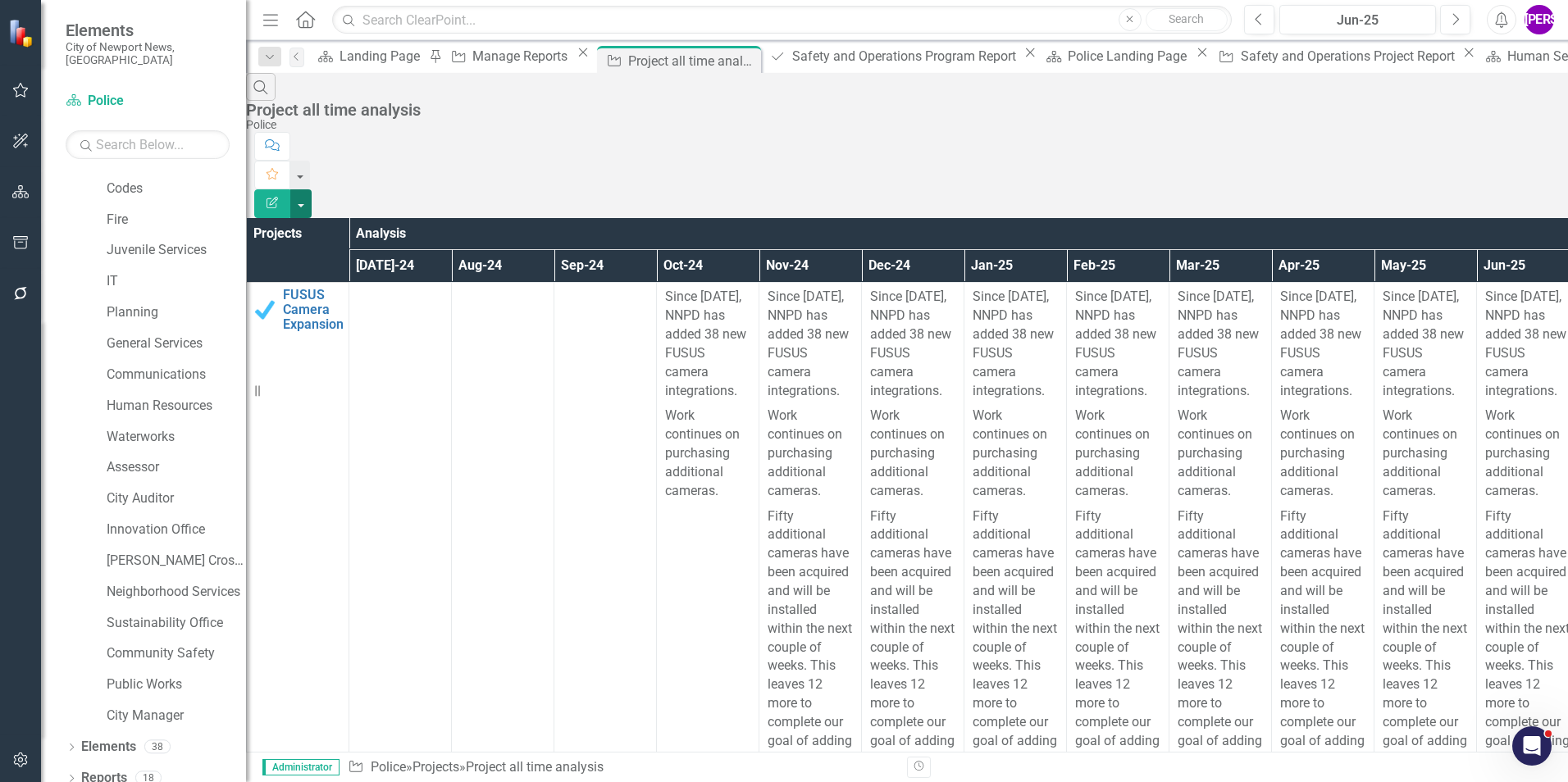 click at bounding box center (301, 203) 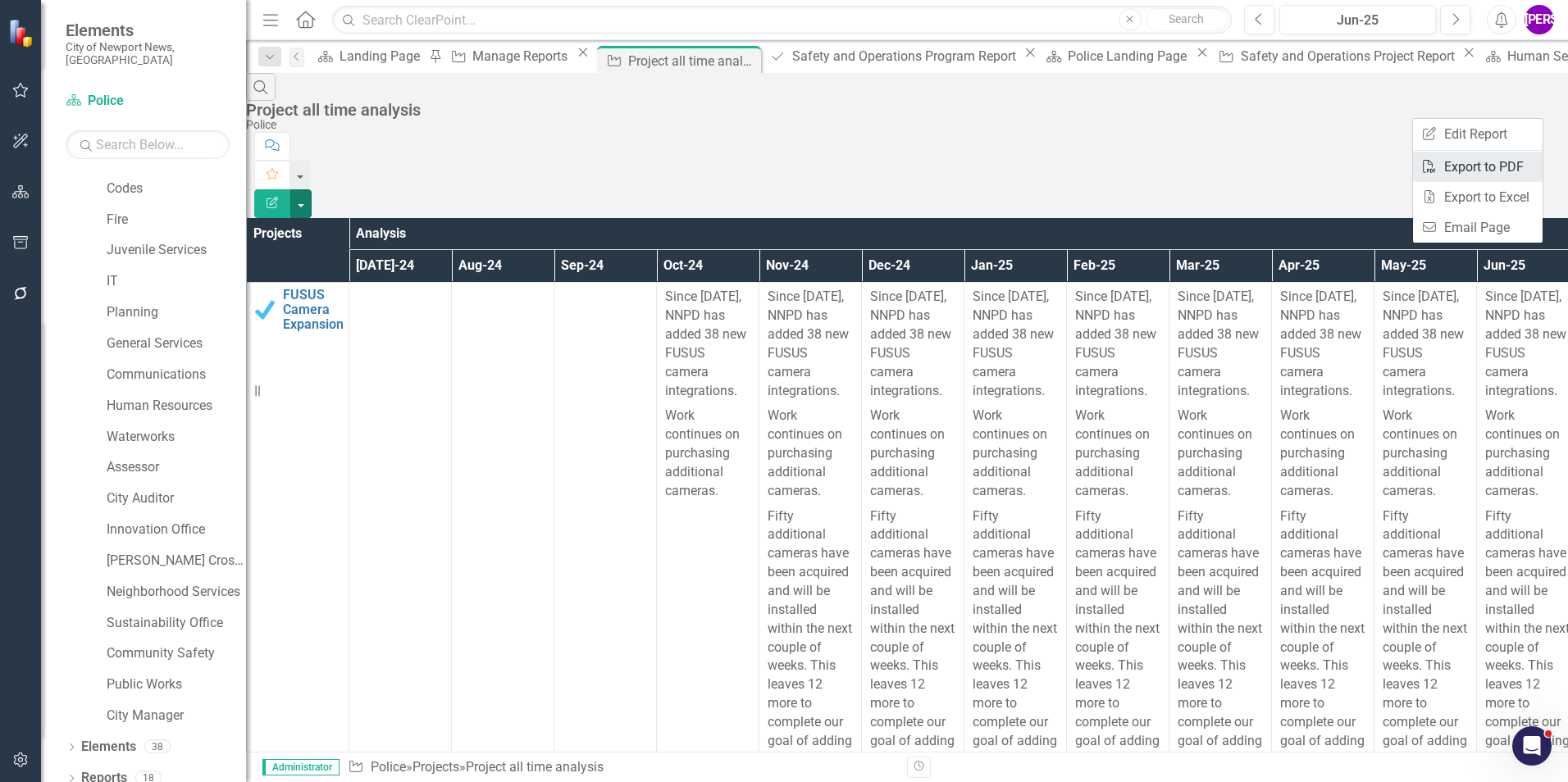 click on "PDF Export to PDF" at bounding box center [1478, 166] 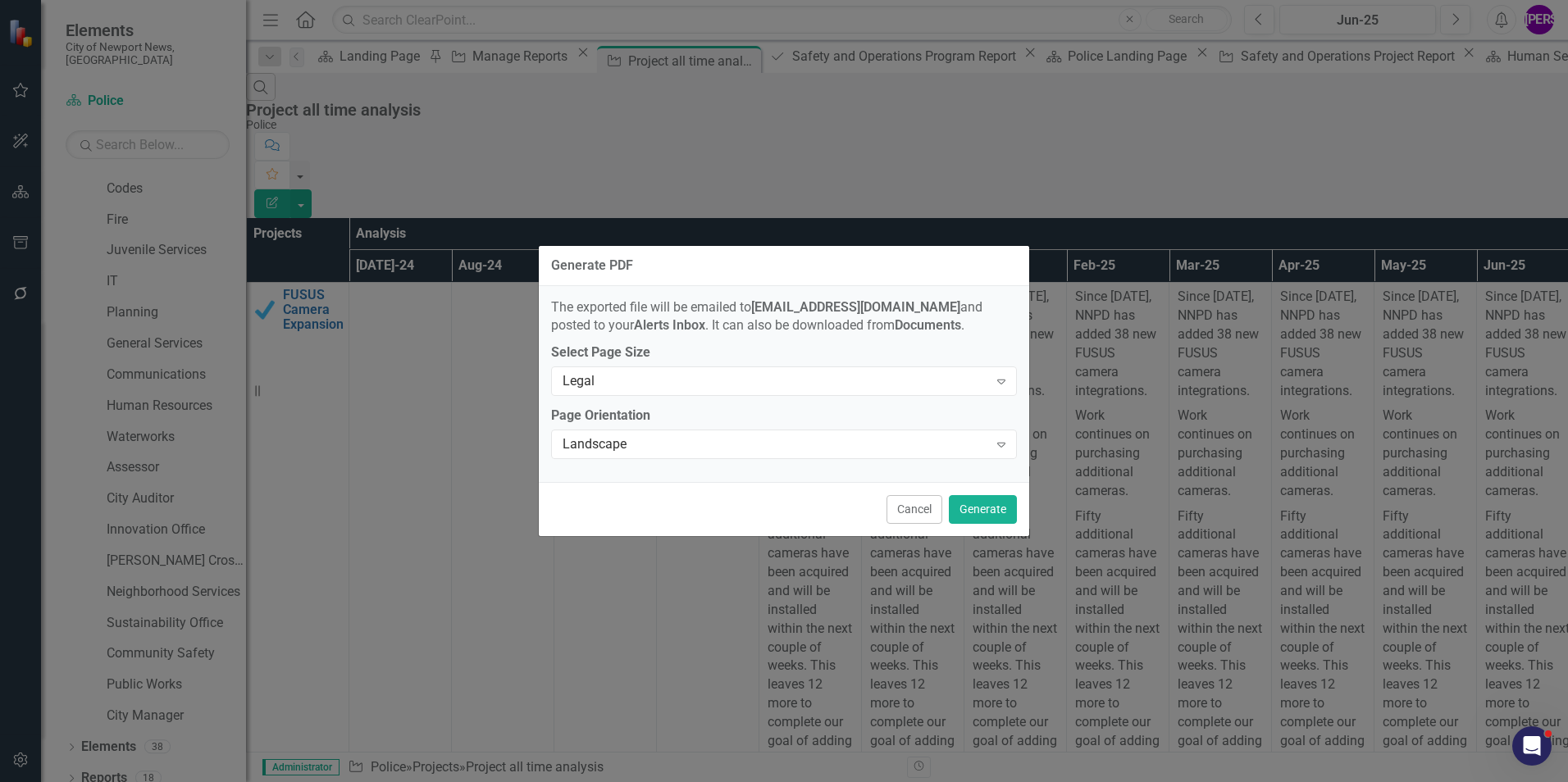 click on "Cancel Generate" at bounding box center [784, 509] 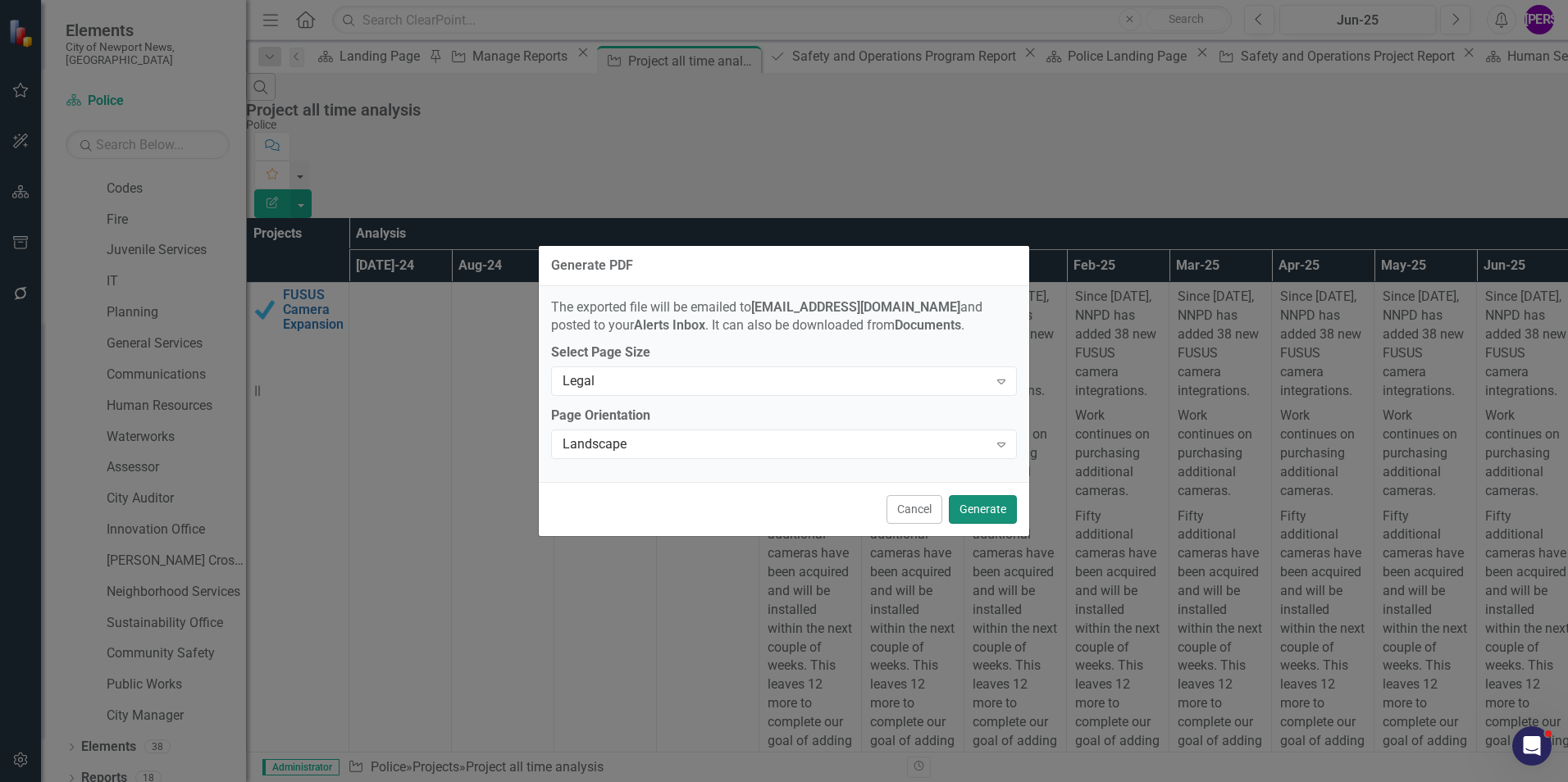 click on "Generate" at bounding box center (982, 509) 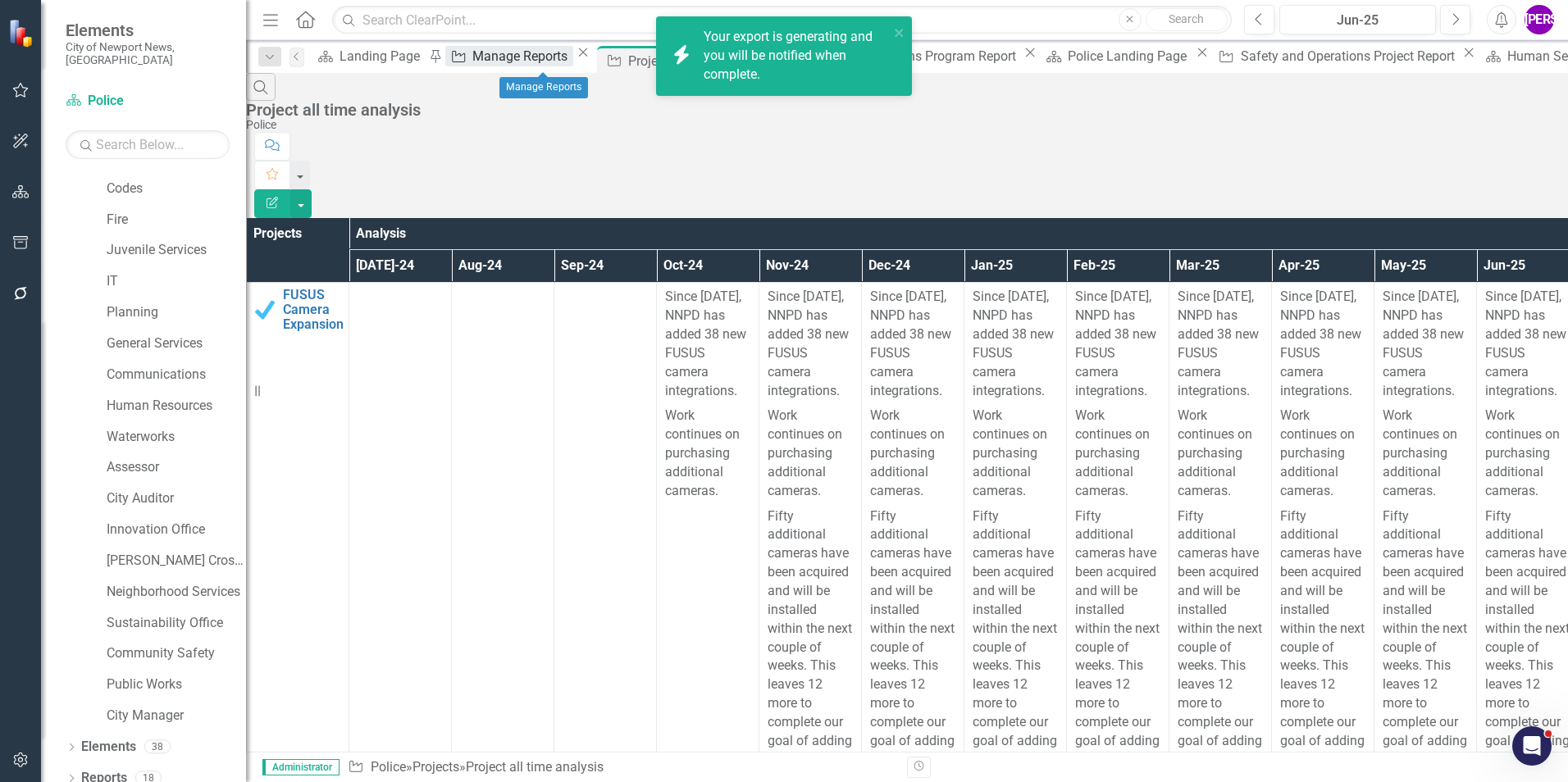 click on "Manage Reports" at bounding box center [522, 56] 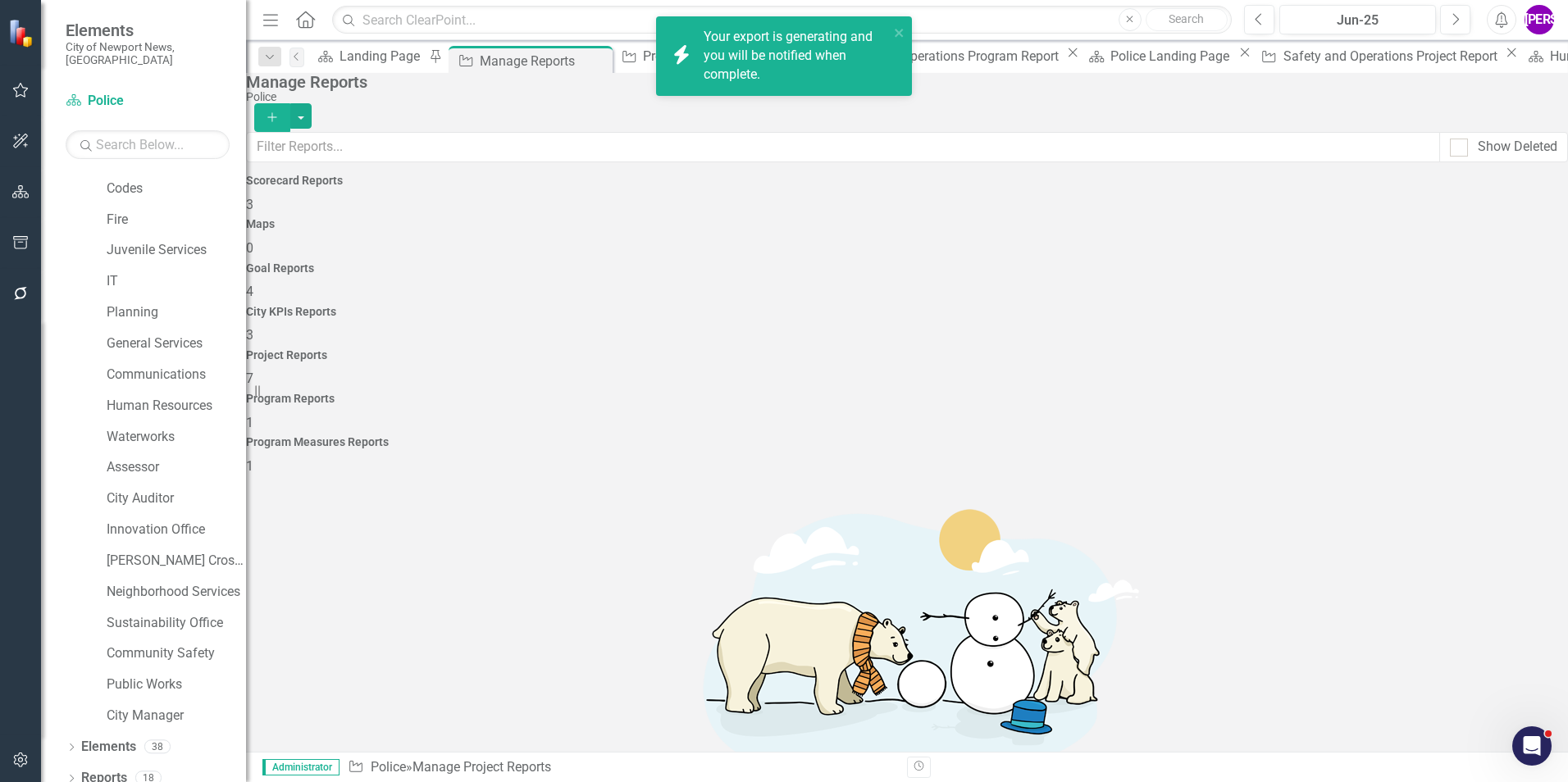 click on "Program Reports" at bounding box center (907, 398) 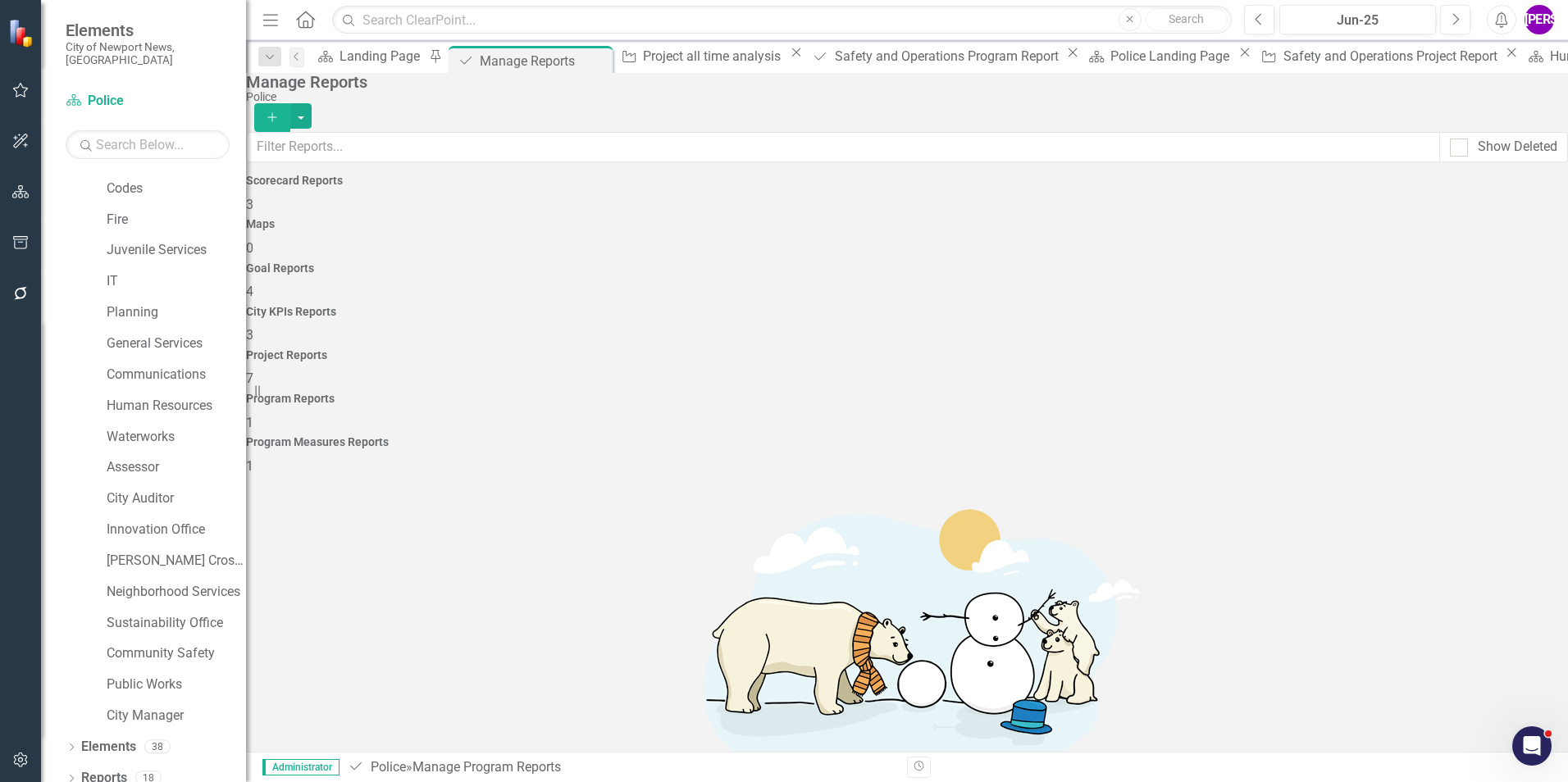 click on "Add" 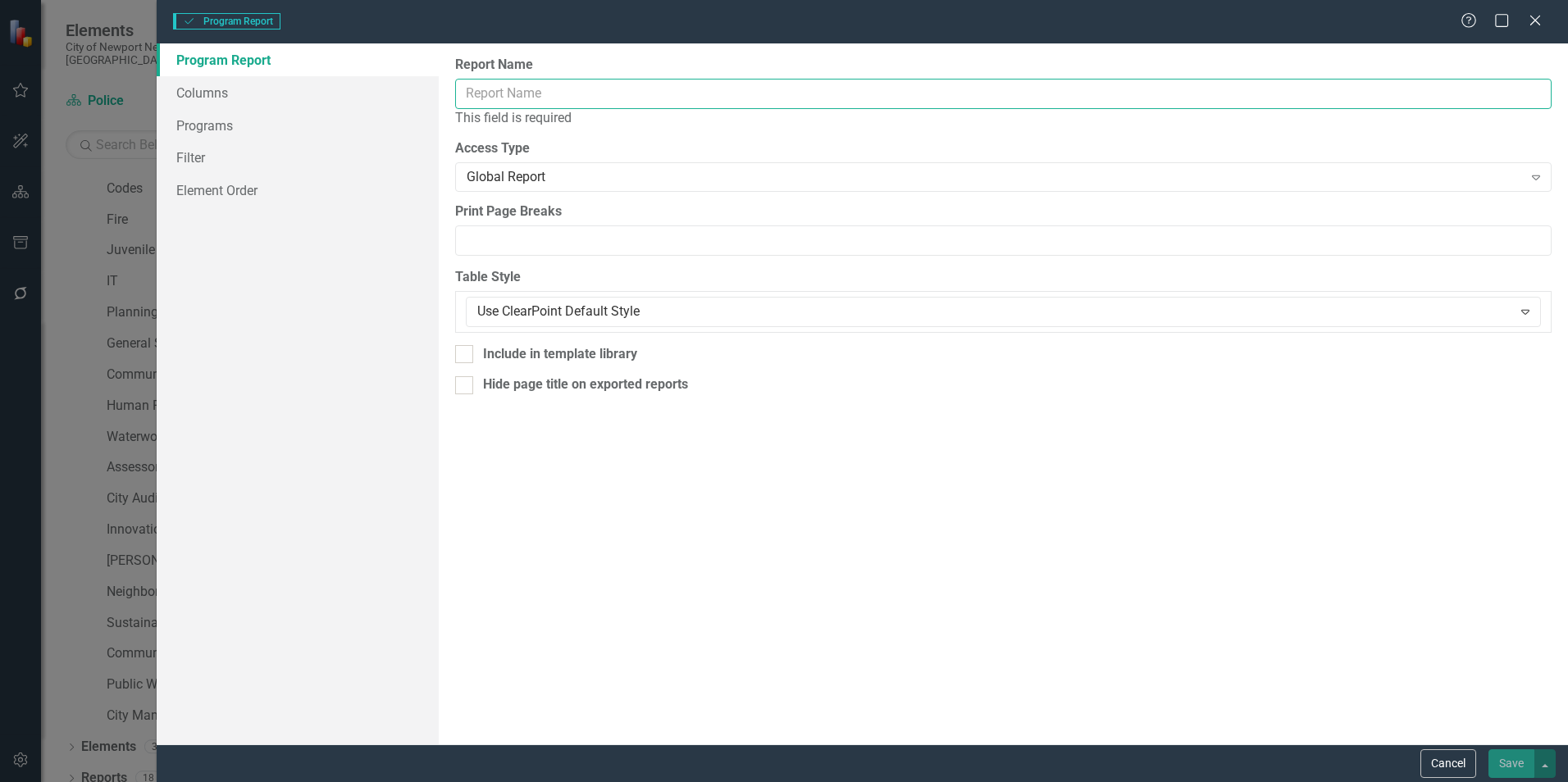 click on "Report Name" at bounding box center (1003, 93) 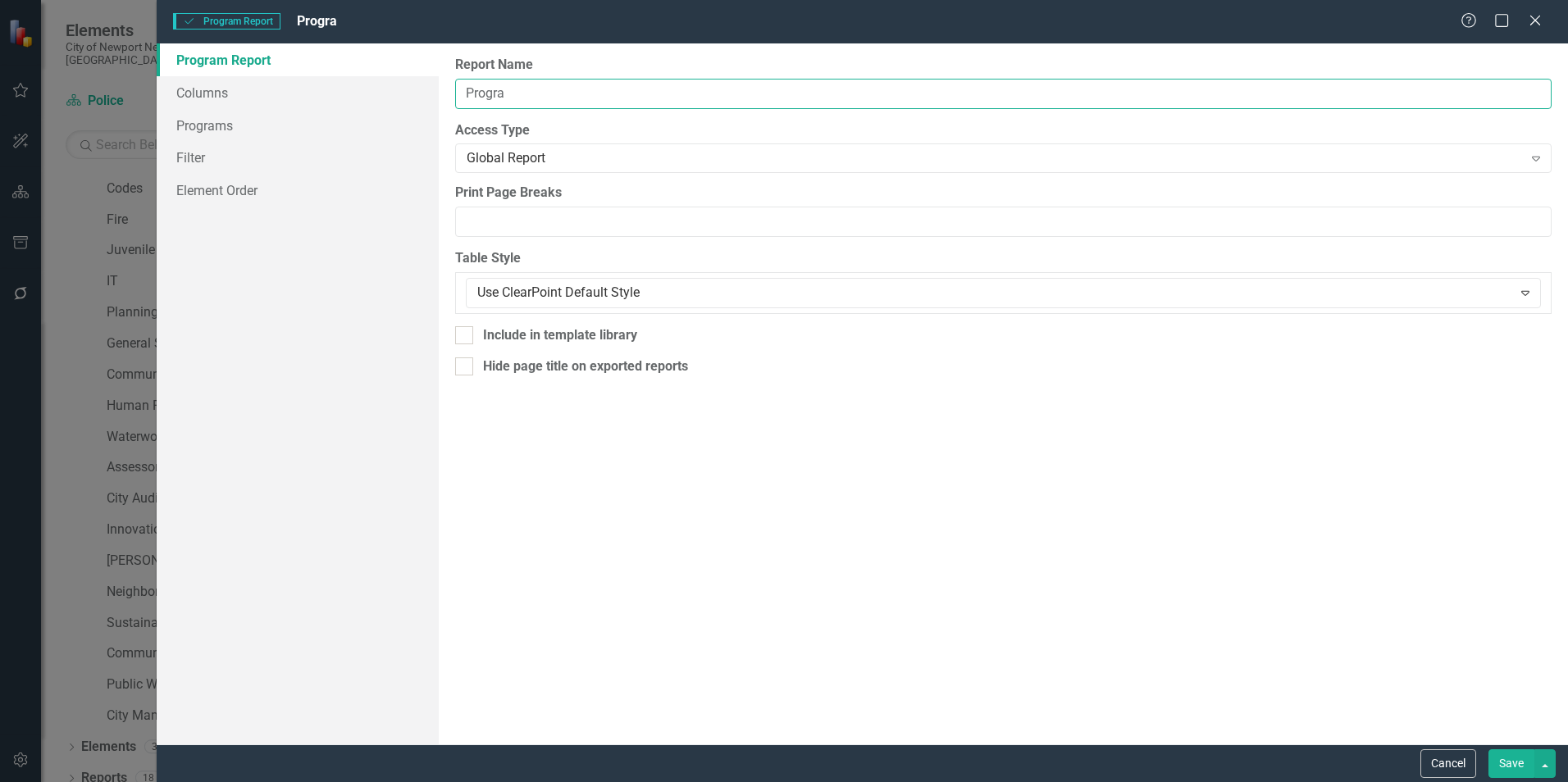 type on "Programs all time analysis" 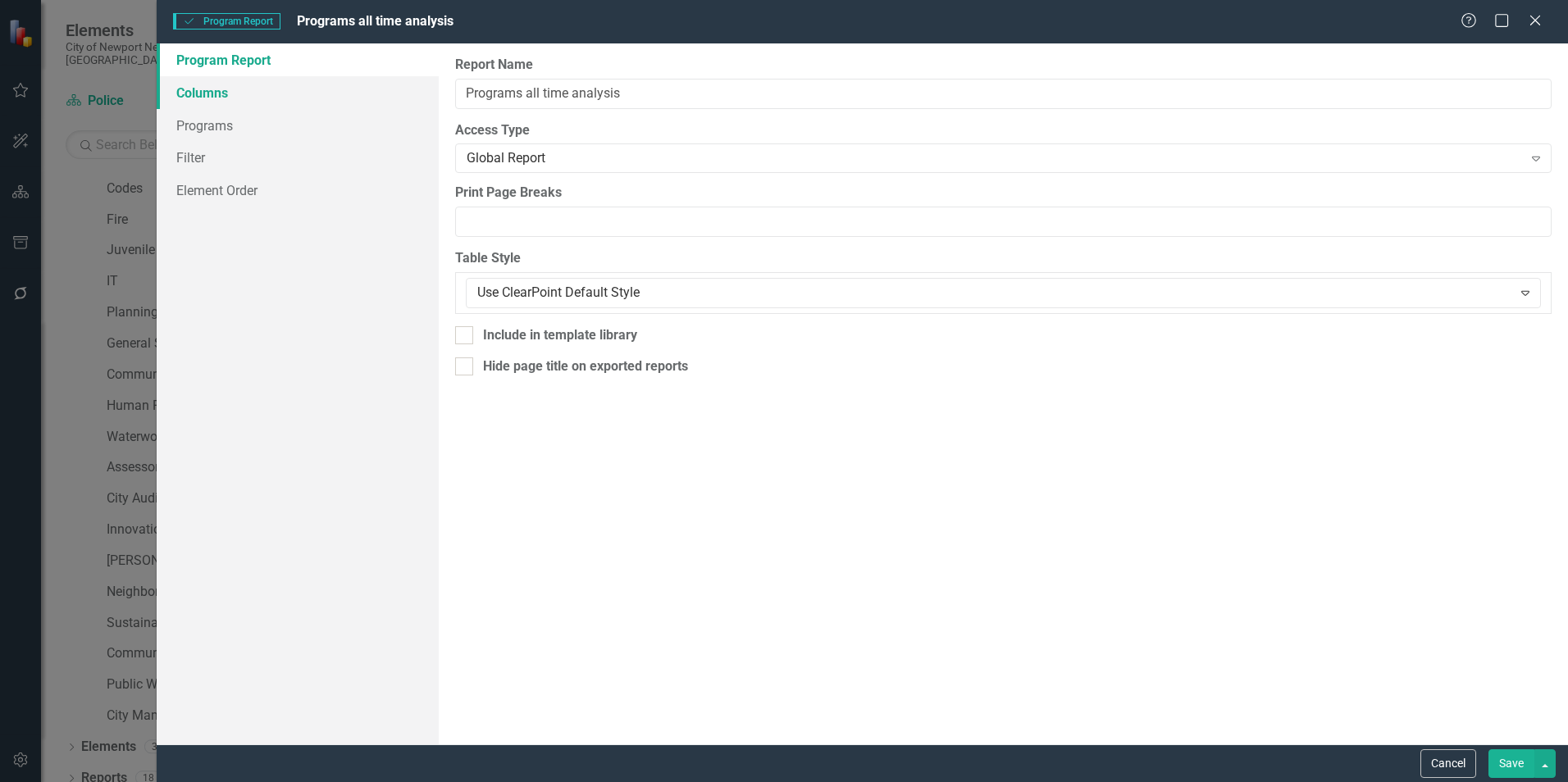 click on "Columns" at bounding box center [298, 93] 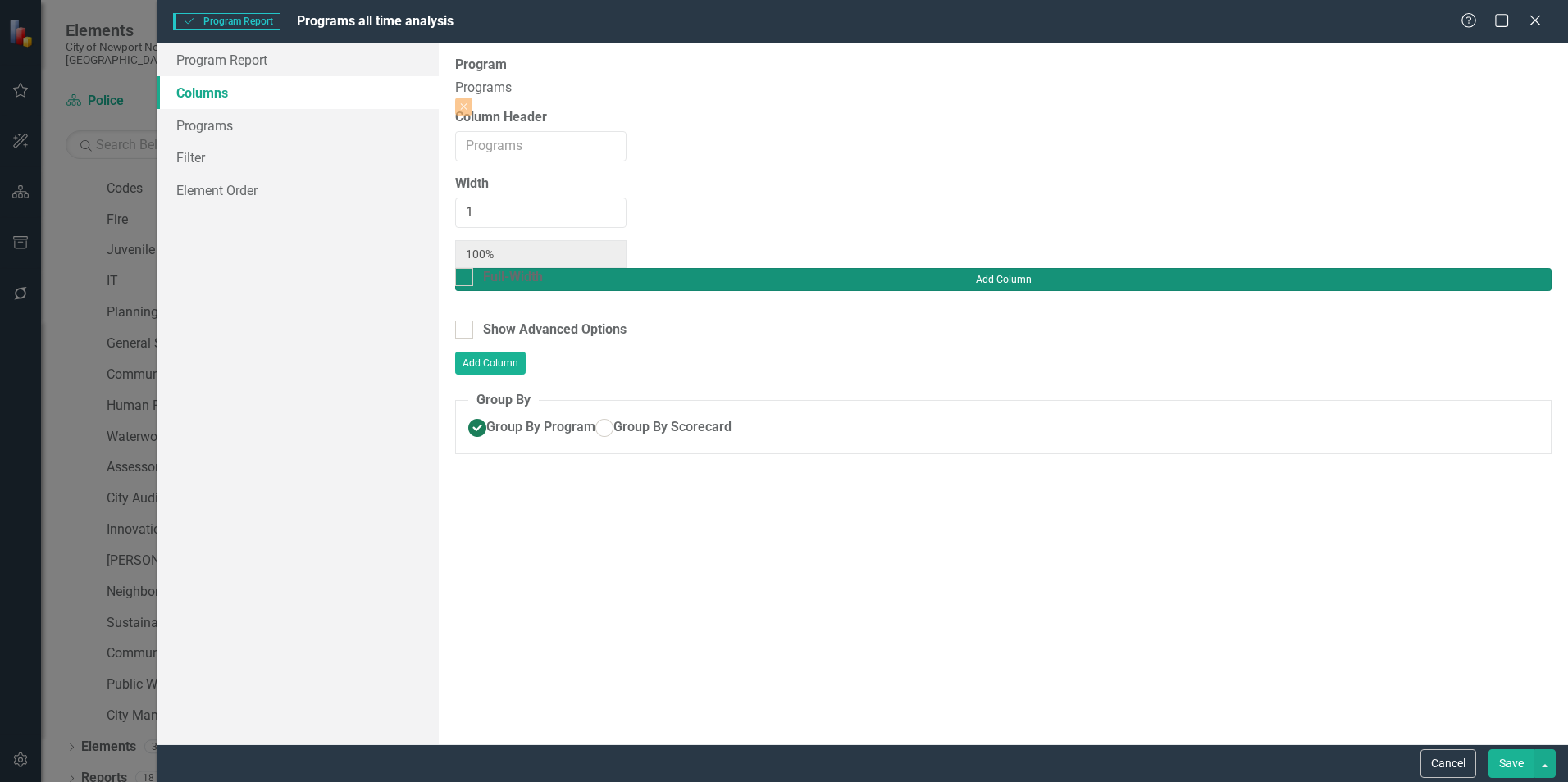 click on "Add Column" at bounding box center [1003, 280] 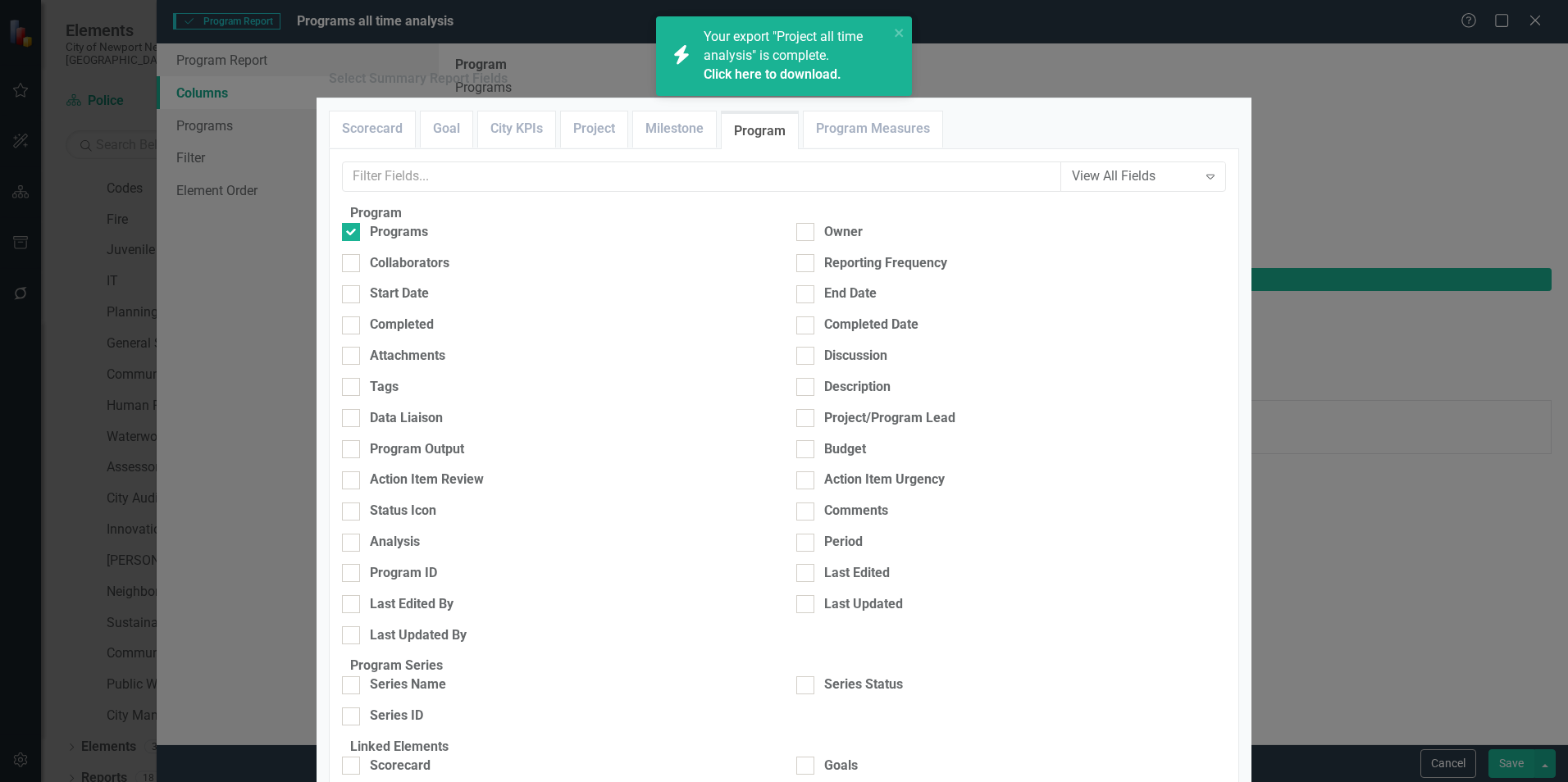 click on "Click here to download." at bounding box center (773, 74) 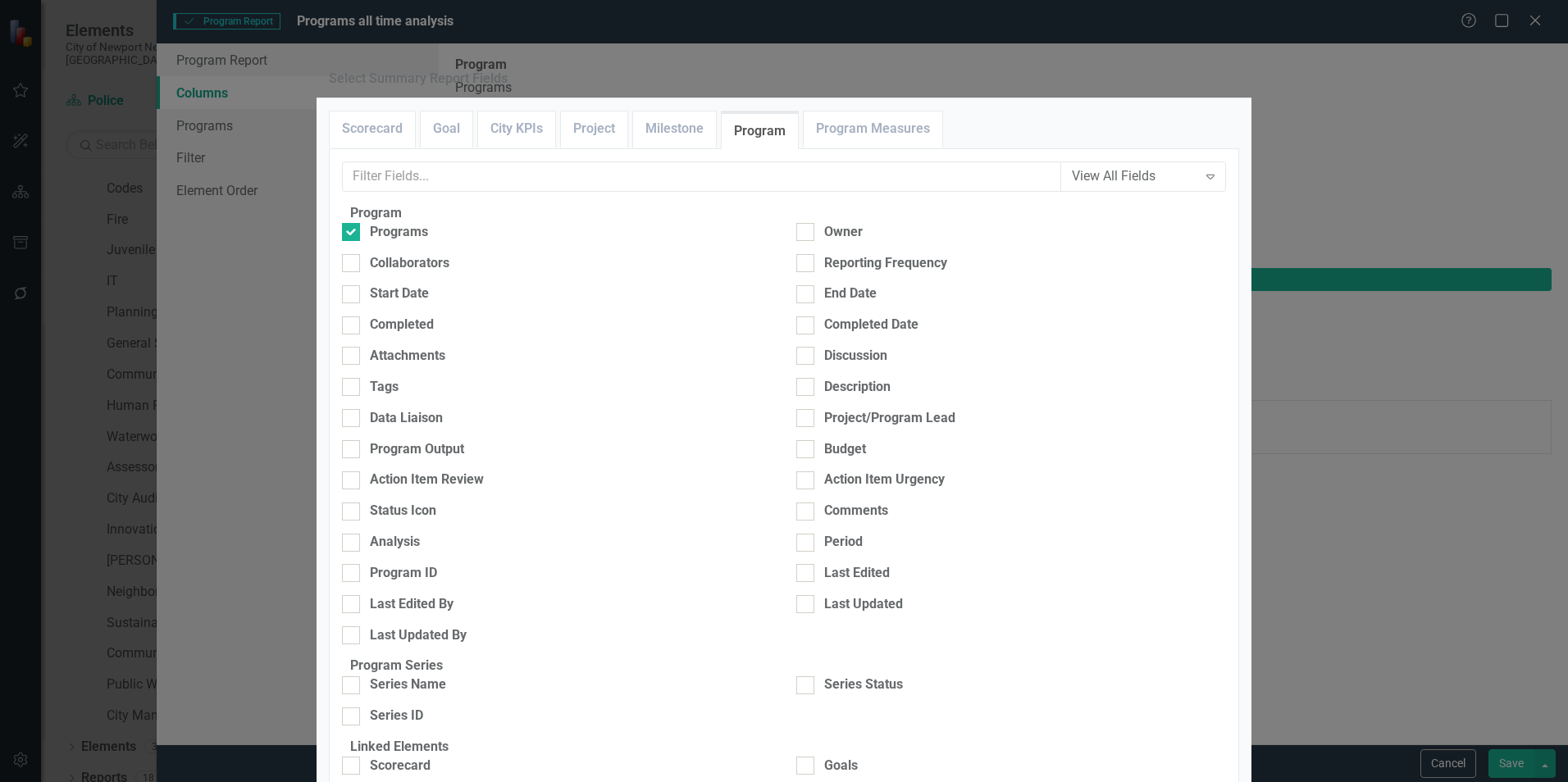 scroll, scrollTop: 82, scrollLeft: 0, axis: vertical 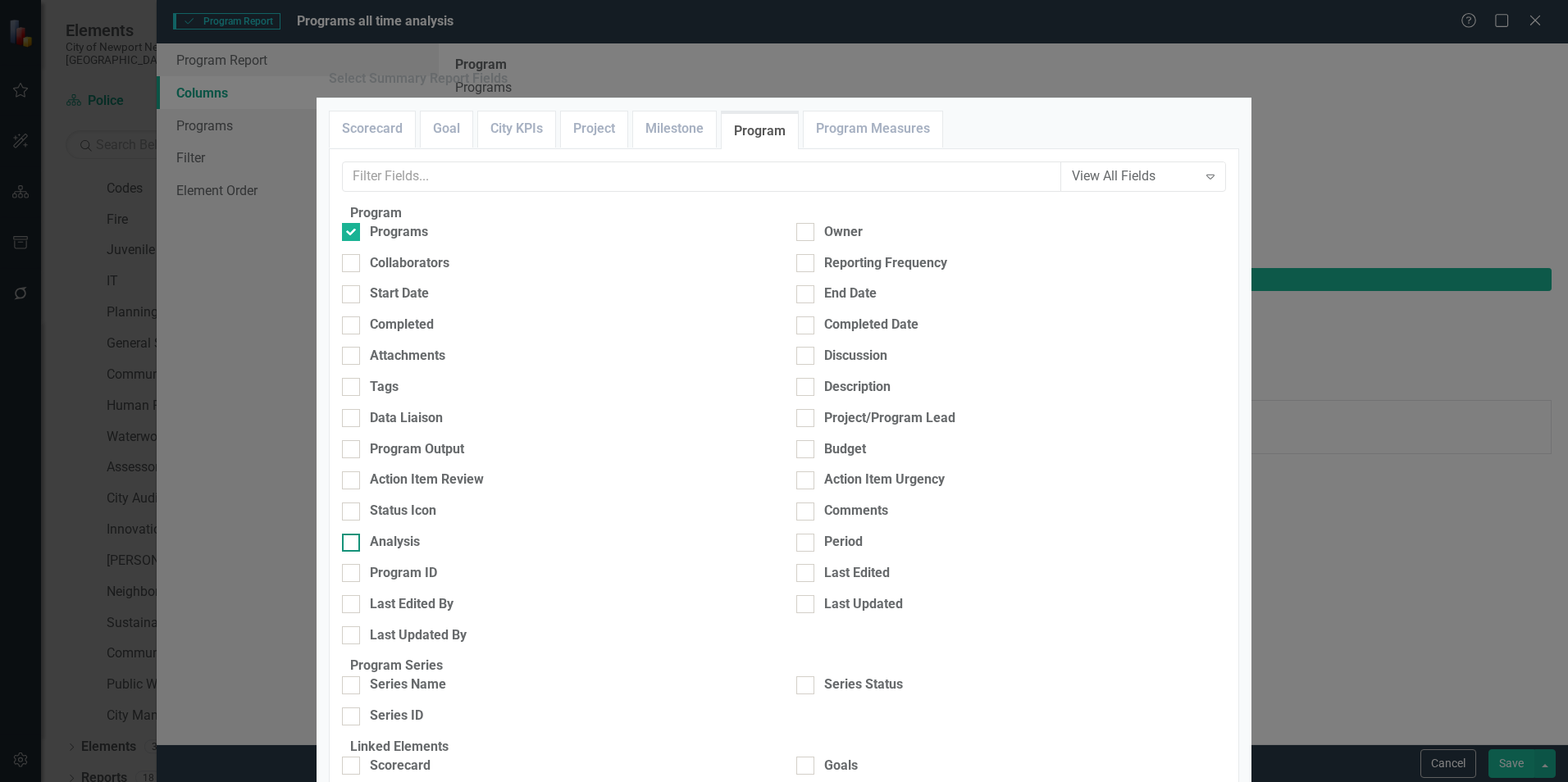 click on "Analysis" at bounding box center [394, 542] 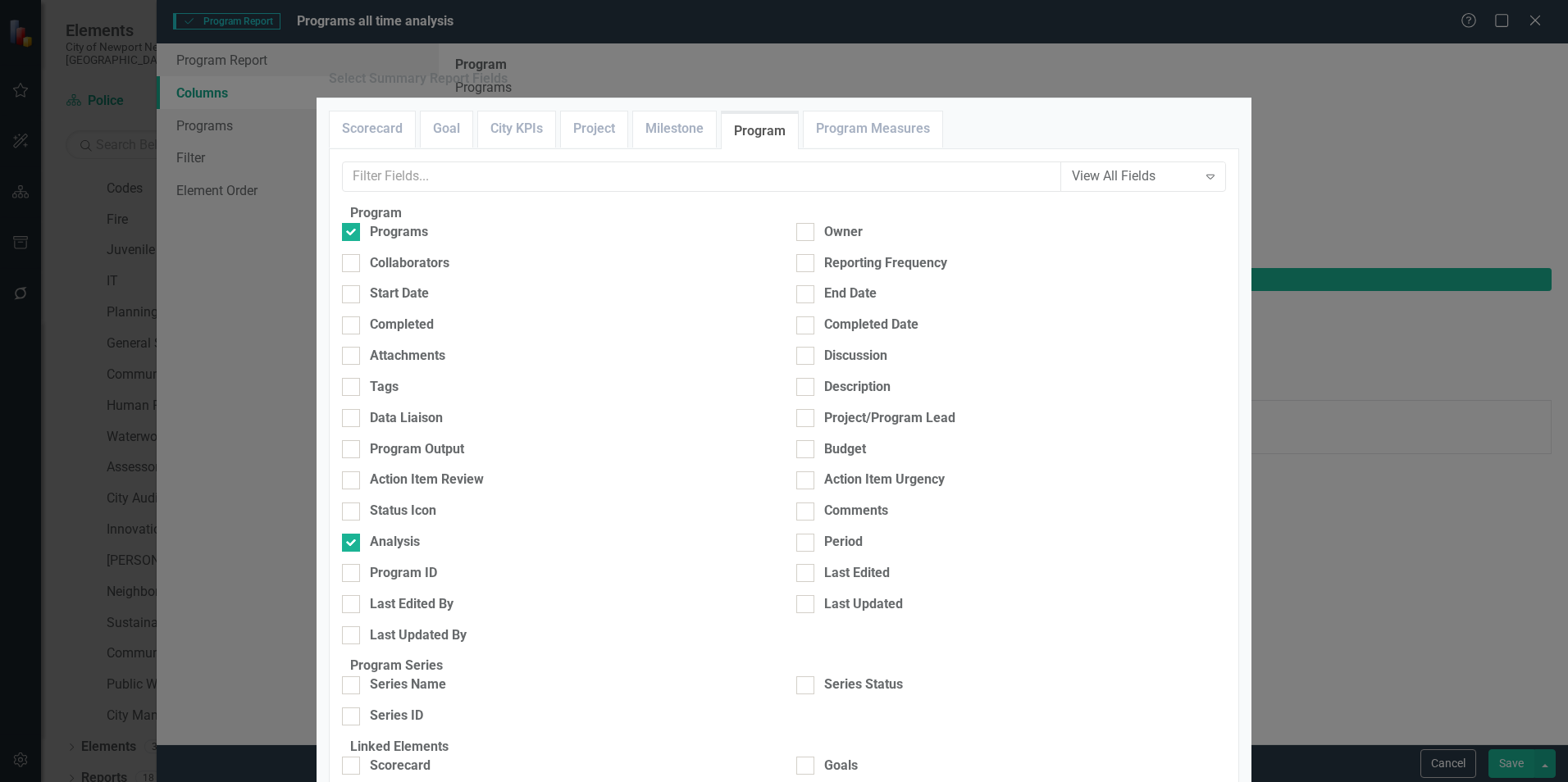 click on "Save" at bounding box center [1216, 964] 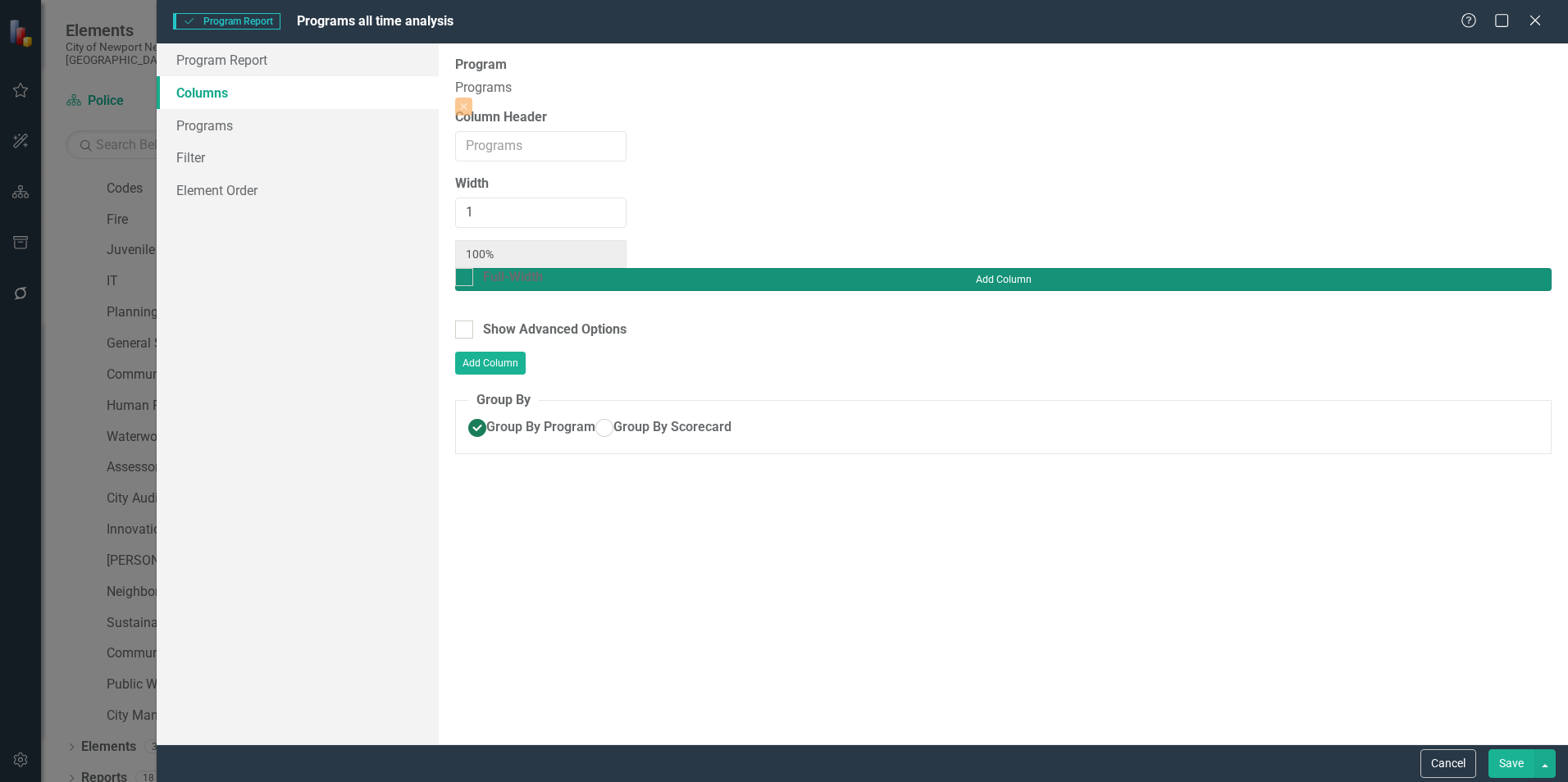 type on "50%" 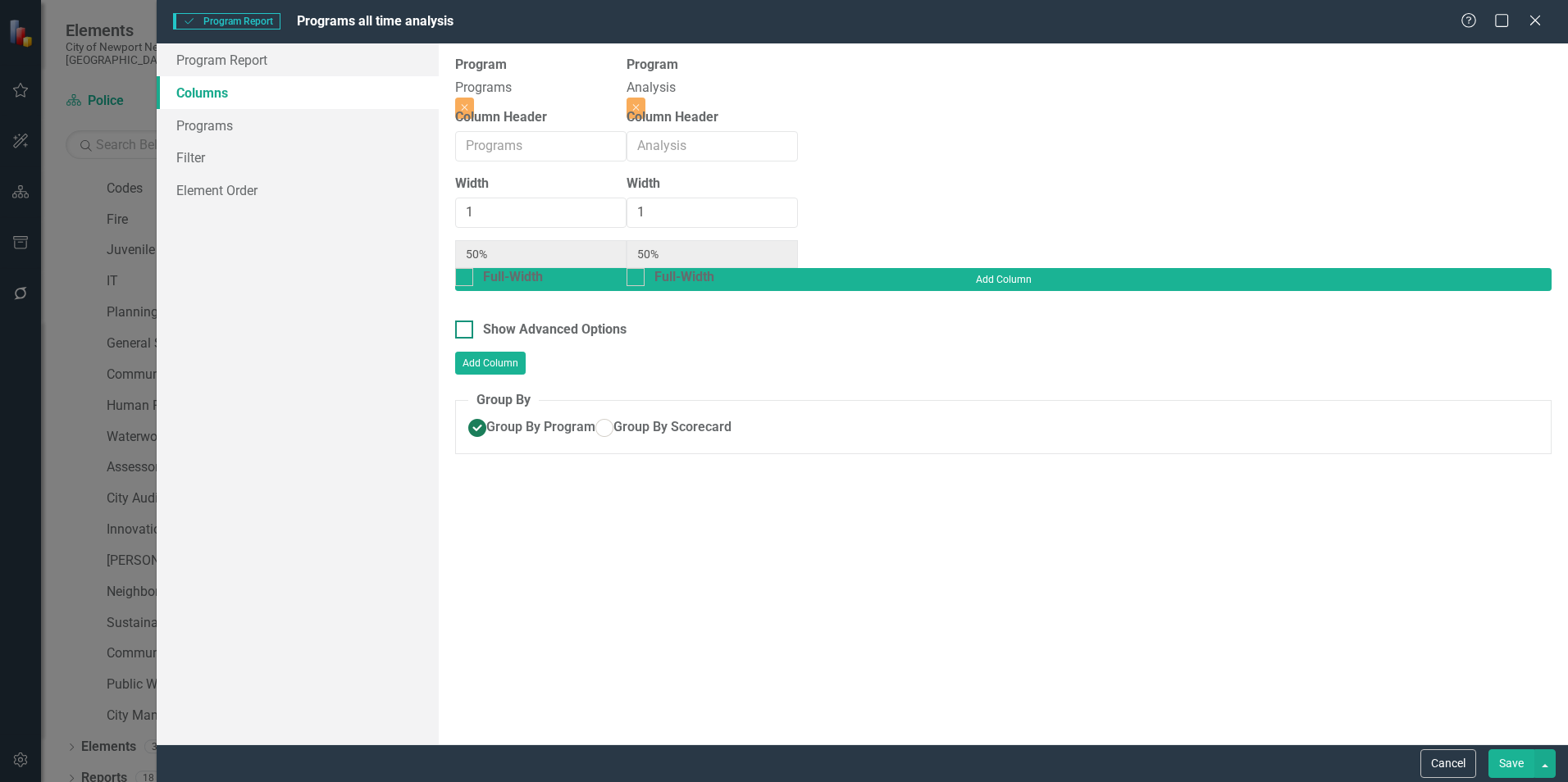 click on "Show Advanced Options" at bounding box center [554, 330] 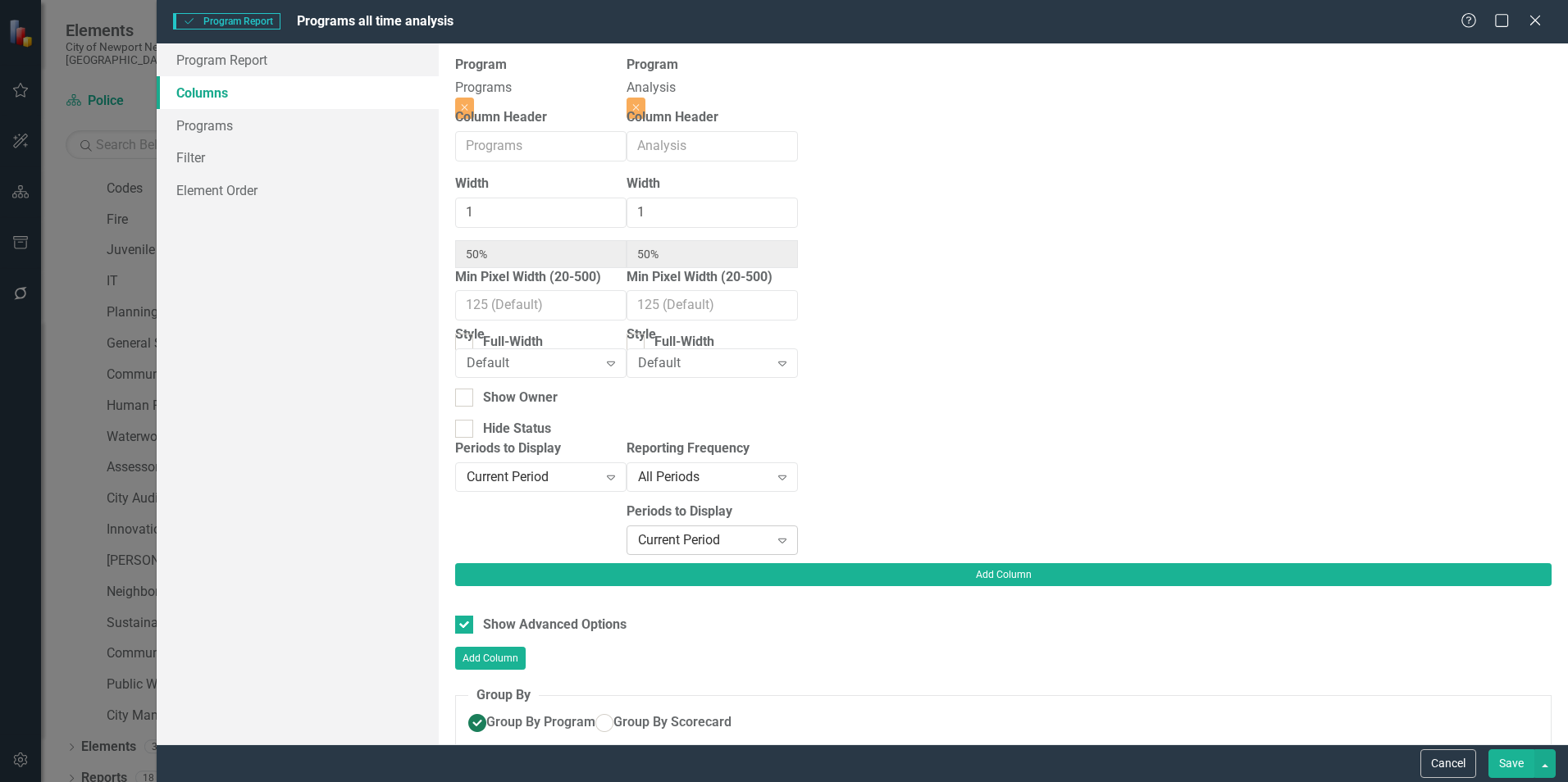 click on "Current Period" at bounding box center [704, 539] 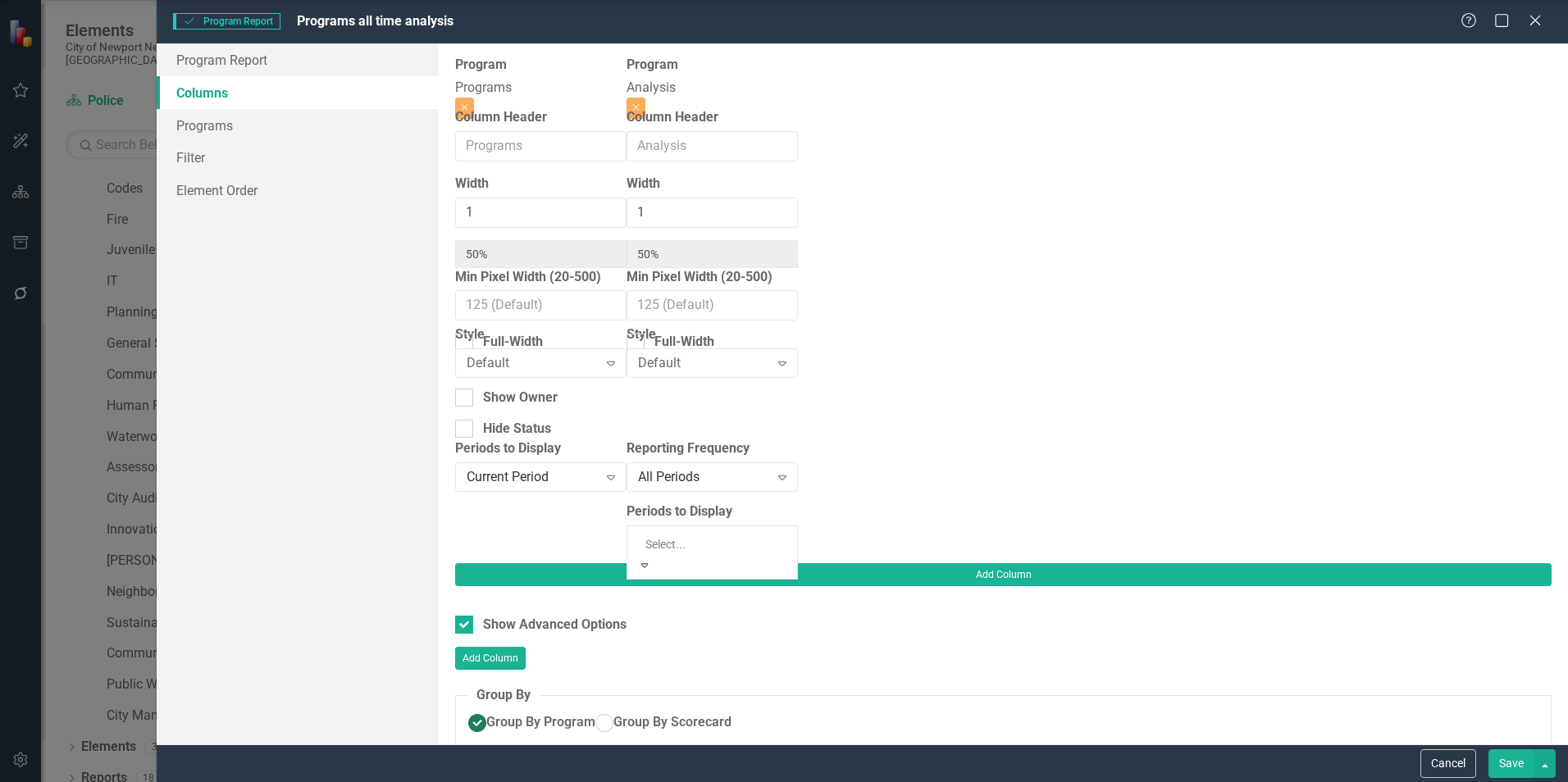 click on "Current Fiscal Year" at bounding box center (787, -148) 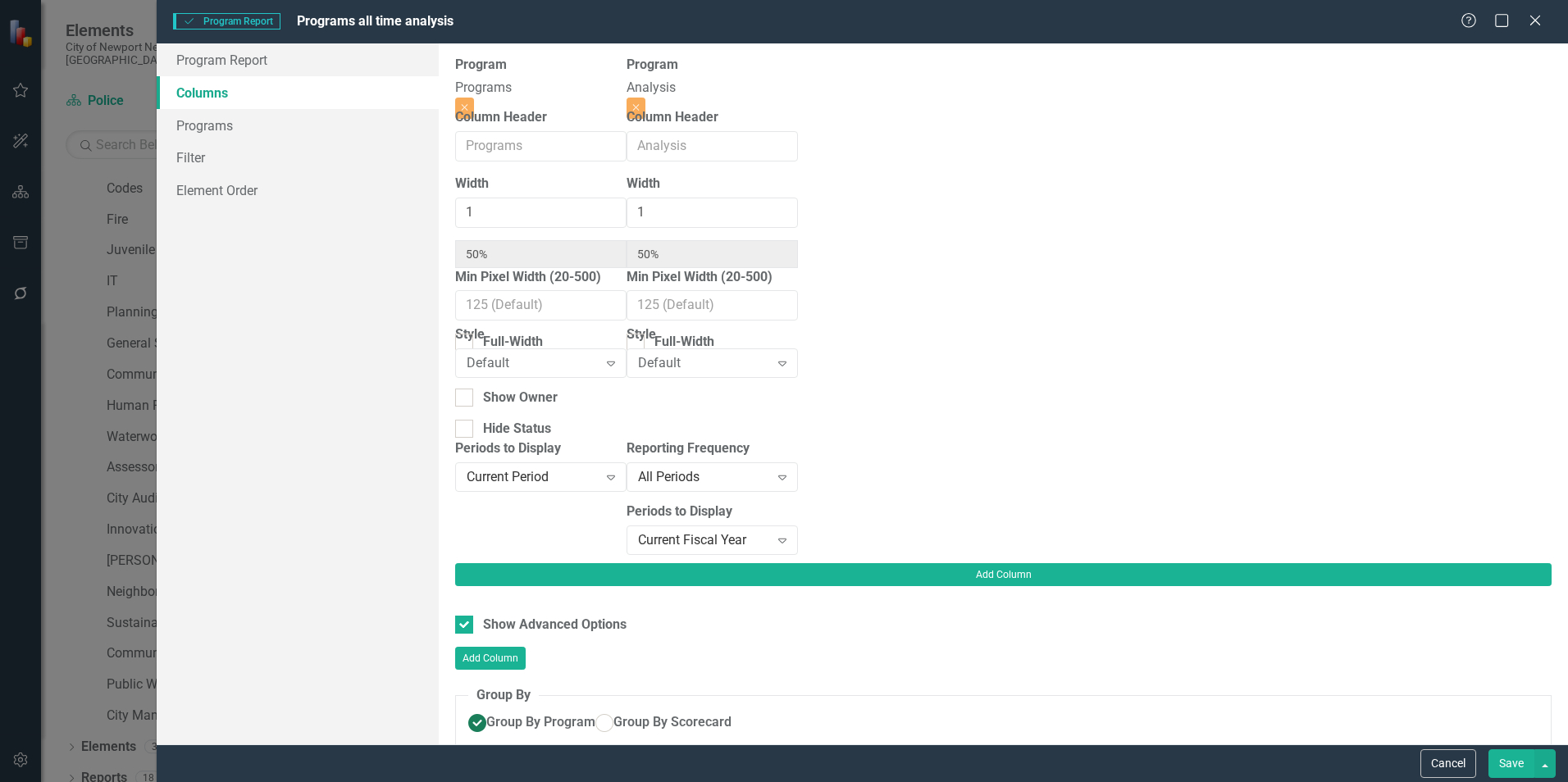 click on "Save" at bounding box center (1511, 763) 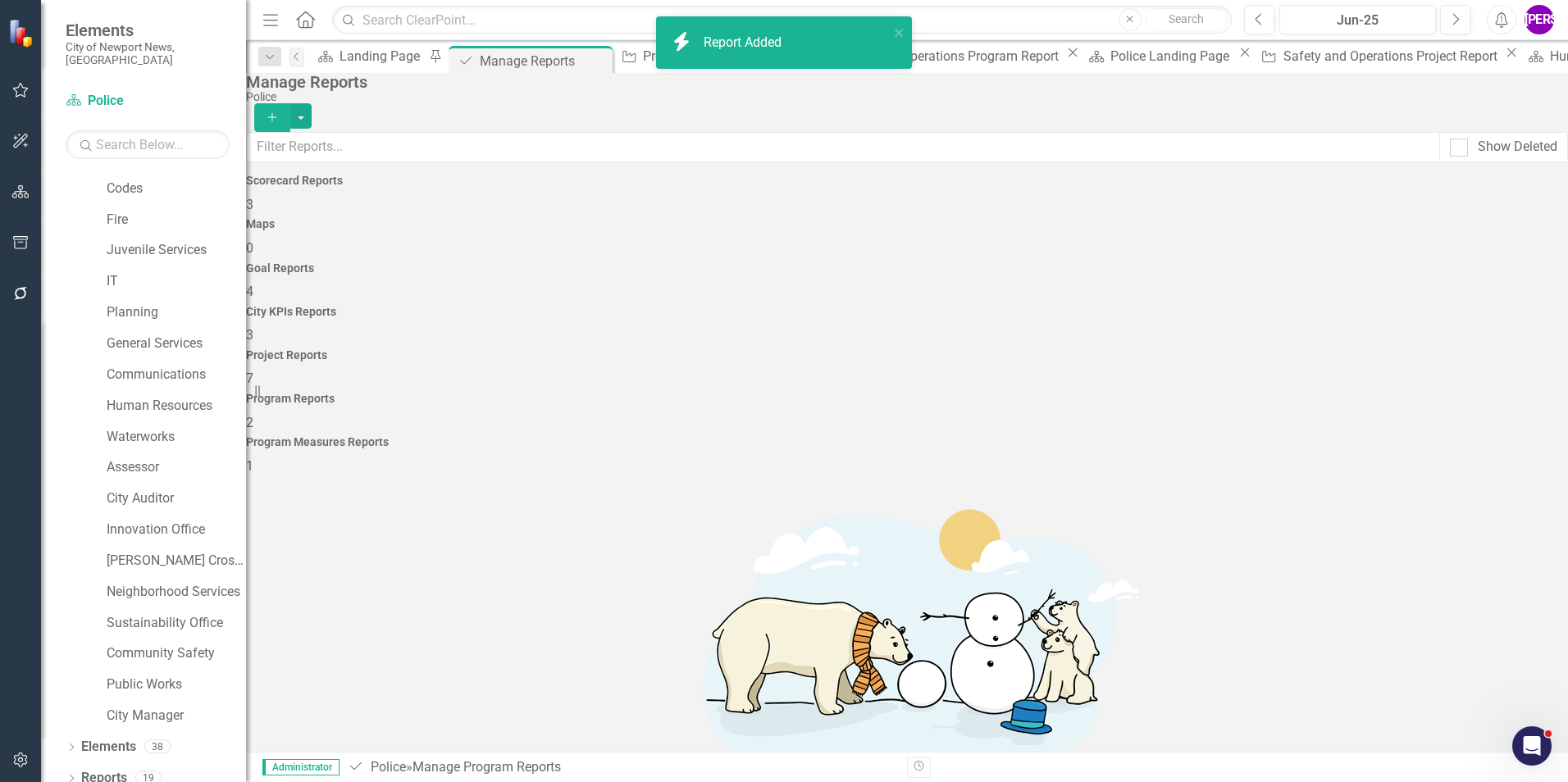 click on "Programs all time analysis" at bounding box center [345, 909] 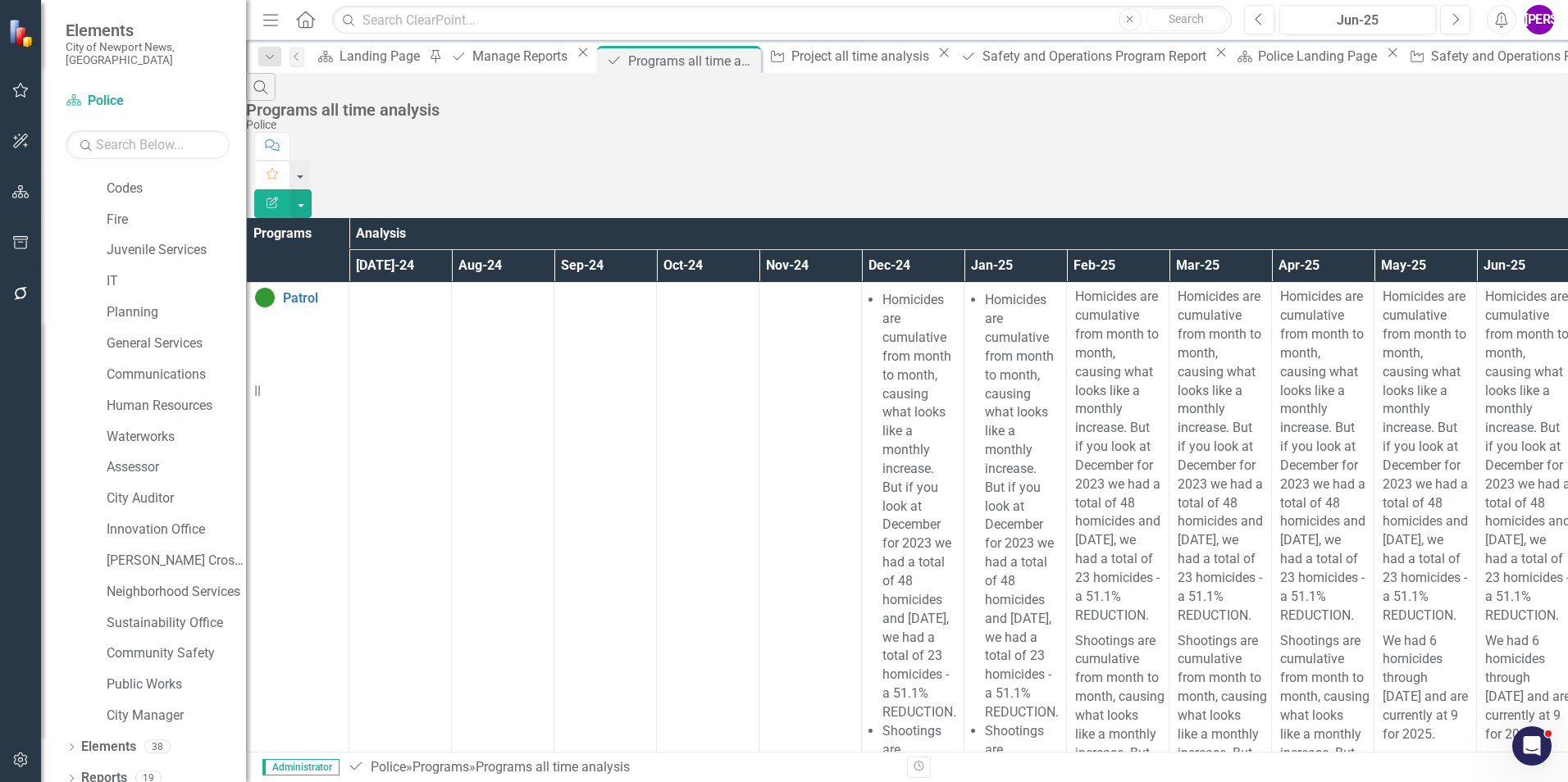 scroll, scrollTop: 0, scrollLeft: 73, axis: horizontal 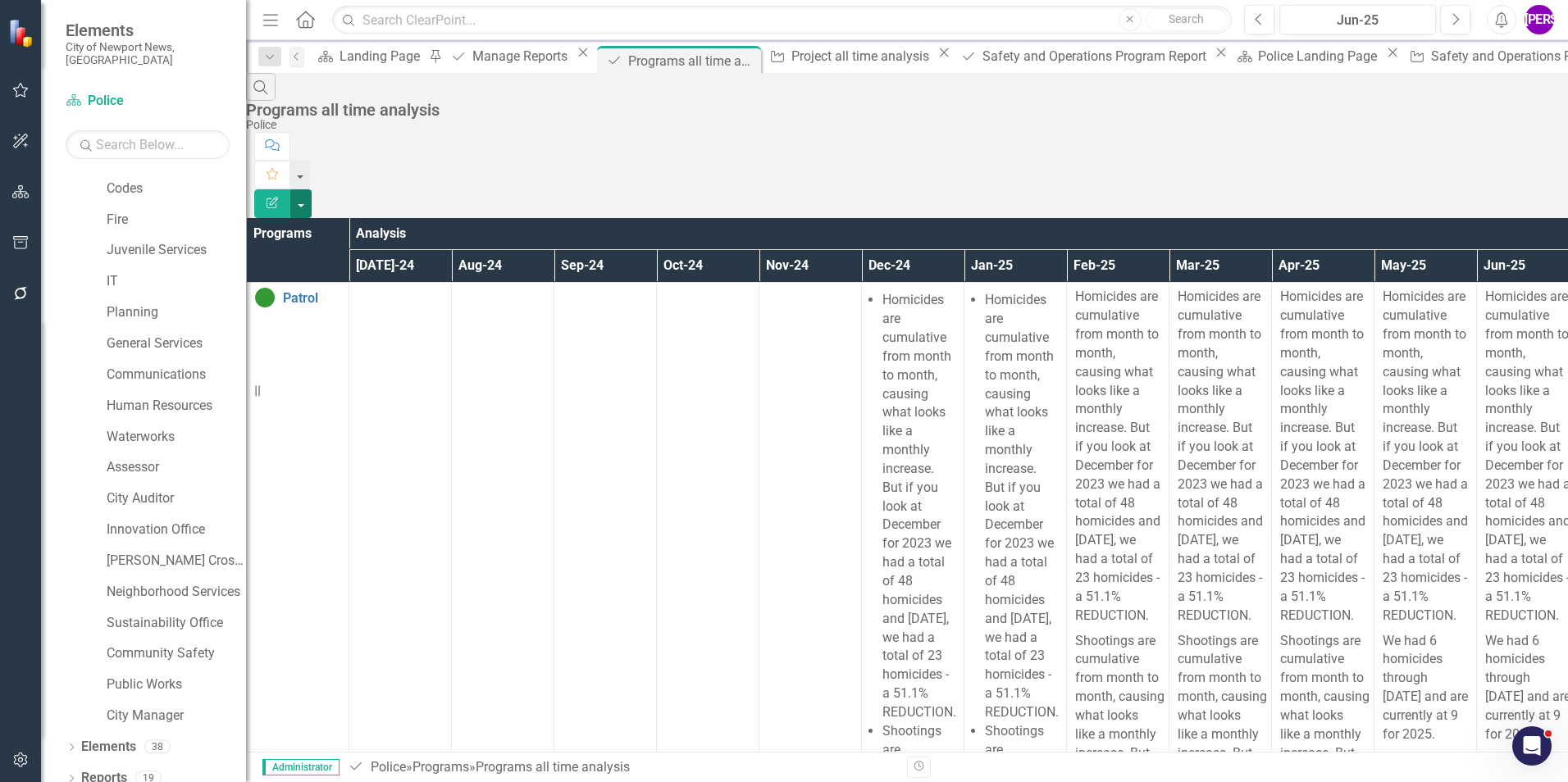 click at bounding box center (301, 203) 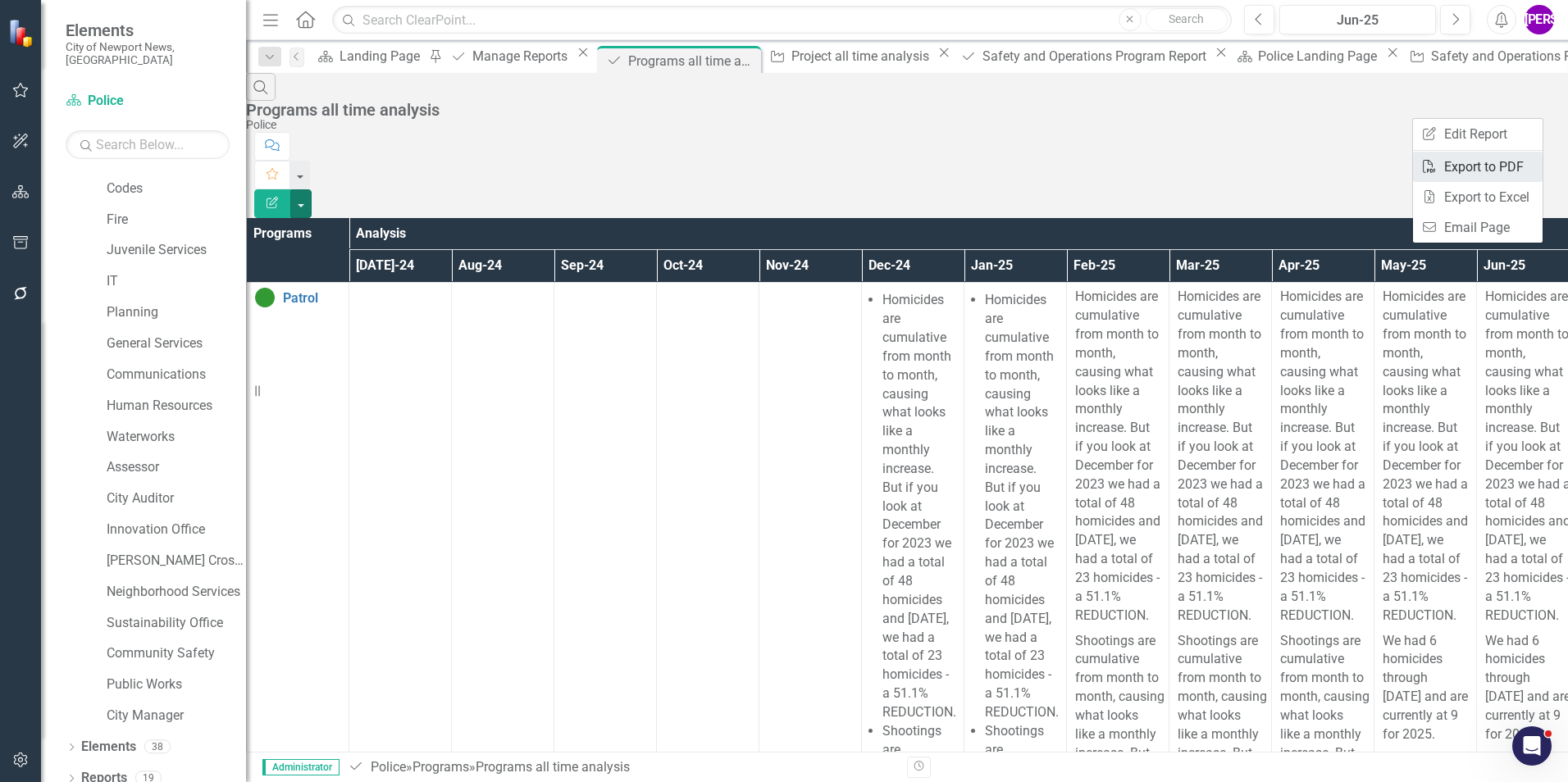 click on "PDF Export to PDF" at bounding box center [1478, 166] 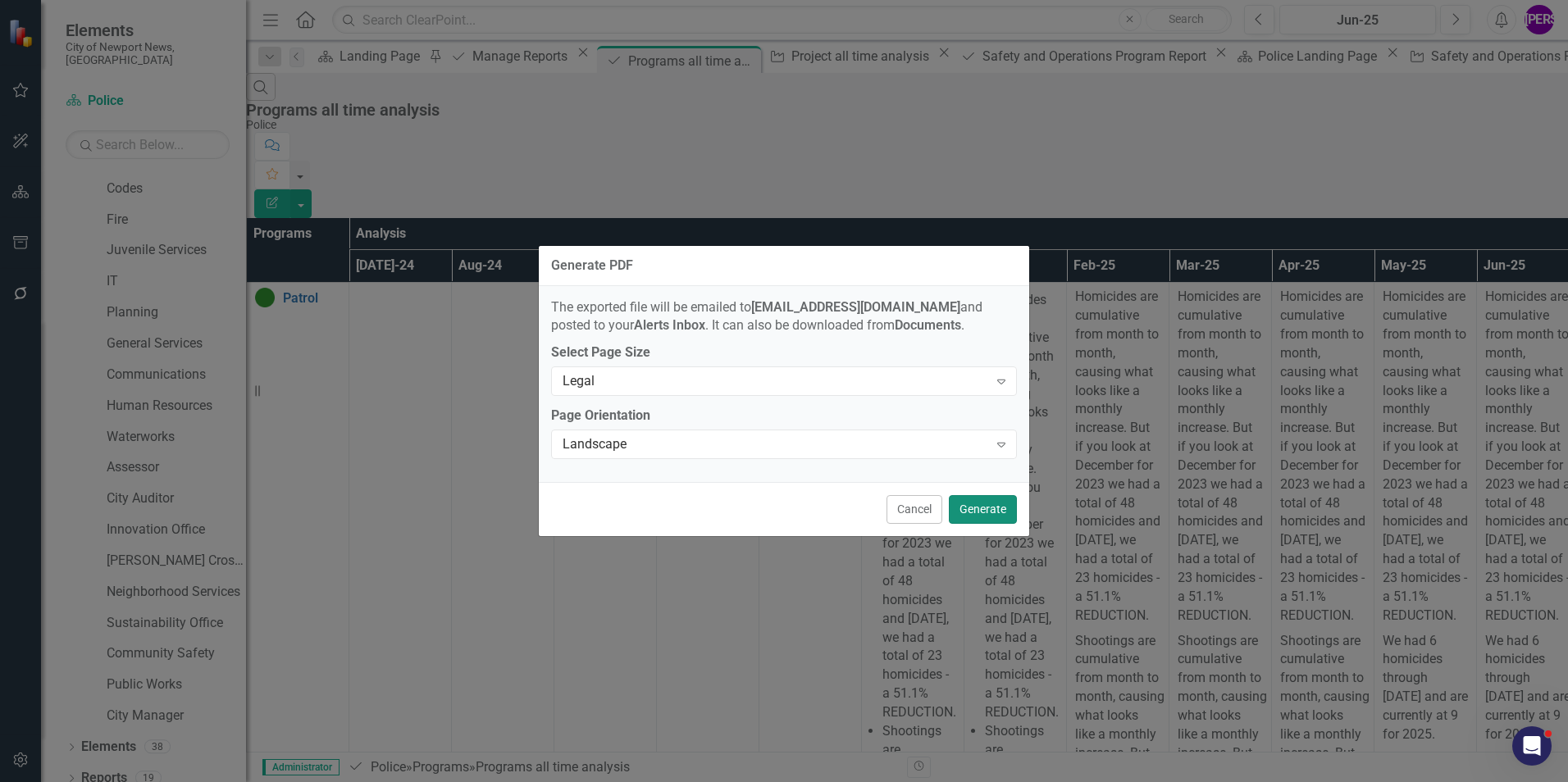 click on "Generate" at bounding box center (982, 509) 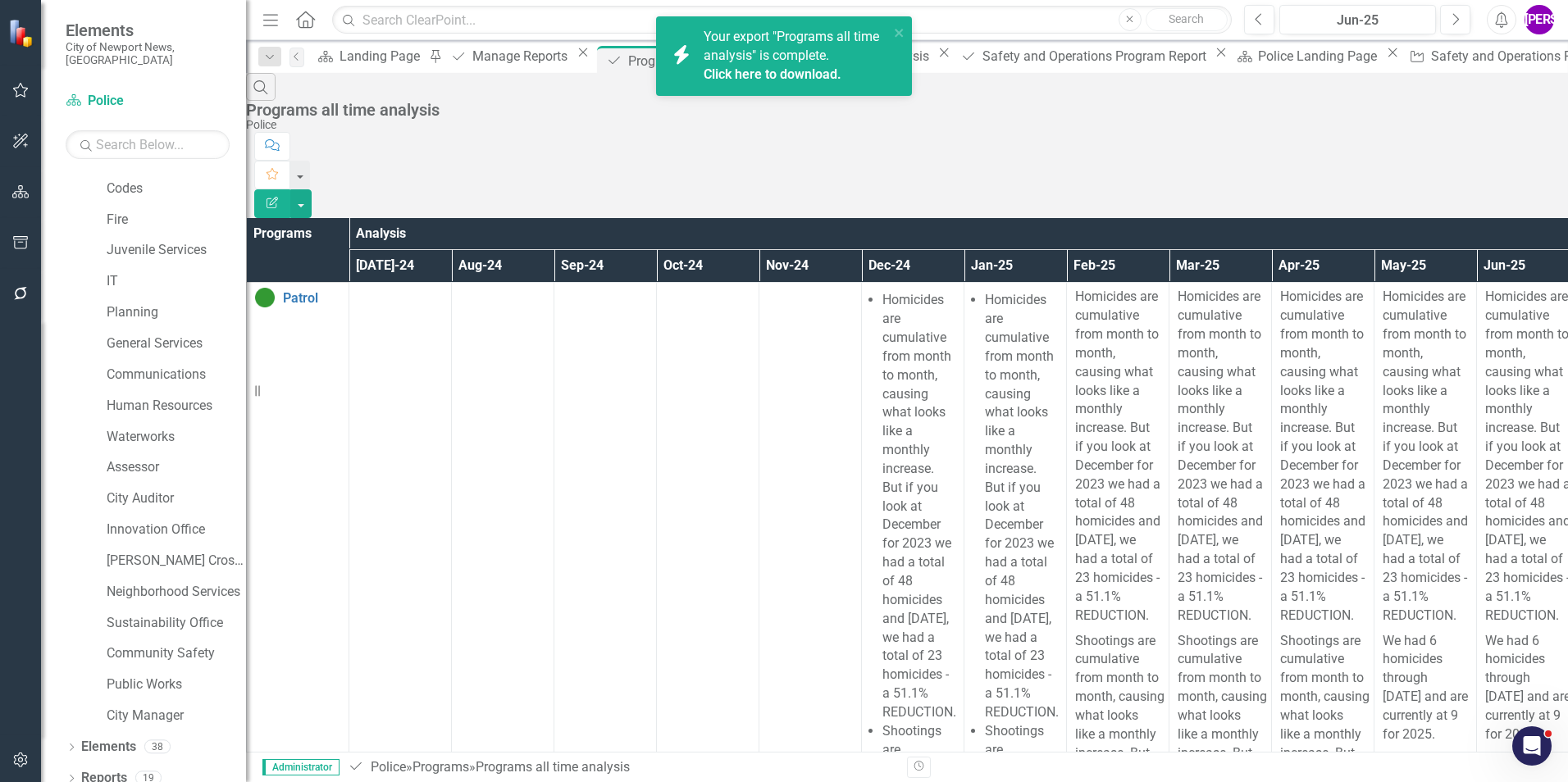 click on "Click here to download." at bounding box center [773, 74] 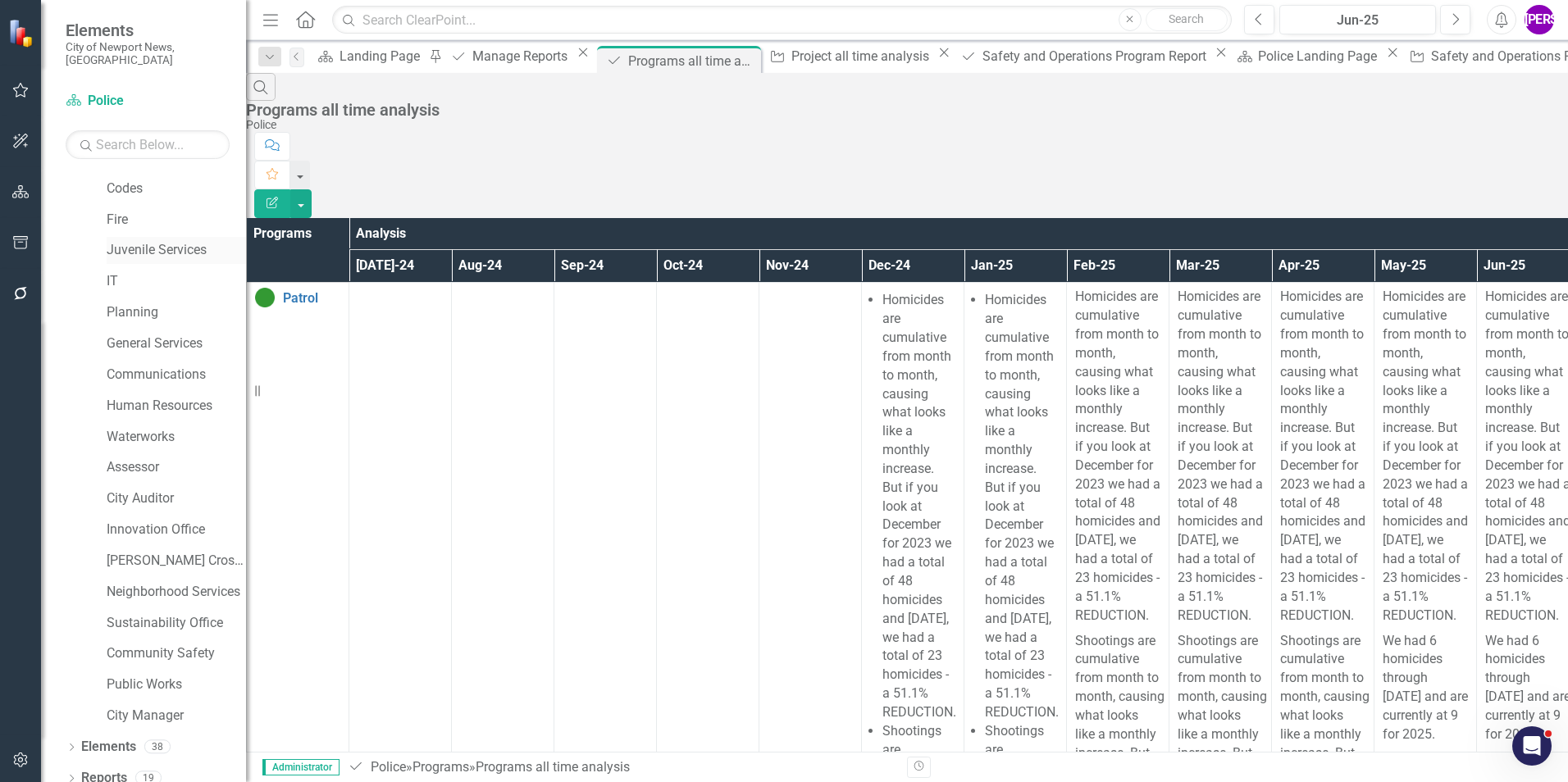 scroll, scrollTop: 143, scrollLeft: 0, axis: vertical 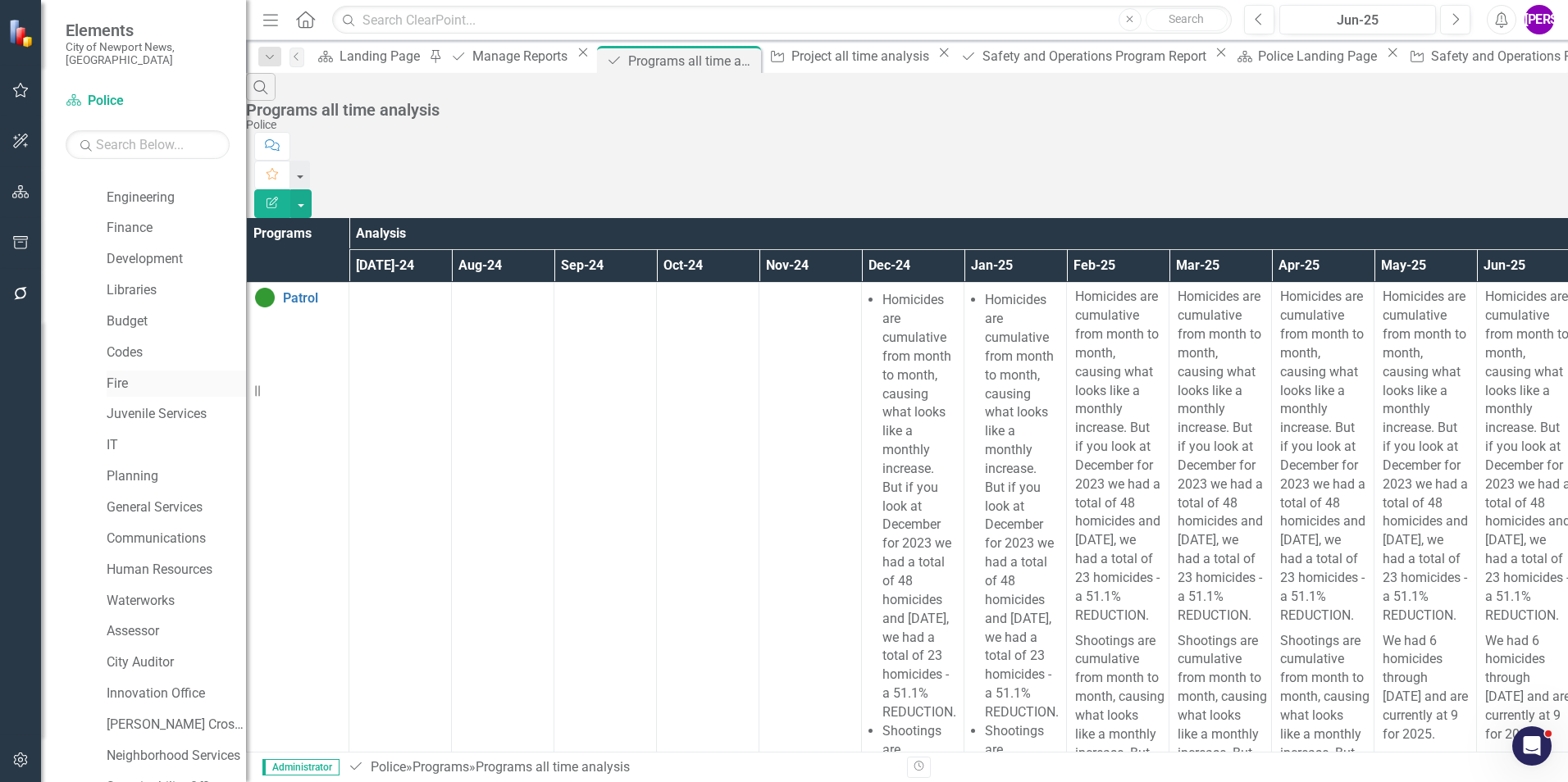 click on "Fire" at bounding box center (176, 384) 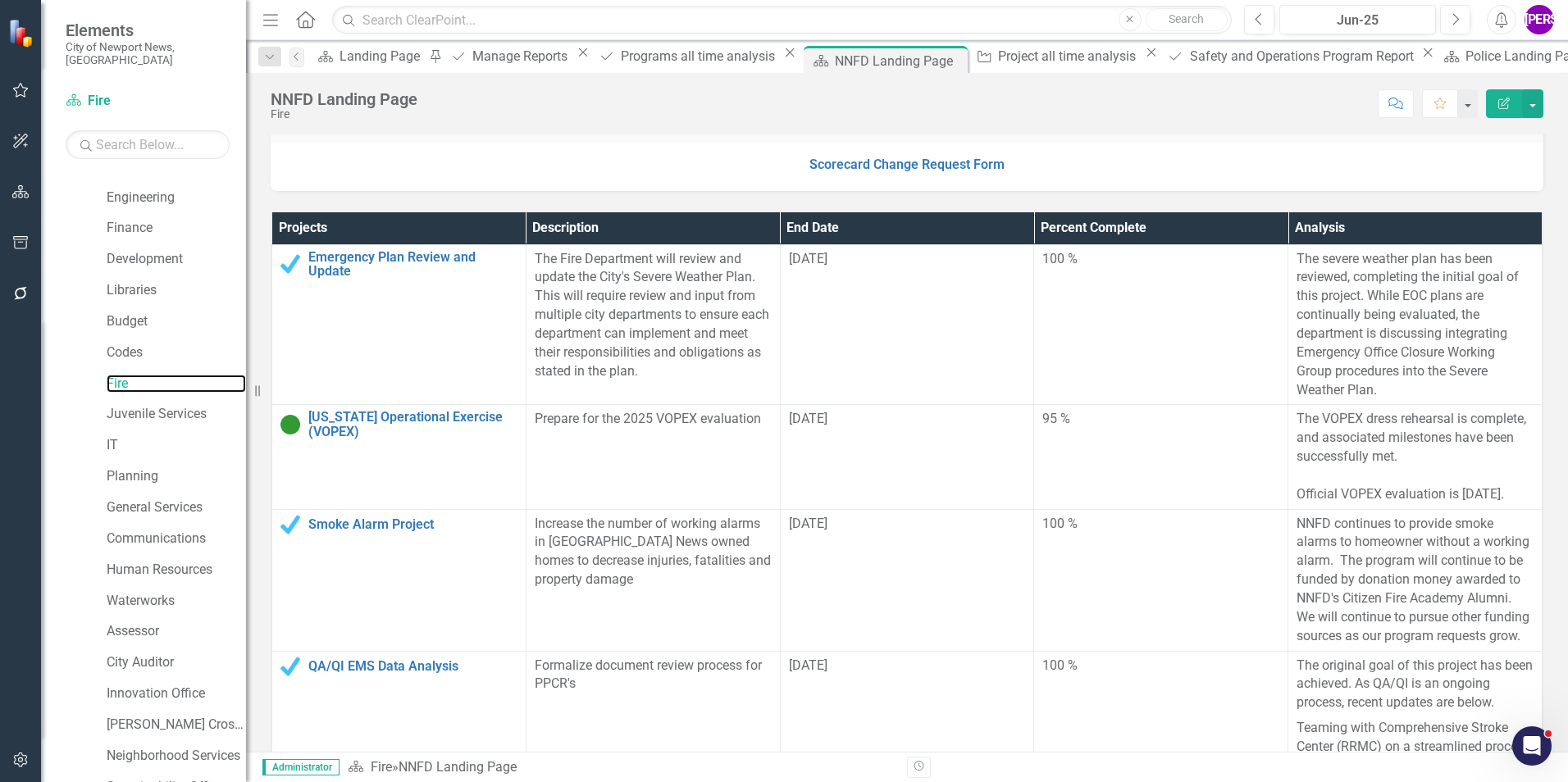 scroll, scrollTop: 492, scrollLeft: 0, axis: vertical 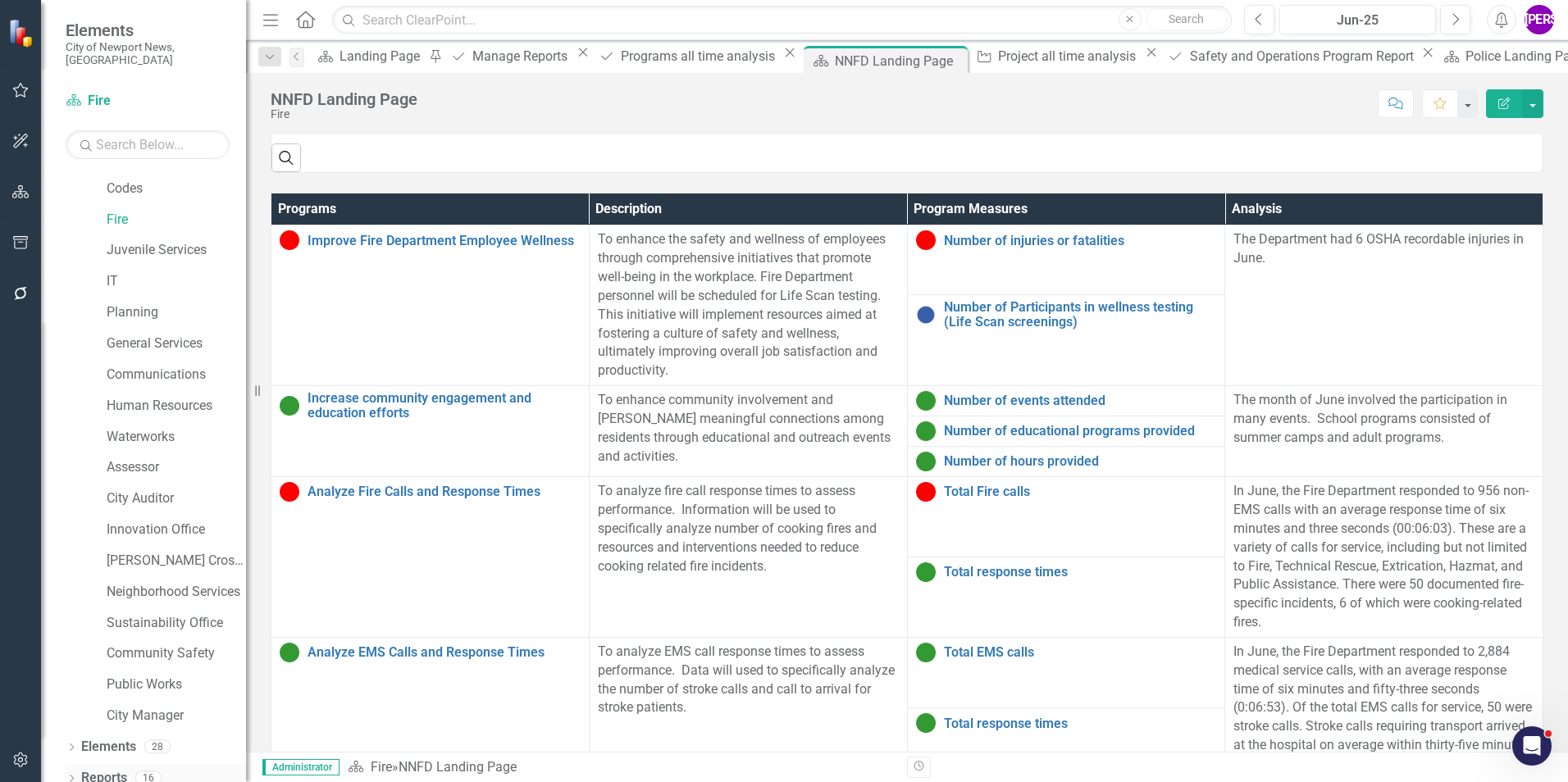 click on "Reports" at bounding box center (104, 778) 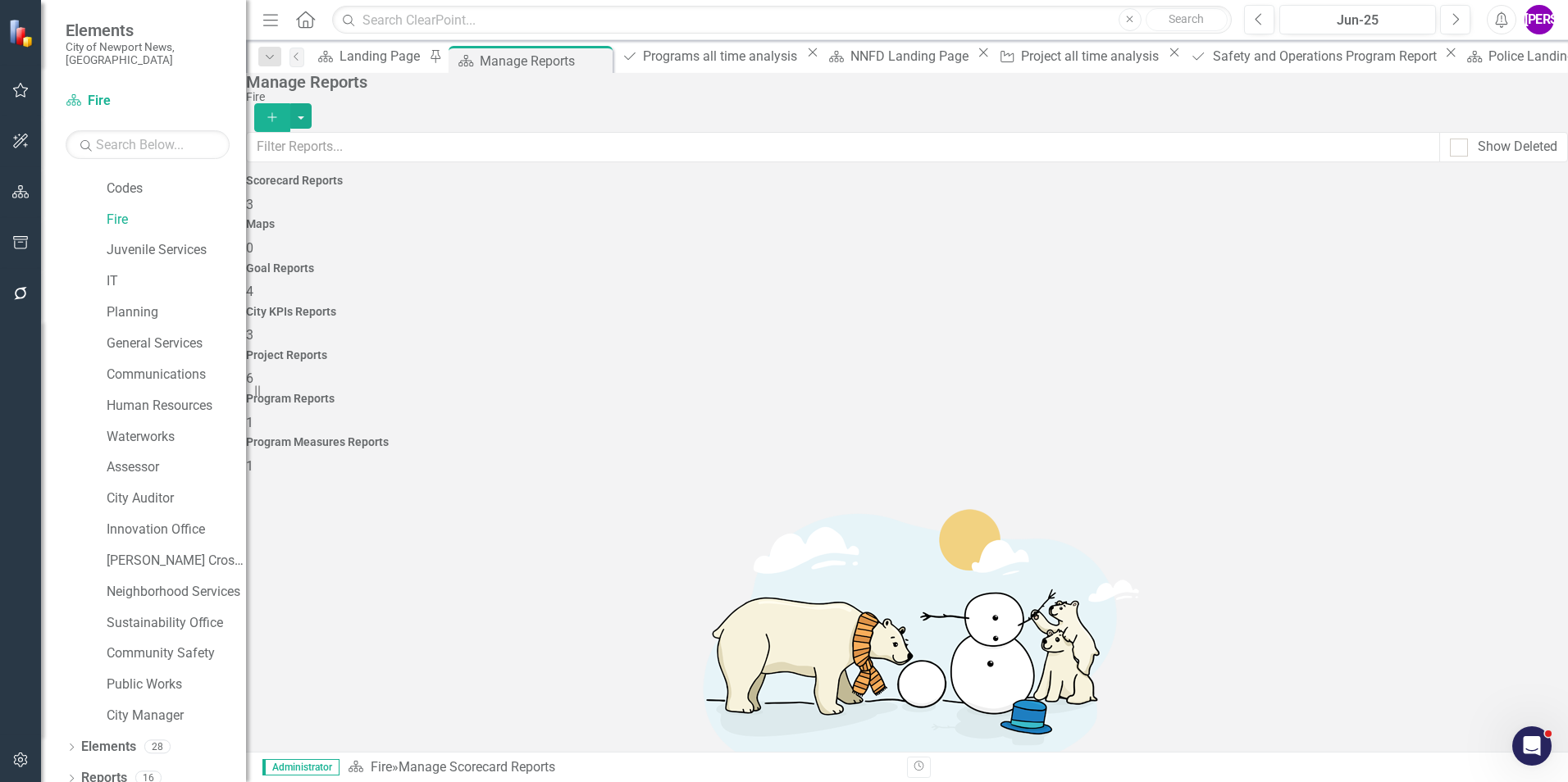click on "Project Reports 6" at bounding box center (907, 369) 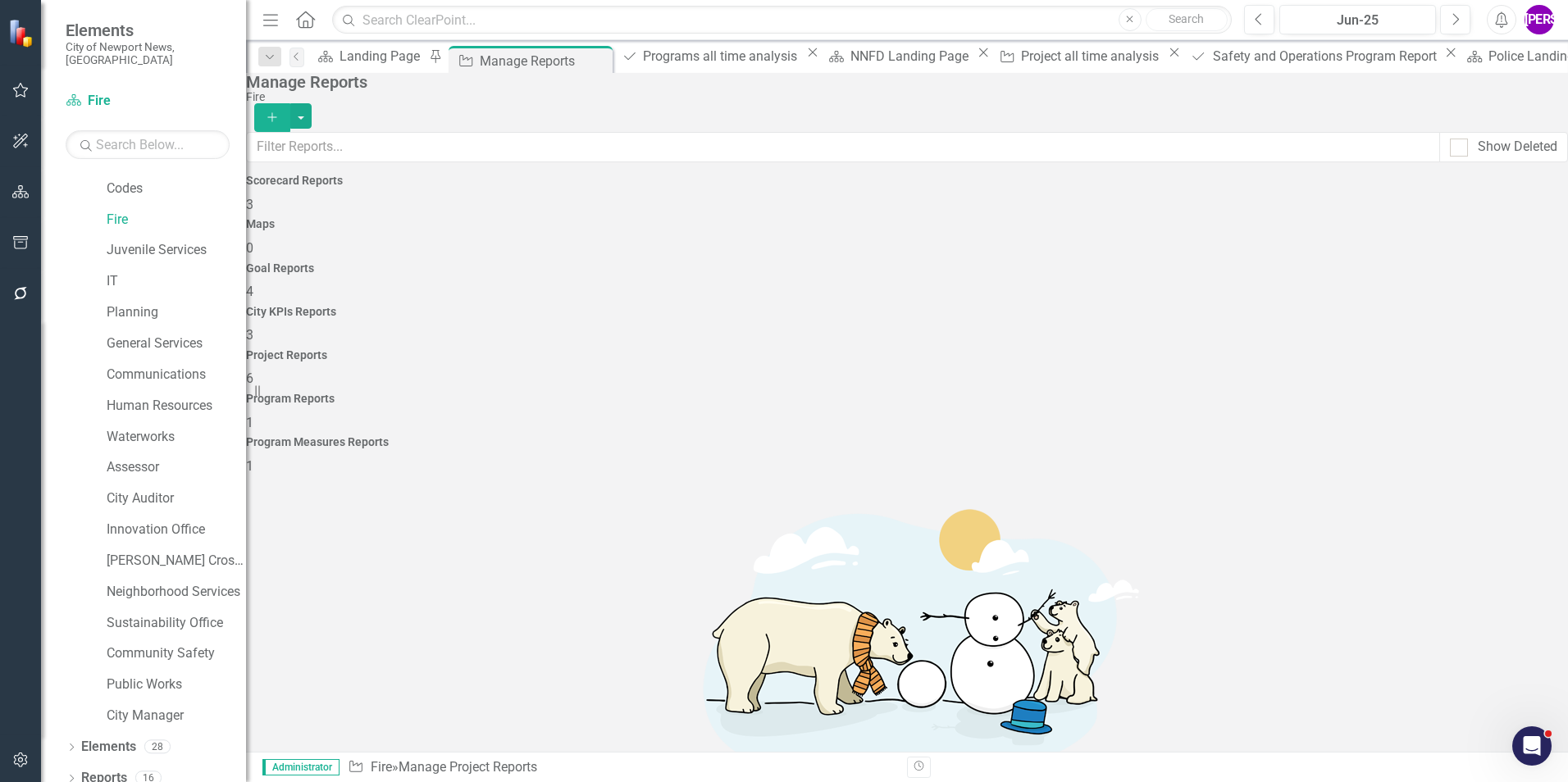 click on "Add" at bounding box center [272, 117] 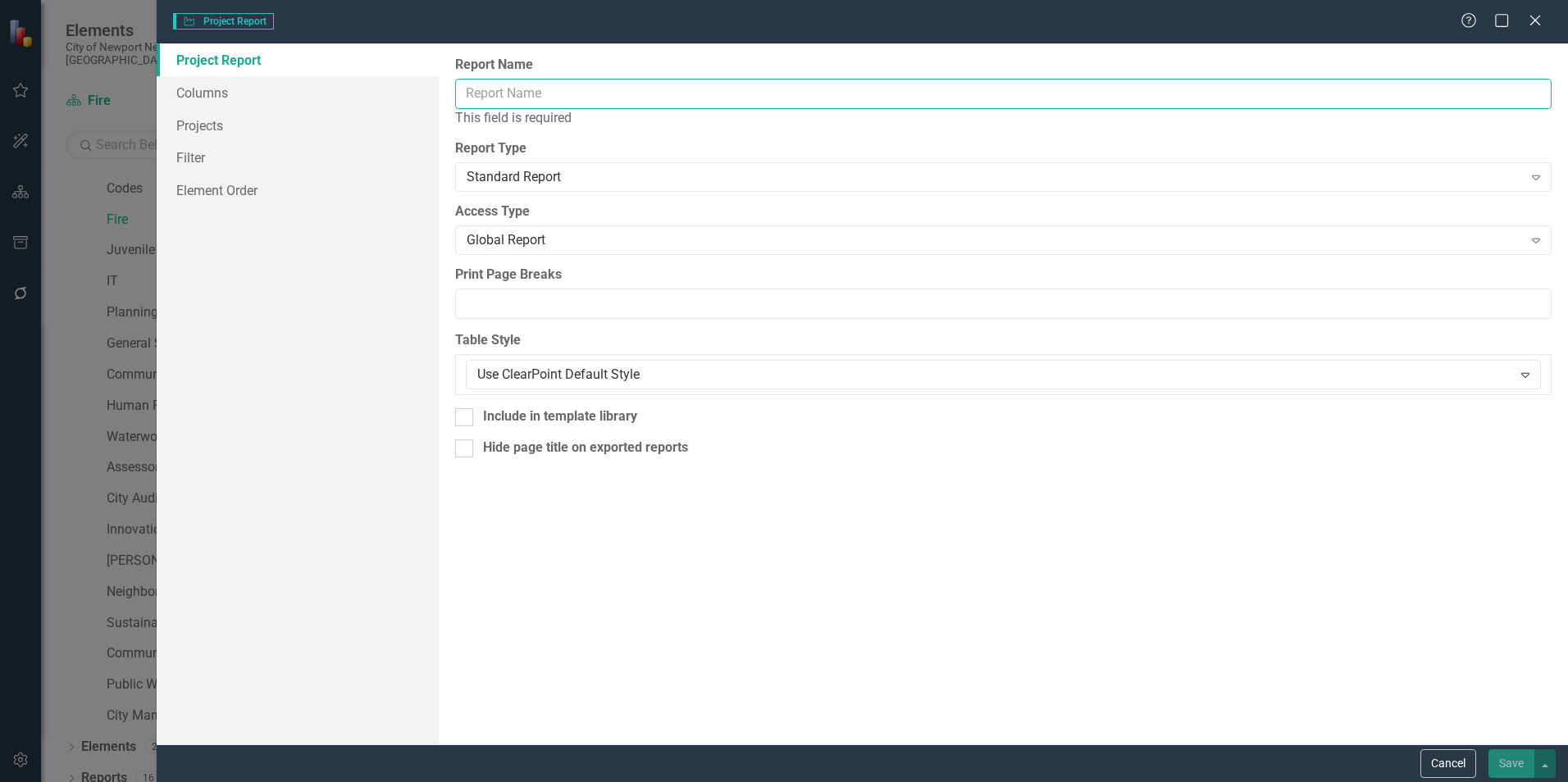 click on "Report Name" at bounding box center (1003, 93) 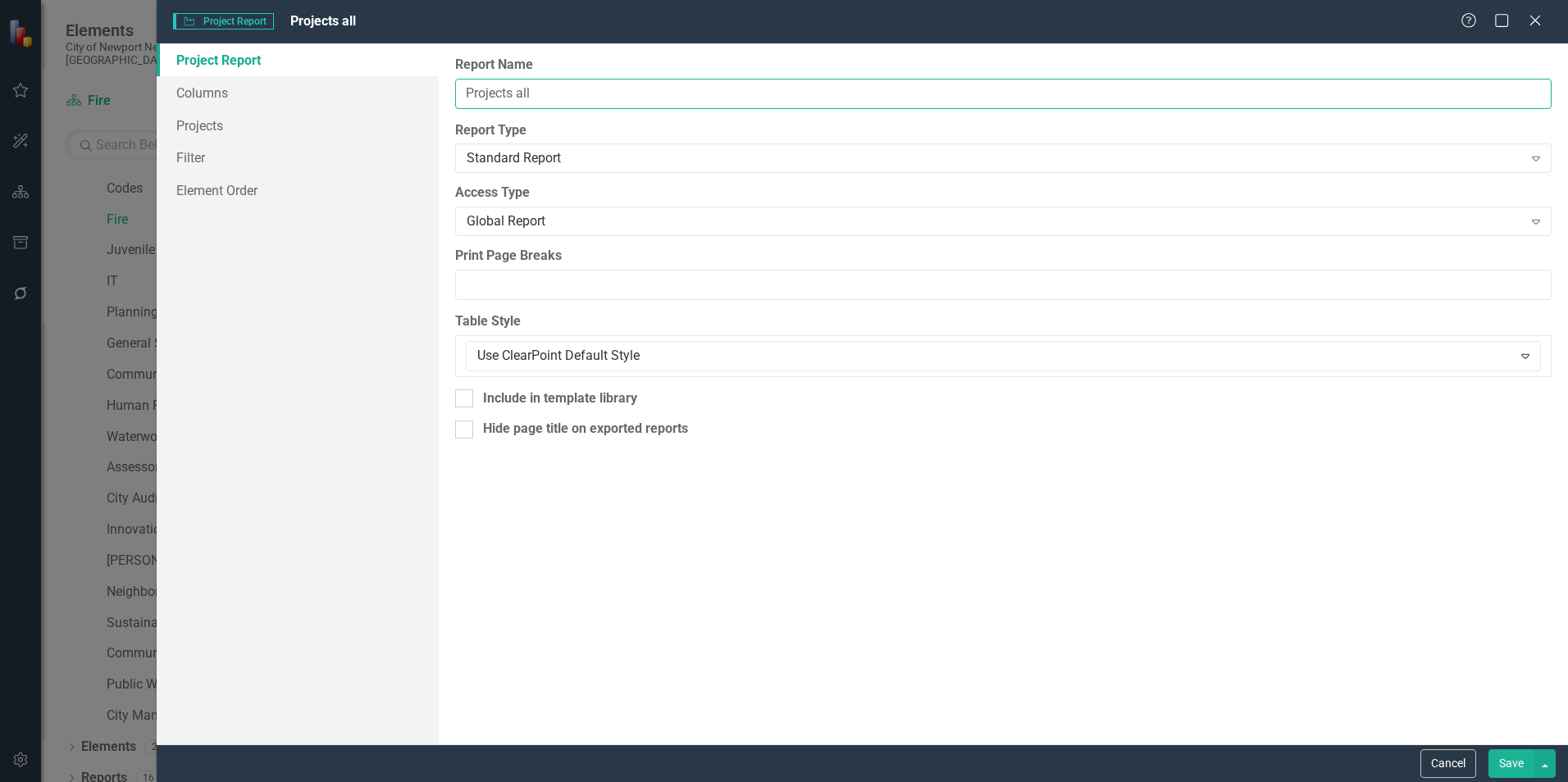 type on "Projects All time analysis" 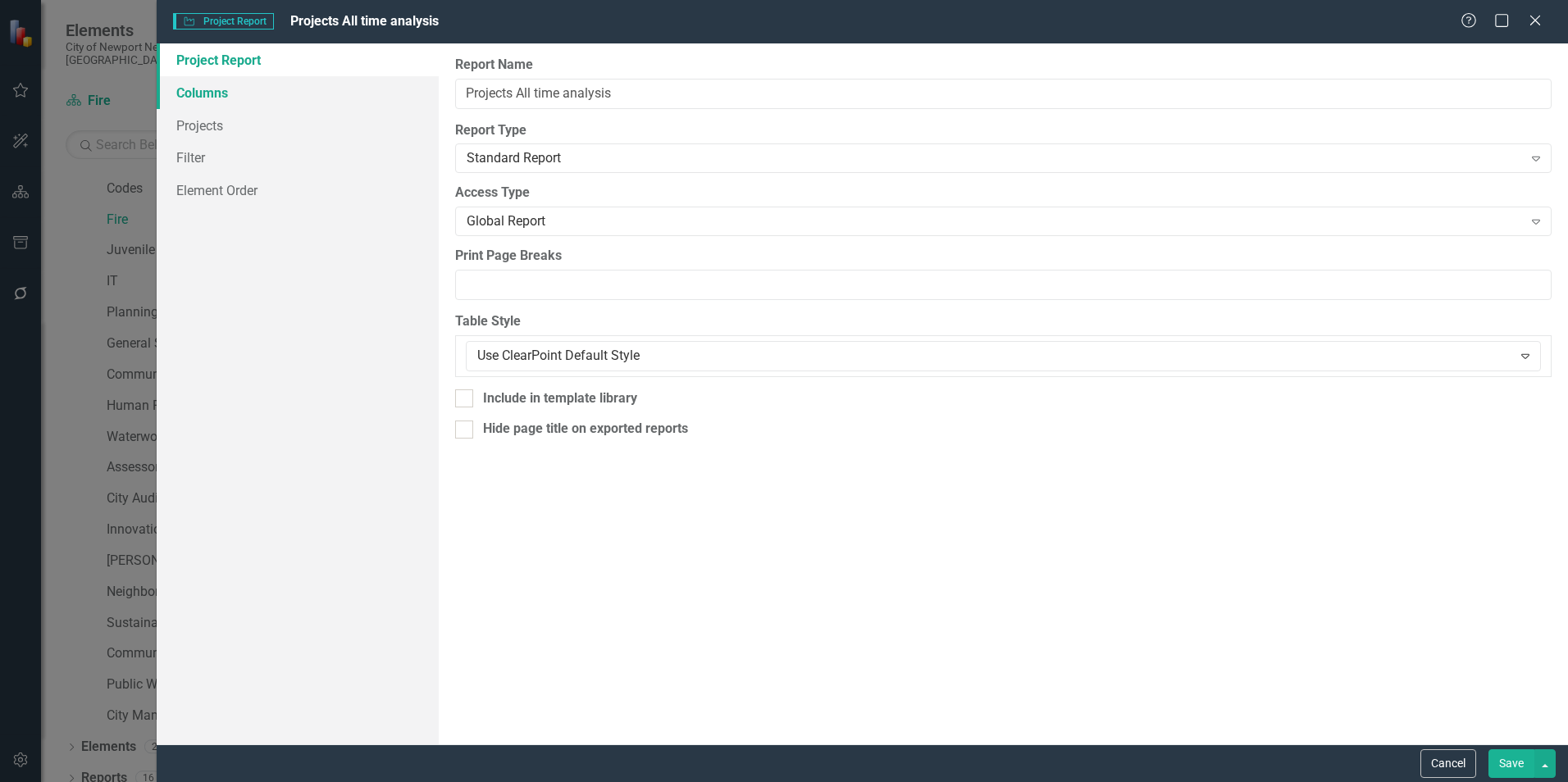 click on "Columns" at bounding box center [298, 93] 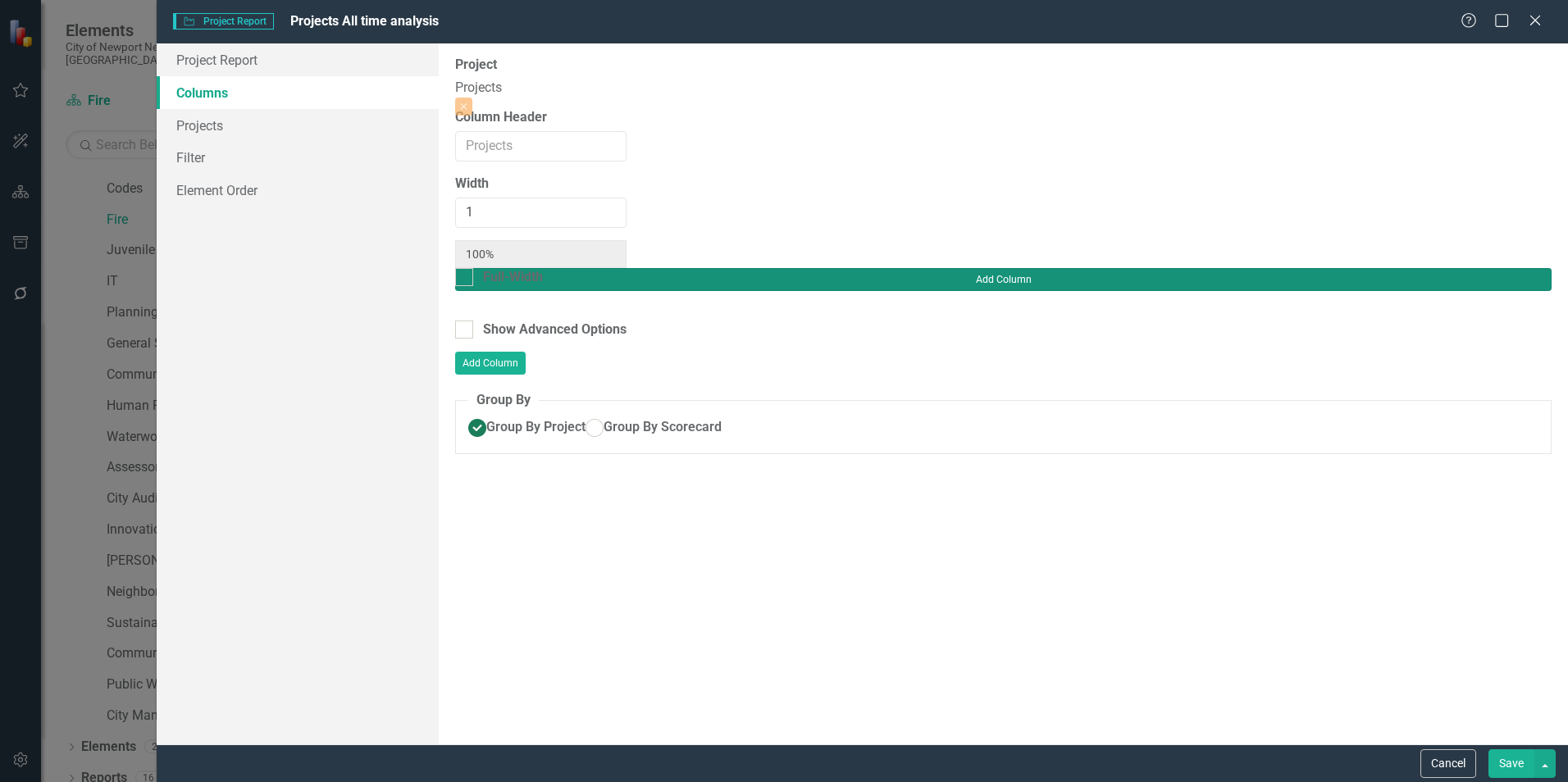 click on "Add Column" at bounding box center (1003, 280) 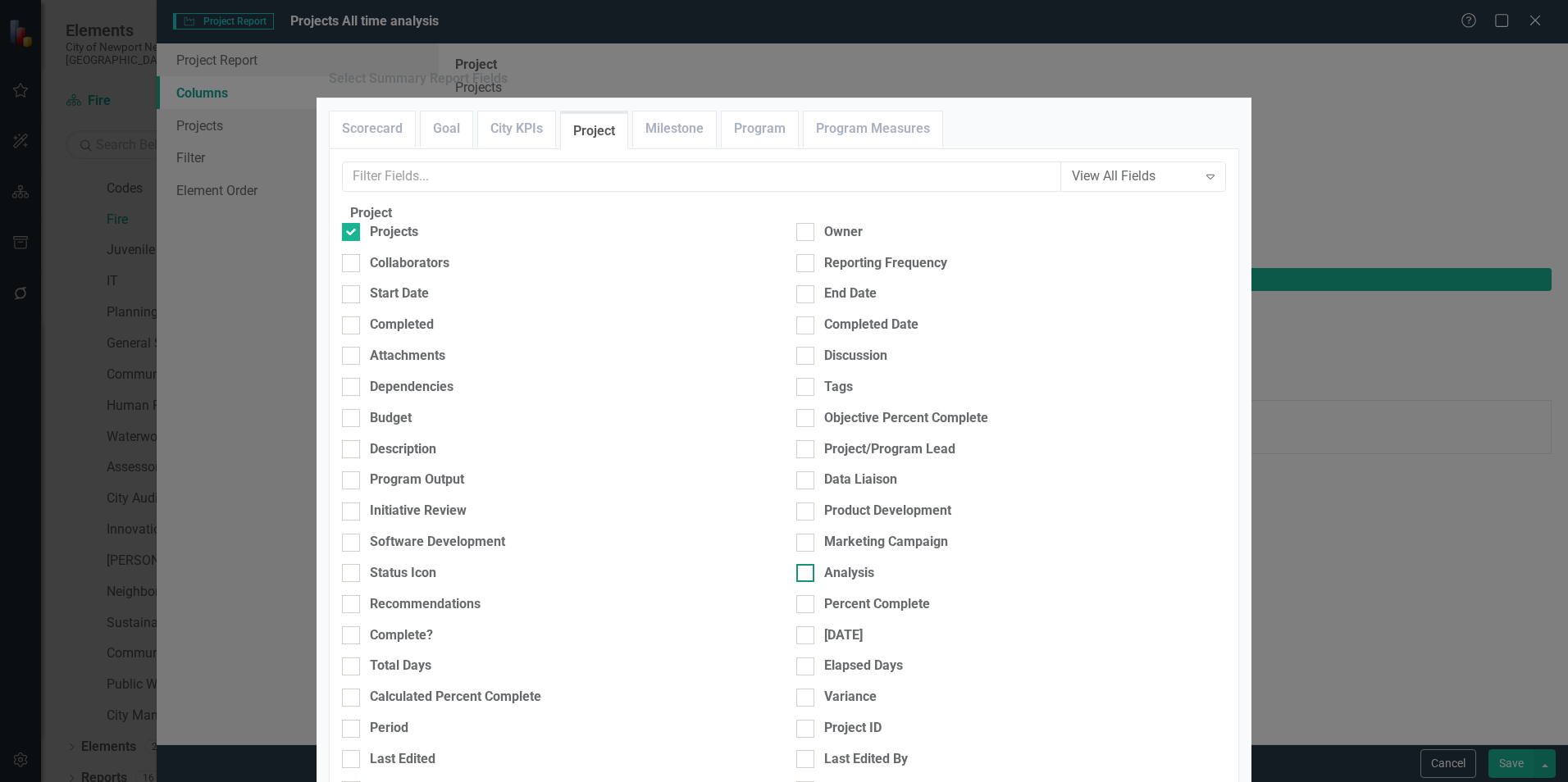 click on "Analysis" at bounding box center (801, 569) 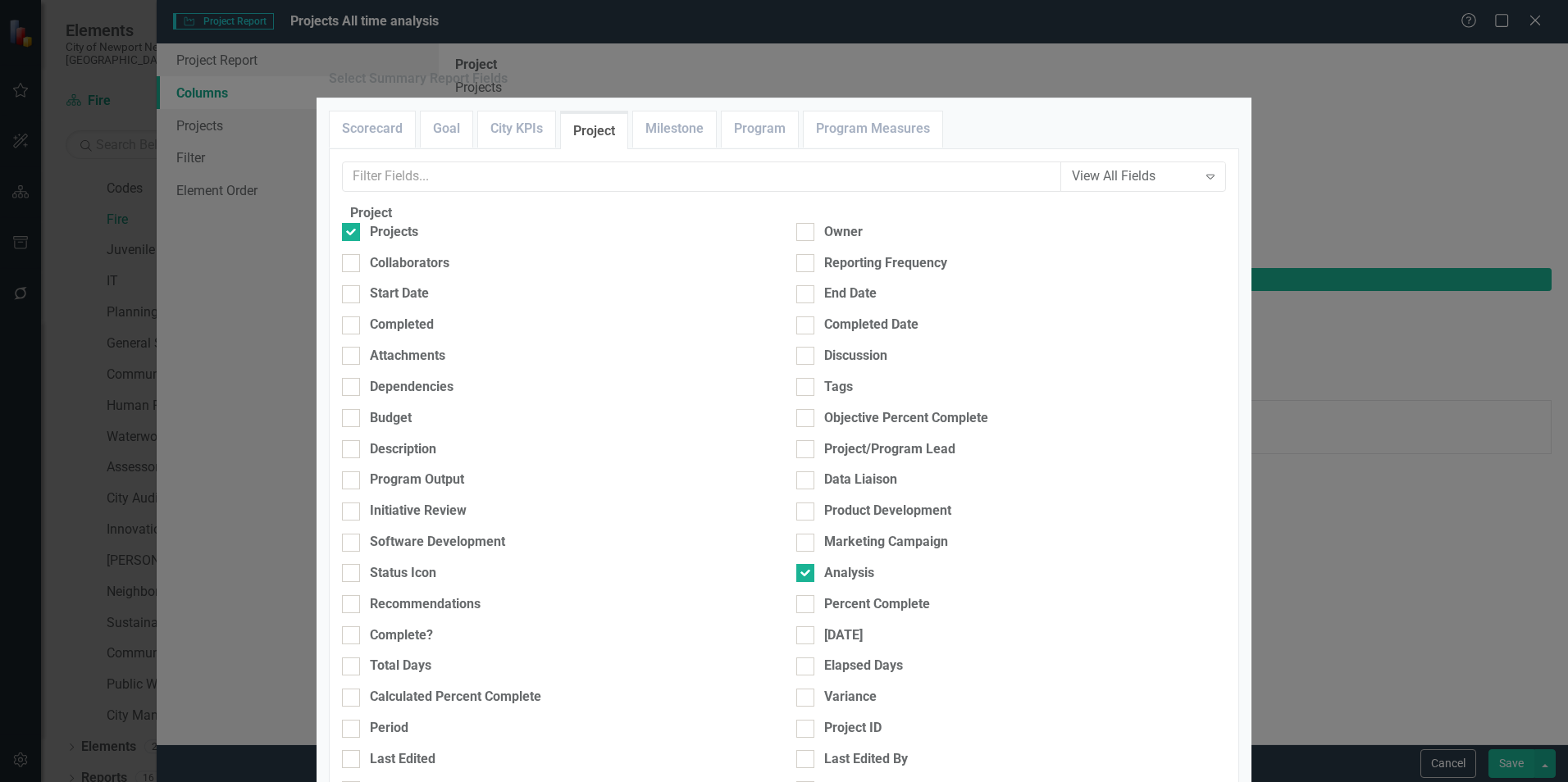 click on "Save" at bounding box center (1216, 1181) 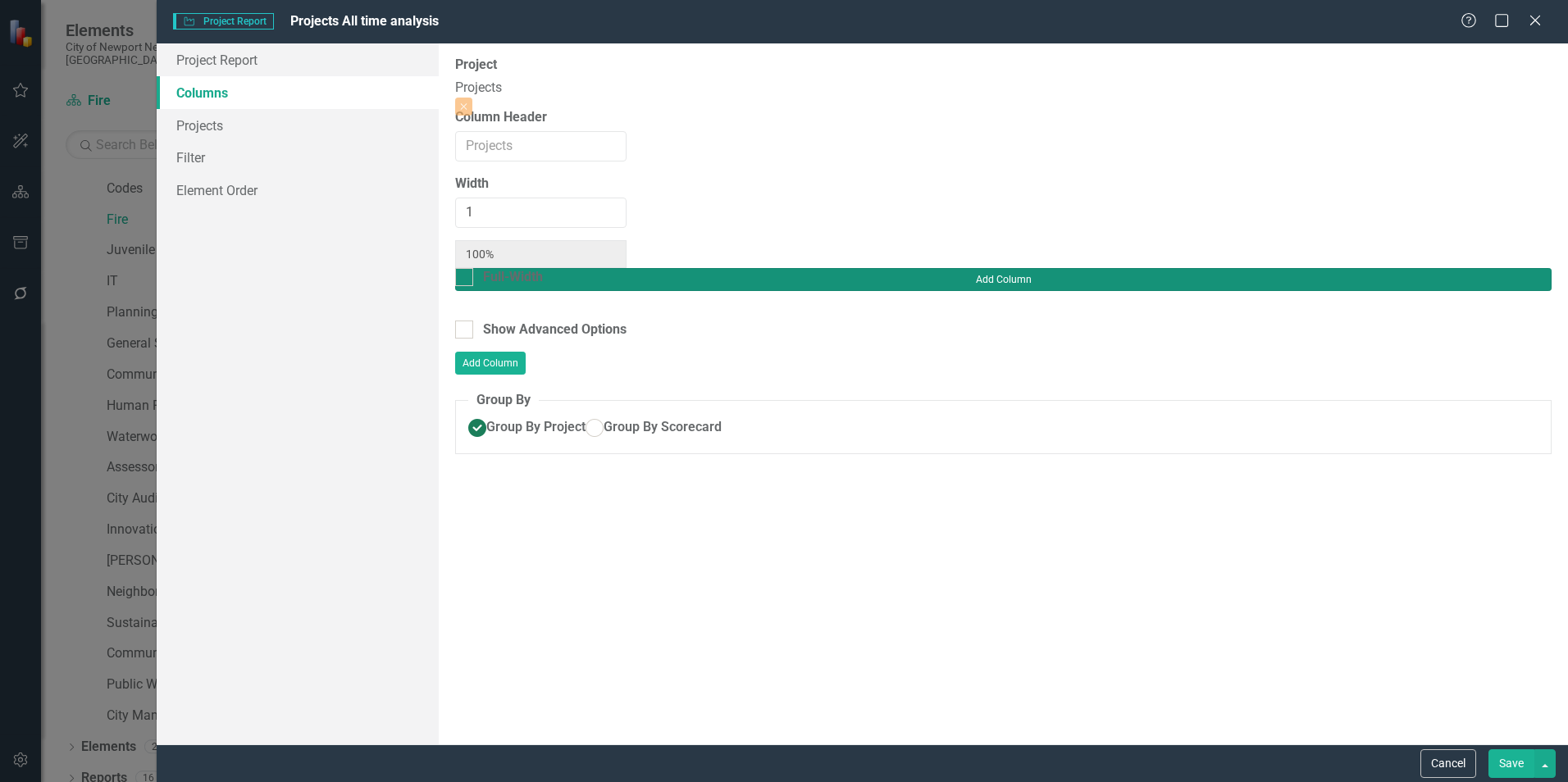 type on "50%" 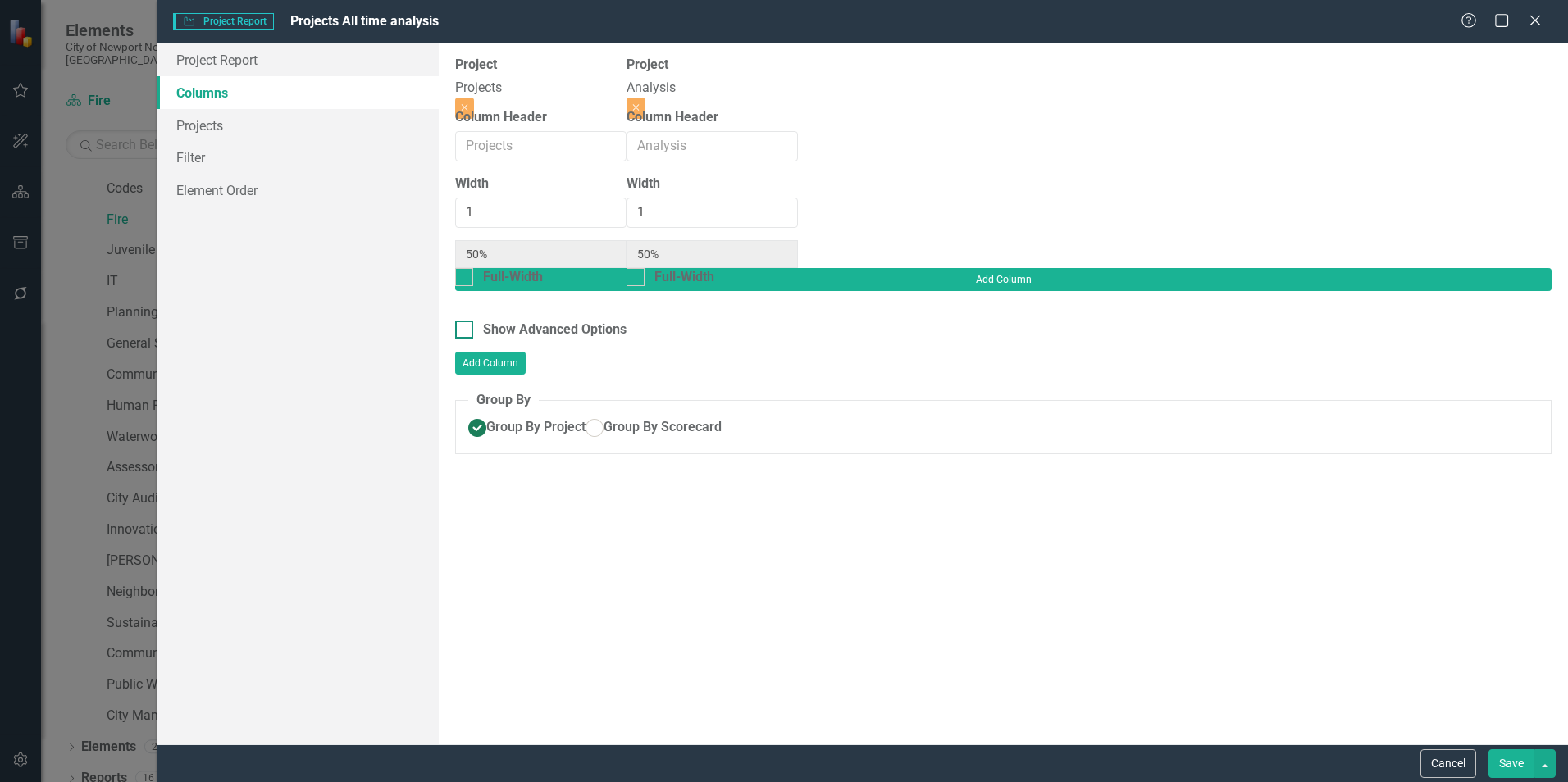 click on "Show Advanced Options" at bounding box center (554, 330) 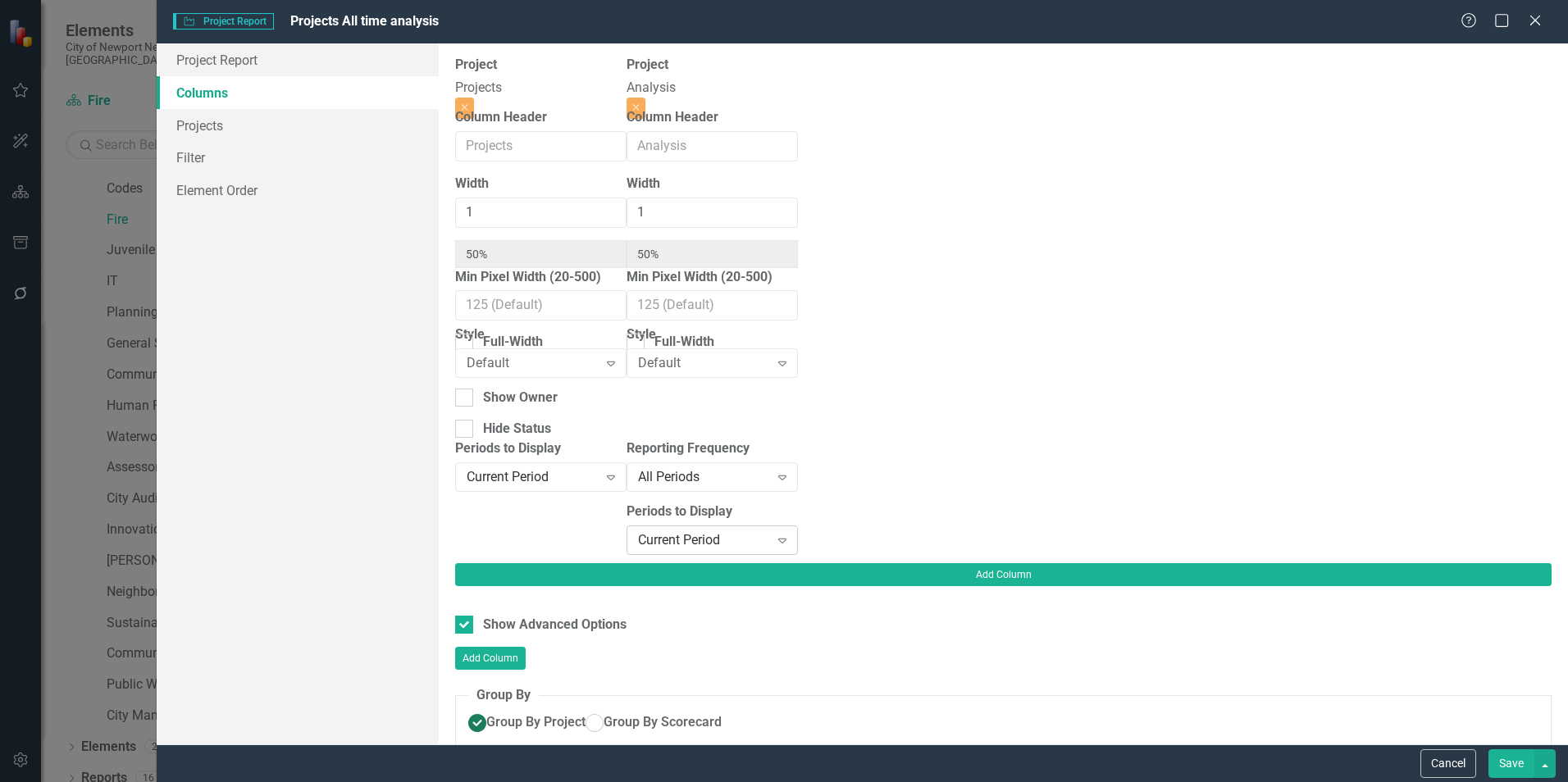 click on "Current Period Expand" at bounding box center (712, 540) 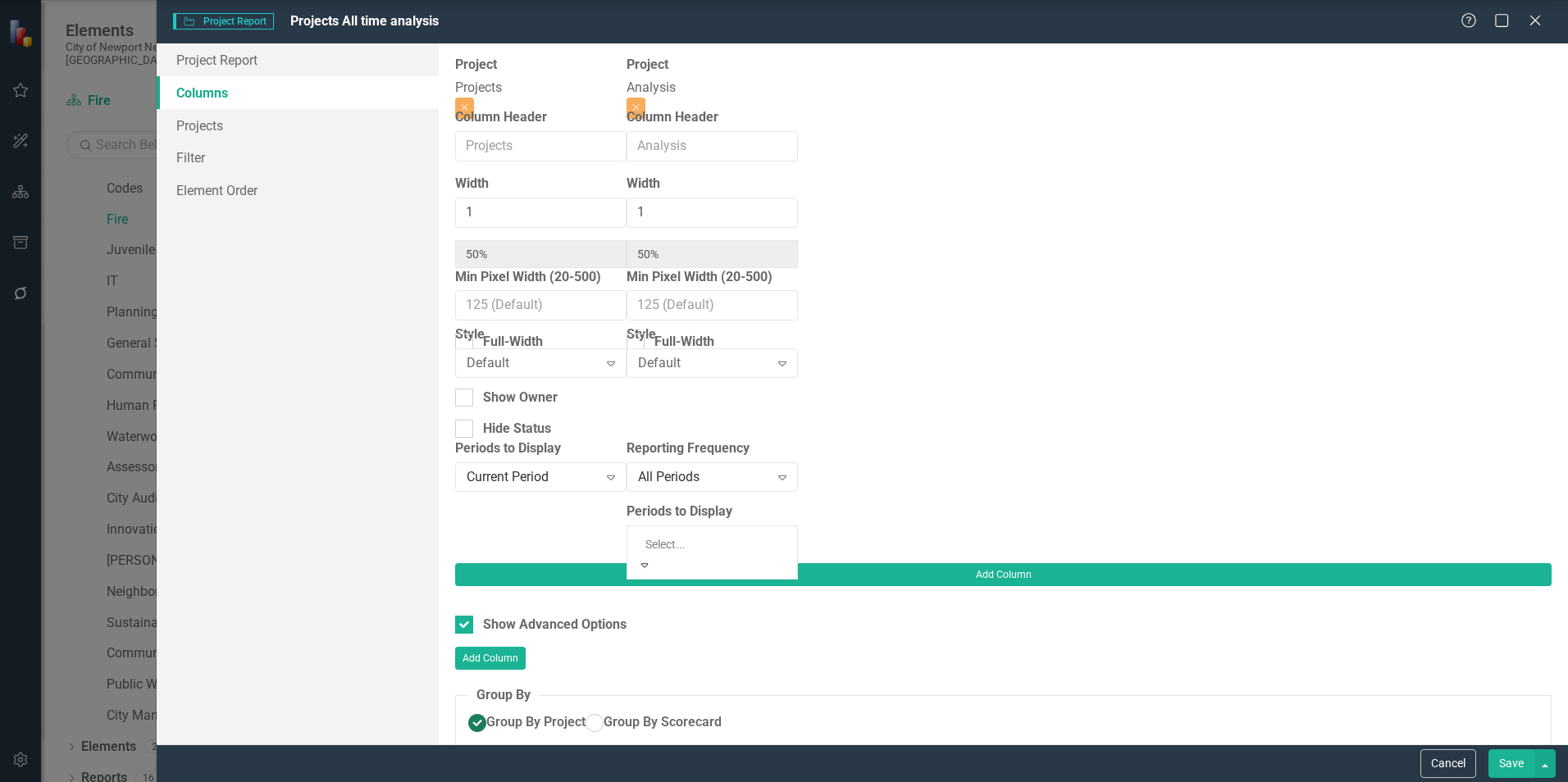 click on "Current Fiscal Year" at bounding box center [787, -148] 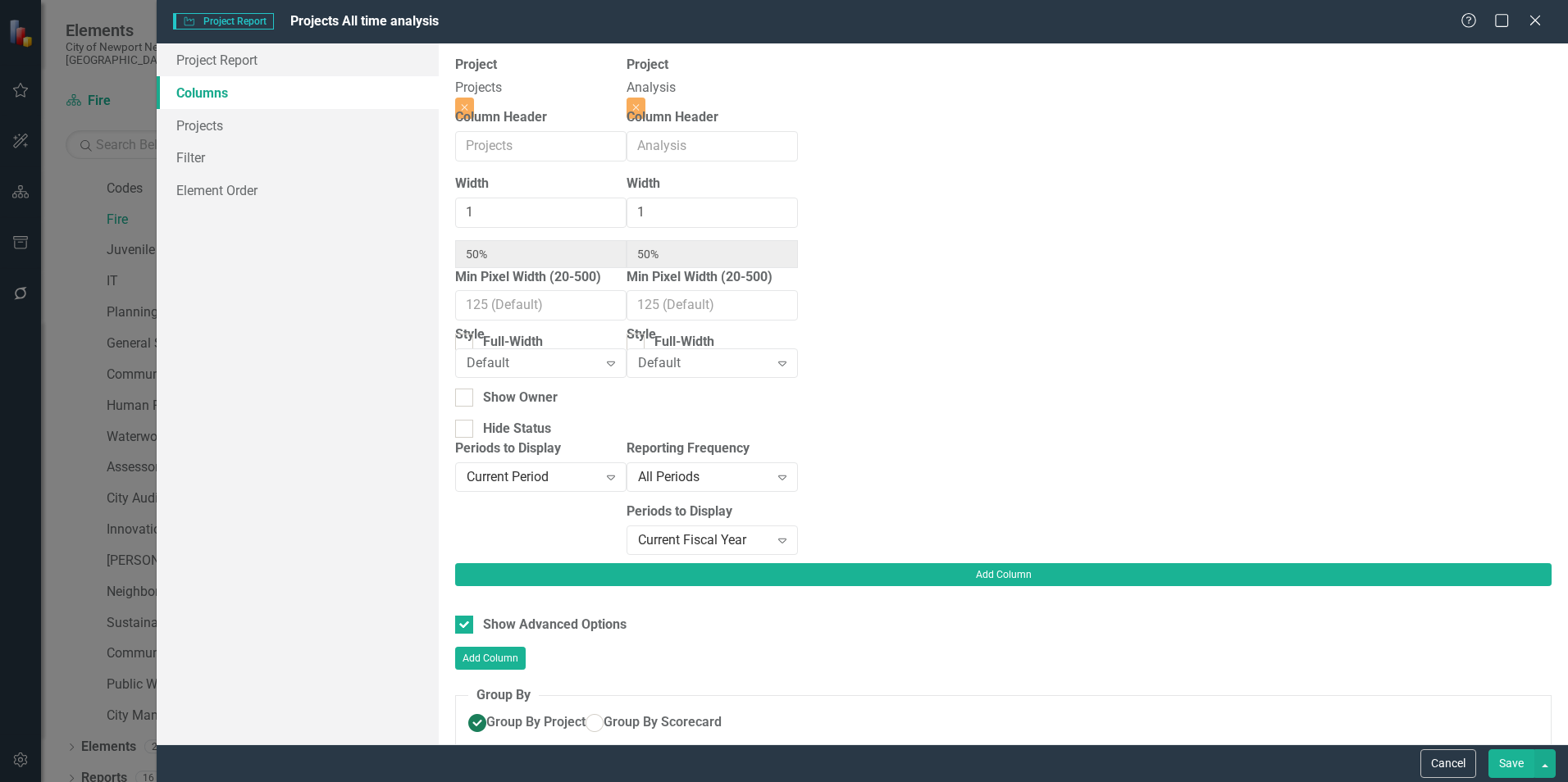 click on "Save" at bounding box center (1511, 763) 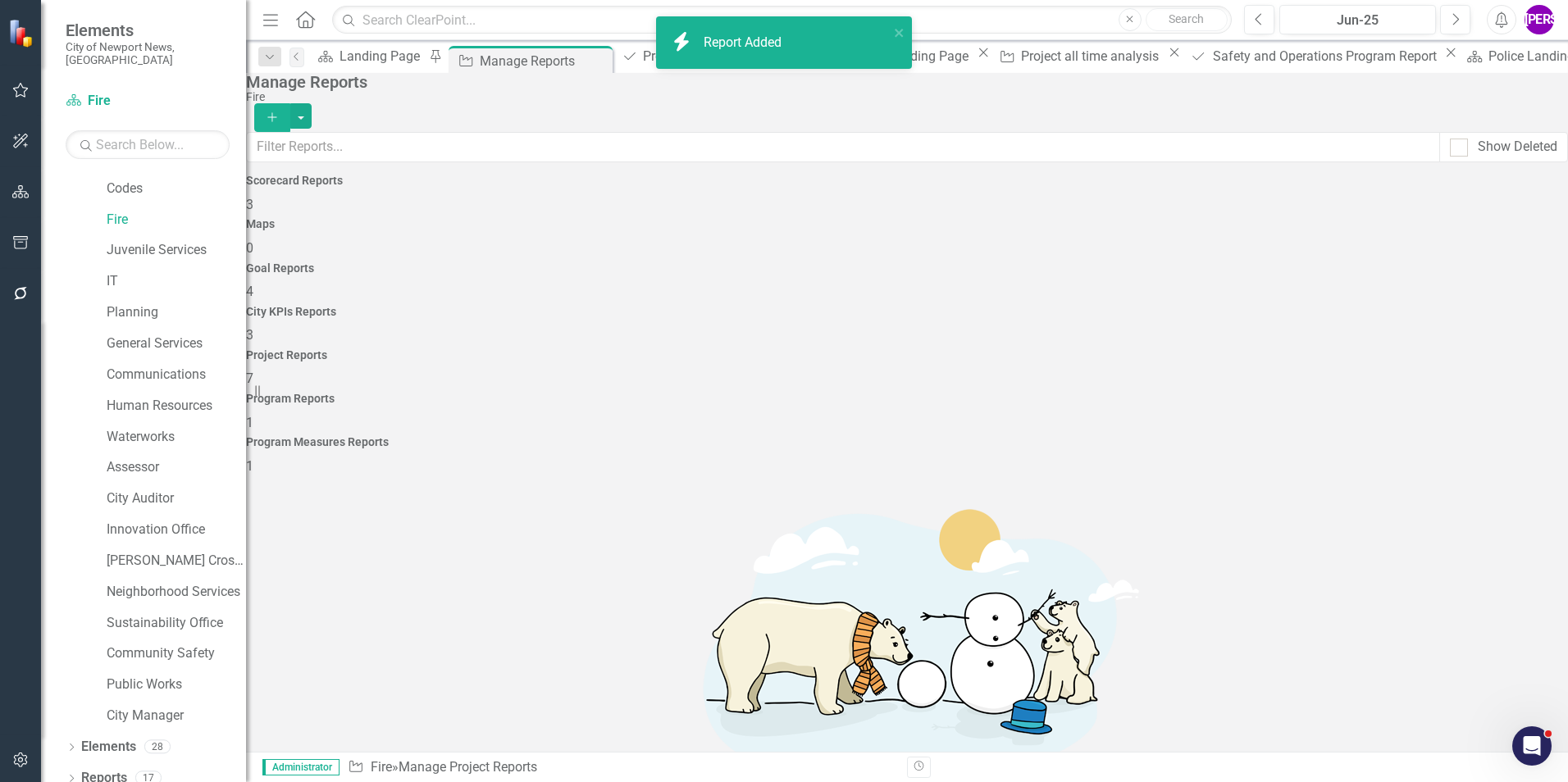 click on "Projects All time analysis" at bounding box center (341, 1112) 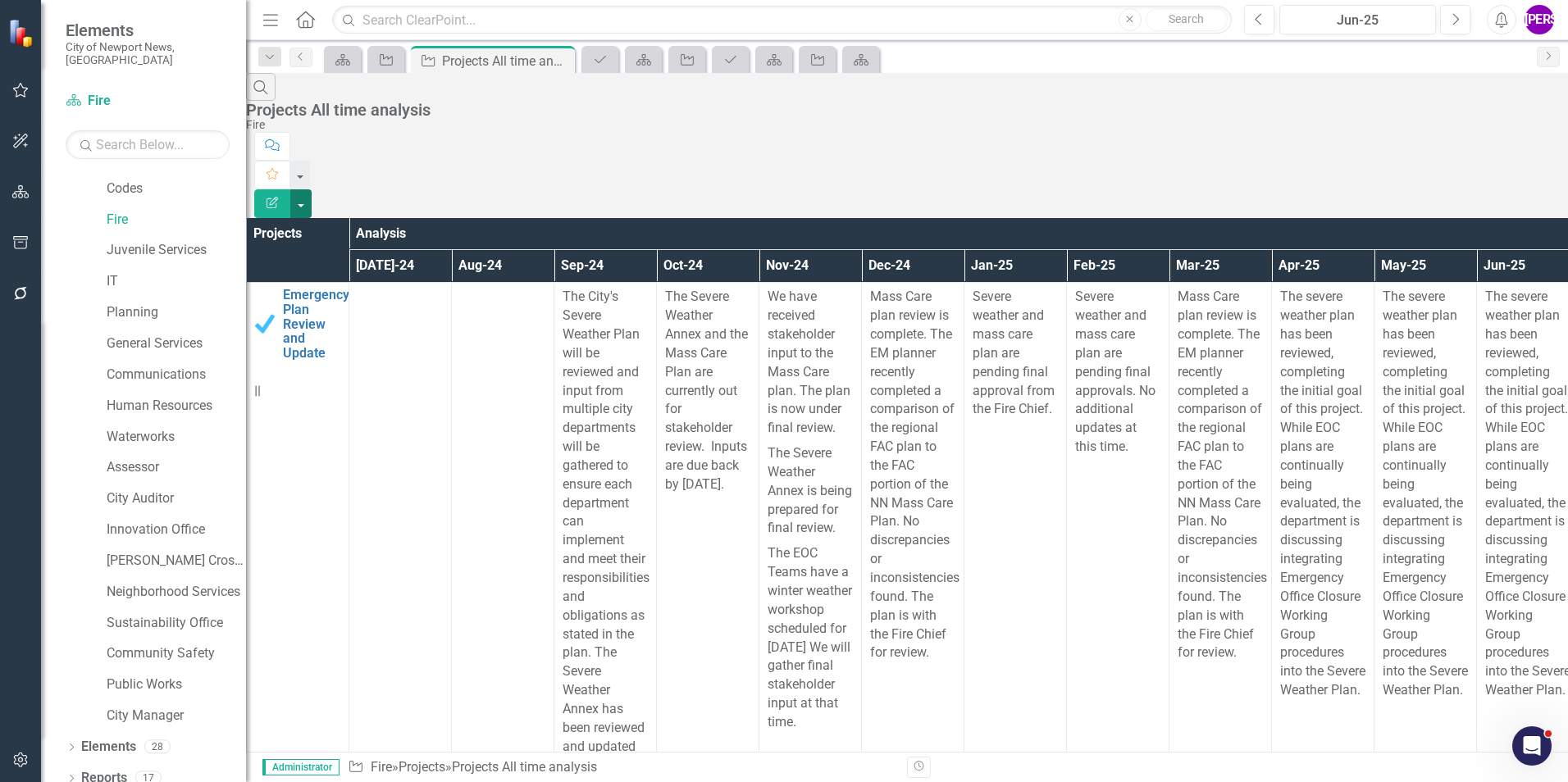click at bounding box center [301, 203] 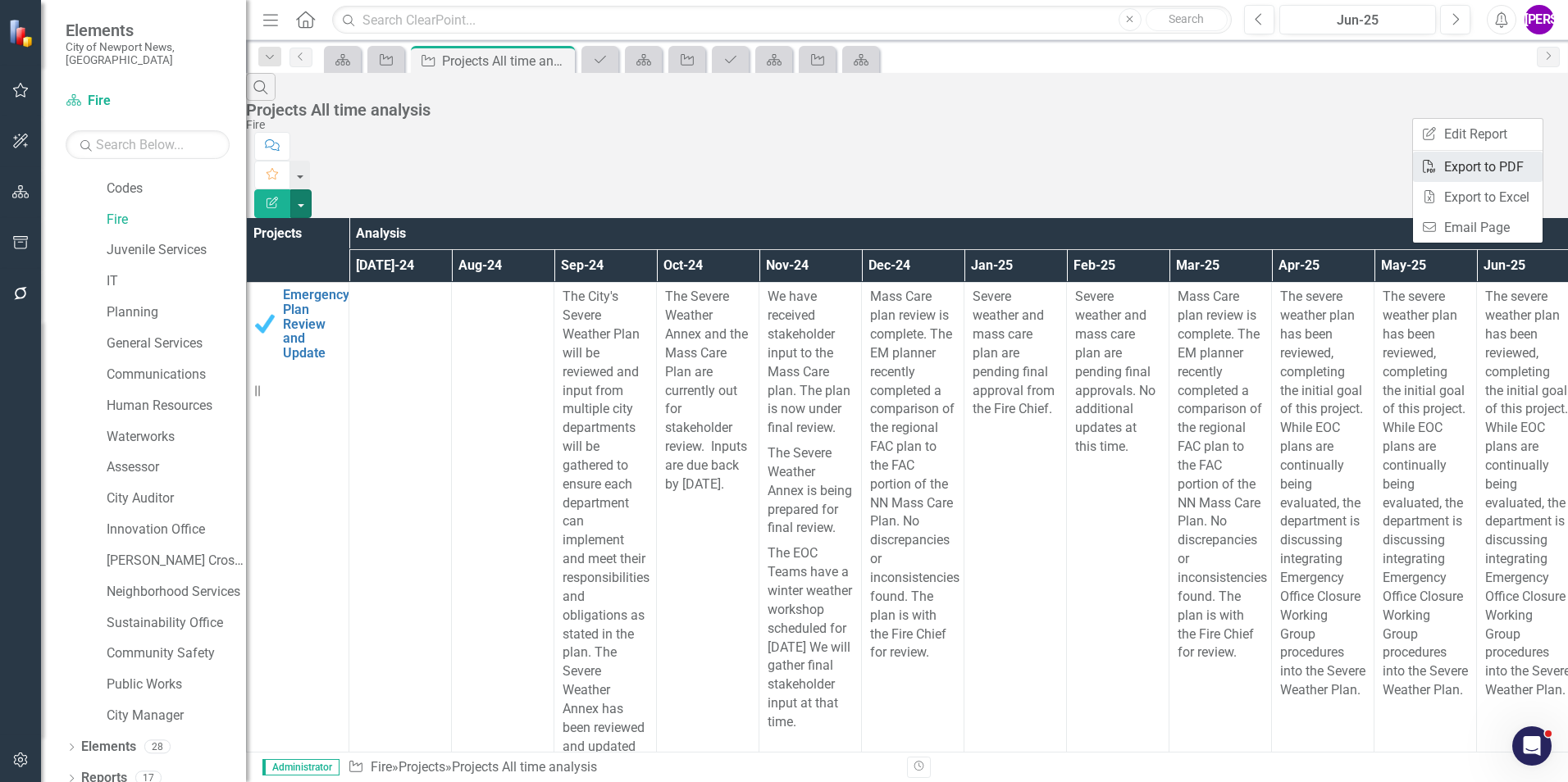 click on "PDF Export to PDF" at bounding box center (1478, 166) 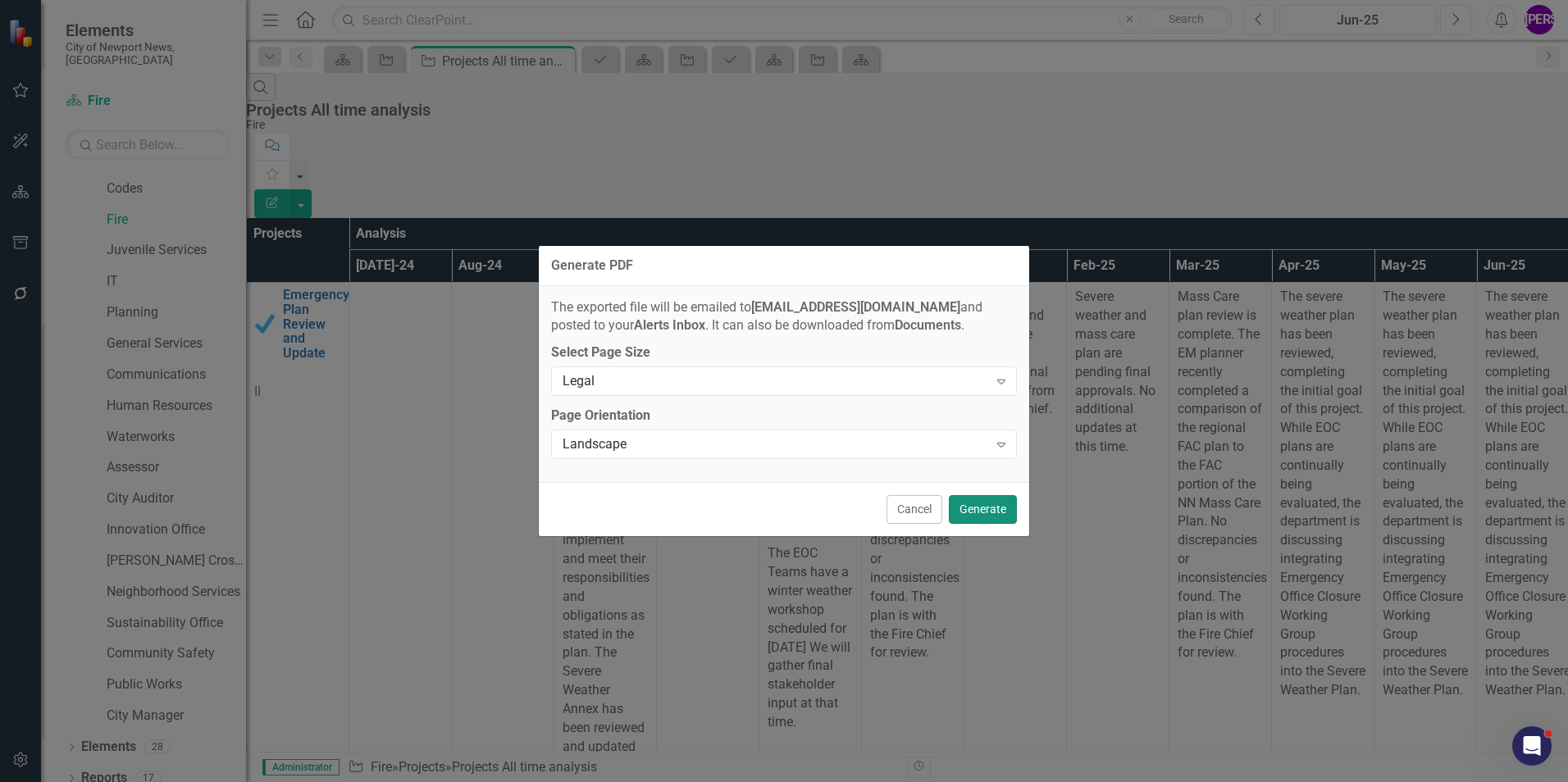 click on "Generate" at bounding box center (982, 509) 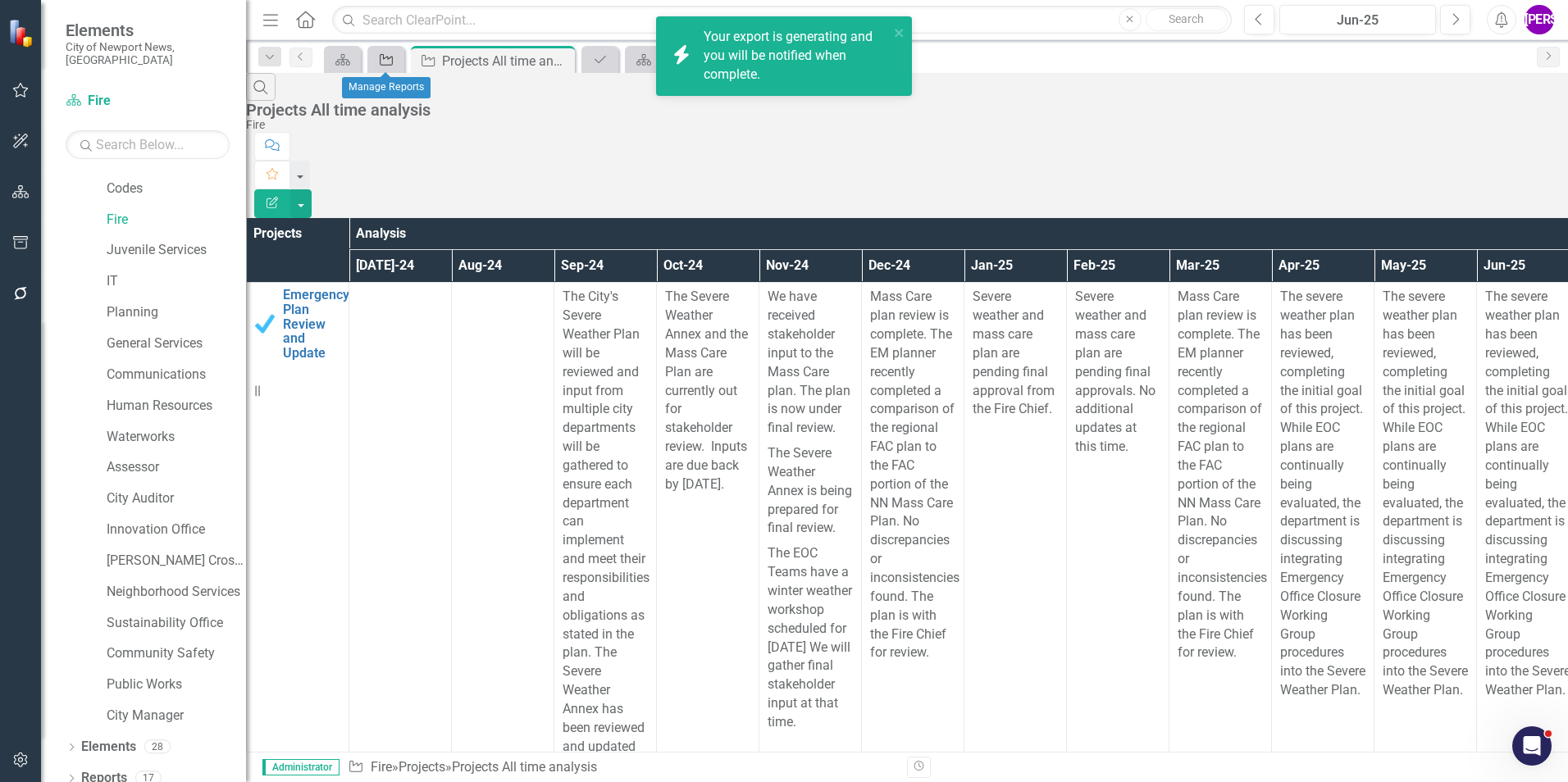 click on "Project" at bounding box center [383, 59] 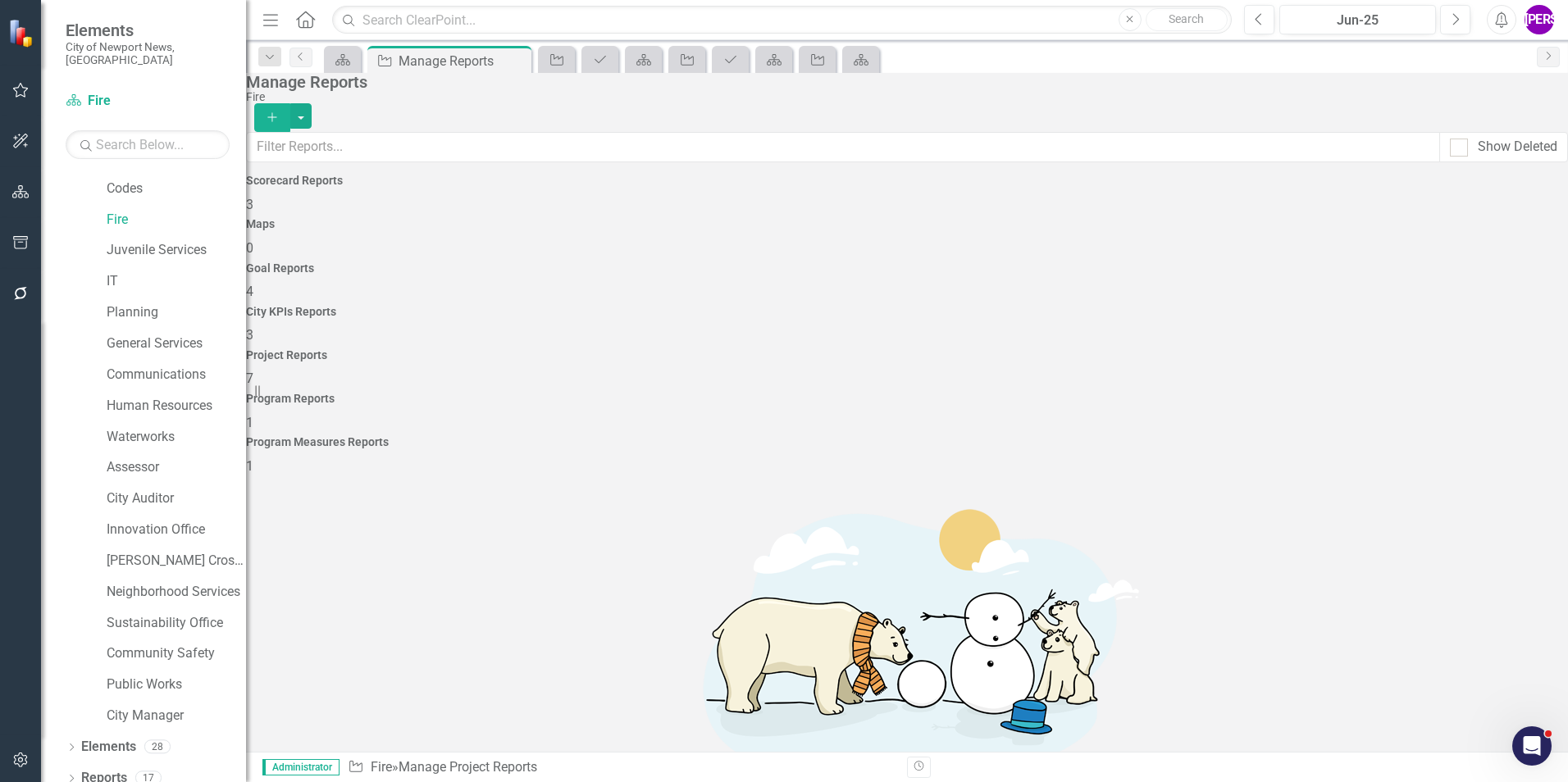 click on "Program Reports 1" at bounding box center [907, 412] 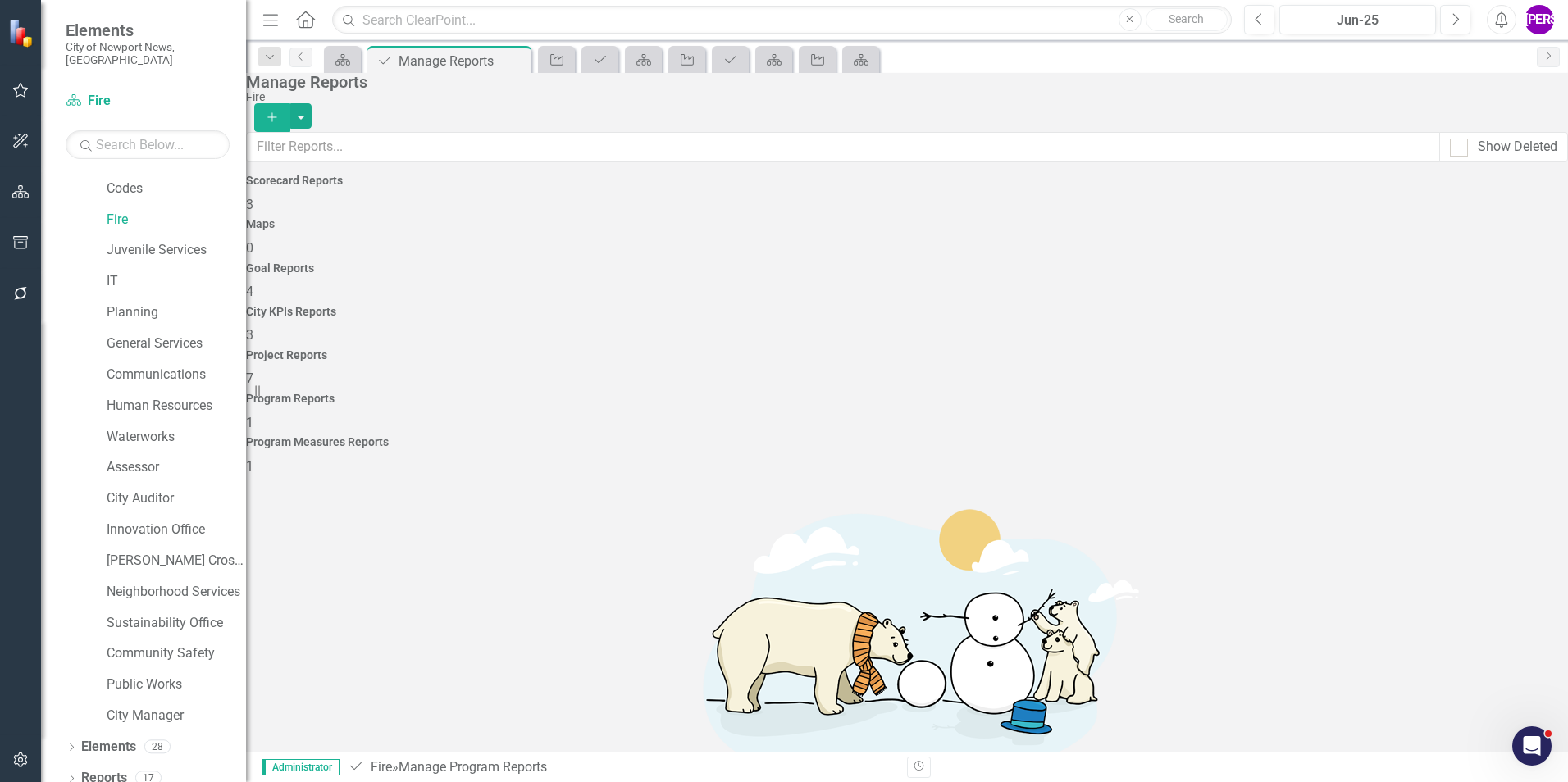 click on "Manage Reports Fire Add" at bounding box center [907, 102] 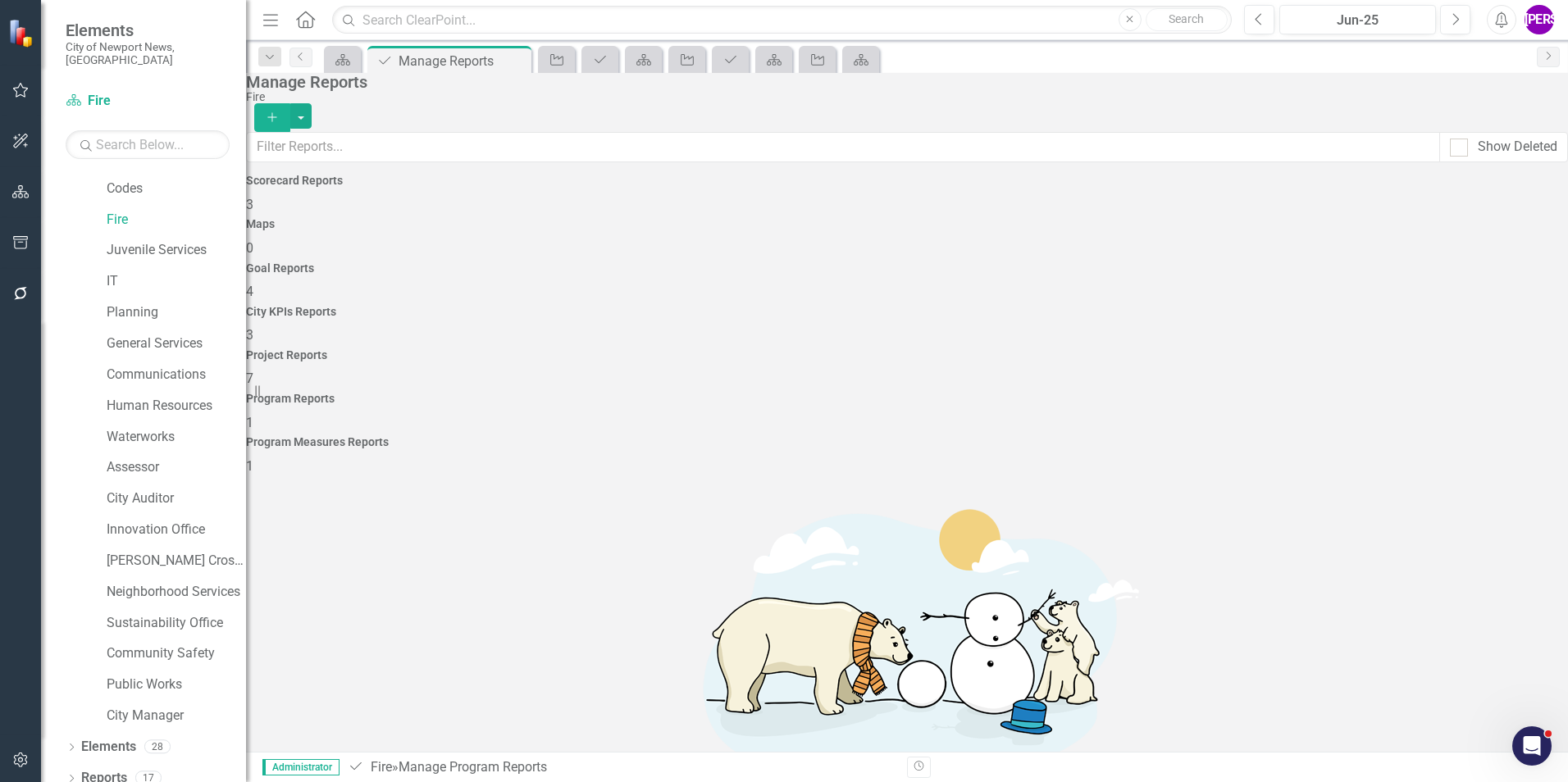 click on "Add" at bounding box center (272, 117) 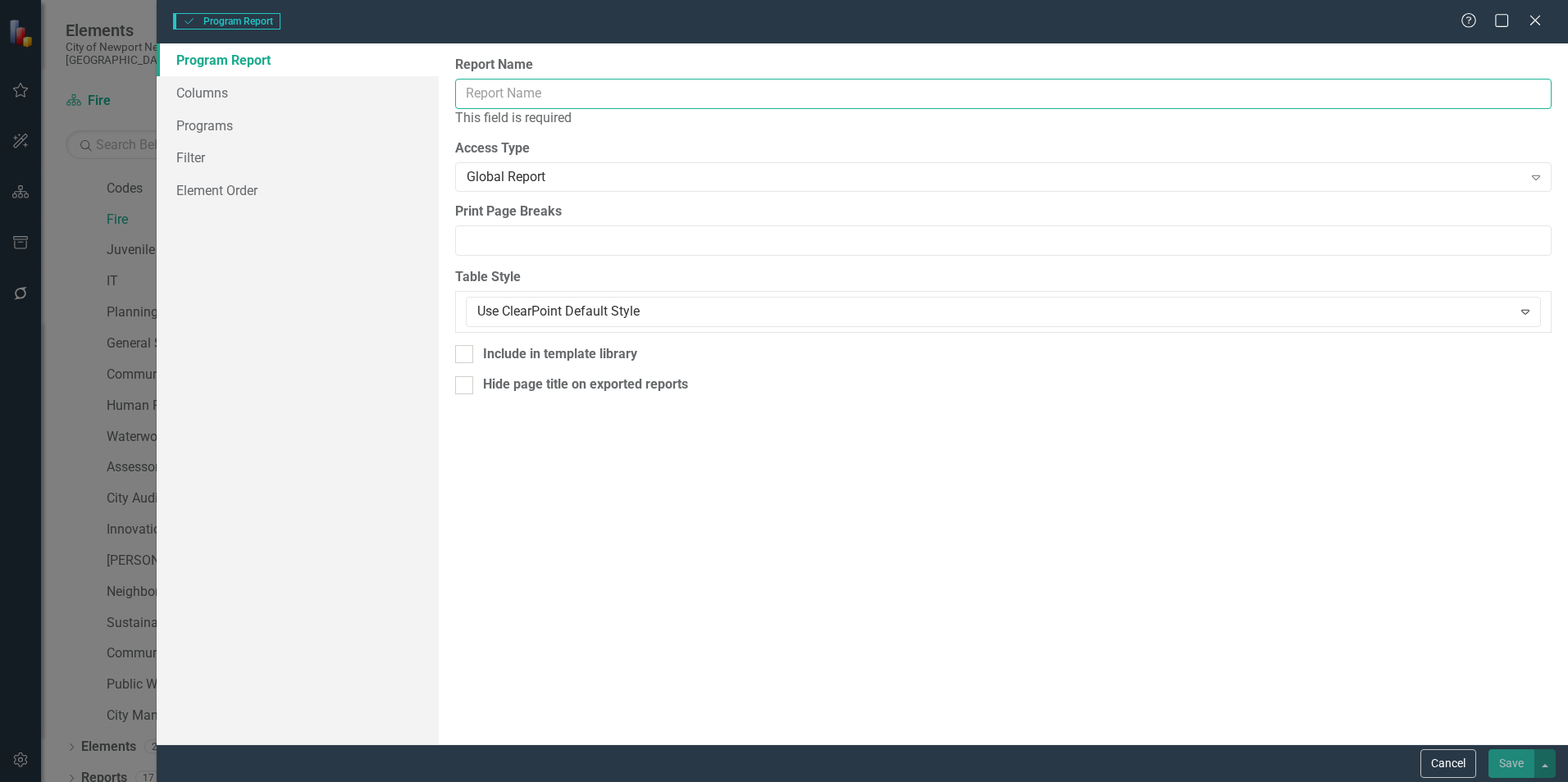 click on "Report Name" at bounding box center [1003, 93] 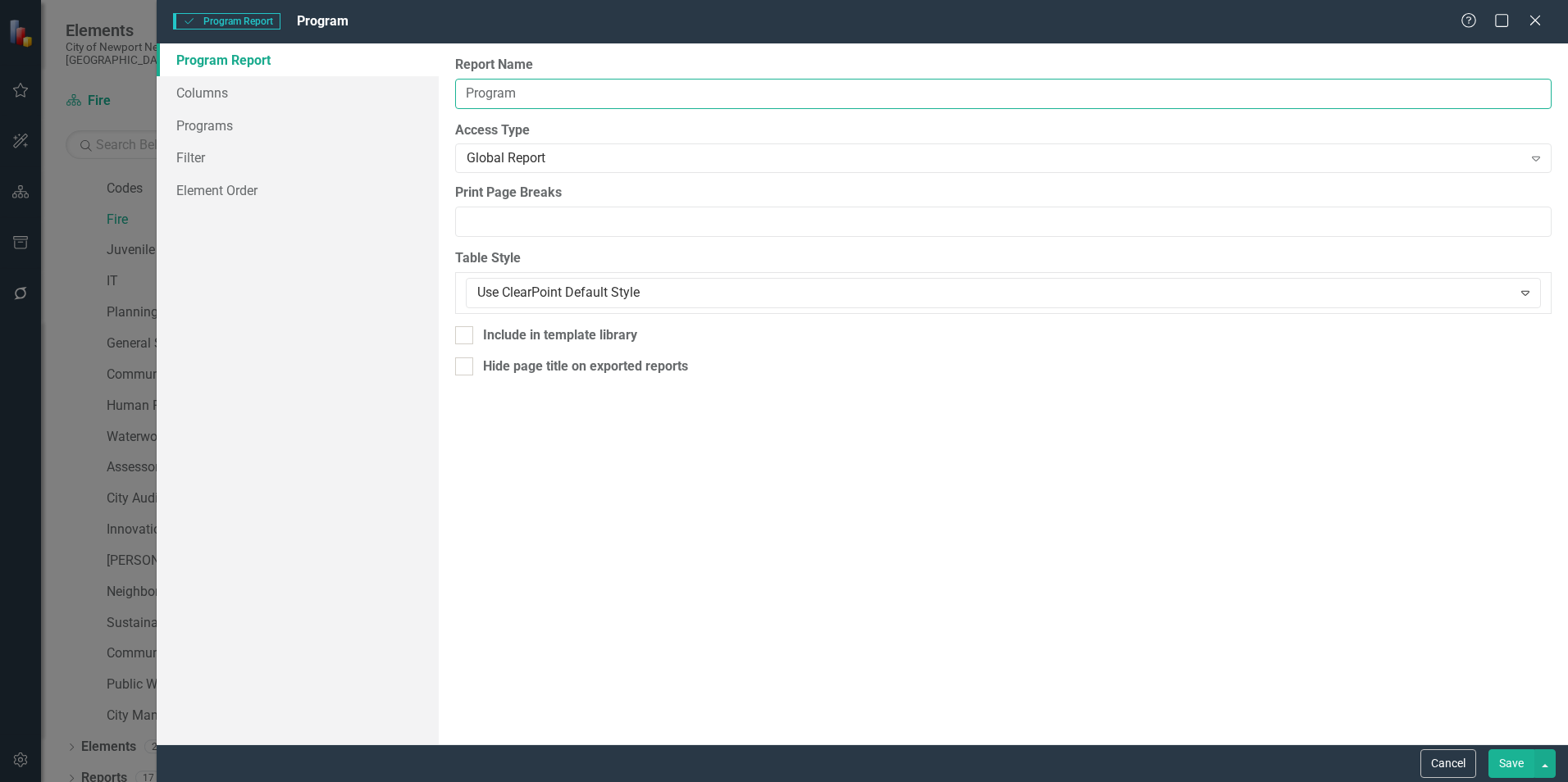 type on "Programs all time analysis" 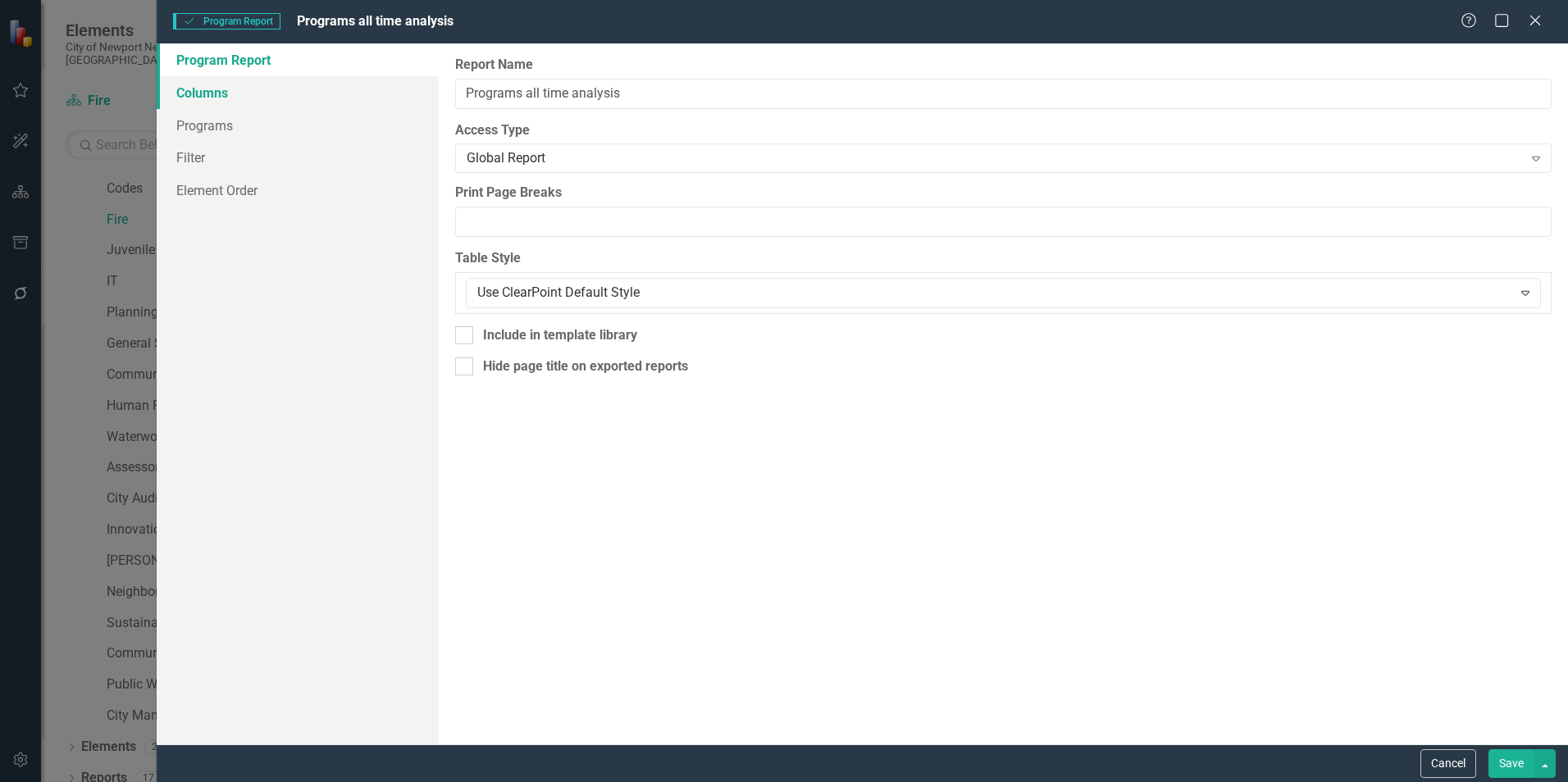 click on "Columns" at bounding box center [298, 93] 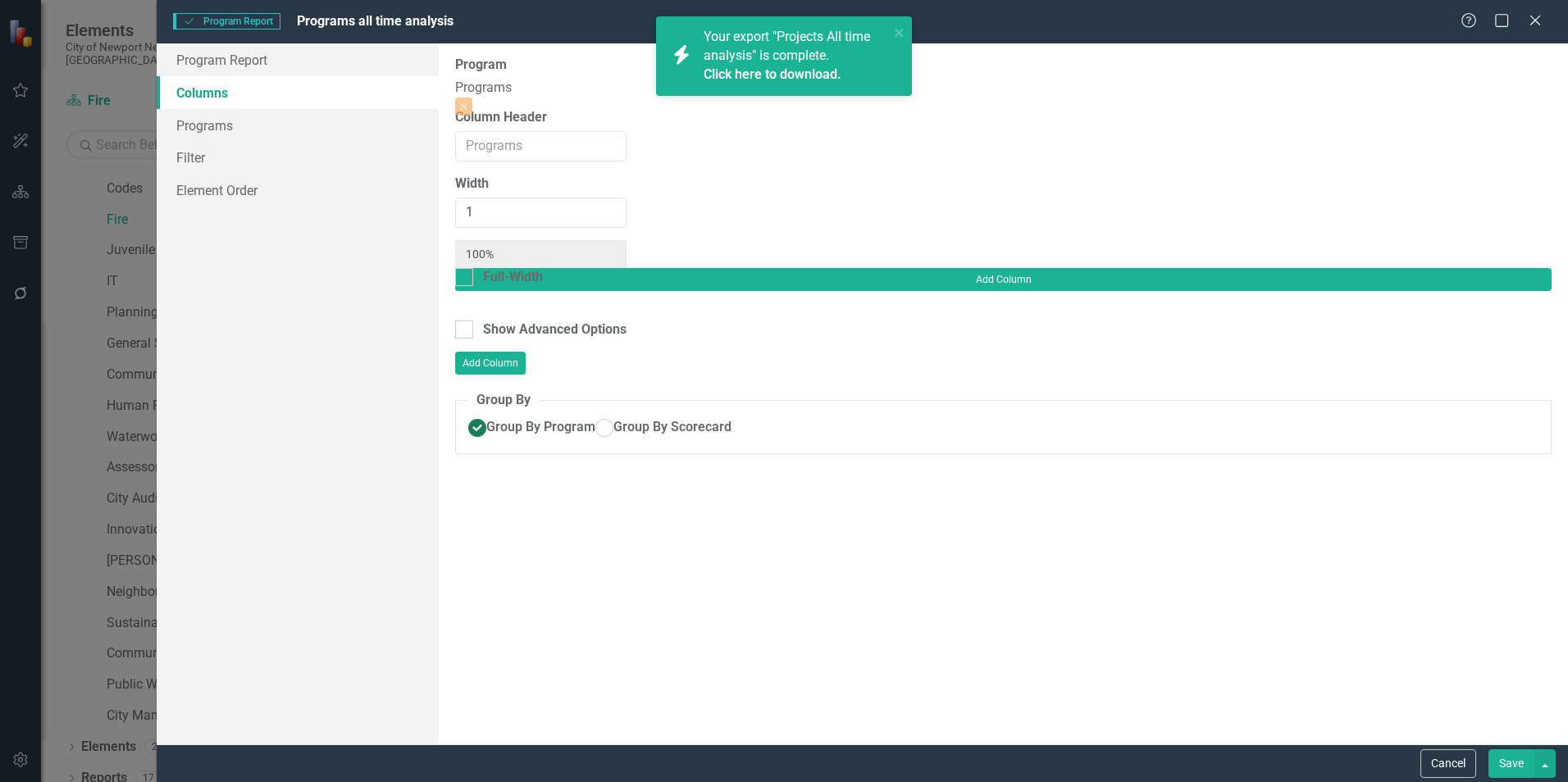 click on "Click here to download." at bounding box center (773, 74) 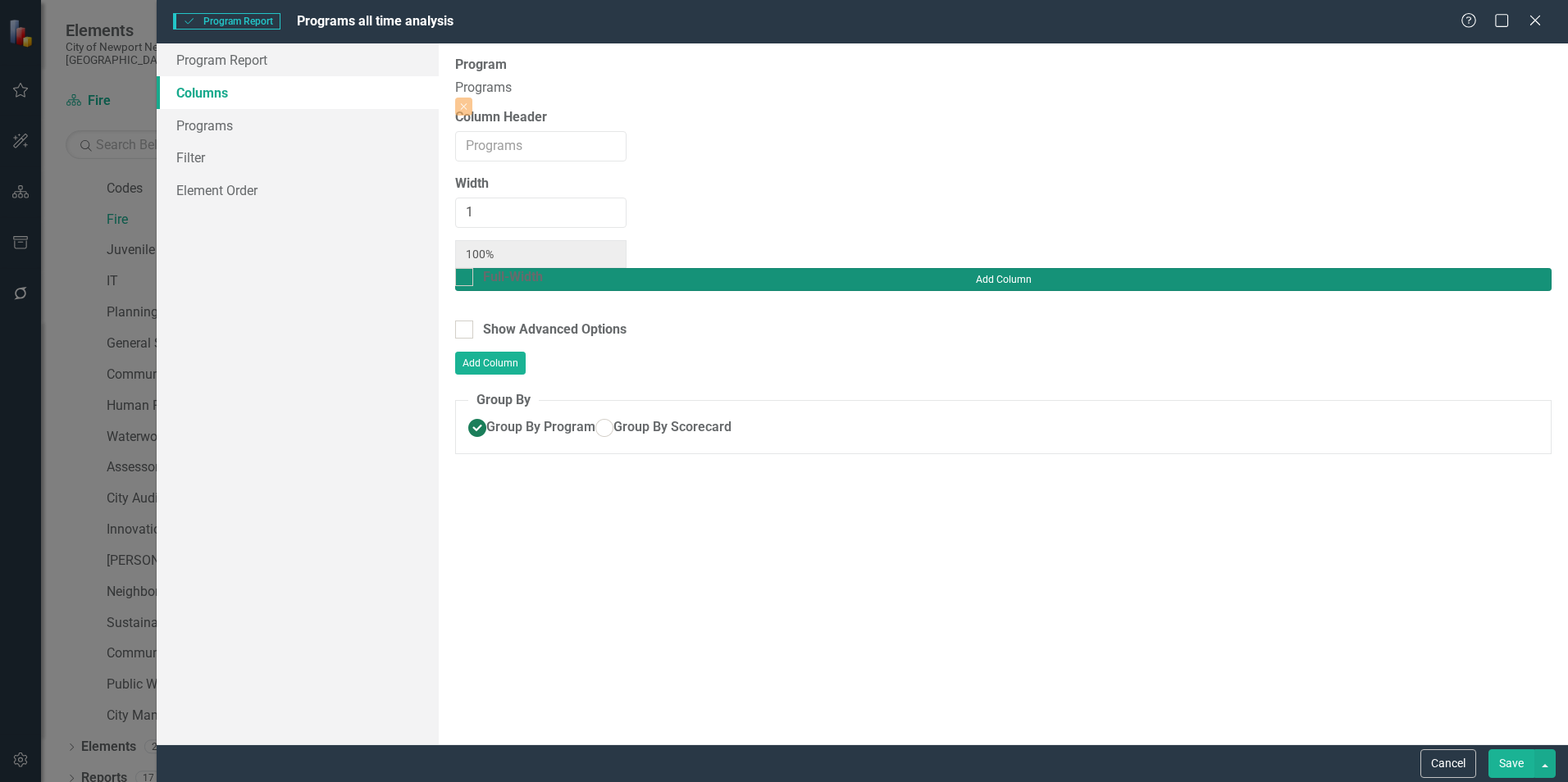 click on "Add Column" at bounding box center [1003, 280] 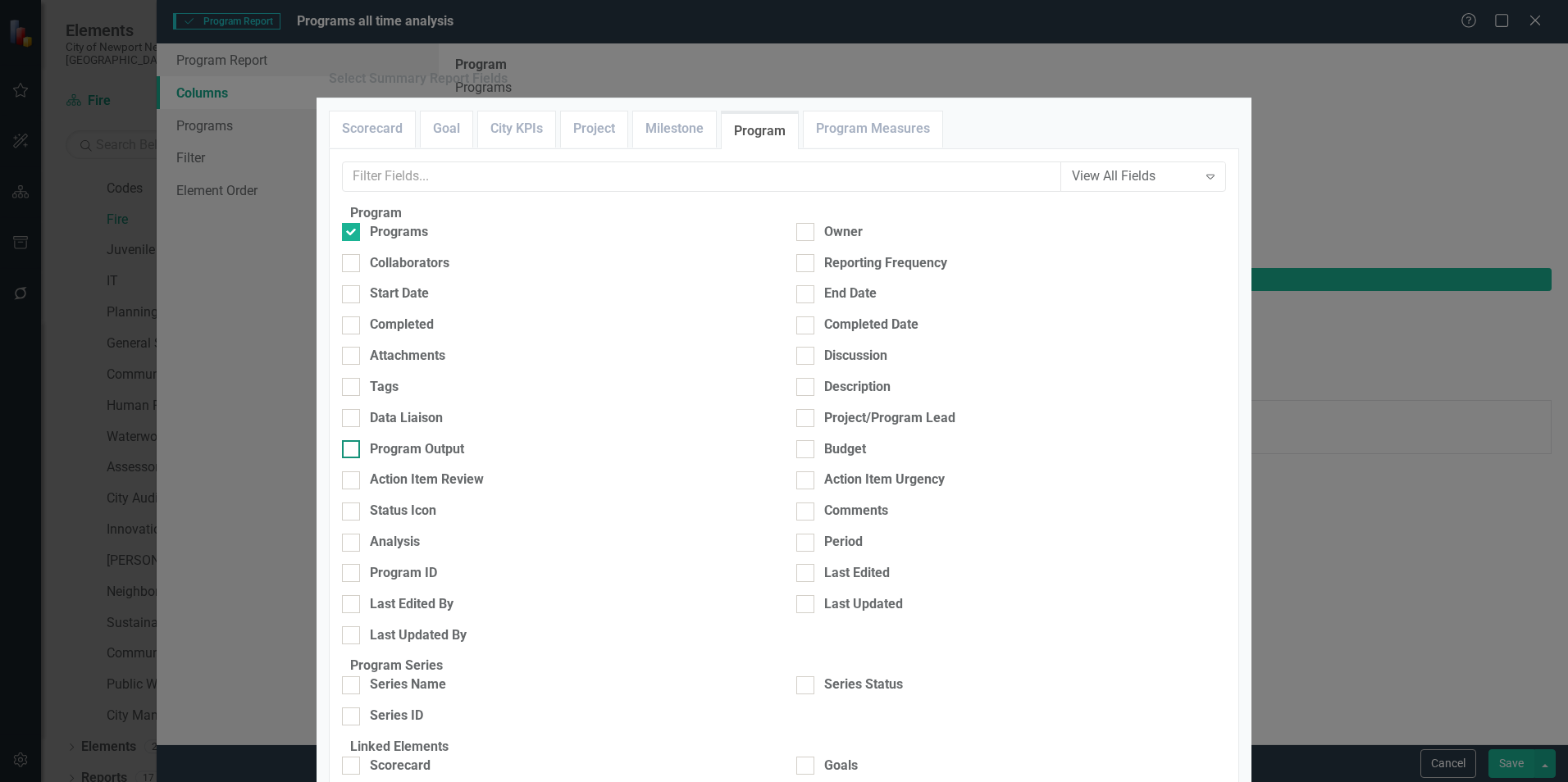 scroll, scrollTop: 82, scrollLeft: 0, axis: vertical 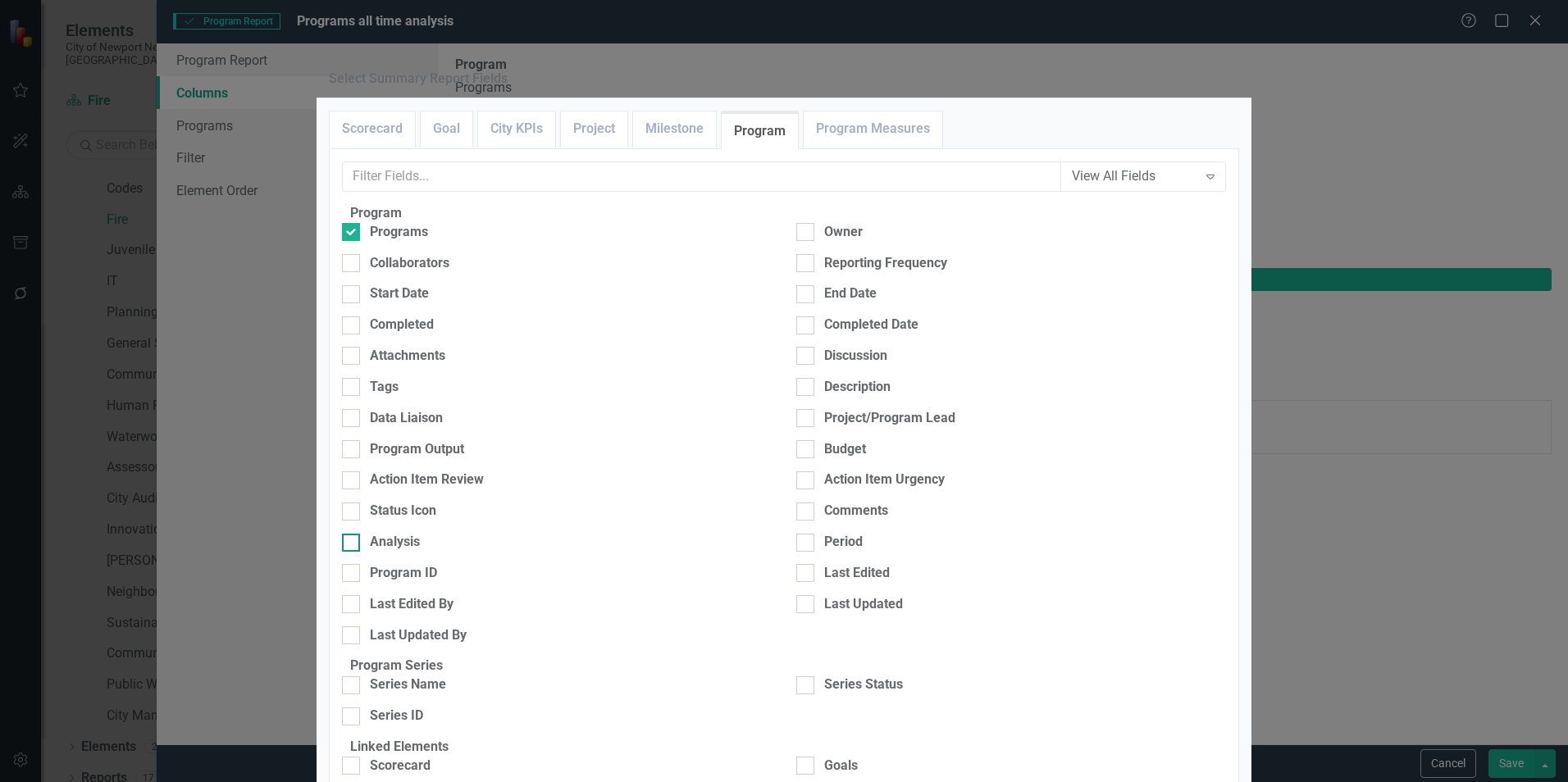 click on "Analysis" at bounding box center [394, 542] 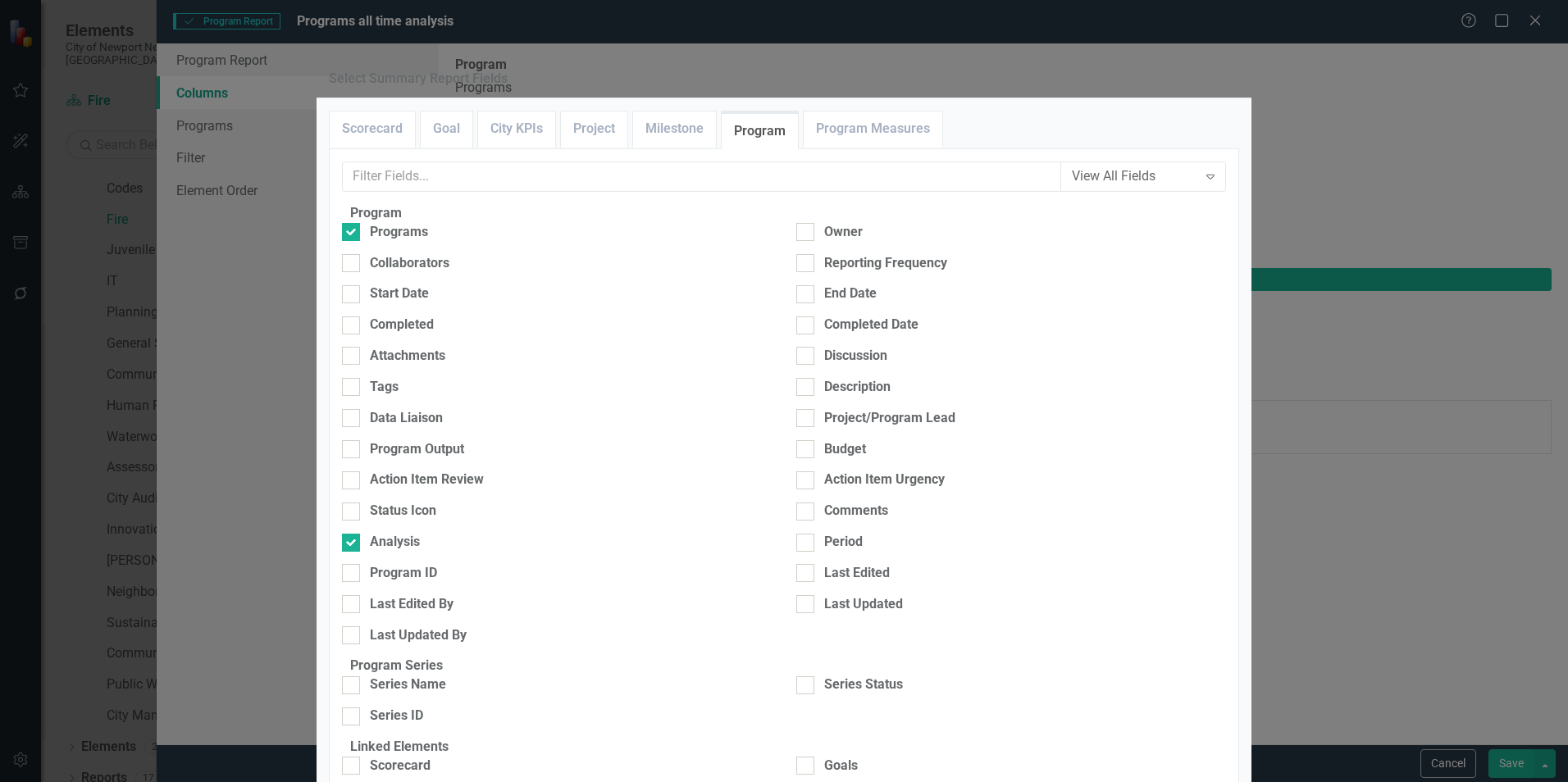 click on "Save" at bounding box center (1216, 964) 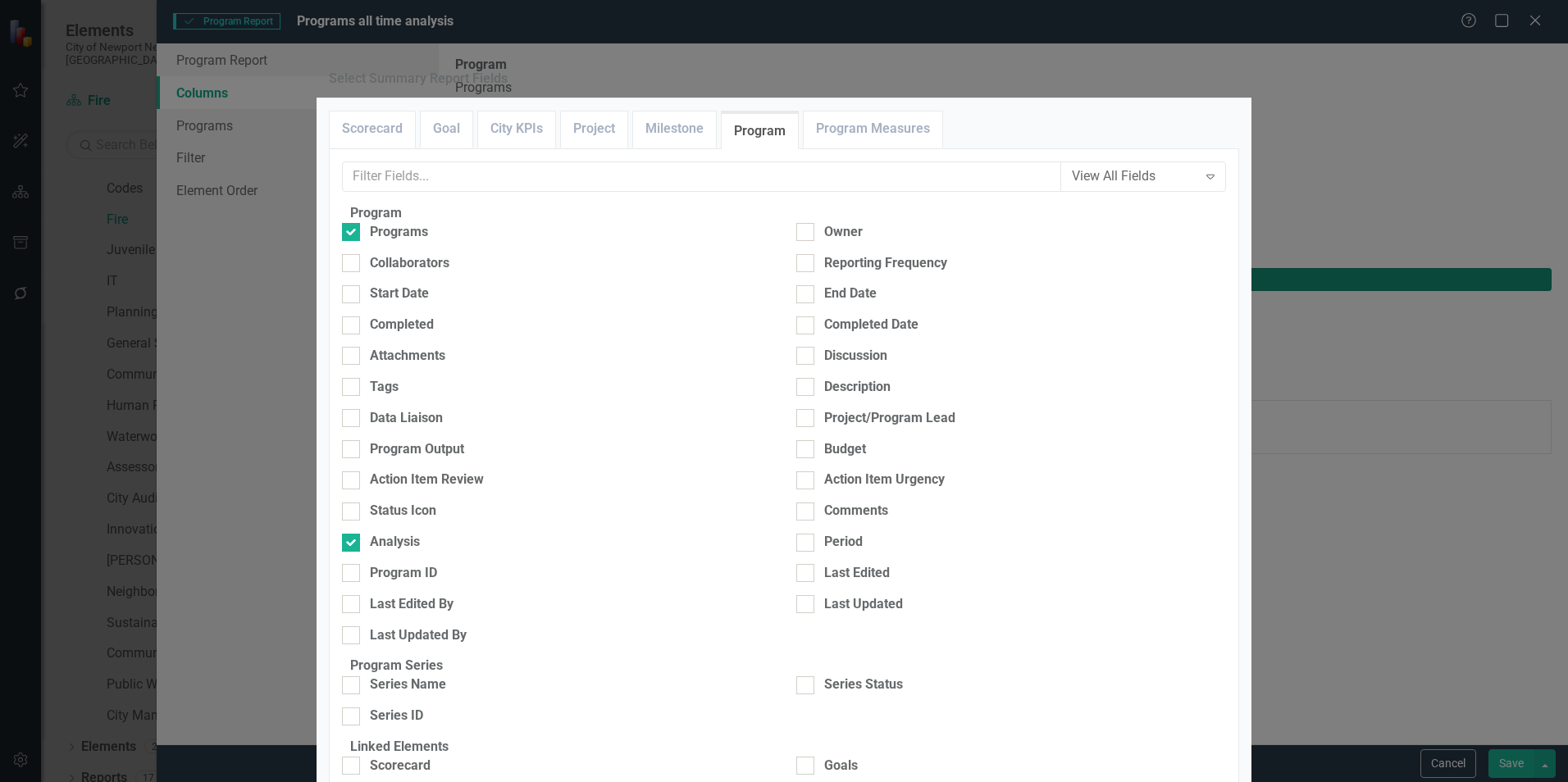 type on "50%" 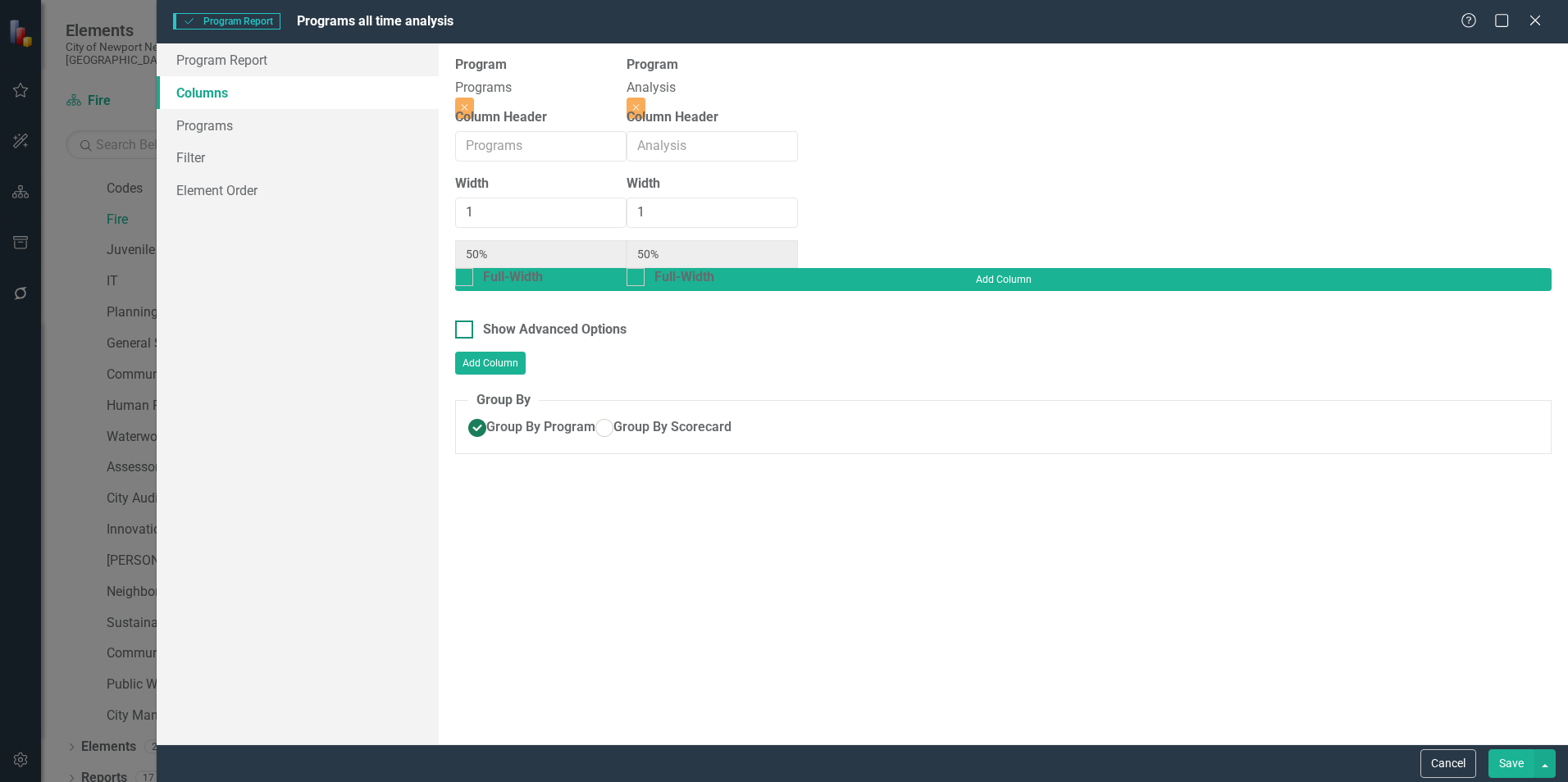 click on "Show Advanced Options" at bounding box center [554, 330] 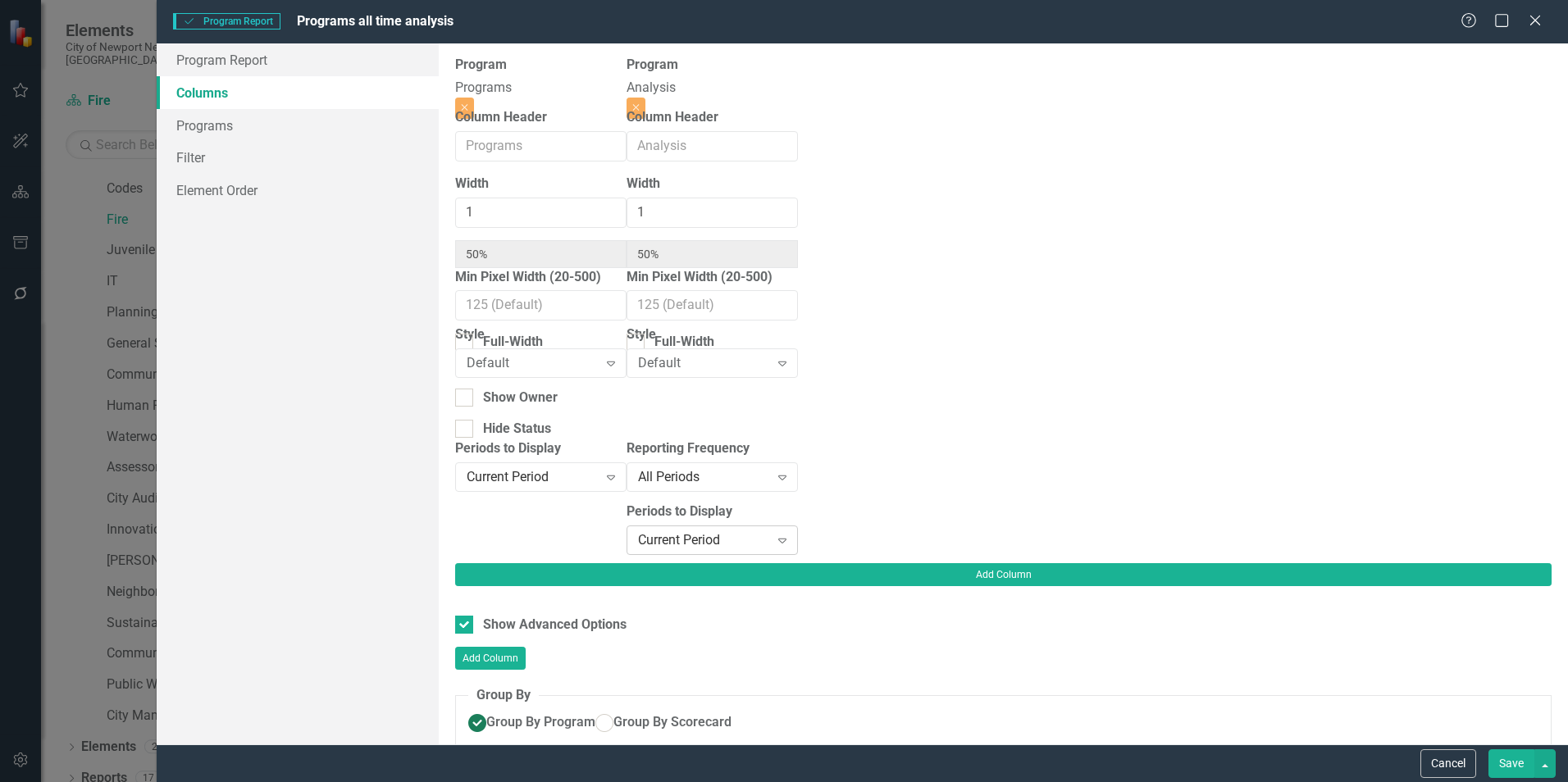 click on "Current Period" at bounding box center (704, 539) 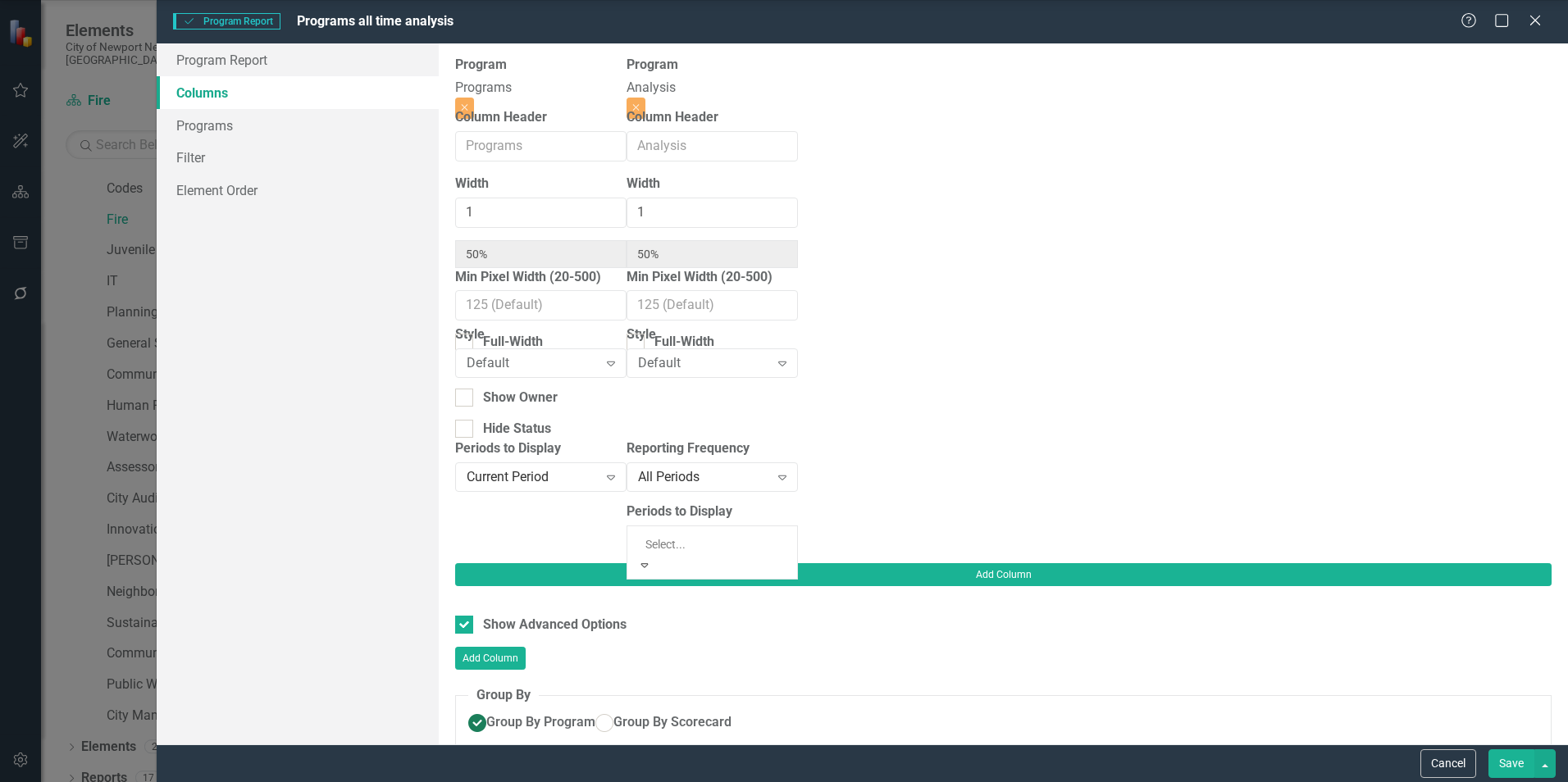click on "Current Fiscal Year" at bounding box center (787, -148) 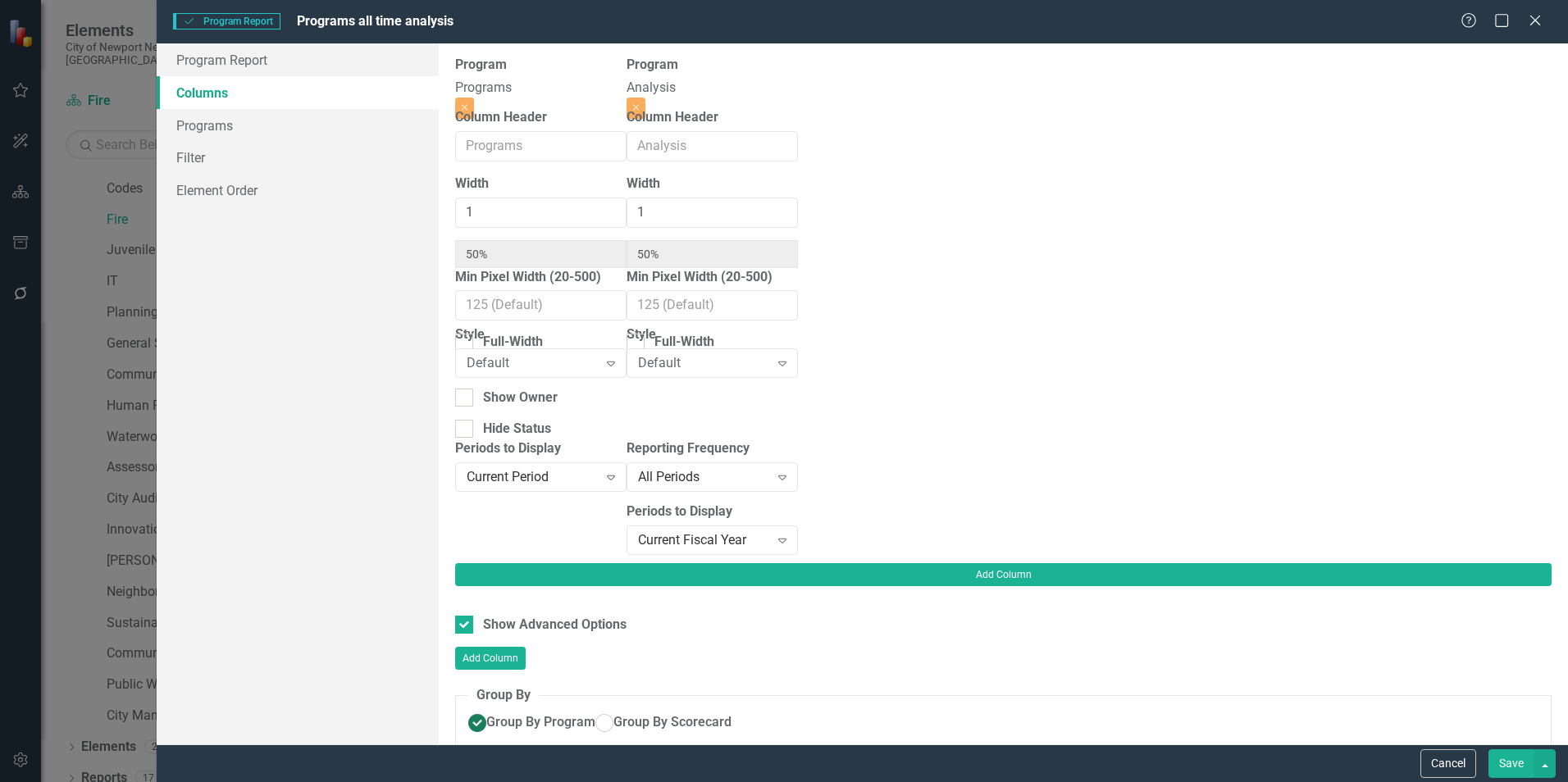 click on "Save" at bounding box center (1511, 763) 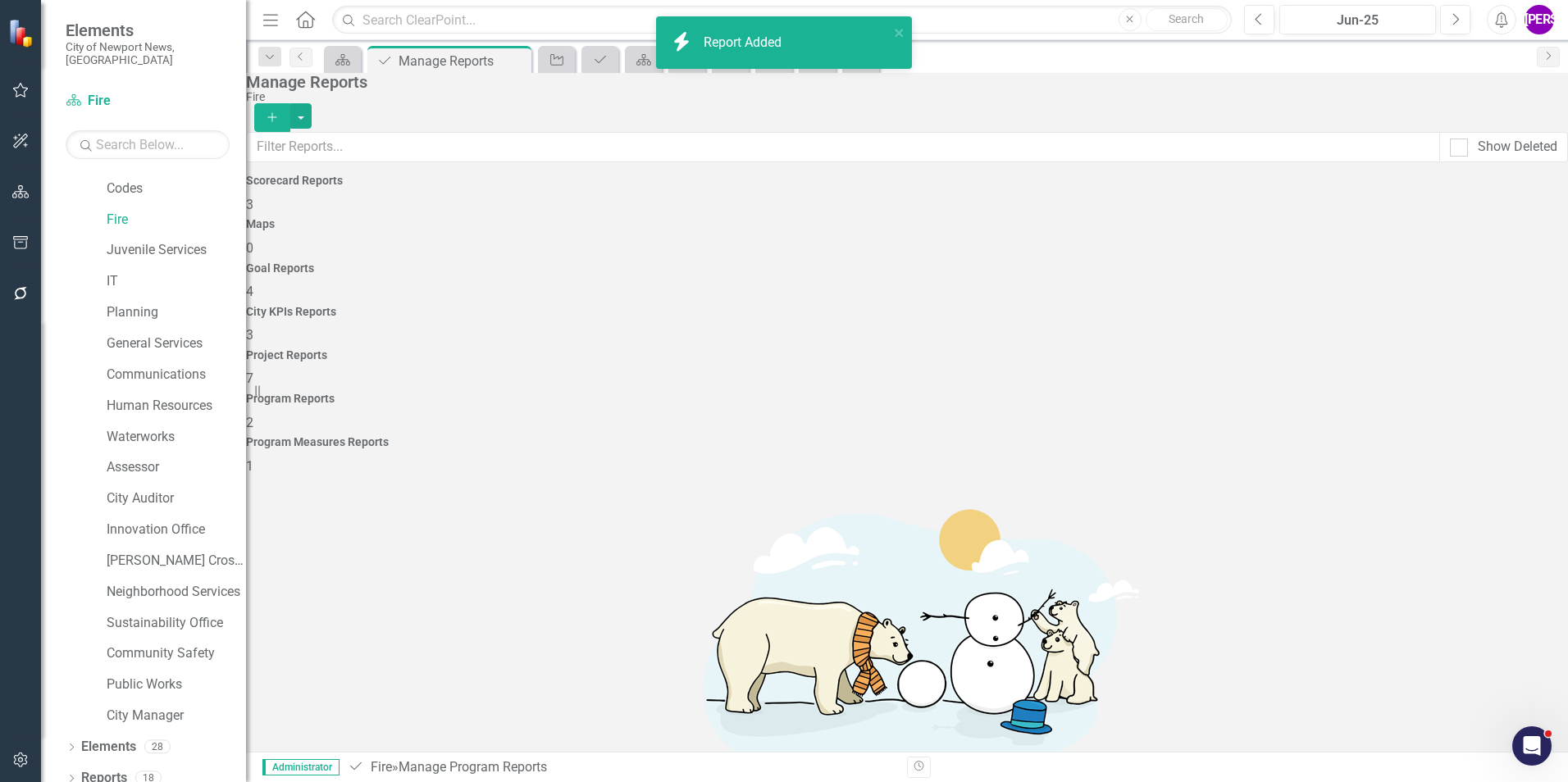 click on "Programs all time analysis" at bounding box center [345, 910] 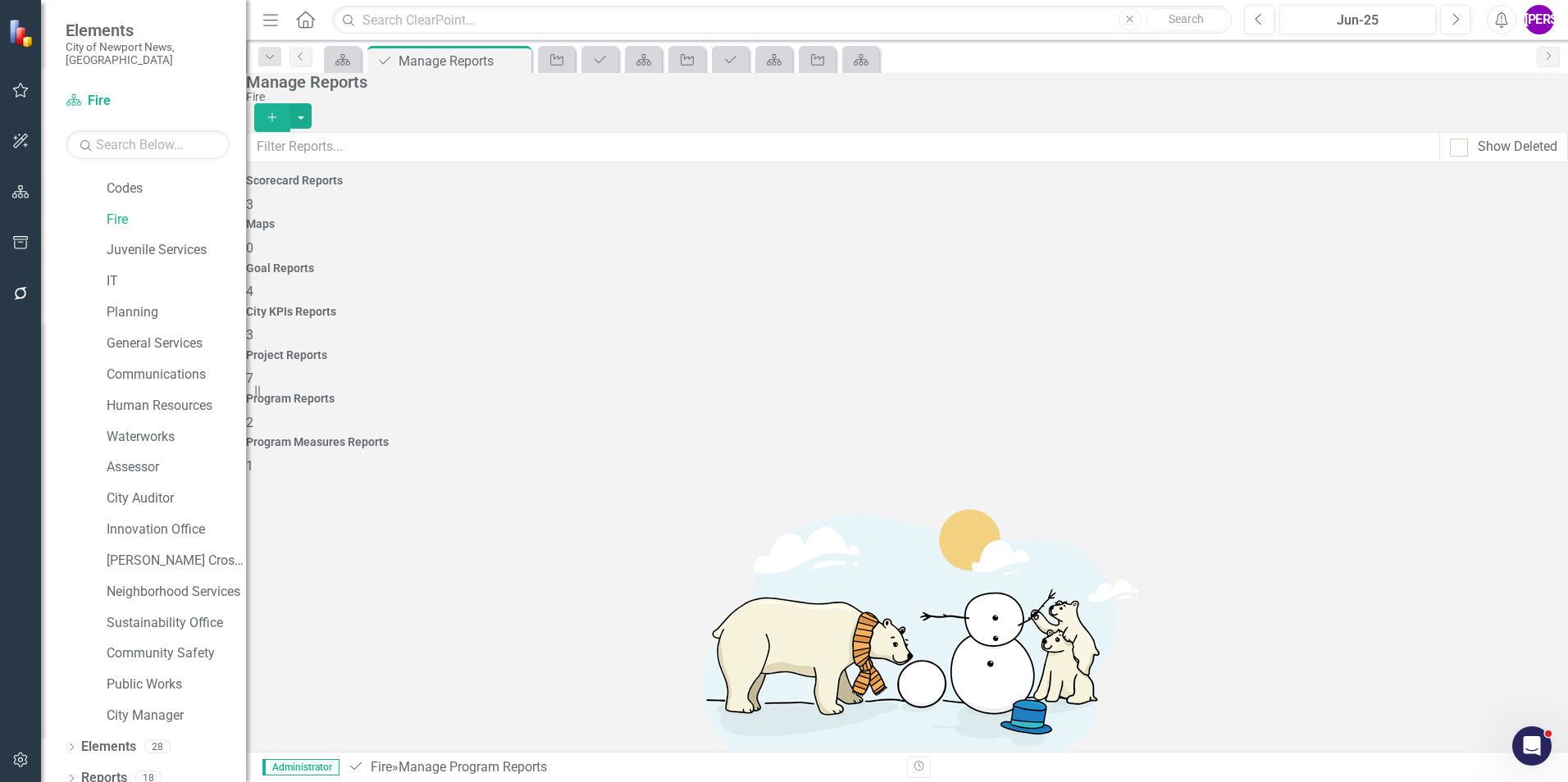 click on "Programs all time analysis" at bounding box center [345, 909] 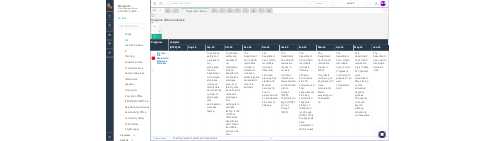 scroll, scrollTop: 1500, scrollLeft: 0, axis: vertical 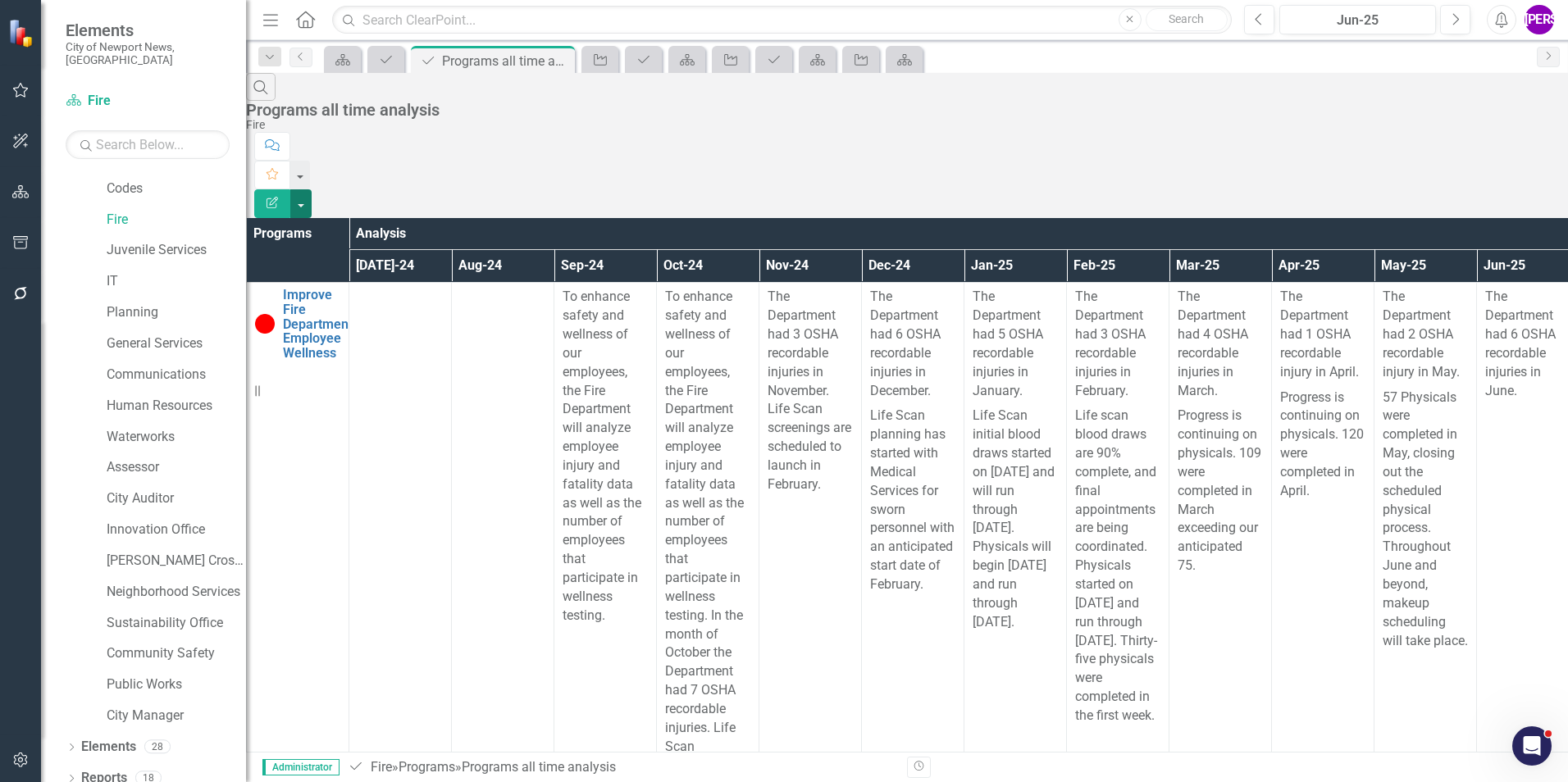 click at bounding box center (301, 203) 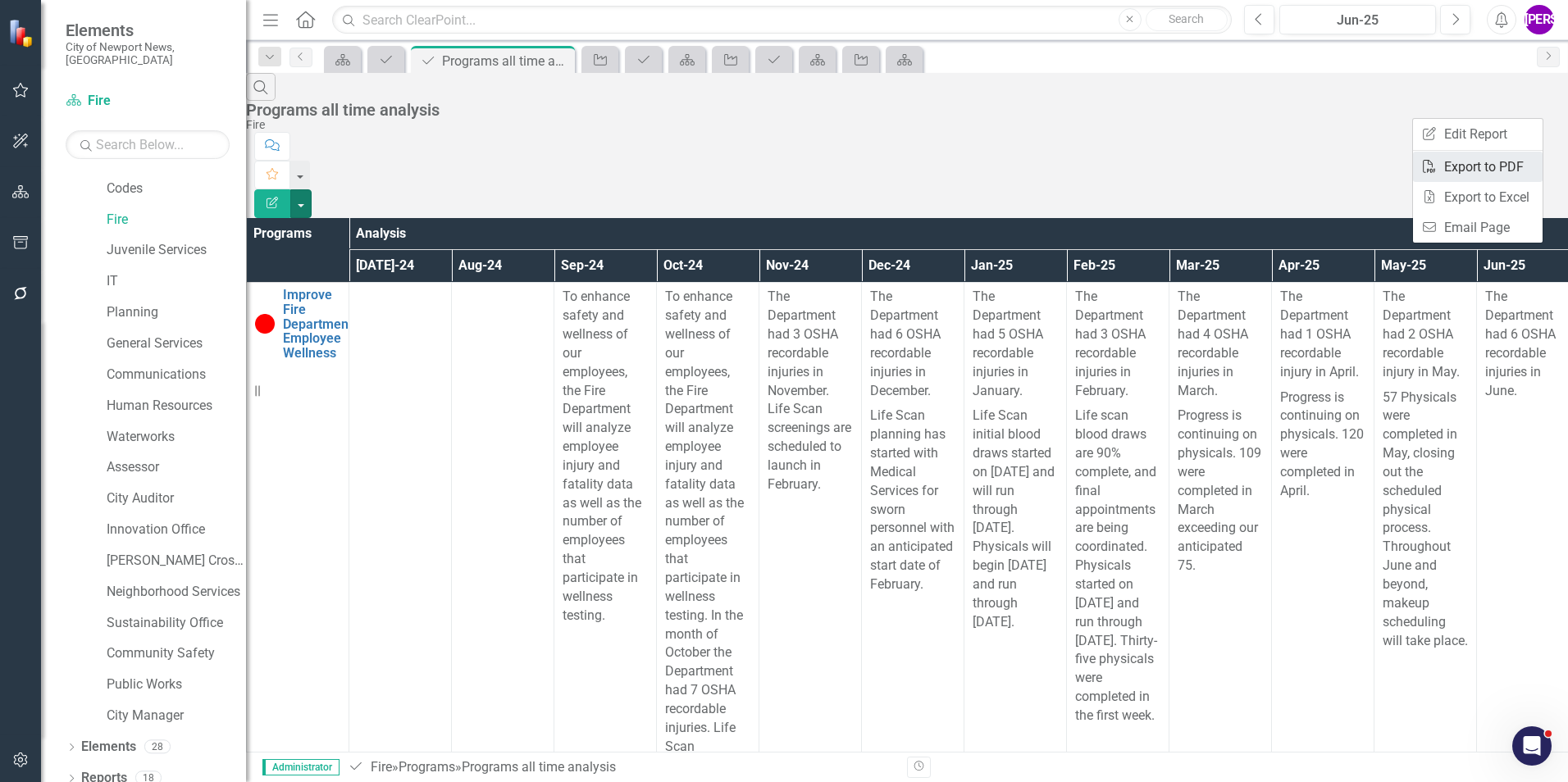 click on "PDF Export to PDF" at bounding box center [1478, 166] 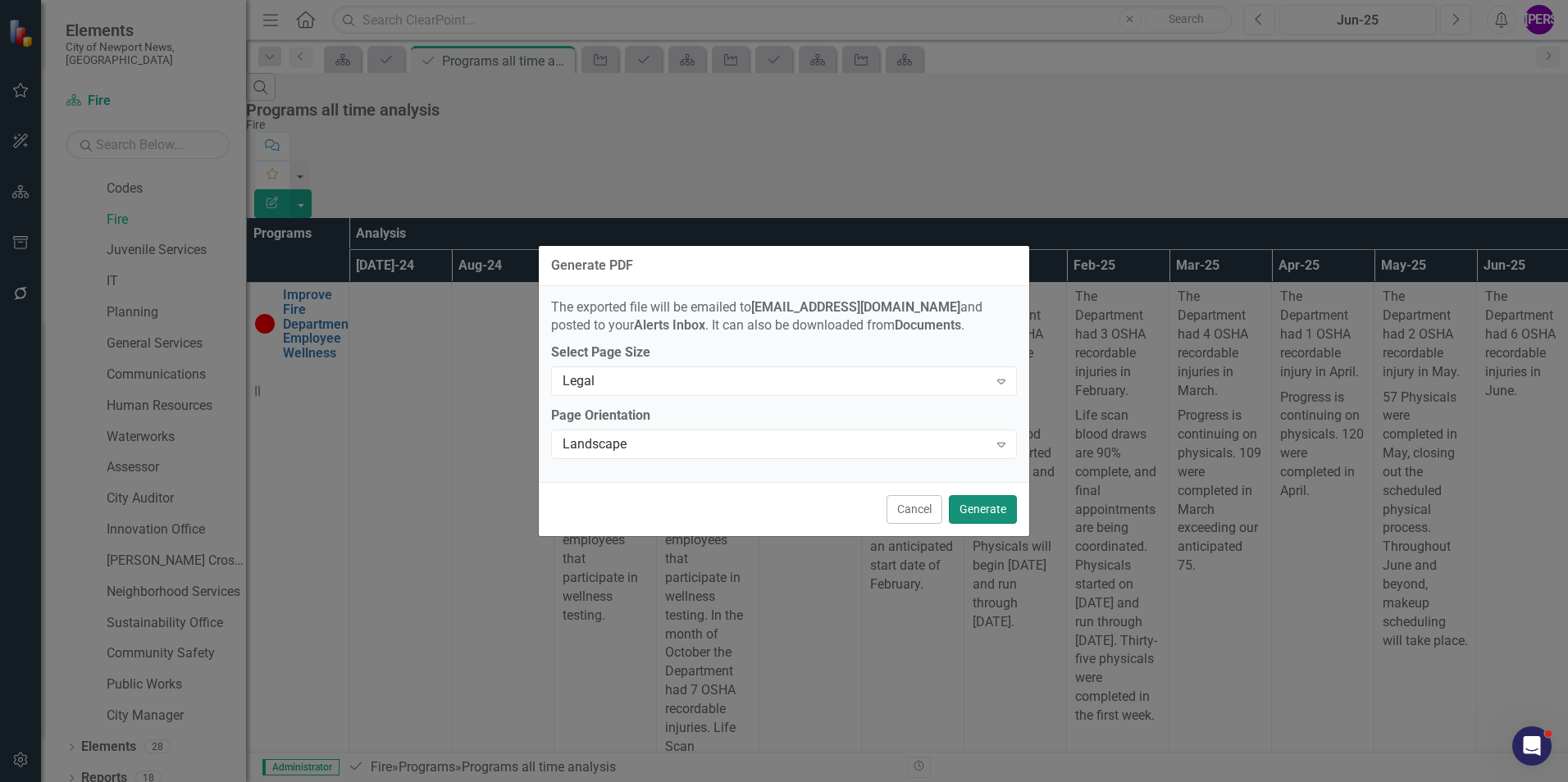 click on "Generate" at bounding box center (982, 509) 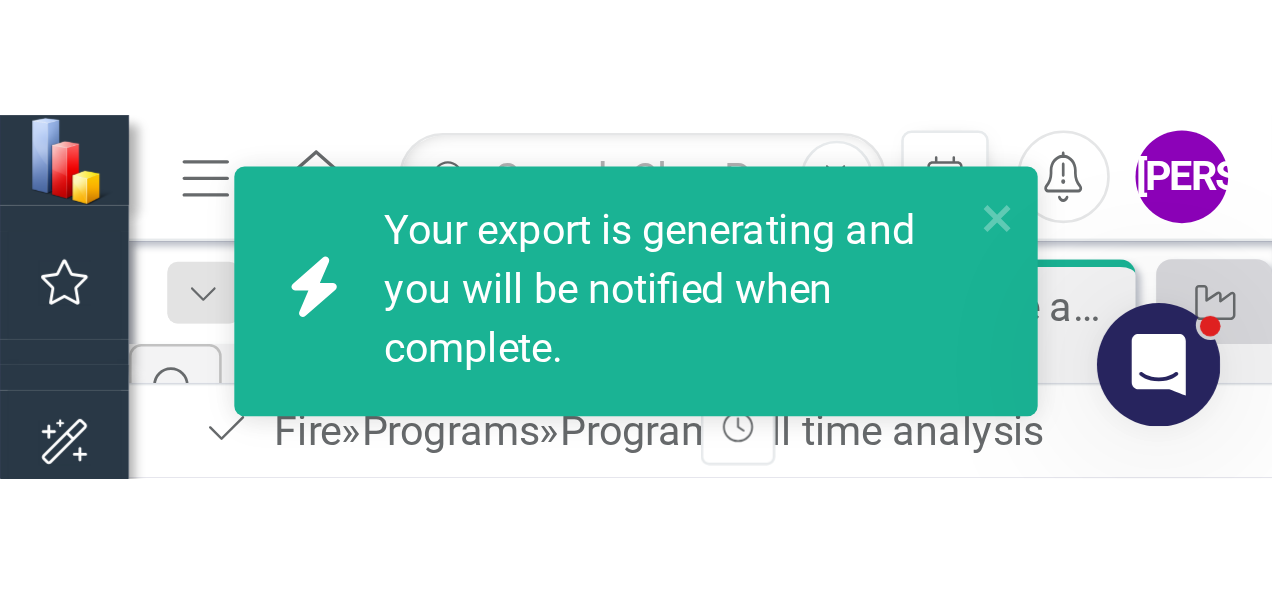 scroll, scrollTop: 1500, scrollLeft: 0, axis: vertical 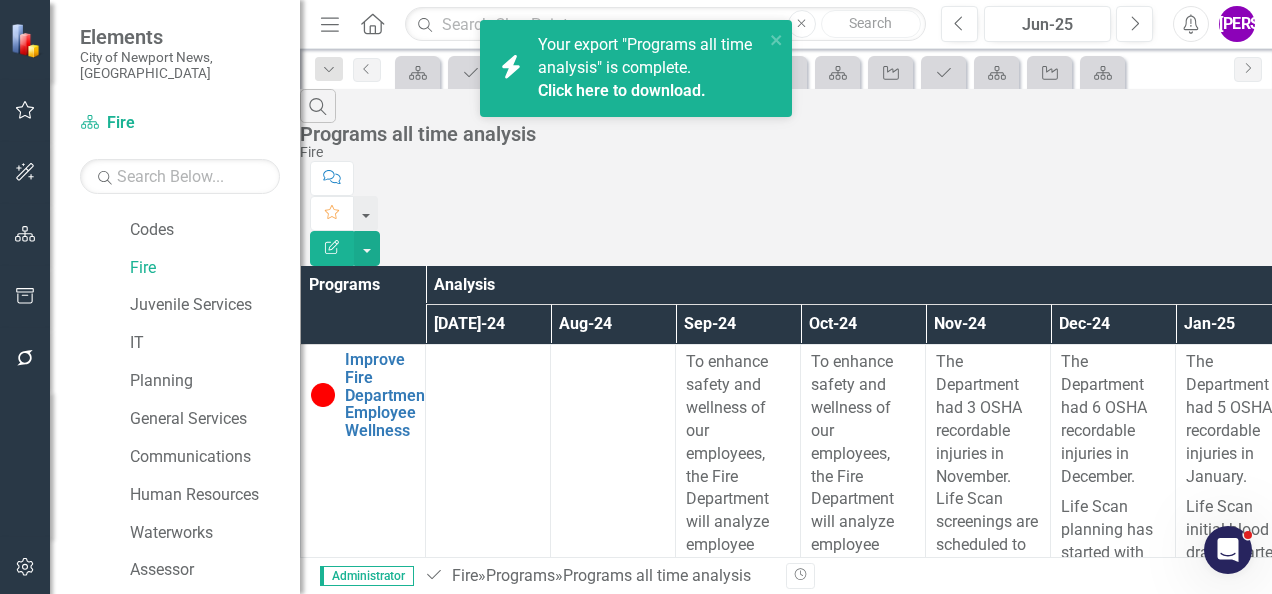 click on "Click here to download." at bounding box center [622, 90] 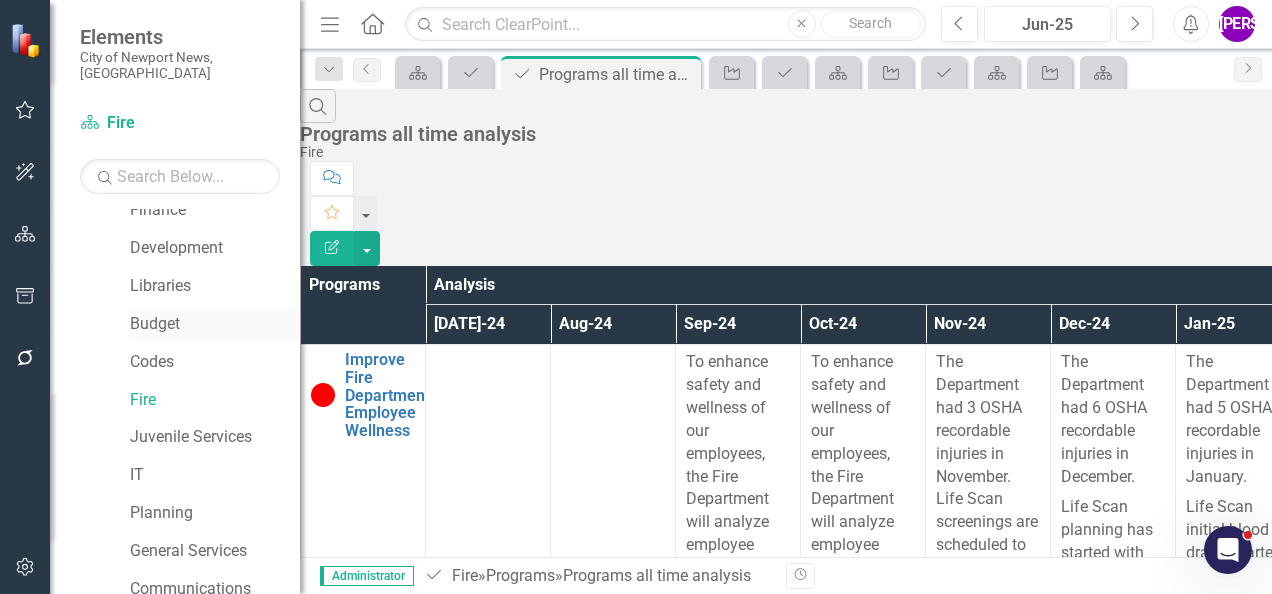 scroll, scrollTop: 149, scrollLeft: 0, axis: vertical 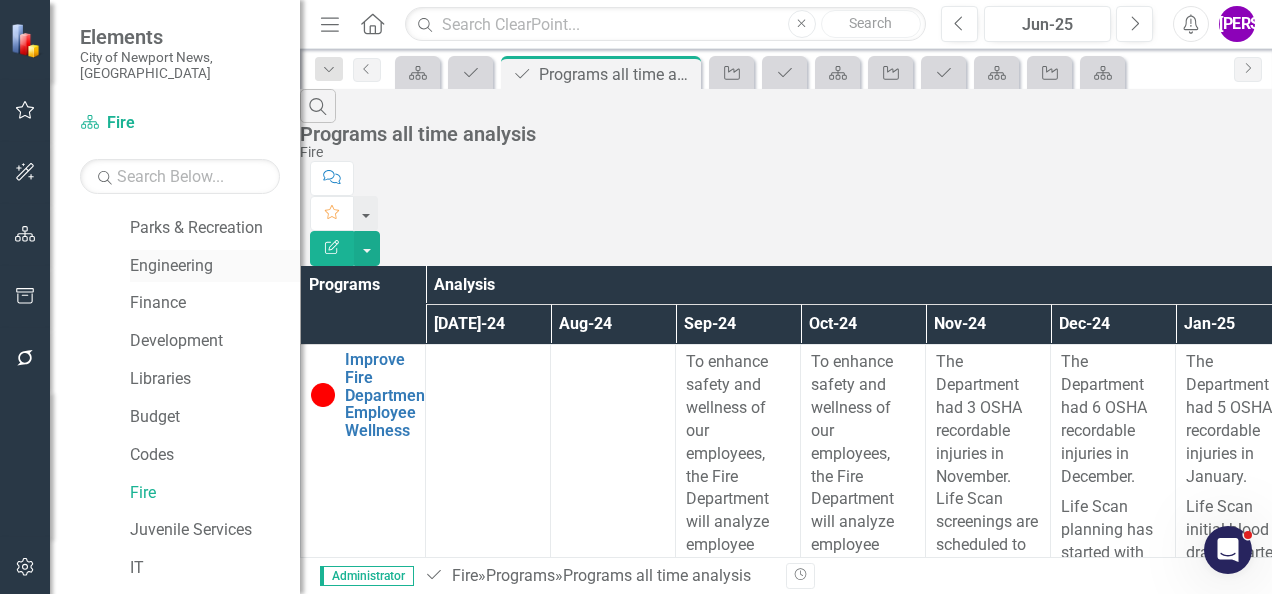 click on "Engineering" at bounding box center (215, 266) 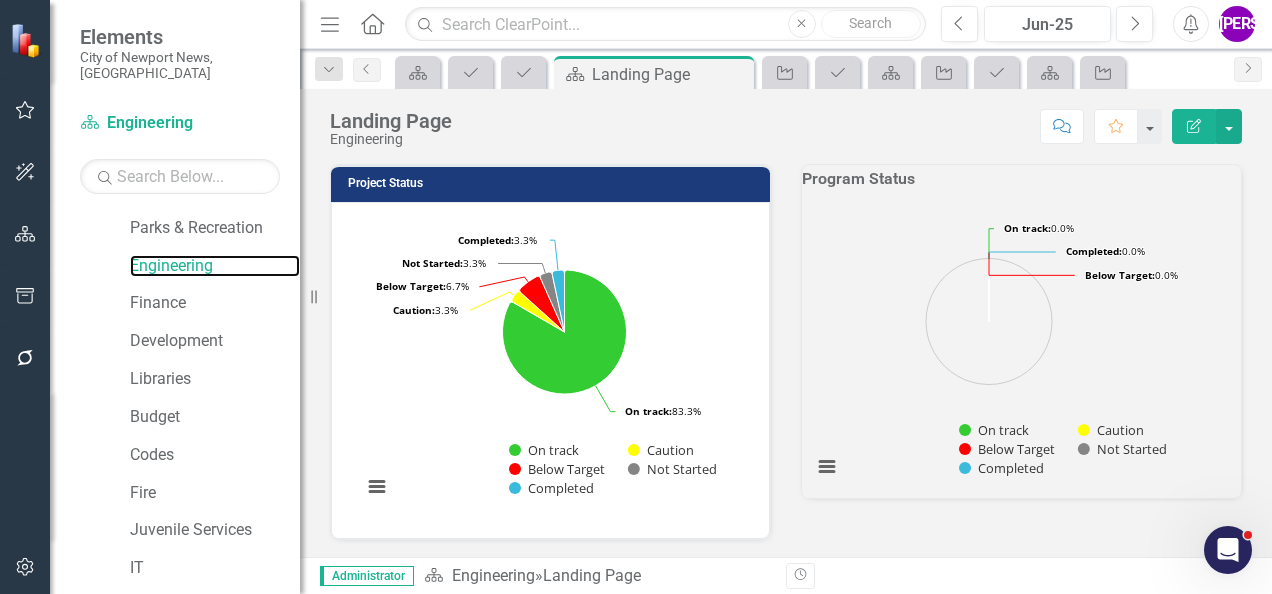 scroll, scrollTop: 734, scrollLeft: 0, axis: vertical 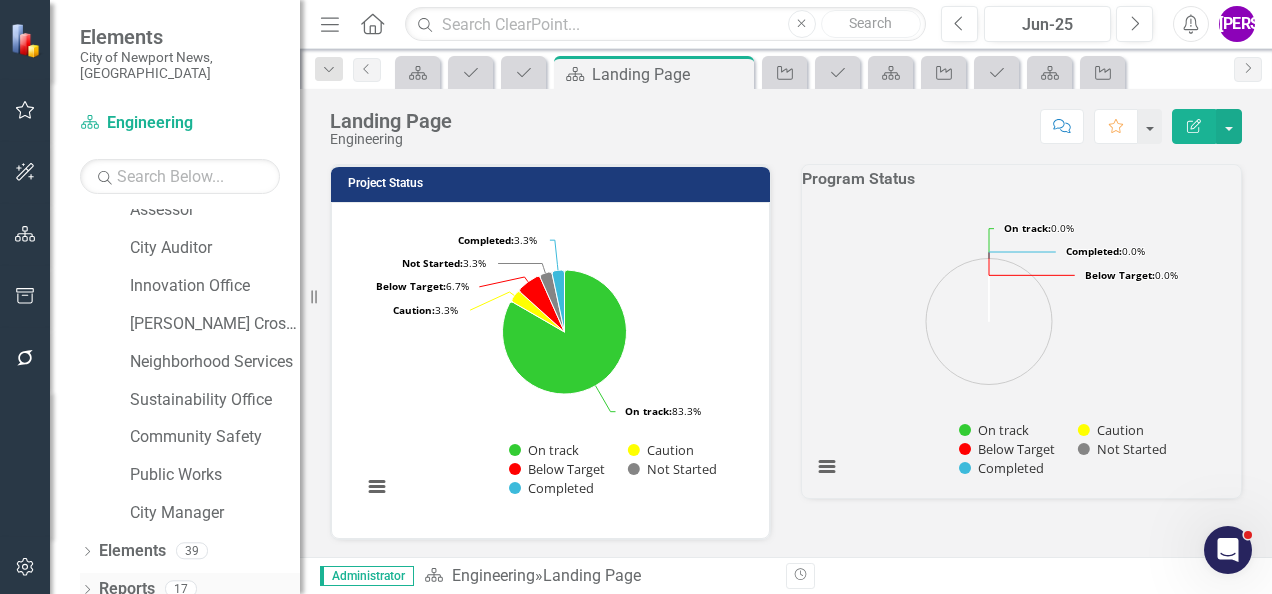click on "Reports" at bounding box center (127, 589) 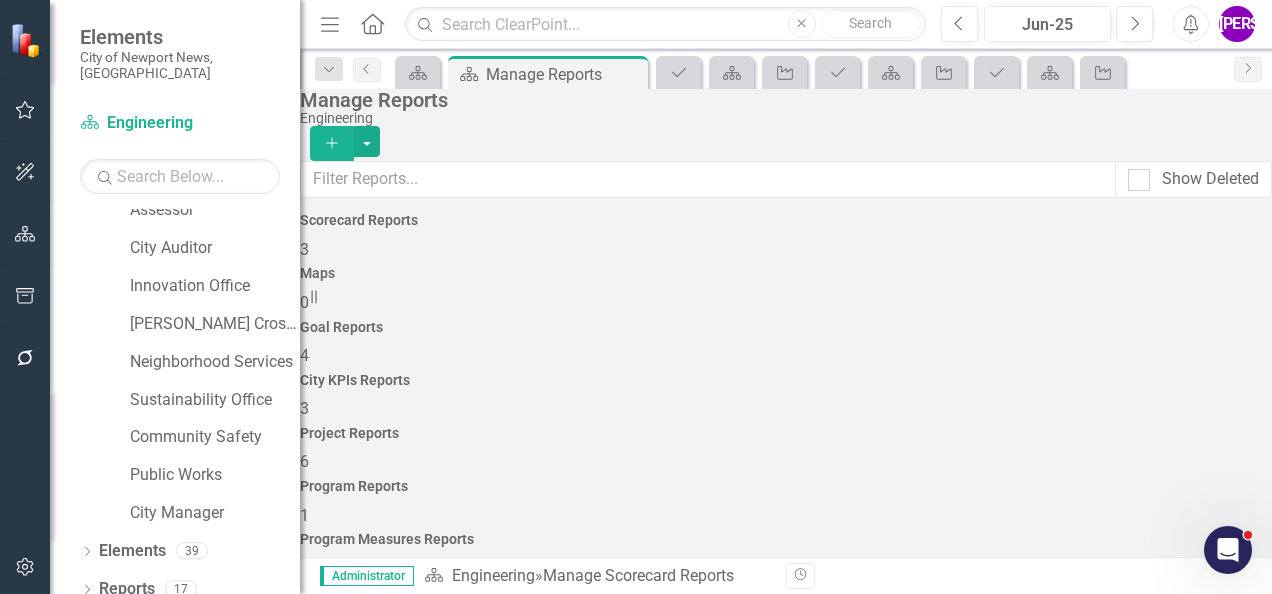 click on "Project Reports" at bounding box center (786, 433) 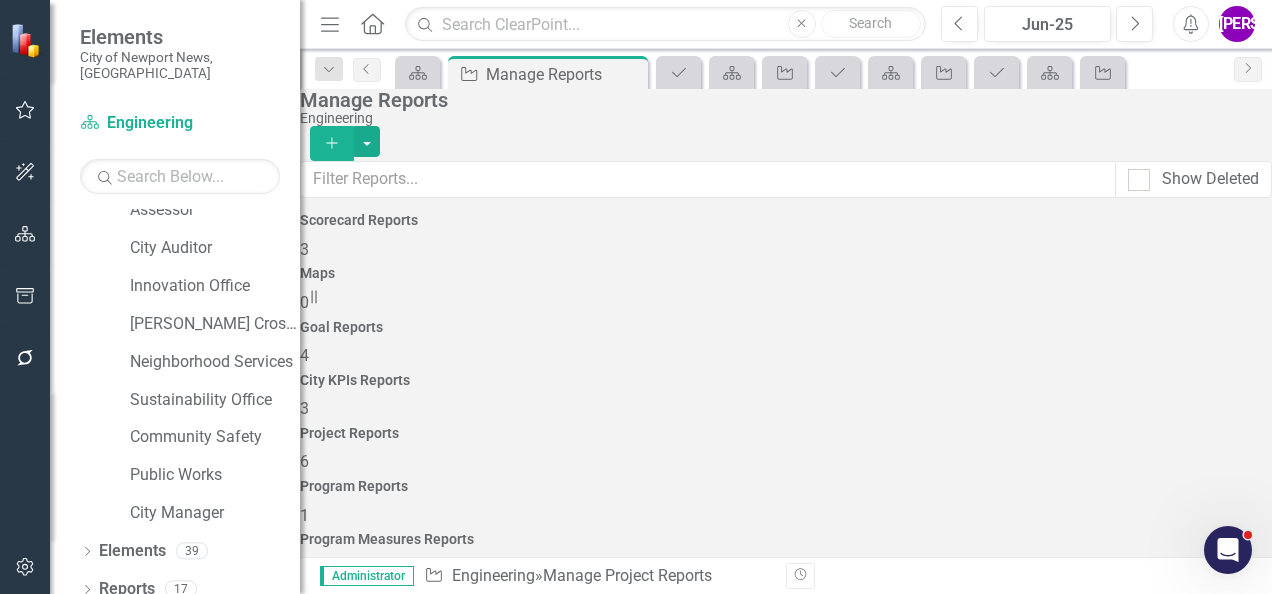 scroll, scrollTop: 181, scrollLeft: 0, axis: vertical 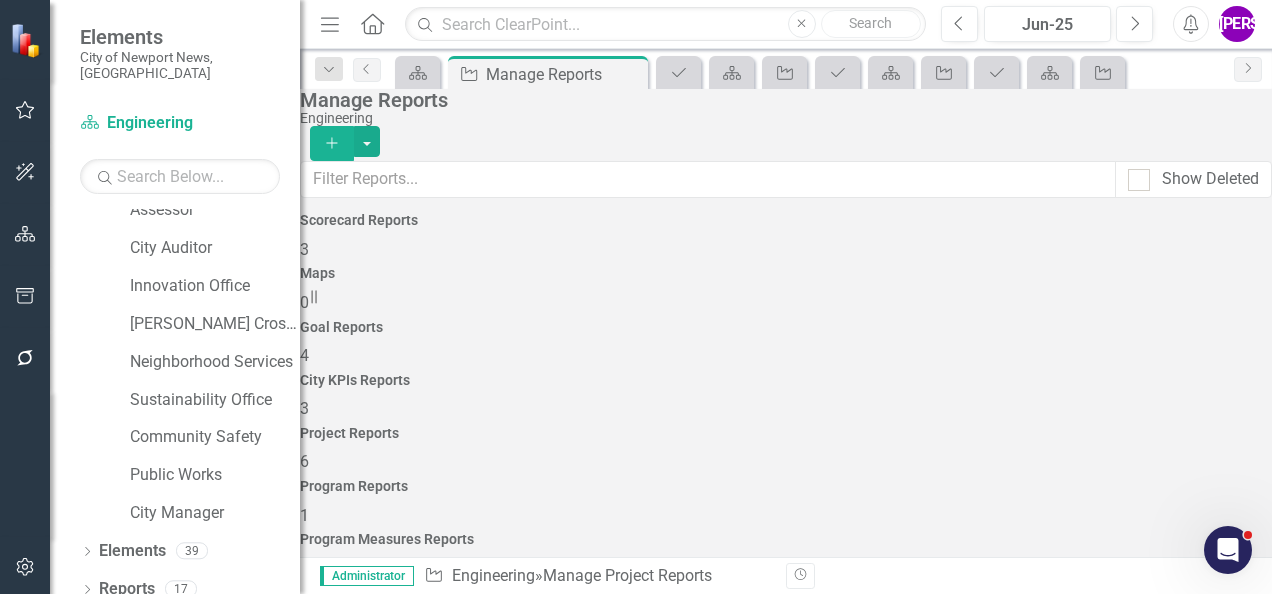 click 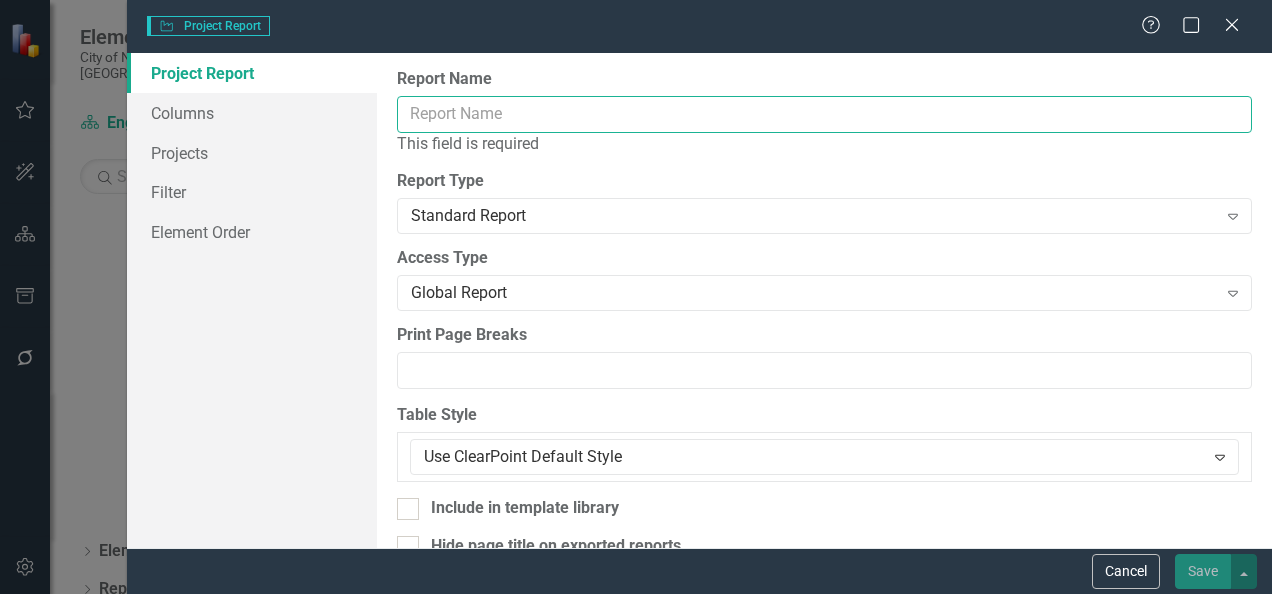 click on "Report Name" at bounding box center (824, 114) 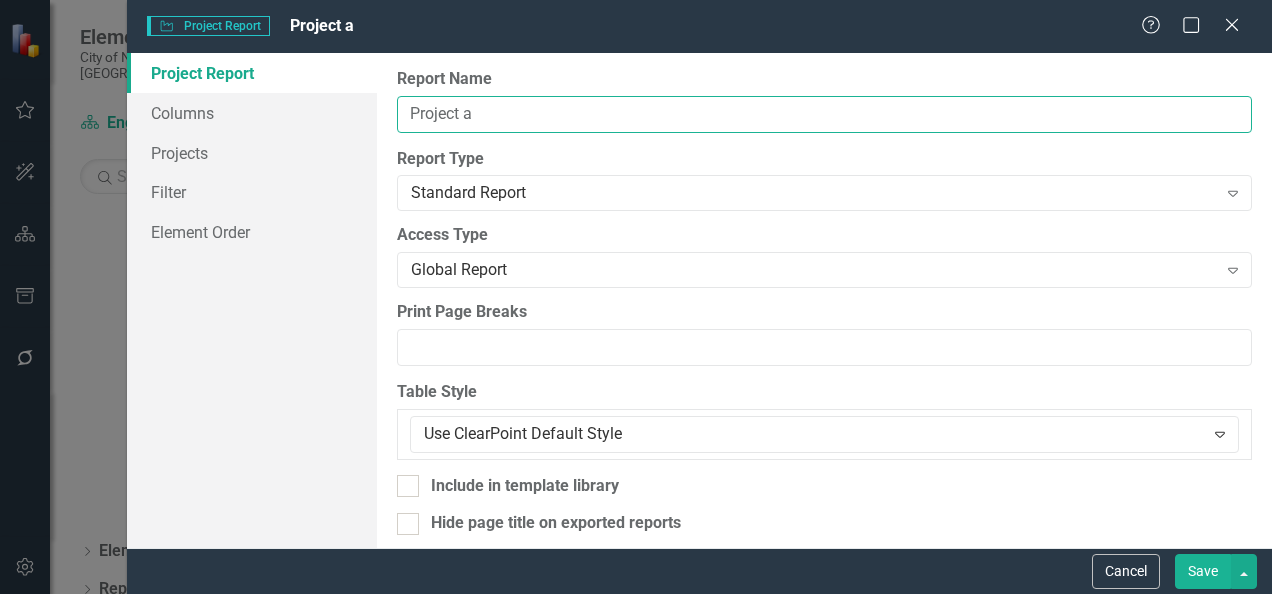 type on "Project all time analysis" 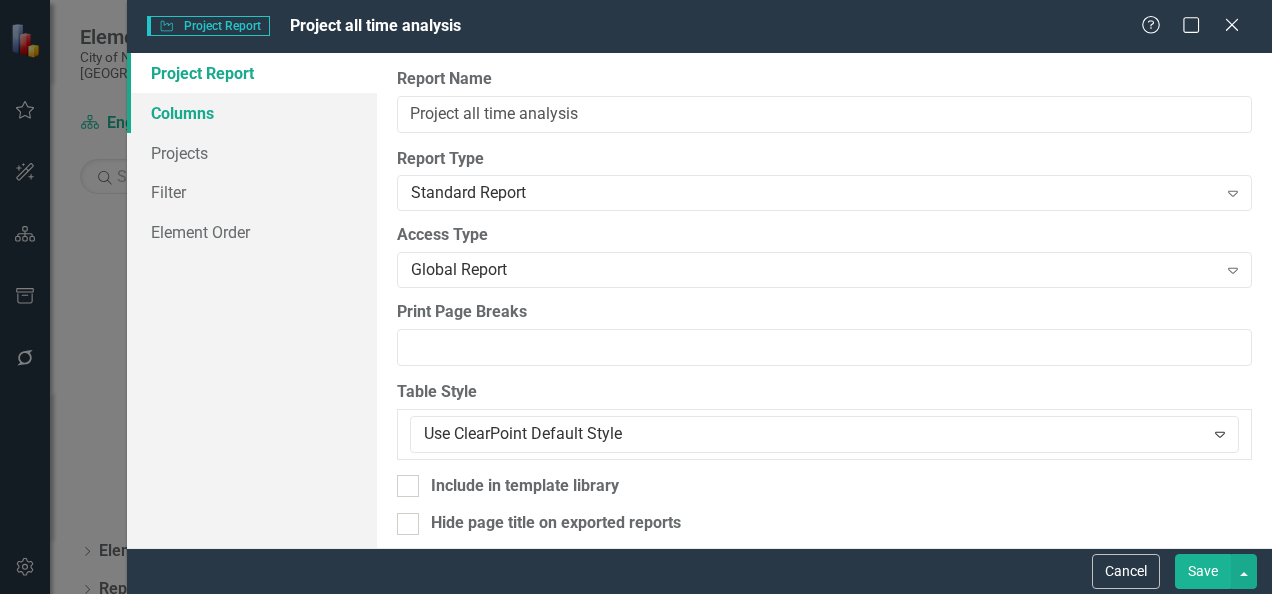 click on "Columns" at bounding box center (252, 113) 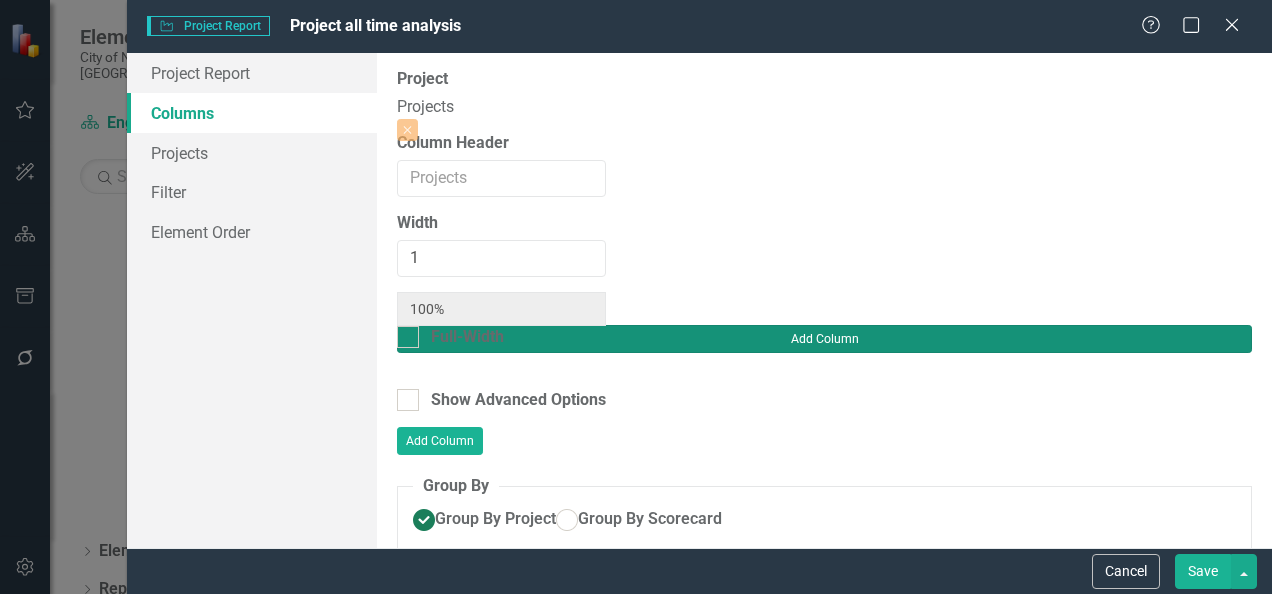 click on "Add Column" at bounding box center [824, 339] 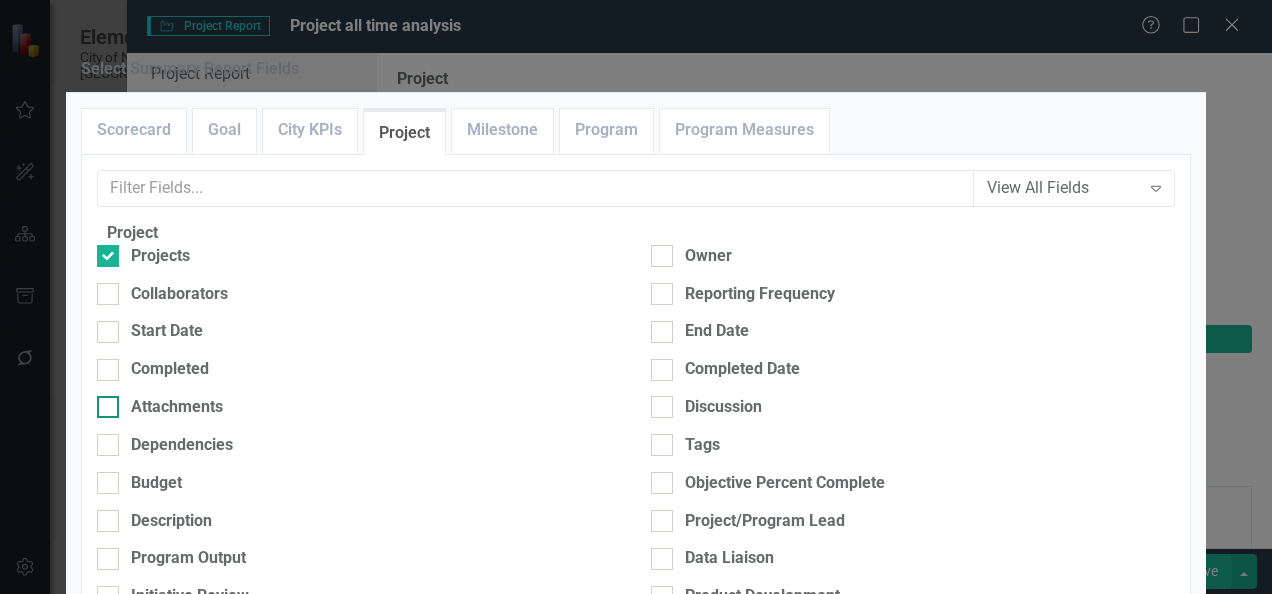 scroll, scrollTop: 400, scrollLeft: 0, axis: vertical 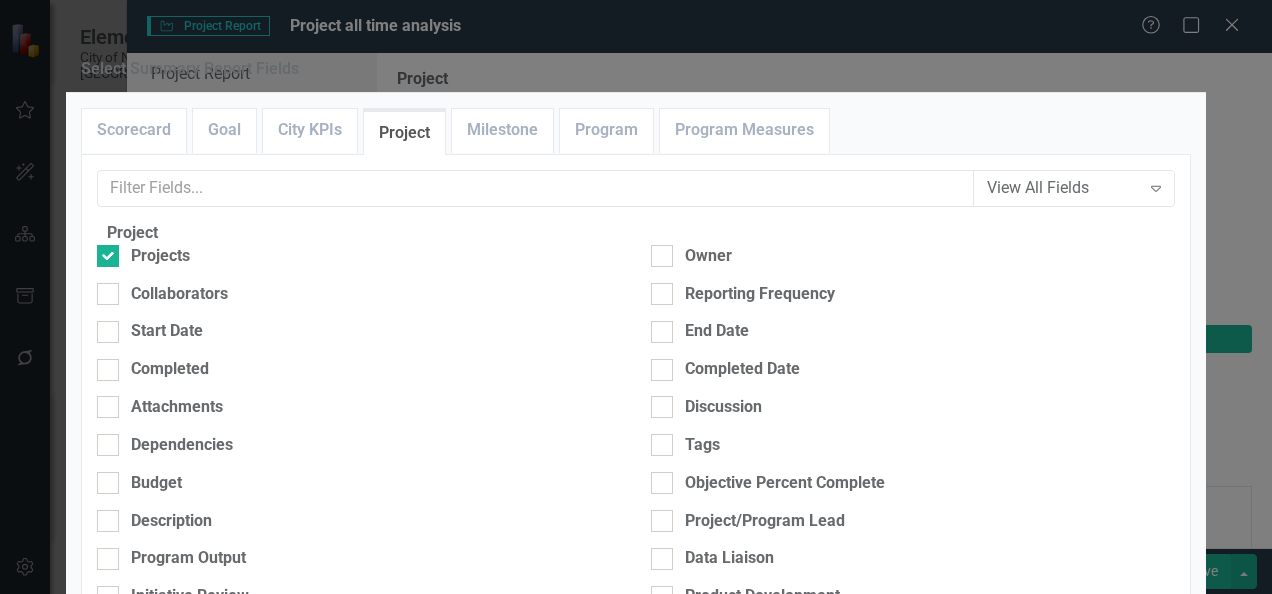 click at bounding box center (662, 672) 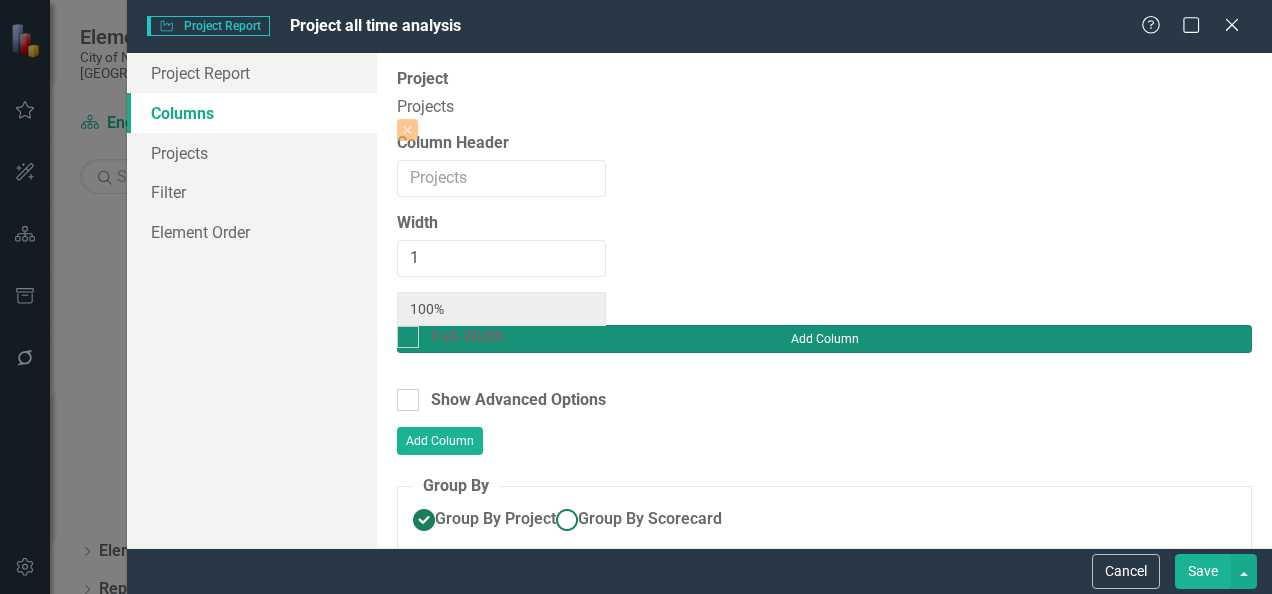 type on "50%" 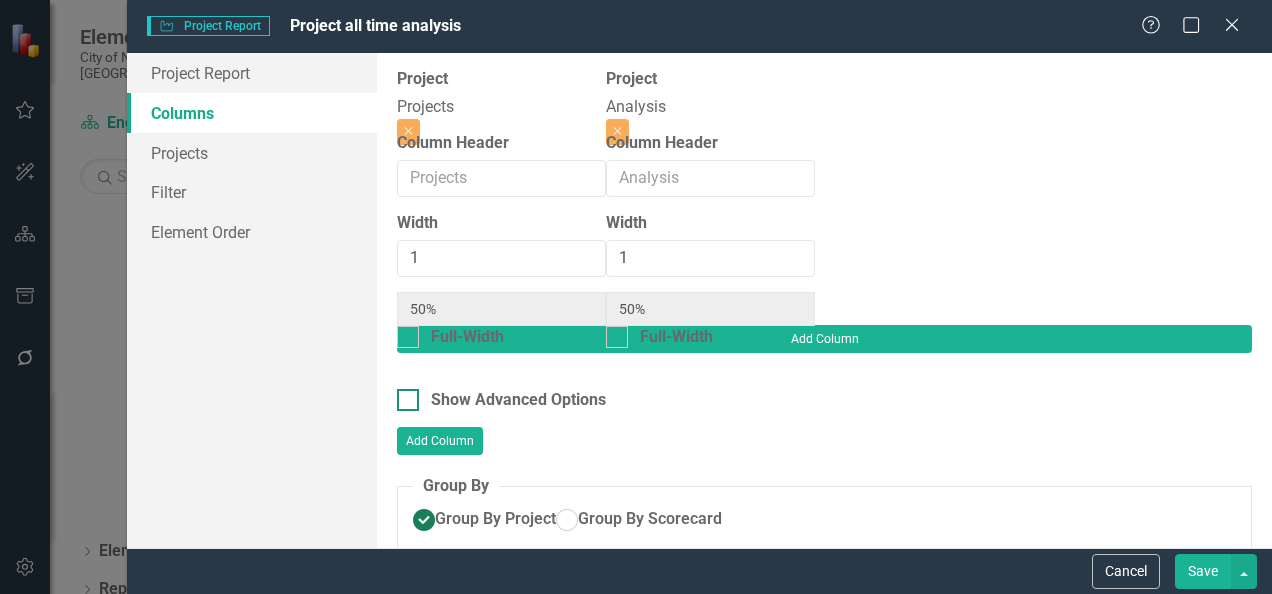 click on "Show Advanced Options" at bounding box center (518, 400) 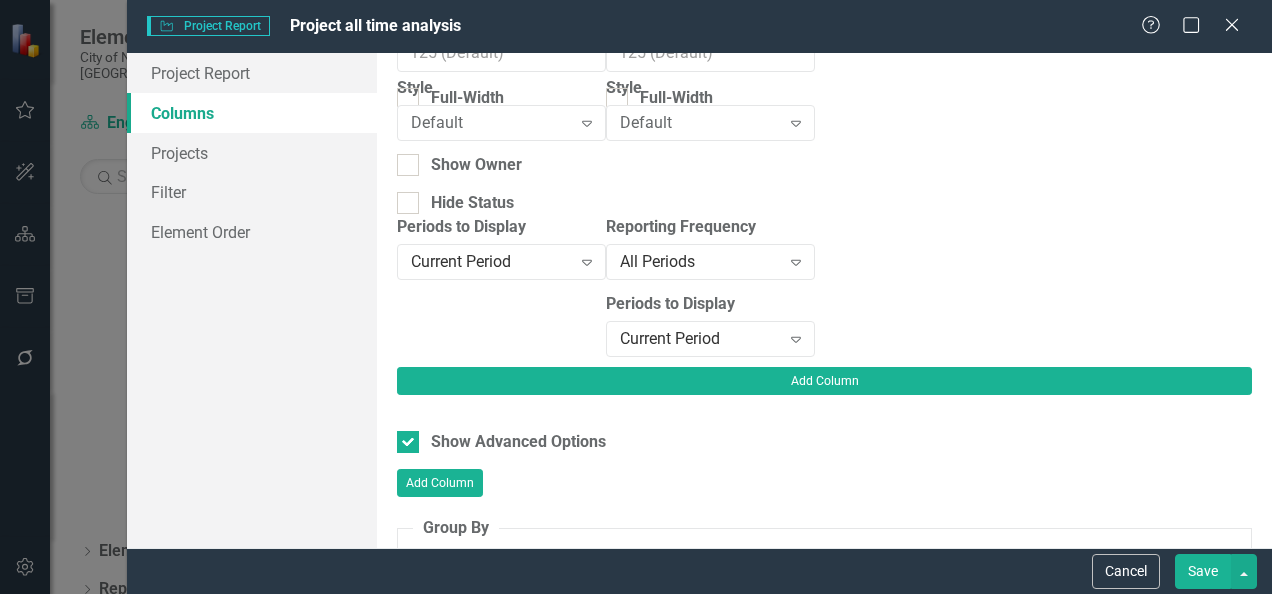 scroll, scrollTop: 326, scrollLeft: 0, axis: vertical 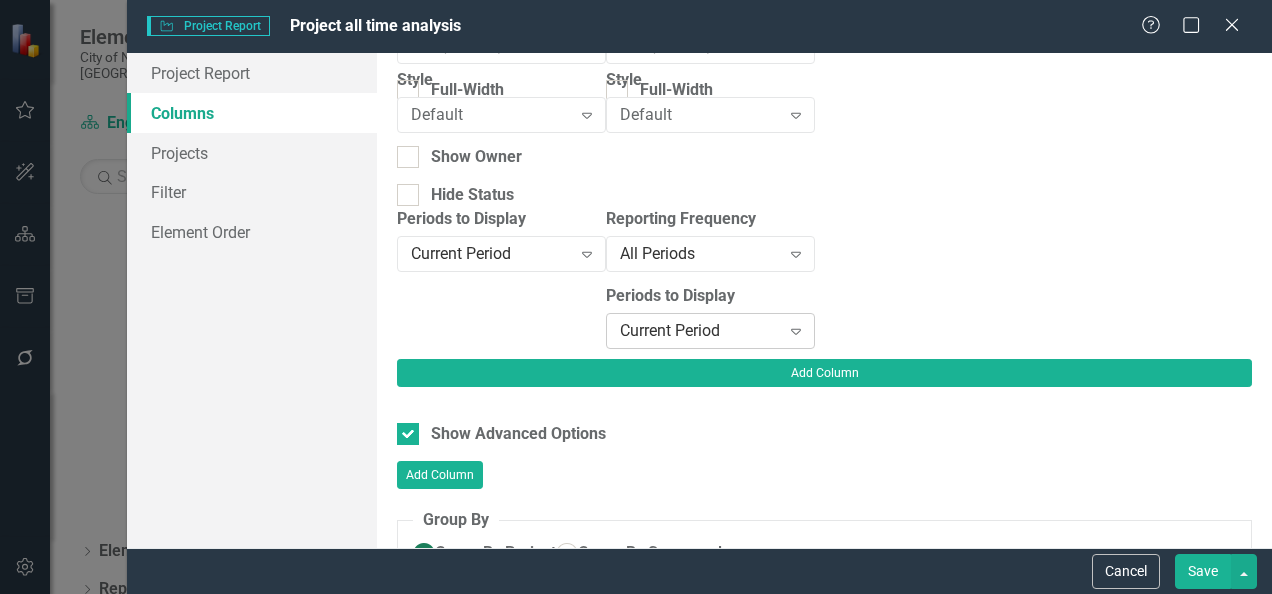 click on "Current Period" at bounding box center [700, 330] 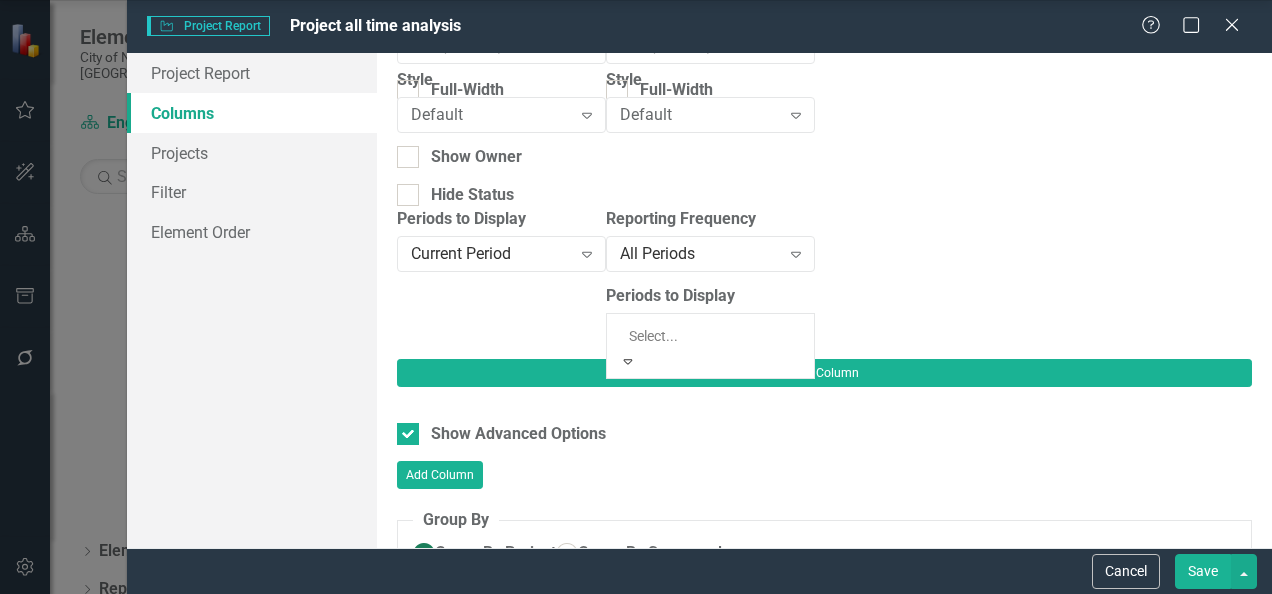 click on "Current Fiscal Year" at bounding box center (640, -181) 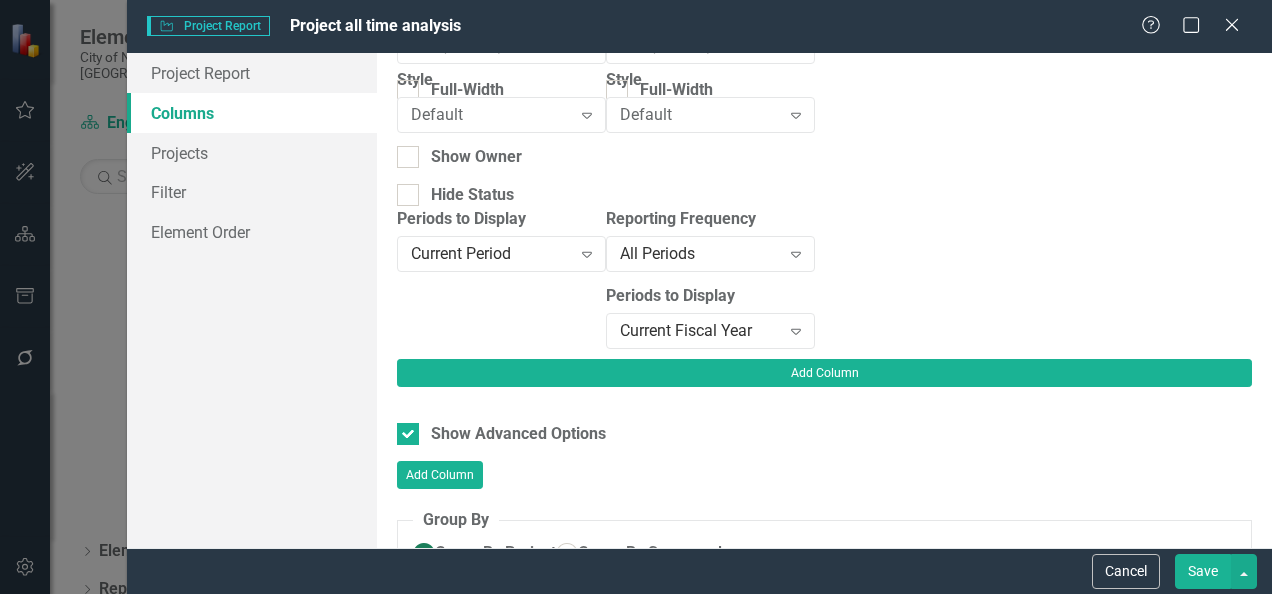 click on "Save" at bounding box center (1203, 571) 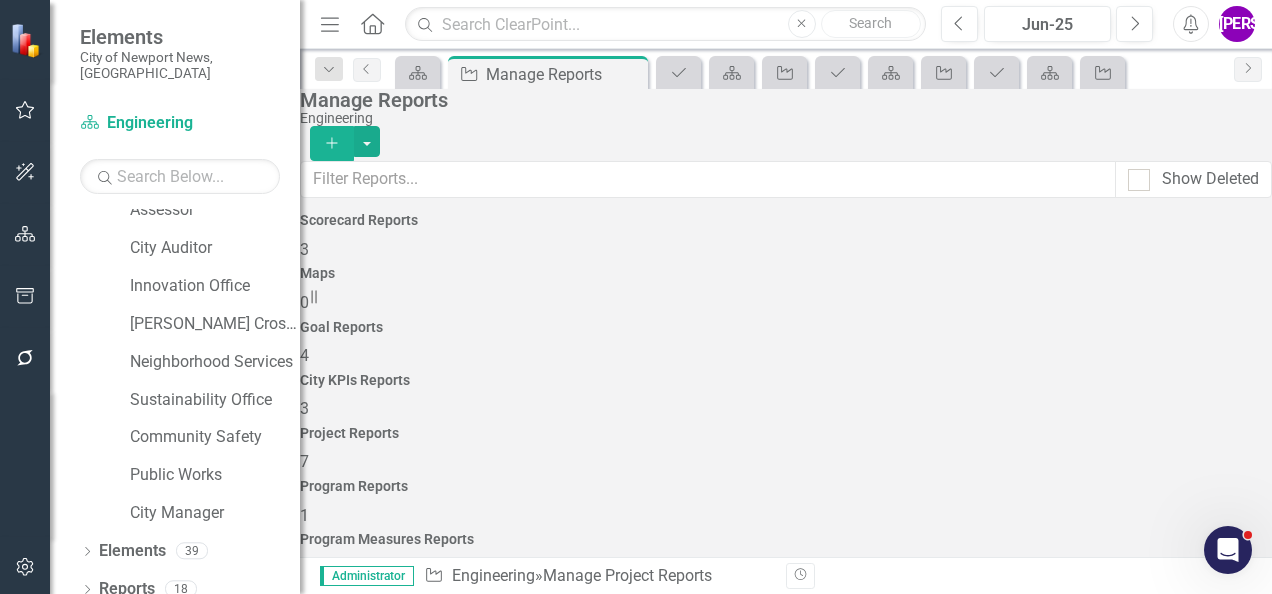 scroll, scrollTop: 15, scrollLeft: 0, axis: vertical 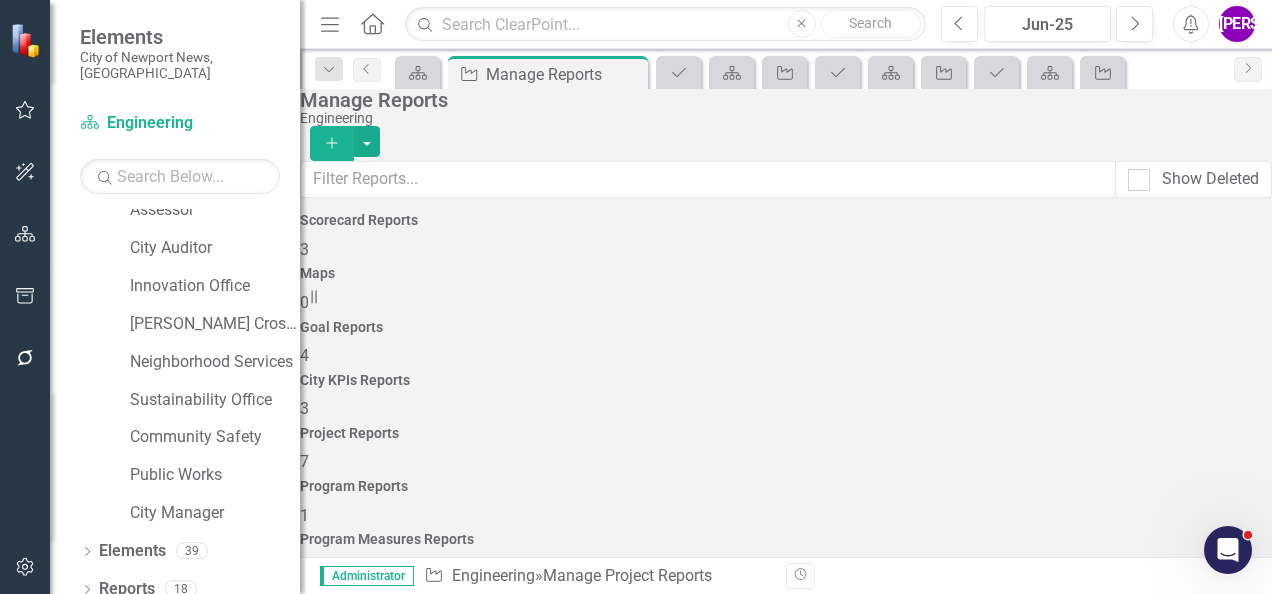 click on "Project all time analysis" at bounding box center (411, 1356) 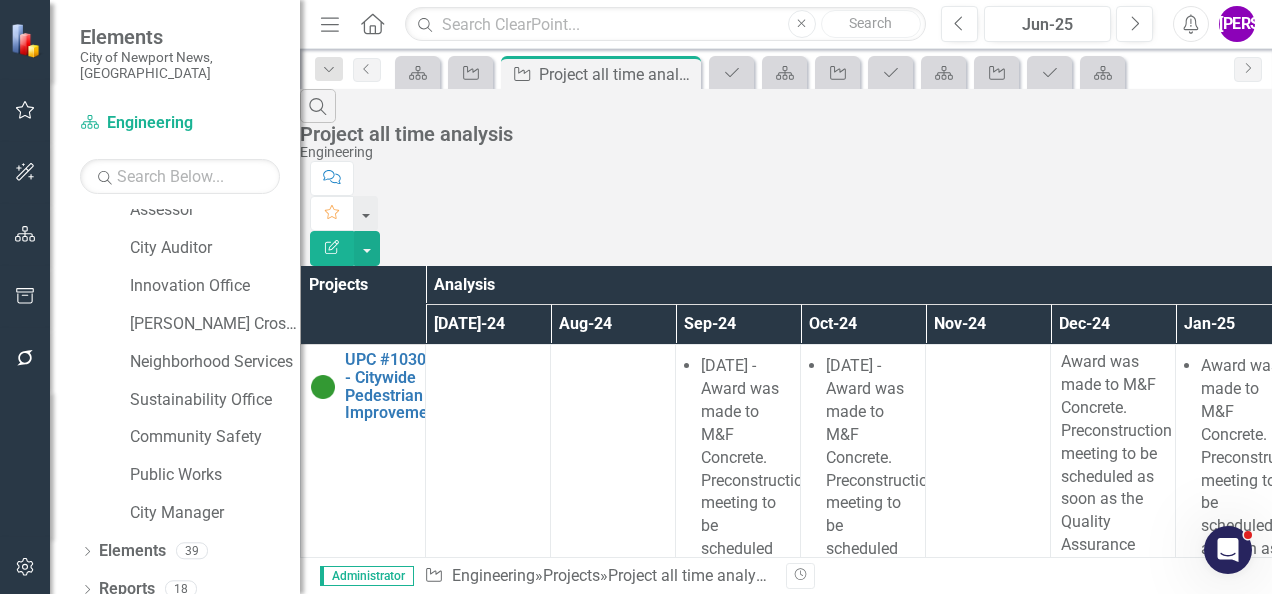 scroll, scrollTop: 5900, scrollLeft: 0, axis: vertical 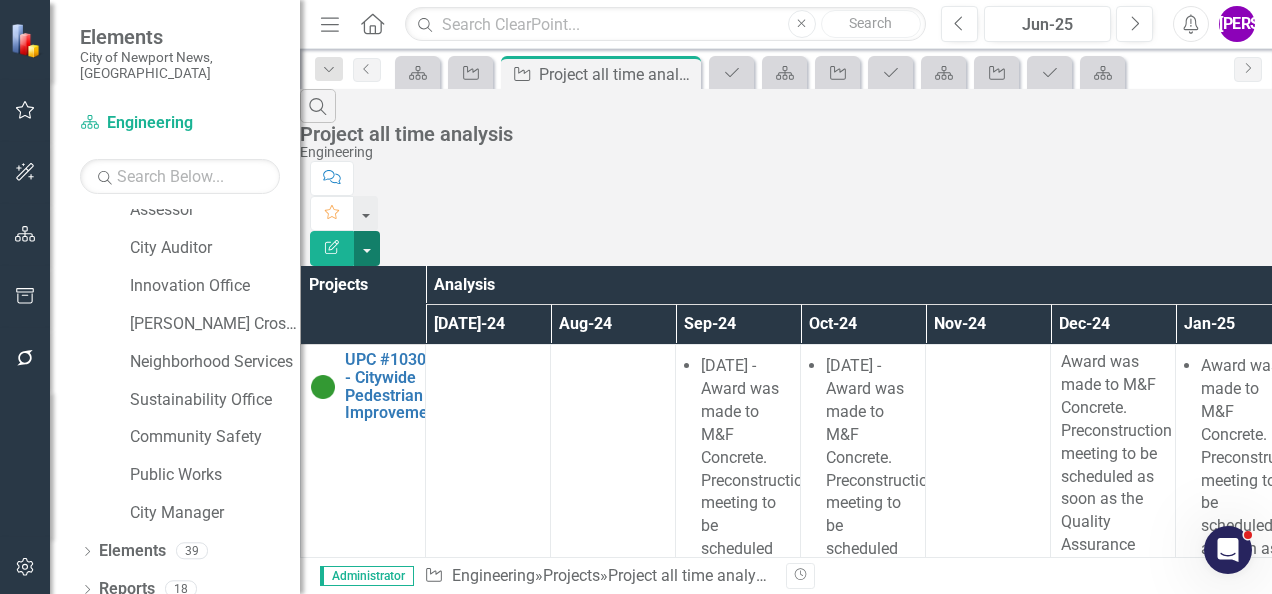 click at bounding box center (367, 248) 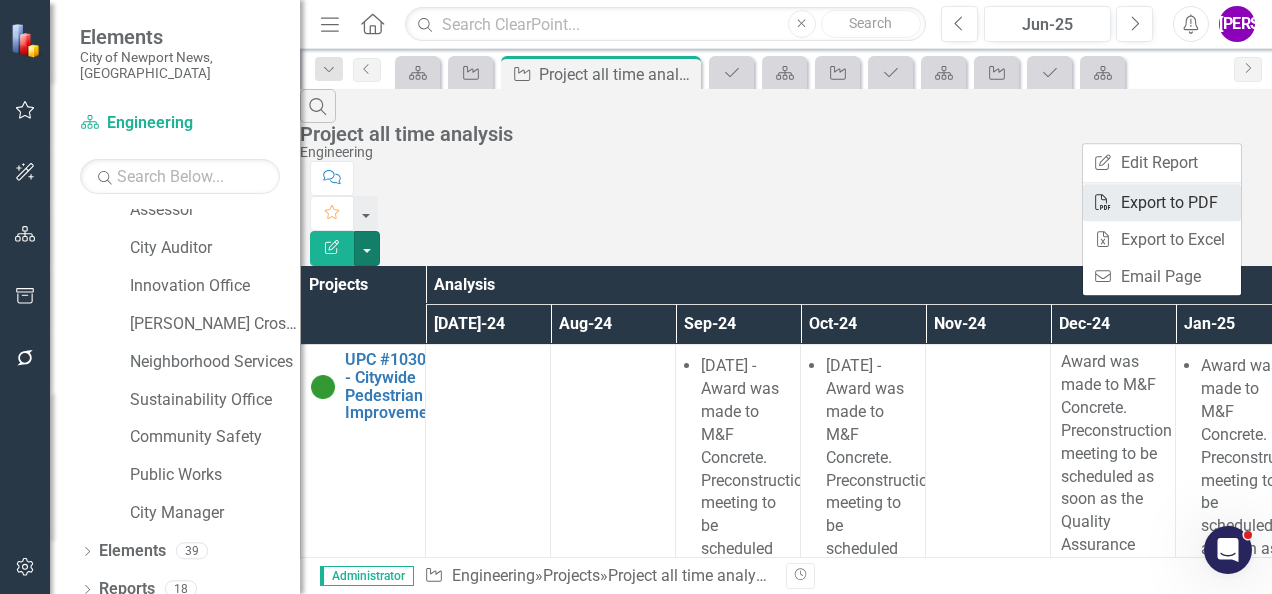 click on "PDF Export to PDF" at bounding box center (1162, 202) 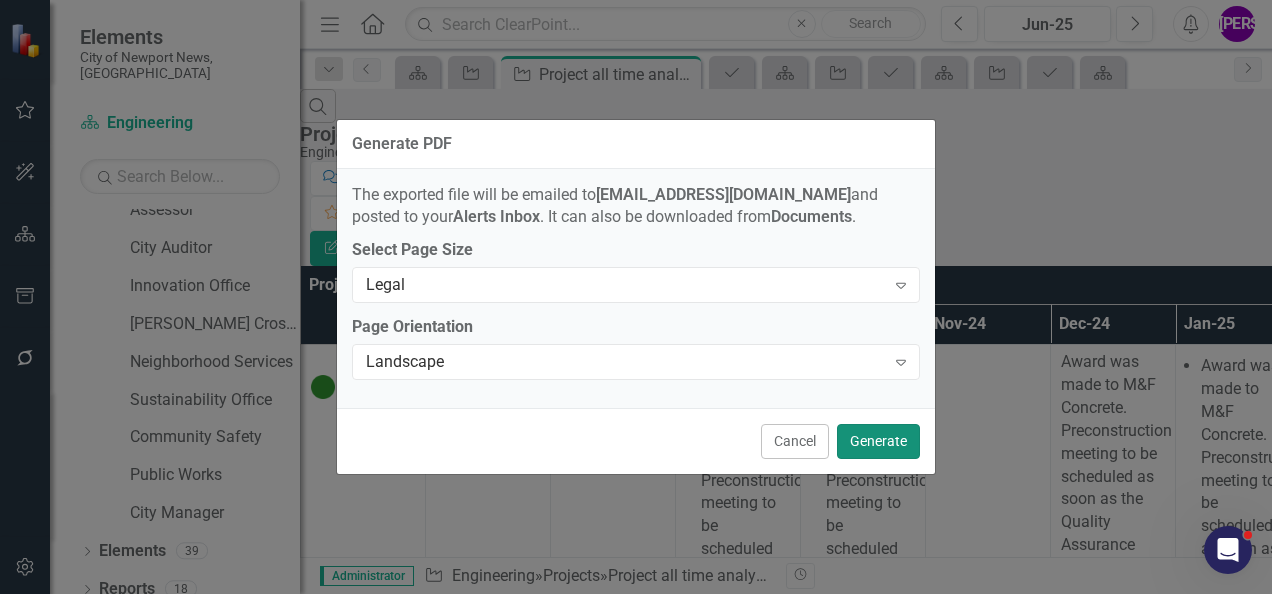 click on "Generate" at bounding box center [878, 441] 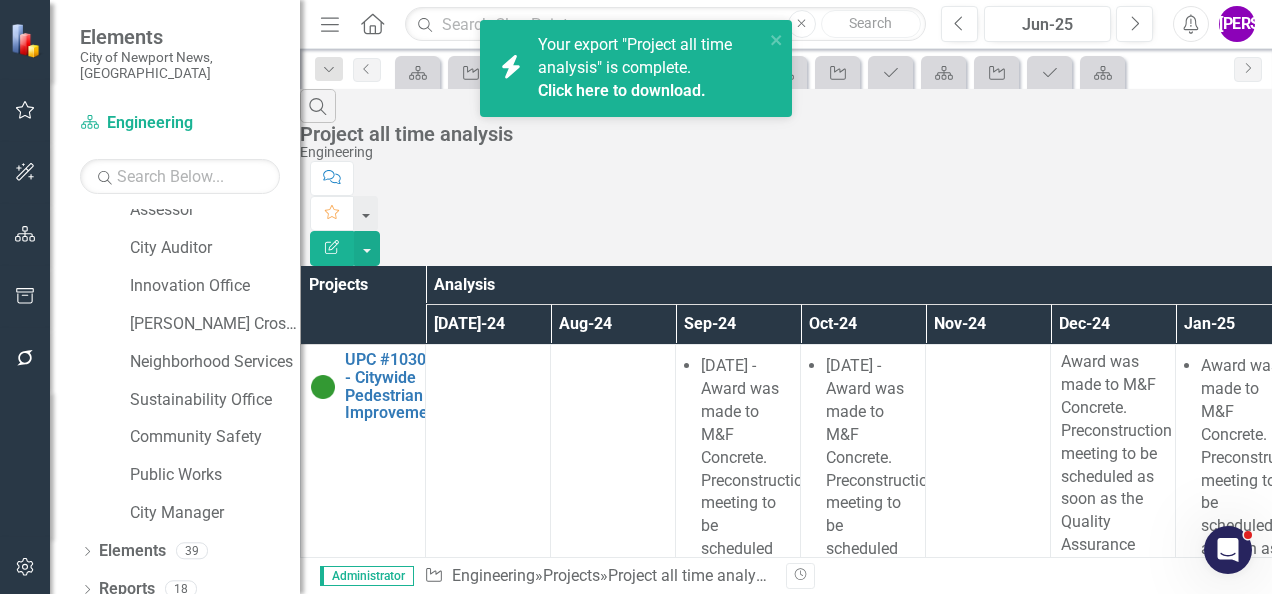 click on "icon.bolt Your export "Project all time analysis" is complete.  Click here to download." at bounding box center (629, 68) 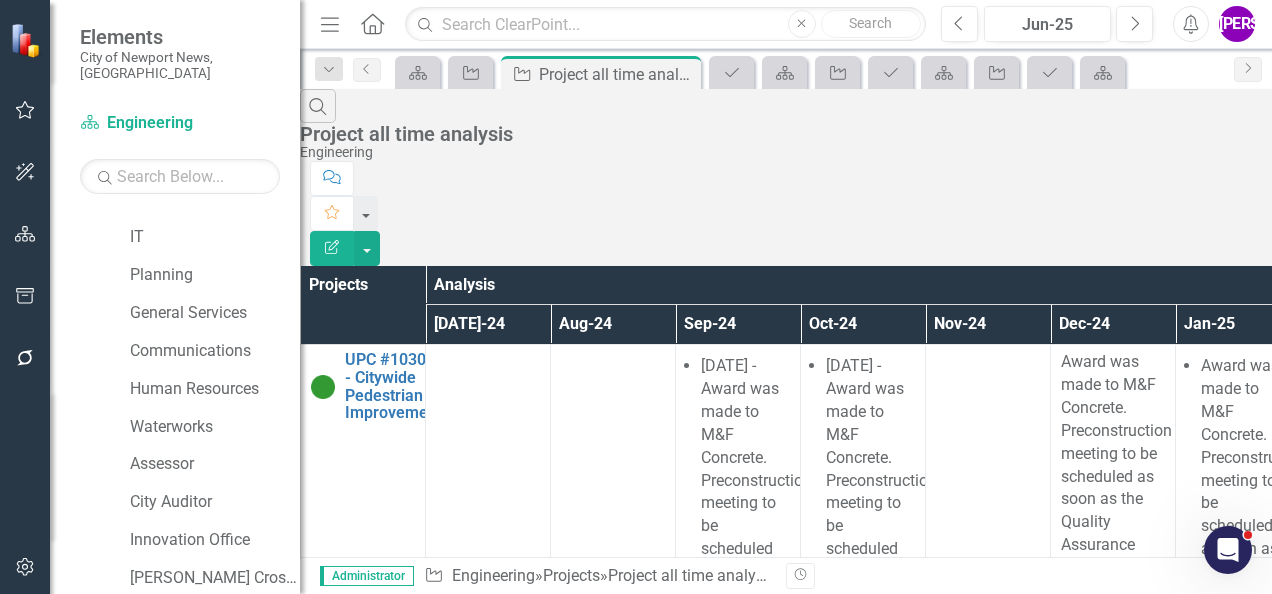scroll, scrollTop: 434, scrollLeft: 0, axis: vertical 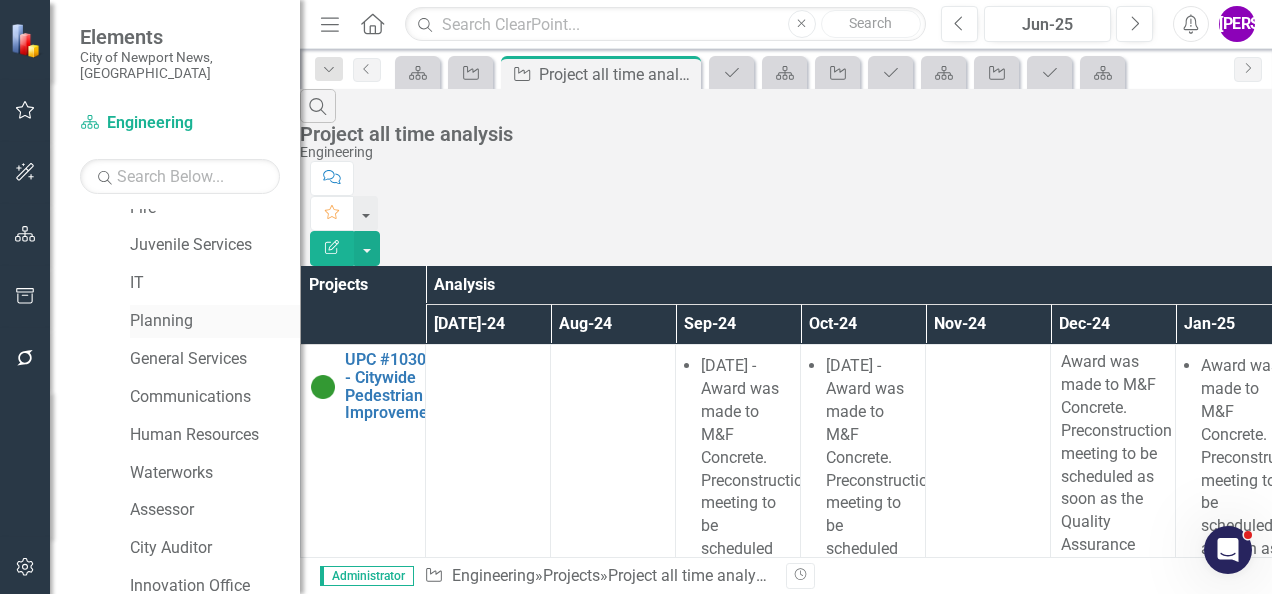 click on "Planning" at bounding box center [215, 321] 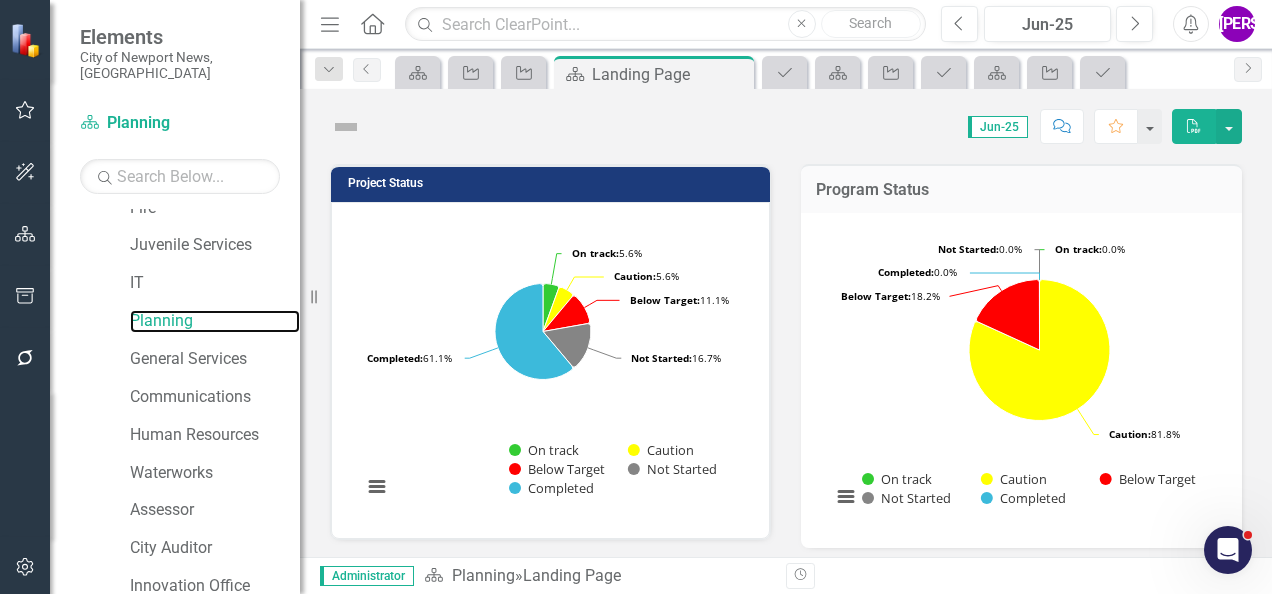 scroll, scrollTop: 734, scrollLeft: 0, axis: vertical 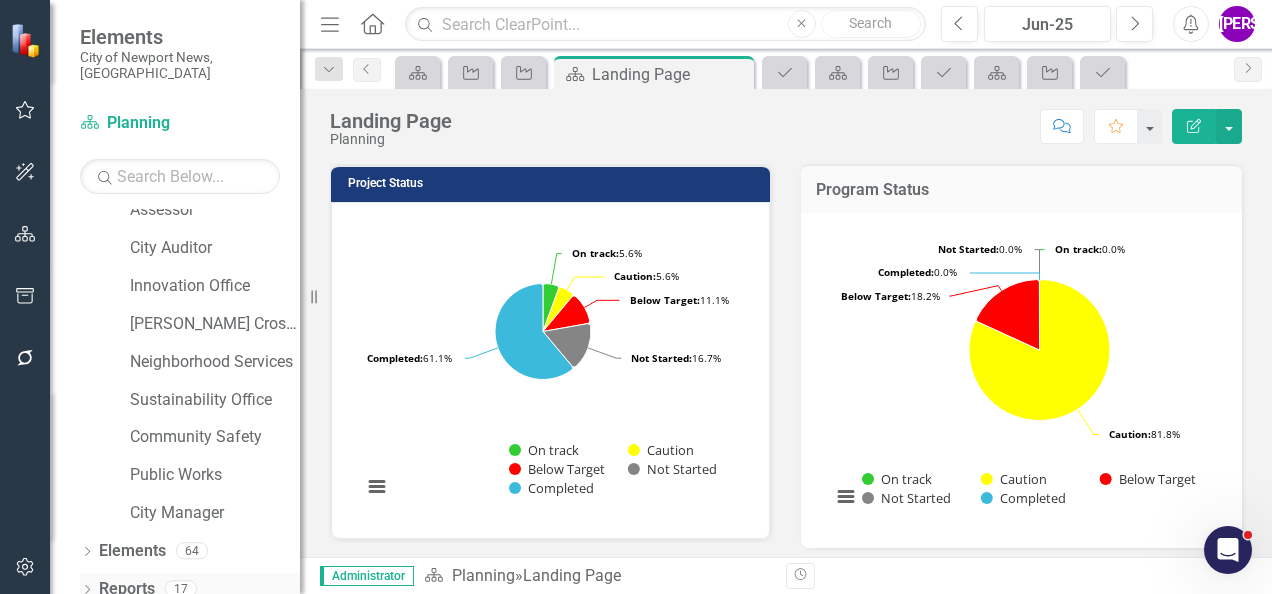 click on "Reports" at bounding box center [127, 589] 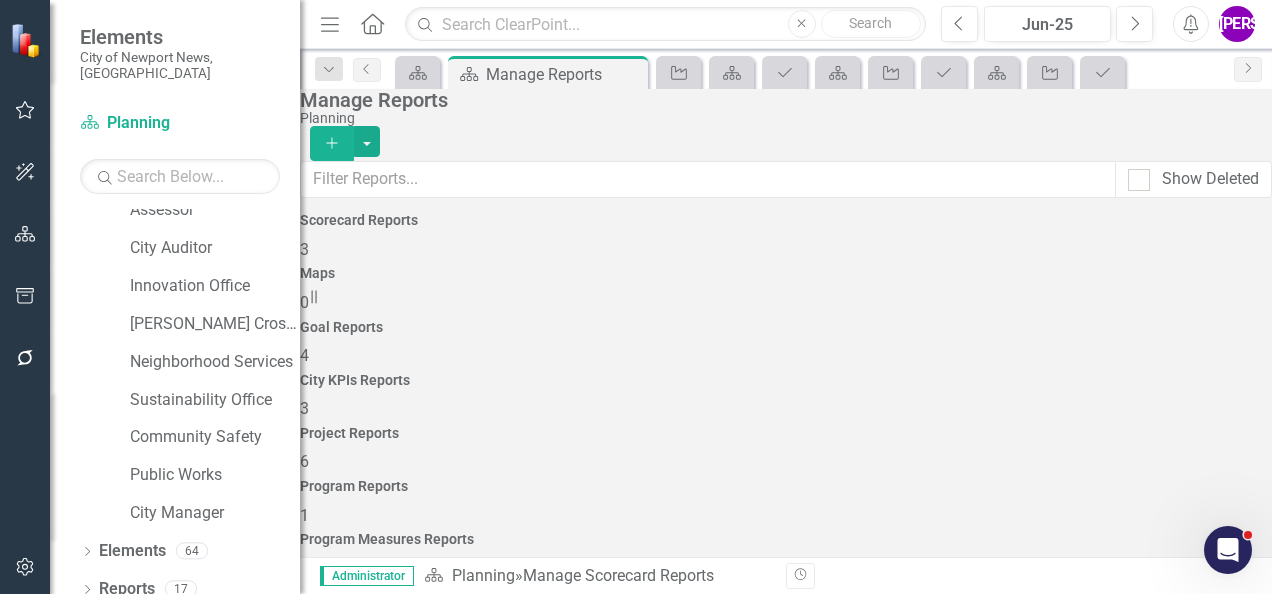 click on "6" at bounding box center [786, 462] 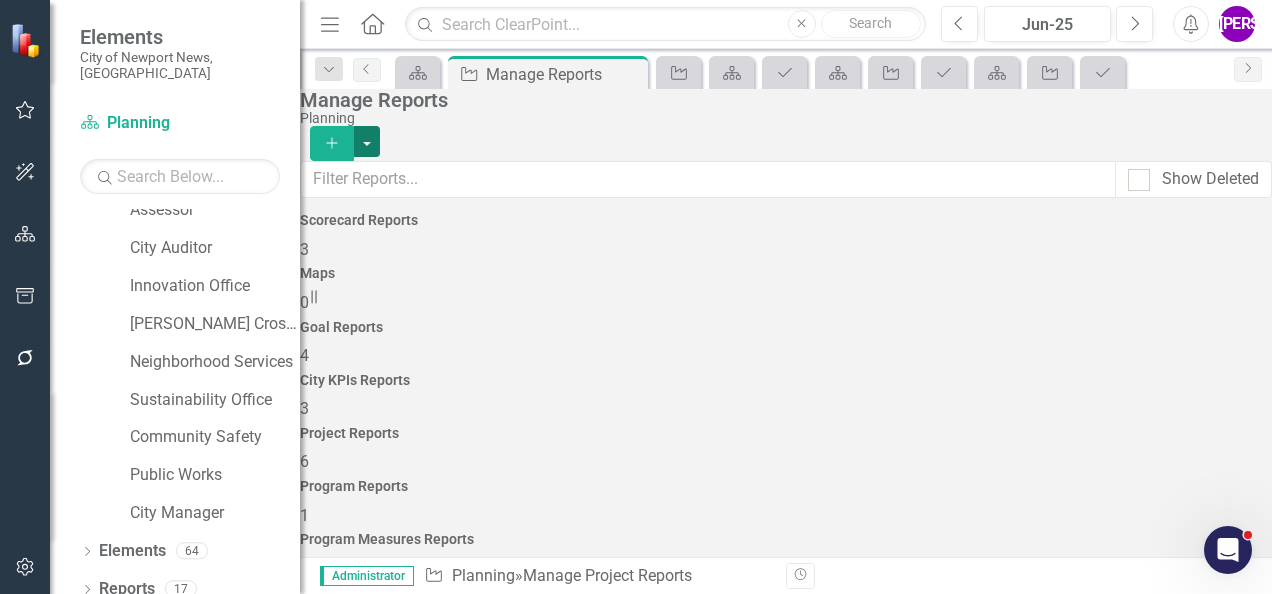 click at bounding box center (367, 141) 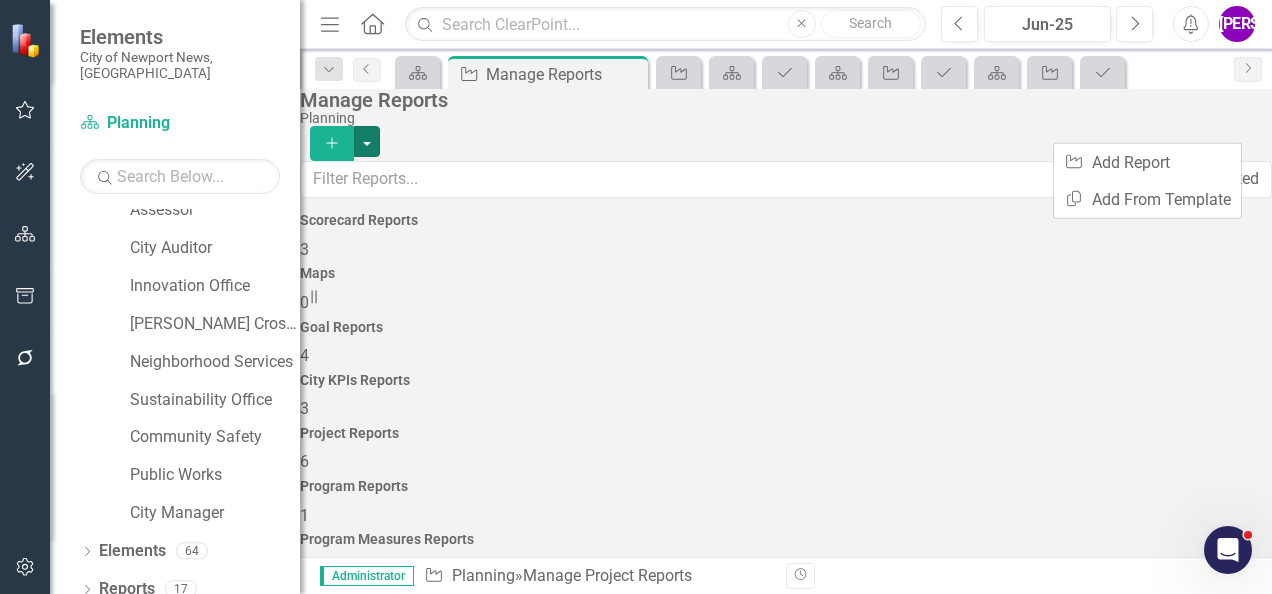 click on "Planning" at bounding box center (781, 118) 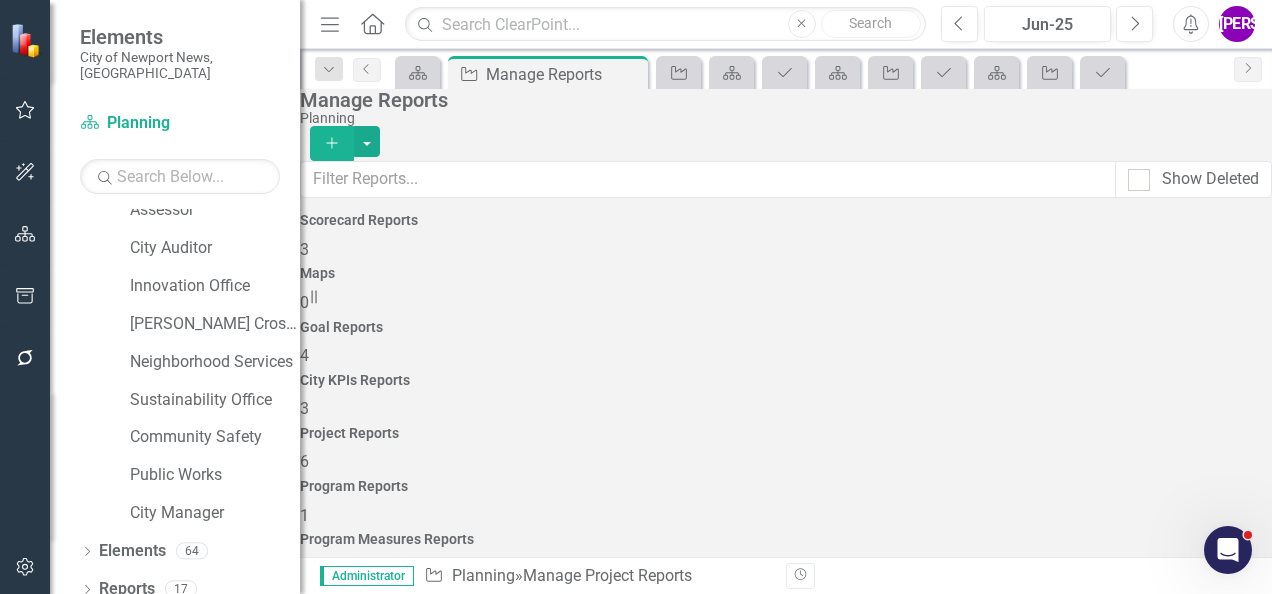 click on "Add" 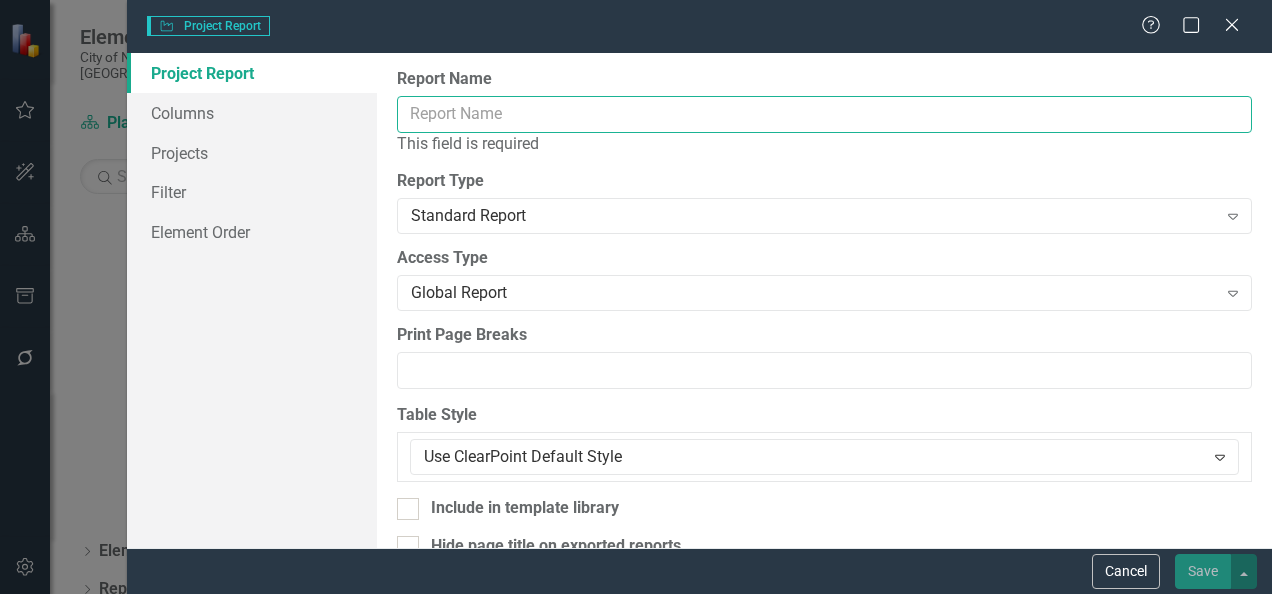 click on "Report Name" at bounding box center [824, 114] 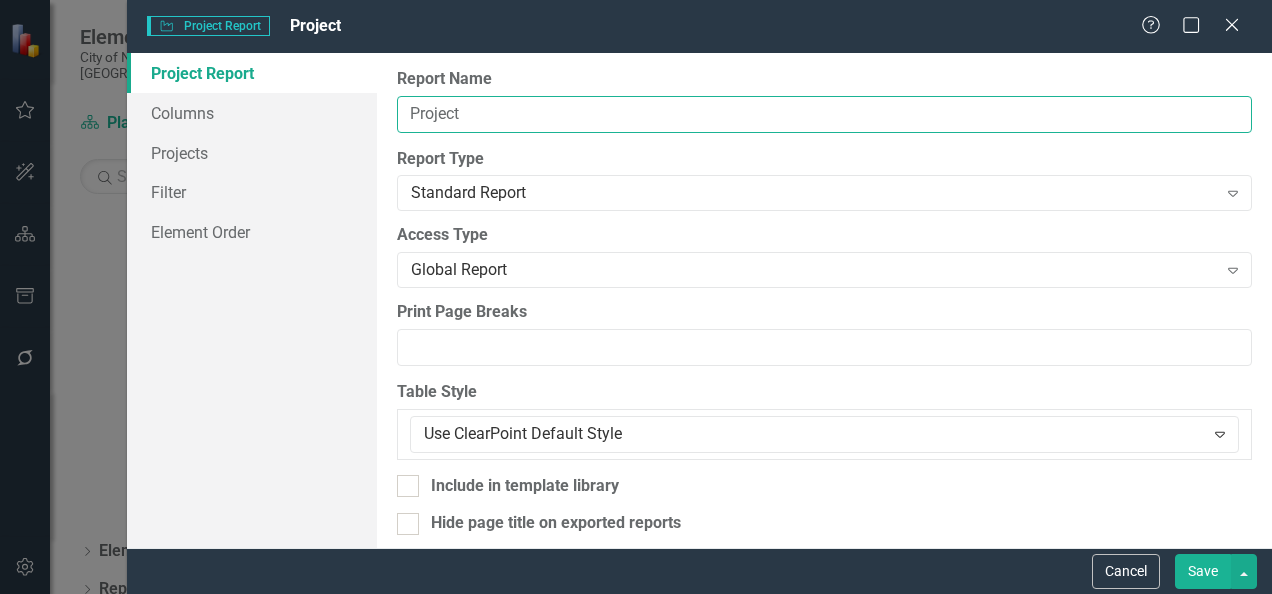 type on "Projects All time analysis" 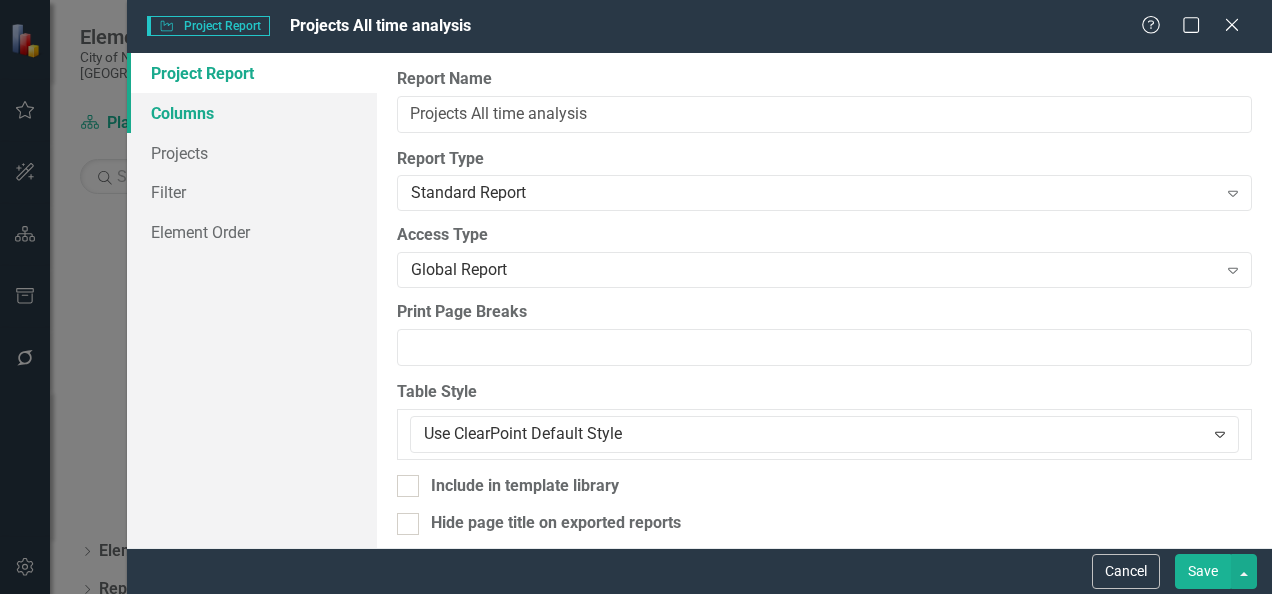 click on "Columns" at bounding box center [252, 113] 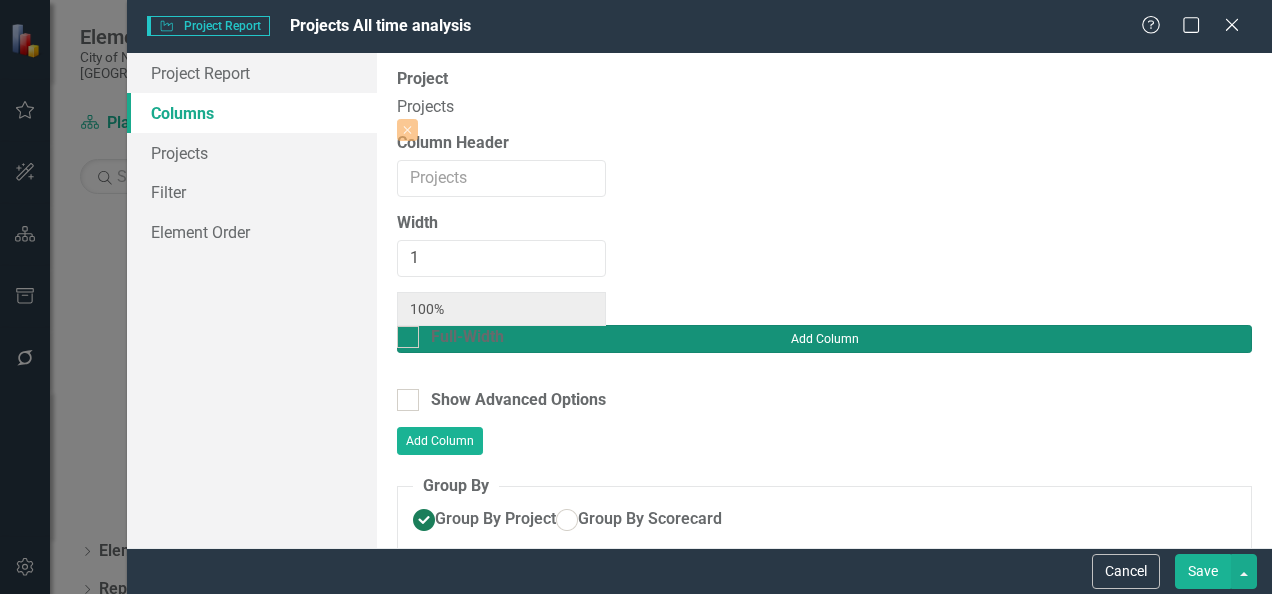 click on "Add Column" at bounding box center [824, 339] 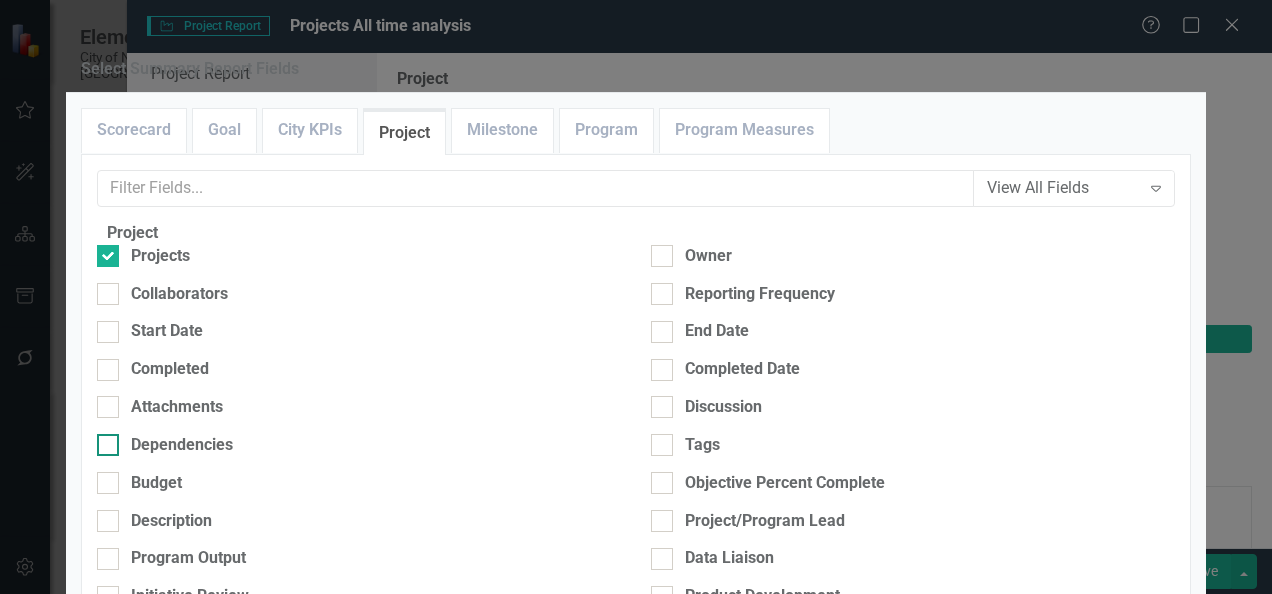 scroll, scrollTop: 300, scrollLeft: 0, axis: vertical 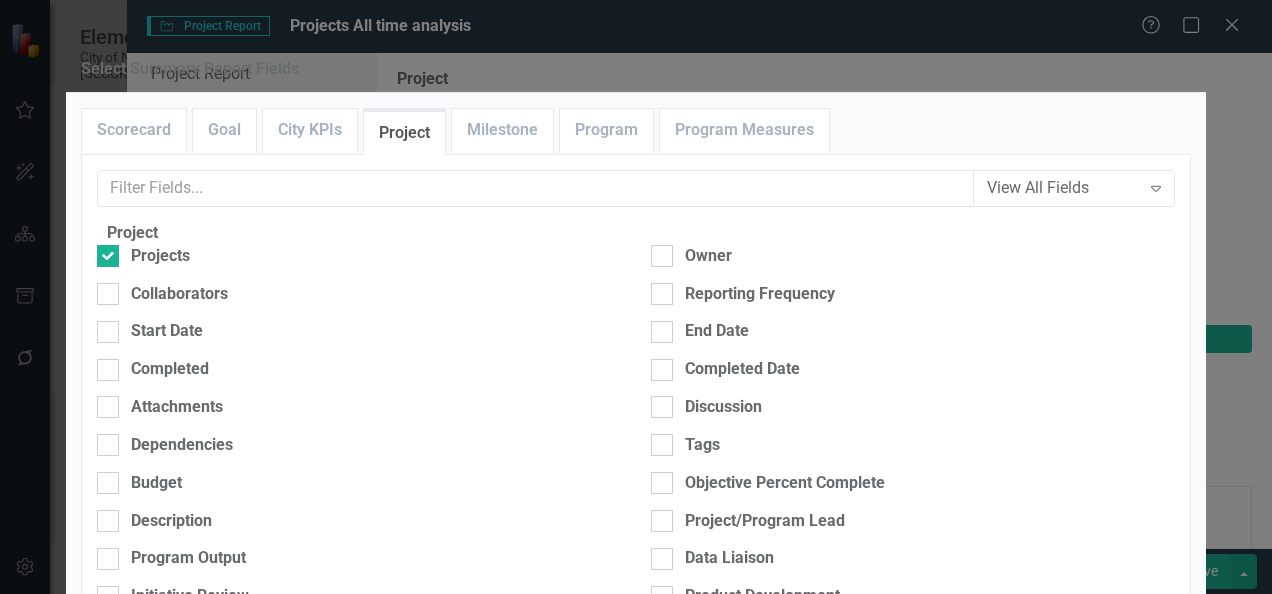 click on "Analysis" at bounding box center (657, 667) 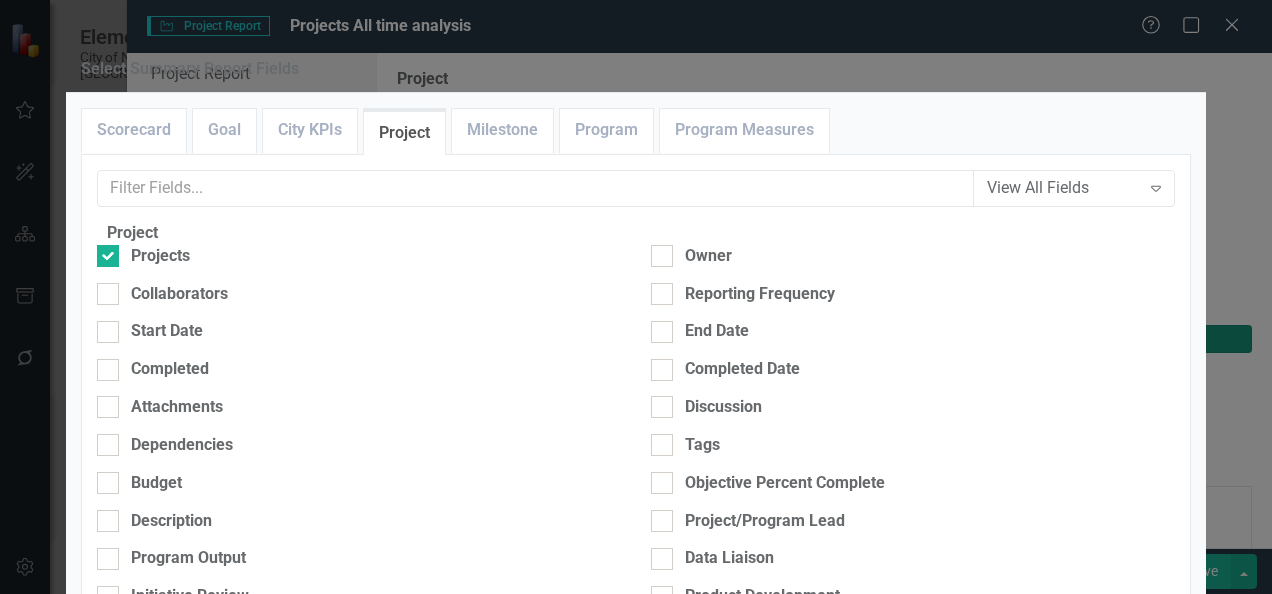 type on "50%" 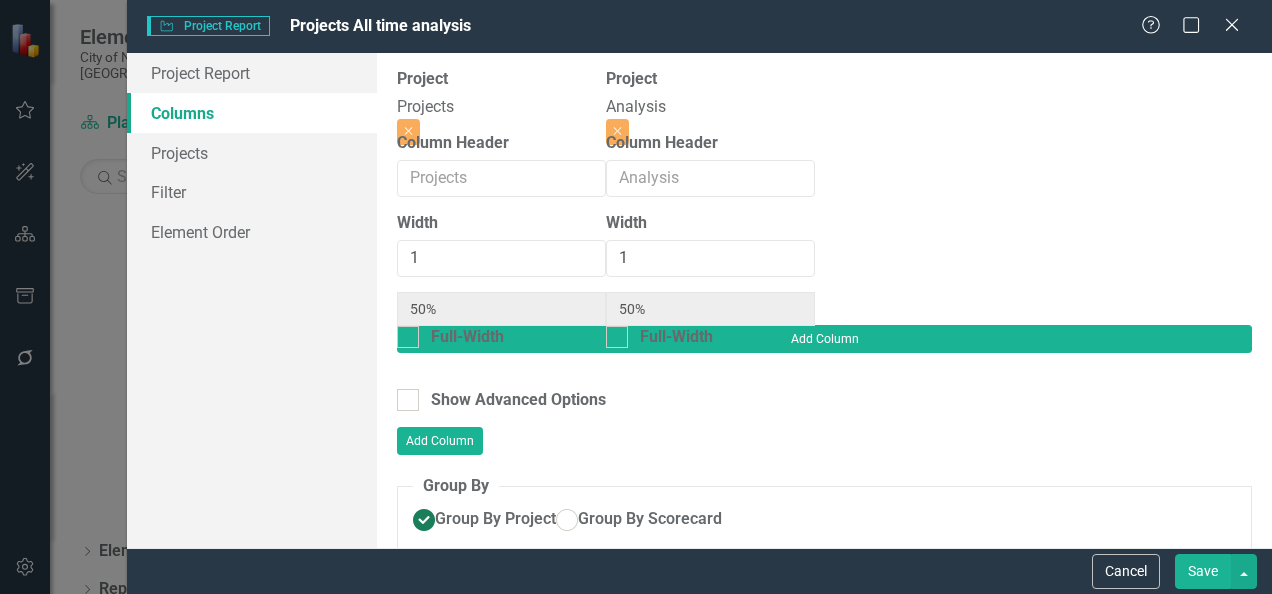 click on "Show Advanced Options" at bounding box center [824, 400] 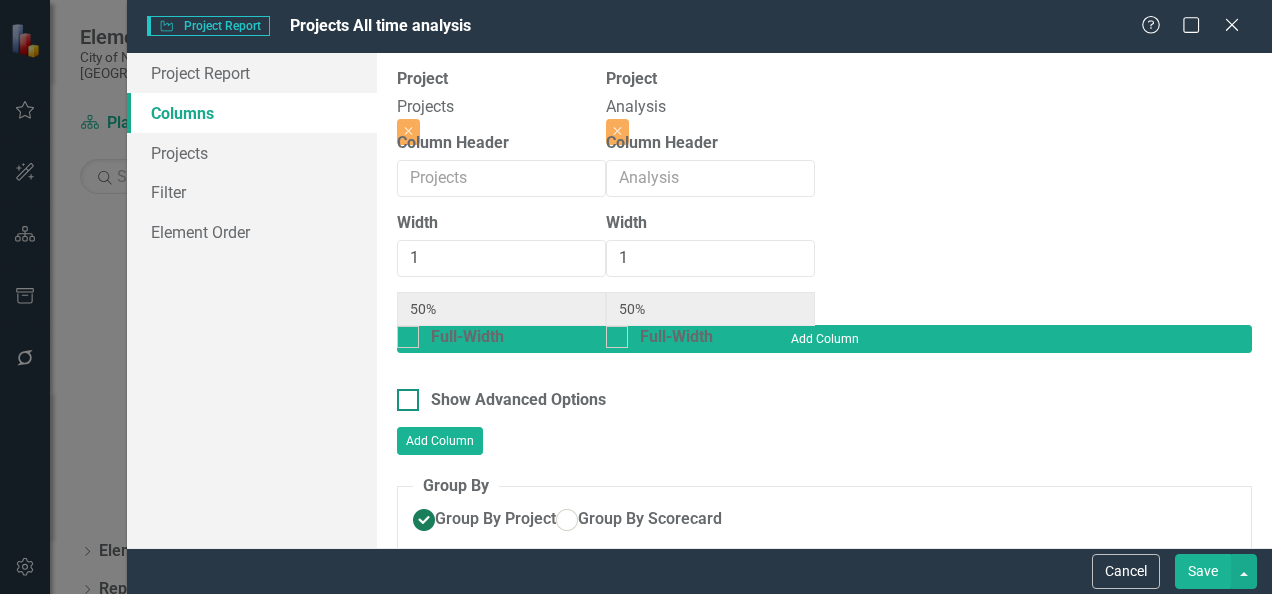 click on "Show Advanced Options" at bounding box center (518, 400) 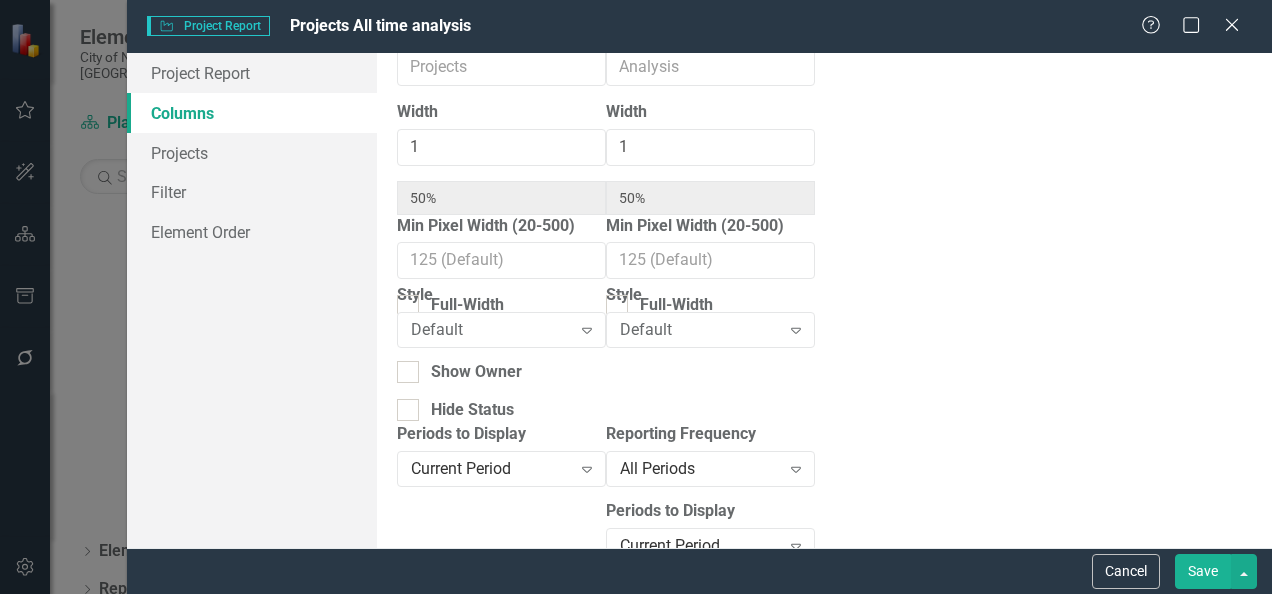 scroll, scrollTop: 200, scrollLeft: 0, axis: vertical 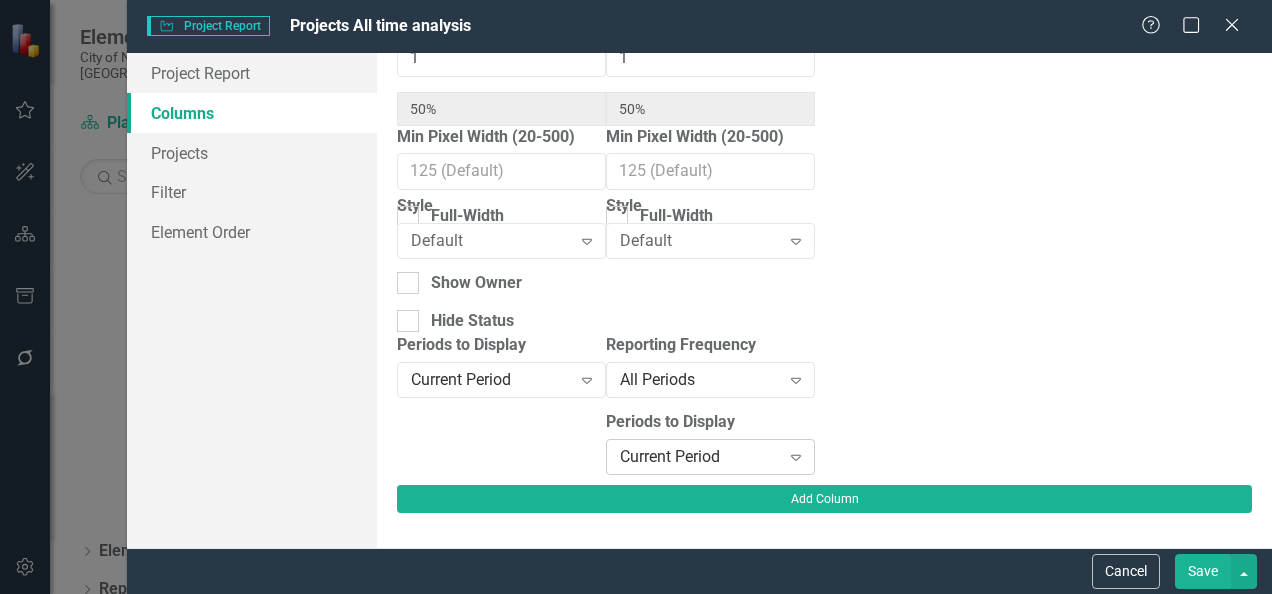 click on "Current Period" at bounding box center [700, 456] 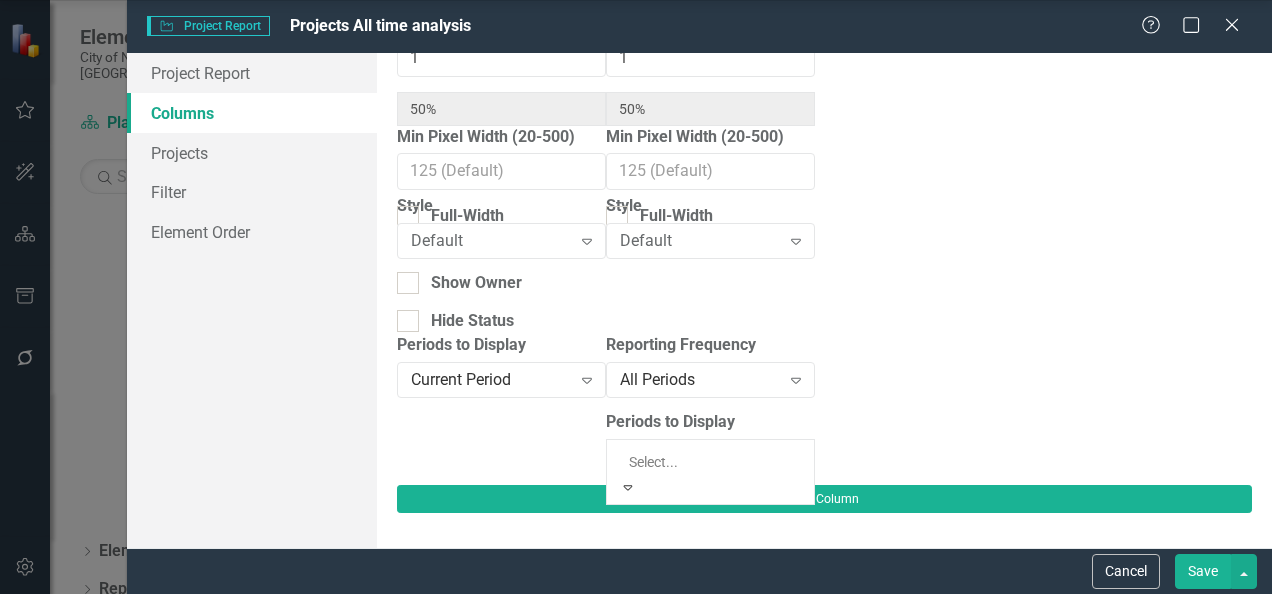 click on "Current Fiscal Year" at bounding box center (640, -181) 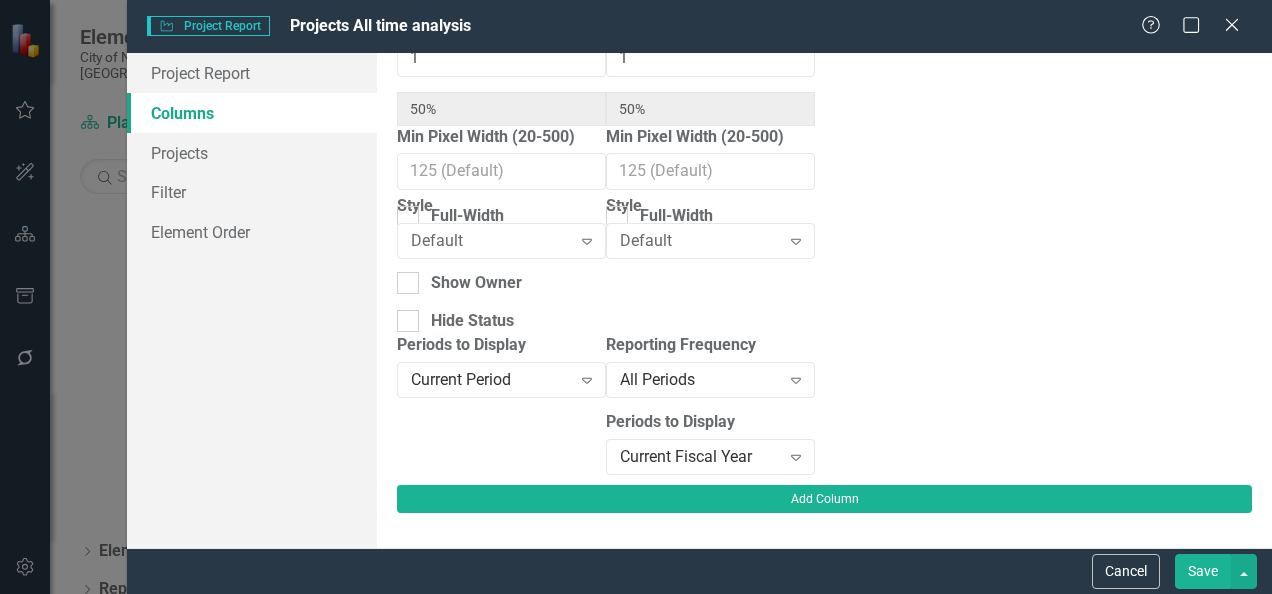 click on "Save" at bounding box center (1203, 571) 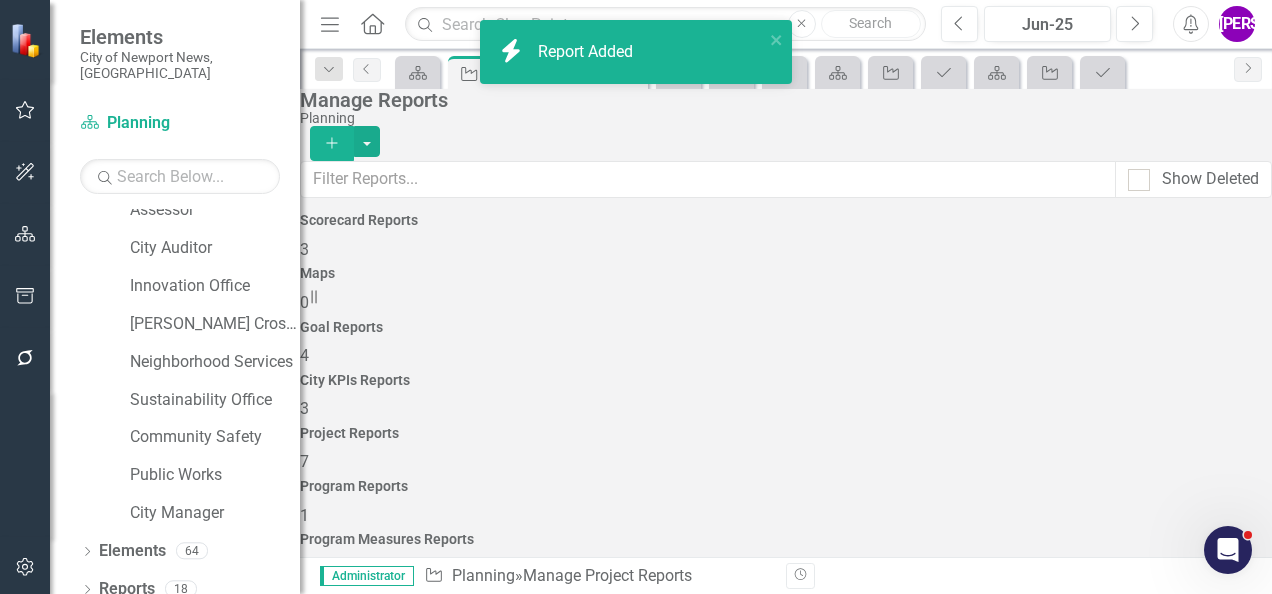 scroll, scrollTop: 244, scrollLeft: 0, axis: vertical 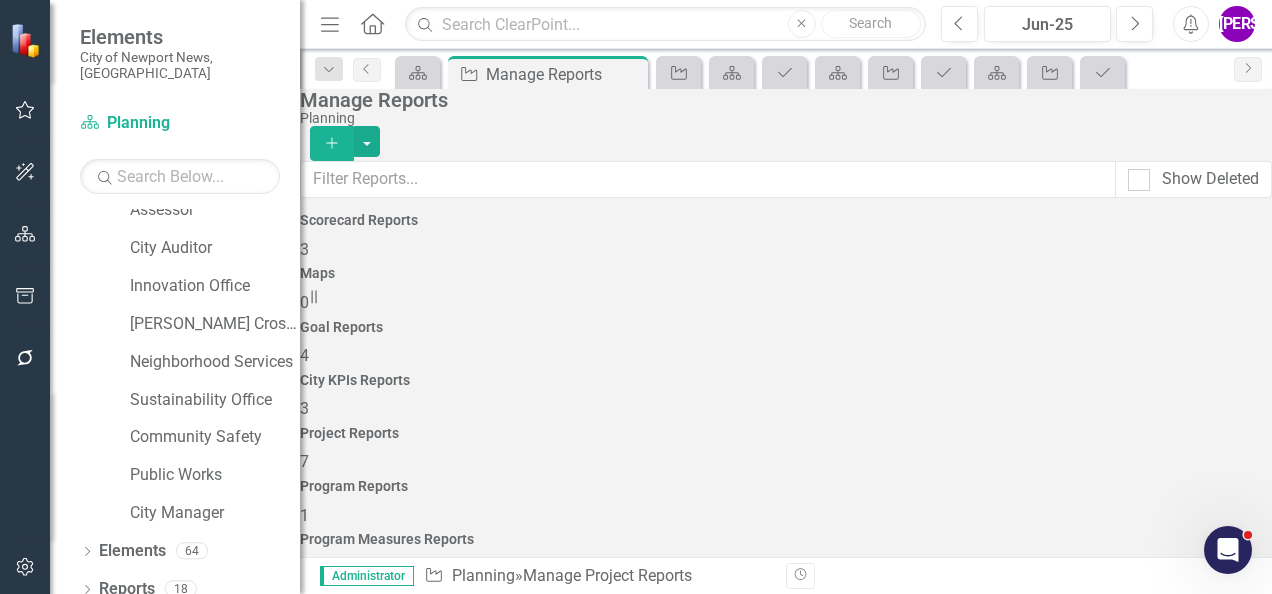 click on "Projects All time analysis" at bounding box center [416, 1356] 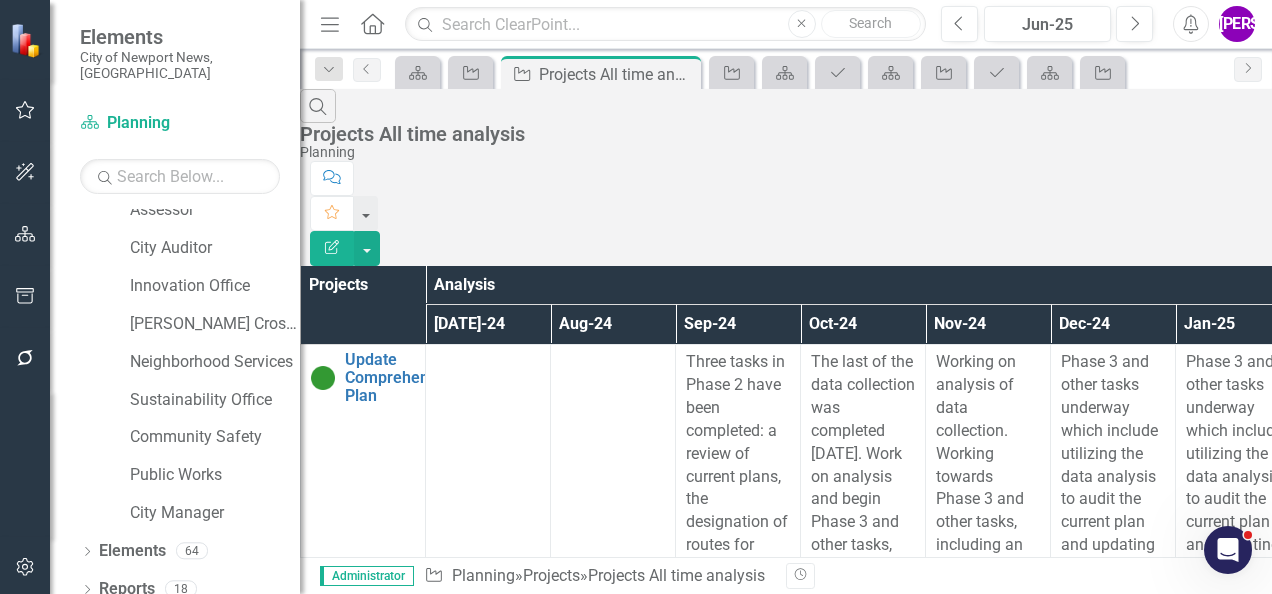 scroll, scrollTop: 0, scrollLeft: 0, axis: both 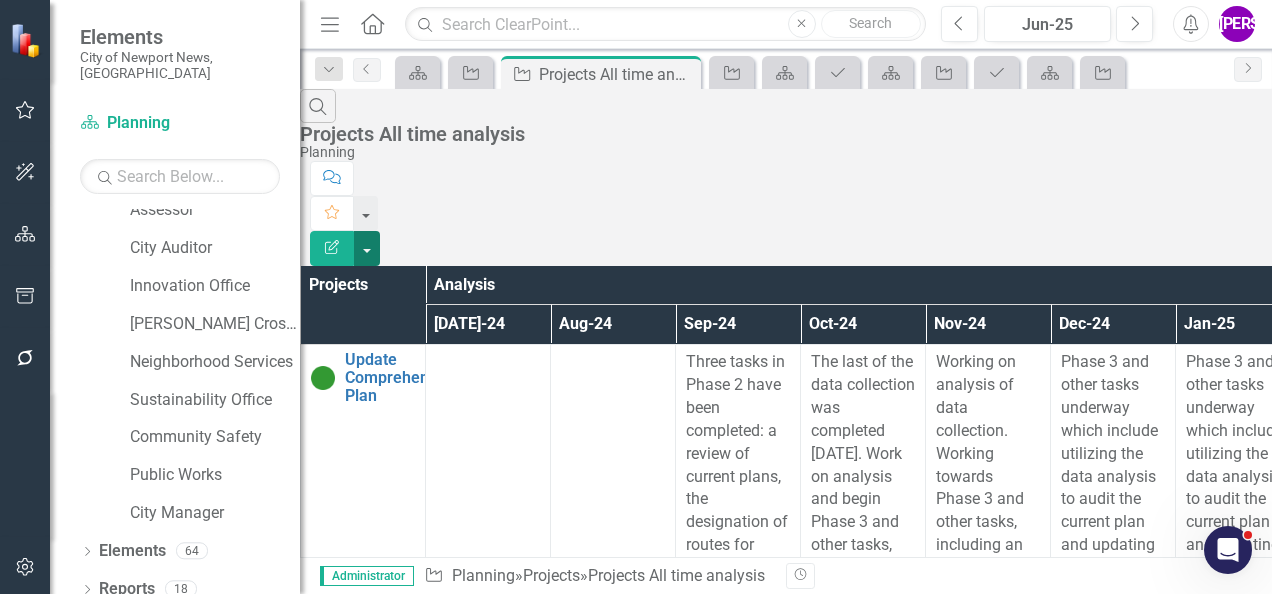 click at bounding box center [367, 248] 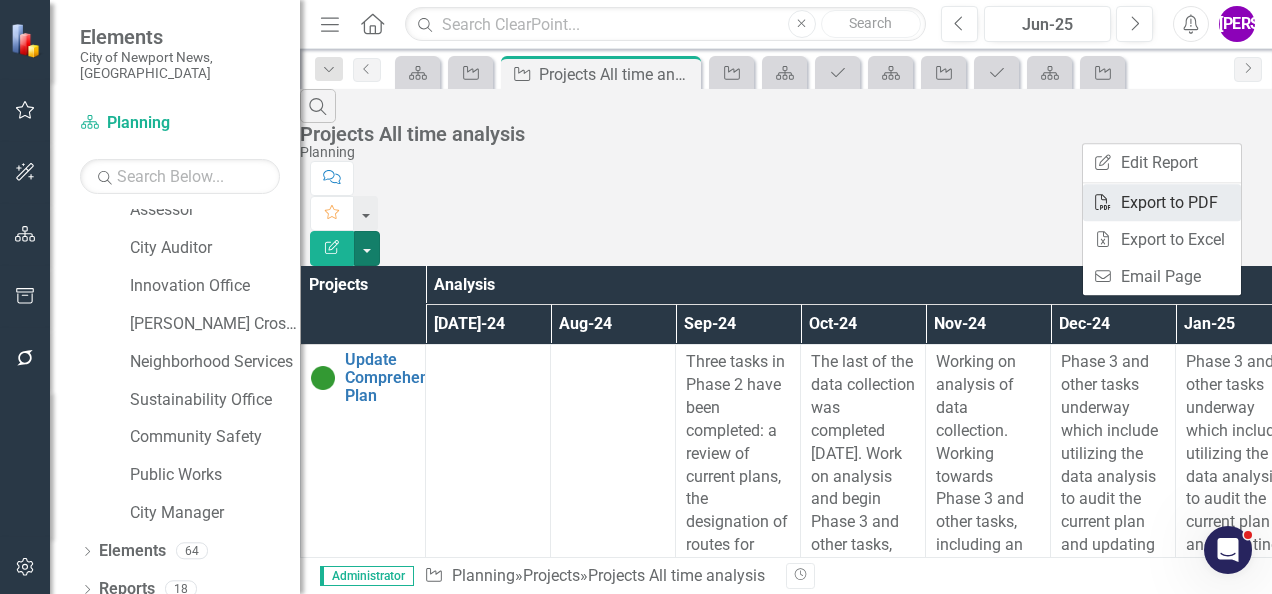 click on "PDF Export to PDF" at bounding box center [1162, 202] 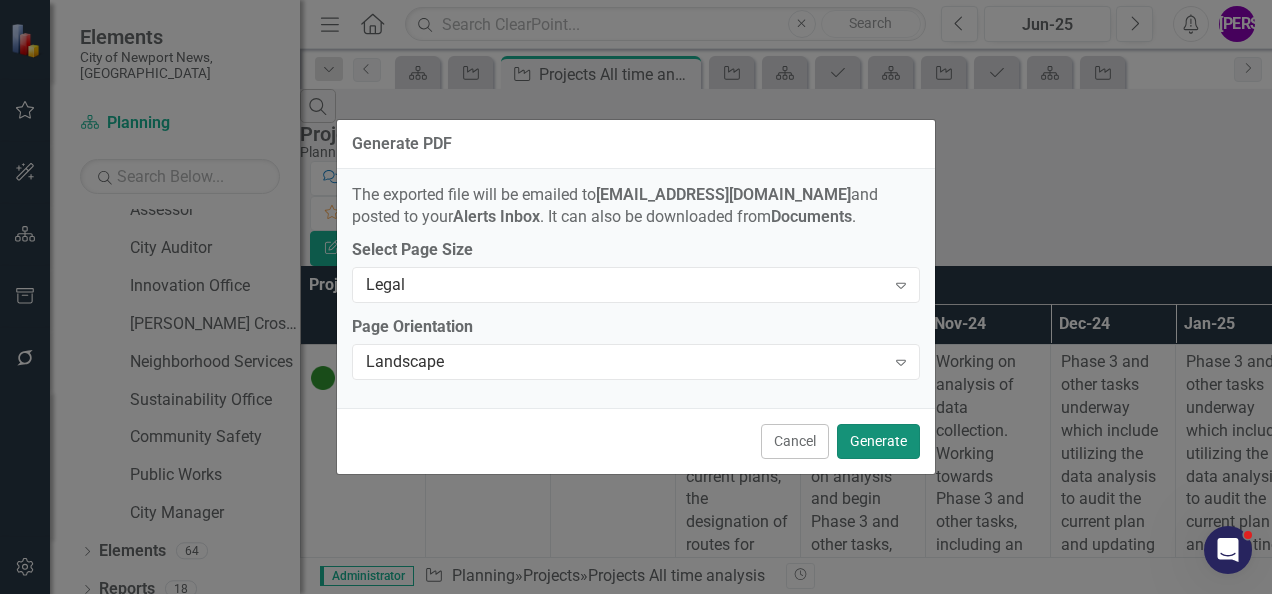 click on "Generate" at bounding box center (878, 441) 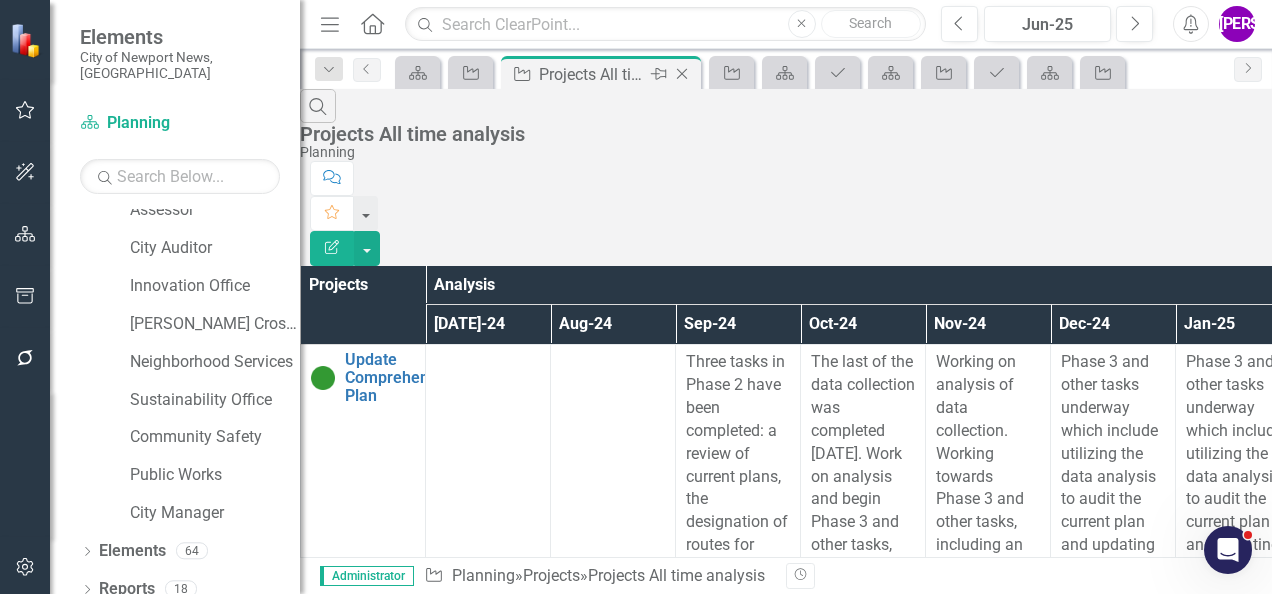 click on "Close" 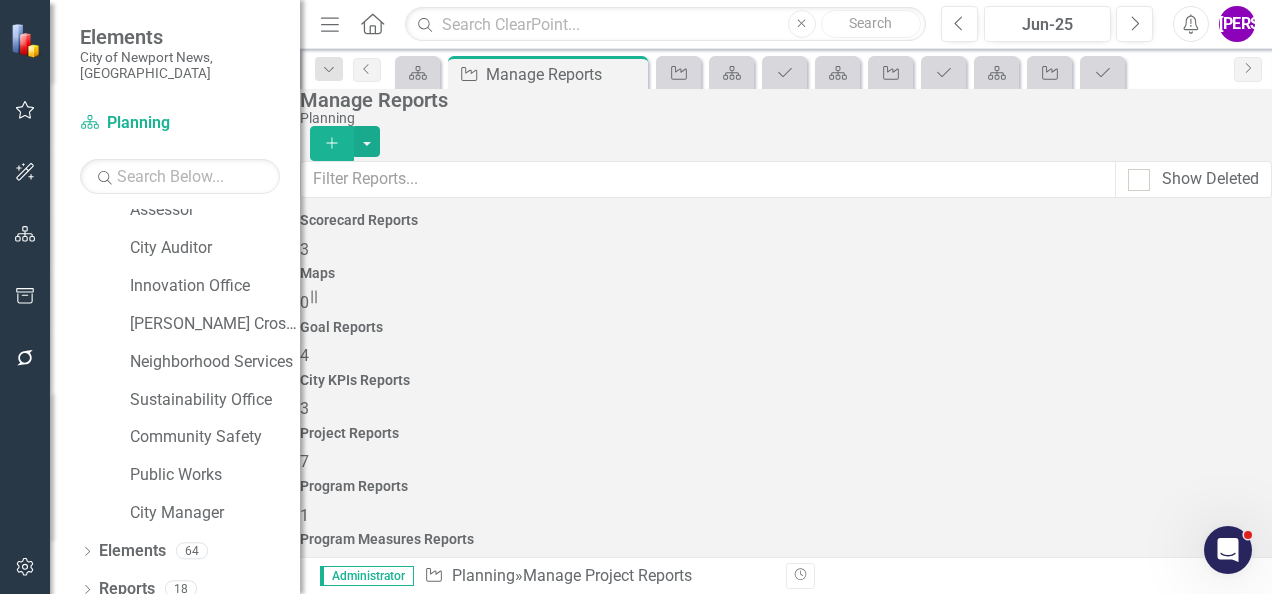 click on "Program Reports 1" at bounding box center [786, 503] 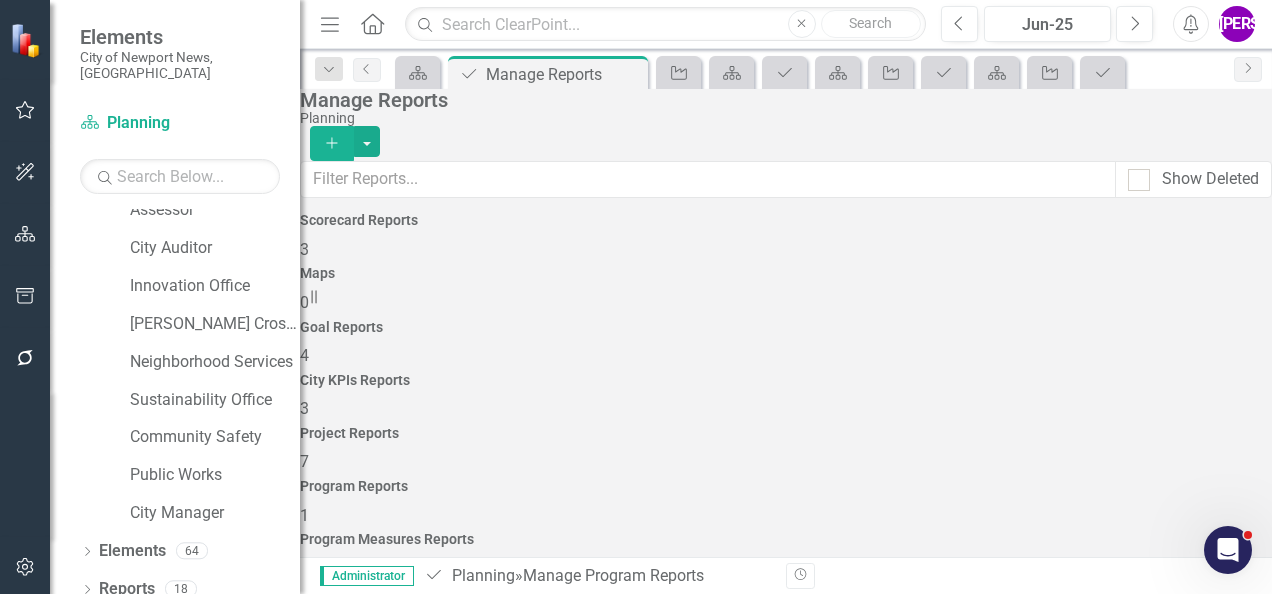 click on "Add" at bounding box center [332, 143] 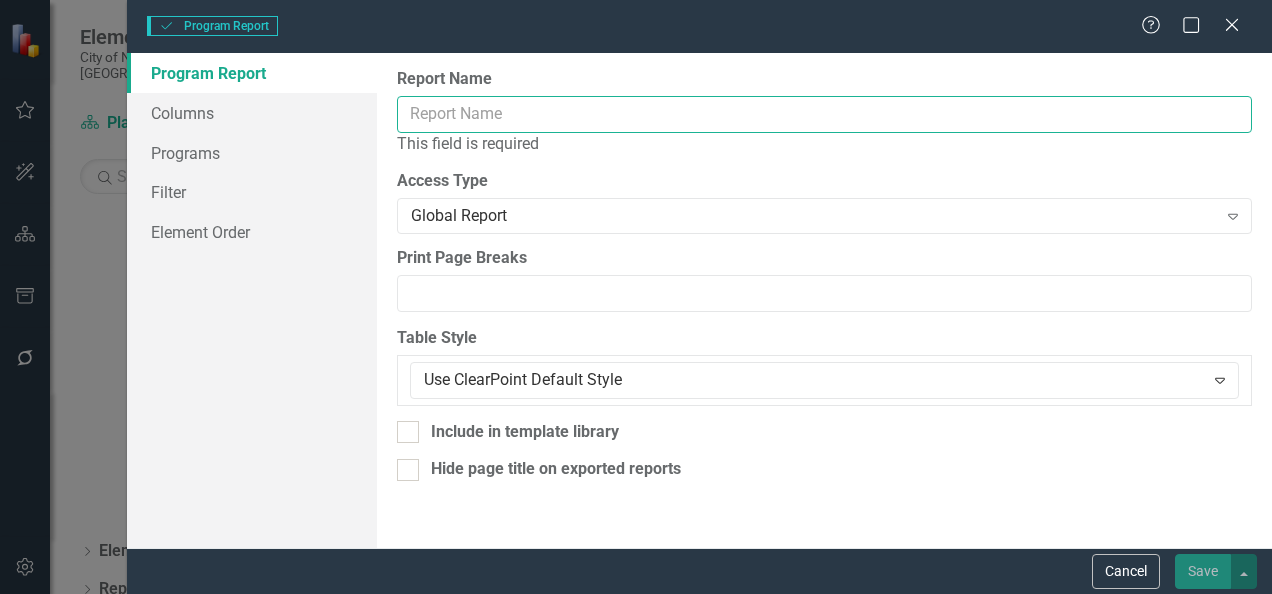 click on "Report Name" at bounding box center [824, 114] 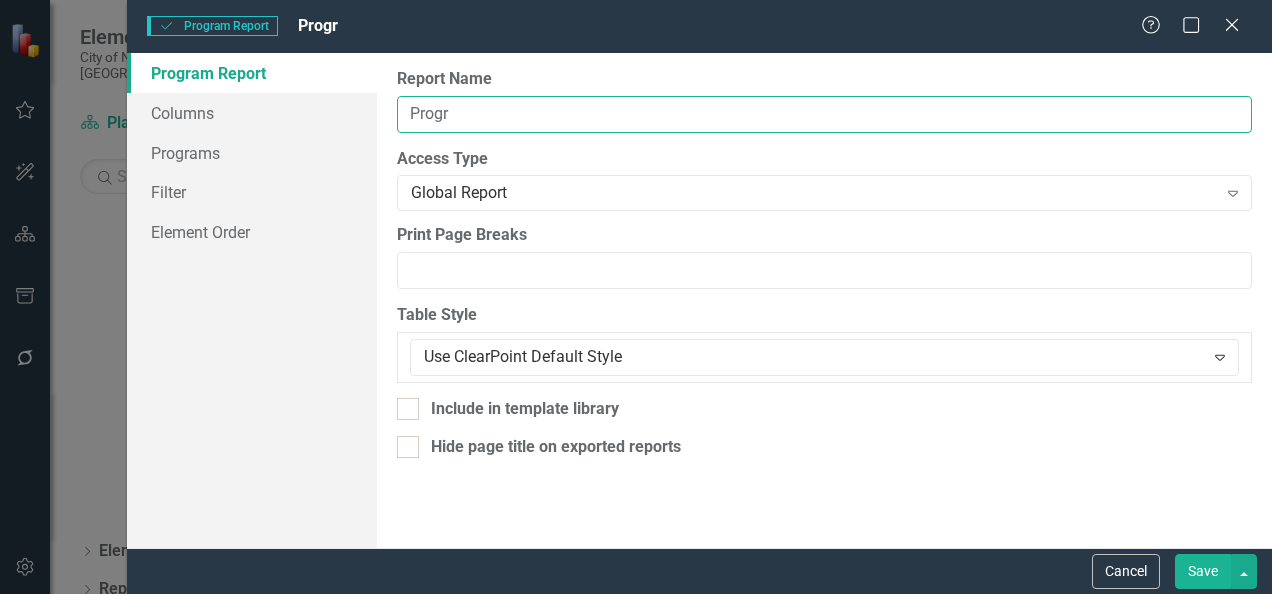 type on "Programs all time analysis" 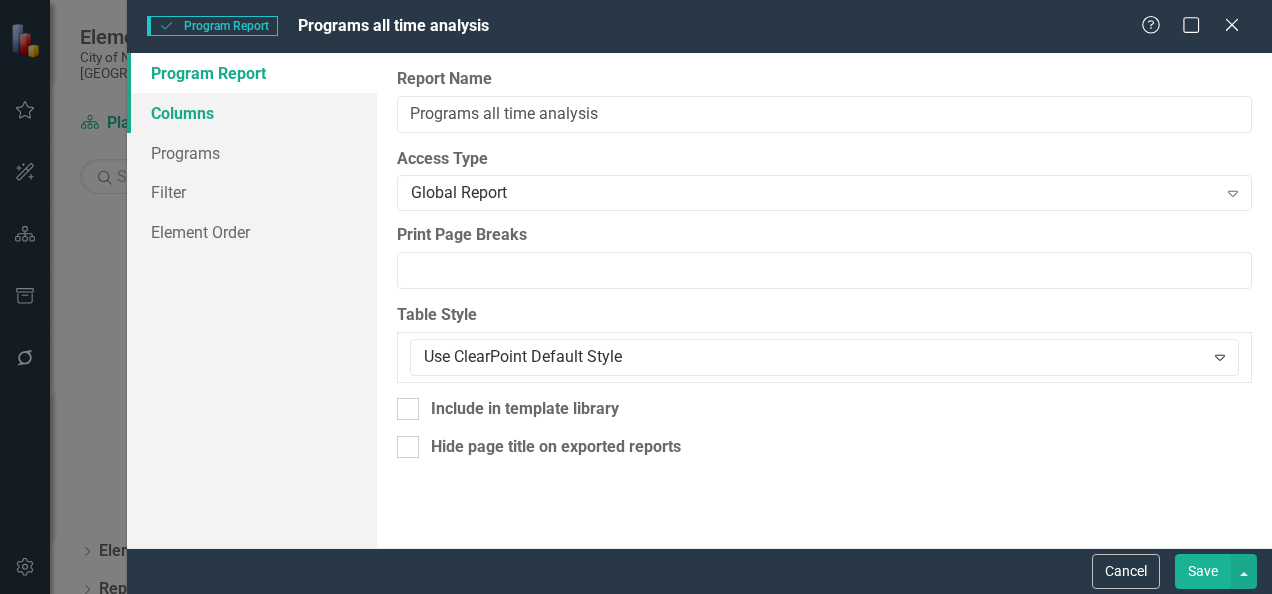click on "Columns" at bounding box center [252, 113] 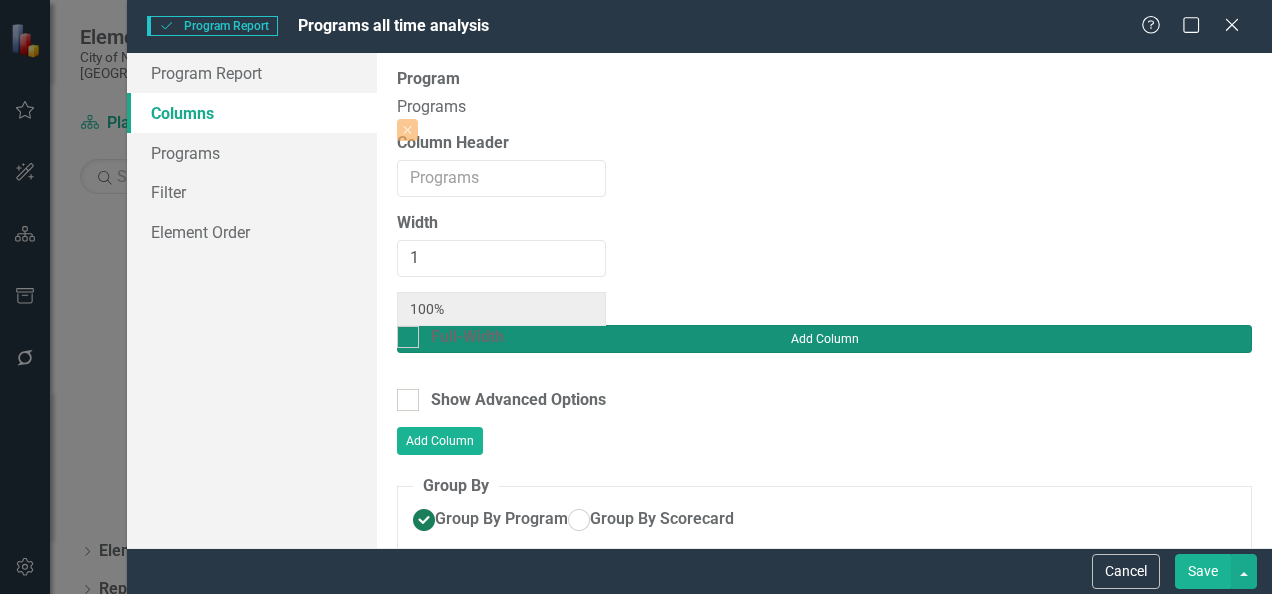 click on "Add Column" at bounding box center [824, 339] 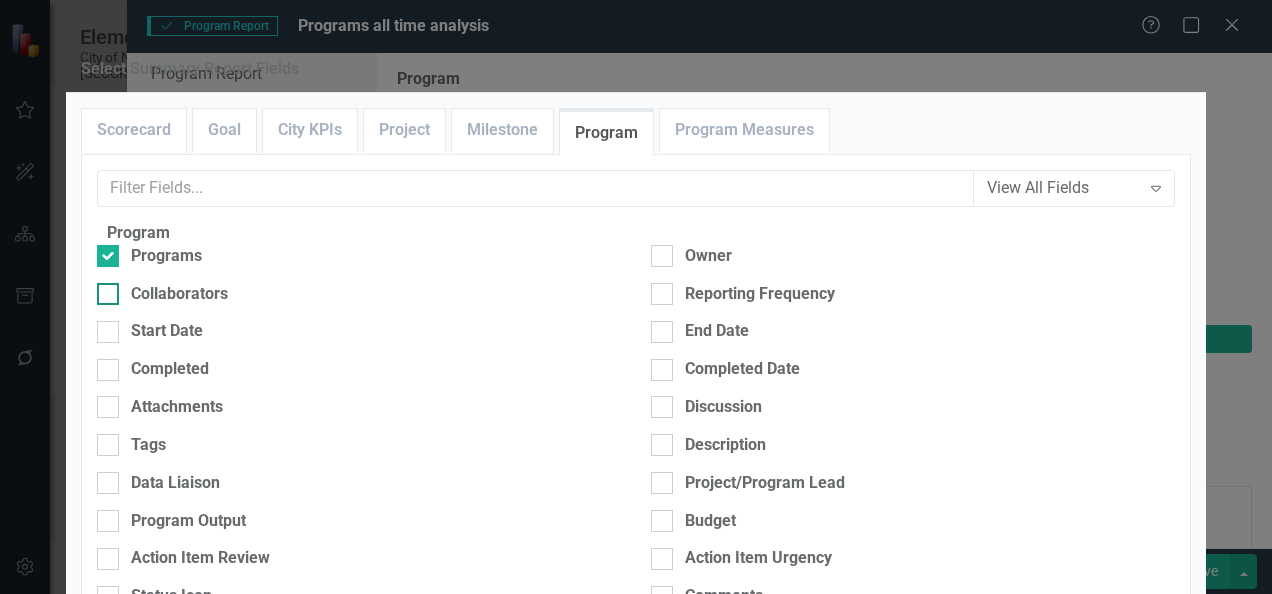 scroll, scrollTop: 200, scrollLeft: 0, axis: vertical 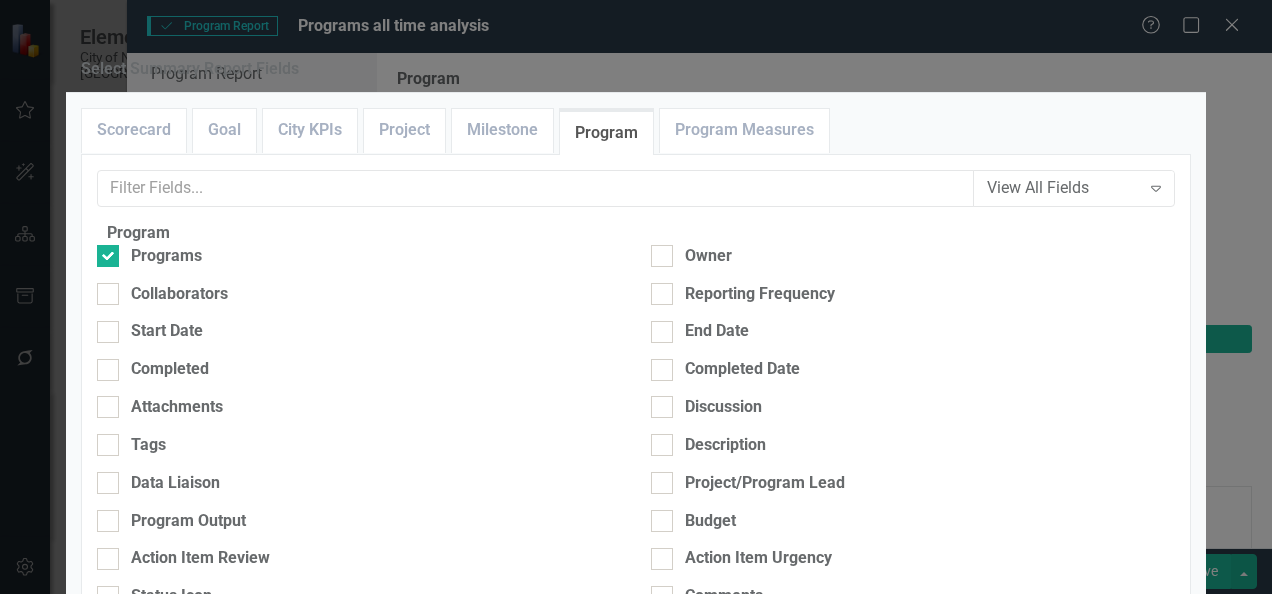 click on "Analysis" at bounding box center (161, 634) 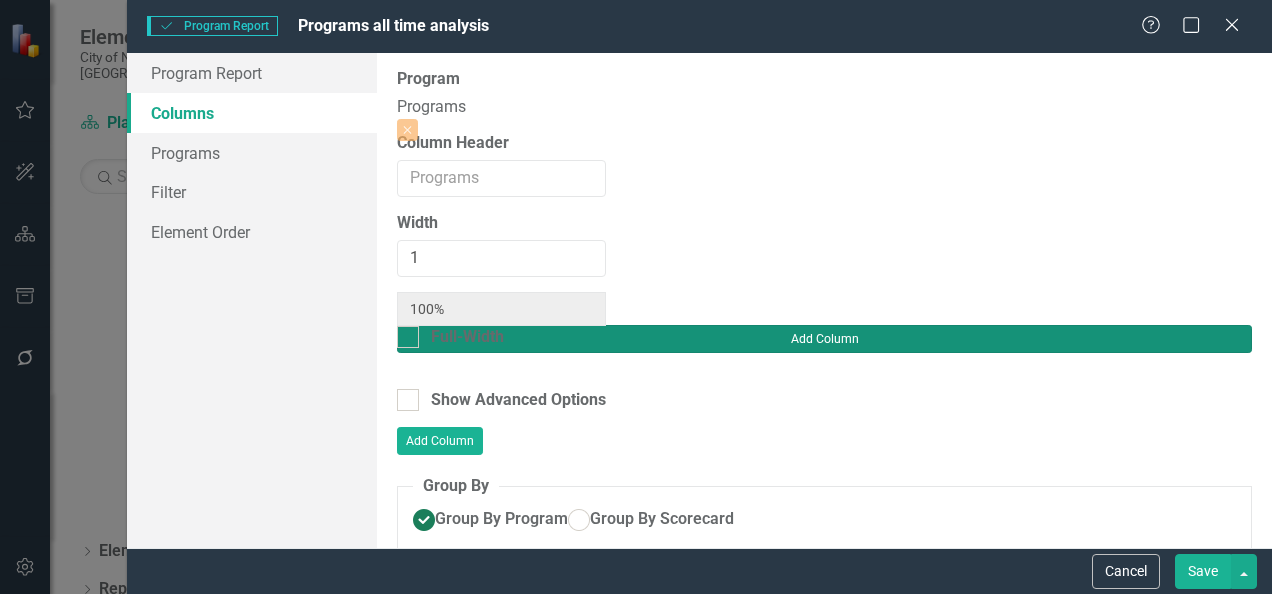 type on "50%" 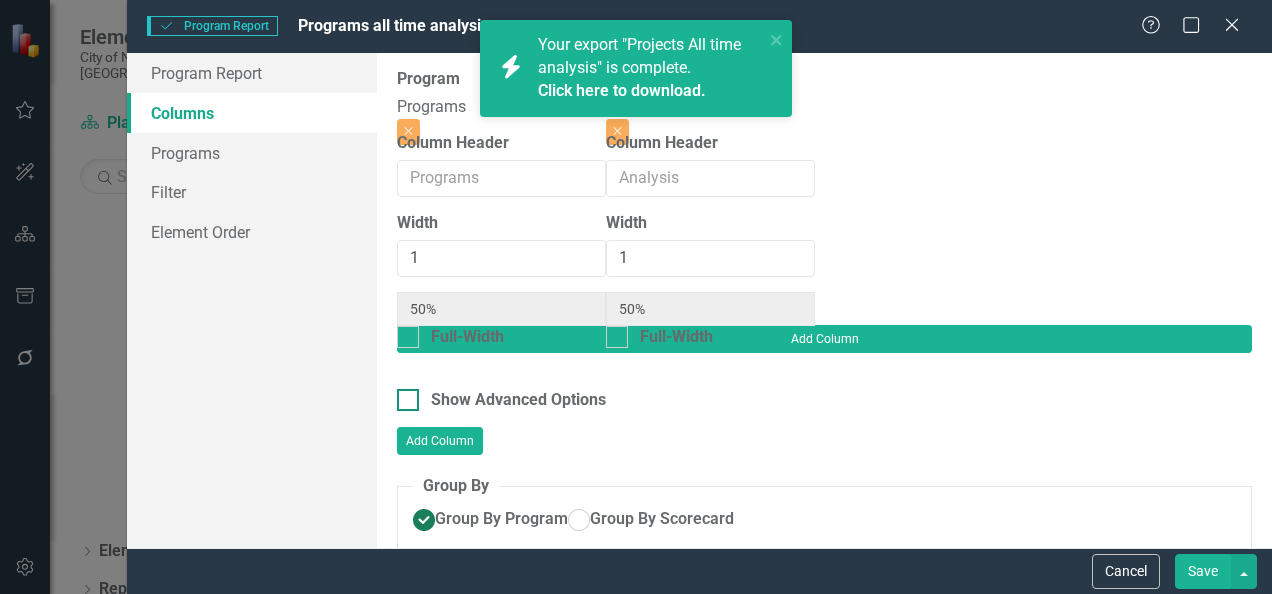 click on "Show Advanced Options" at bounding box center (518, 400) 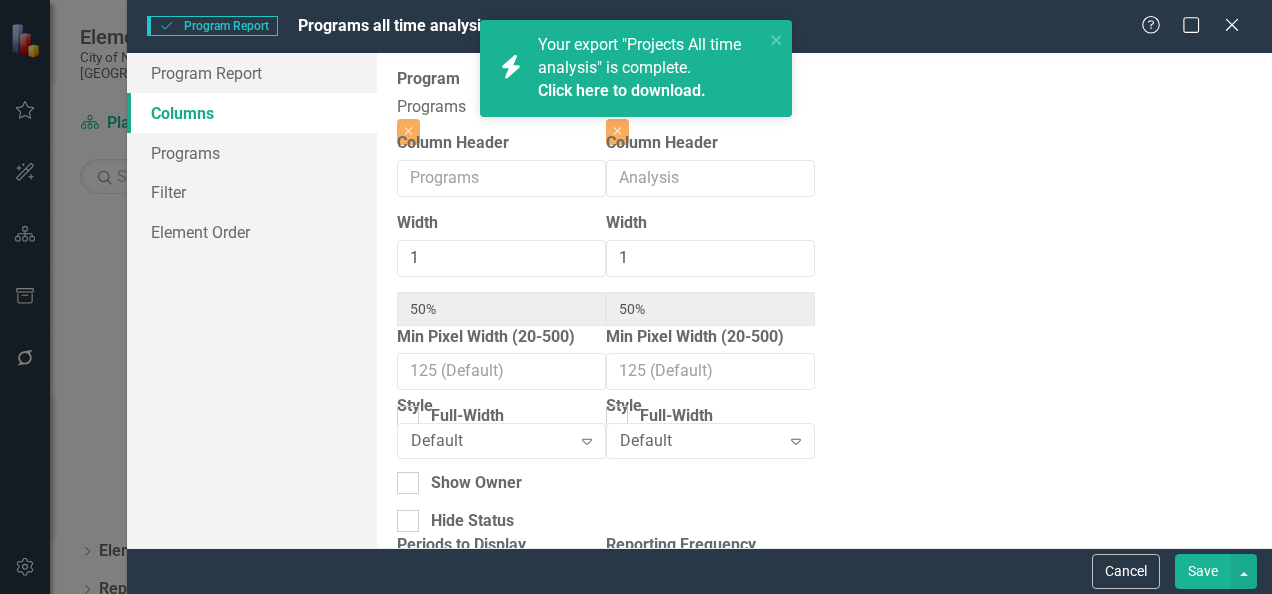 click on "Click here to download." at bounding box center [622, 90] 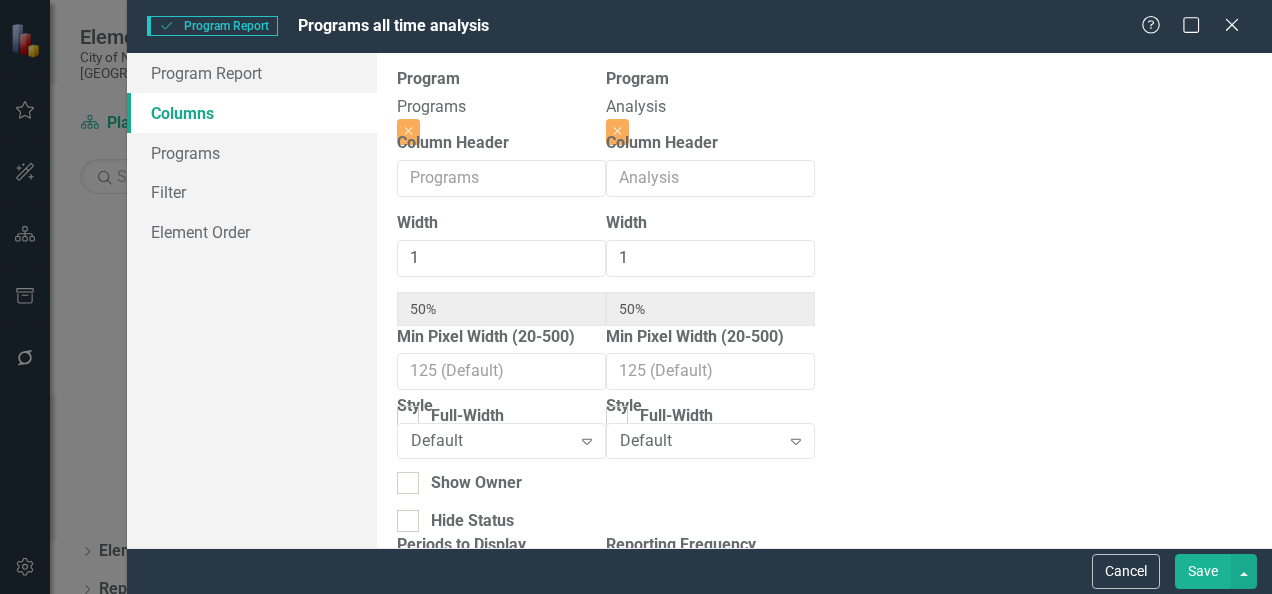 click at bounding box center [824, 749] 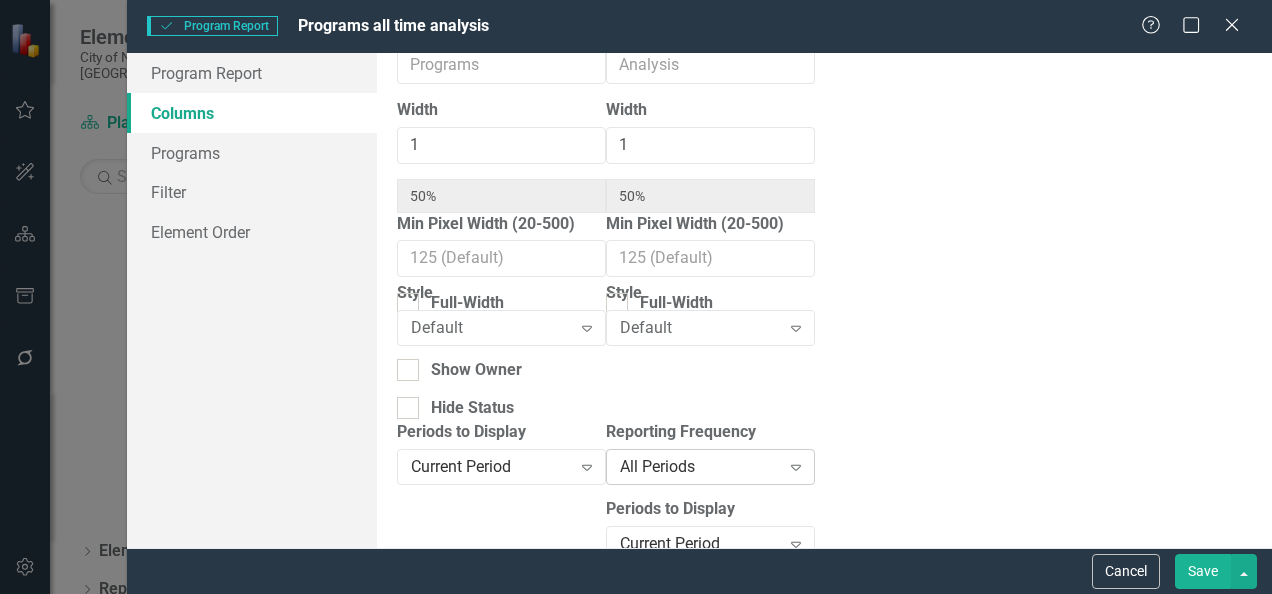 scroll, scrollTop: 200, scrollLeft: 0, axis: vertical 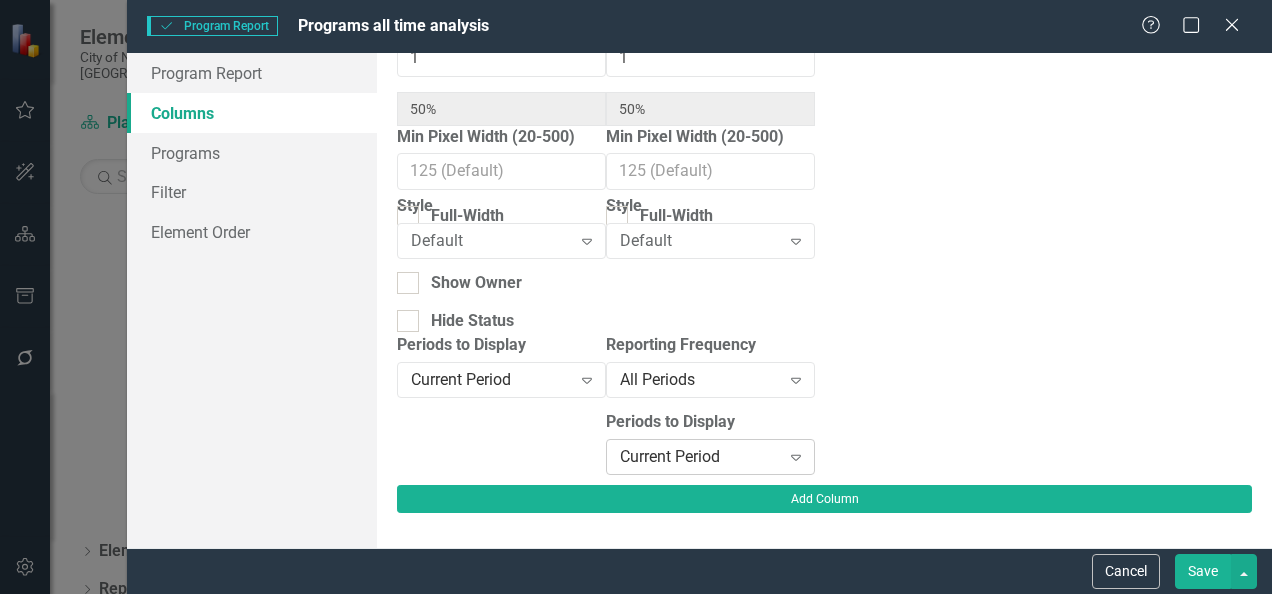 click on "Current Period" at bounding box center [700, 456] 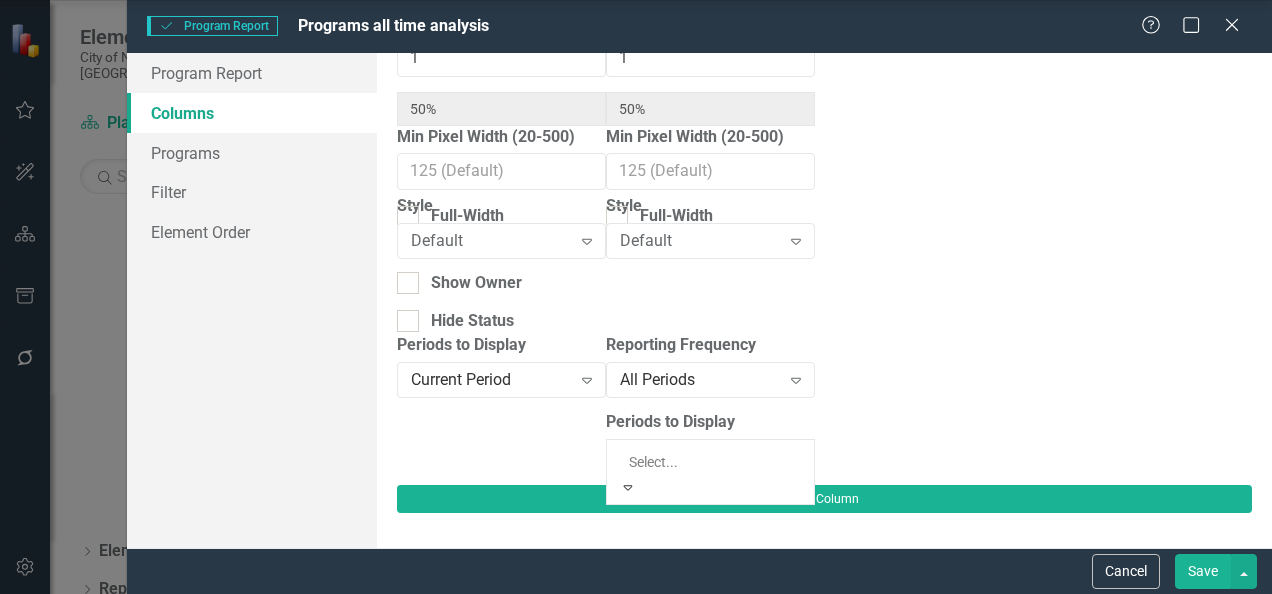 click on "Current Fiscal Year" at bounding box center [640, -181] 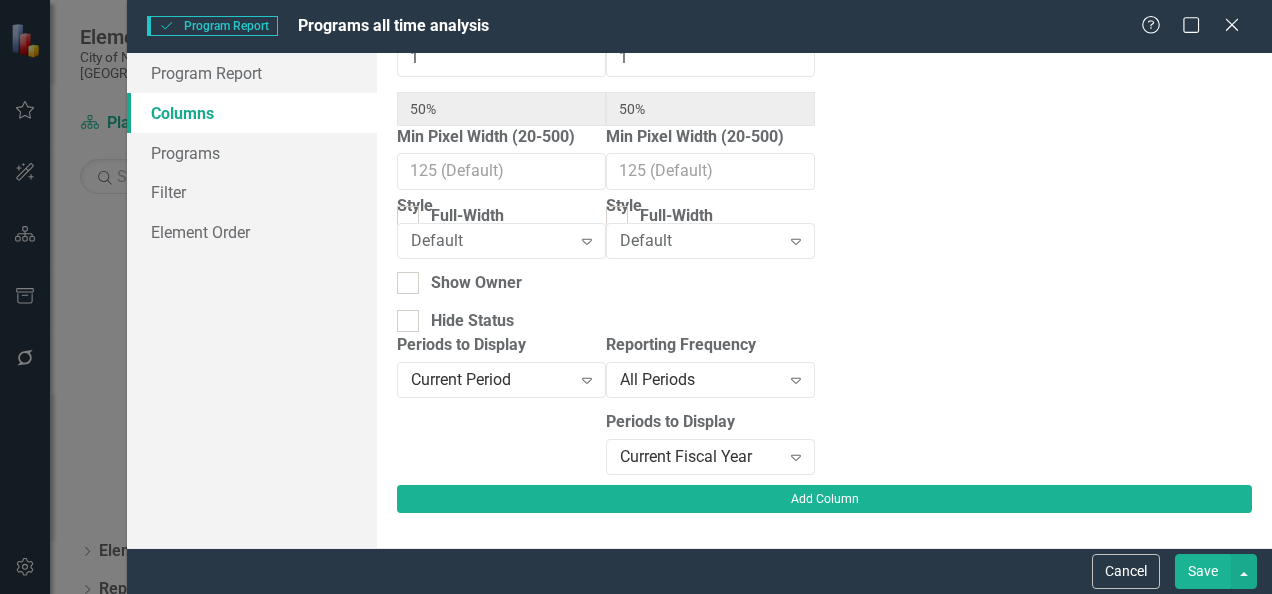 click on "Save" at bounding box center (1203, 571) 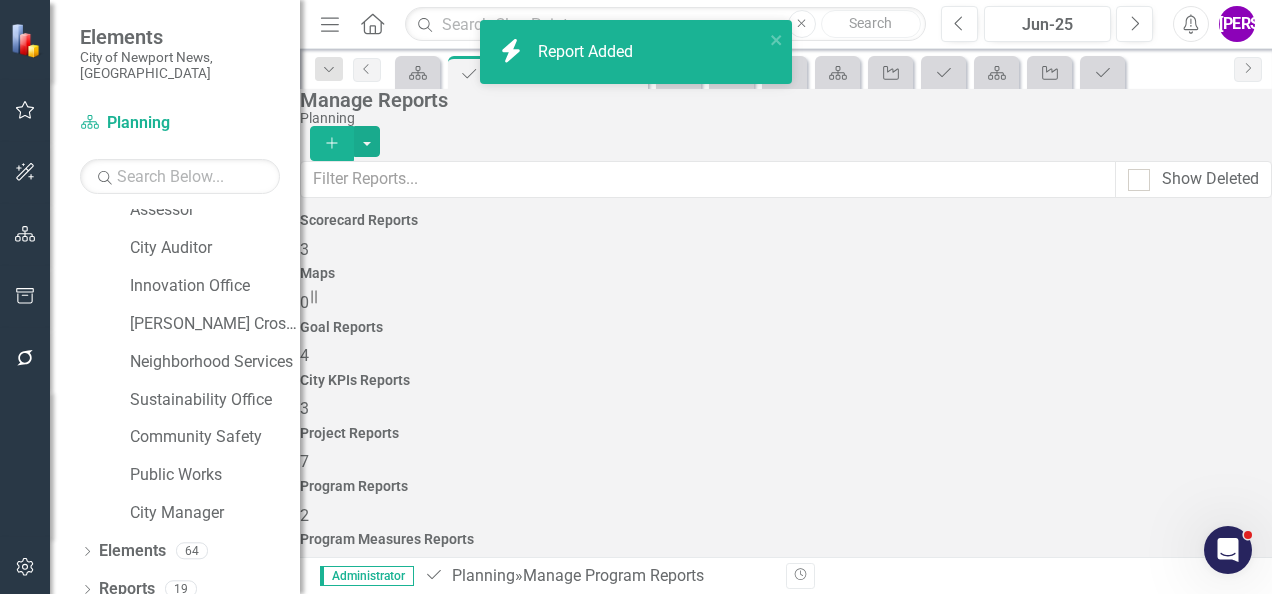 click on "Programs all time analysis" at bounding box center [421, 1109] 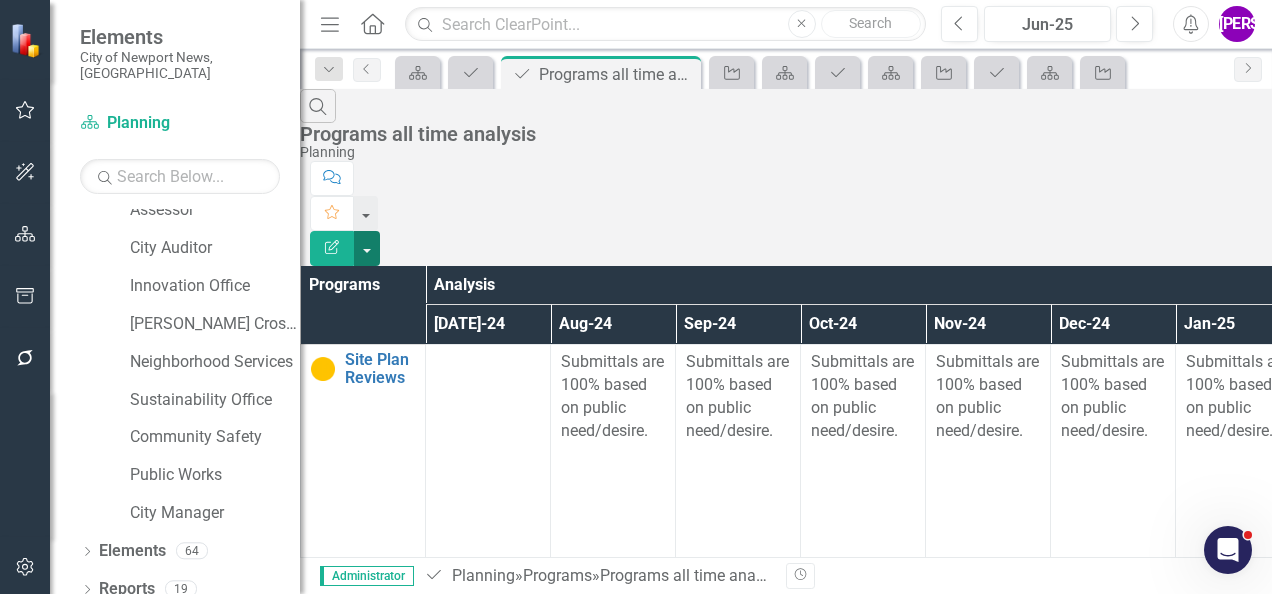 click at bounding box center (367, 248) 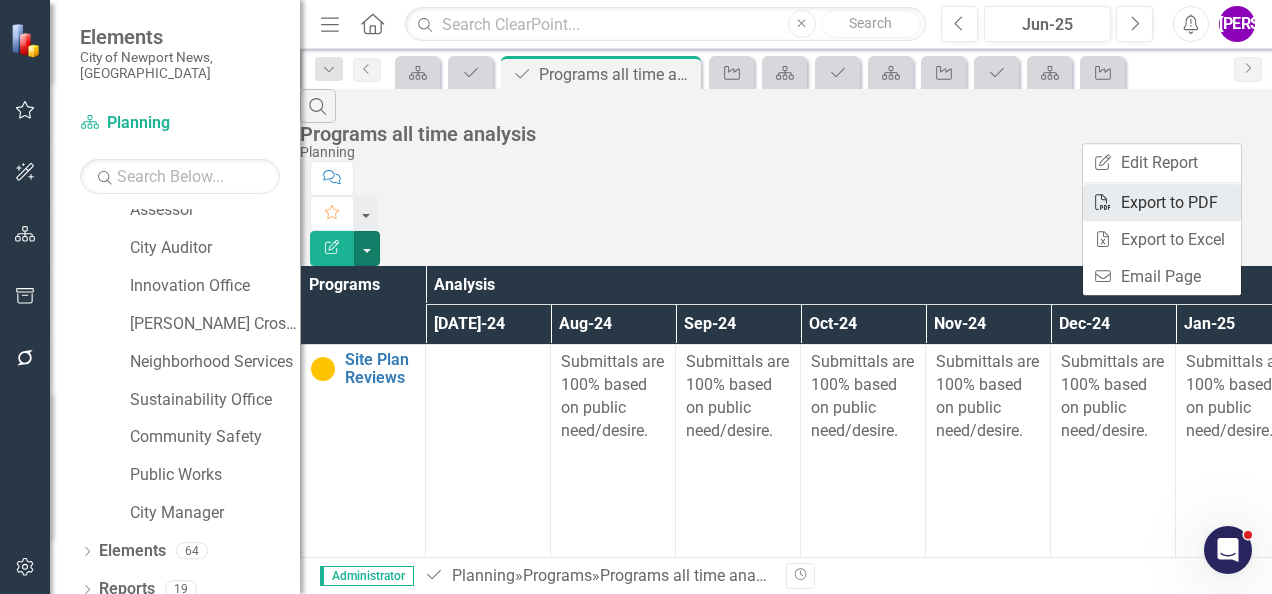 click on "PDF Export to PDF" at bounding box center [1162, 202] 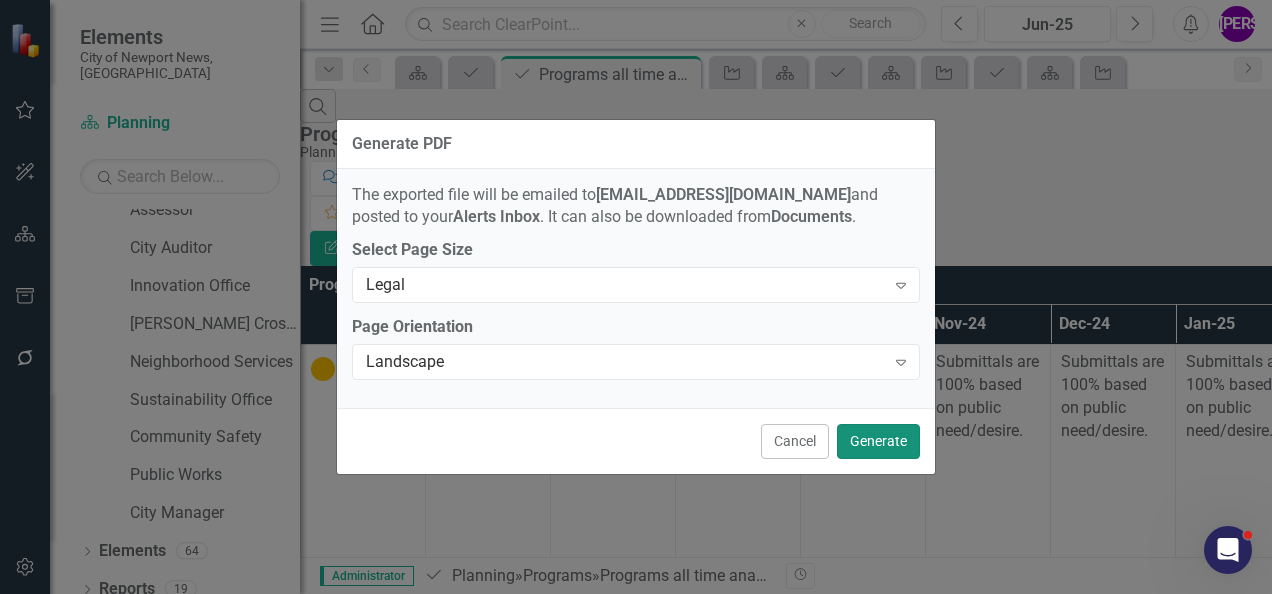 click on "Generate" at bounding box center (878, 441) 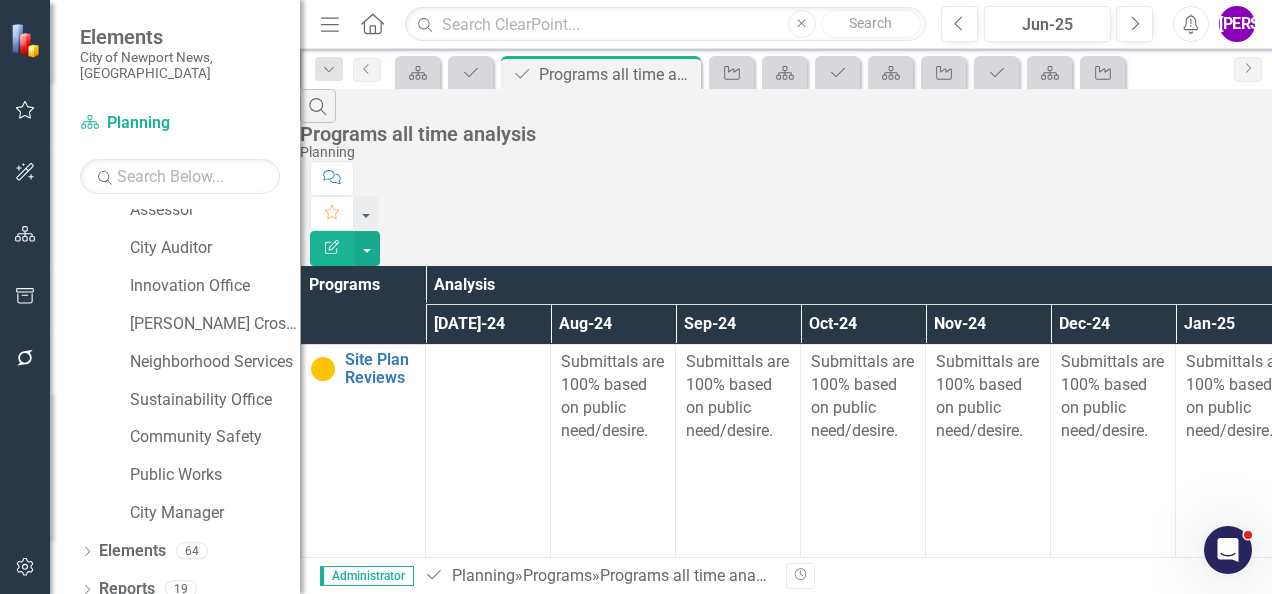 click on "Search Programs all time analysis Planning" at bounding box center (786, 125) 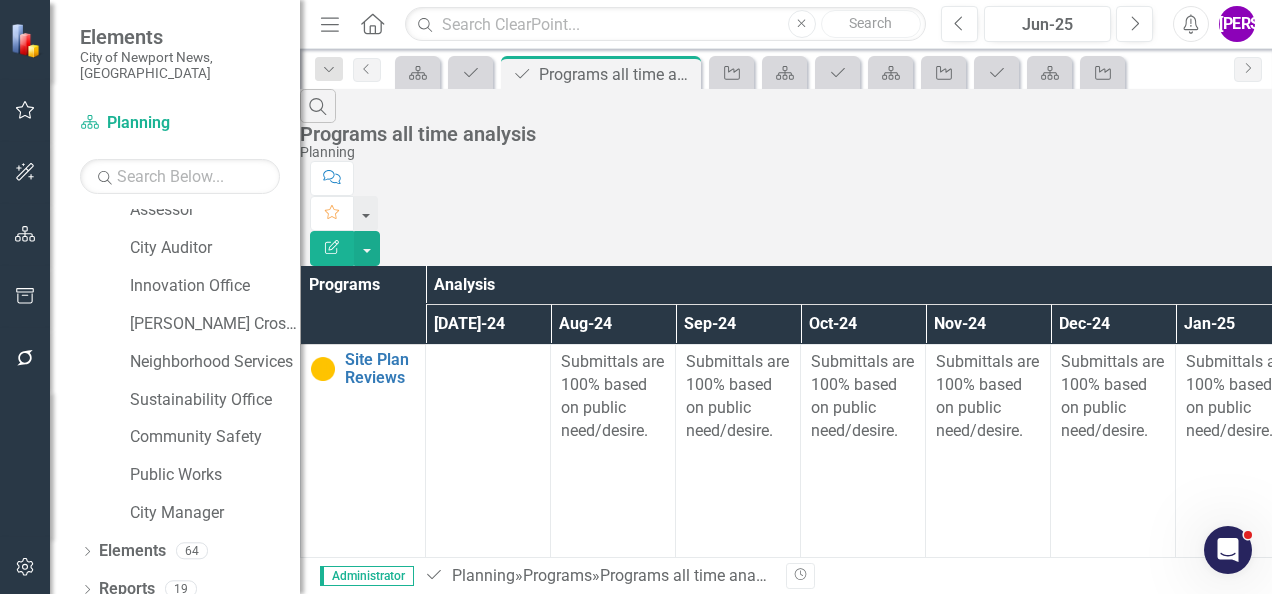 drag, startPoint x: 1198, startPoint y: 2, endPoint x: 658, endPoint y: 148, distance: 559.389 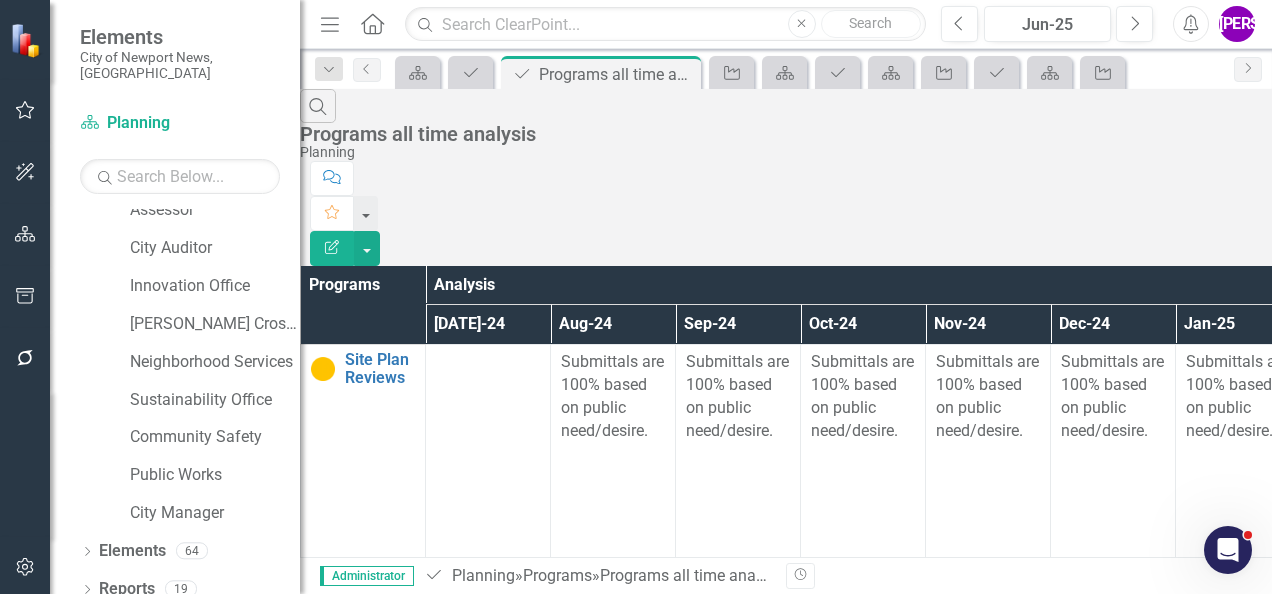 click on "Search Programs all time analysis Planning Comment Favorite Edit Report" at bounding box center [786, 177] 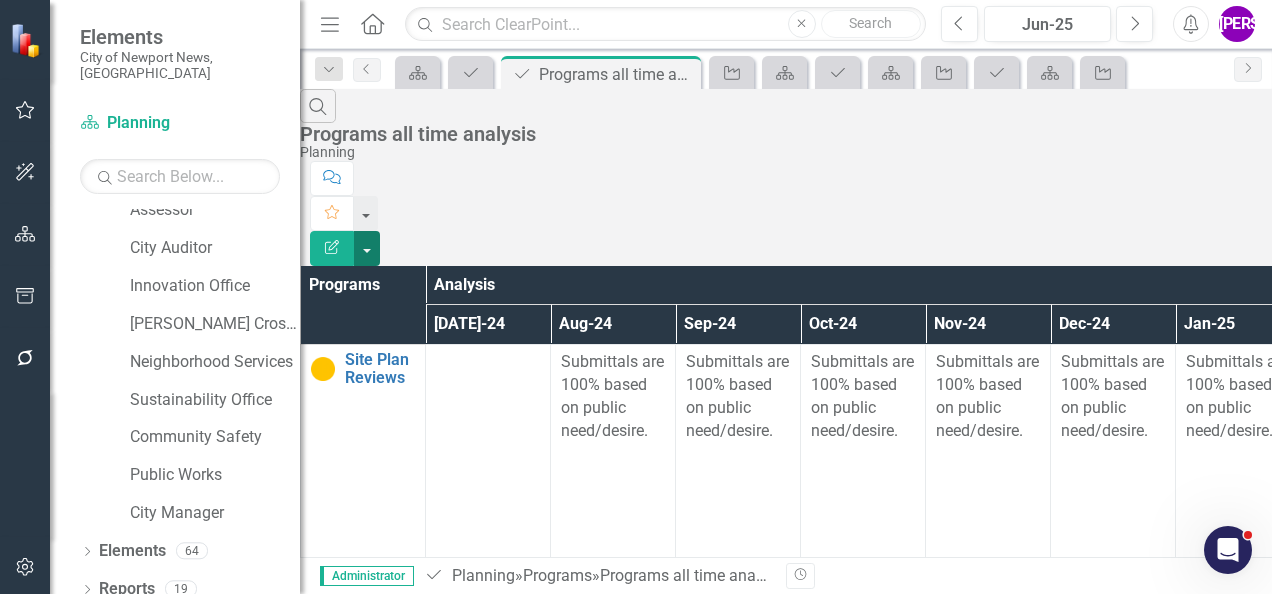 click at bounding box center (367, 248) 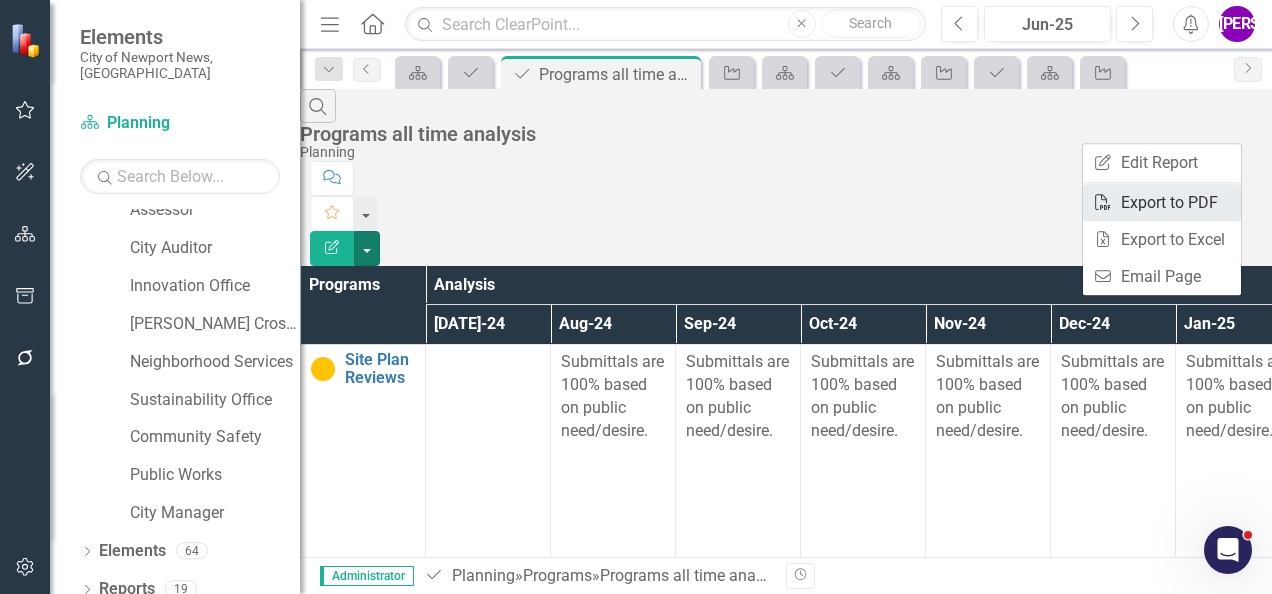 click on "PDF Export to PDF" at bounding box center (1162, 202) 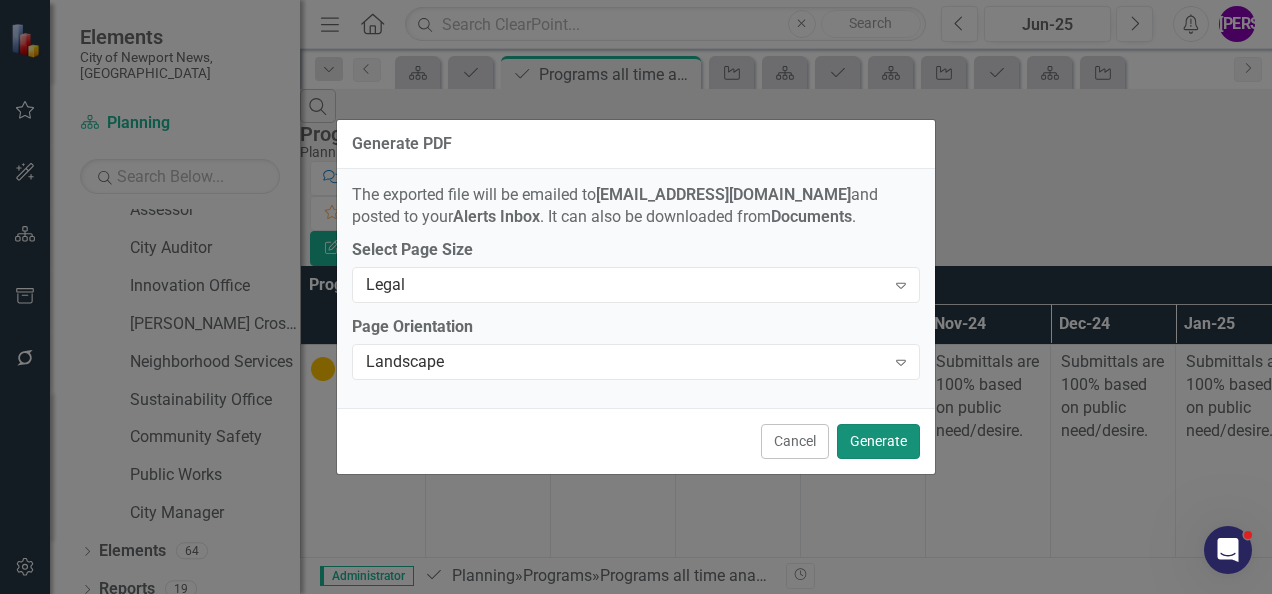 click on "Generate" at bounding box center (878, 441) 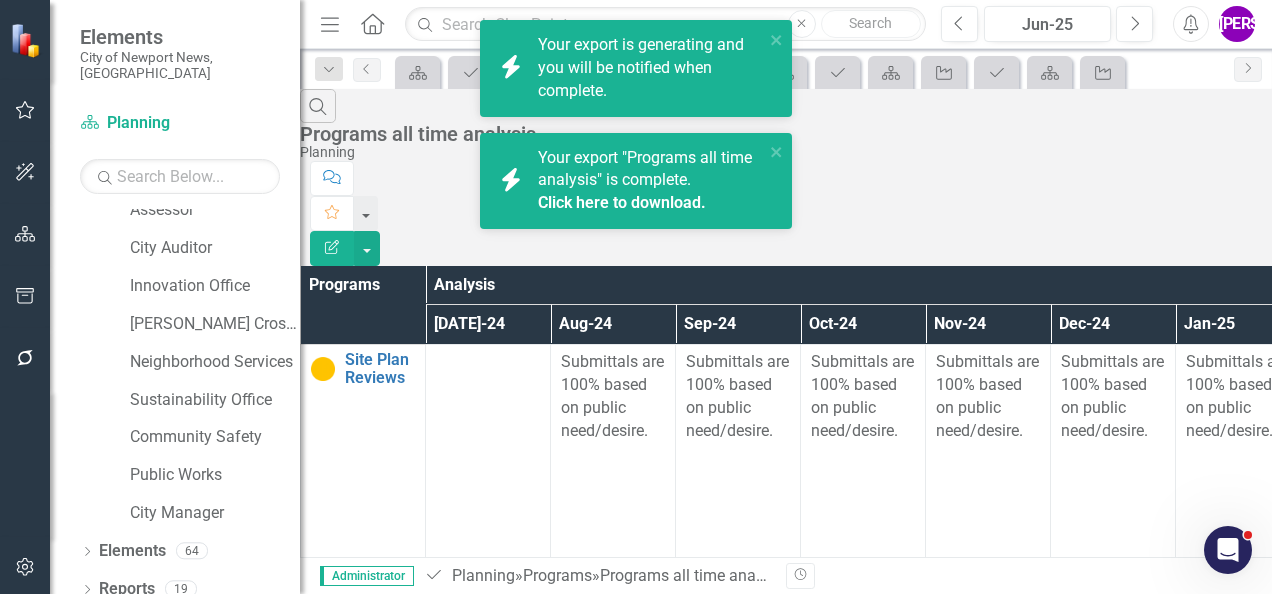drag, startPoint x: 1206, startPoint y: 0, endPoint x: 648, endPoint y: 196, distance: 591.422 